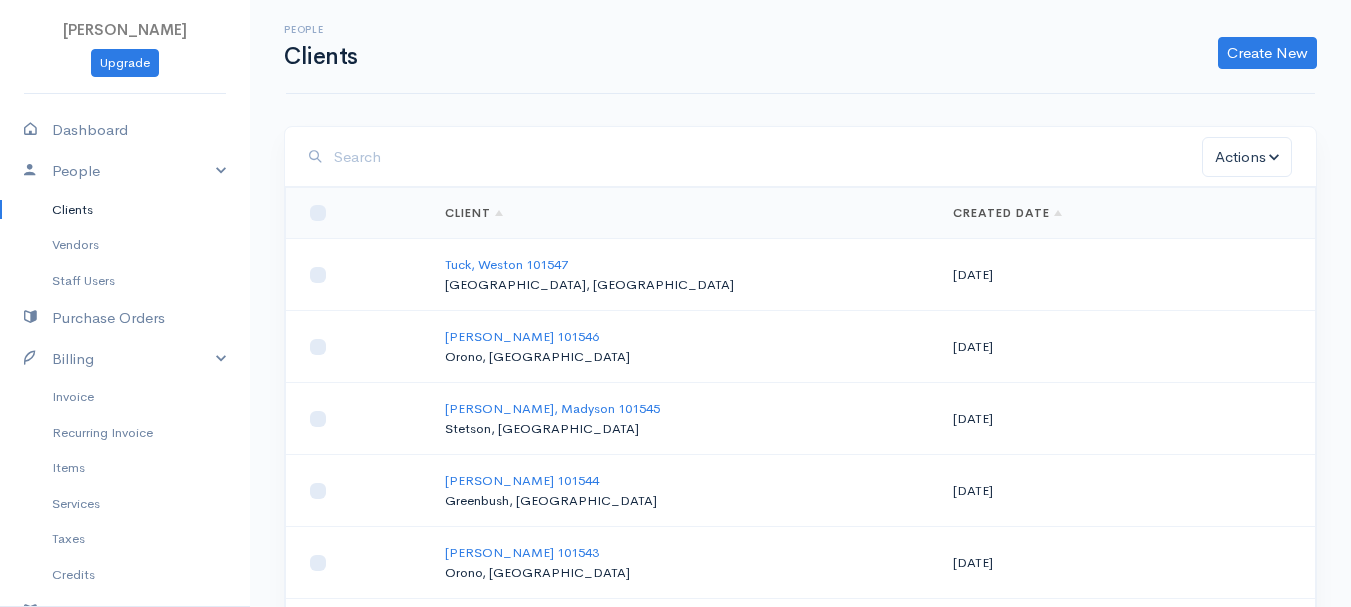 scroll, scrollTop: 0, scrollLeft: 0, axis: both 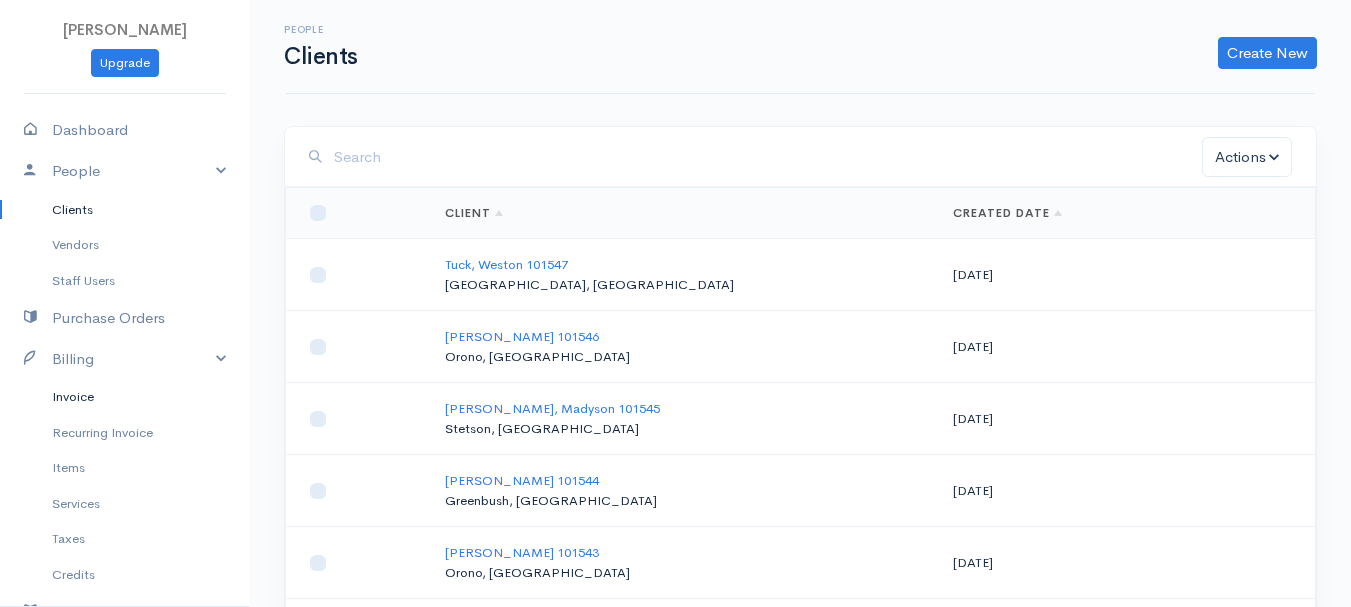 click on "Invoice" at bounding box center (125, 397) 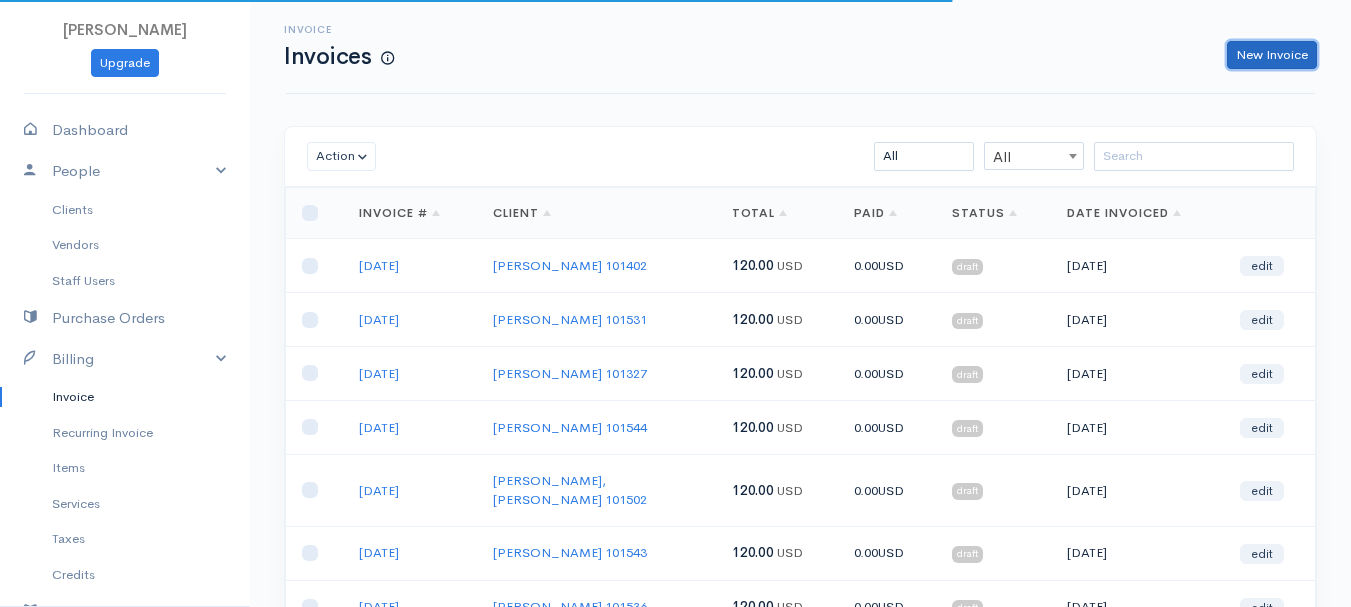 click on "New Invoice" at bounding box center [1272, 55] 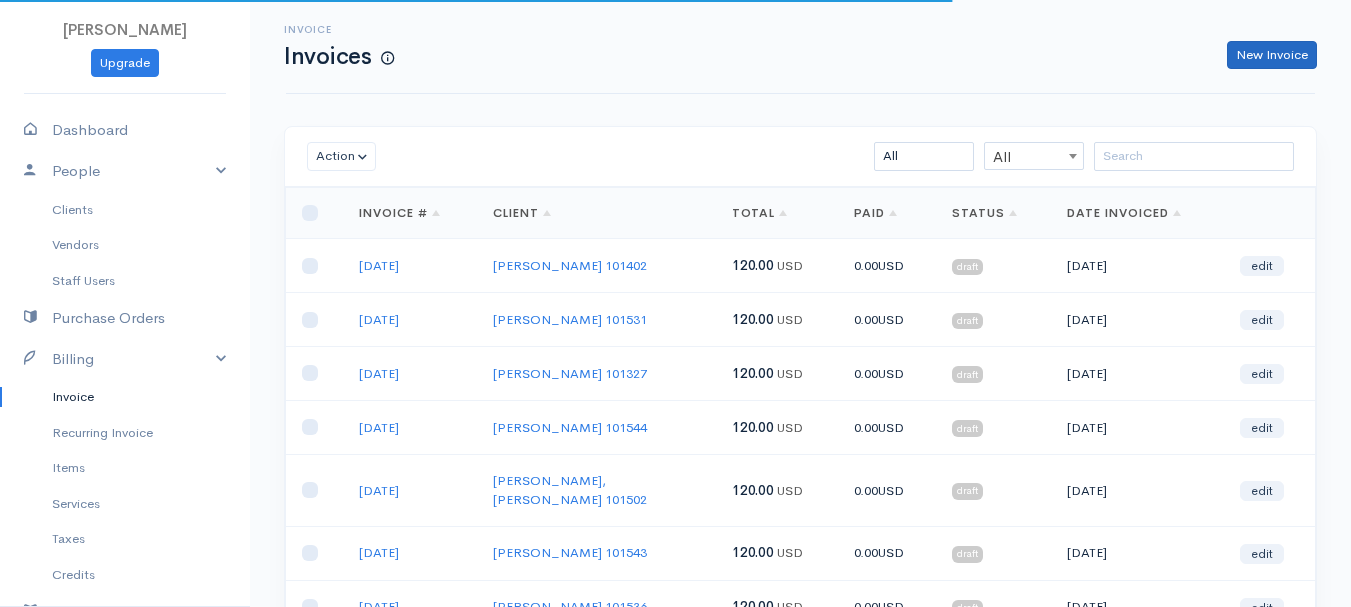 select on "[GEOGRAPHIC_DATA]" 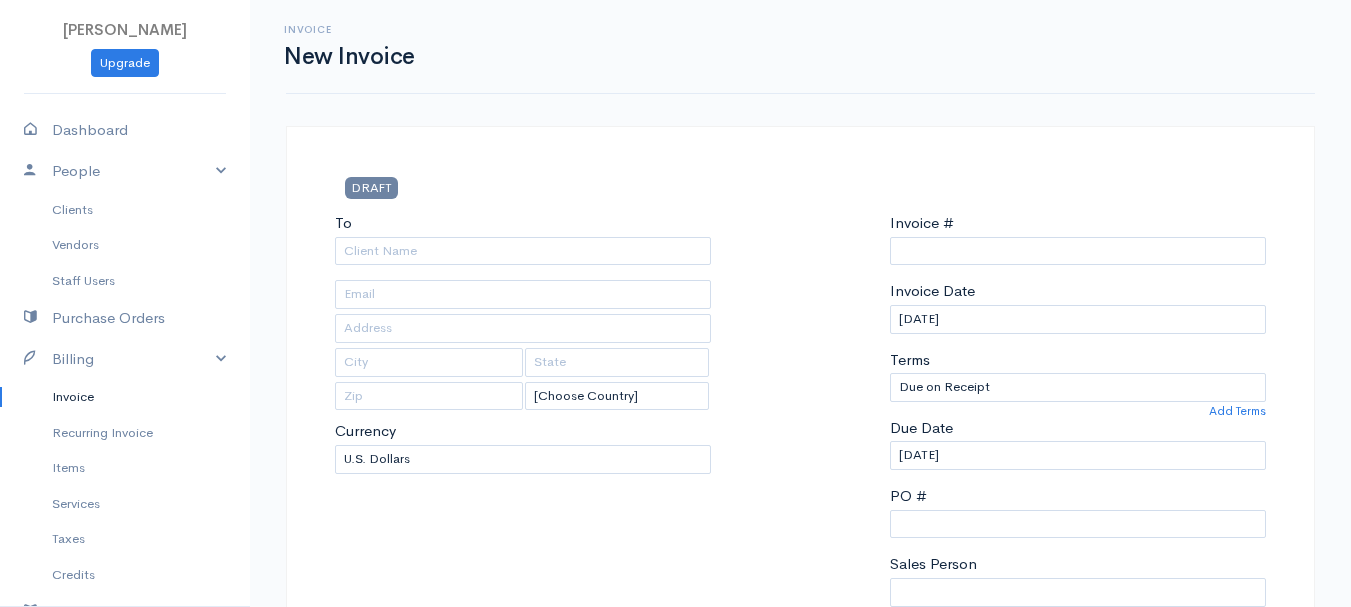type on "0011212024" 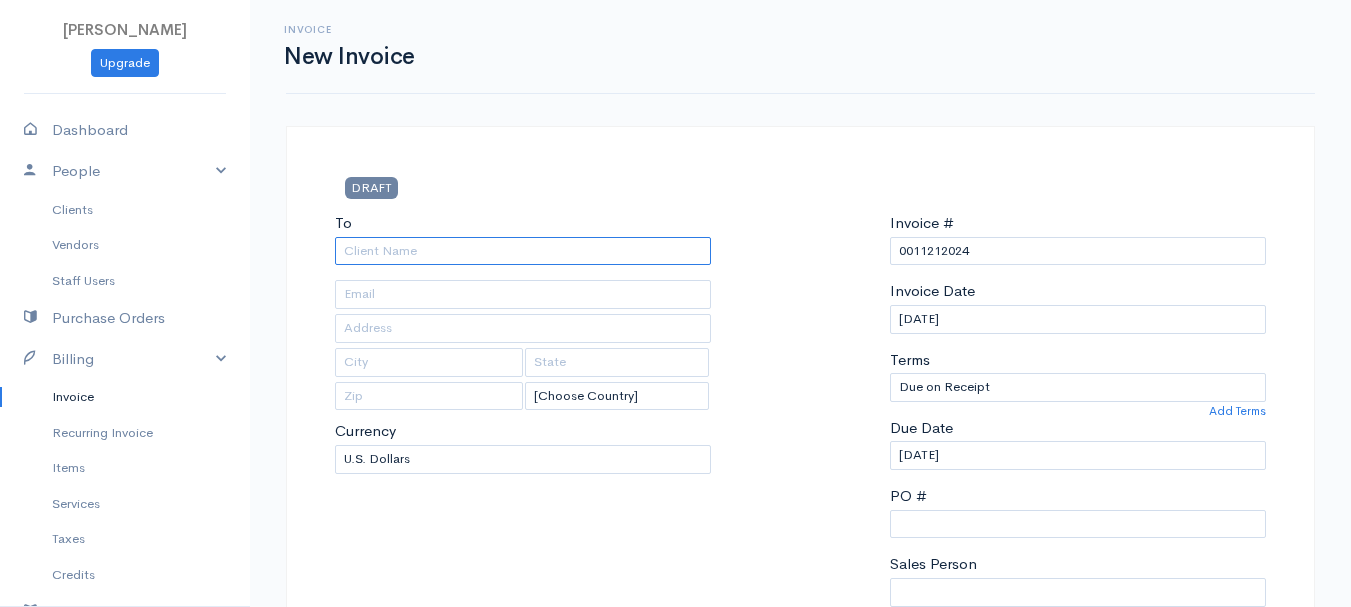 click on "To" at bounding box center [523, 251] 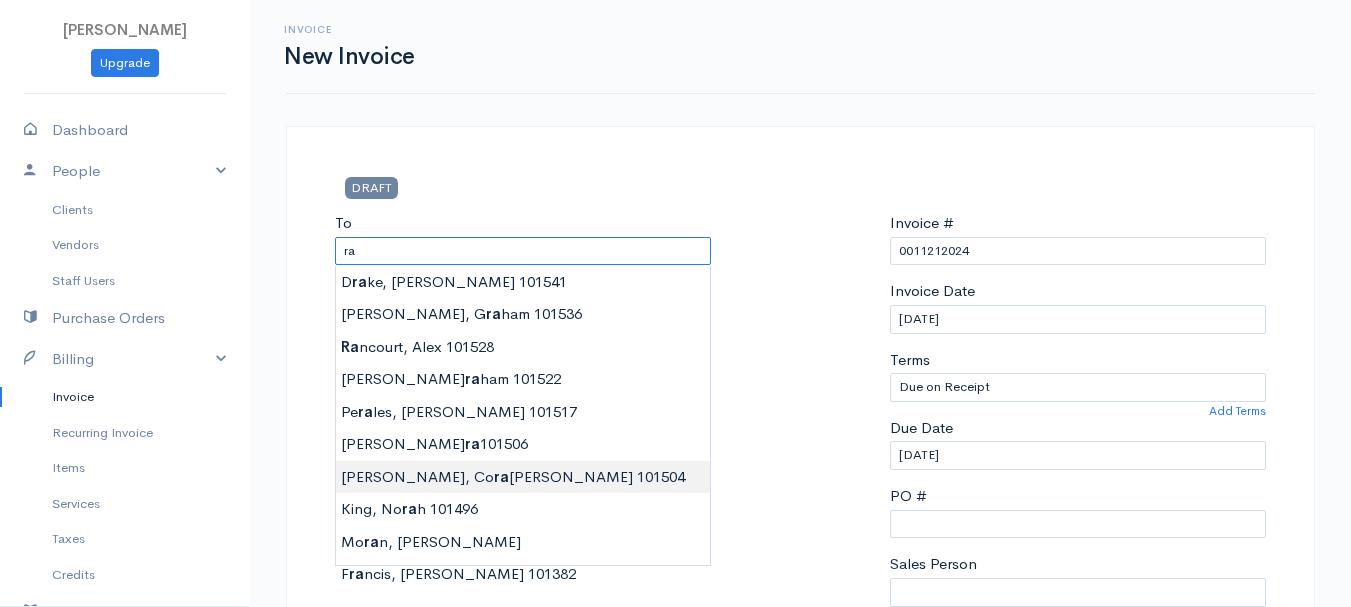 type on "[PERSON_NAME]         101504" 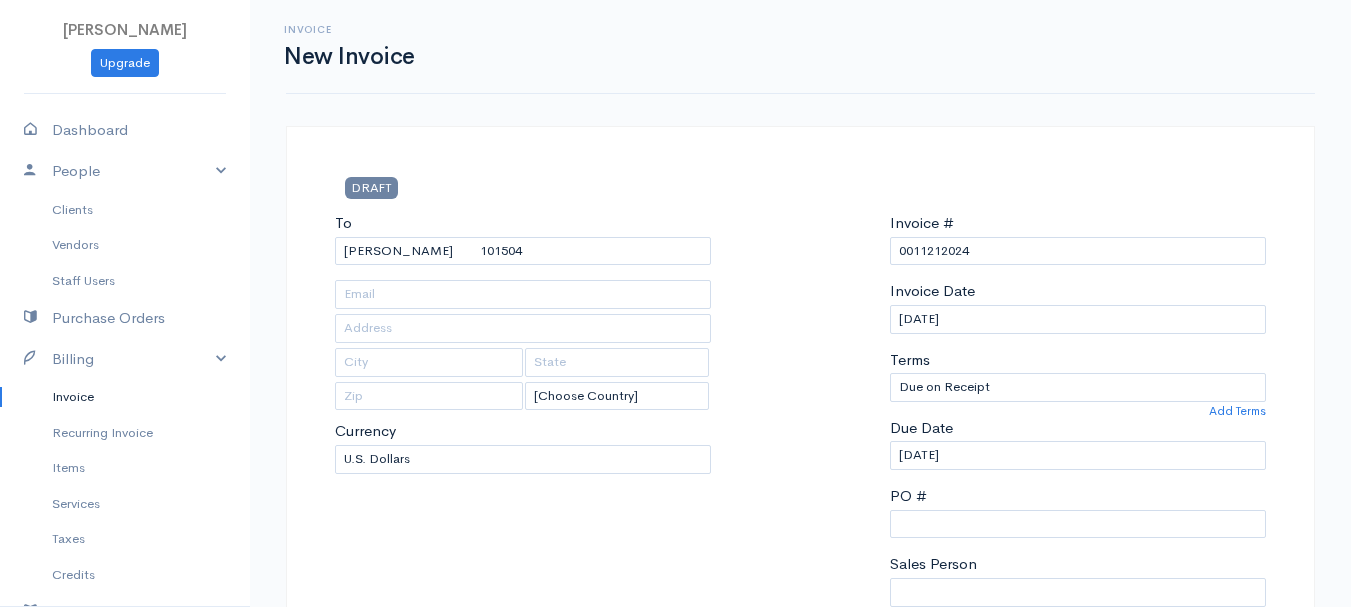 click on "[PERSON_NAME]
Upgrade
Dashboard
People
Clients
Vendors
Staff Users
Purchase Orders
Billing
Invoice
Recurring Invoice
Items
Services
Taxes
Credits
Estimates
Payments
Expenses
Track Time
Projects
Reports
Settings
My Organizations
Logout
Help
@CloudBooksApp 2022
Invoice
New Invoice
DRAFT To [GEOGRAPHIC_DATA][PERSON_NAME]         101504 [Choose Country] [GEOGRAPHIC_DATA] [GEOGRAPHIC_DATA] [GEOGRAPHIC_DATA] [GEOGRAPHIC_DATA] [GEOGRAPHIC_DATA] [GEOGRAPHIC_DATA] [US_STATE] [GEOGRAPHIC_DATA] [GEOGRAPHIC_DATA] [GEOGRAPHIC_DATA] [GEOGRAPHIC_DATA] [GEOGRAPHIC_DATA] [GEOGRAPHIC_DATA]" at bounding box center (675, 864) 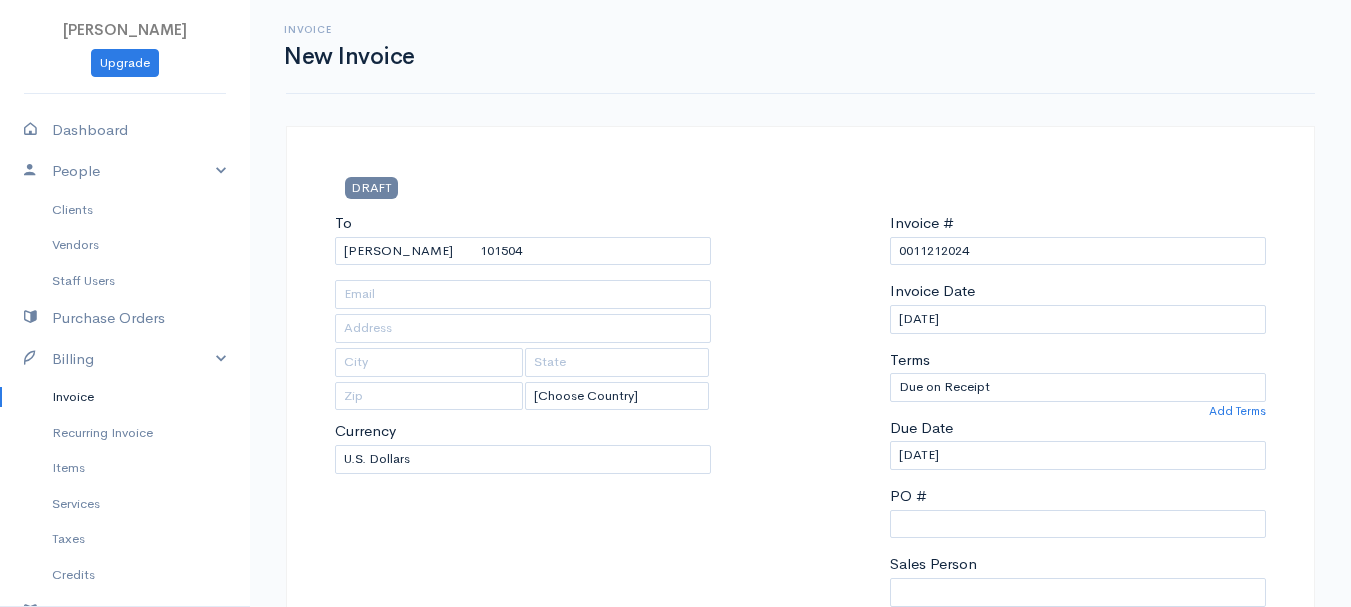 type on "[STREET_ADDRESS]" 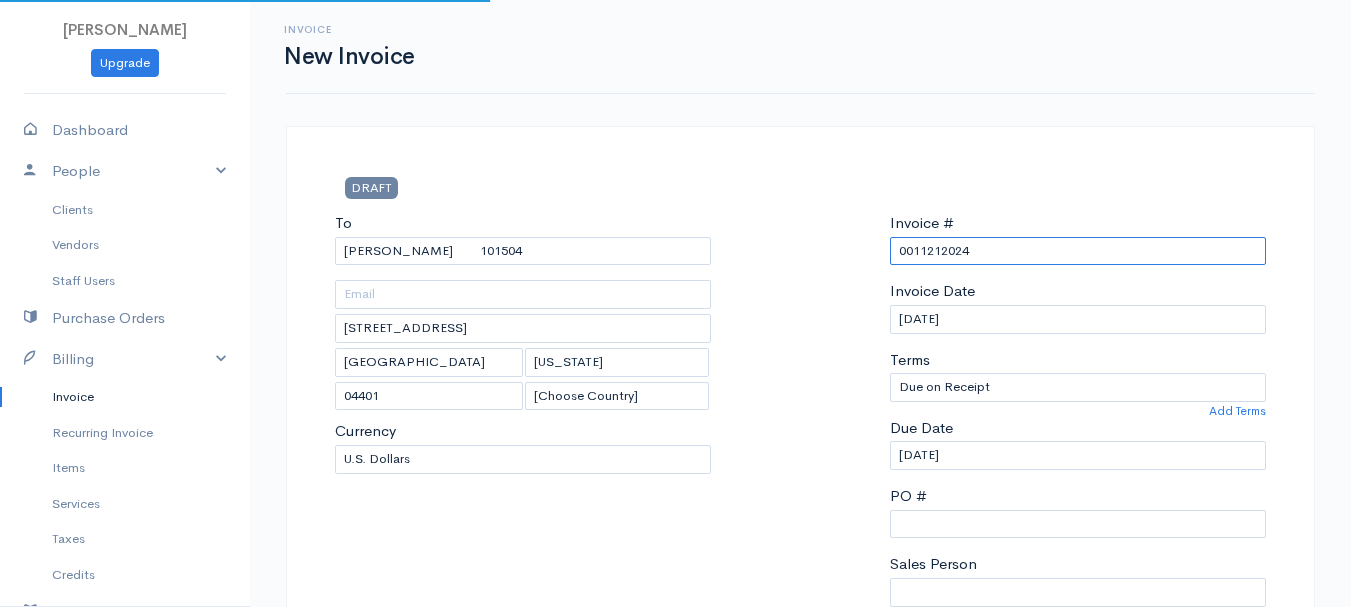 click on "0011212024" at bounding box center (1078, 251) 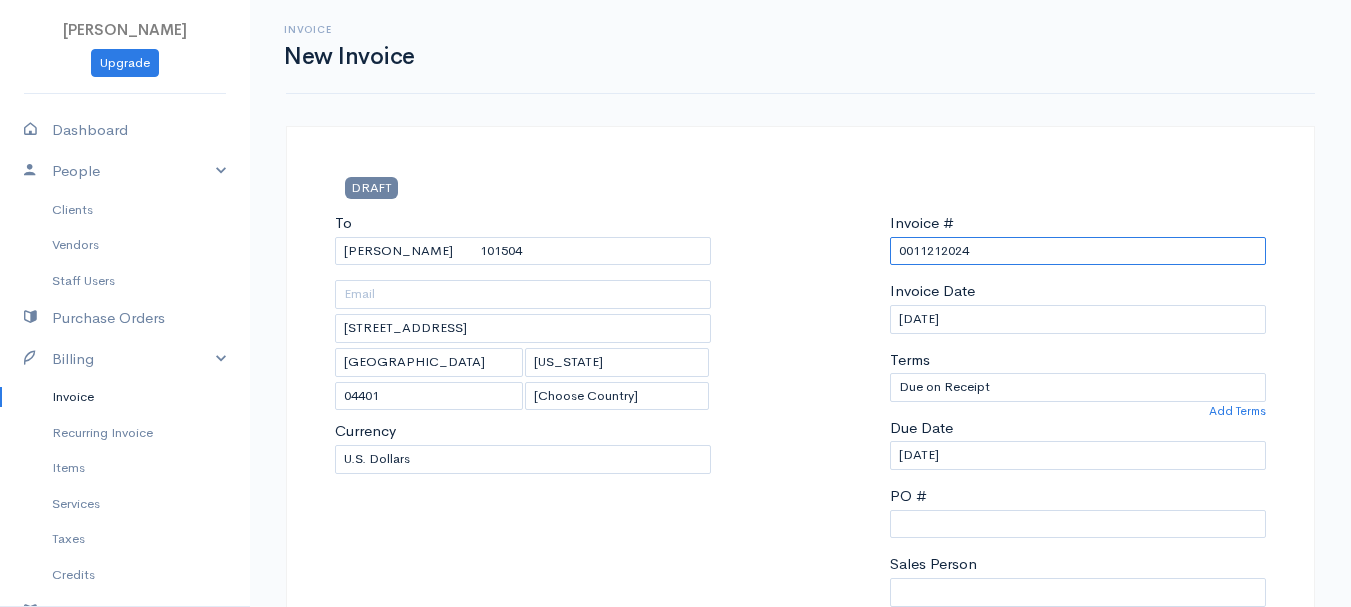 click on "0011212024" at bounding box center [1078, 251] 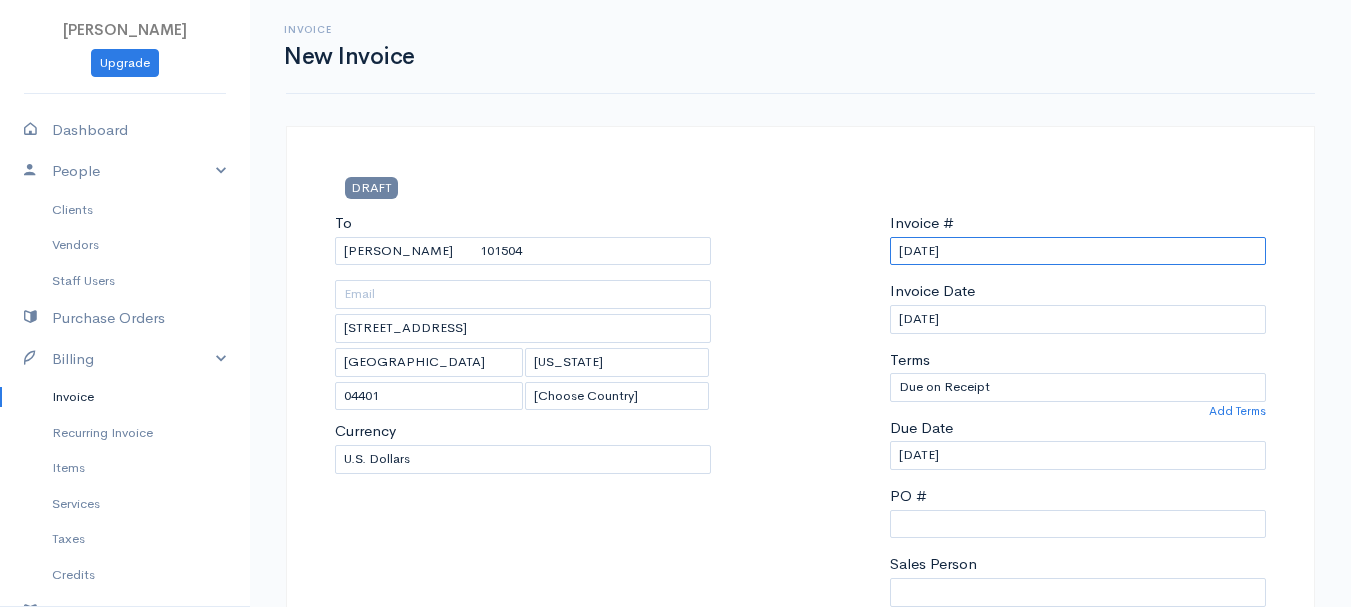 drag, startPoint x: 952, startPoint y: 255, endPoint x: 862, endPoint y: 257, distance: 90.02222 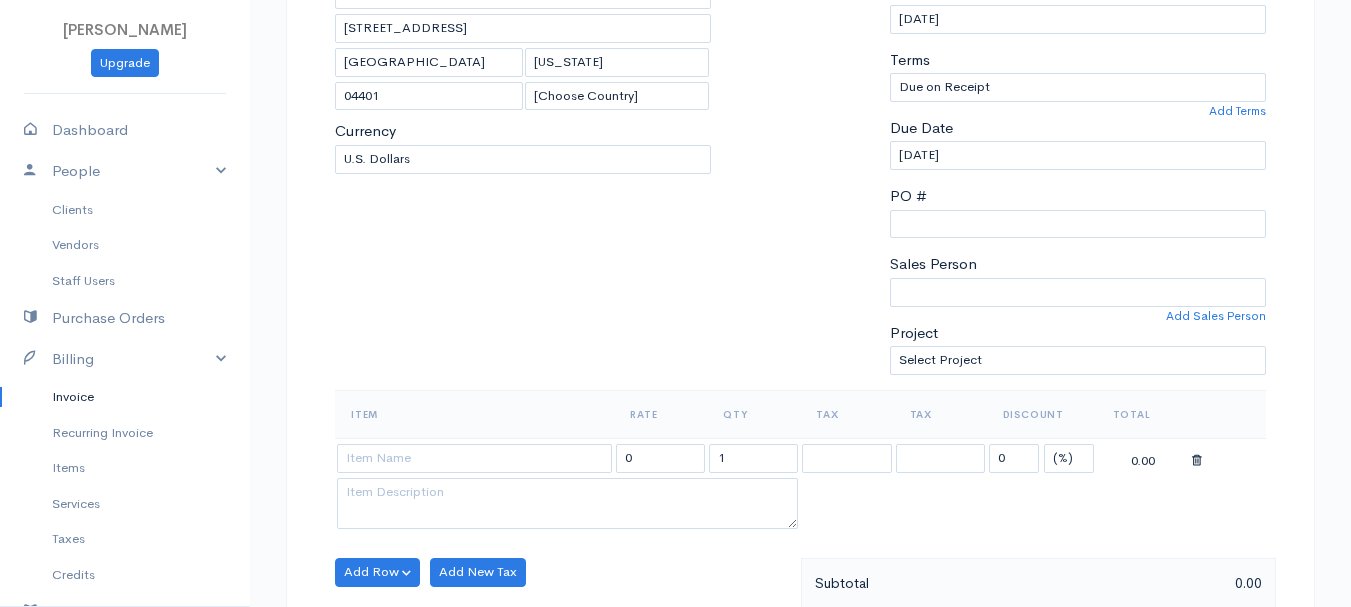 scroll, scrollTop: 500, scrollLeft: 0, axis: vertical 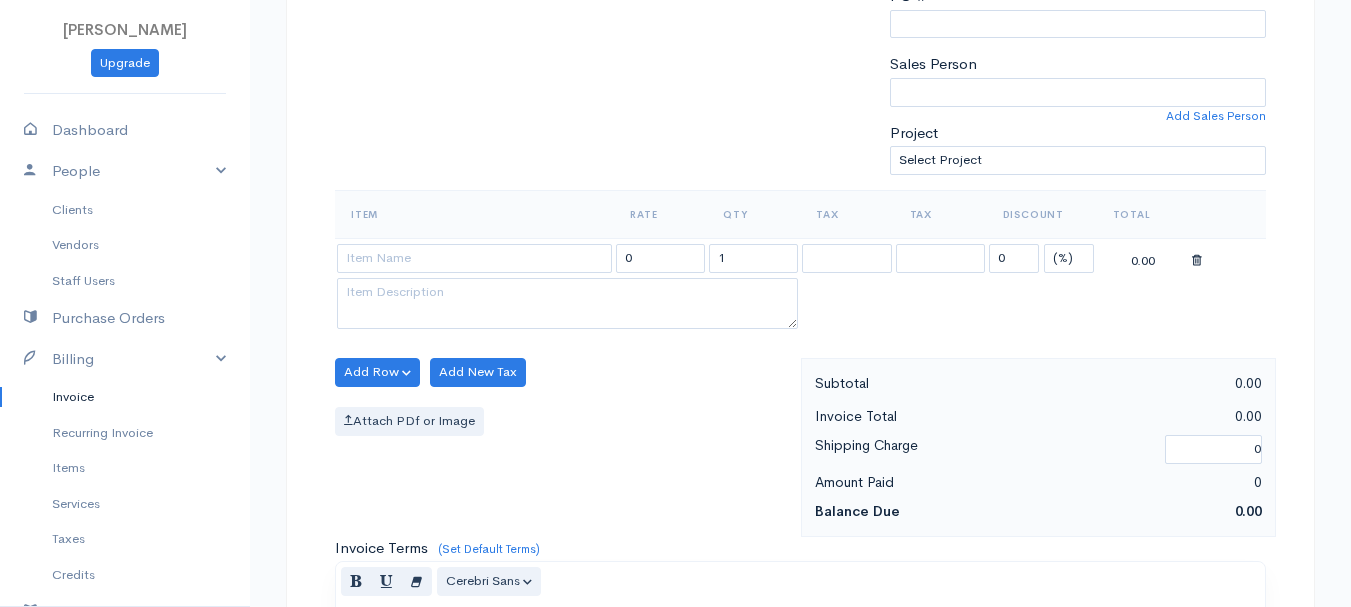 type on "[DATE]" 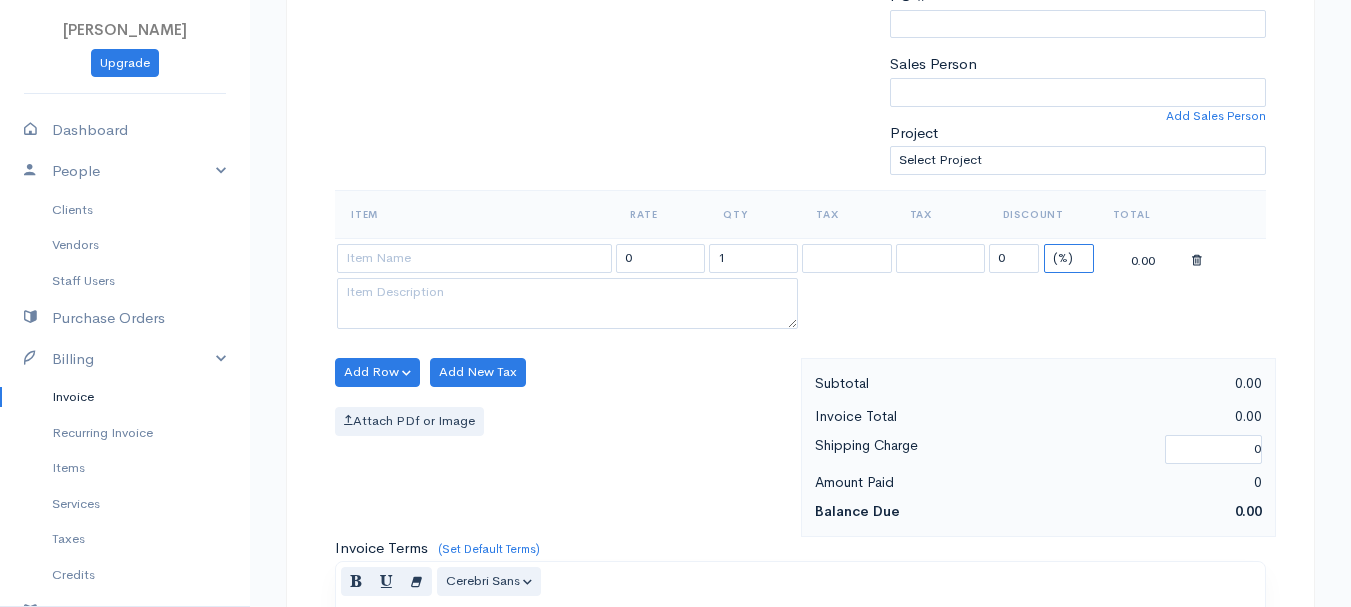 click on "(%) Flat" at bounding box center [1069, 258] 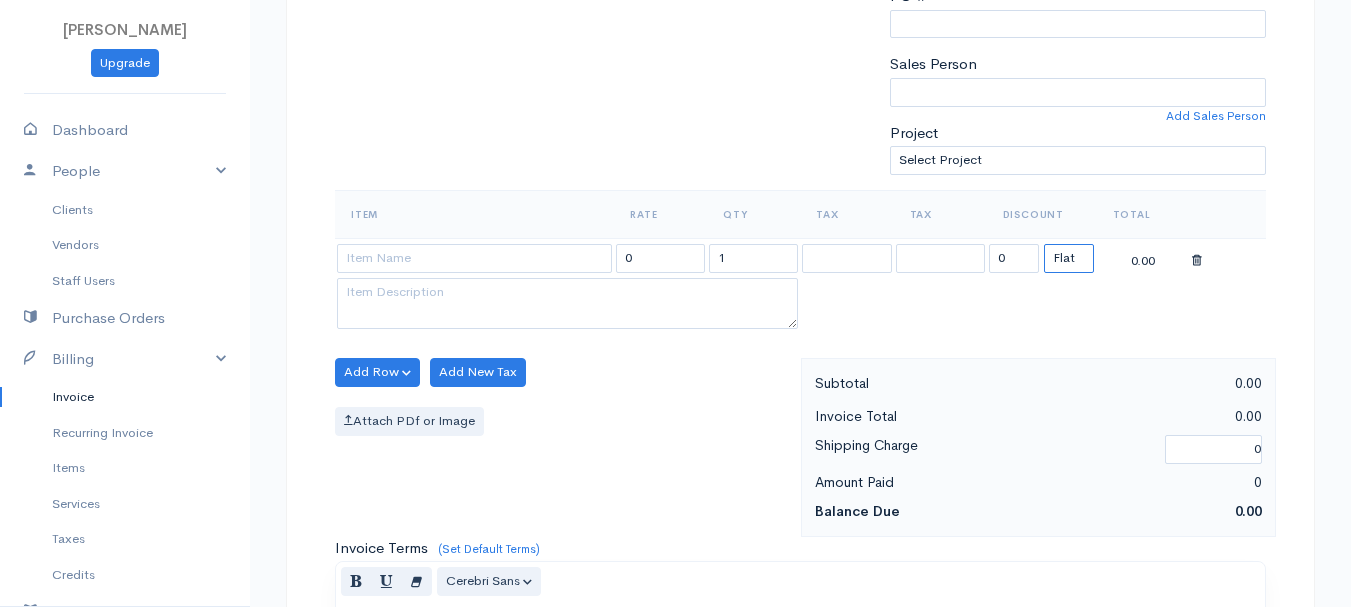click on "(%) Flat" at bounding box center (1069, 258) 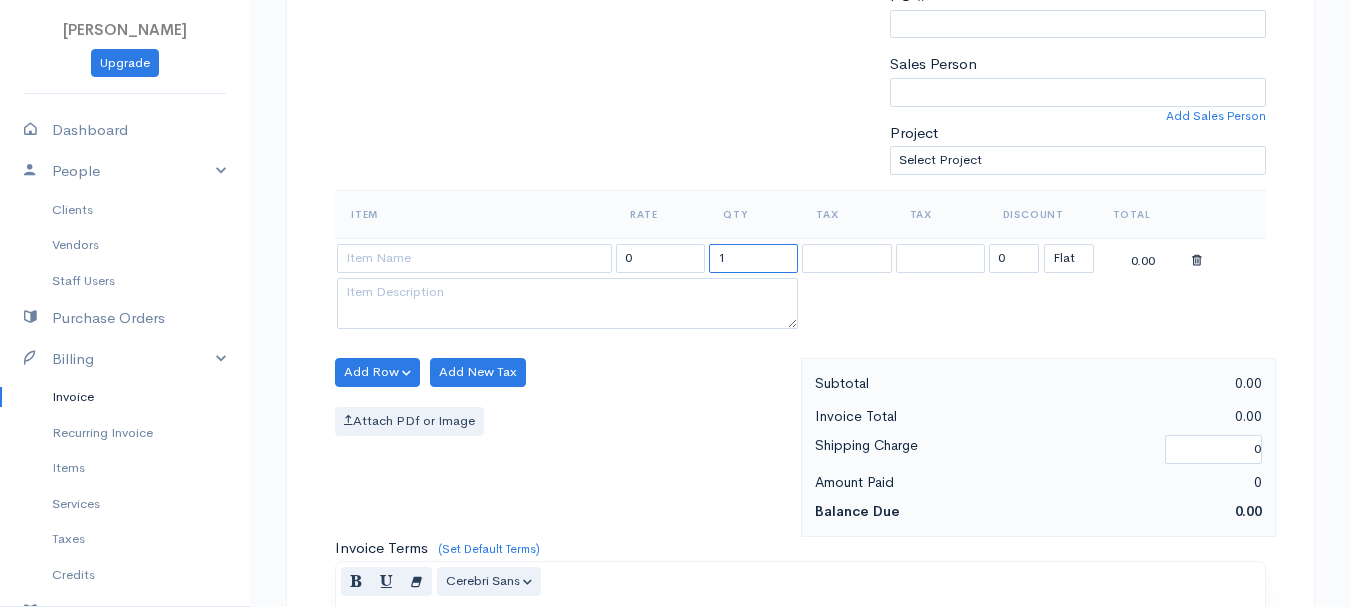 click on "1" at bounding box center (753, 258) 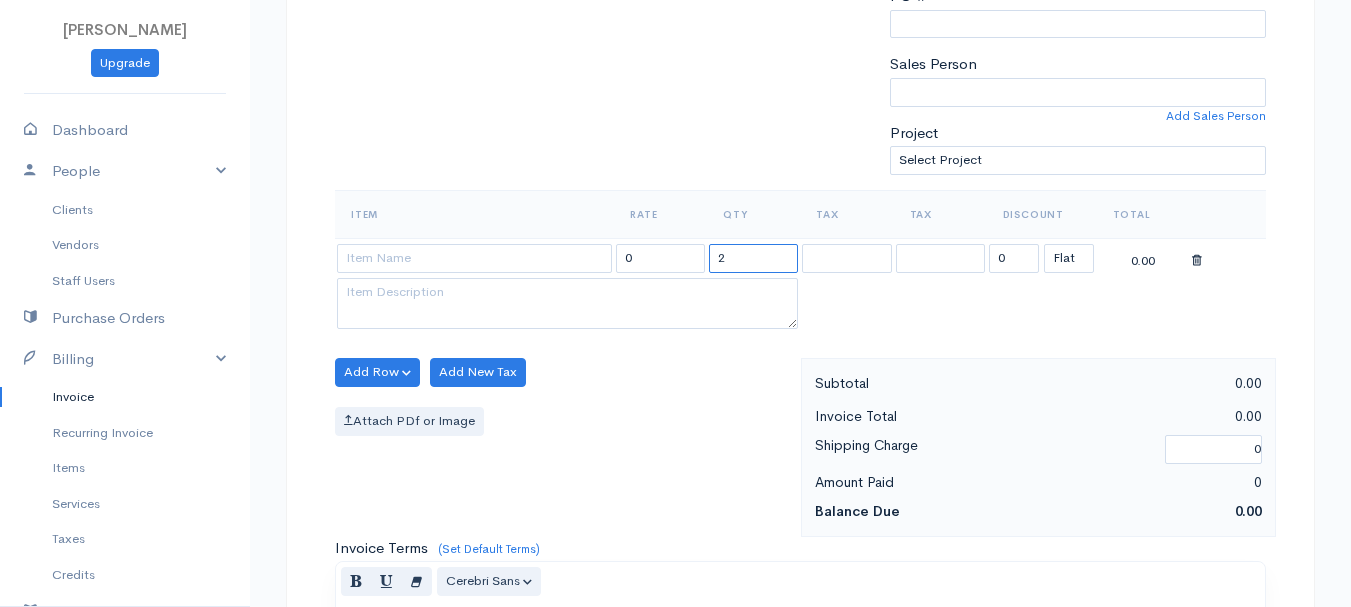 type on "2" 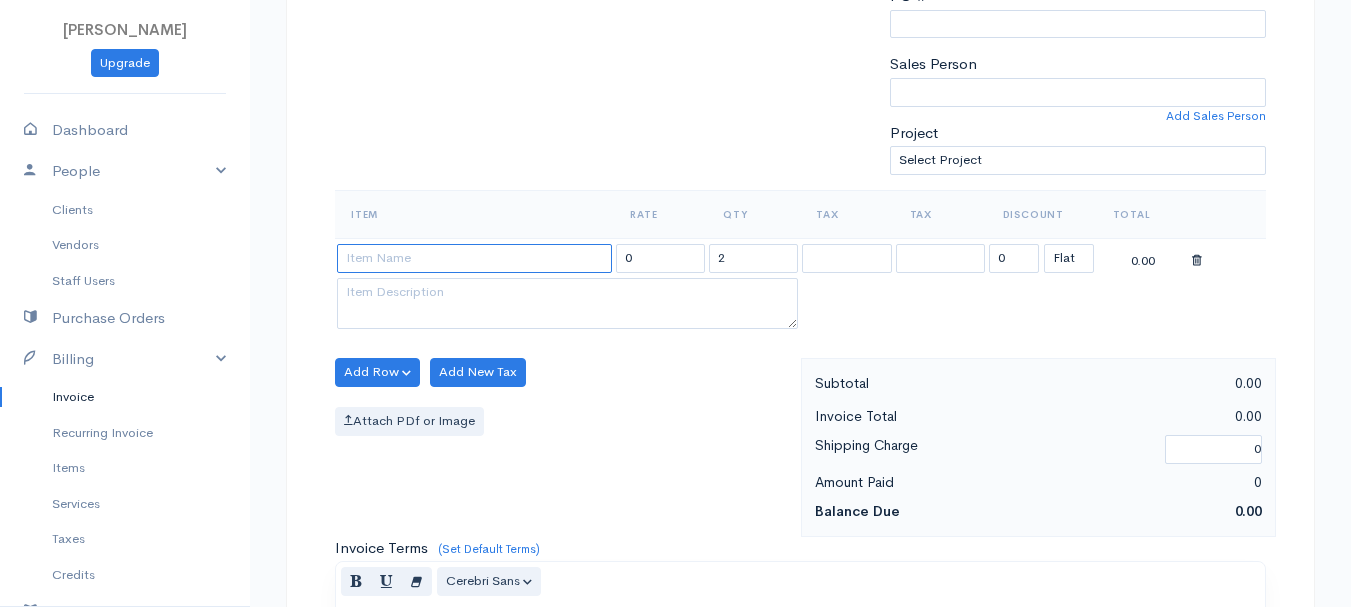 click at bounding box center [474, 258] 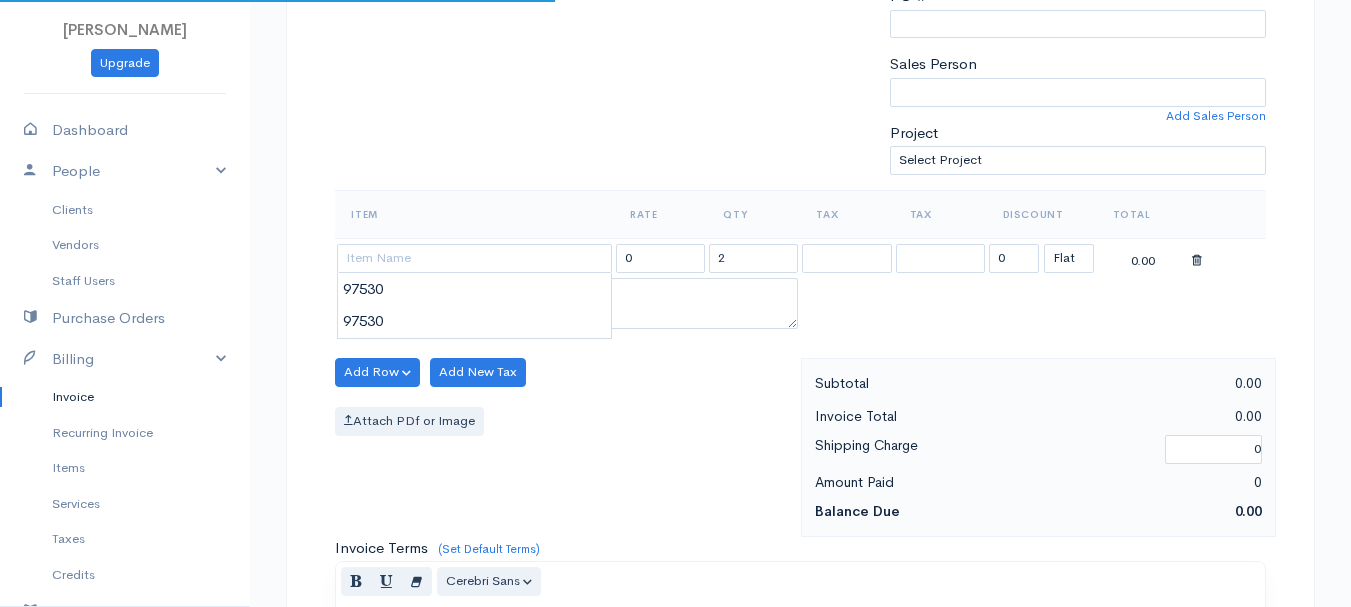 type on "97530" 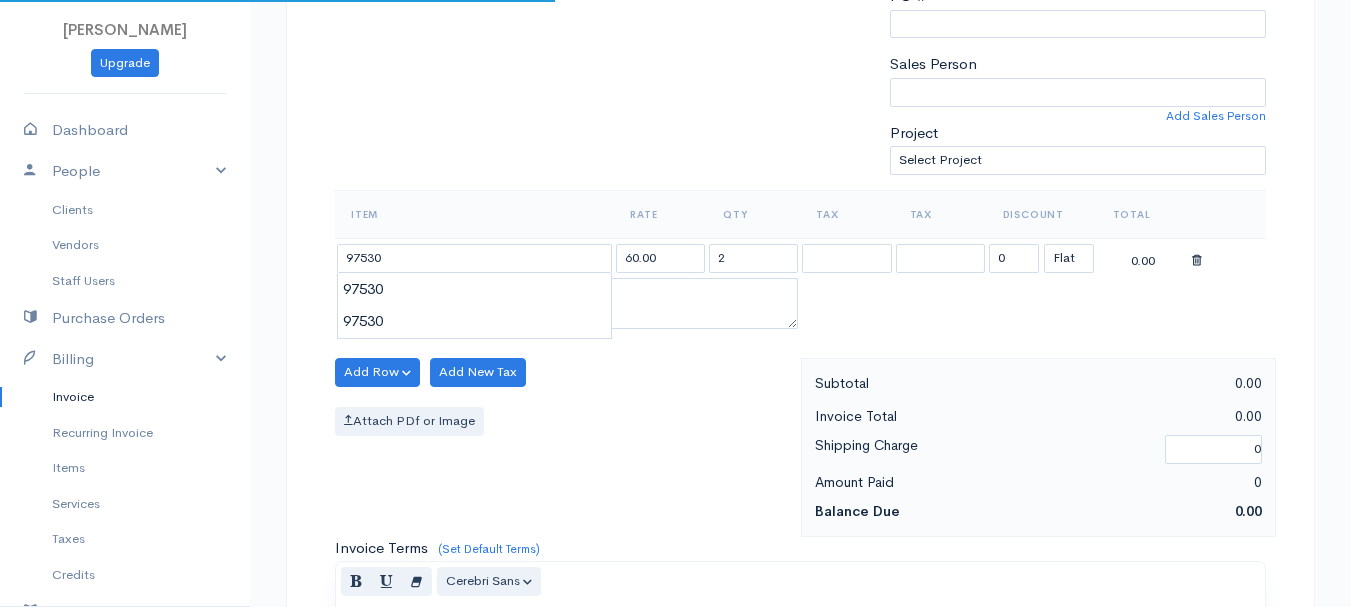 click on "[PERSON_NAME]
Upgrade
Dashboard
People
Clients
Vendors
Staff Users
Purchase Orders
Billing
Invoice
Recurring Invoice
Items
Services
Taxes
Credits
Estimates
Payments
Expenses
Track Time
Projects
Reports
Settings
My Organizations
Logout
Help
@CloudBooksApp 2022
Invoice
New Invoice
DRAFT To [GEOGRAPHIC_DATA][PERSON_NAME][GEOGRAPHIC_DATA]         [GEOGRAPHIC_DATA][STREET_ADDRESS][US_STATE] [Choose Country] [GEOGRAPHIC_DATA] [GEOGRAPHIC_DATA] [GEOGRAPHIC_DATA] [GEOGRAPHIC_DATA] [GEOGRAPHIC_DATA] [GEOGRAPHIC_DATA] [US_STATE] [GEOGRAPHIC_DATA] [GEOGRAPHIC_DATA]" at bounding box center (675, 364) 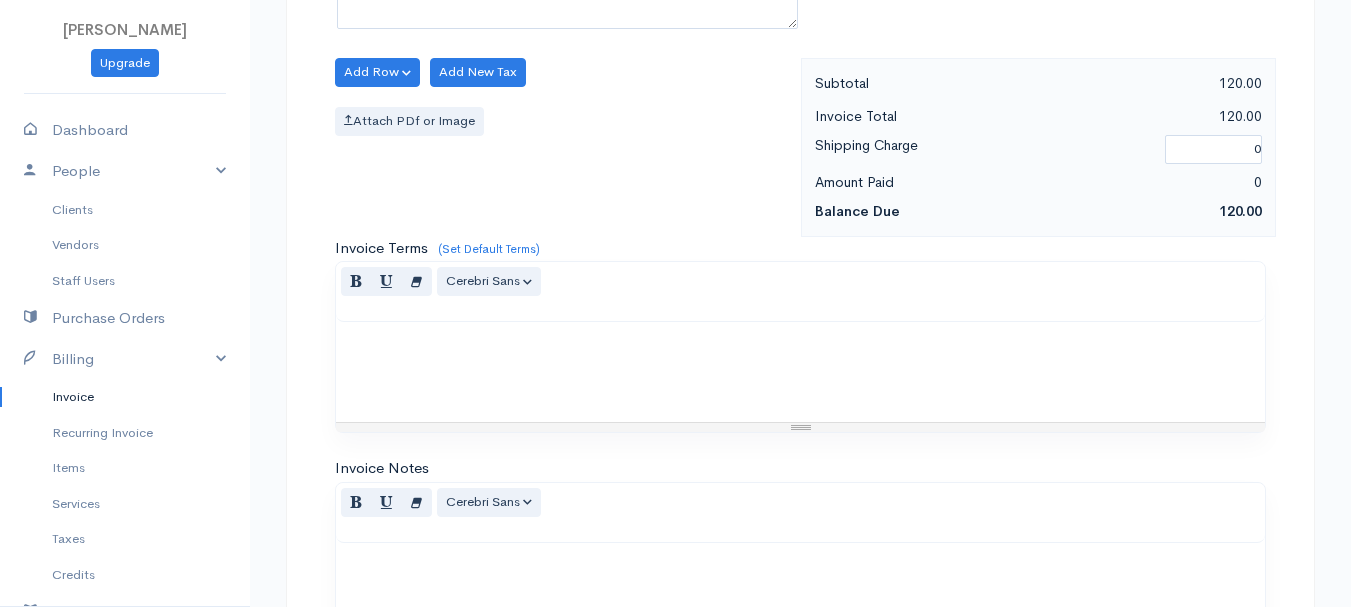 scroll, scrollTop: 1122, scrollLeft: 0, axis: vertical 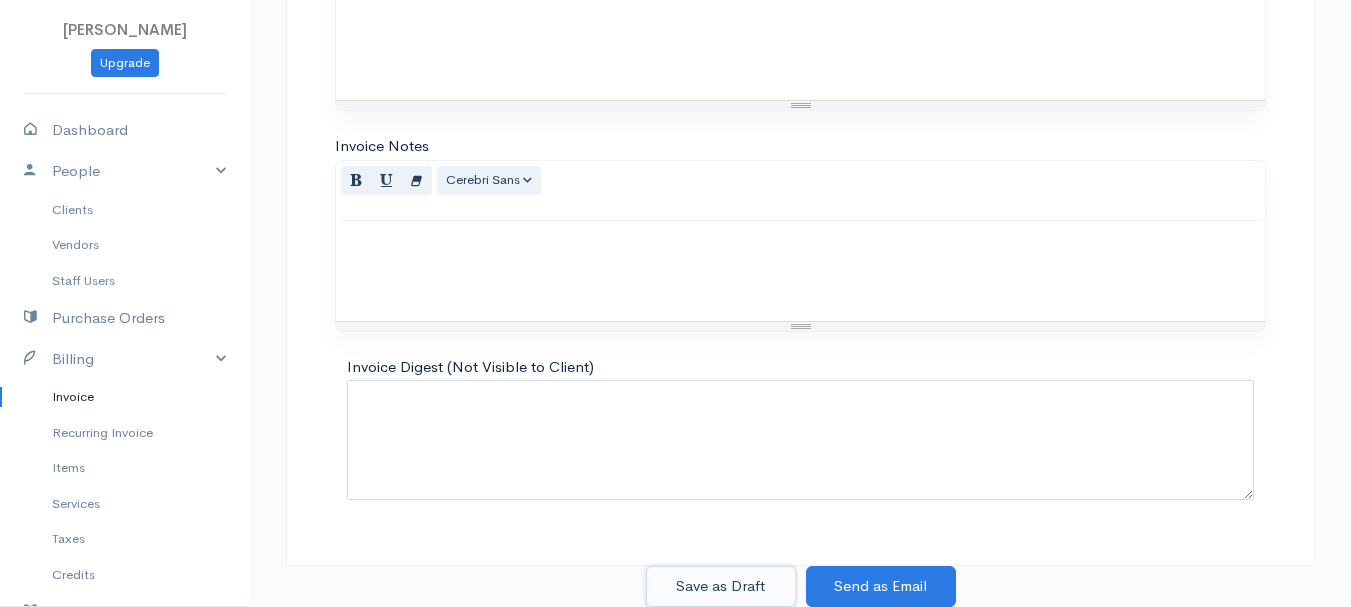 click on "Save as Draft" at bounding box center [721, 586] 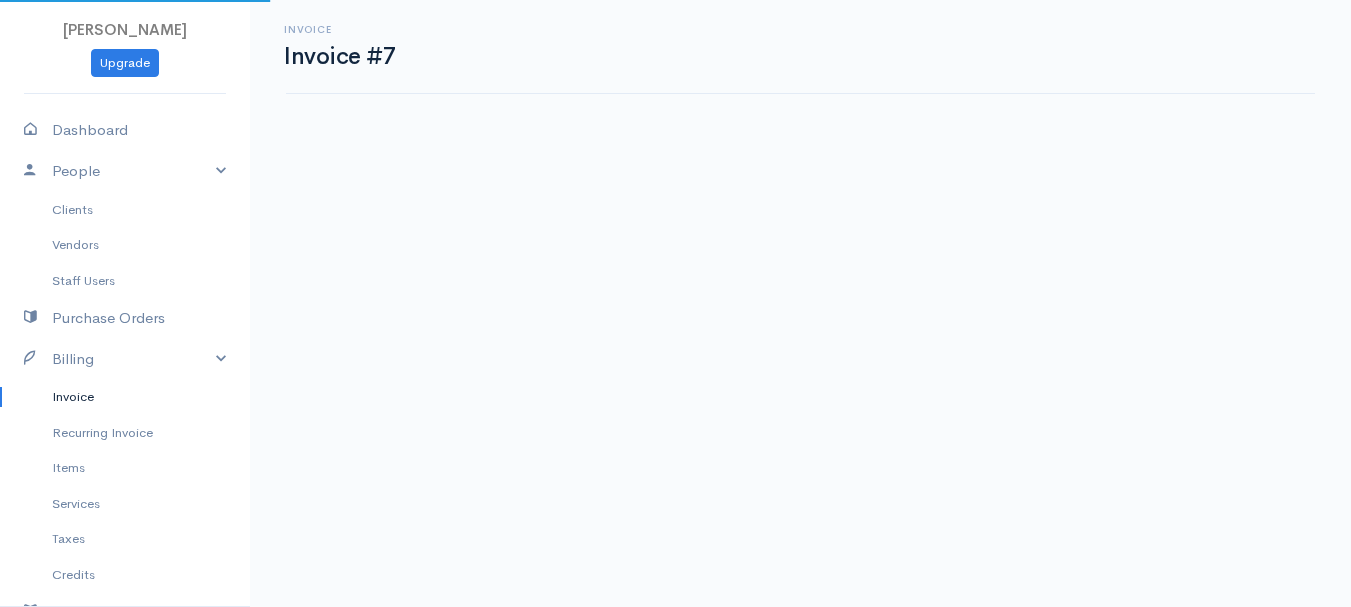 scroll, scrollTop: 0, scrollLeft: 0, axis: both 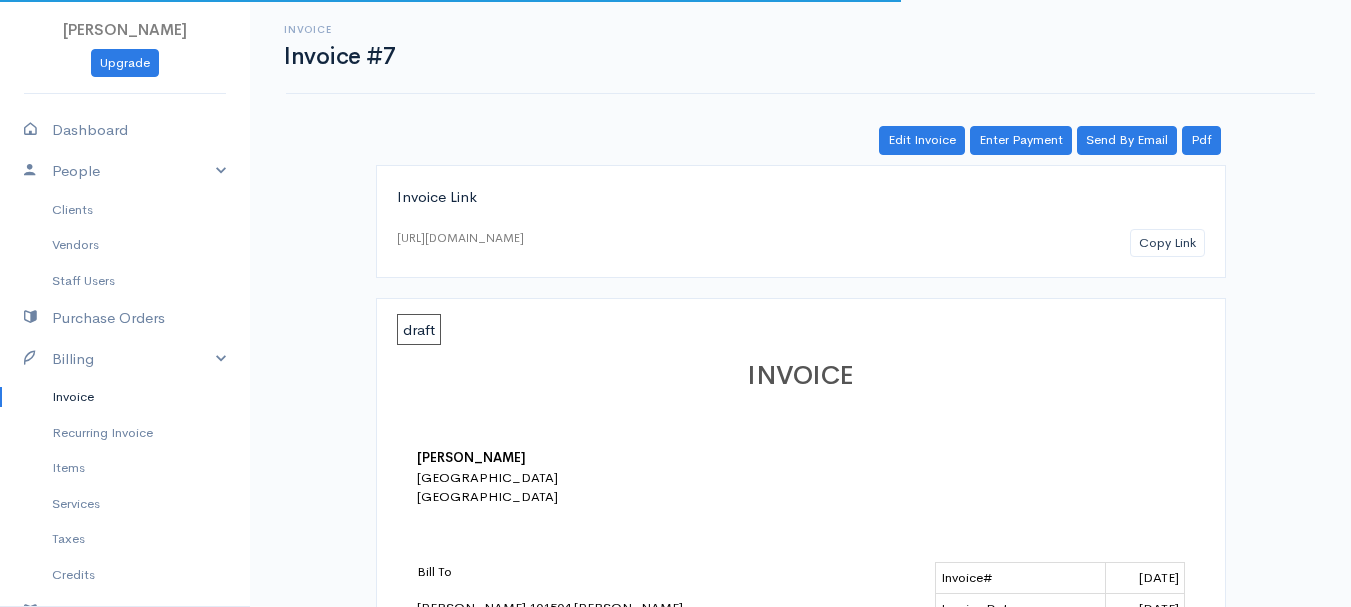 drag, startPoint x: 70, startPoint y: 393, endPoint x: 187, endPoint y: 387, distance: 117.15375 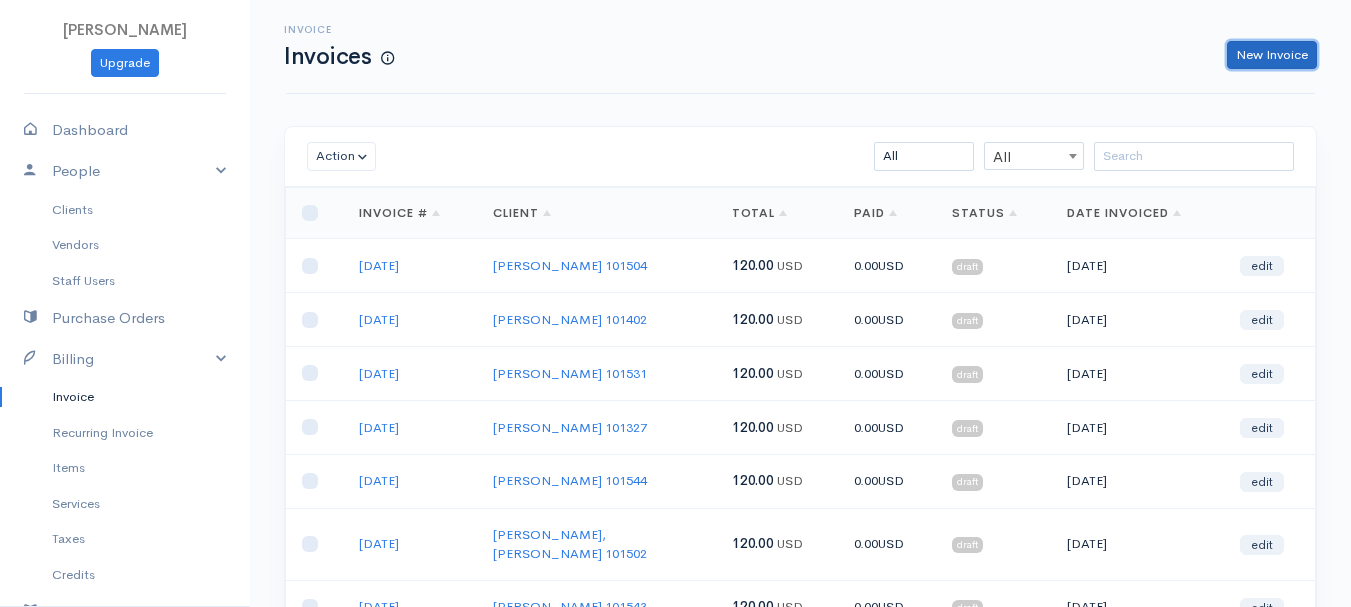 click on "New Invoice" at bounding box center [1272, 55] 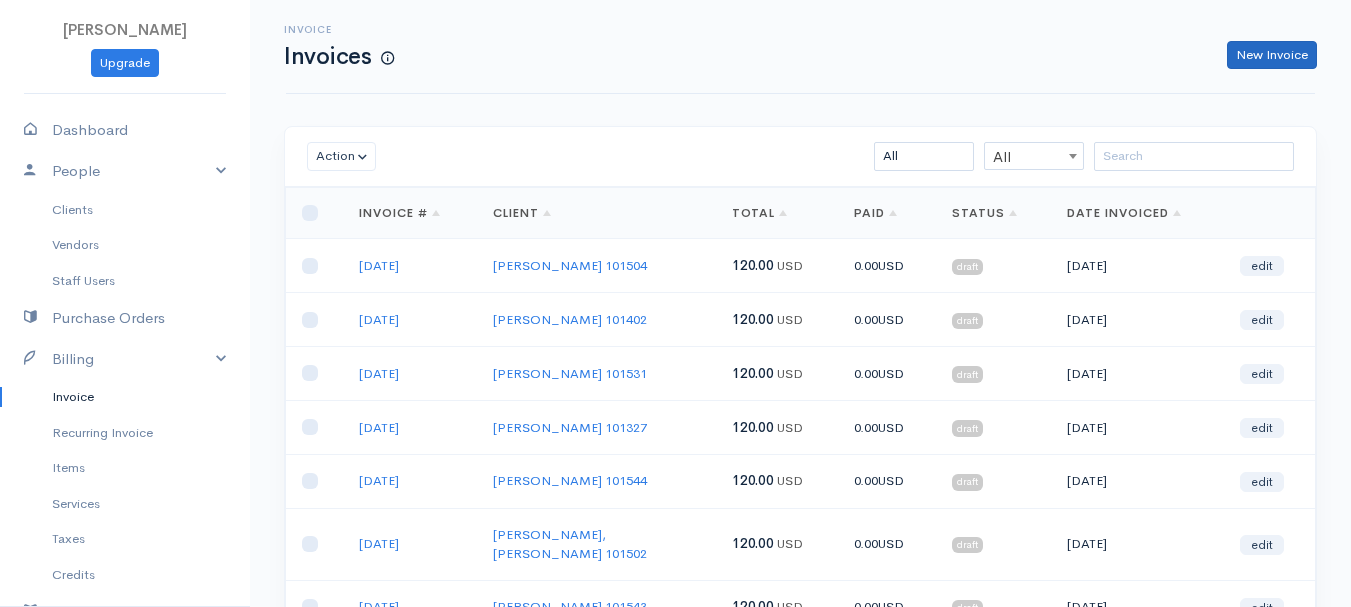 select on "[GEOGRAPHIC_DATA]" 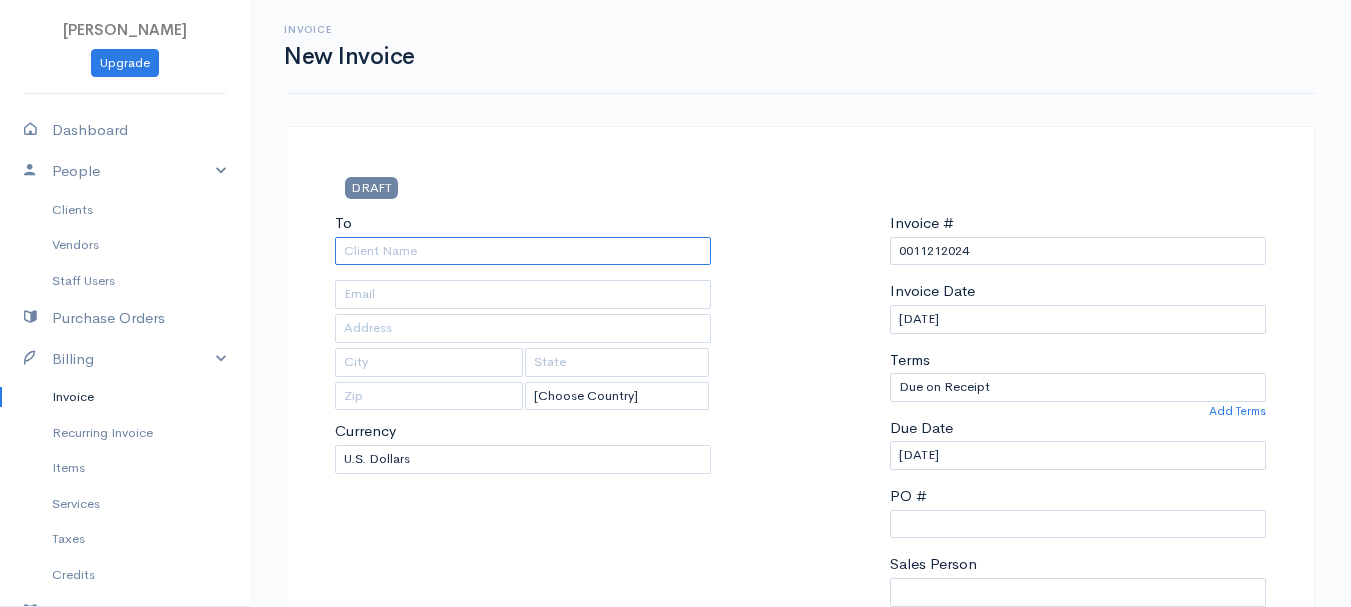 click on "To" at bounding box center [523, 251] 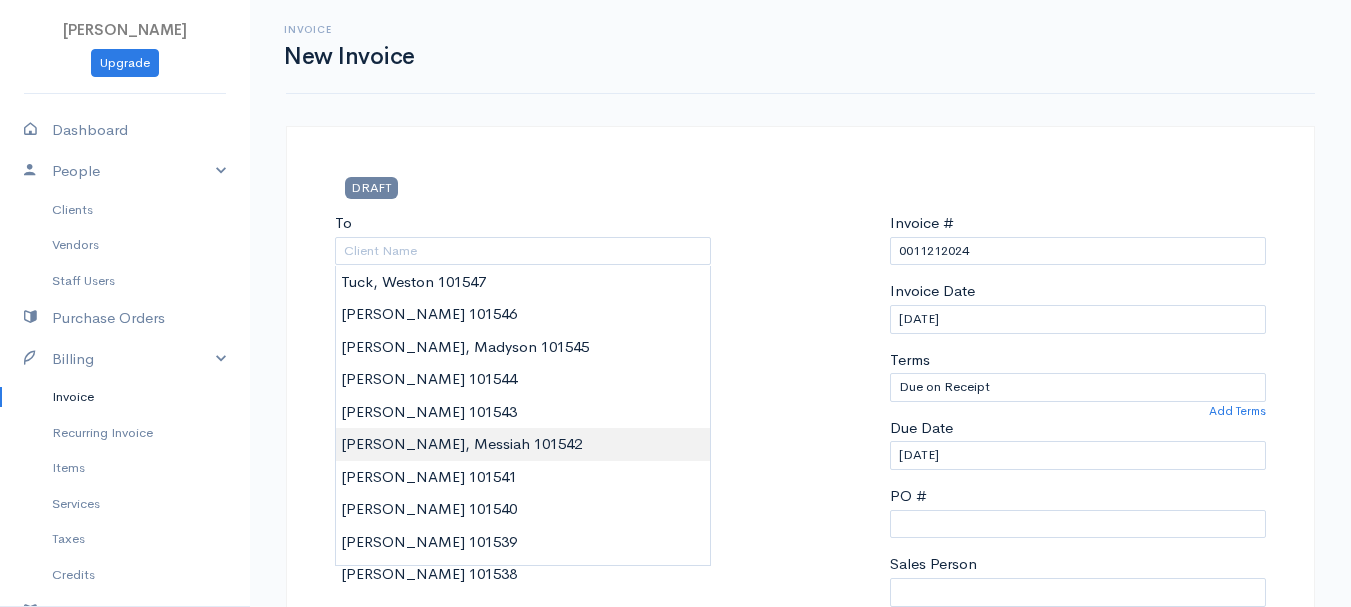 type on "[PERSON_NAME], Messiah     101542" 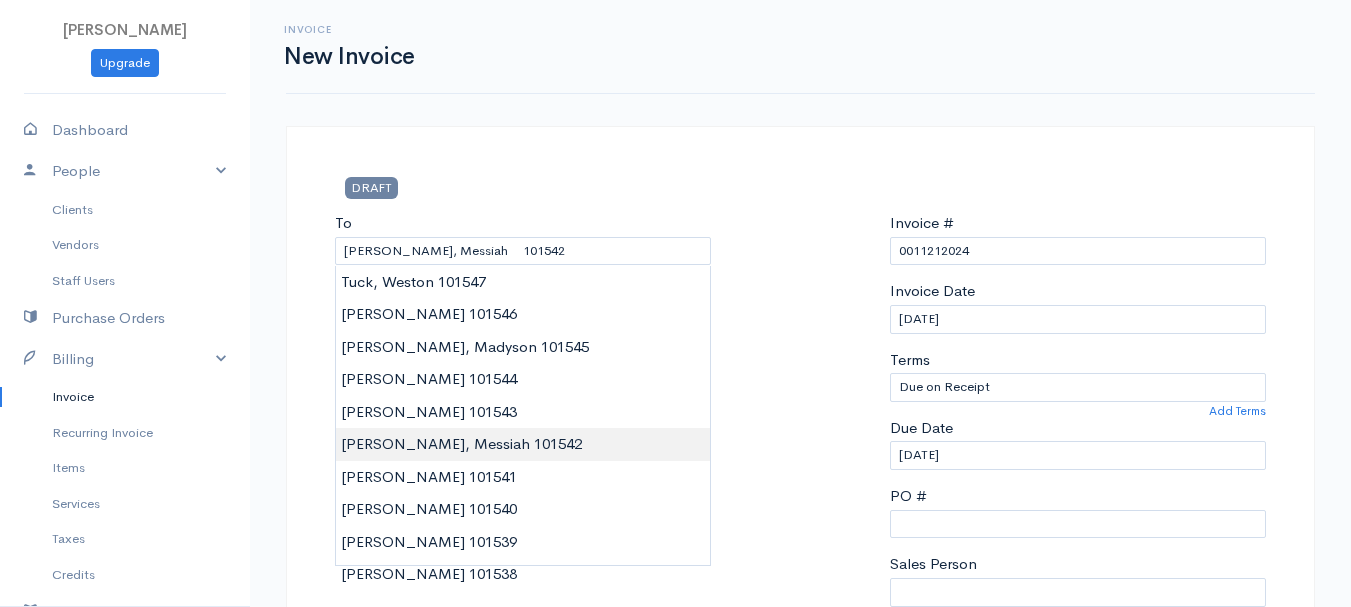 click on "[PERSON_NAME]
Upgrade
Dashboard
People
Clients
Vendors
Staff Users
Purchase Orders
Billing
Invoice
Recurring Invoice
Items
Services
Taxes
Credits
Estimates
Payments
Expenses
Track Time
Projects
Reports
Settings
My Organizations
Logout
Help
@CloudBooksApp 2022
Invoice
New Invoice
DRAFT To [PERSON_NAME], Messiah     101542 [Choose Country] [GEOGRAPHIC_DATA] [GEOGRAPHIC_DATA] [GEOGRAPHIC_DATA] [GEOGRAPHIC_DATA] [GEOGRAPHIC_DATA] [GEOGRAPHIC_DATA] [US_STATE] [GEOGRAPHIC_DATA] [GEOGRAPHIC_DATA] [GEOGRAPHIC_DATA] [GEOGRAPHIC_DATA] [GEOGRAPHIC_DATA] 0" at bounding box center (675, 864) 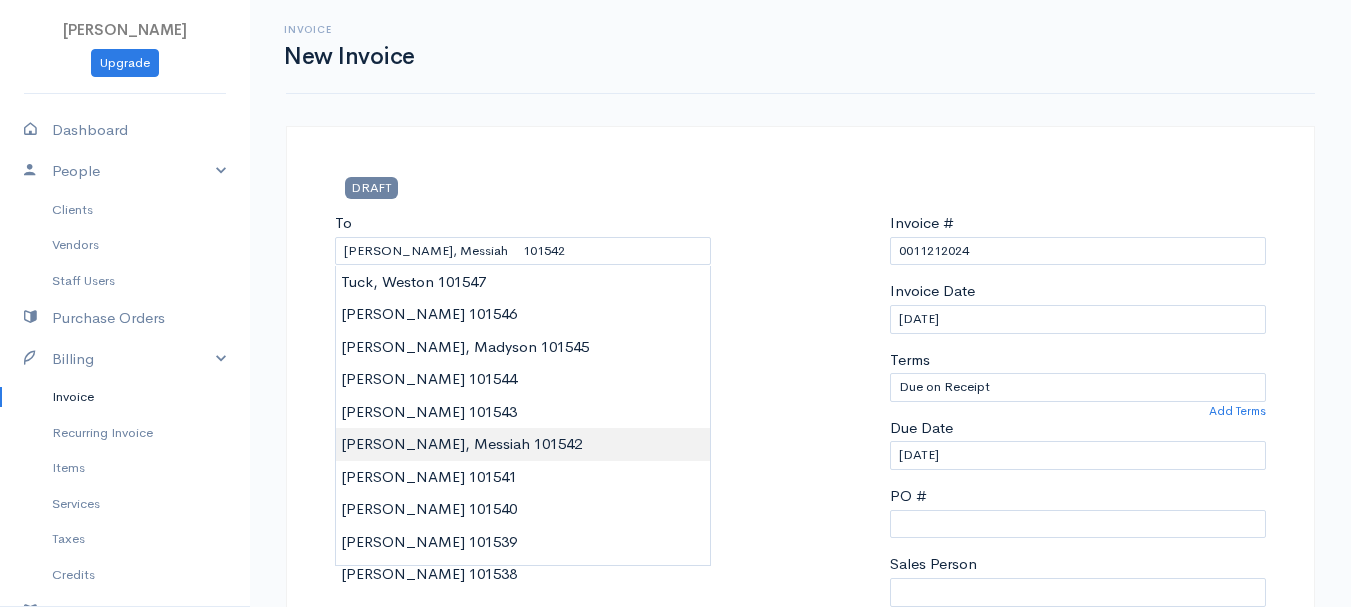 type on "[US_STATE]" 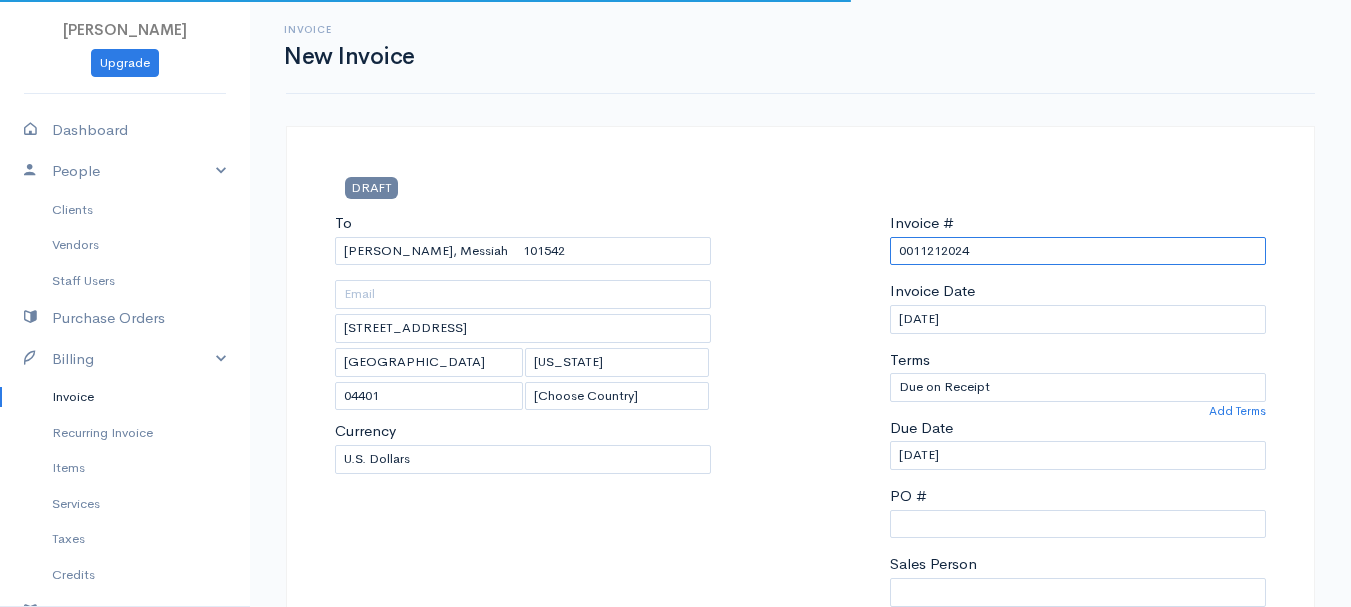 click on "0011212024" at bounding box center [1078, 251] 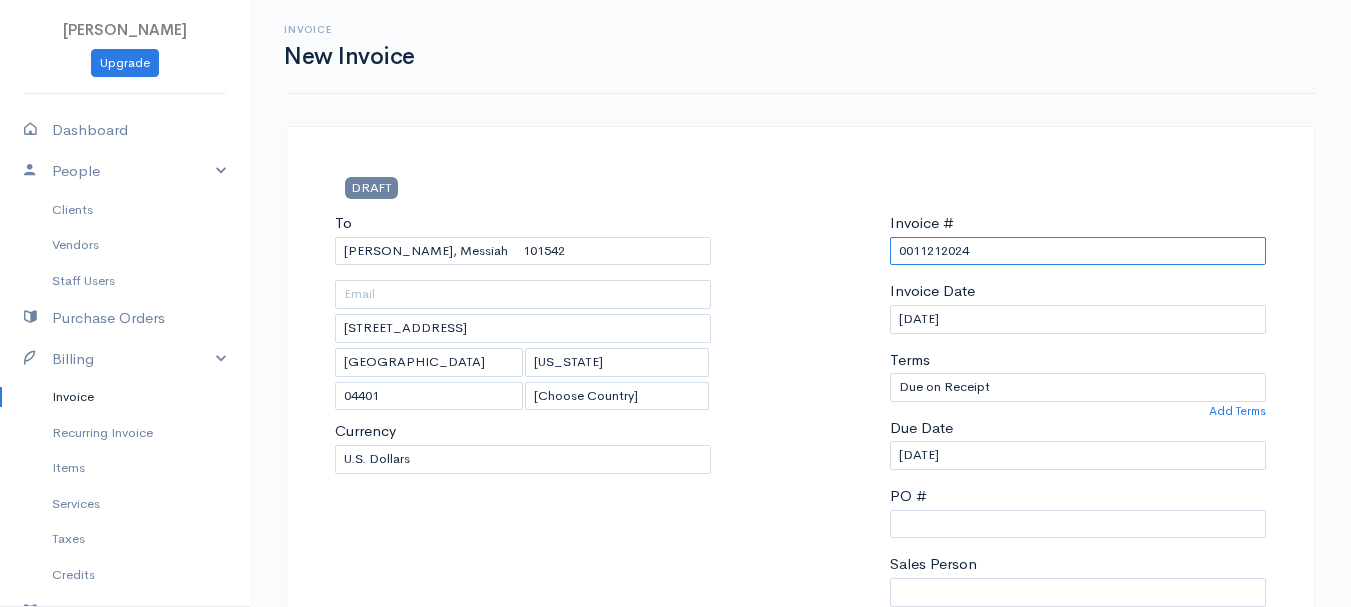 click on "0011212024" at bounding box center [1078, 251] 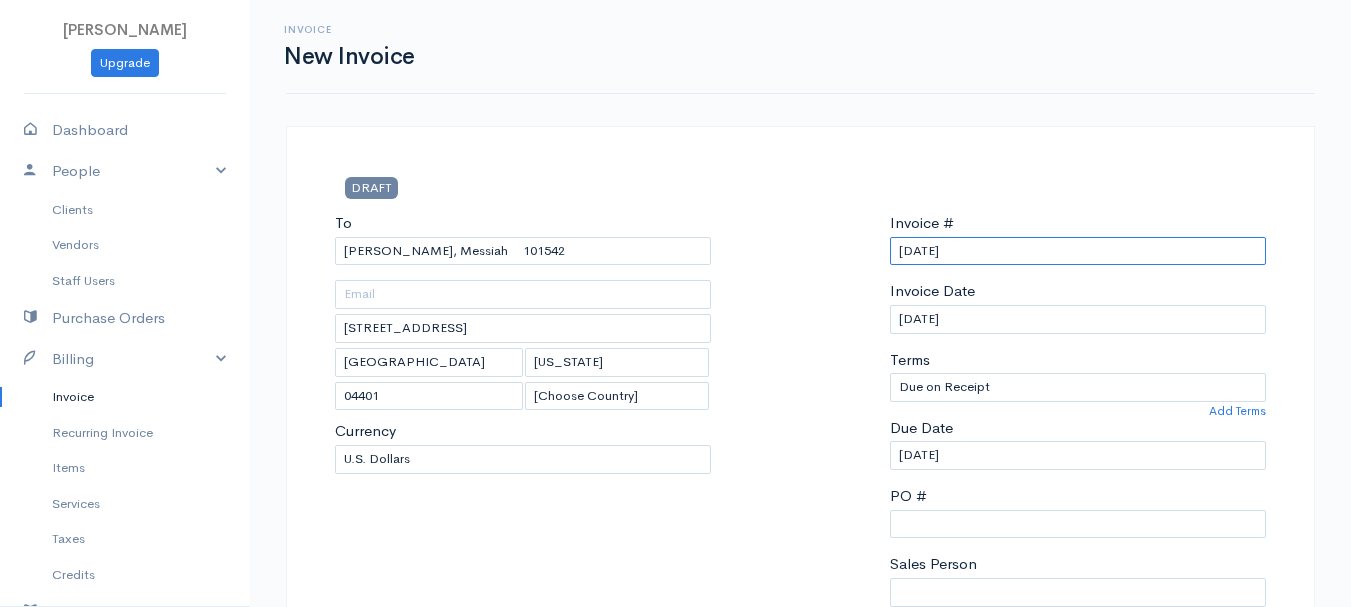 scroll, scrollTop: 500, scrollLeft: 0, axis: vertical 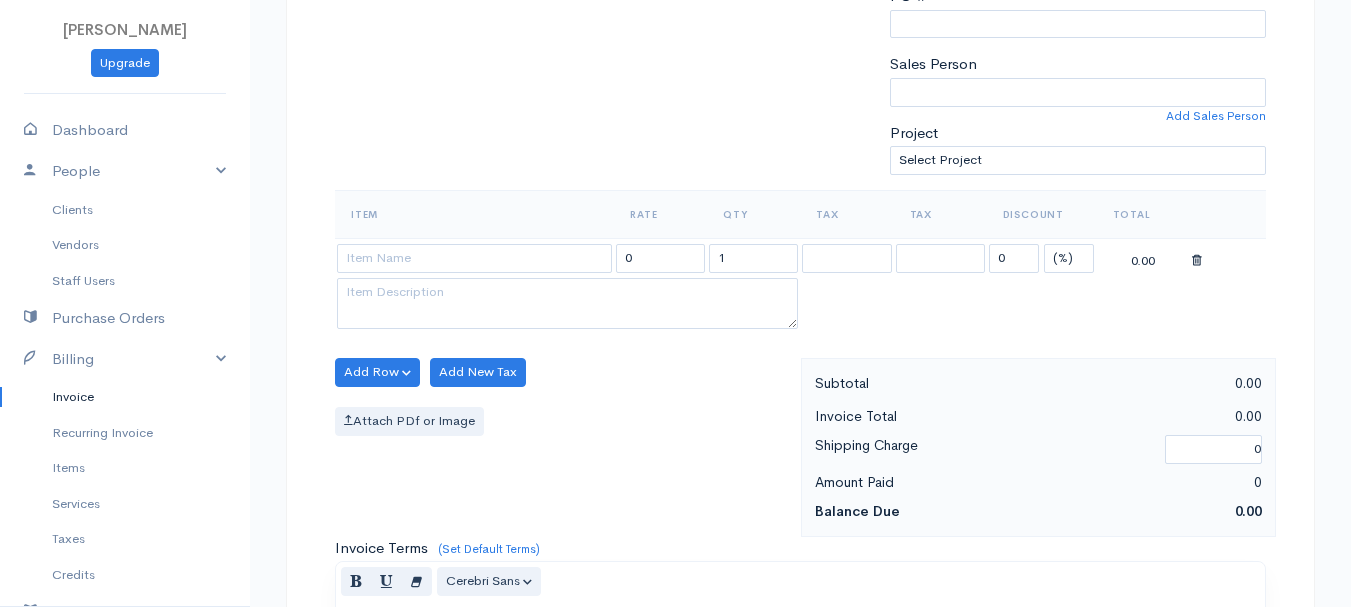 type on "[DATE]" 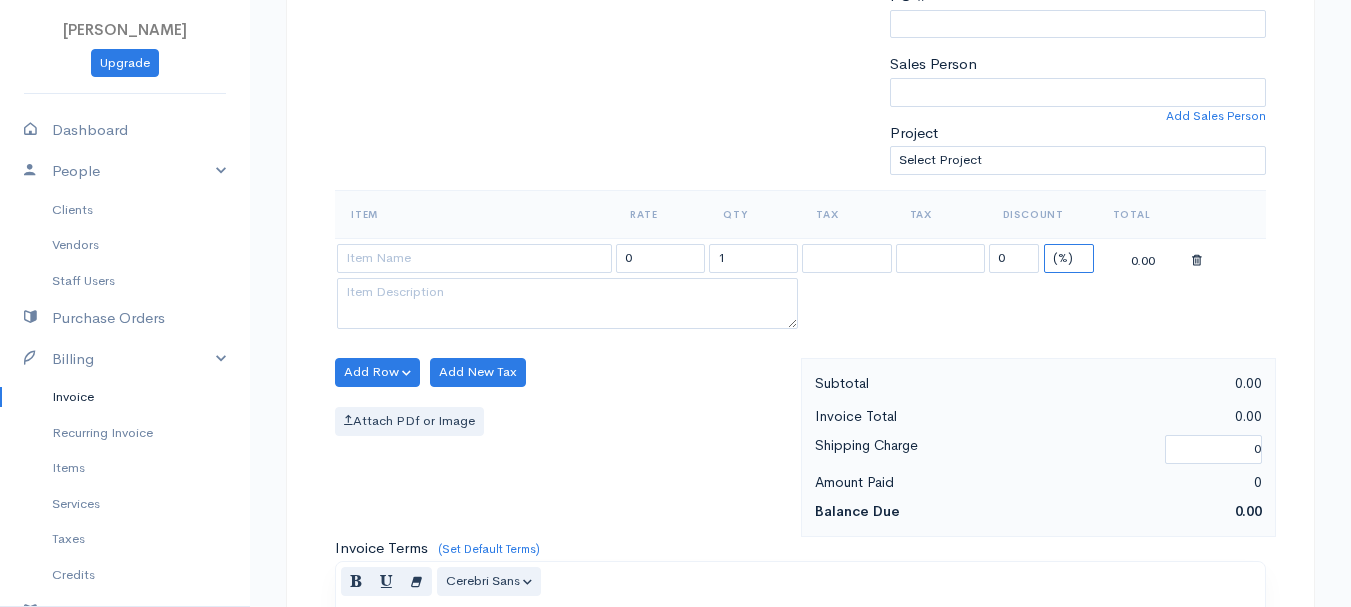 click on "(%) Flat" at bounding box center [1069, 258] 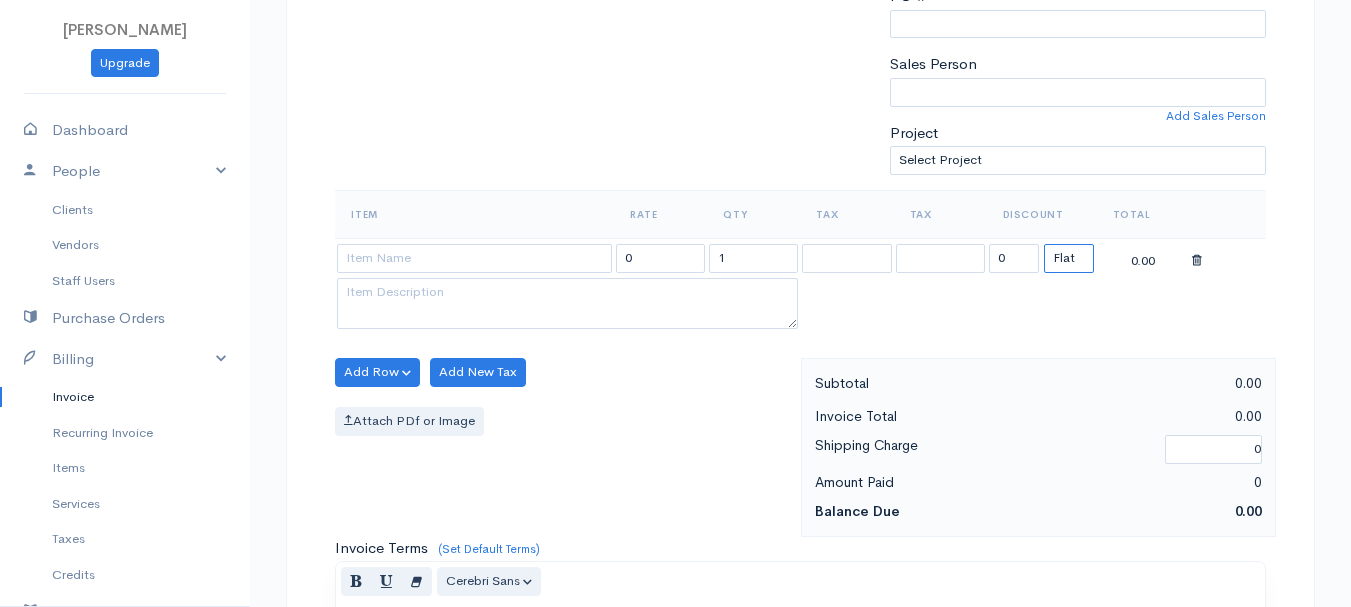 click on "(%) Flat" at bounding box center (1069, 258) 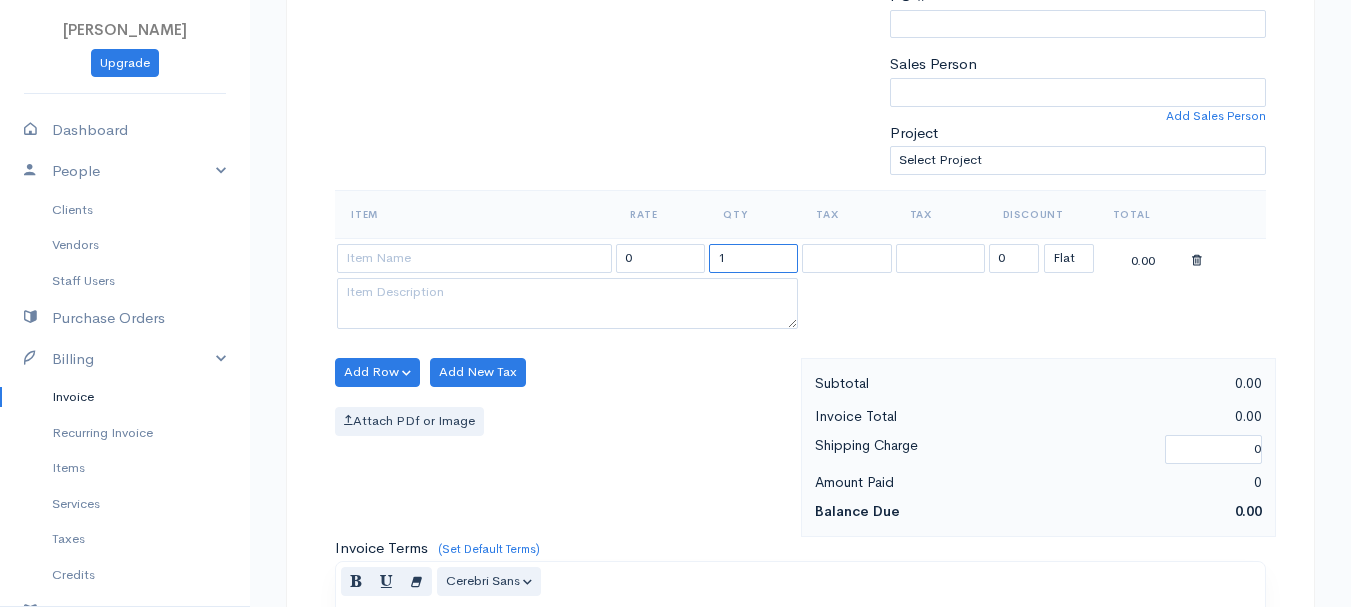 click on "1" at bounding box center (753, 258) 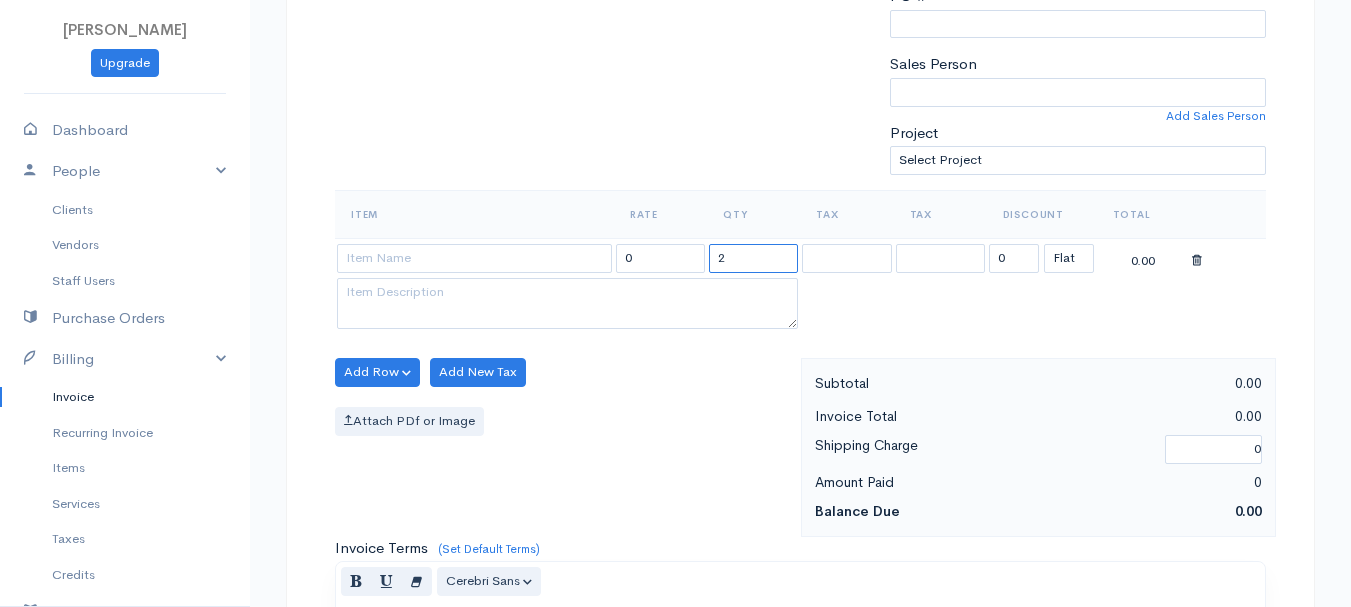 type on "2" 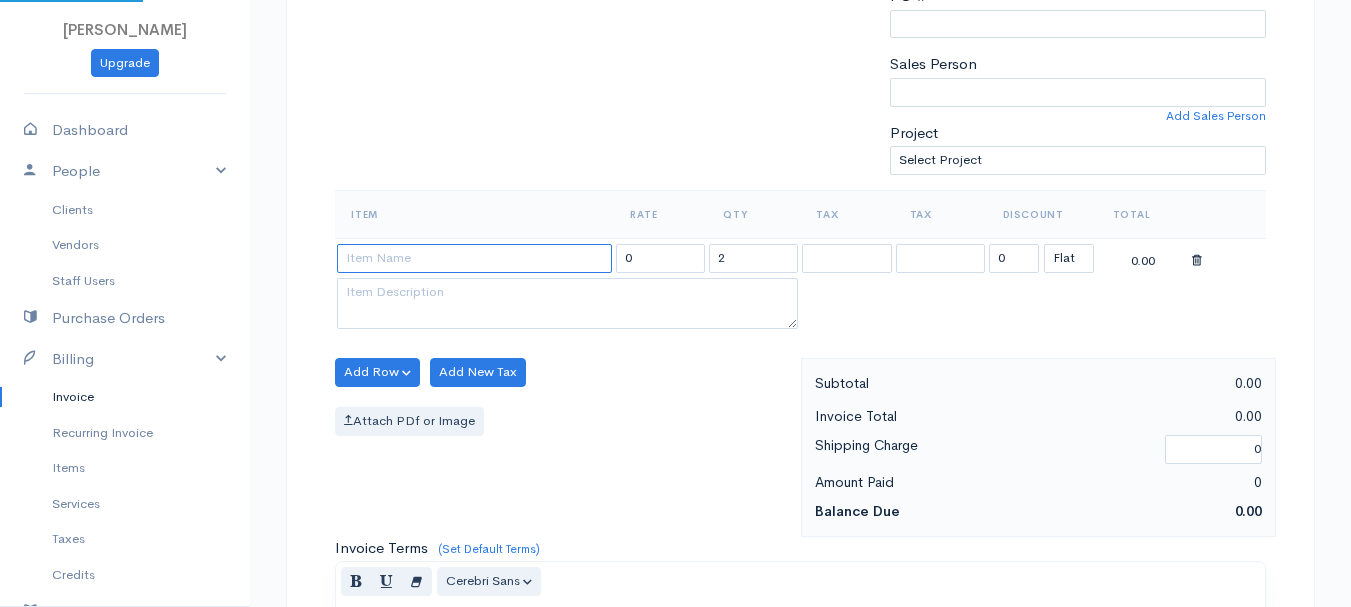 click at bounding box center (474, 258) 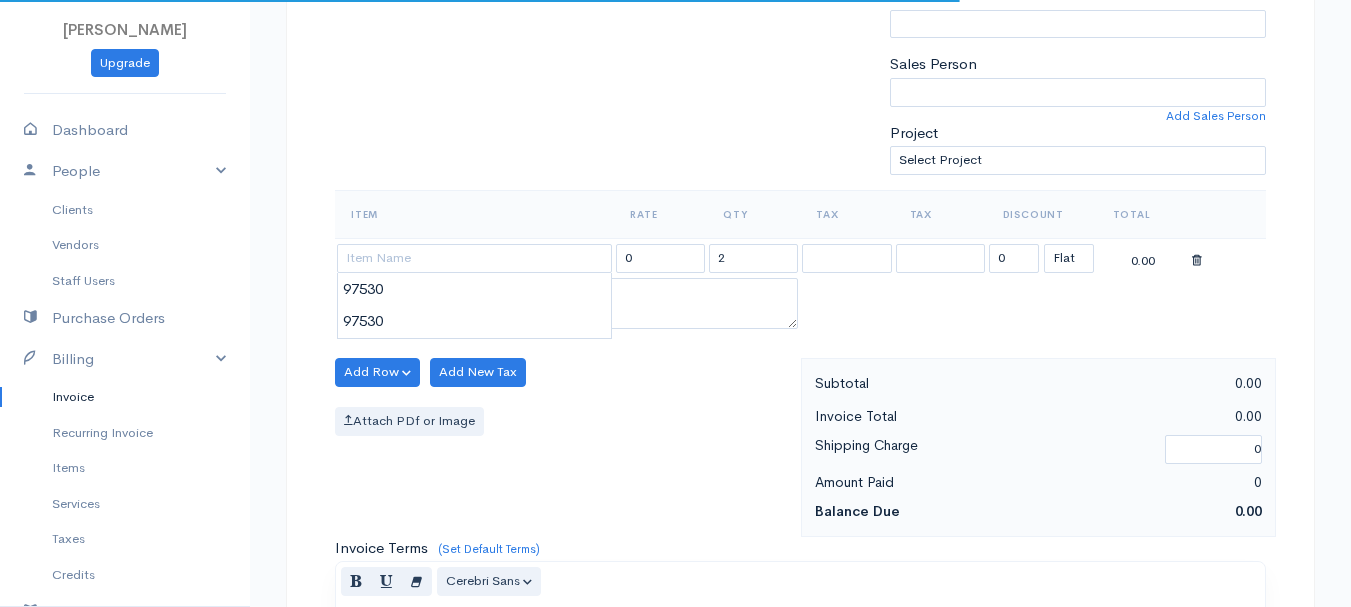 type on "97530" 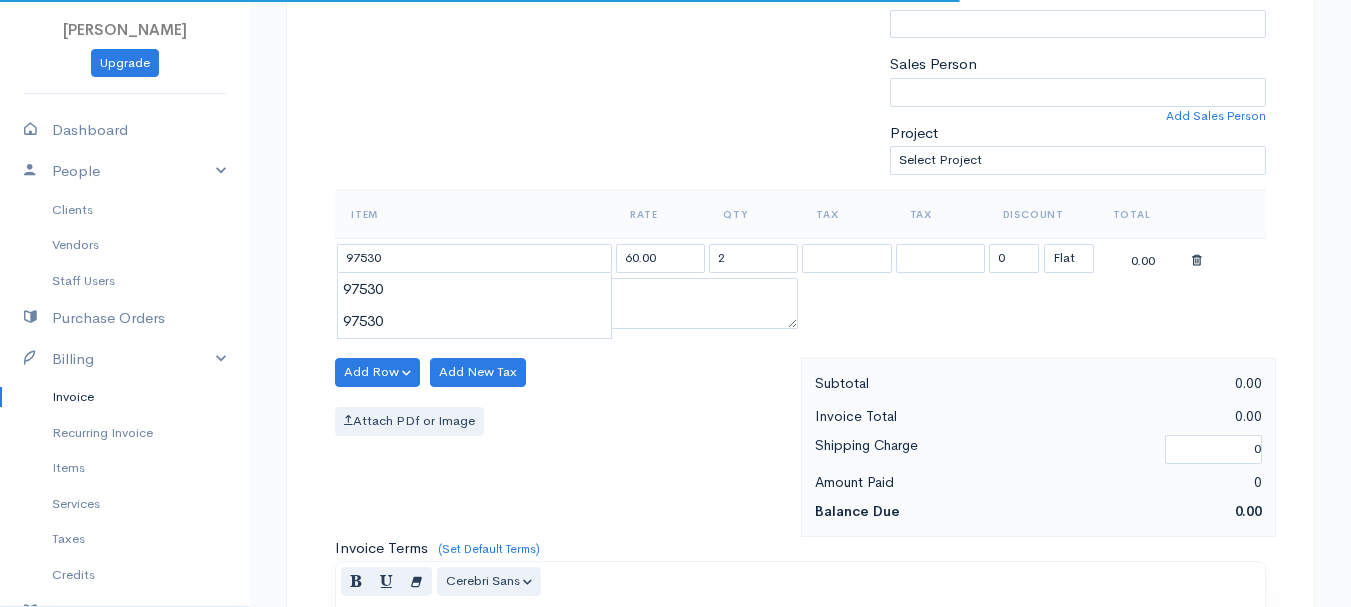 click on "[PERSON_NAME]
Upgrade
Dashboard
People
Clients
Vendors
Staff Users
Purchase Orders
Billing
Invoice
Recurring Invoice
Items
Services
Taxes
Credits
Estimates
Payments
Expenses
Track Time
Projects
Reports
Settings
My Organizations
Logout
Help
@CloudBooksApp 2022
Invoice
New Invoice
DRAFT To [PERSON_NAME], Messiah     101542 [STREET_ADDRESS][US_STATE] [Choose Country] [GEOGRAPHIC_DATA] [GEOGRAPHIC_DATA] [GEOGRAPHIC_DATA] [GEOGRAPHIC_DATA] [GEOGRAPHIC_DATA] [GEOGRAPHIC_DATA] [US_STATE] [GEOGRAPHIC_DATA] [GEOGRAPHIC_DATA] [GEOGRAPHIC_DATA]" at bounding box center [675, 364] 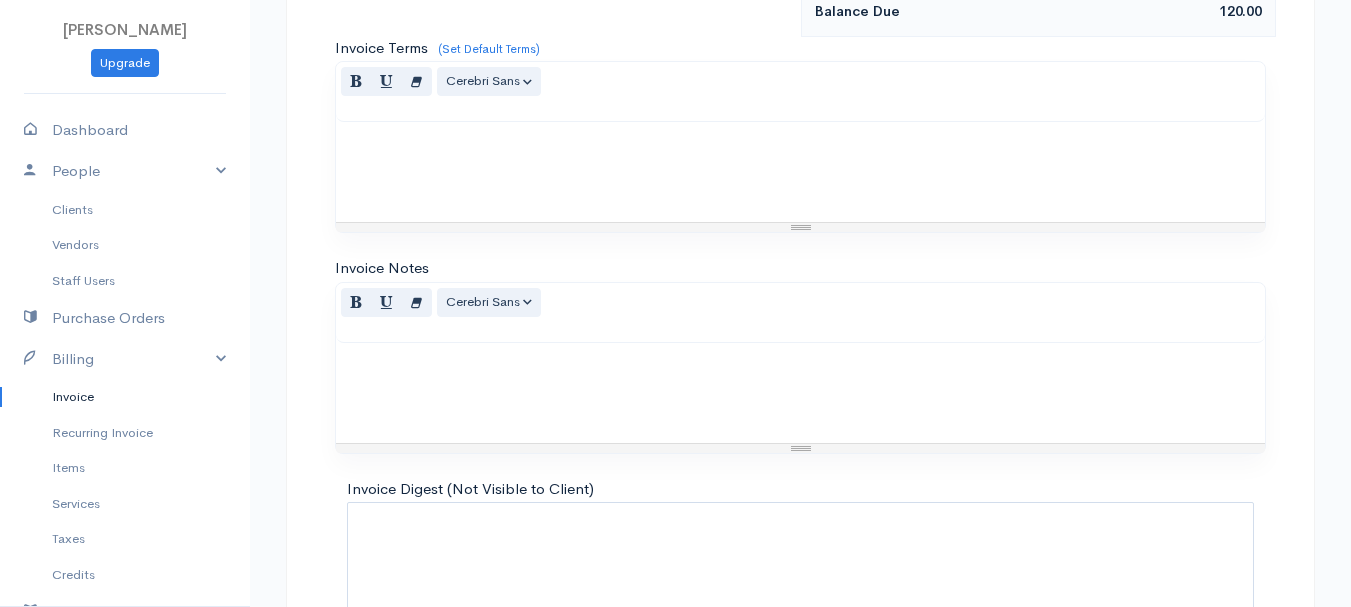 scroll, scrollTop: 1122, scrollLeft: 0, axis: vertical 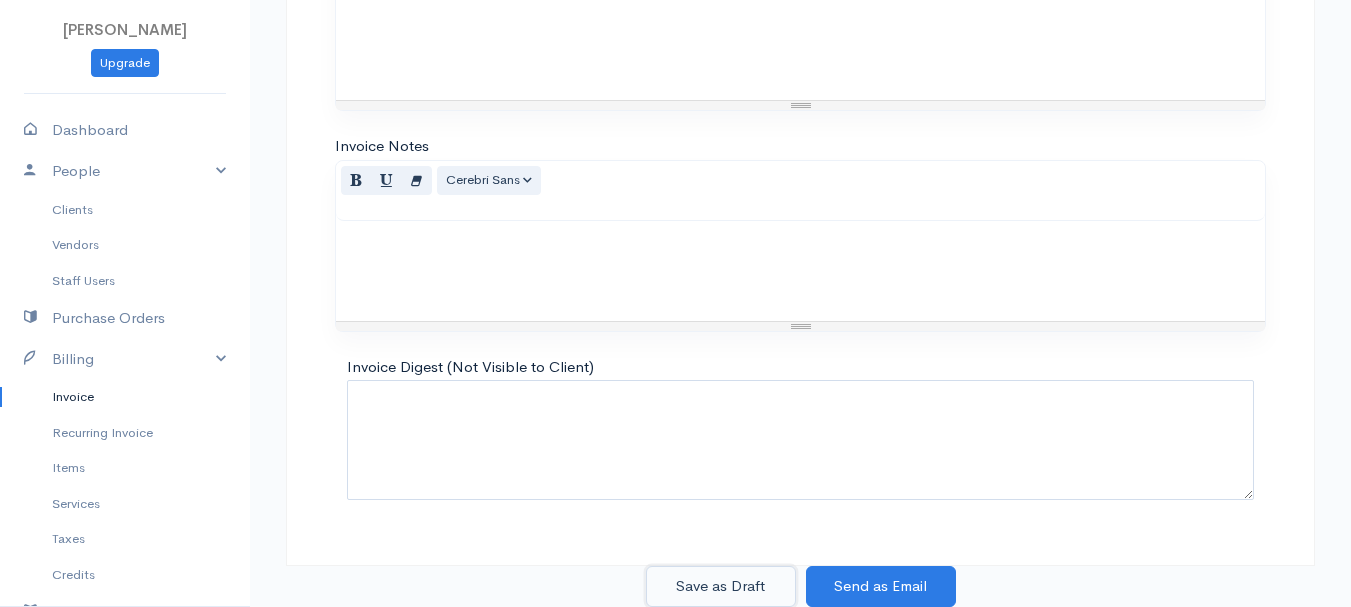 click on "Save as Draft" at bounding box center [721, 586] 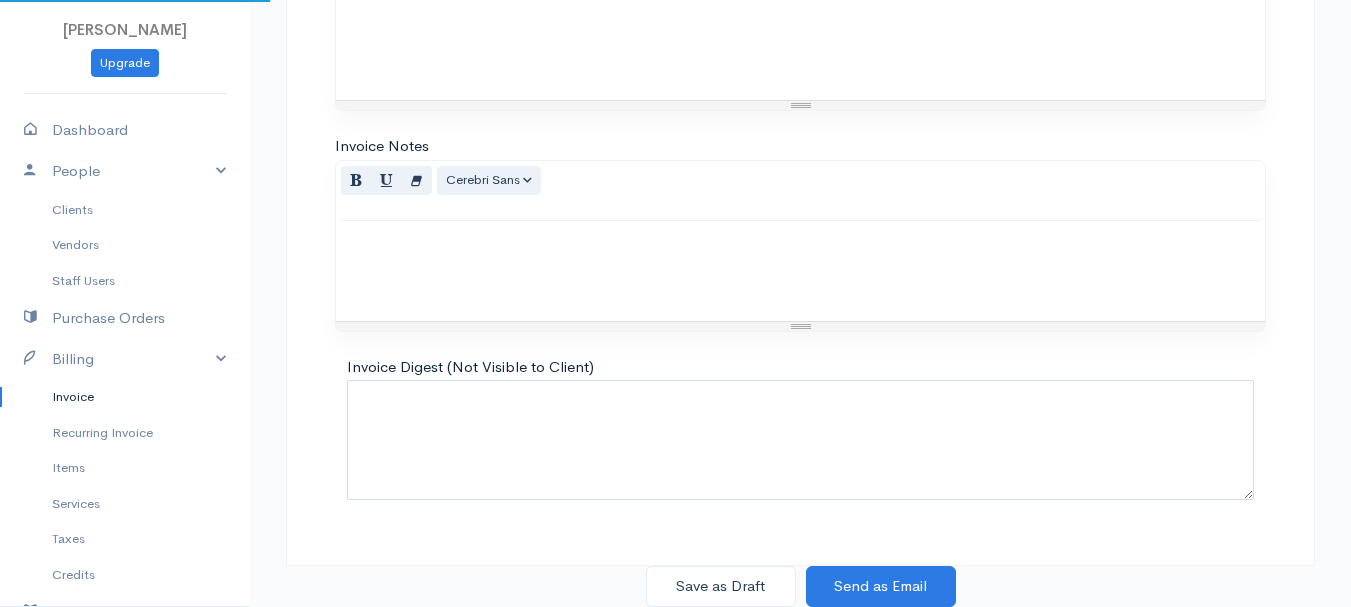 scroll, scrollTop: 0, scrollLeft: 0, axis: both 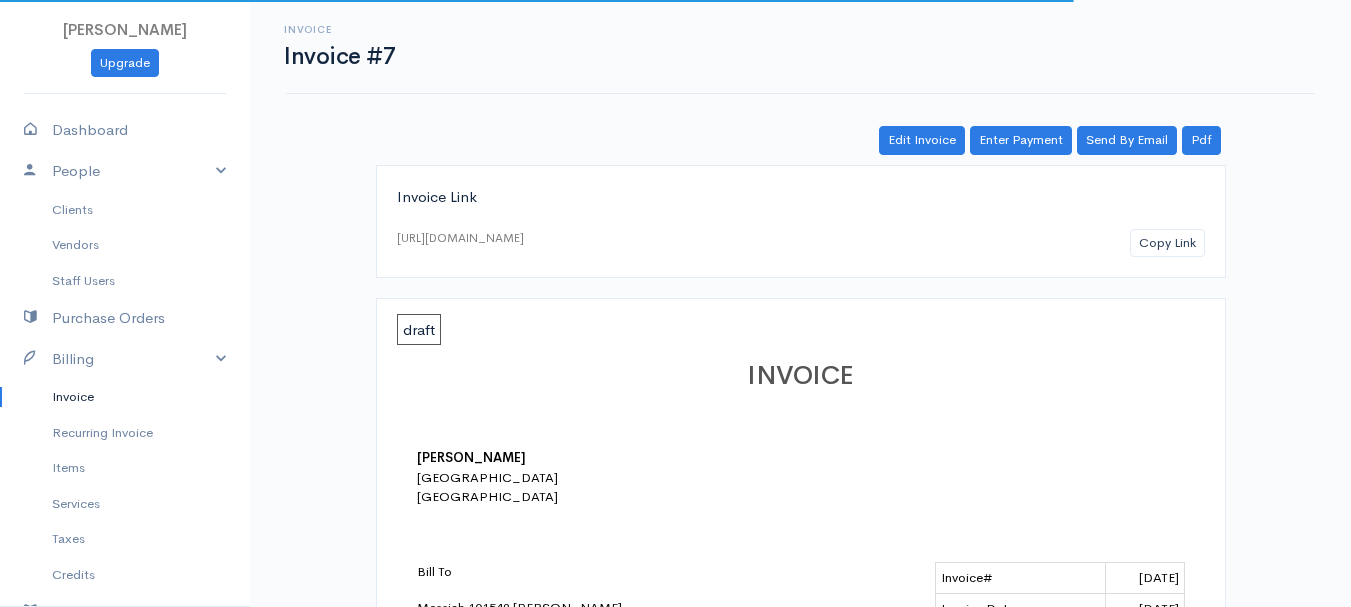 drag, startPoint x: 78, startPoint y: 393, endPoint x: 211, endPoint y: 380, distance: 133.63383 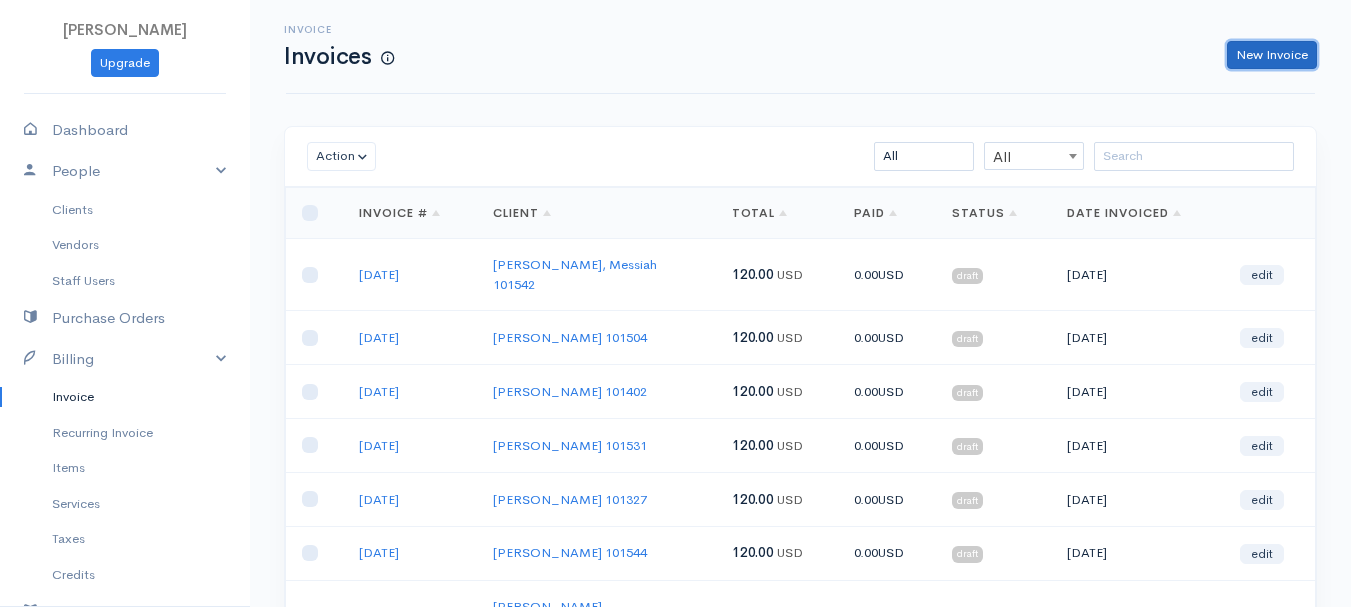 click on "New Invoice" at bounding box center (1272, 55) 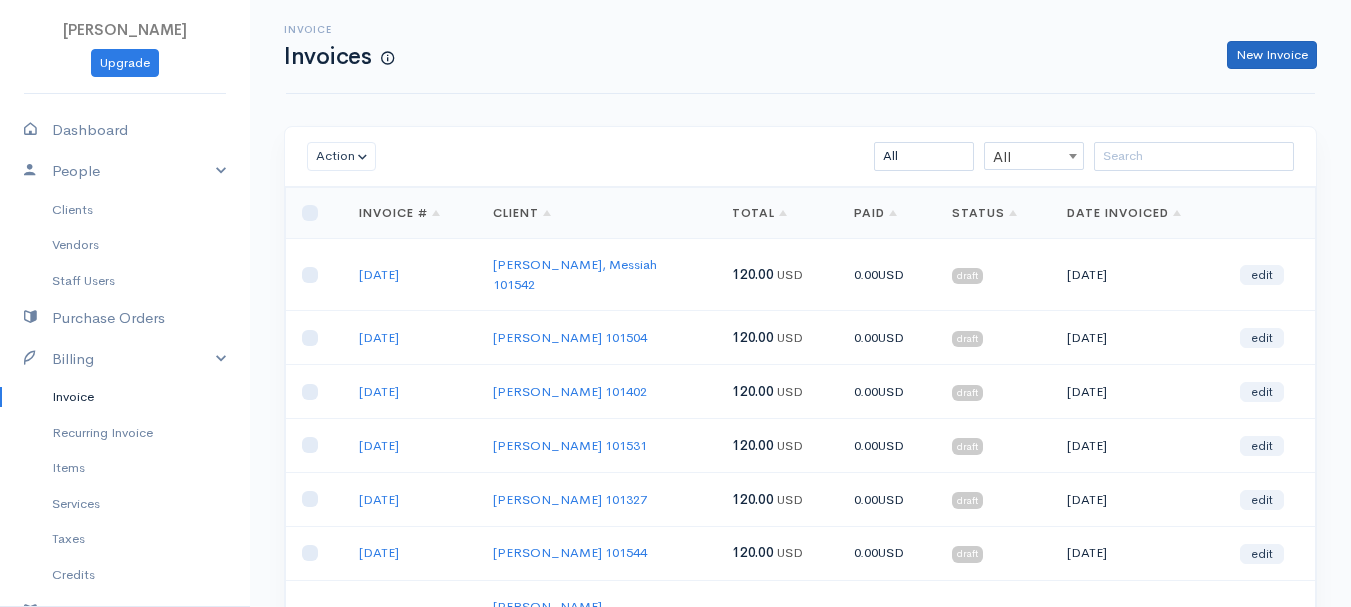 select on "[GEOGRAPHIC_DATA]" 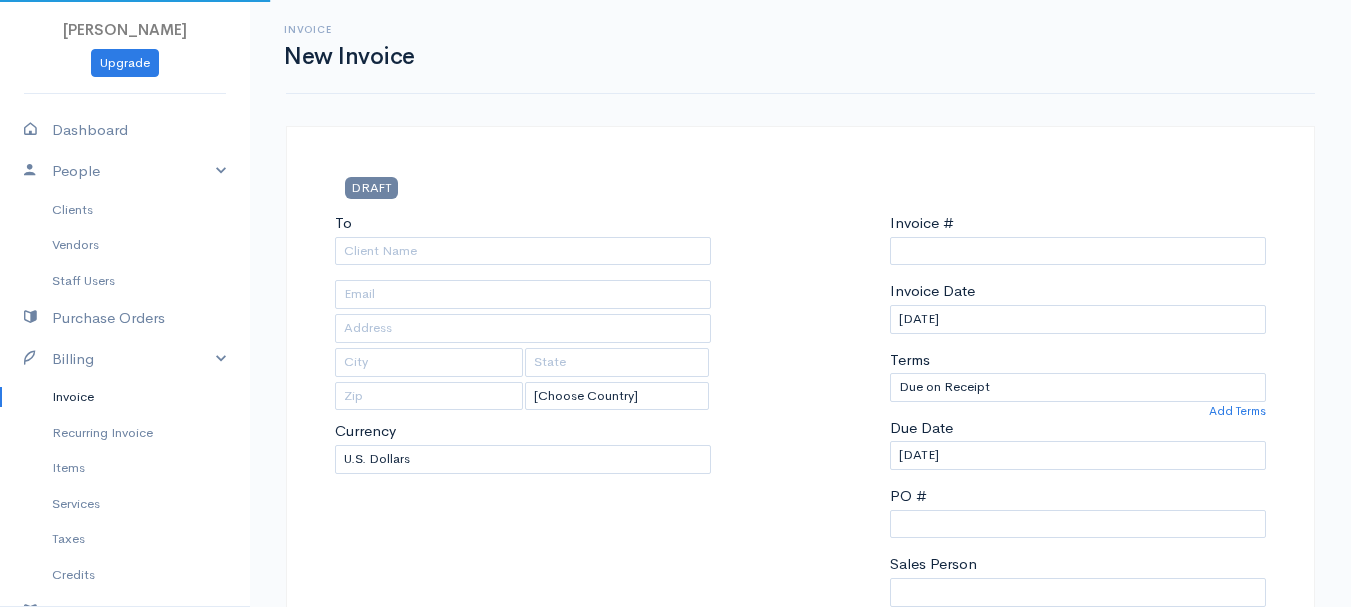 type on "0011212024" 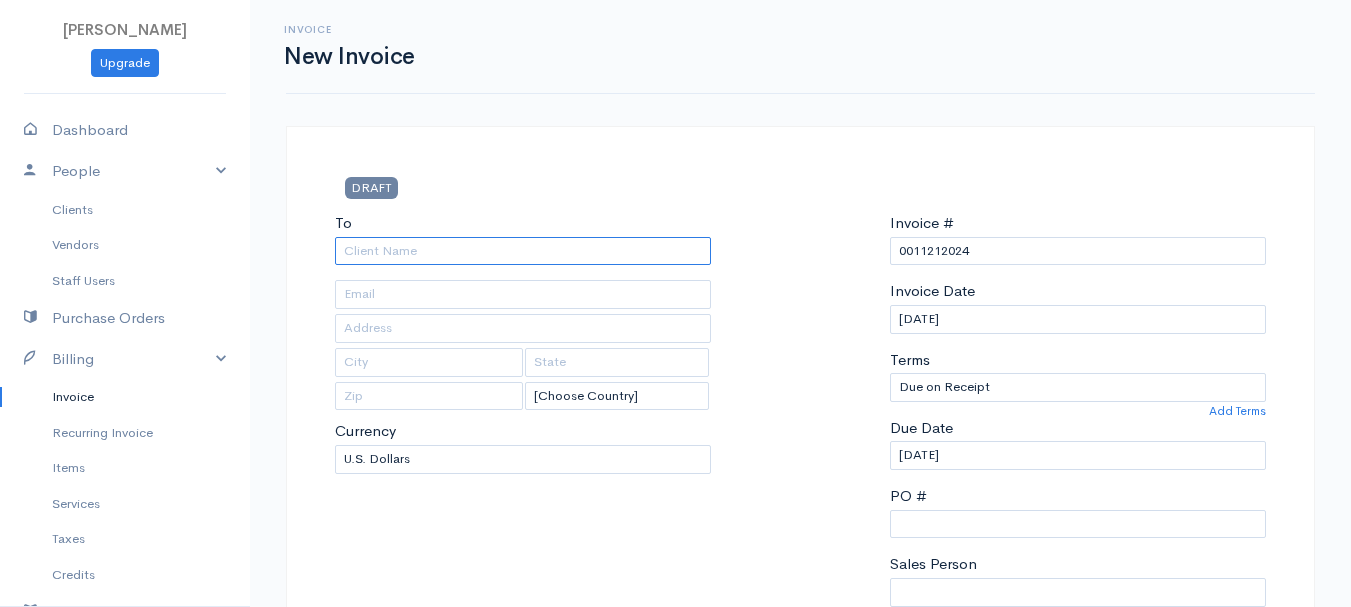 click on "To" at bounding box center (523, 251) 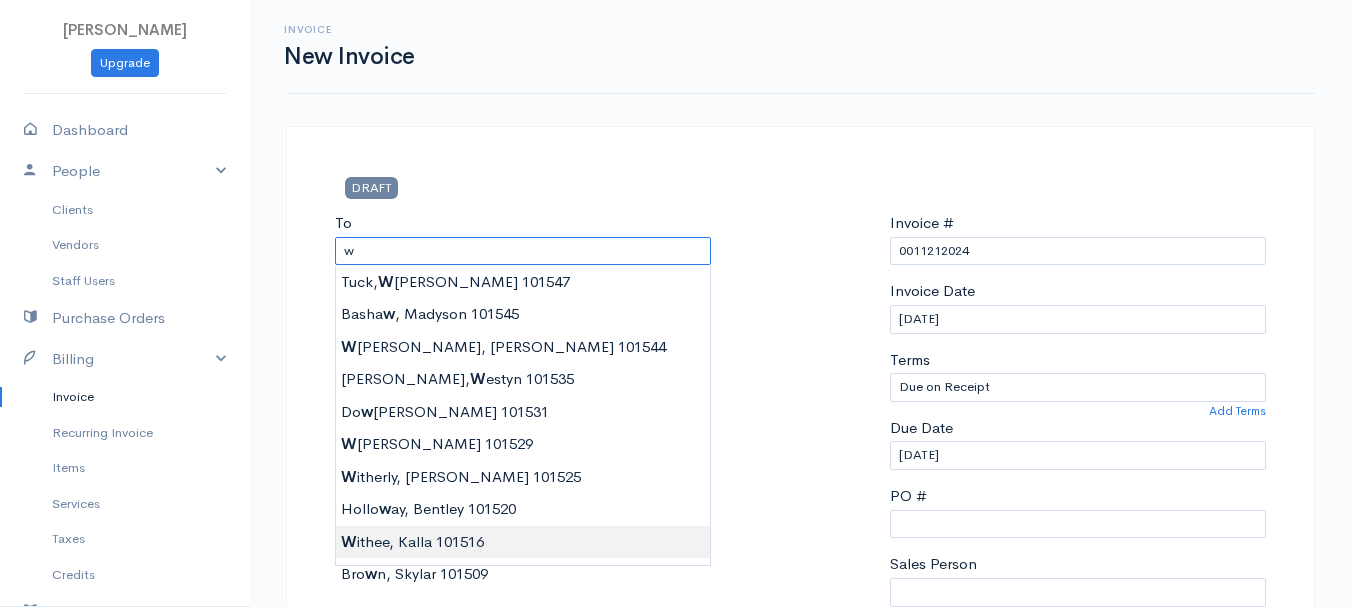 type on "[PERSON_NAME]     101516" 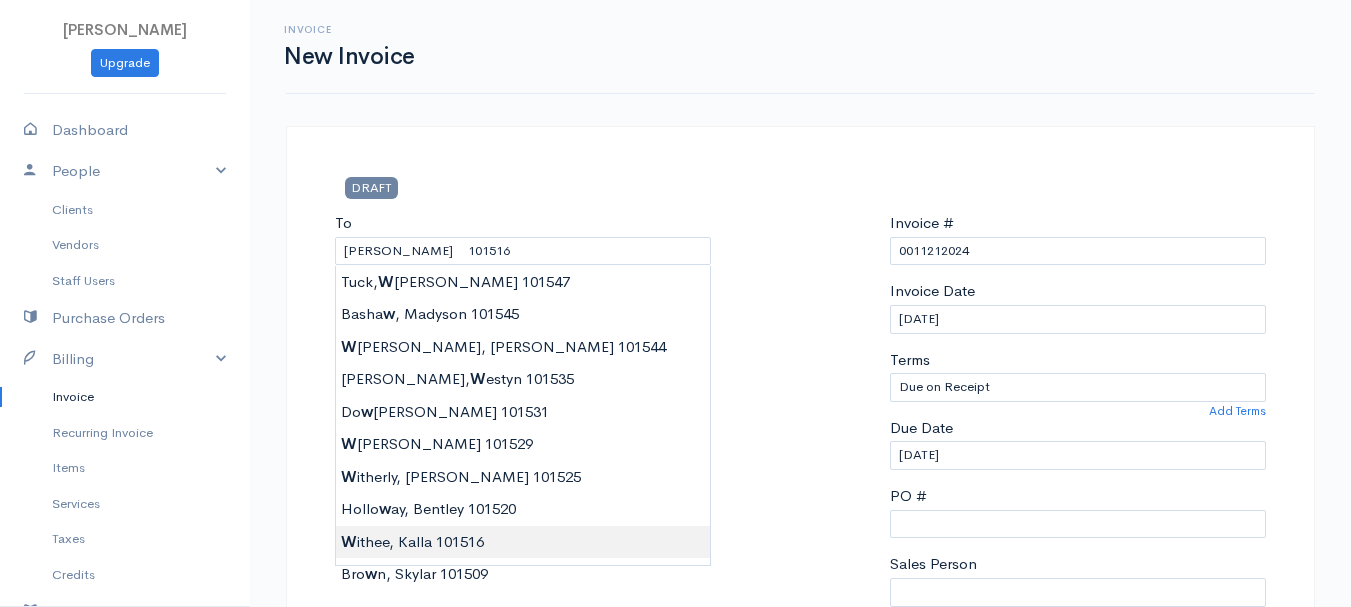 type on "[STREET_ADDRESS][PERSON_NAME]" 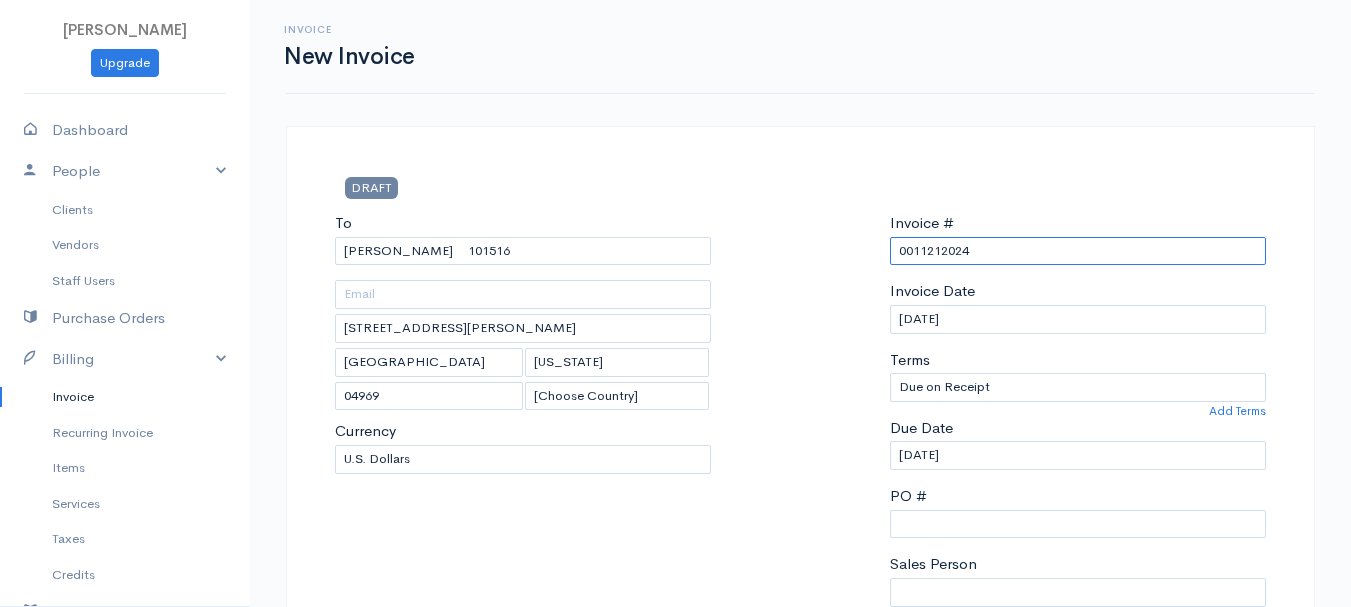 click on "0011212024" at bounding box center (1078, 251) 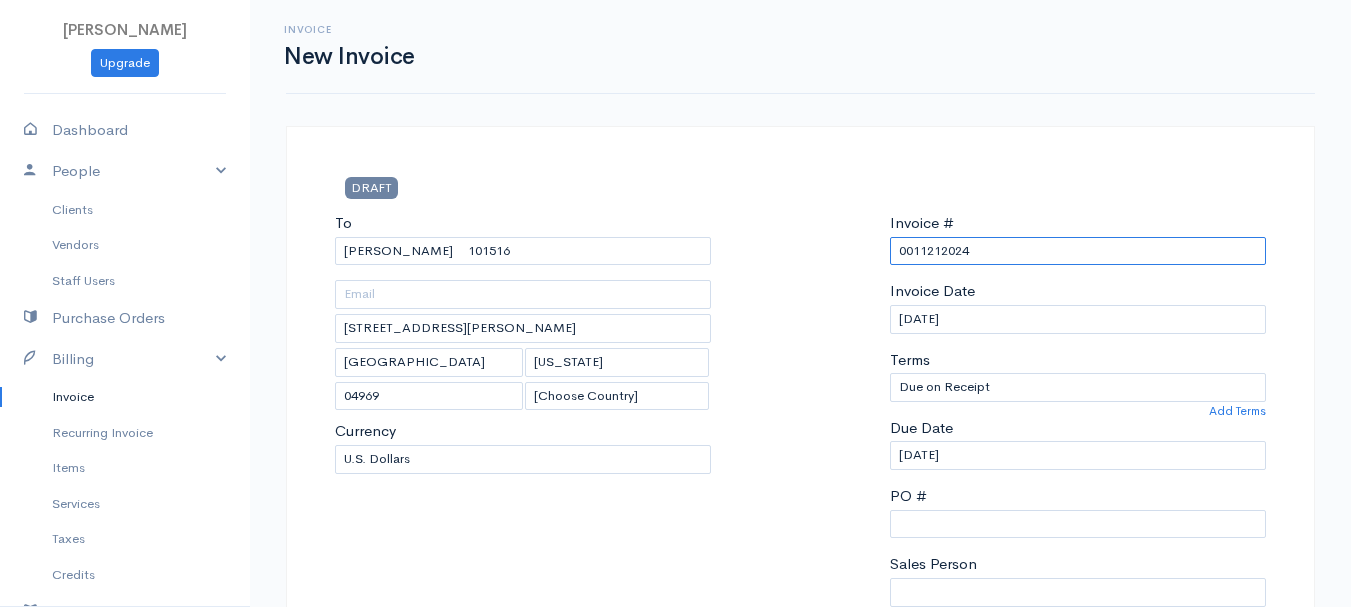 paste on "[DATE]" 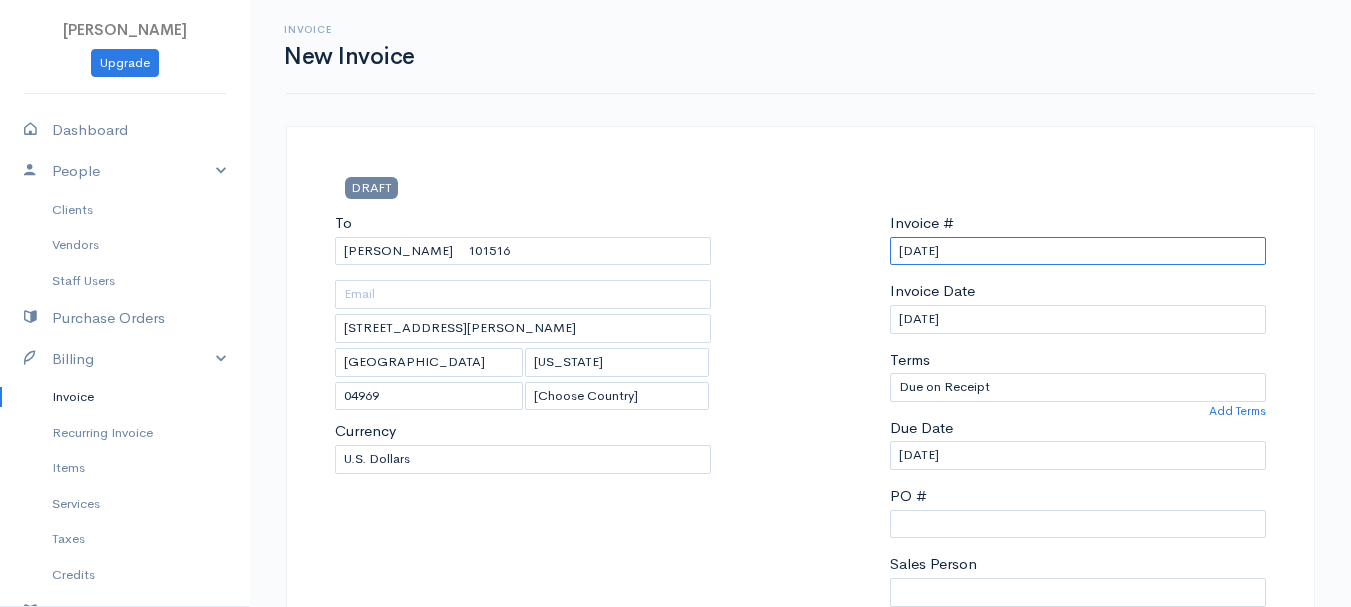 scroll, scrollTop: 500, scrollLeft: 0, axis: vertical 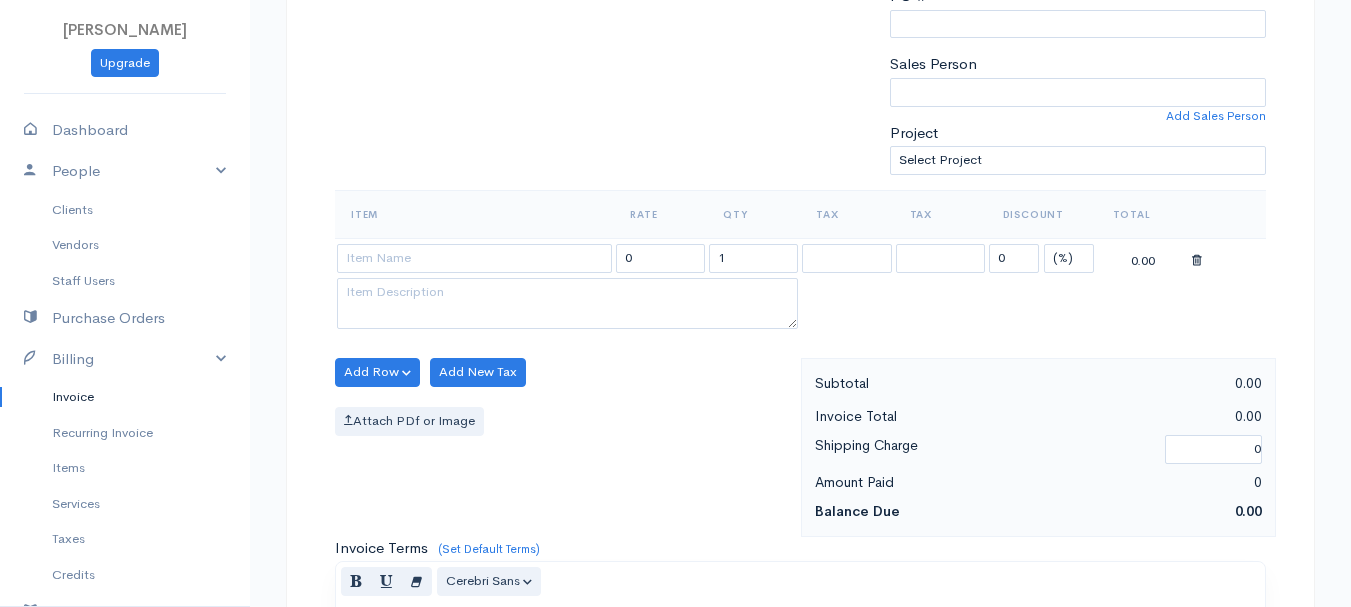 type on "[DATE]" 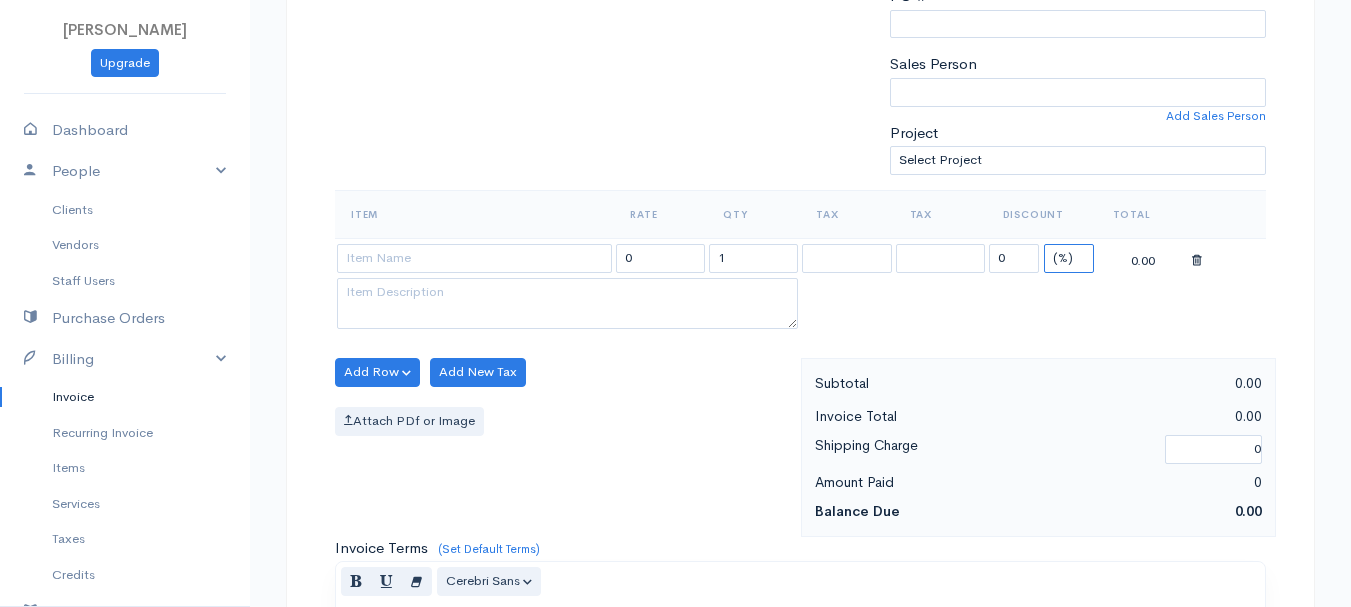 click on "(%) Flat" at bounding box center [1069, 258] 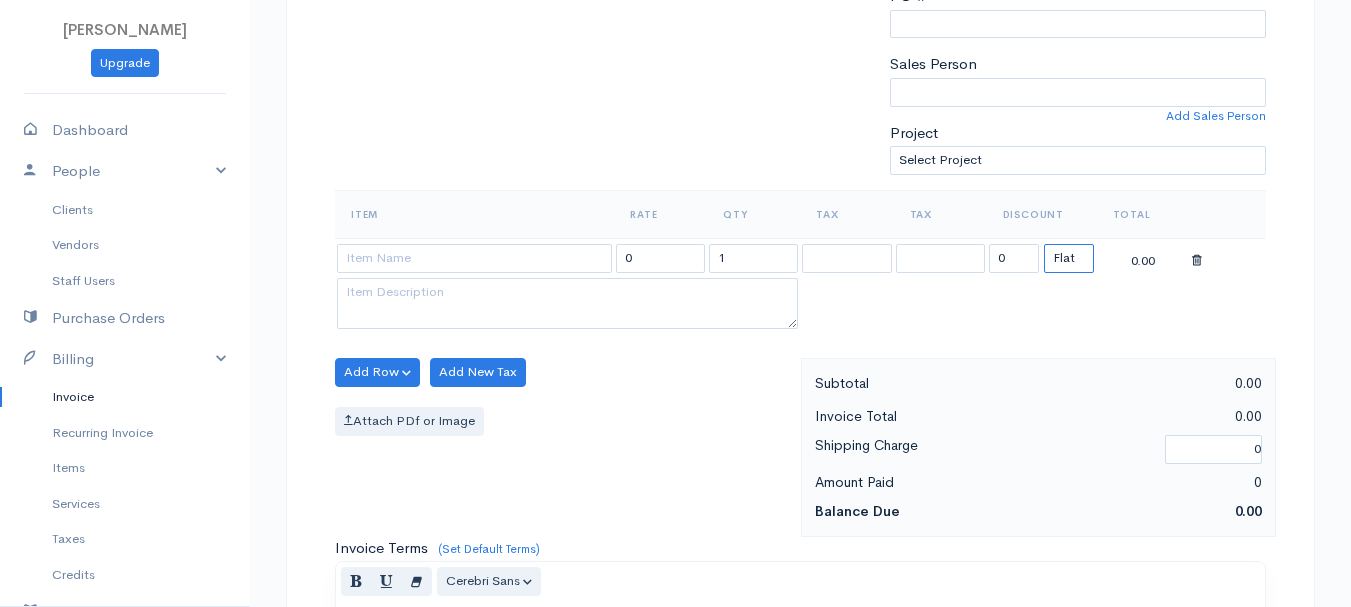 click on "(%) Flat" at bounding box center [1069, 258] 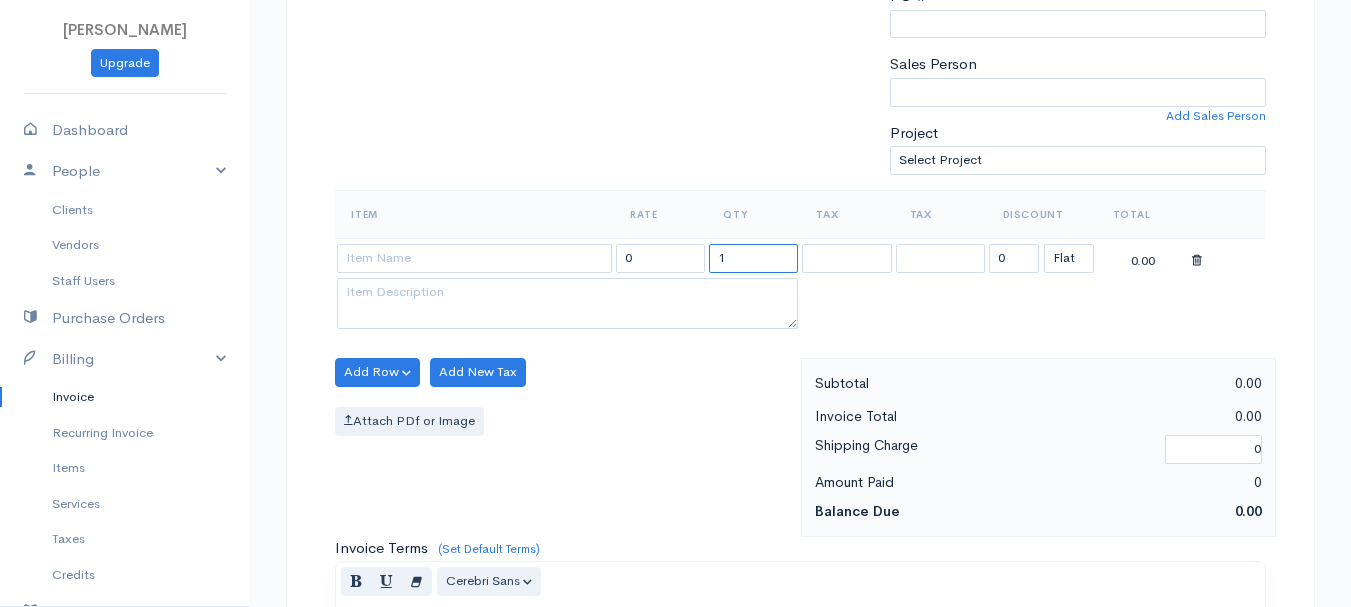 click on "1" at bounding box center (753, 258) 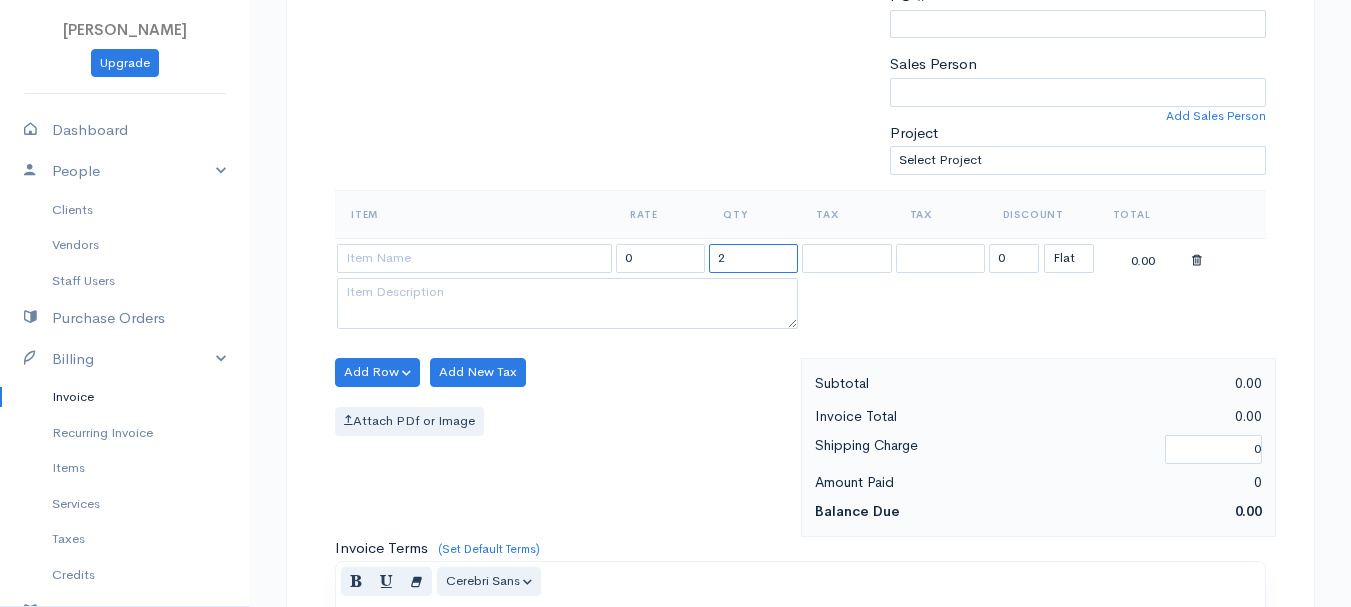 type on "2" 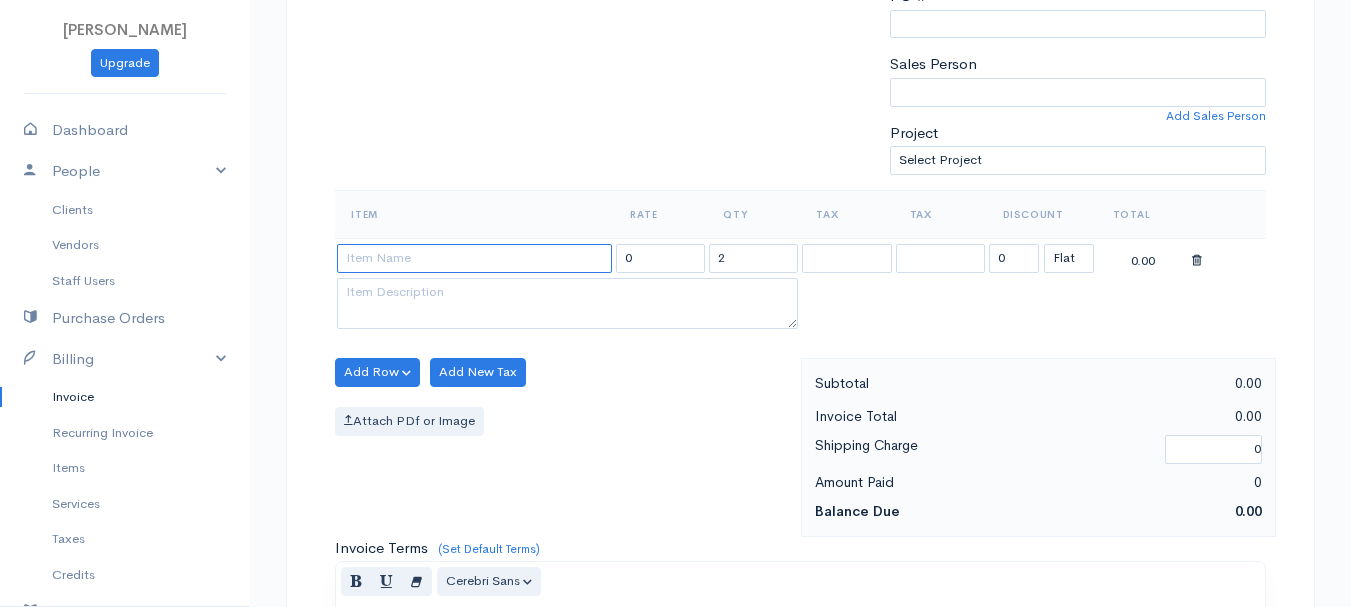 click at bounding box center [474, 258] 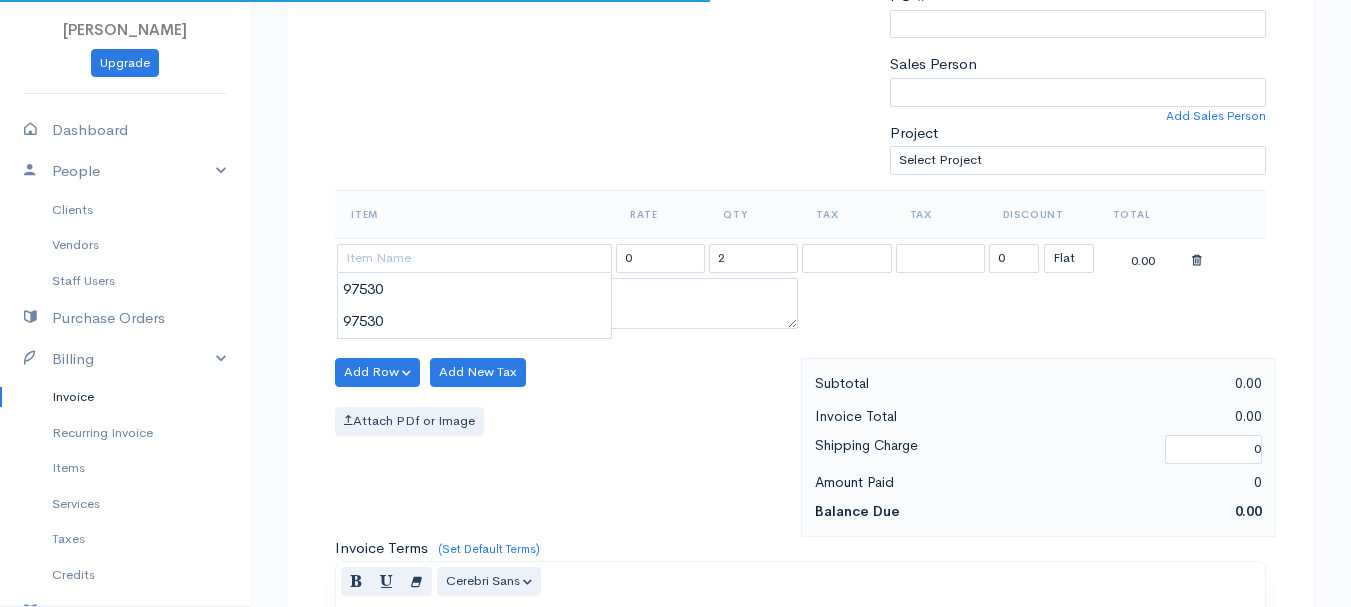 type on "97530" 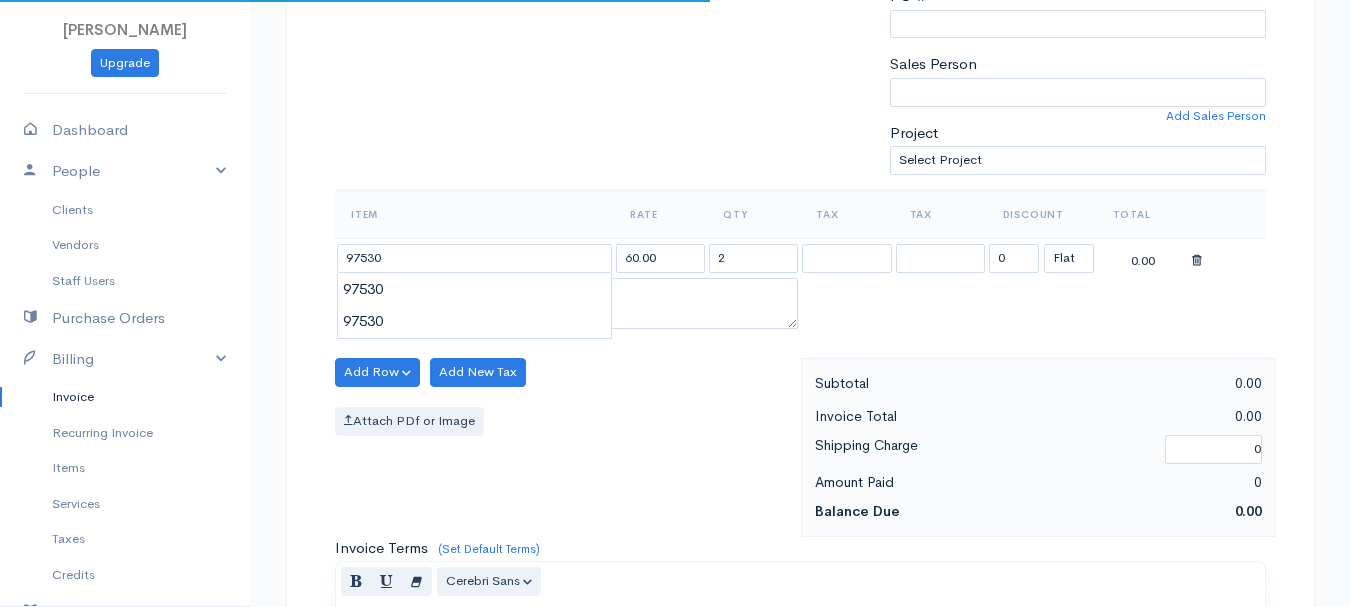drag, startPoint x: 504, startPoint y: 274, endPoint x: 504, endPoint y: 292, distance: 18 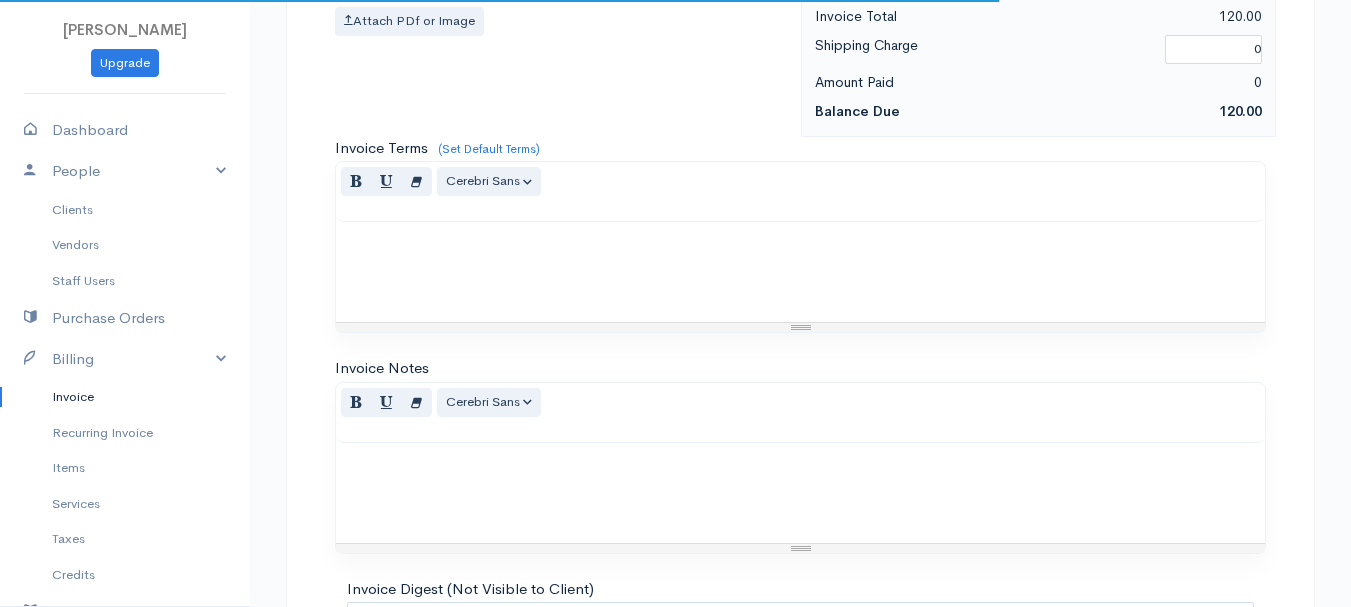 scroll, scrollTop: 1122, scrollLeft: 0, axis: vertical 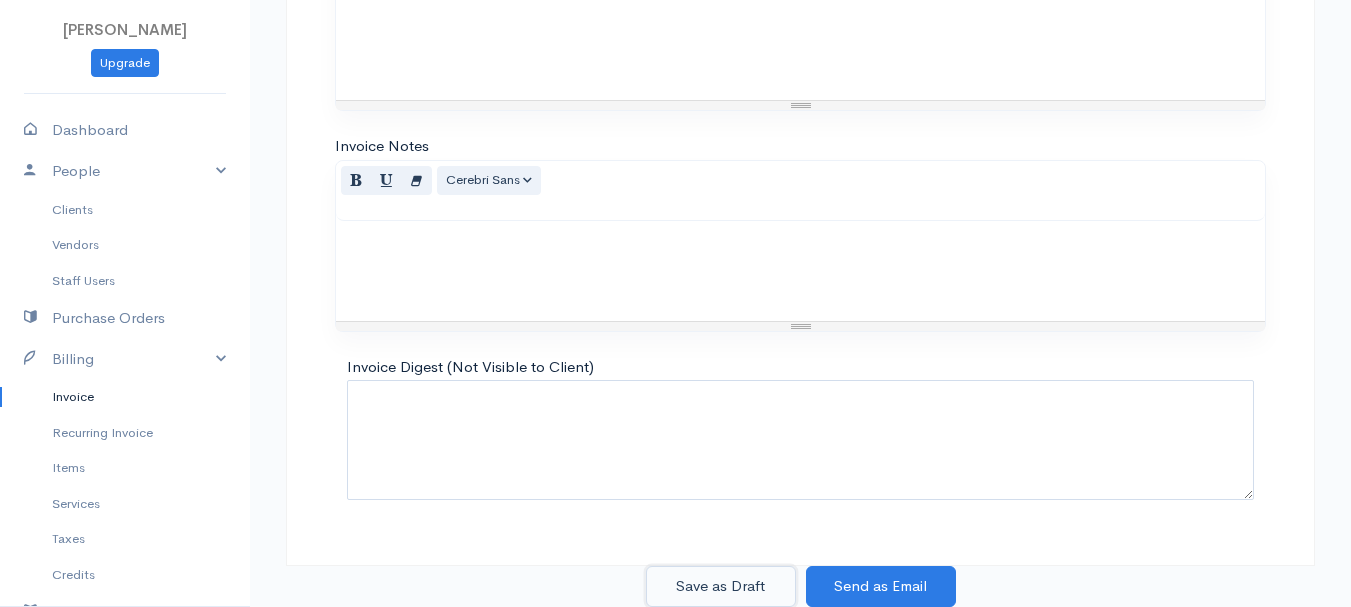 drag, startPoint x: 715, startPoint y: 578, endPoint x: 495, endPoint y: 533, distance: 224.55511 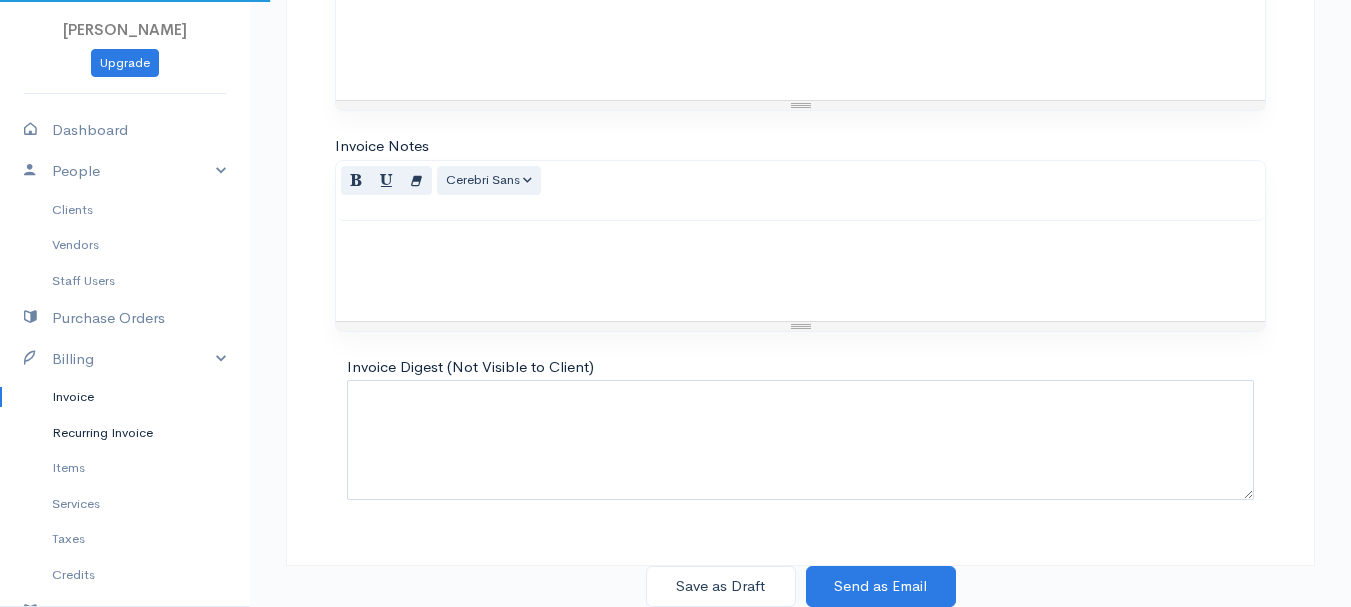 scroll, scrollTop: 0, scrollLeft: 0, axis: both 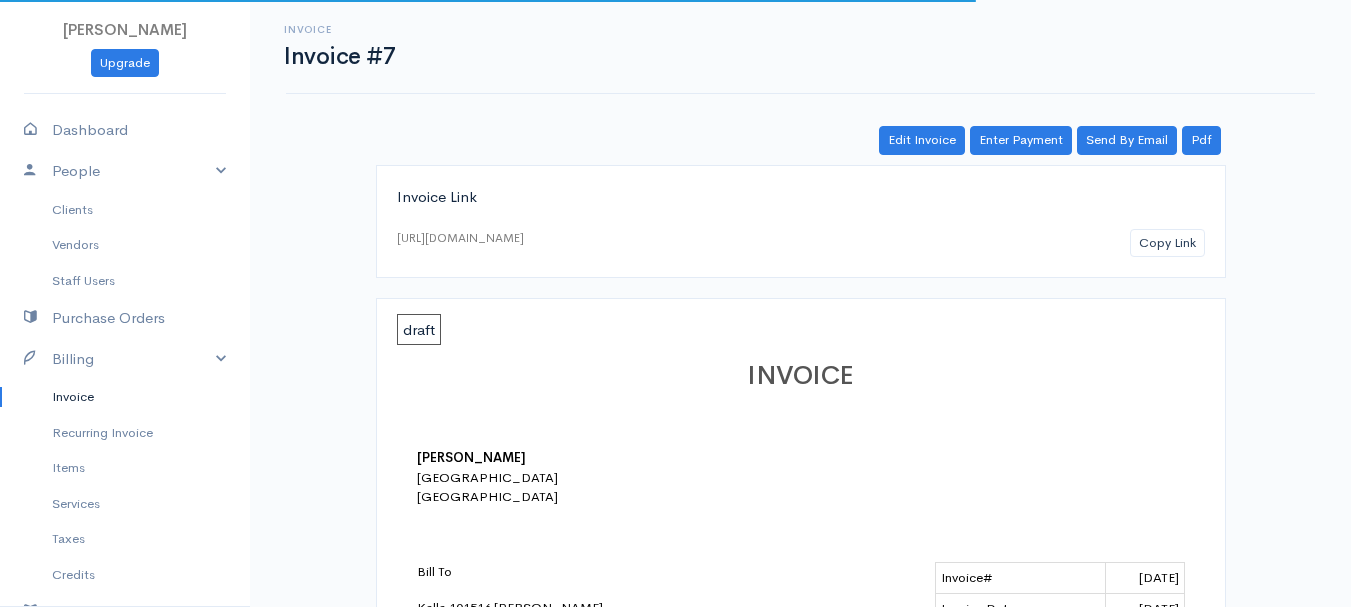 click on "Invoice" at bounding box center [125, 397] 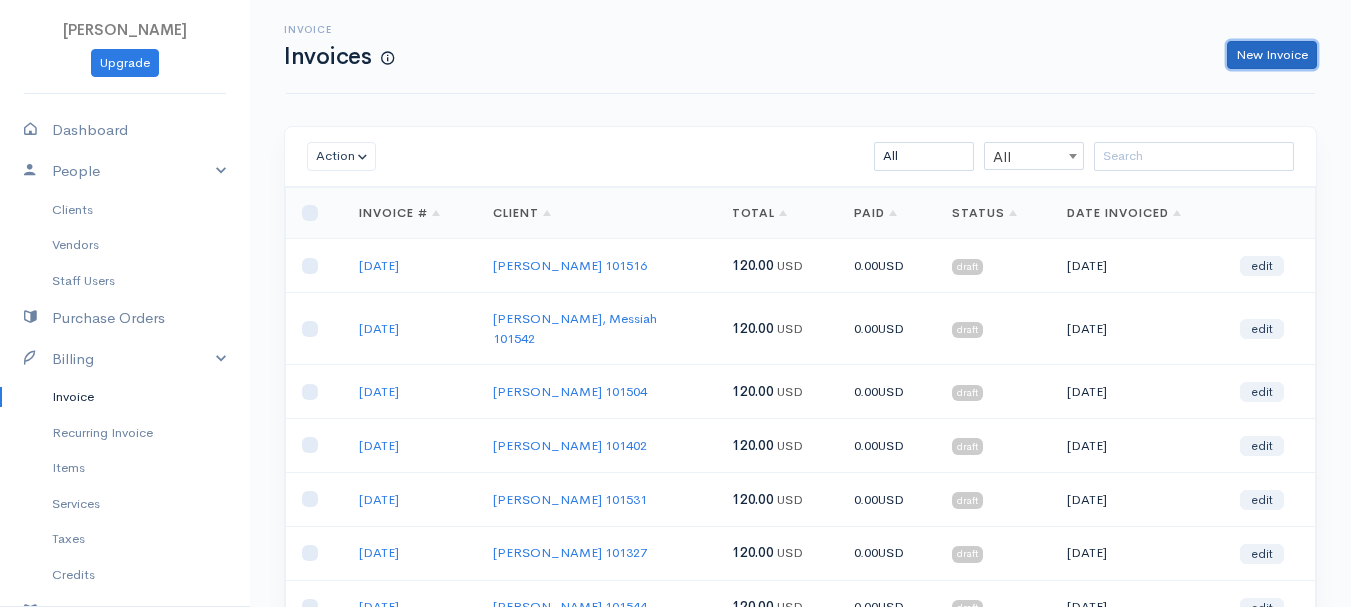 click on "New Invoice" at bounding box center [1272, 55] 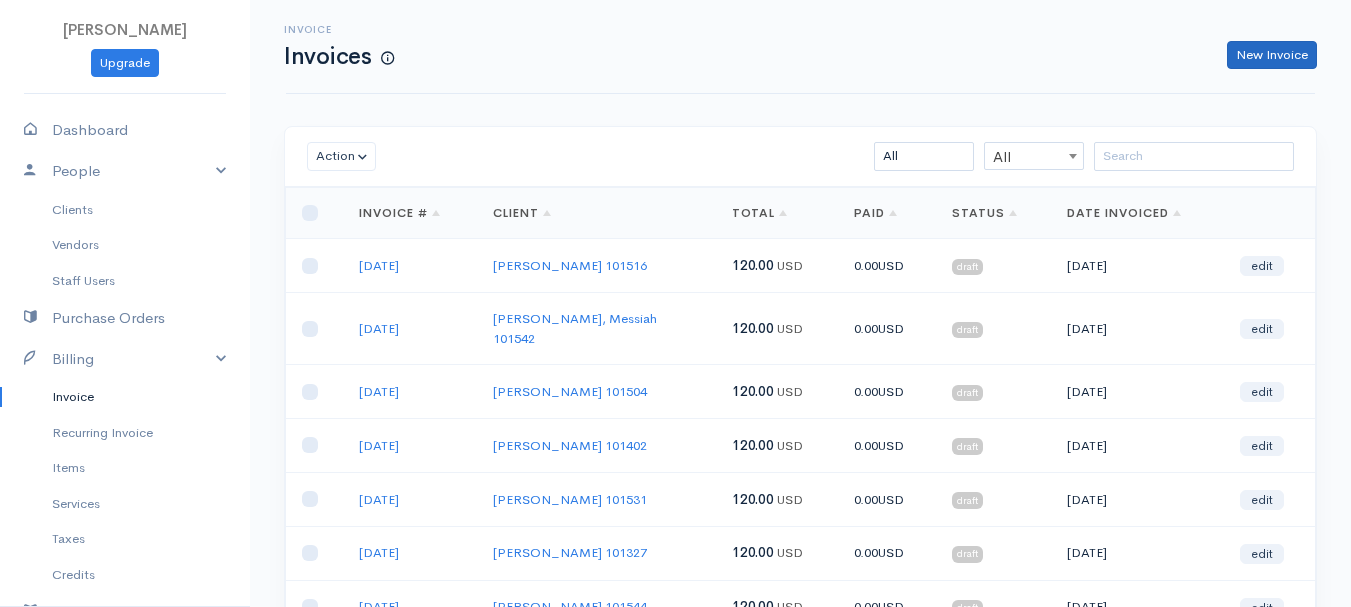 select on "[GEOGRAPHIC_DATA]" 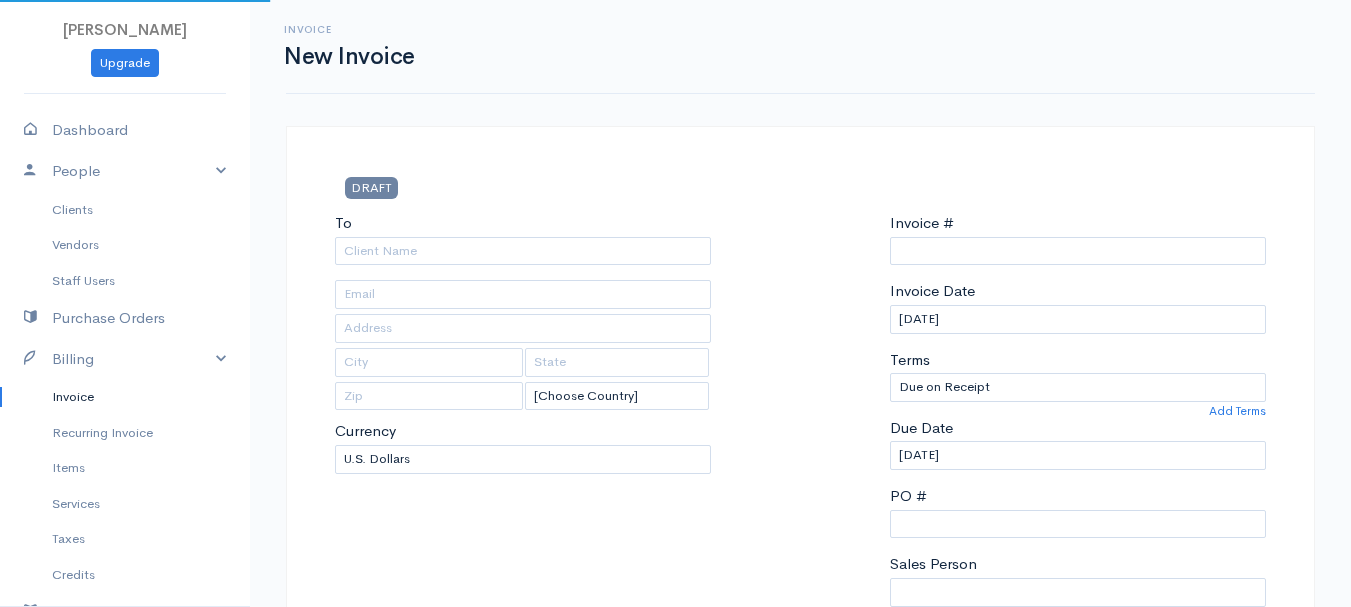 type on "0011212024" 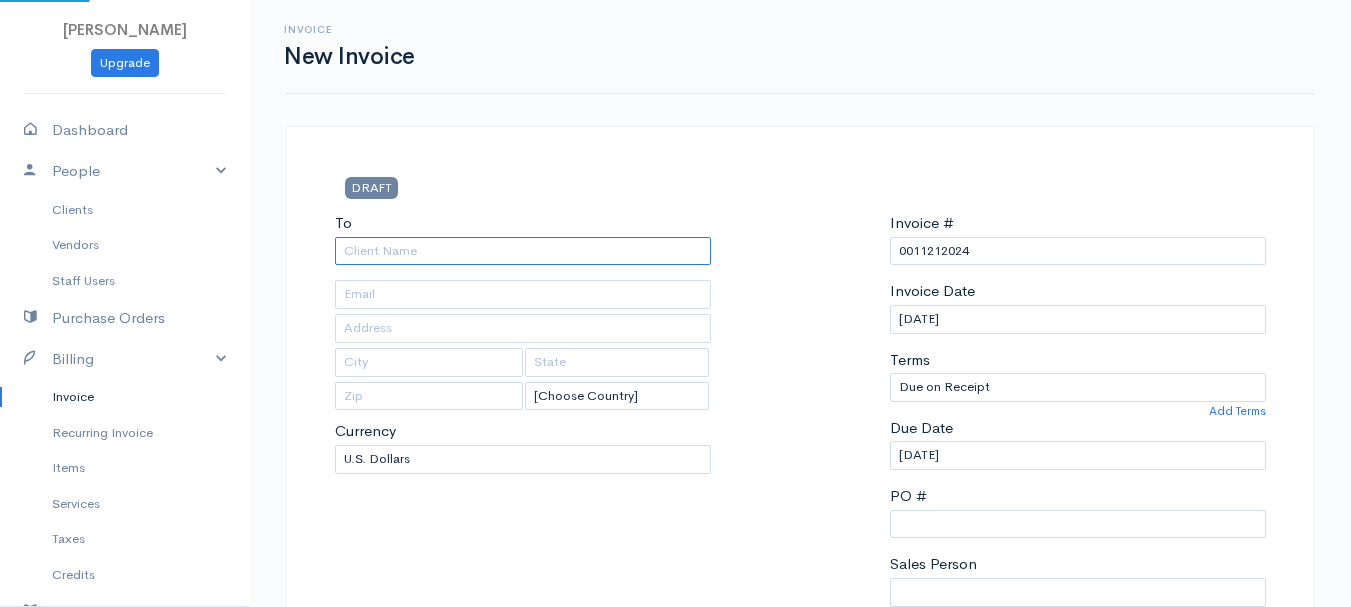 click on "To" at bounding box center (523, 251) 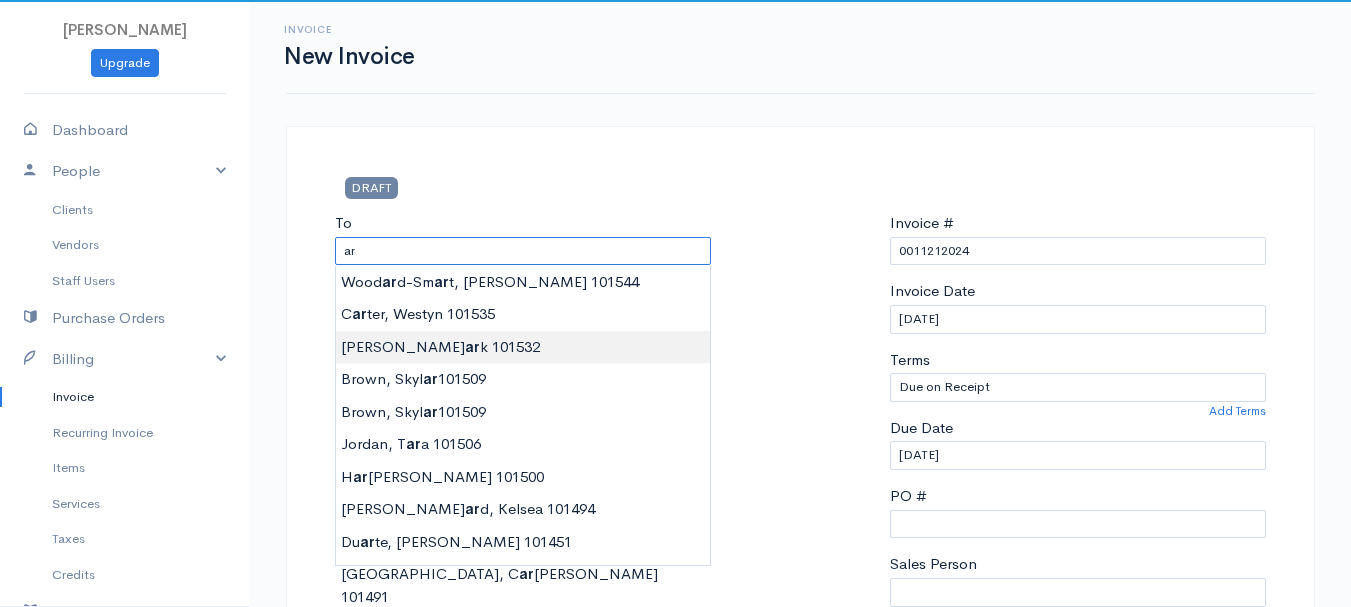 type on "[PERSON_NAME]        101532" 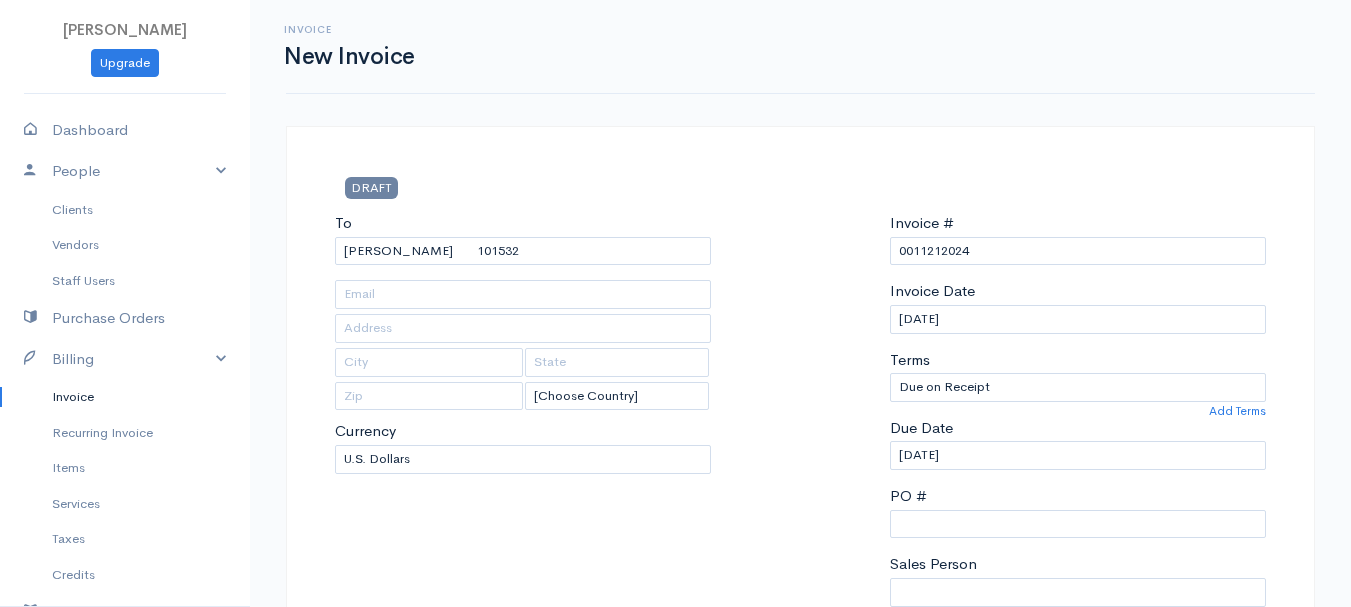 click on "[PERSON_NAME]
Upgrade
Dashboard
People
Clients
Vendors
Staff Users
Purchase Orders
Billing
Invoice
Recurring Invoice
Items
Services
Taxes
Credits
Estimates
Payments
Expenses
Track Time
Projects
Reports
Settings
My Organizations
Logout
Help
@CloudBooksApp 2022
Invoice
New Invoice
DRAFT To [GEOGRAPHIC_DATA][PERSON_NAME]        101532 [Choose Country] [GEOGRAPHIC_DATA] [GEOGRAPHIC_DATA] [GEOGRAPHIC_DATA] [GEOGRAPHIC_DATA] [GEOGRAPHIC_DATA] [GEOGRAPHIC_DATA] [US_STATE] [GEOGRAPHIC_DATA] [GEOGRAPHIC_DATA] [GEOGRAPHIC_DATA] [GEOGRAPHIC_DATA] [GEOGRAPHIC_DATA]" at bounding box center [675, 864] 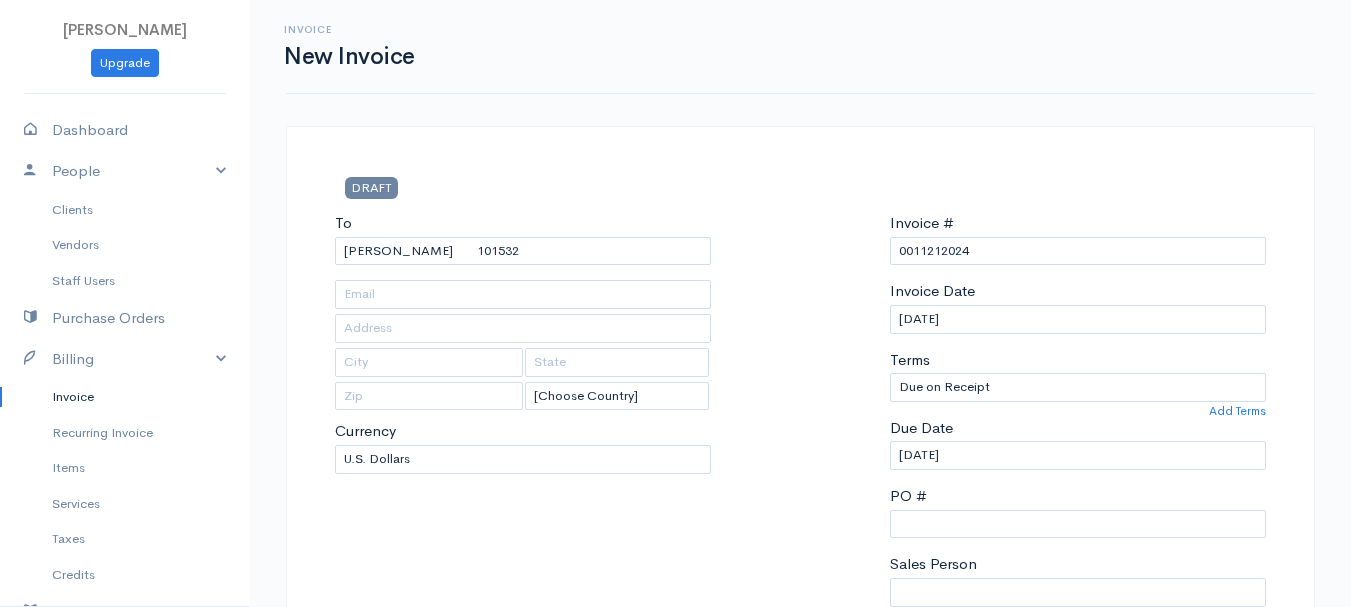 type on "[STREET_ADDRESS]" 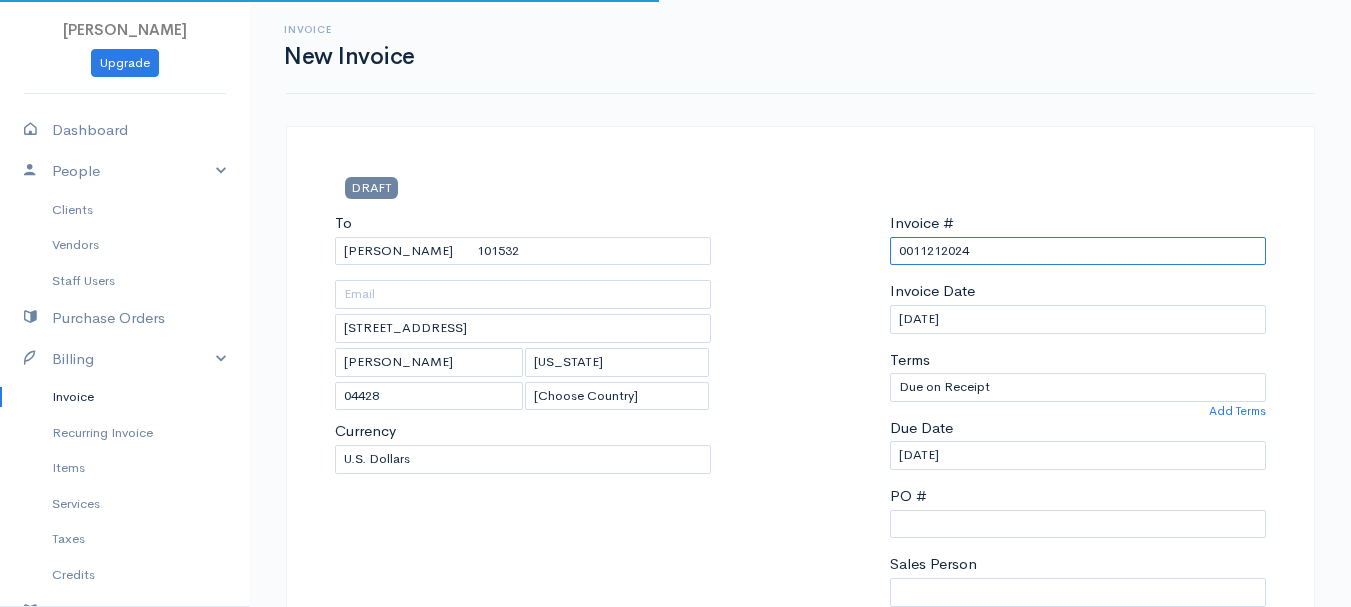 click on "0011212024" at bounding box center [1078, 251] 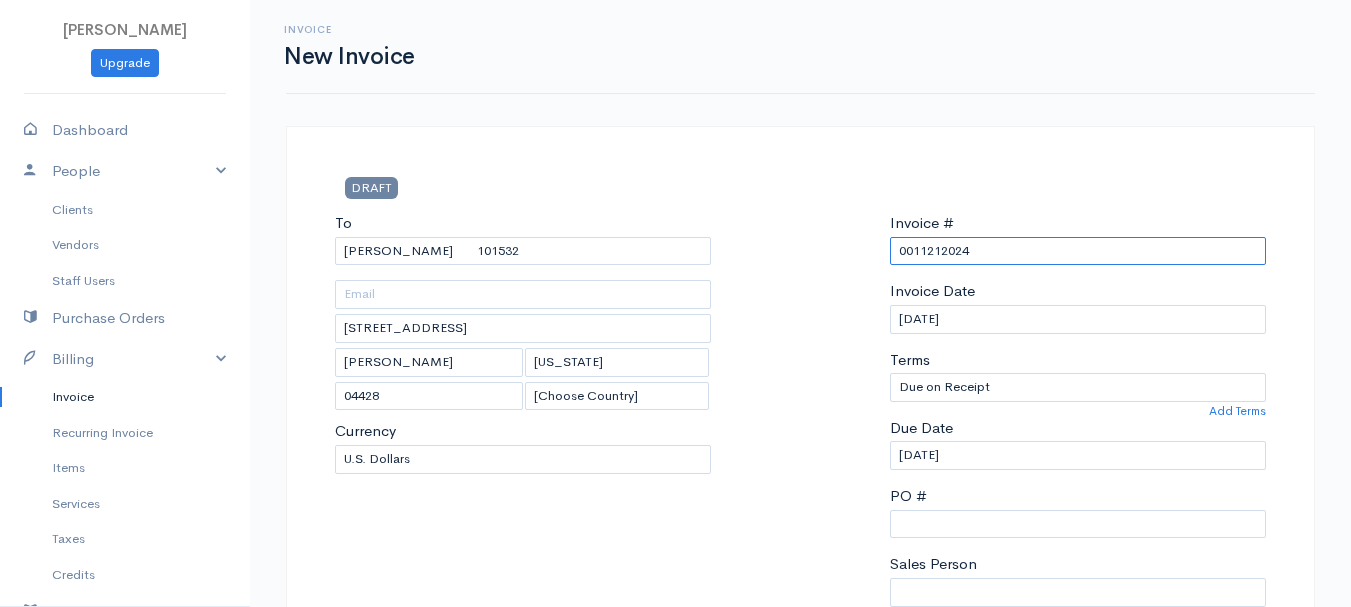 click on "0011212024" at bounding box center [1078, 251] 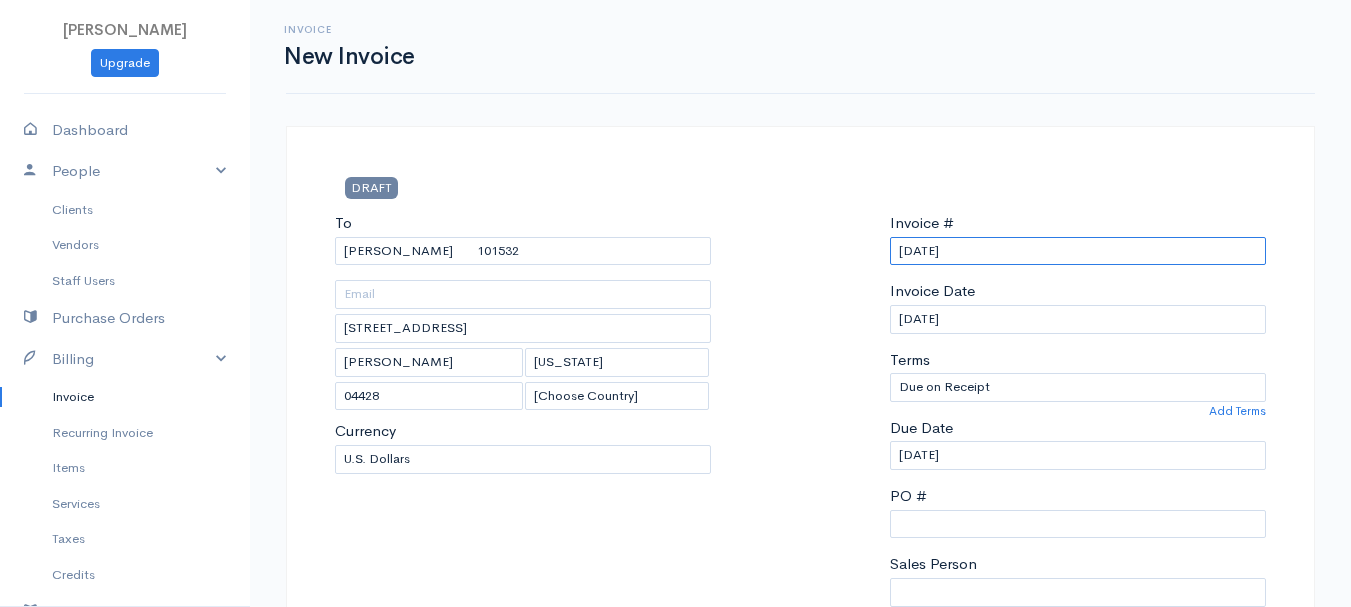 scroll, scrollTop: 500, scrollLeft: 0, axis: vertical 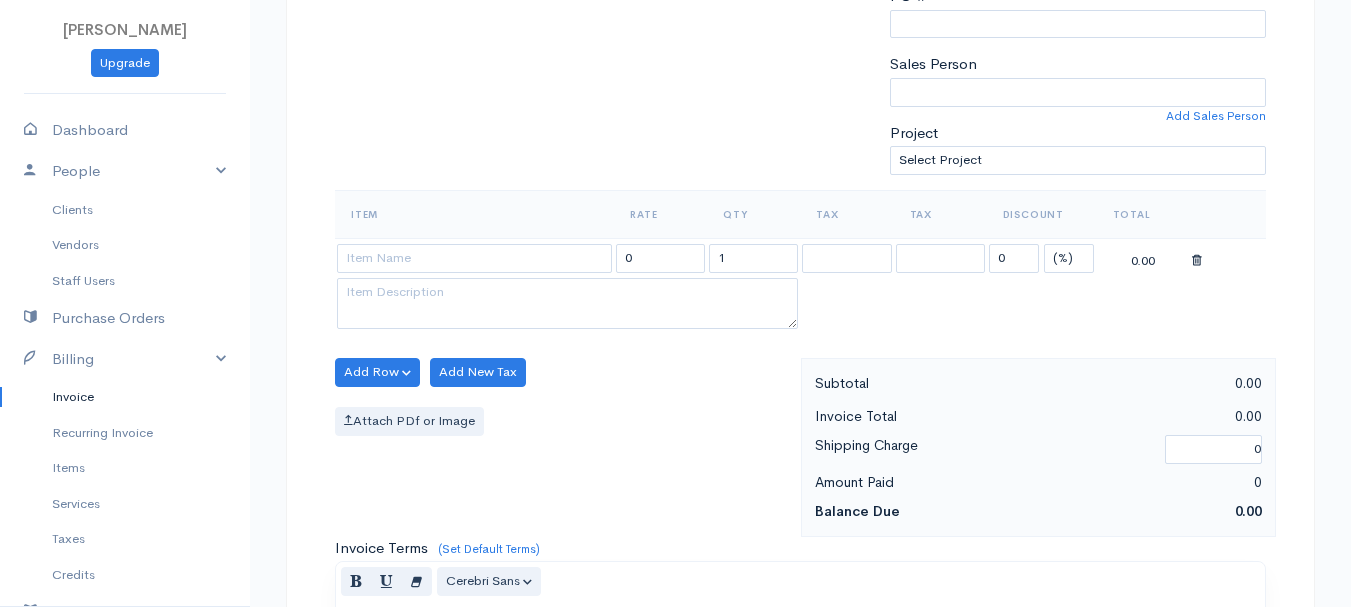 type on "[DATE]" 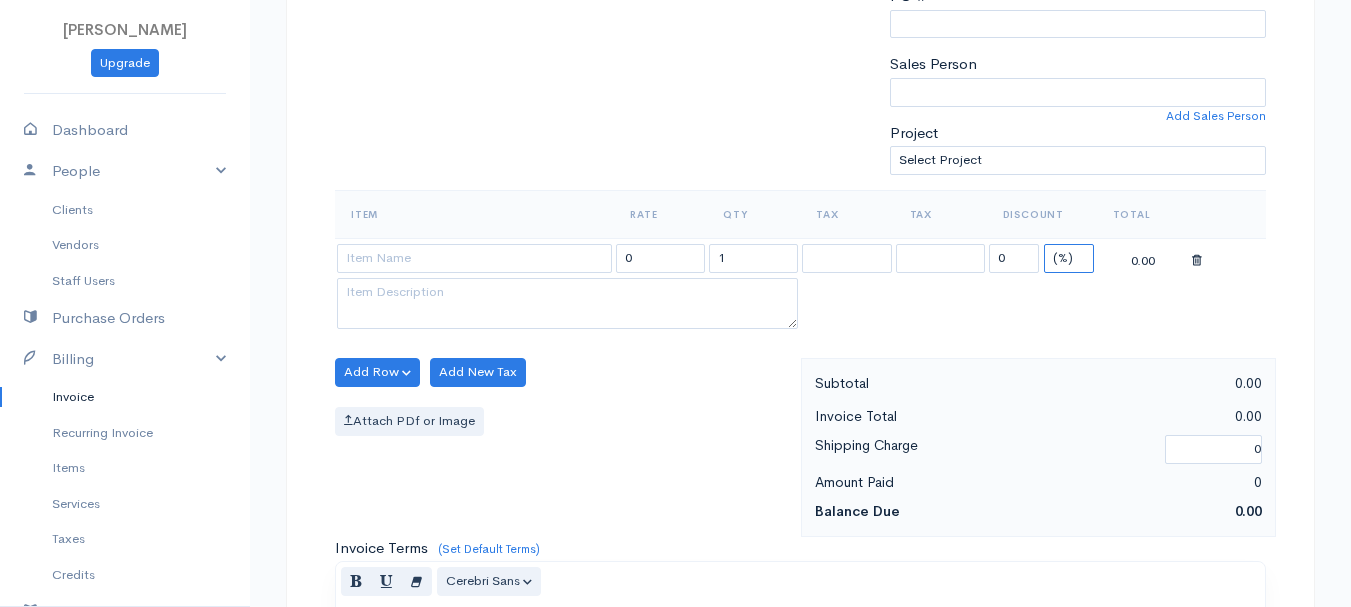 click on "(%) Flat" at bounding box center [1069, 258] 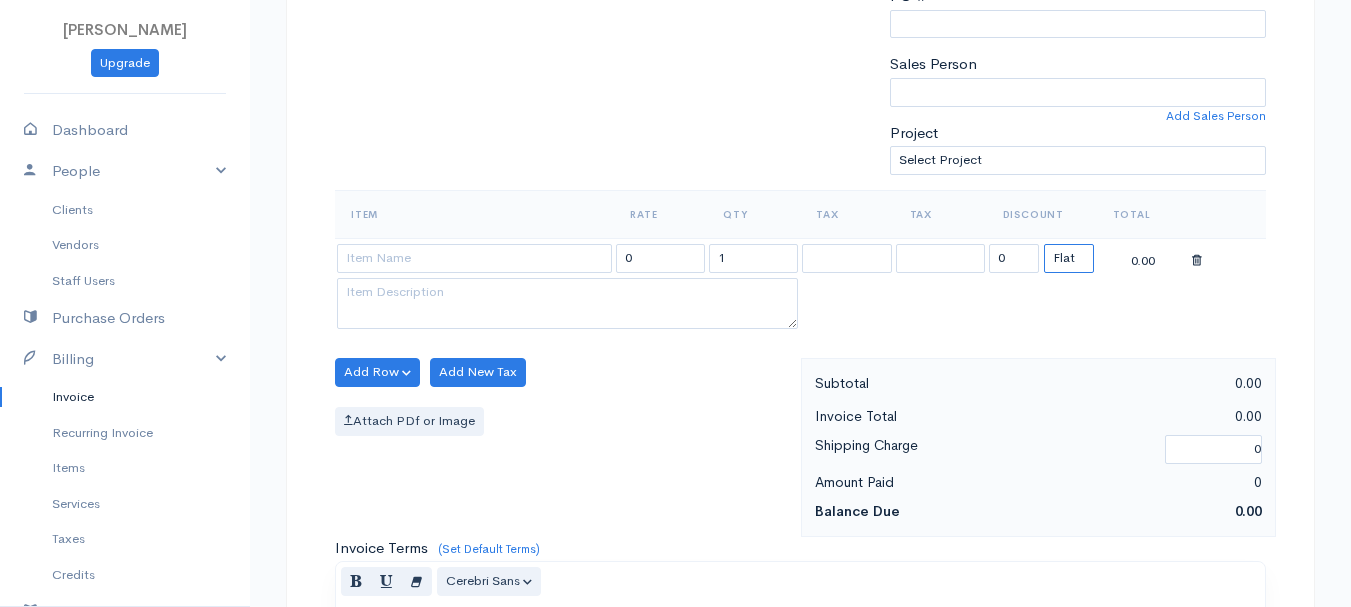 click on "(%) Flat" at bounding box center (1069, 258) 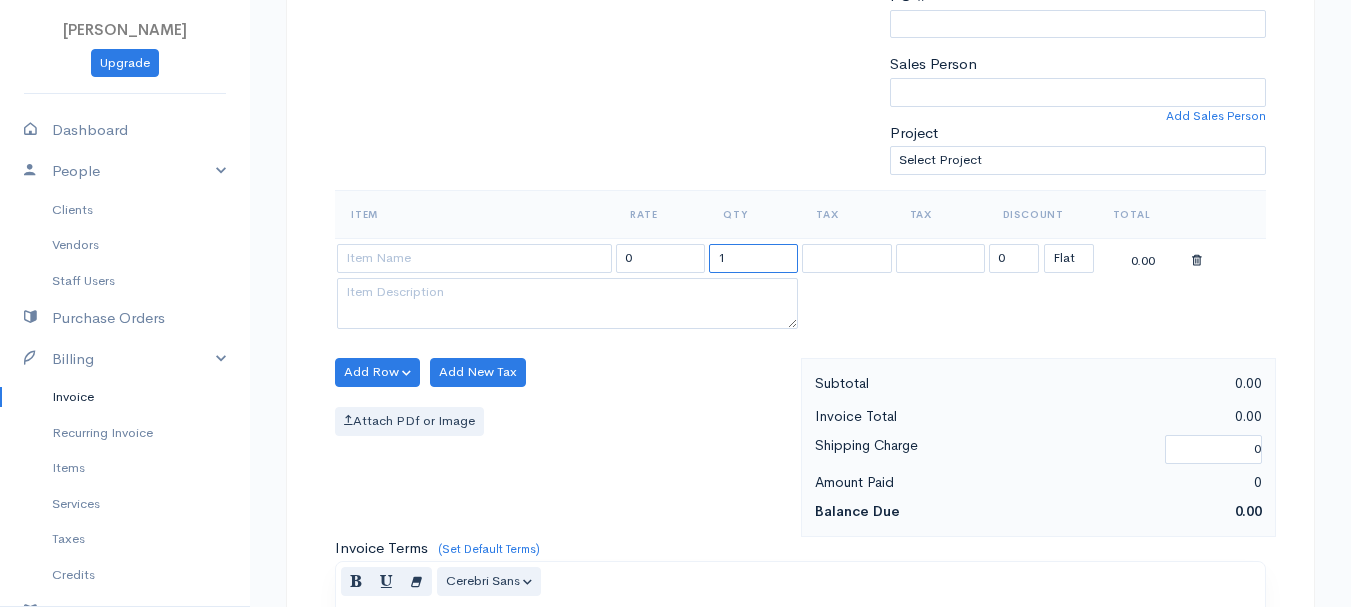 click on "1" at bounding box center (753, 258) 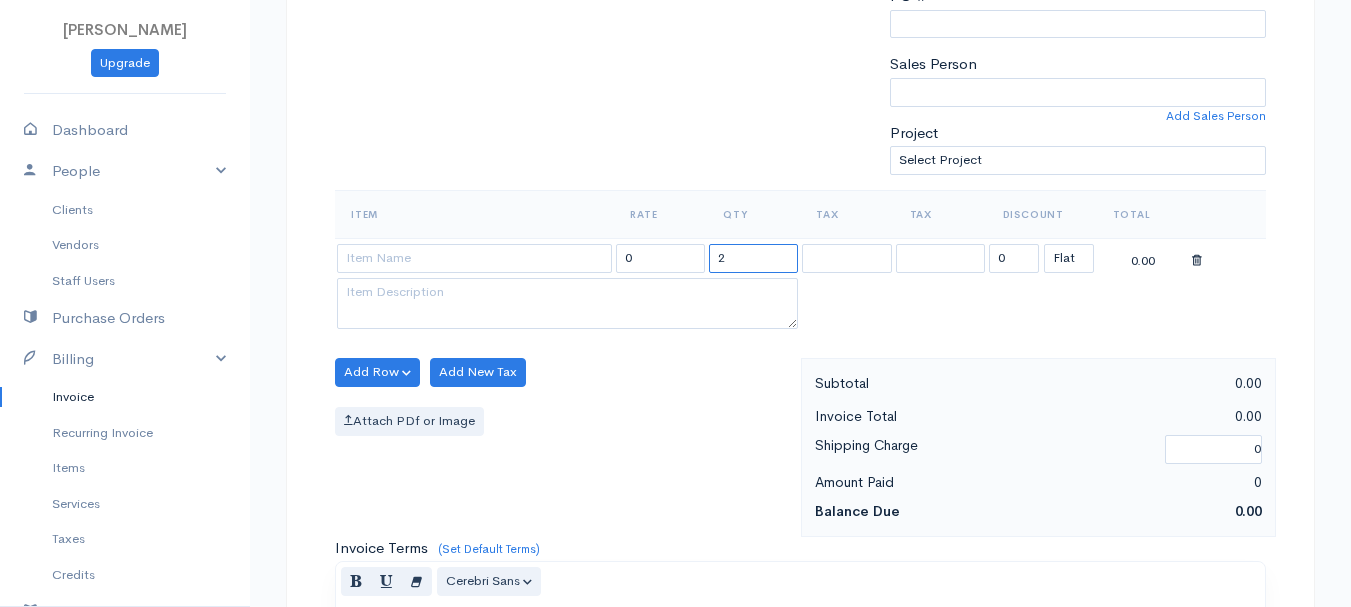 type on "2" 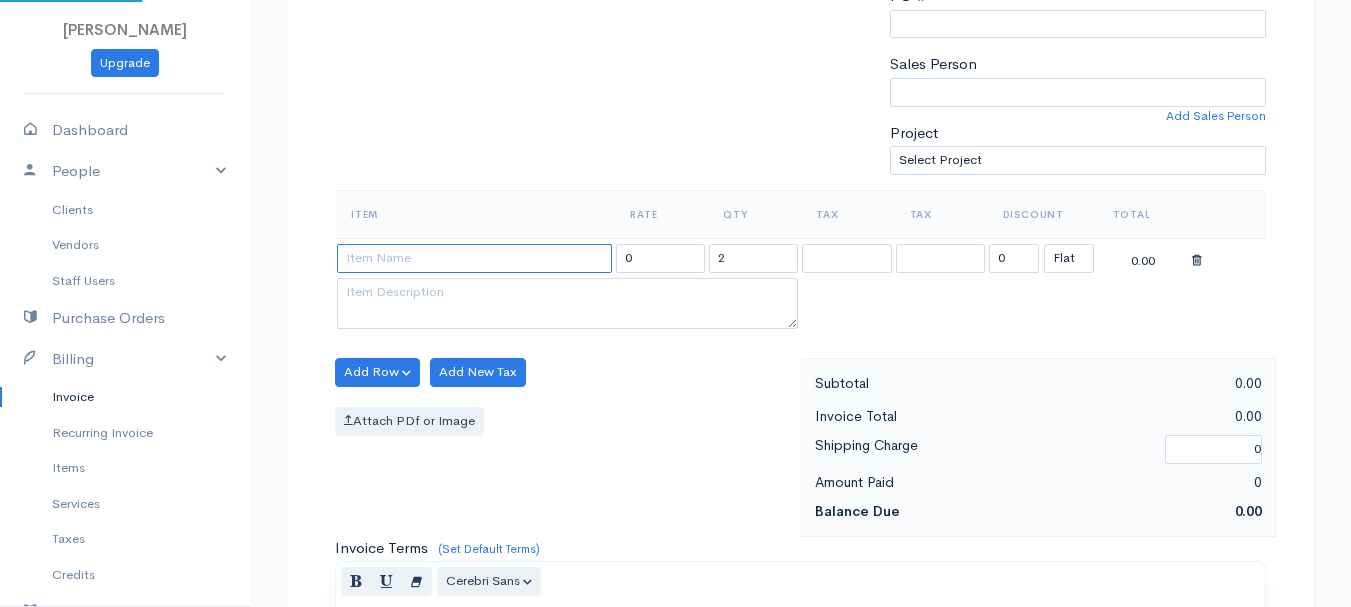 click at bounding box center (474, 258) 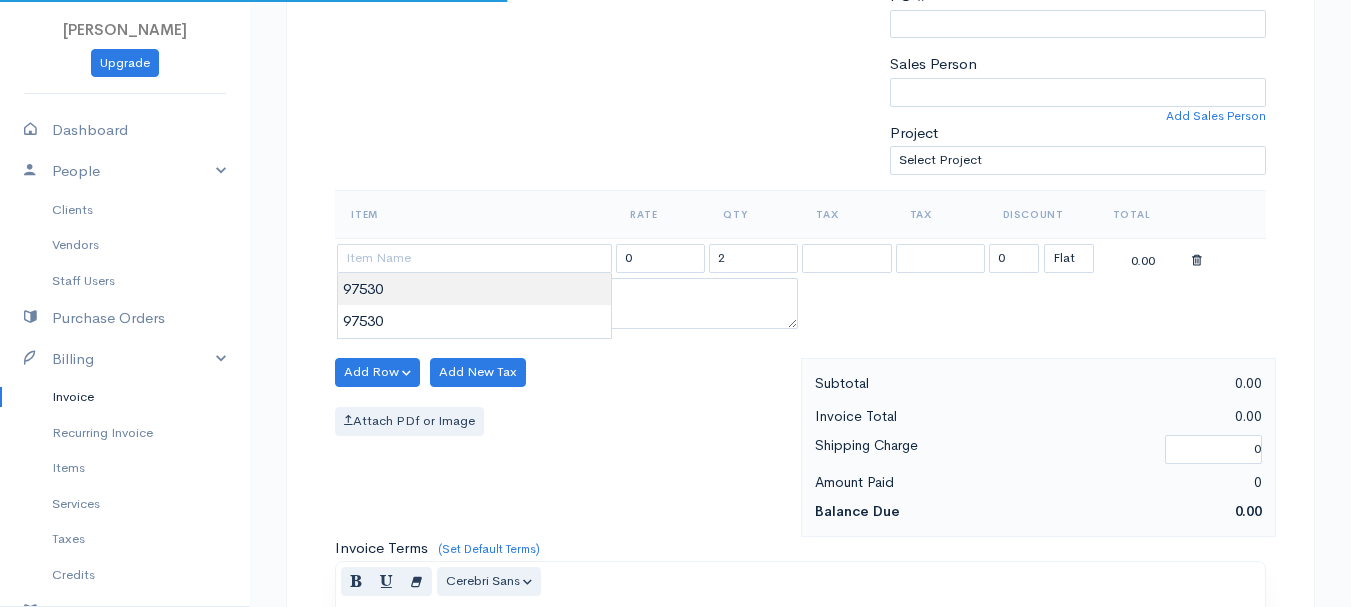 type on "97530" 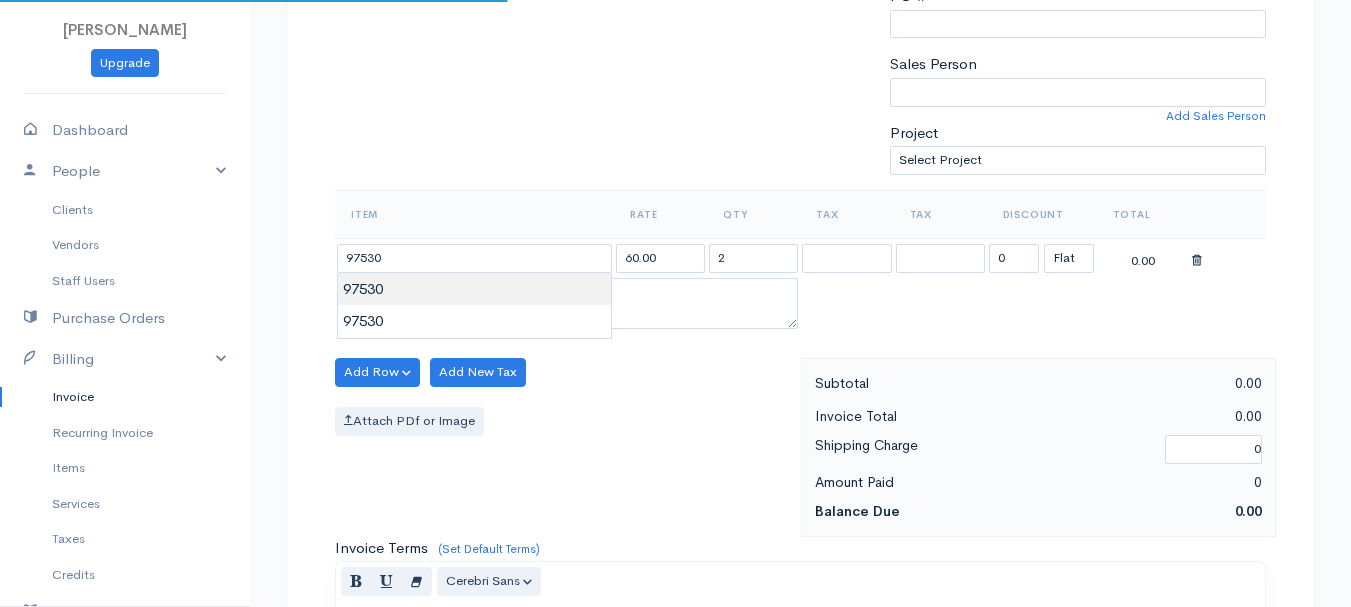 click on "[PERSON_NAME]
Upgrade
Dashboard
People
Clients
Vendors
Staff Users
Purchase Orders
Billing
Invoice
Recurring Invoice
Items
Services
Taxes
Credits
Estimates
Payments
Expenses
Track Time
Projects
Reports
Settings
My Organizations
Logout
Help
@CloudBooksApp 2022
Invoice
New Invoice
DRAFT To [PERSON_NAME][GEOGRAPHIC_DATA][STREET_ADDRESS][PERSON_NAME][US_STATE] [Choose Country] [GEOGRAPHIC_DATA] [GEOGRAPHIC_DATA] [GEOGRAPHIC_DATA] [GEOGRAPHIC_DATA] [GEOGRAPHIC_DATA] [GEOGRAPHIC_DATA] [US_STATE] [GEOGRAPHIC_DATA] [GEOGRAPHIC_DATA] 2" at bounding box center (675, 364) 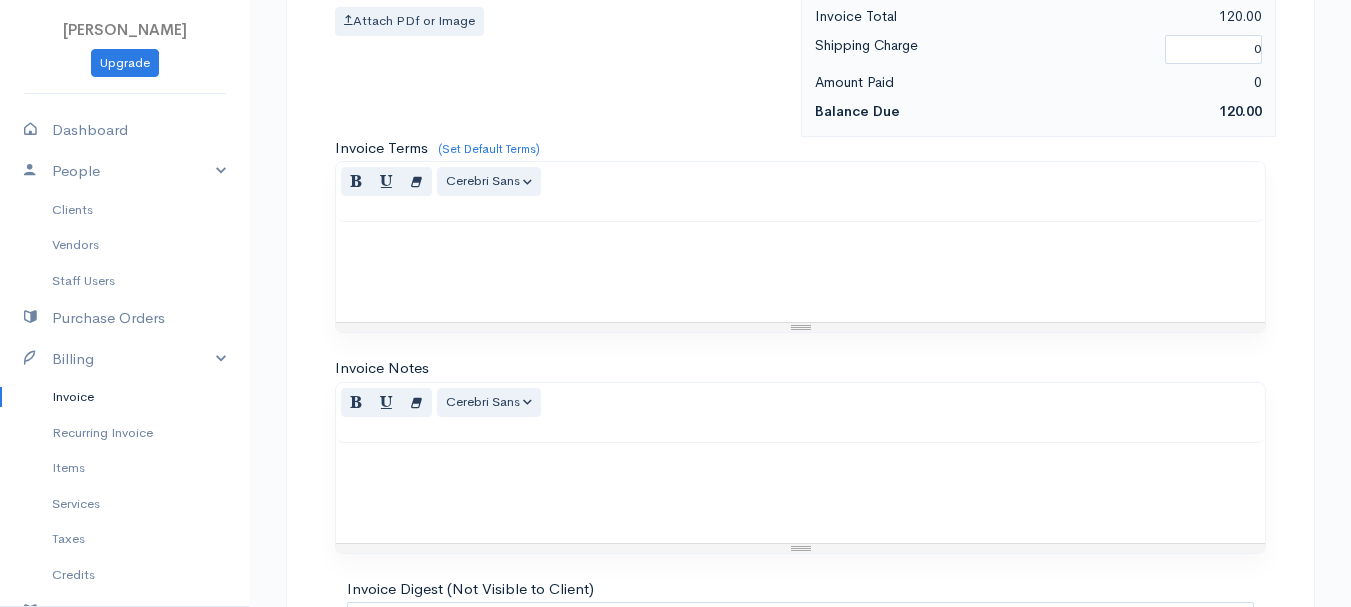 scroll, scrollTop: 1122, scrollLeft: 0, axis: vertical 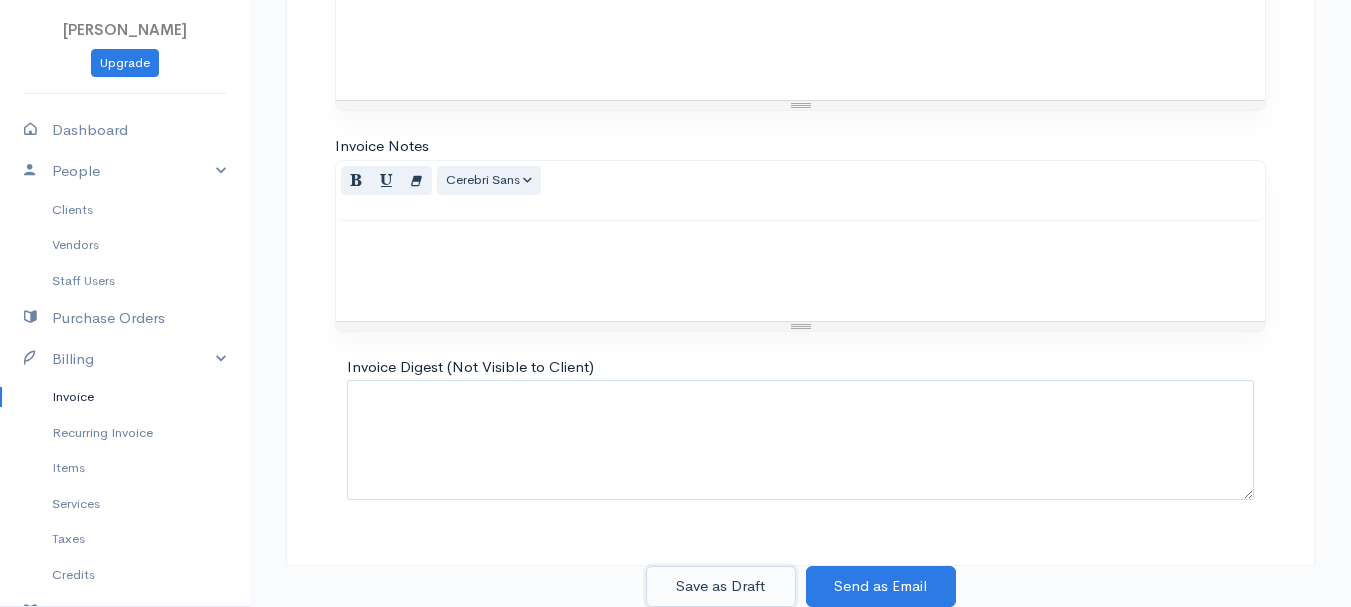 click on "Save as Draft" at bounding box center [721, 586] 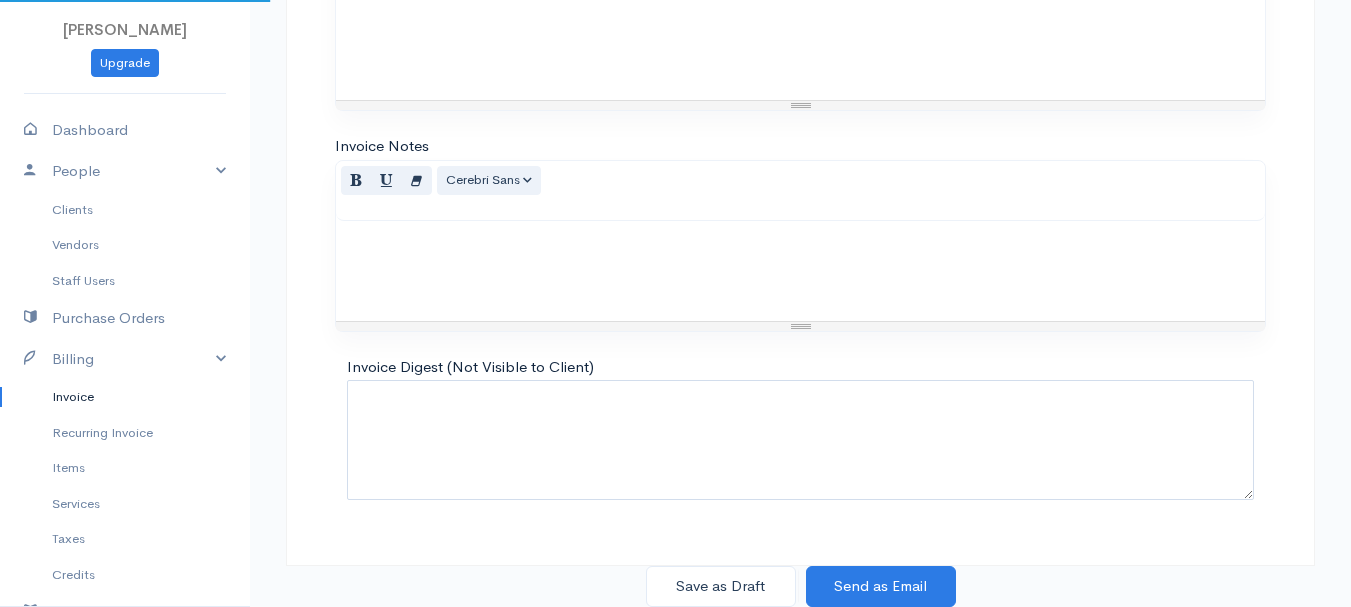 scroll, scrollTop: 0, scrollLeft: 0, axis: both 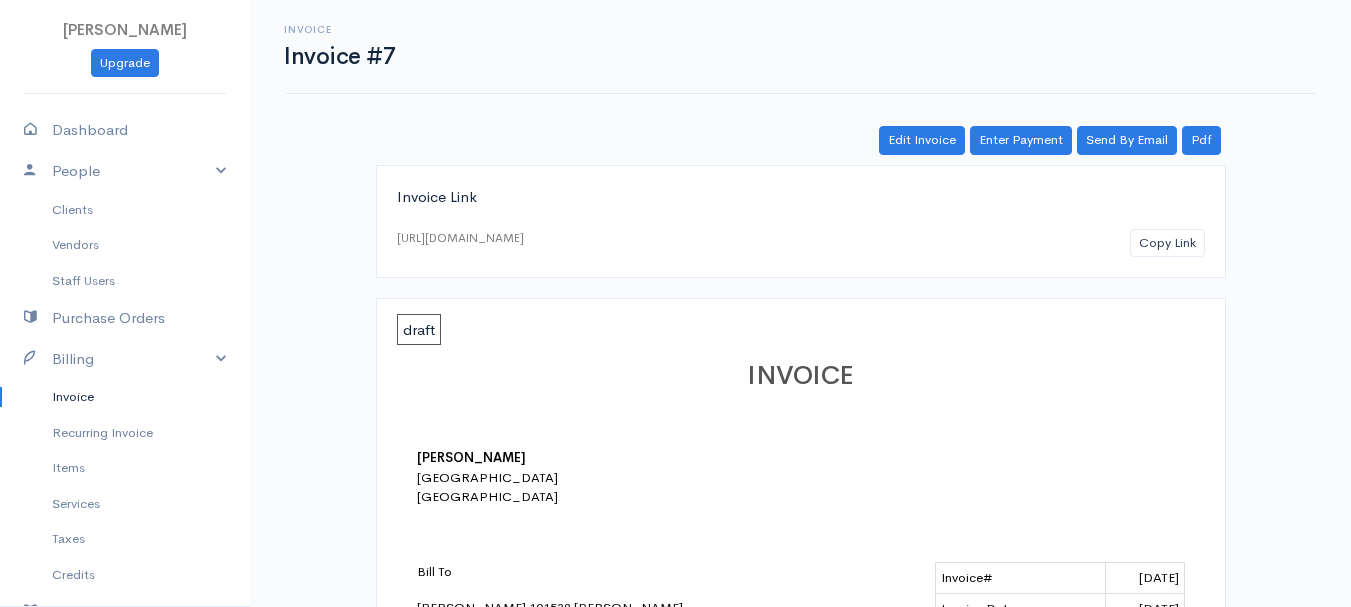 click on "Invoice" at bounding box center (125, 397) 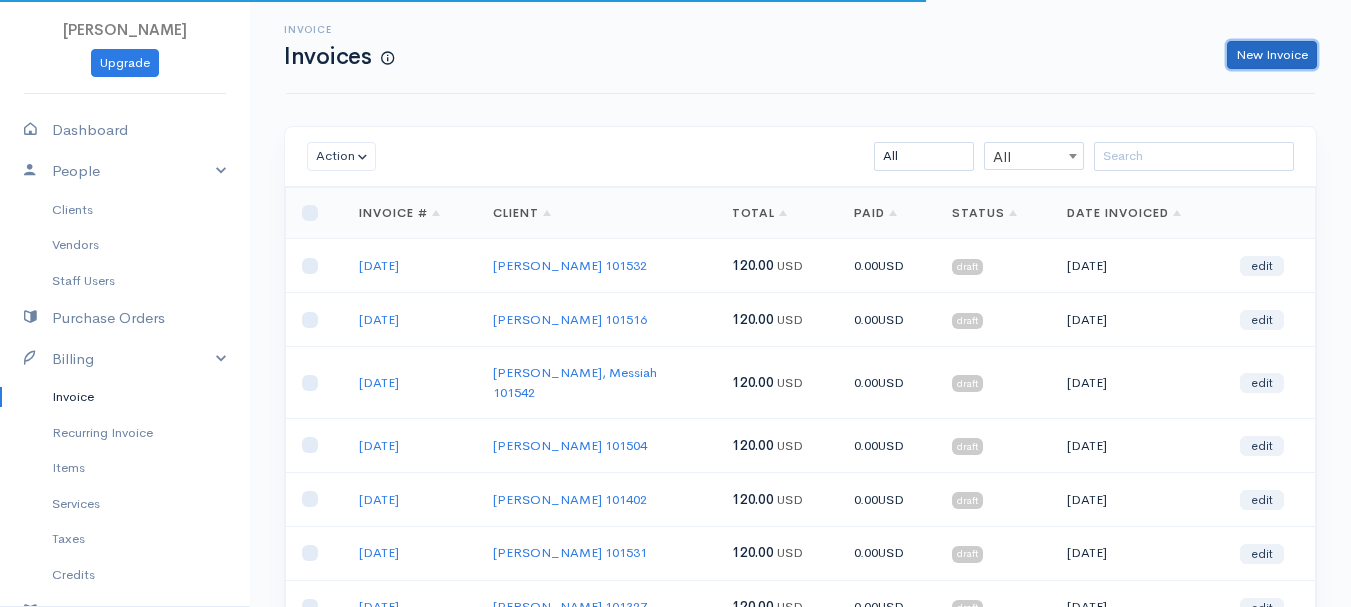 click on "New Invoice" at bounding box center [1272, 55] 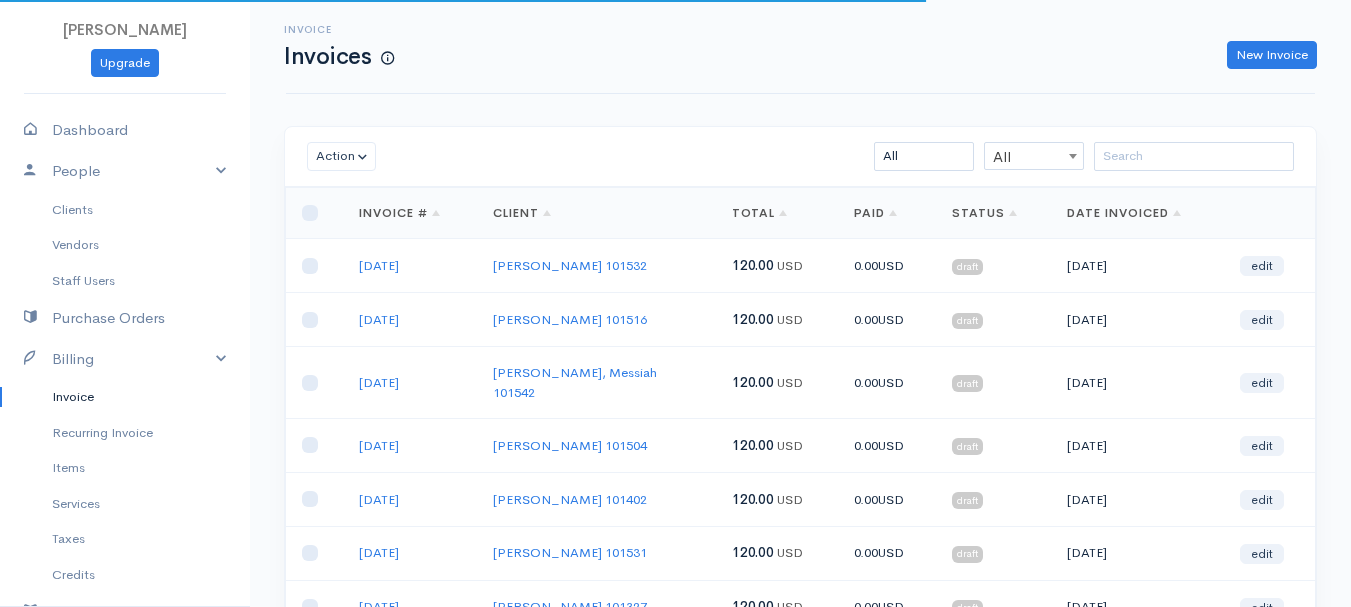 select on "[GEOGRAPHIC_DATA]" 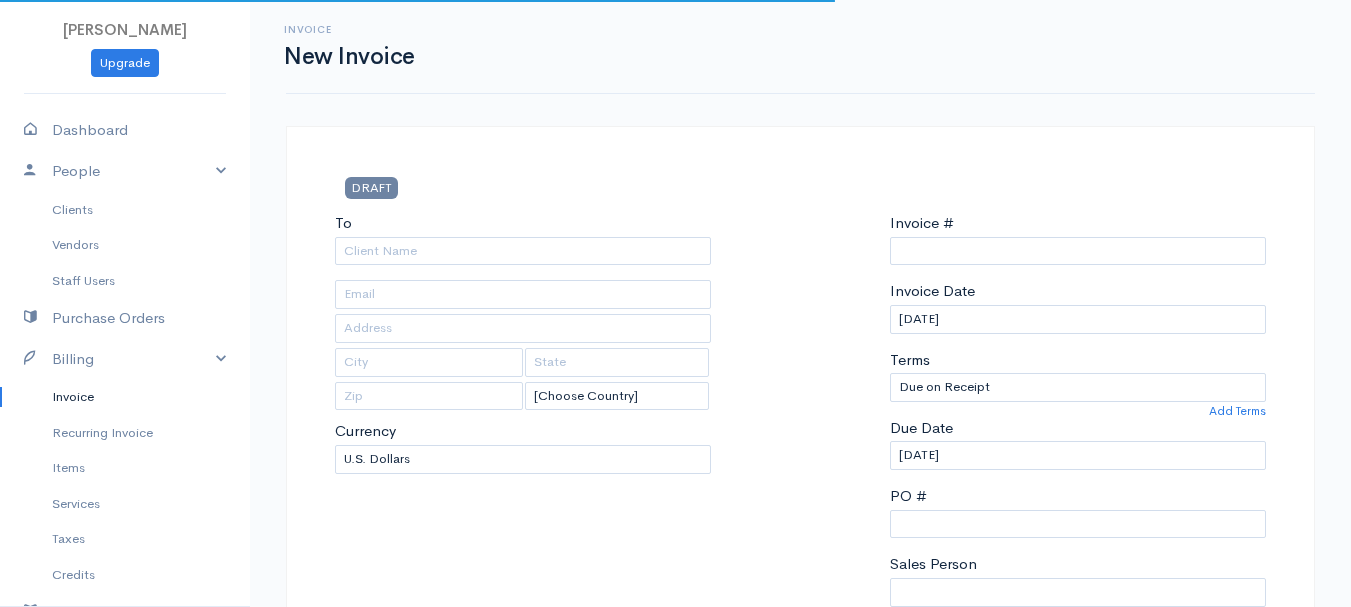 type on "0011212024" 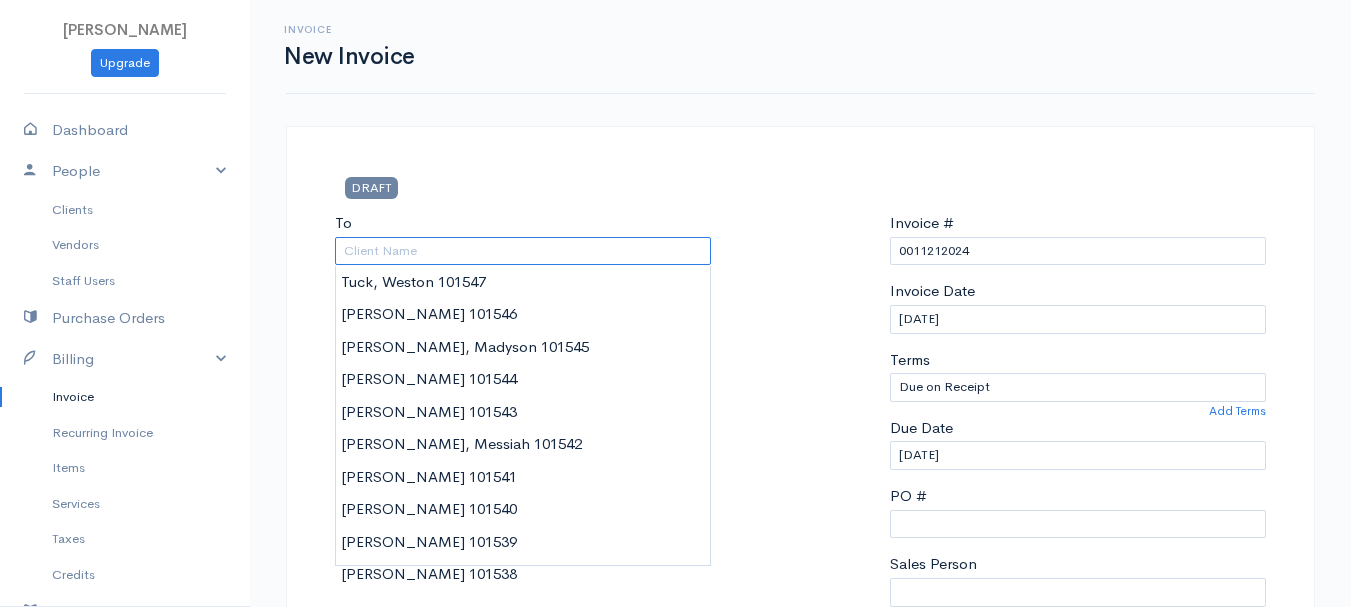 click on "To" at bounding box center (523, 251) 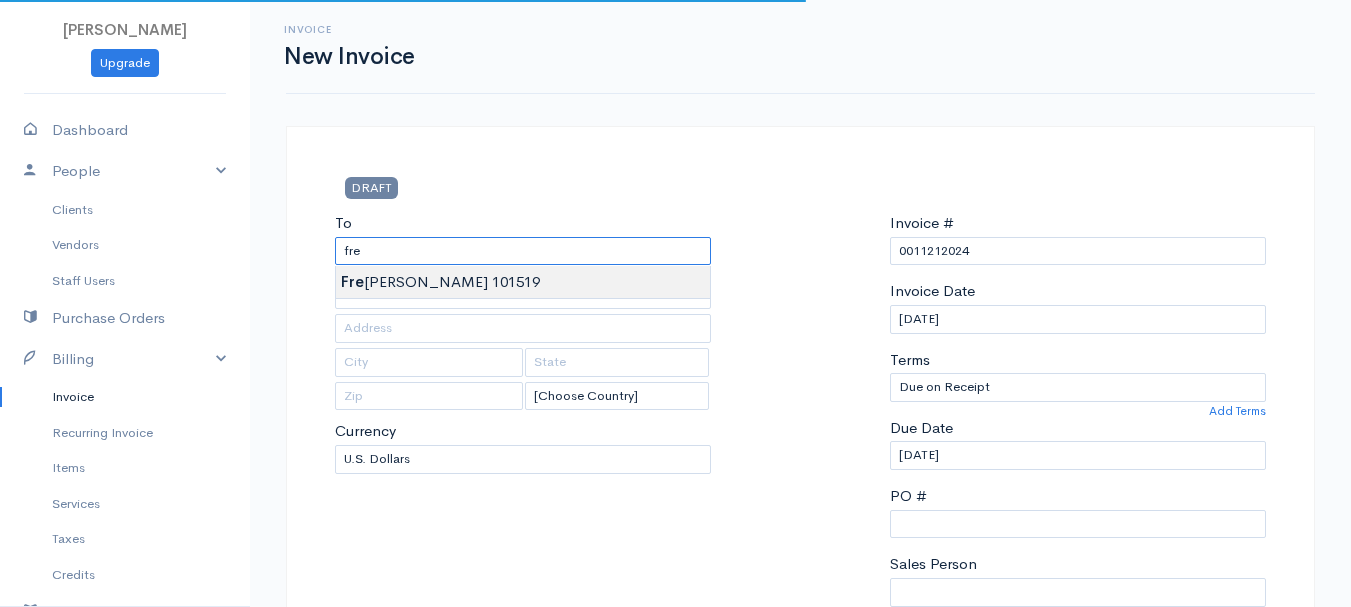 type on "[PERSON_NAME]    101519" 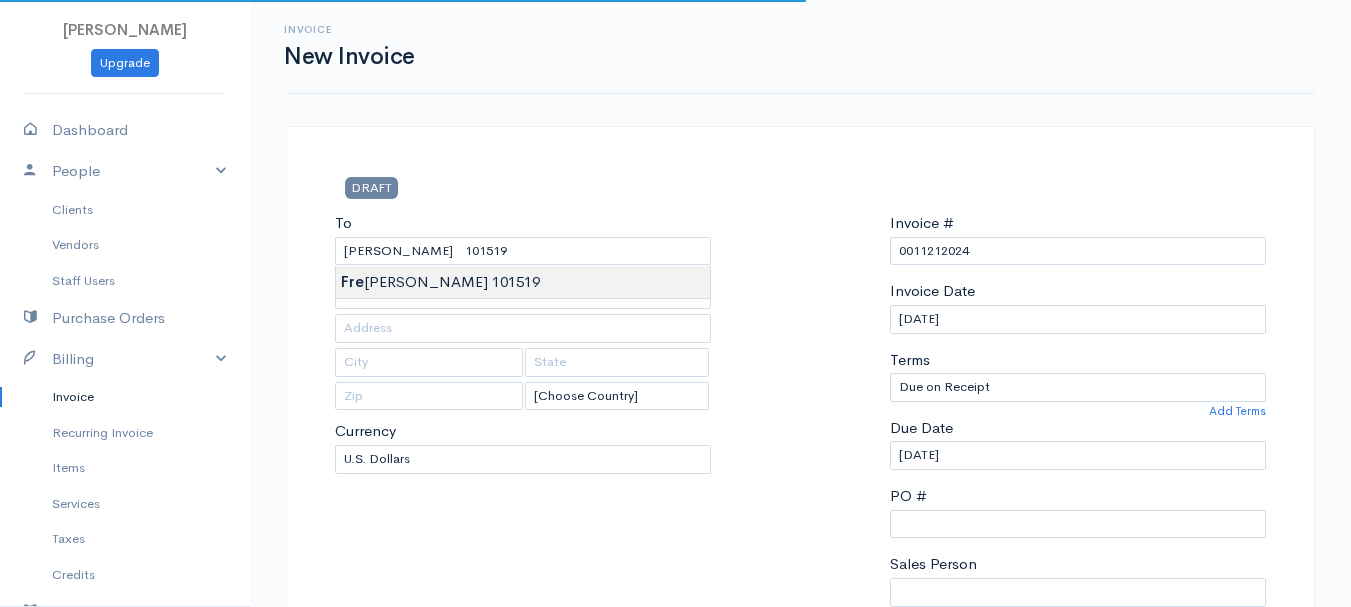 click on "[PERSON_NAME]
Upgrade
Dashboard
People
Clients
Vendors
Staff Users
Purchase Orders
Billing
Invoice
Recurring Invoice
Items
Services
Taxes
Credits
Estimates
Payments
Expenses
Track Time
Projects
Reports
Settings
My Organizations
Logout
Help
@CloudBooksApp 2022
Invoice
New Invoice
DRAFT To [GEOGRAPHIC_DATA][PERSON_NAME]    101519 [Choose Country] [GEOGRAPHIC_DATA] [GEOGRAPHIC_DATA] [GEOGRAPHIC_DATA] [GEOGRAPHIC_DATA] [GEOGRAPHIC_DATA] [GEOGRAPHIC_DATA] [US_STATE] [GEOGRAPHIC_DATA] [GEOGRAPHIC_DATA] [GEOGRAPHIC_DATA] [GEOGRAPHIC_DATA] [GEOGRAPHIC_DATA] [PERSON_NAME]" at bounding box center (675, 864) 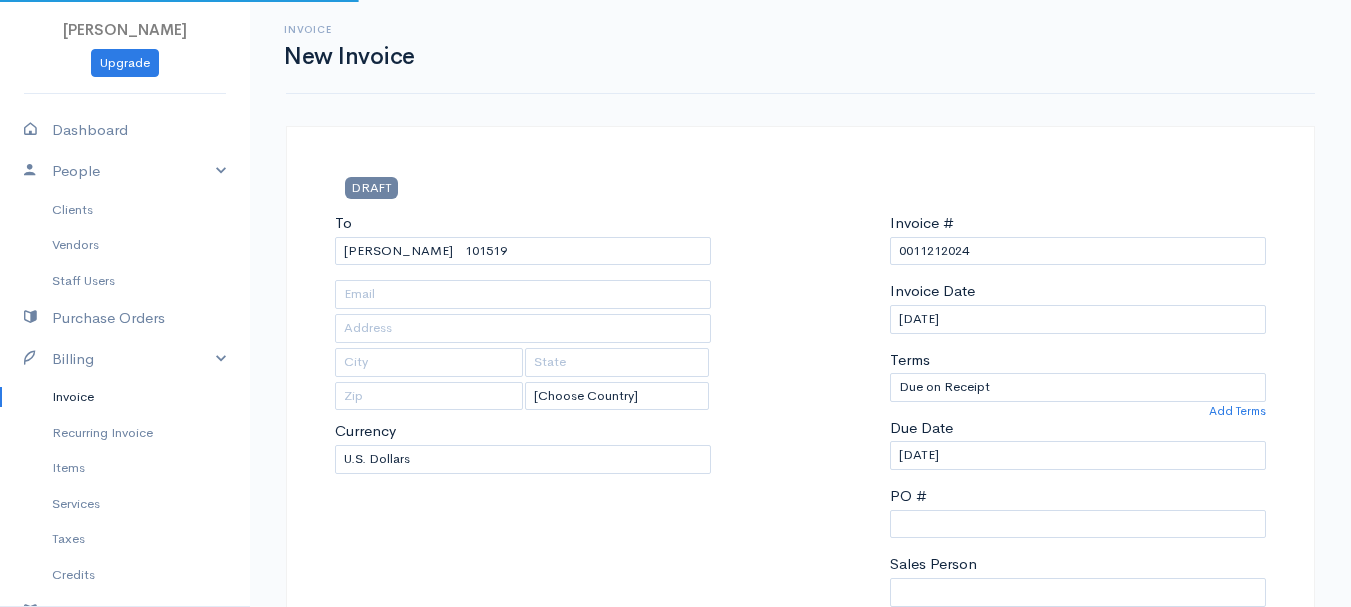 type on "[STREET_ADDRESS]" 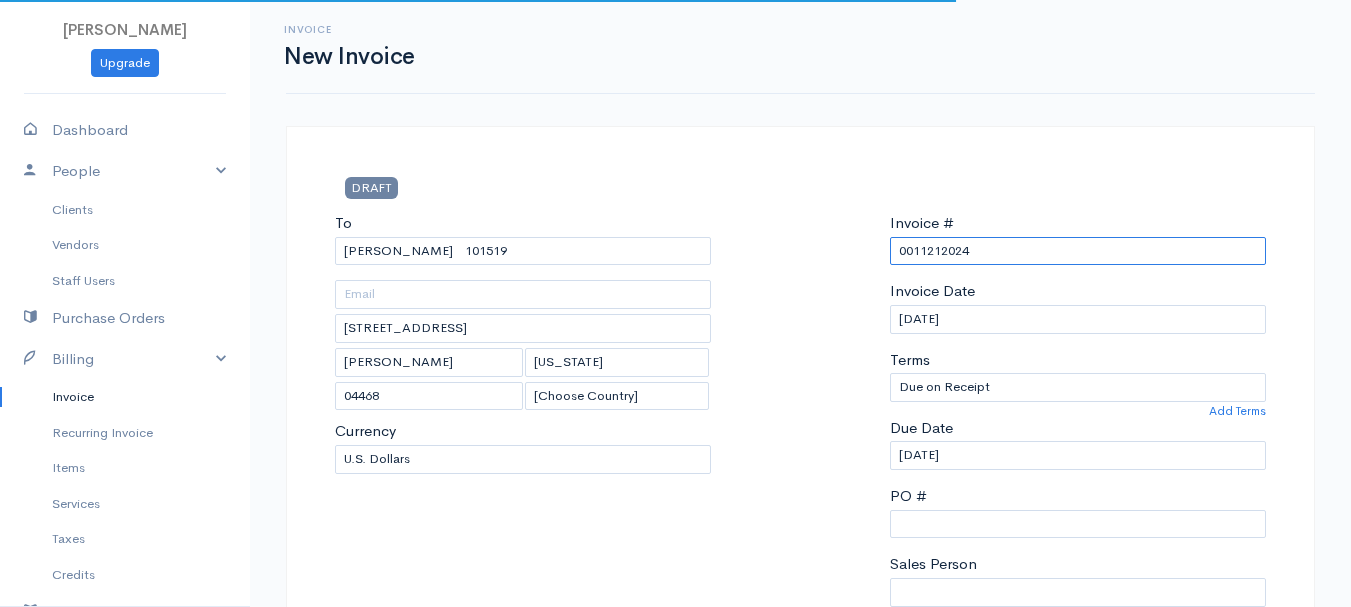 click on "0011212024" at bounding box center [1078, 251] 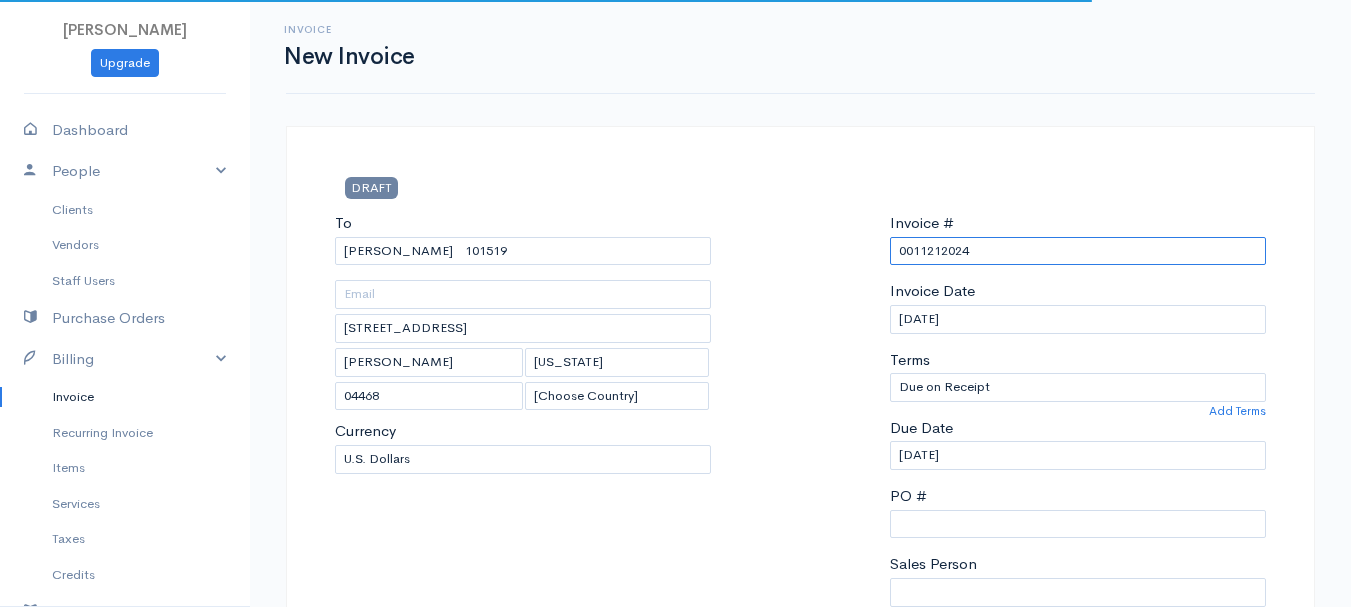 click on "0011212024" at bounding box center [1078, 251] 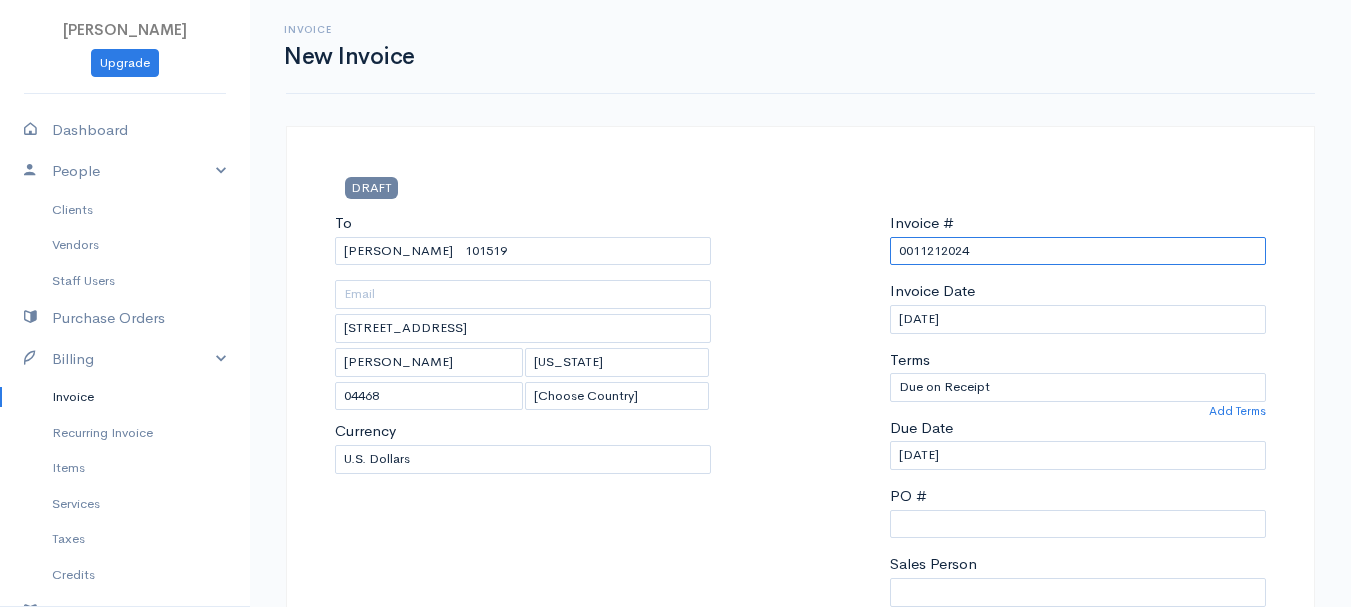 paste on "[DATE]" 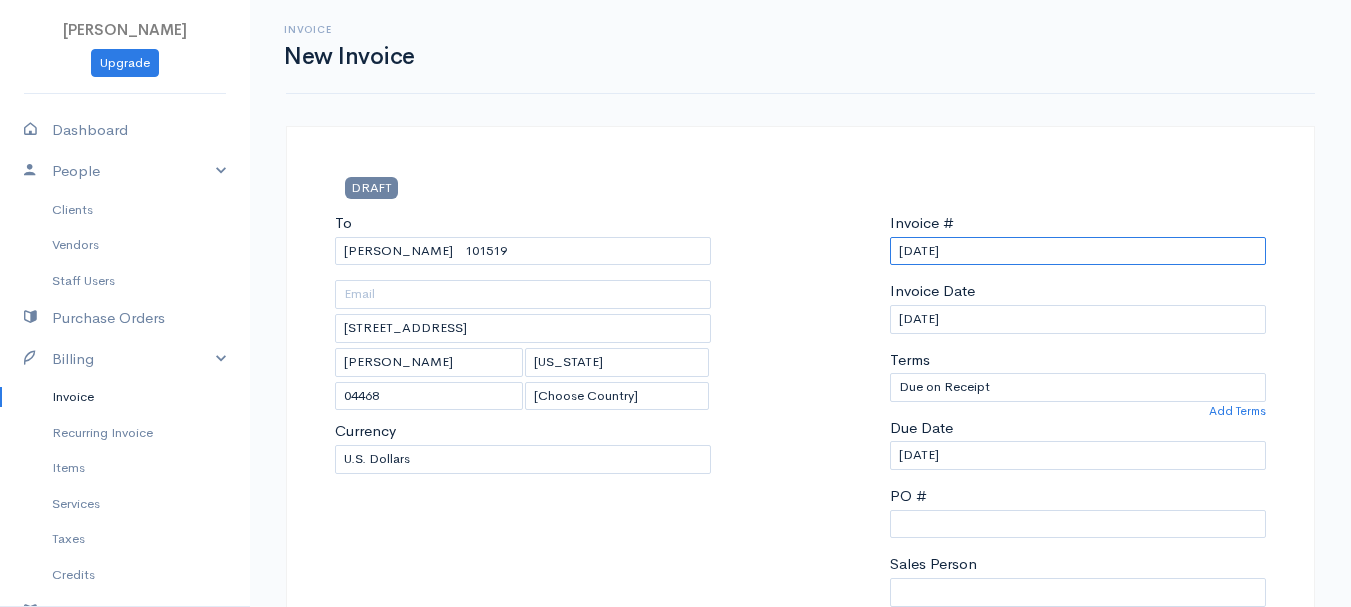 scroll, scrollTop: 500, scrollLeft: 0, axis: vertical 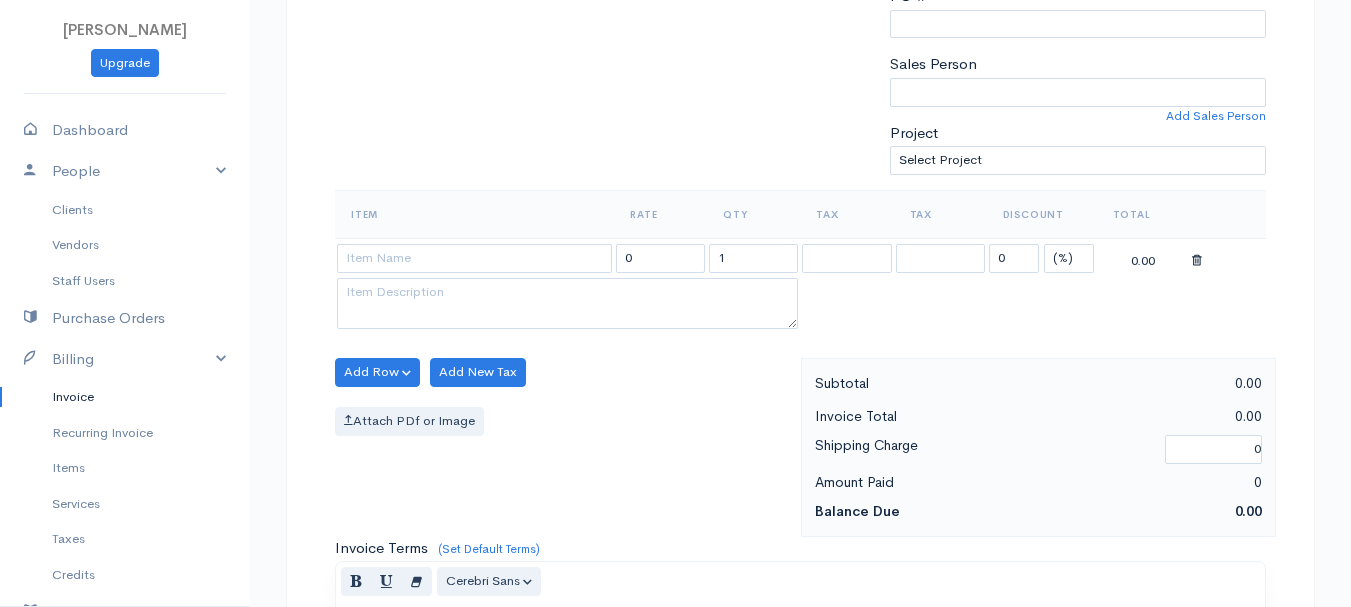 type on "[DATE]" 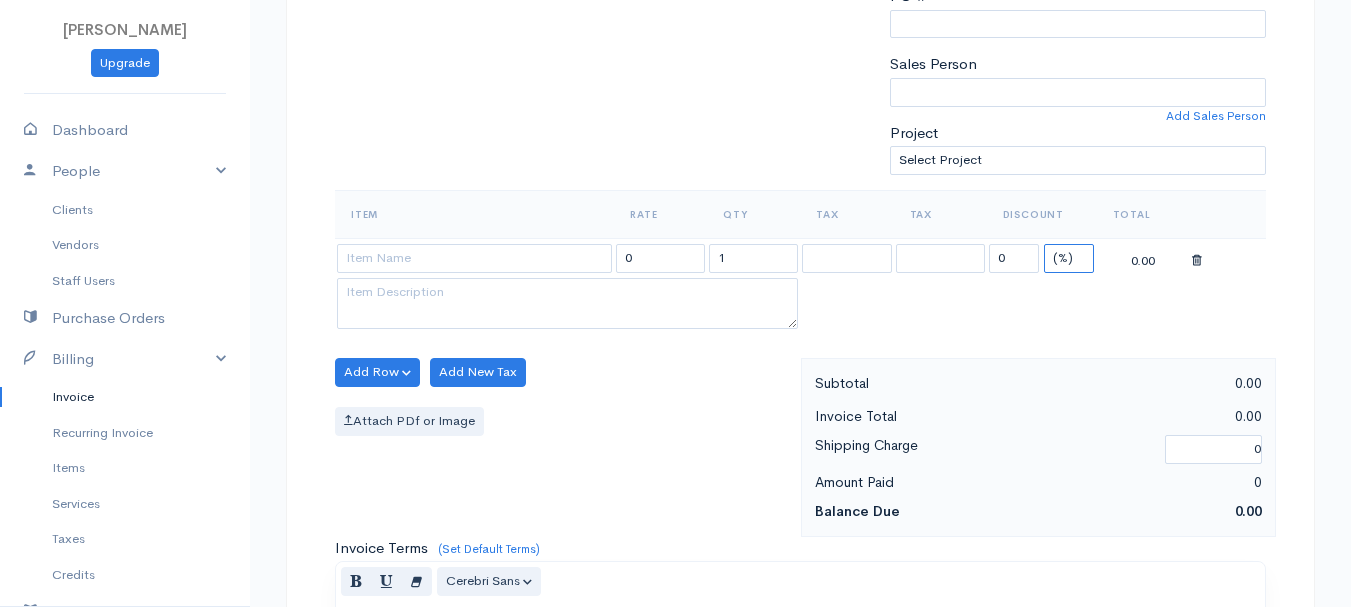 click on "(%) Flat" at bounding box center (1069, 258) 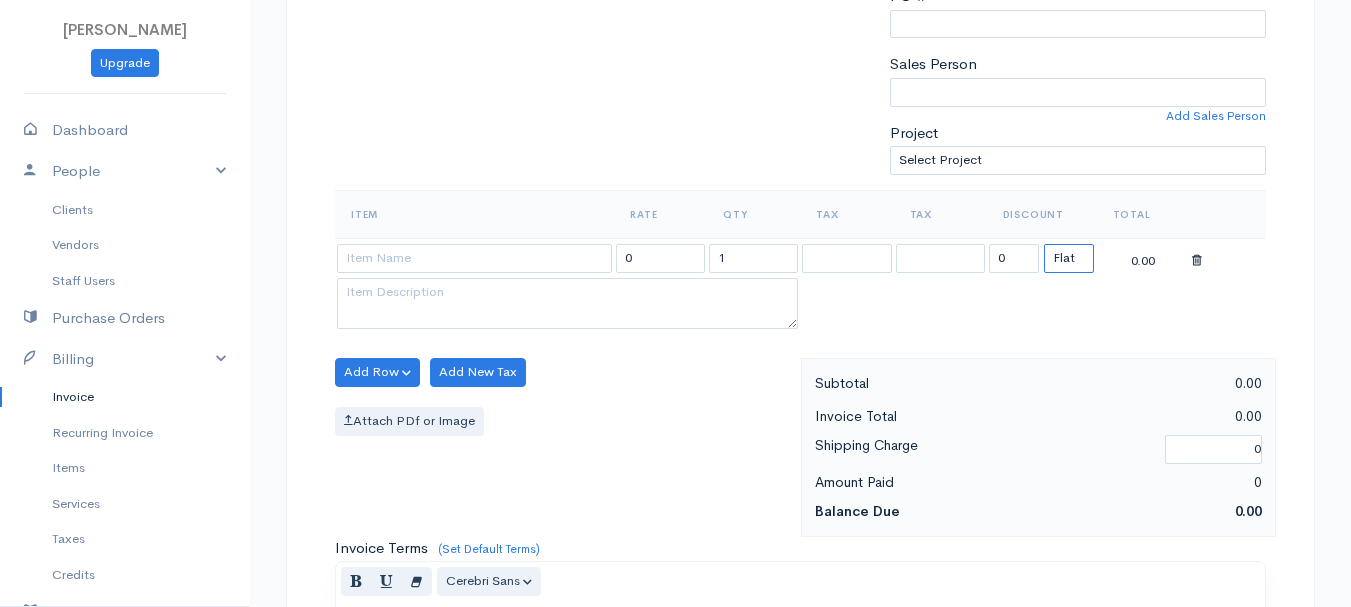 click on "(%) Flat" at bounding box center [1069, 258] 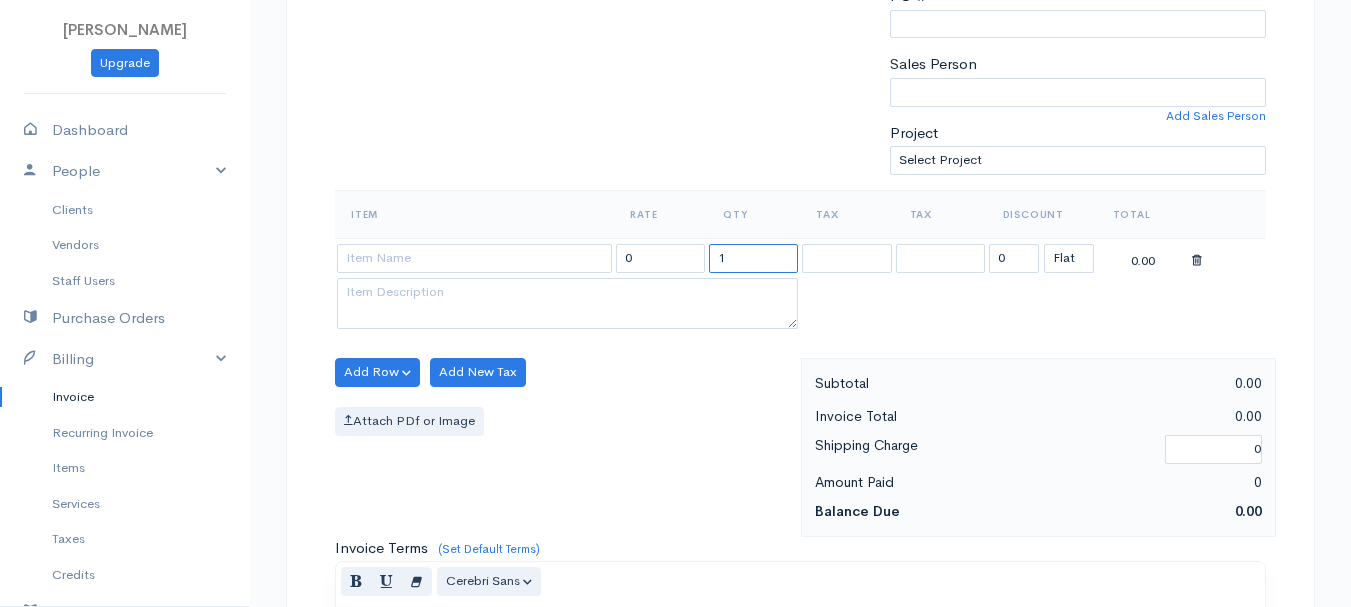 click on "1" at bounding box center [753, 258] 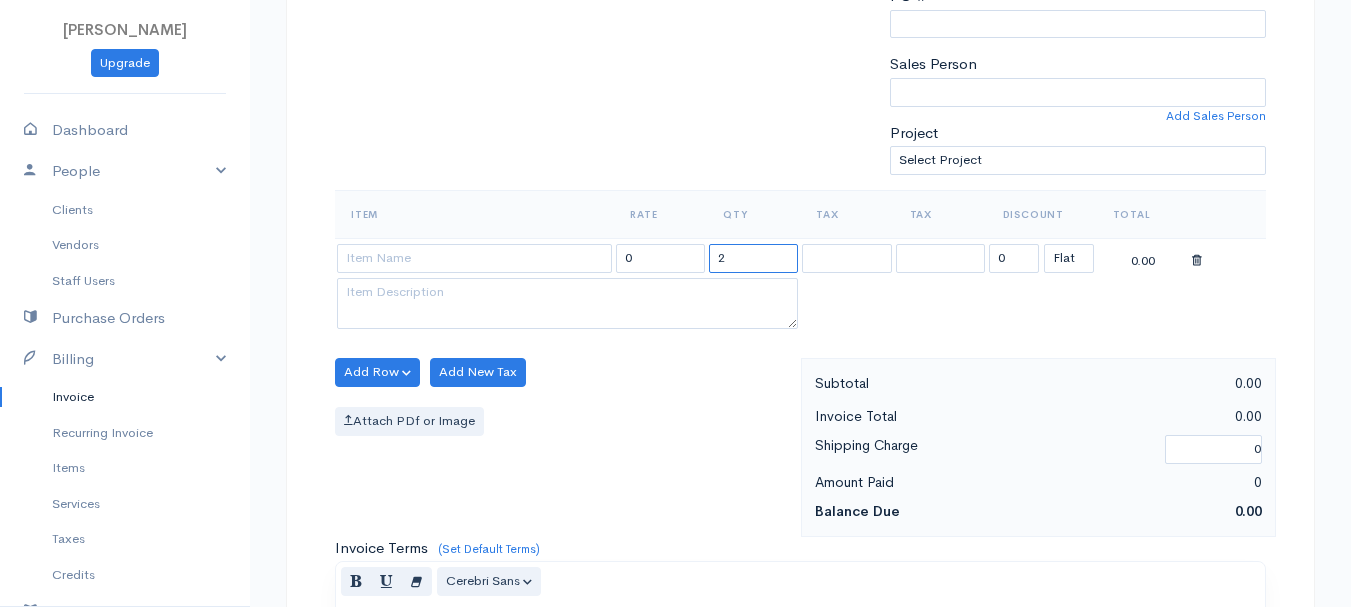 type on "2" 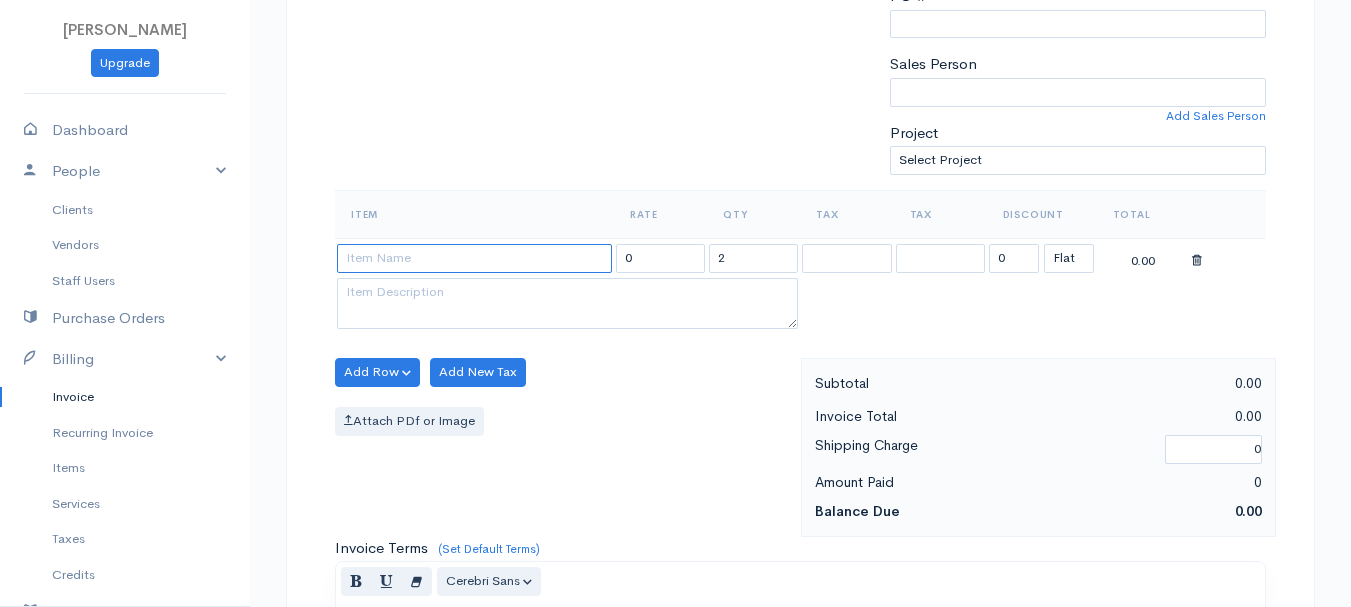 click at bounding box center (474, 258) 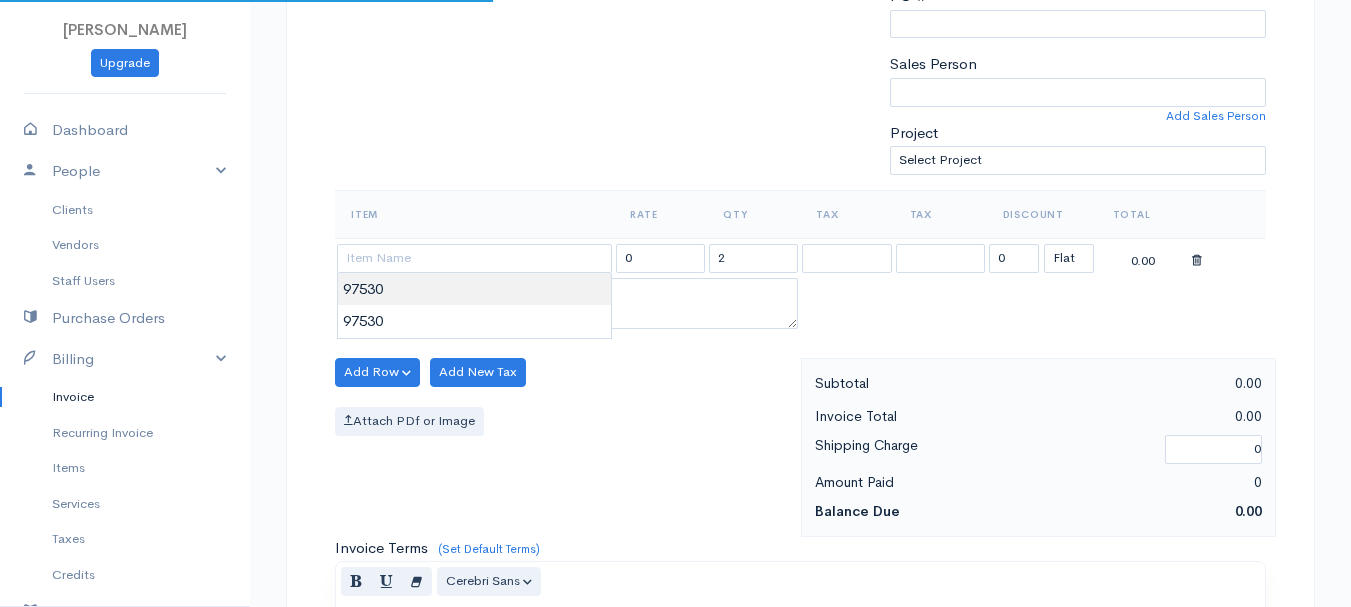 type on "97530" 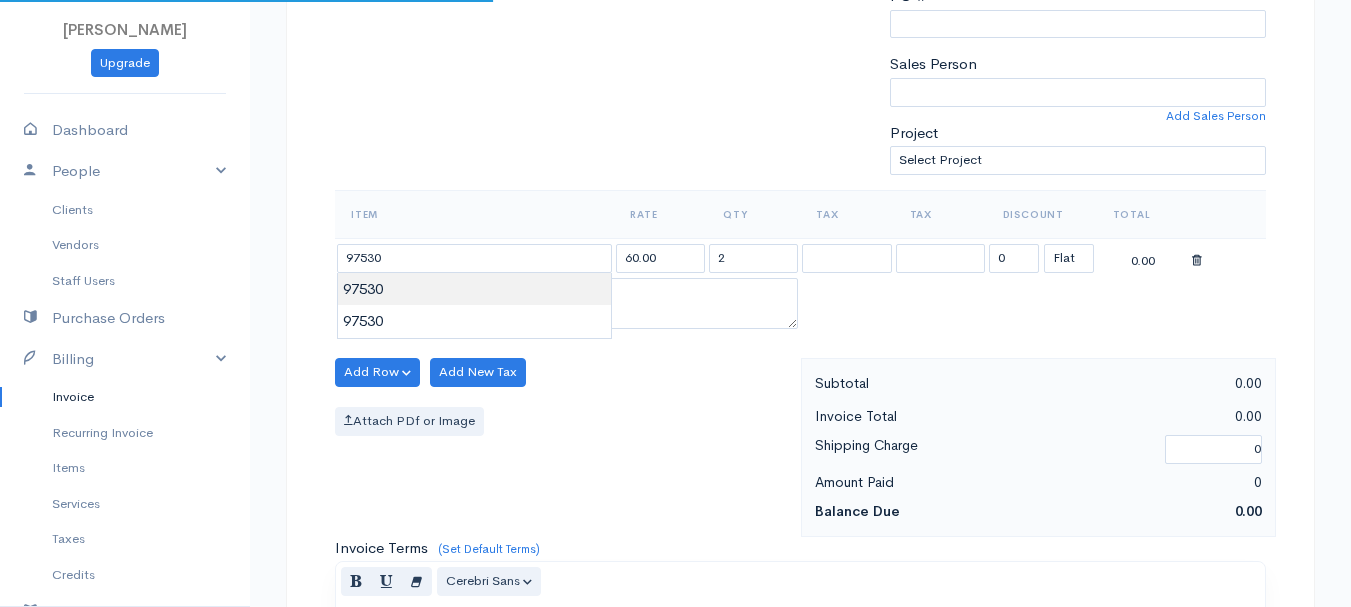 click on "[PERSON_NAME]
Upgrade
Dashboard
People
Clients
Vendors
Staff Users
Purchase Orders
Billing
Invoice
Recurring Invoice
Items
Services
Taxes
Credits
Estimates
Payments
Expenses
Track Time
Projects
Reports
Settings
My Organizations
Logout
Help
@CloudBooksApp 2022
Invoice
New Invoice
DRAFT To [GEOGRAPHIC_DATA][PERSON_NAME]    101519 [STREET_ADDRESS][PERSON_NAME][US_STATE] [Choose Country] [GEOGRAPHIC_DATA] [GEOGRAPHIC_DATA] [GEOGRAPHIC_DATA] [GEOGRAPHIC_DATA] [GEOGRAPHIC_DATA] [GEOGRAPHIC_DATA] [US_STATE] [GEOGRAPHIC_DATA] [GEOGRAPHIC_DATA] [GEOGRAPHIC_DATA]" at bounding box center (675, 364) 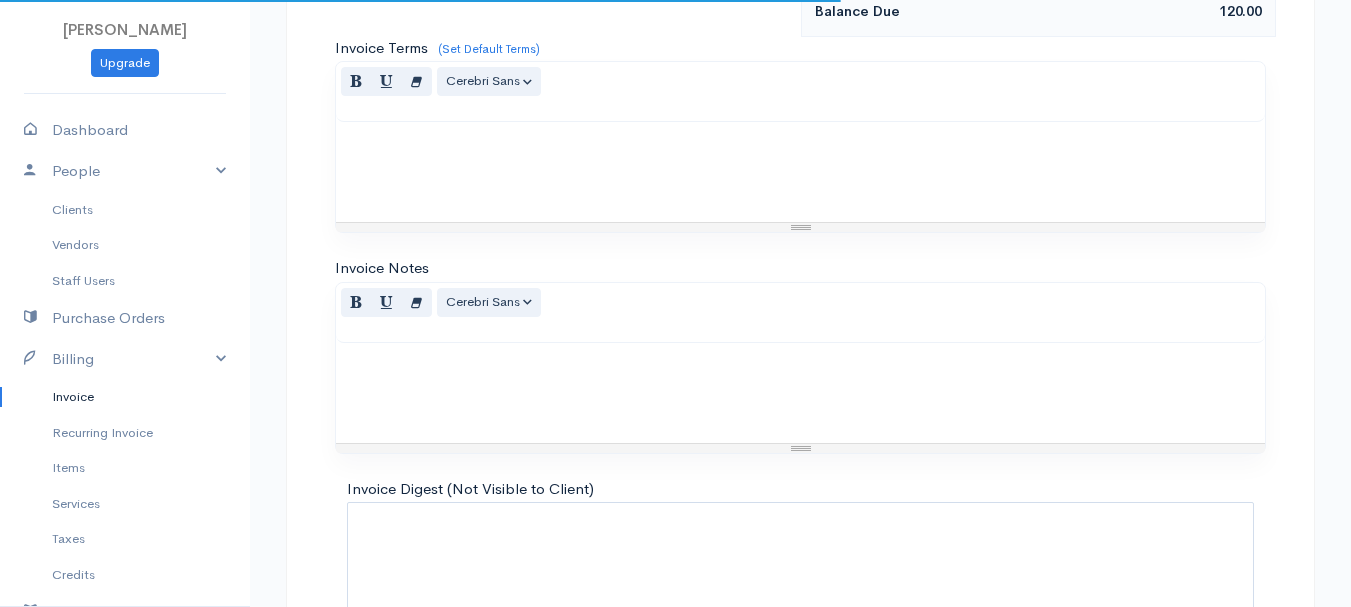 scroll, scrollTop: 1122, scrollLeft: 0, axis: vertical 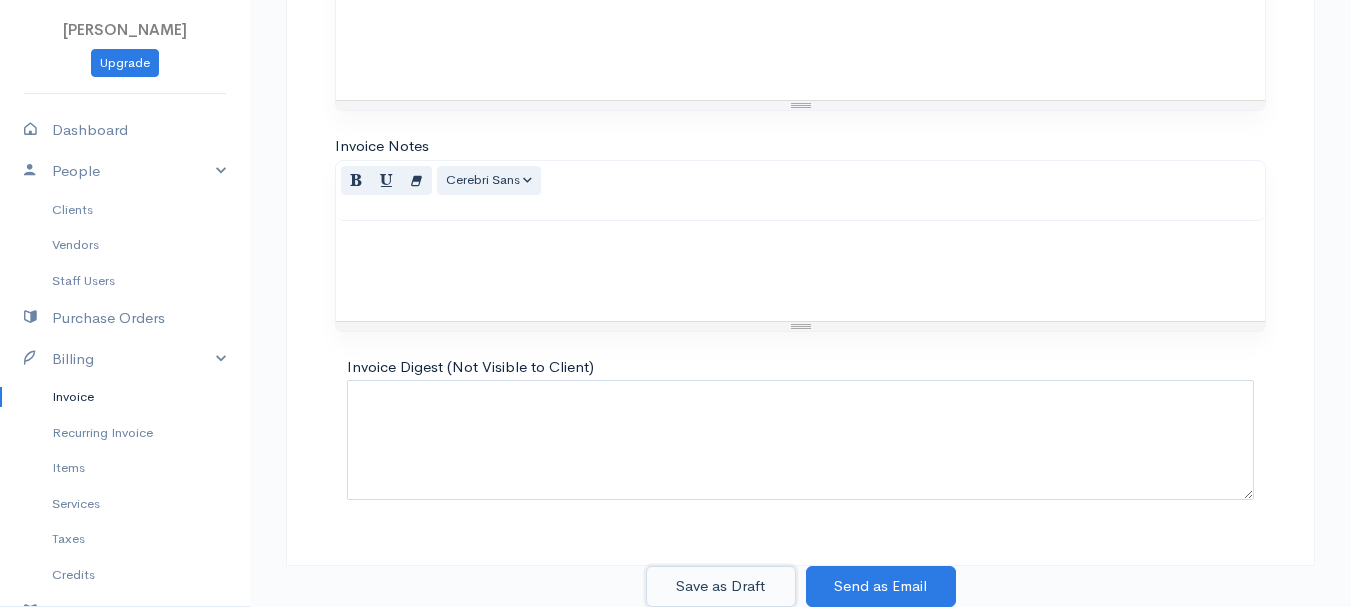 click on "Save as Draft" at bounding box center (721, 586) 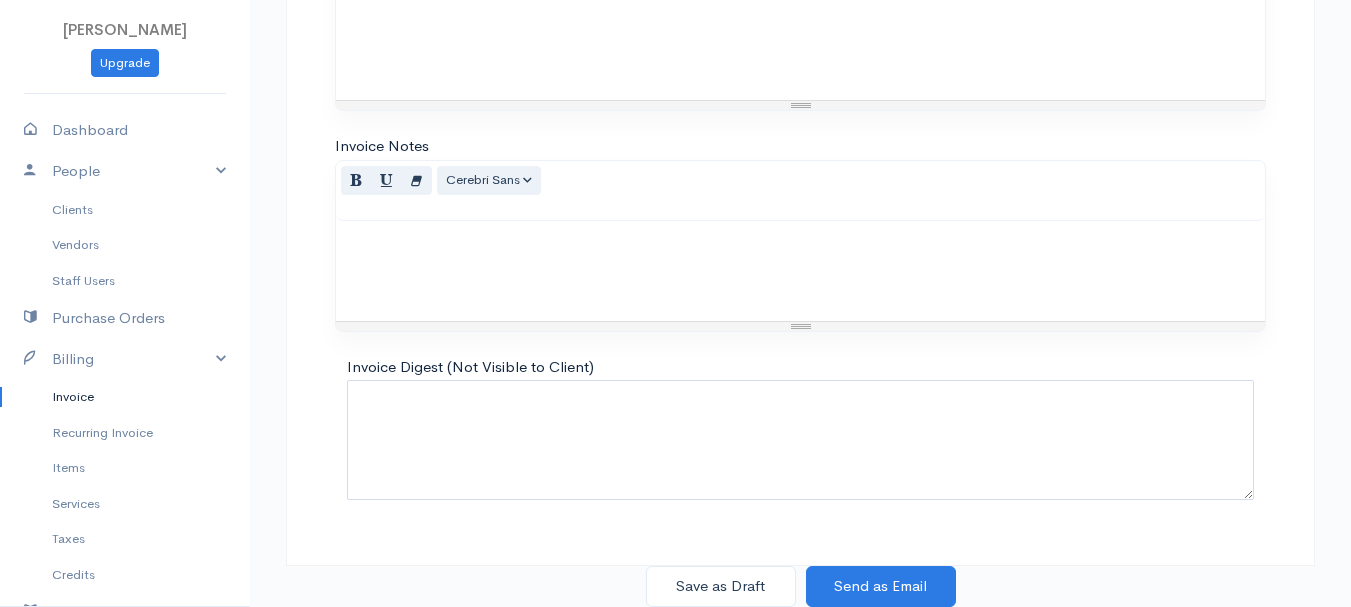 scroll, scrollTop: 0, scrollLeft: 0, axis: both 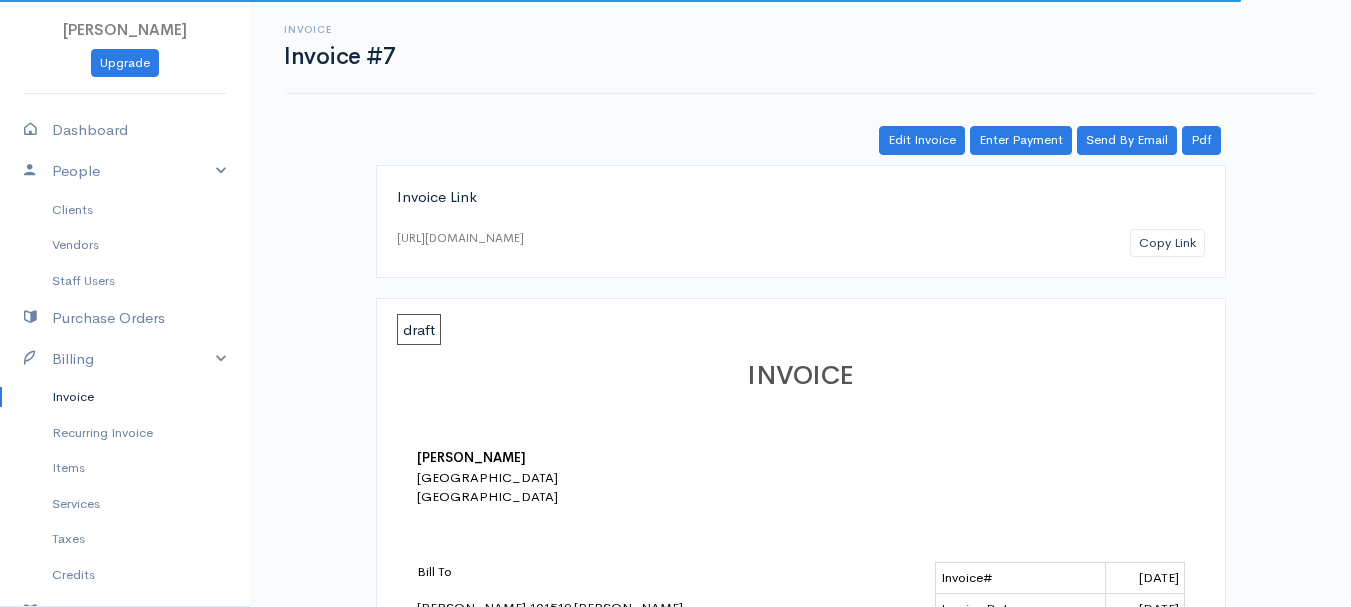 click on "Invoice" at bounding box center [125, 397] 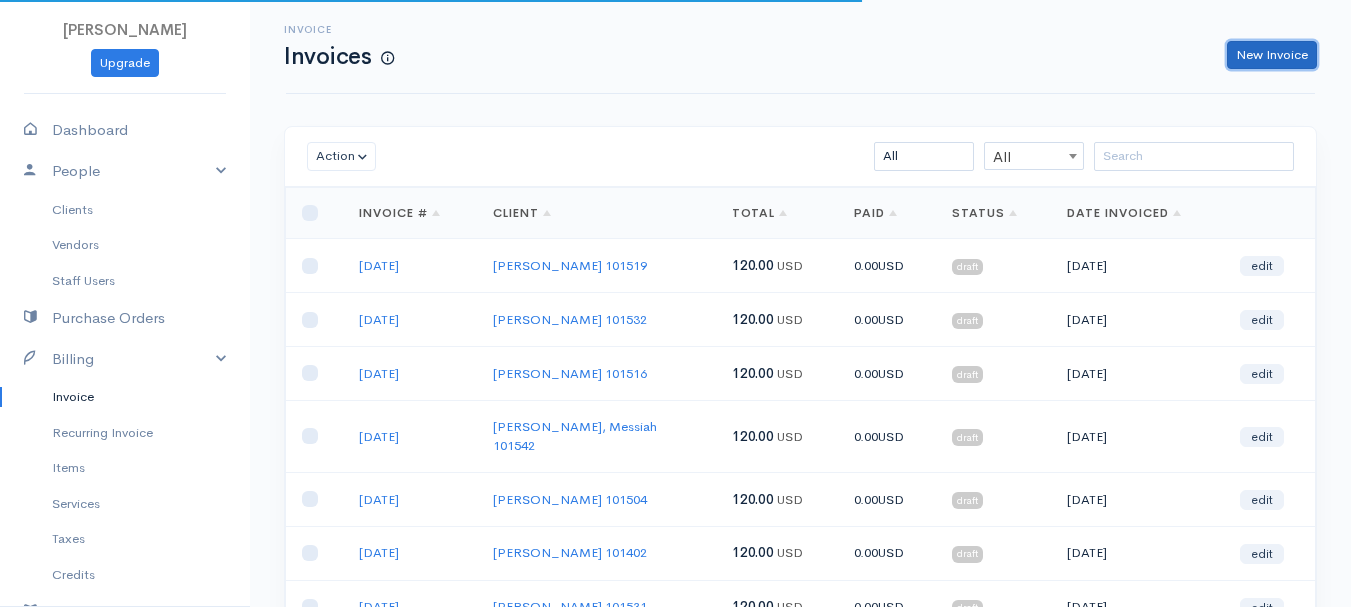 click on "New Invoice" at bounding box center [1272, 55] 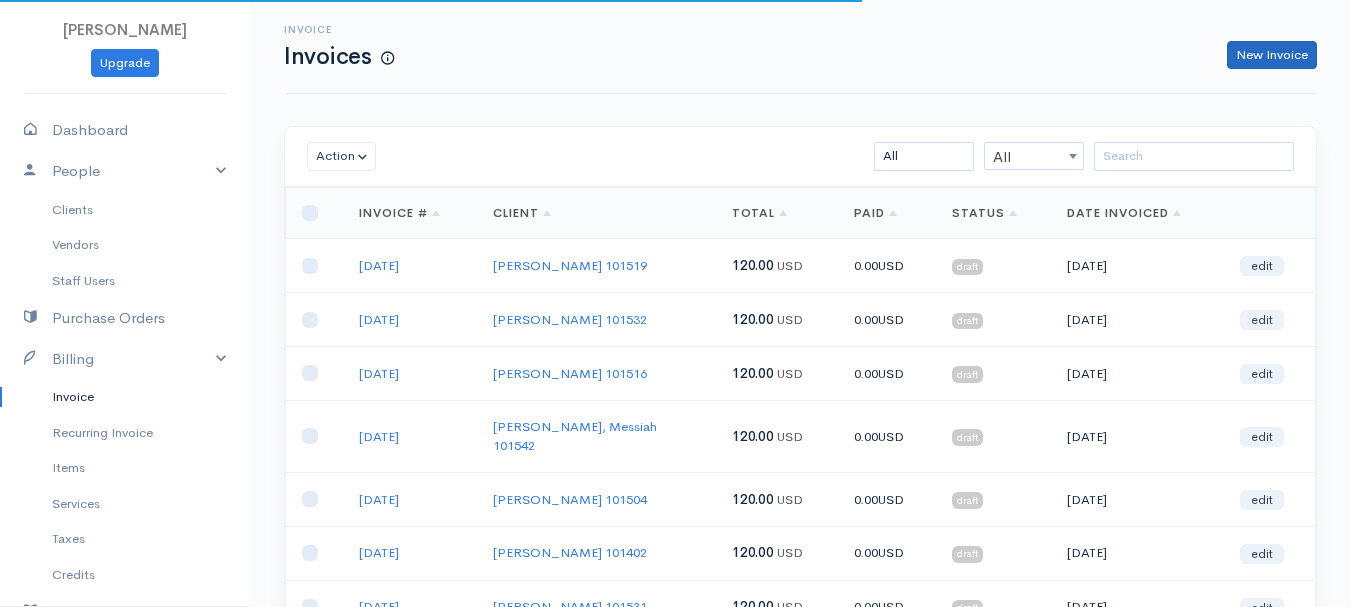 select on "[GEOGRAPHIC_DATA]" 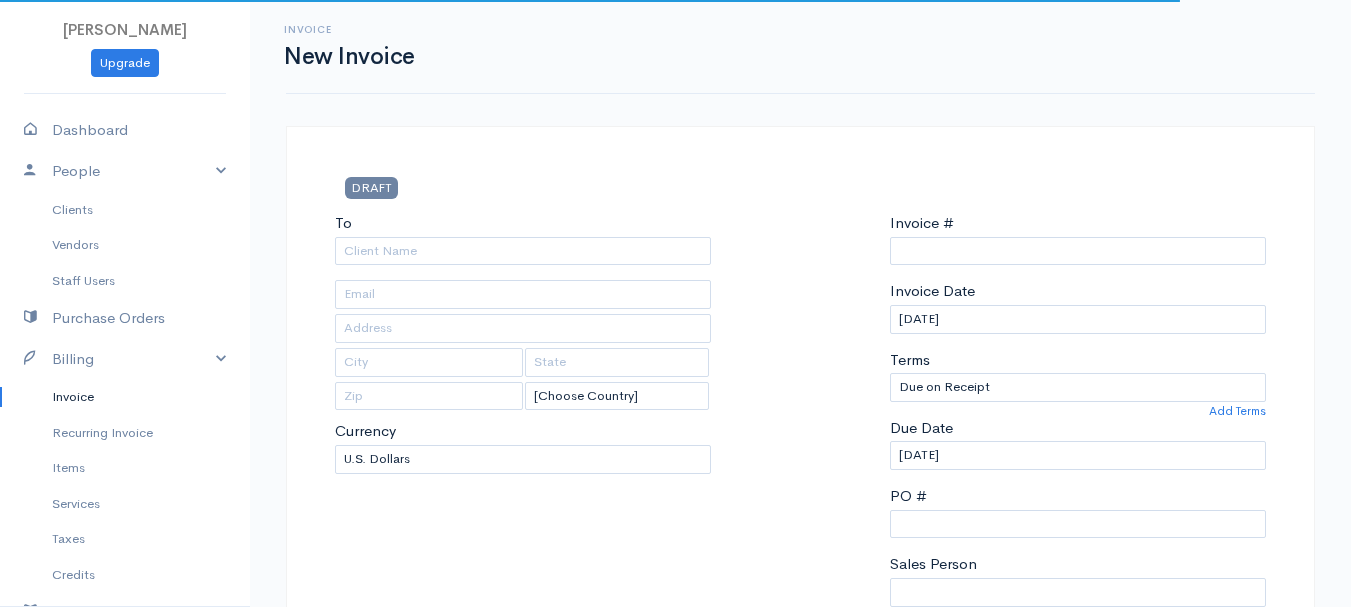 type on "0011212024" 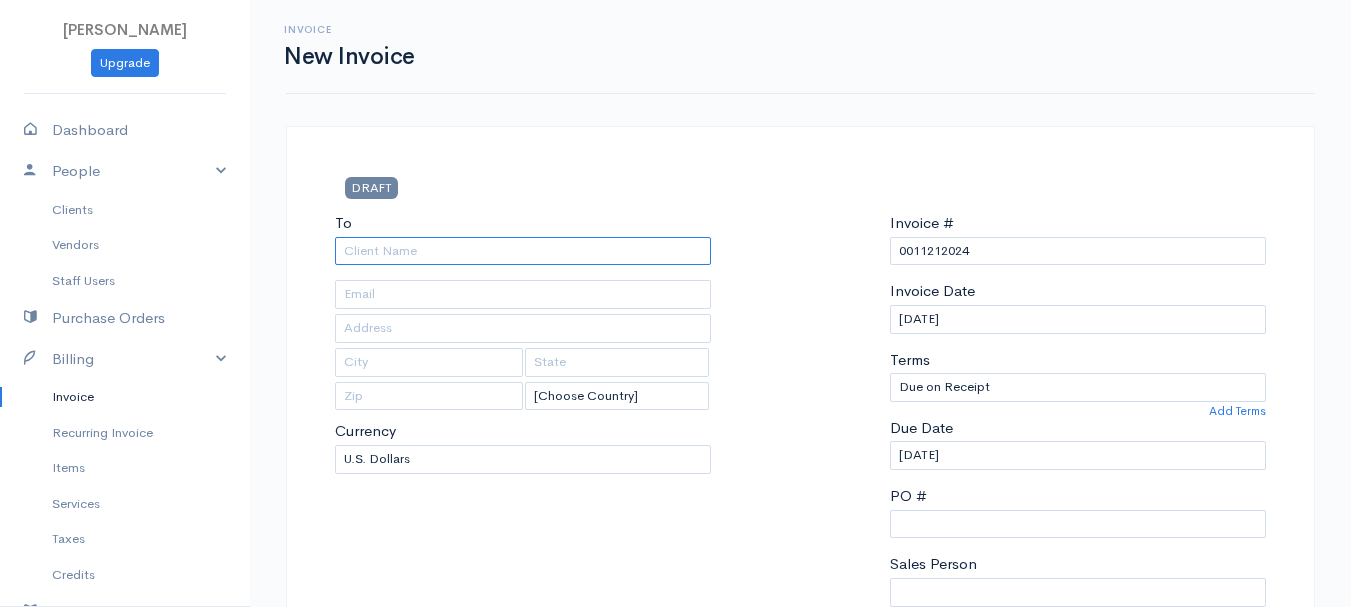 click on "To" at bounding box center (523, 251) 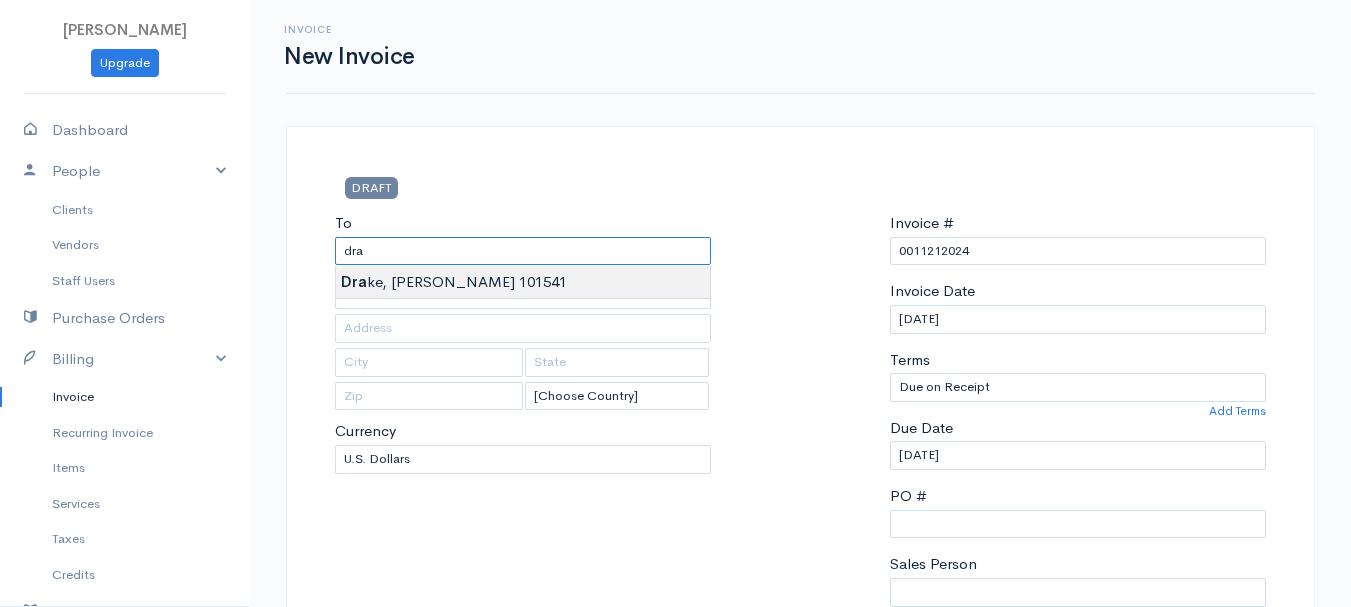 type on "[PERSON_NAME]     101541" 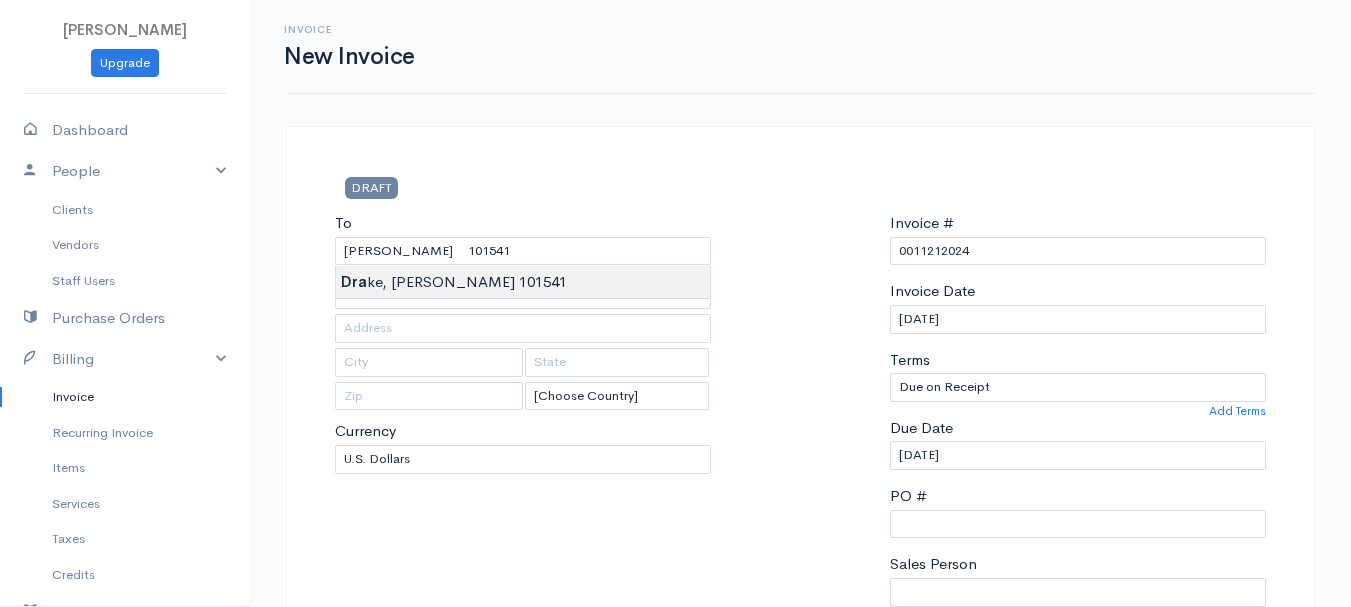 click on "[PERSON_NAME]
Upgrade
Dashboard
People
Clients
Vendors
Staff Users
Purchase Orders
Billing
Invoice
Recurring Invoice
Items
Services
Taxes
Credits
Estimates
Payments
Expenses
Track Time
Projects
Reports
Settings
My Organizations
Logout
Help
@CloudBooksApp 2022
Invoice
New Invoice
DRAFT To [GEOGRAPHIC_DATA][PERSON_NAME][GEOGRAPHIC_DATA]     101541 [Choose Country] [GEOGRAPHIC_DATA] [GEOGRAPHIC_DATA] [GEOGRAPHIC_DATA] [GEOGRAPHIC_DATA] [GEOGRAPHIC_DATA] [GEOGRAPHIC_DATA] [US_STATE] [GEOGRAPHIC_DATA] [GEOGRAPHIC_DATA] [GEOGRAPHIC_DATA] [GEOGRAPHIC_DATA] [GEOGRAPHIC_DATA] [GEOGRAPHIC_DATA]" at bounding box center (675, 864) 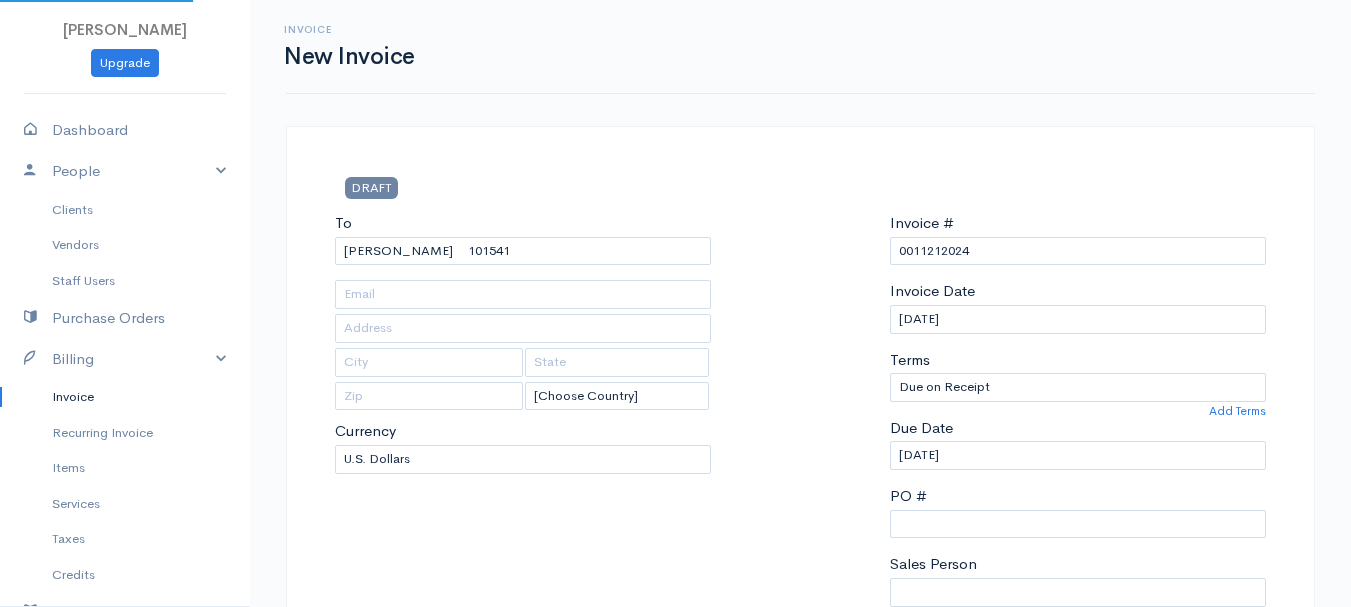type on "[STREET_ADDRESS][PERSON_NAME]" 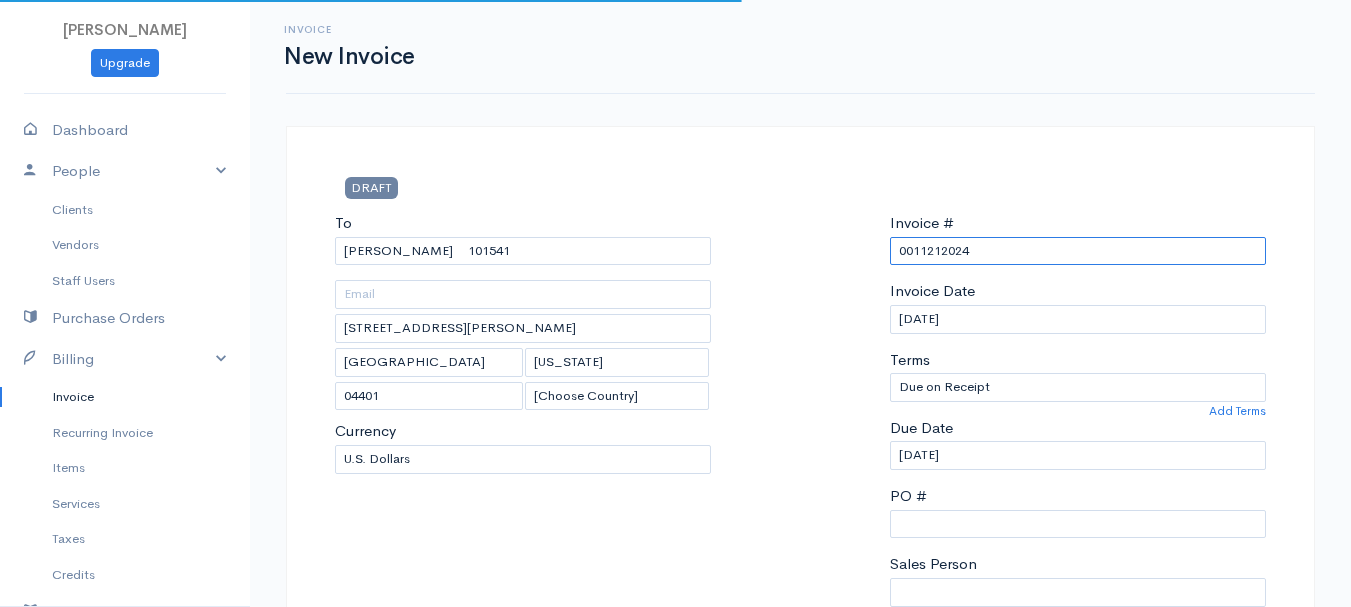 click on "0011212024" at bounding box center [1078, 251] 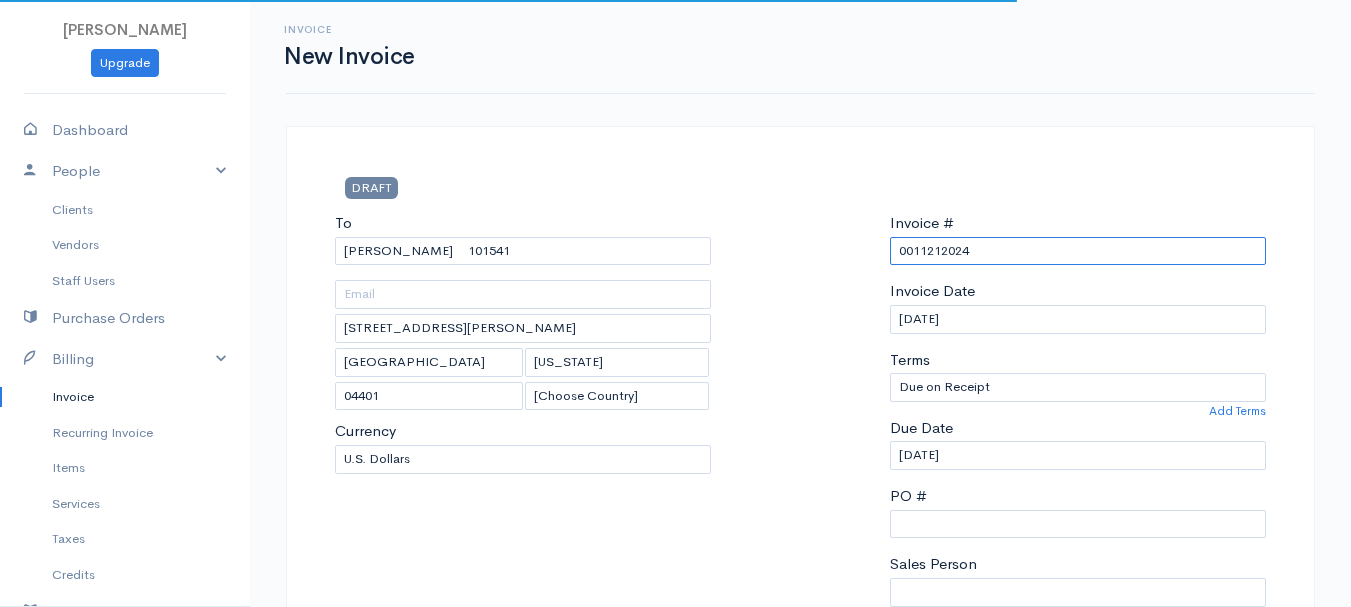 click on "0011212024" at bounding box center (1078, 251) 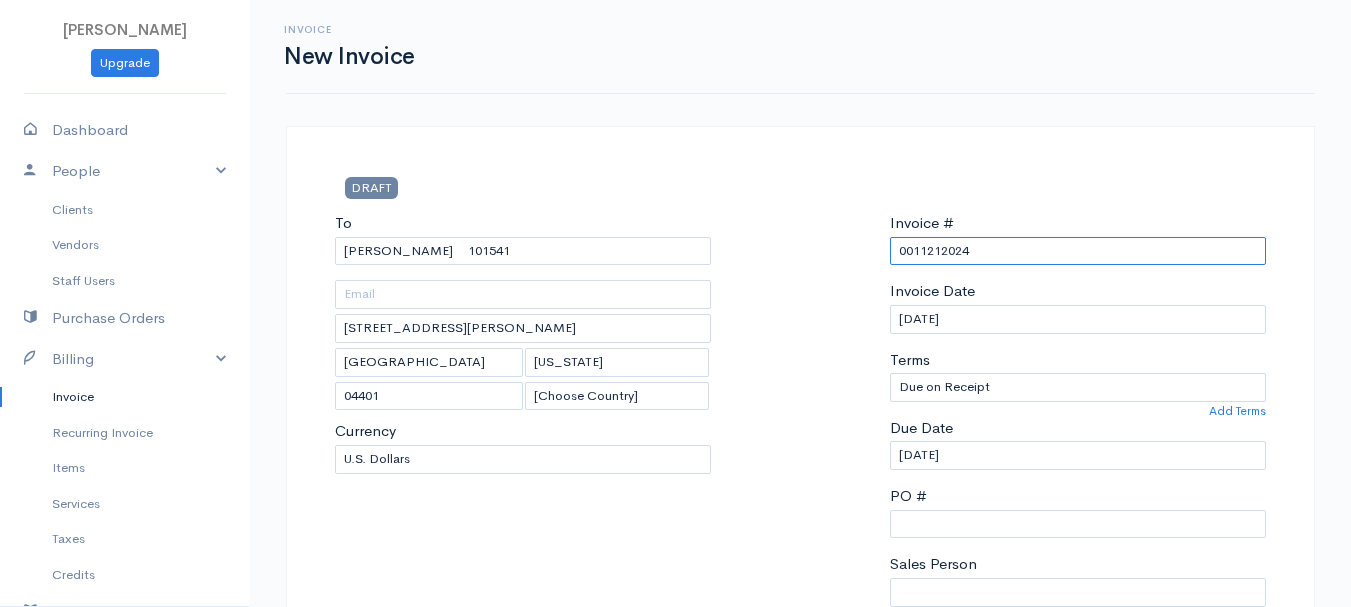 paste on "[DATE]" 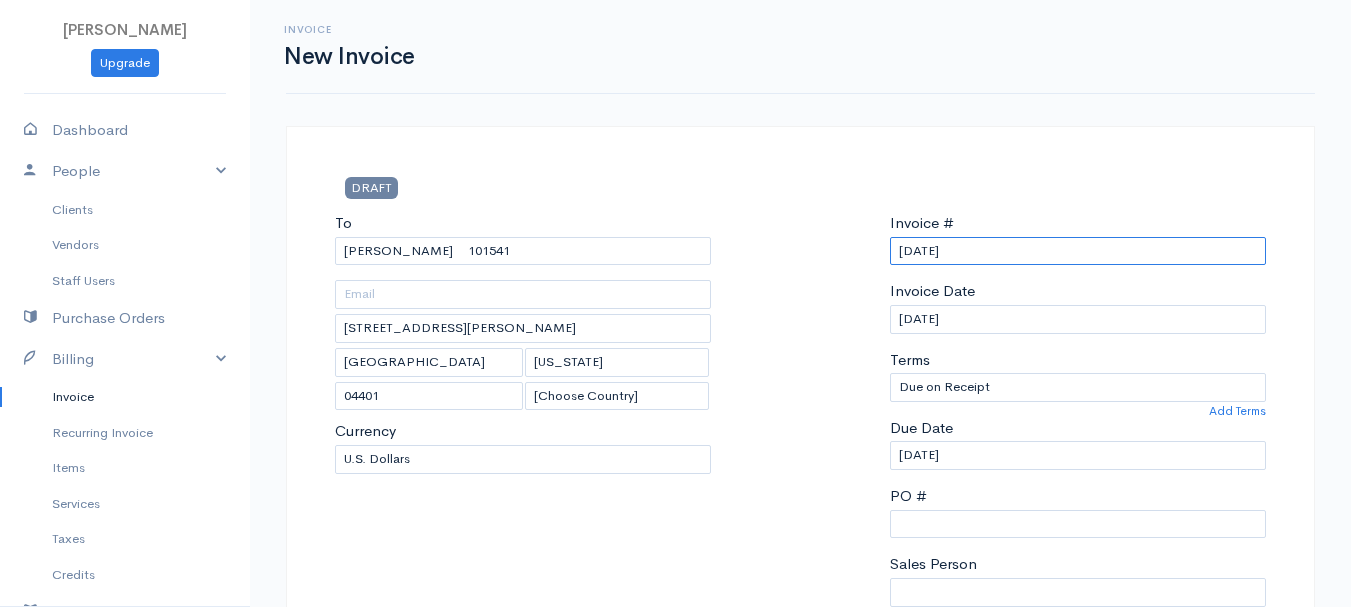 scroll, scrollTop: 500, scrollLeft: 0, axis: vertical 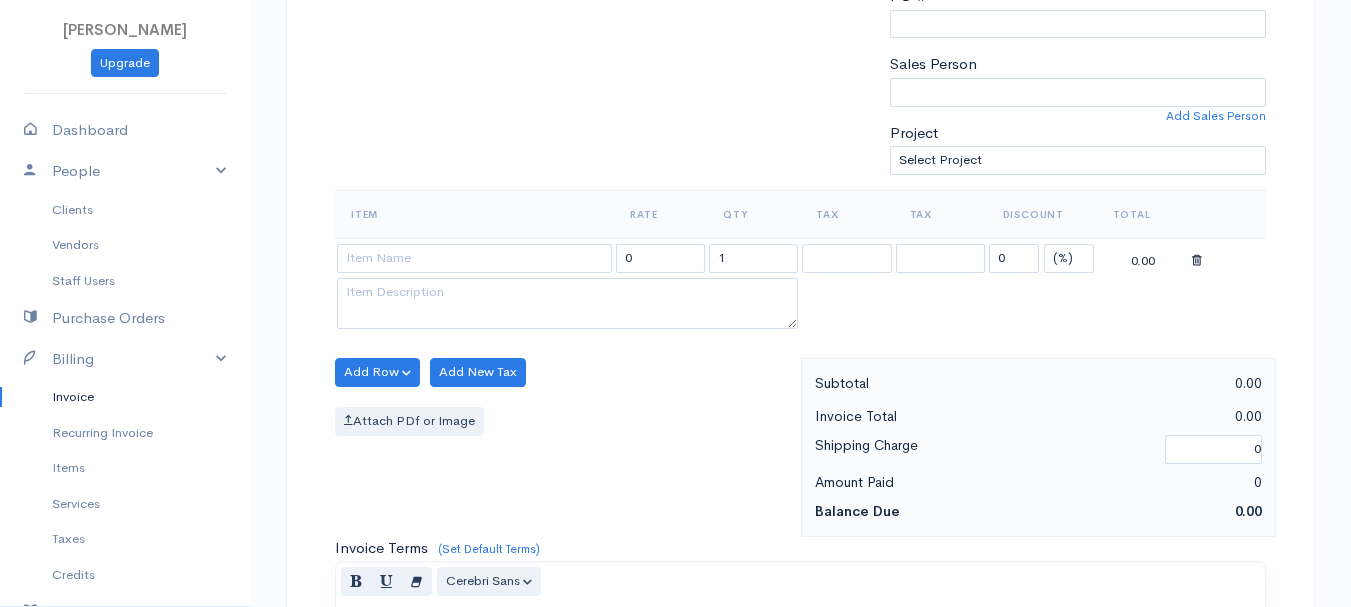 type on "[DATE]" 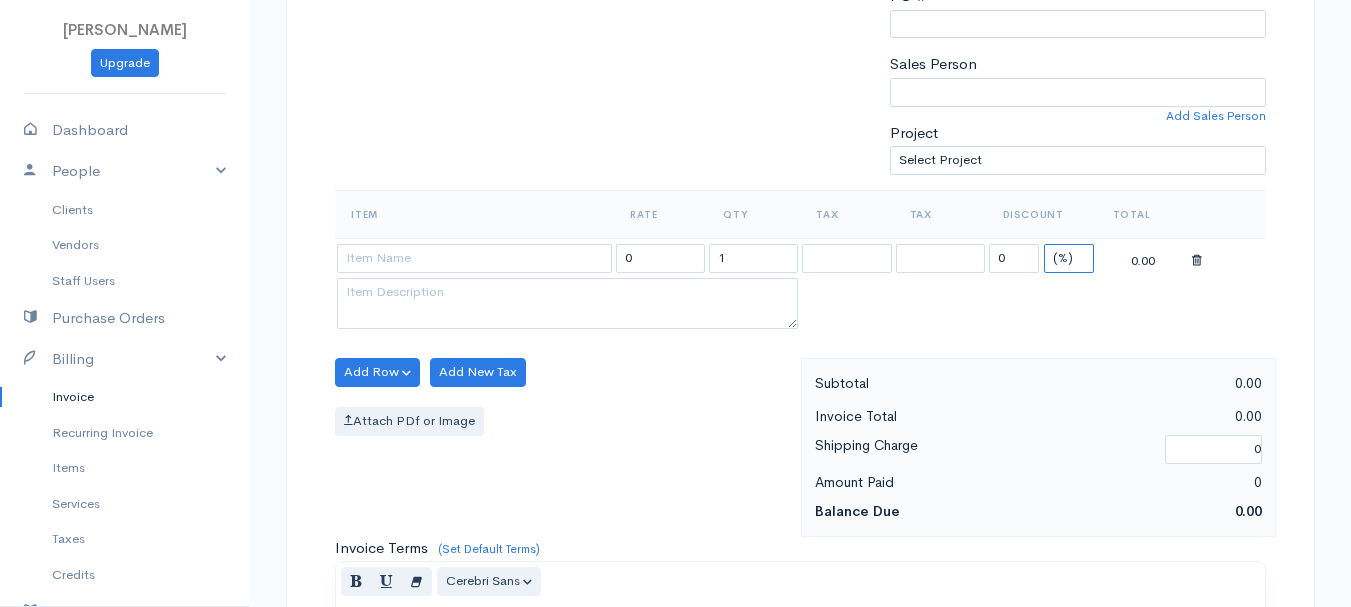 click on "(%) Flat" at bounding box center (1069, 258) 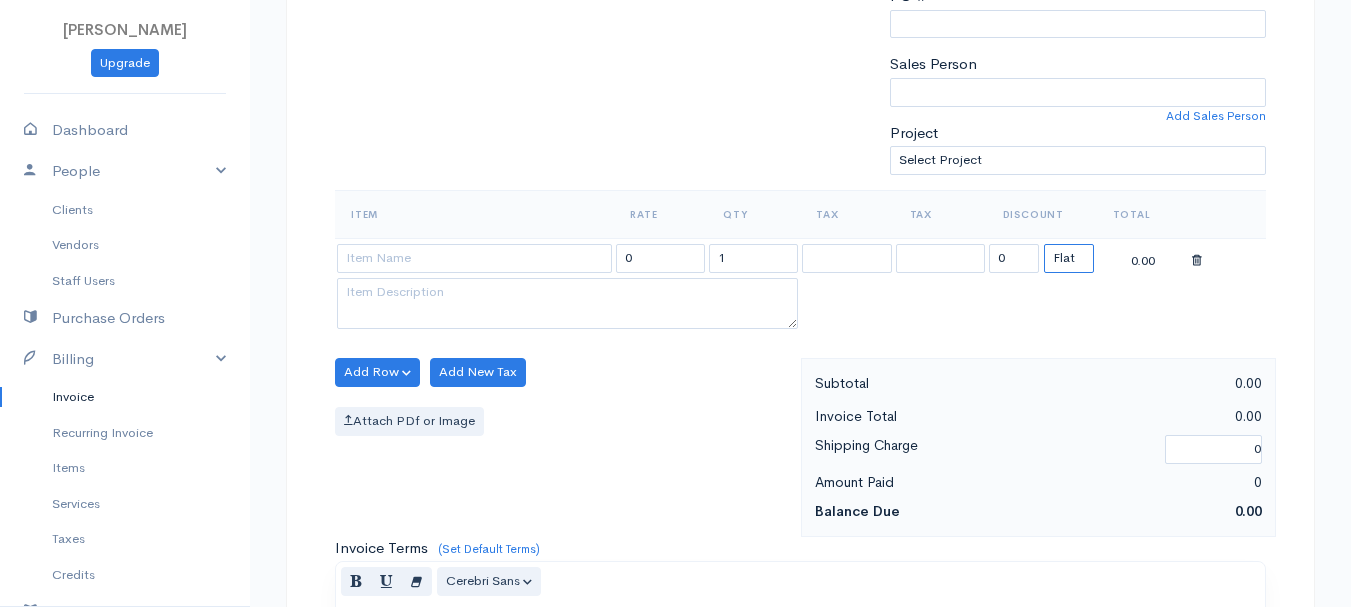 click on "(%) Flat" at bounding box center [1069, 258] 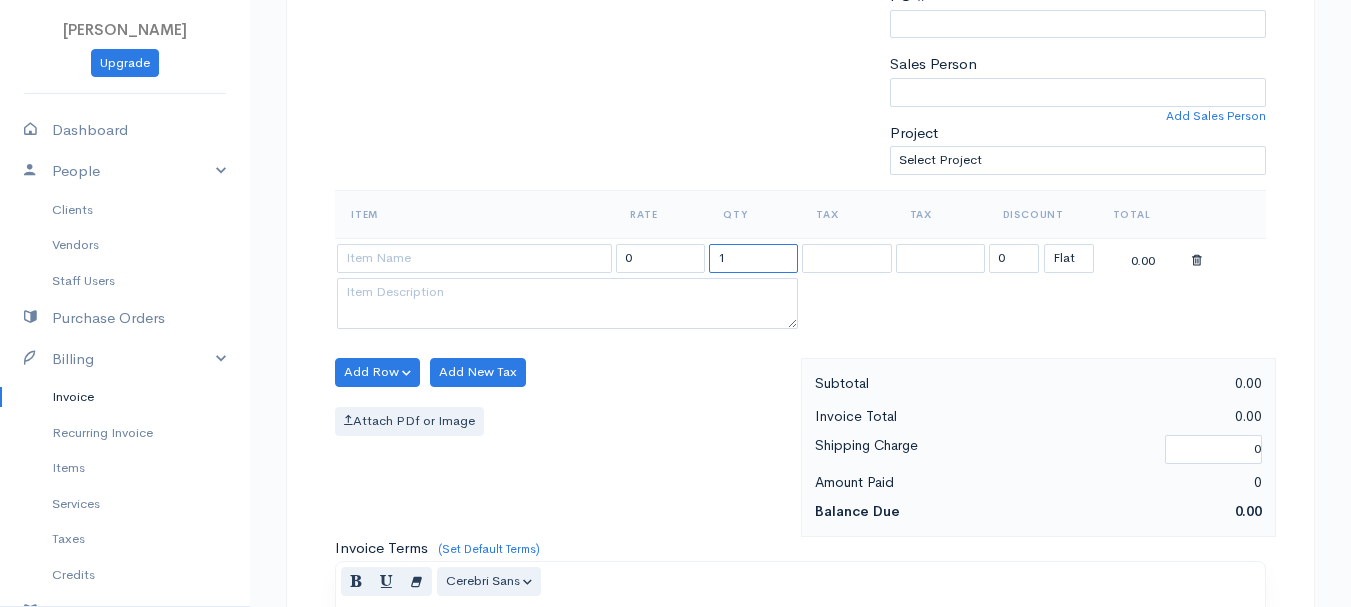 click on "1" at bounding box center [753, 258] 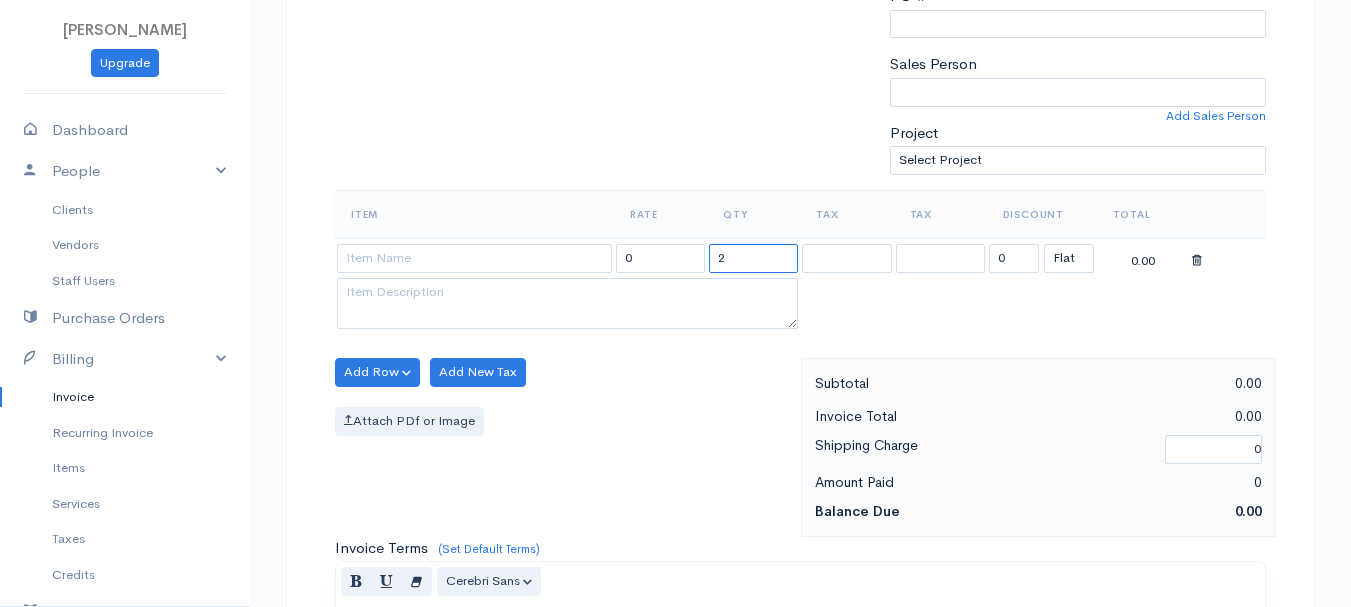 type on "2" 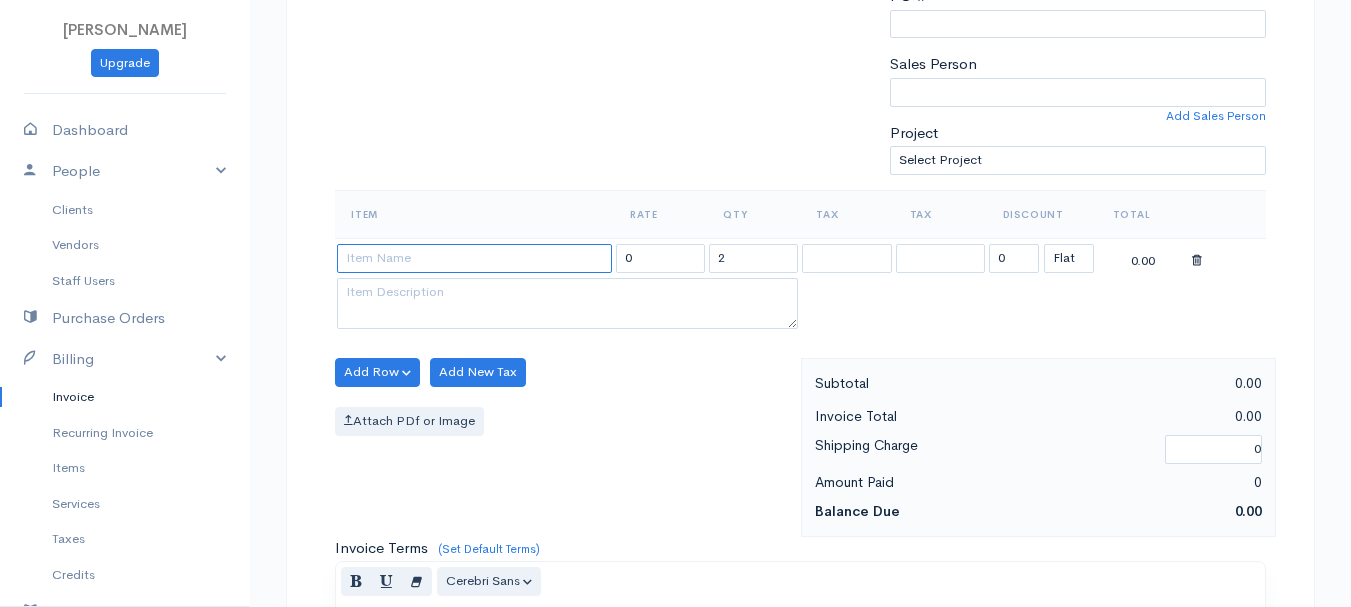 click at bounding box center (474, 258) 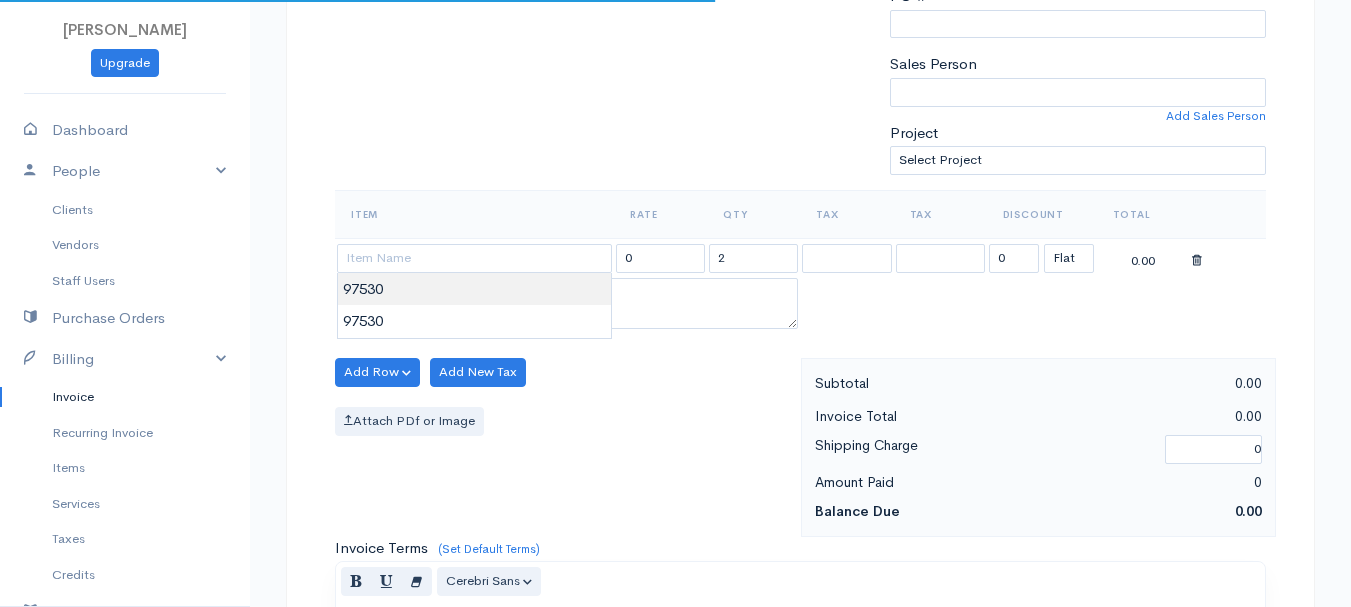 type on "97530" 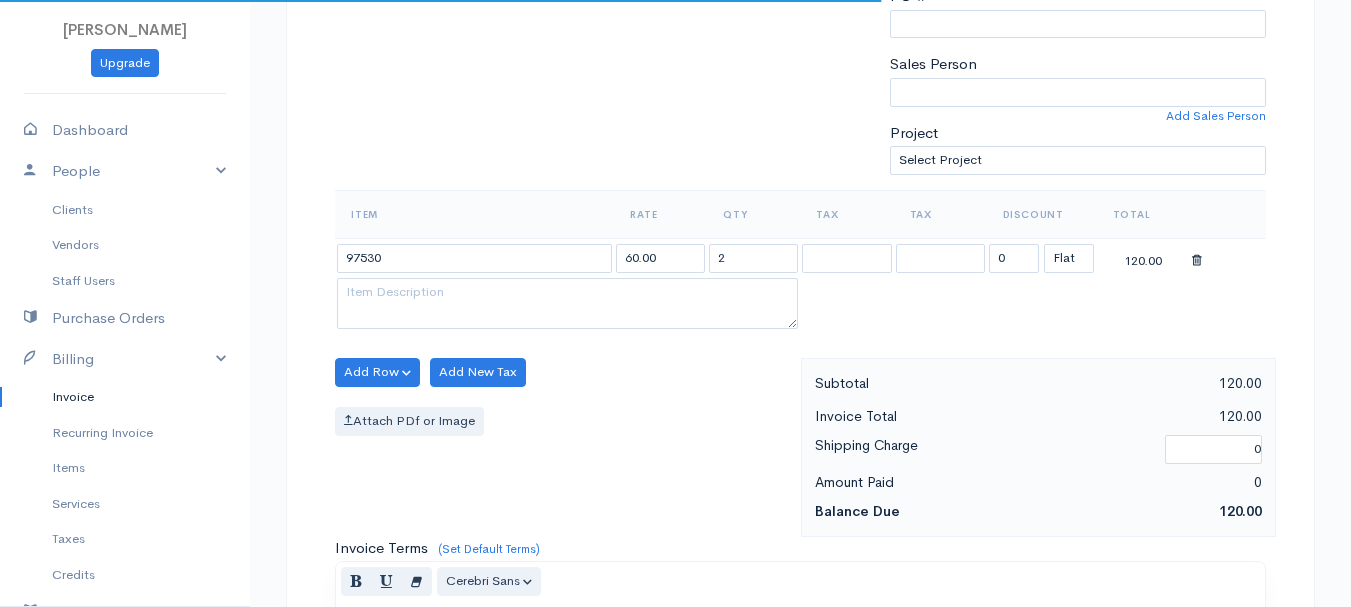 click on "[PERSON_NAME]
Upgrade
Dashboard
People
Clients
Vendors
Staff Users
Purchase Orders
Billing
Invoice
Recurring Invoice
Items
Services
Taxes
Credits
Estimates
Payments
Expenses
Track Time
Projects
Reports
Settings
My Organizations
Logout
Help
@CloudBooksApp 2022
Invoice
New Invoice
DRAFT To [GEOGRAPHIC_DATA][PERSON_NAME]     [GEOGRAPHIC_DATA][STREET_ADDRESS][PERSON_NAME][US_STATE] [Choose Country] [GEOGRAPHIC_DATA] [GEOGRAPHIC_DATA] [GEOGRAPHIC_DATA] [GEOGRAPHIC_DATA] [GEOGRAPHIC_DATA] [GEOGRAPHIC_DATA] [US_STATE] [GEOGRAPHIC_DATA] [GEOGRAPHIC_DATA] [GEOGRAPHIC_DATA]" at bounding box center [675, 364] 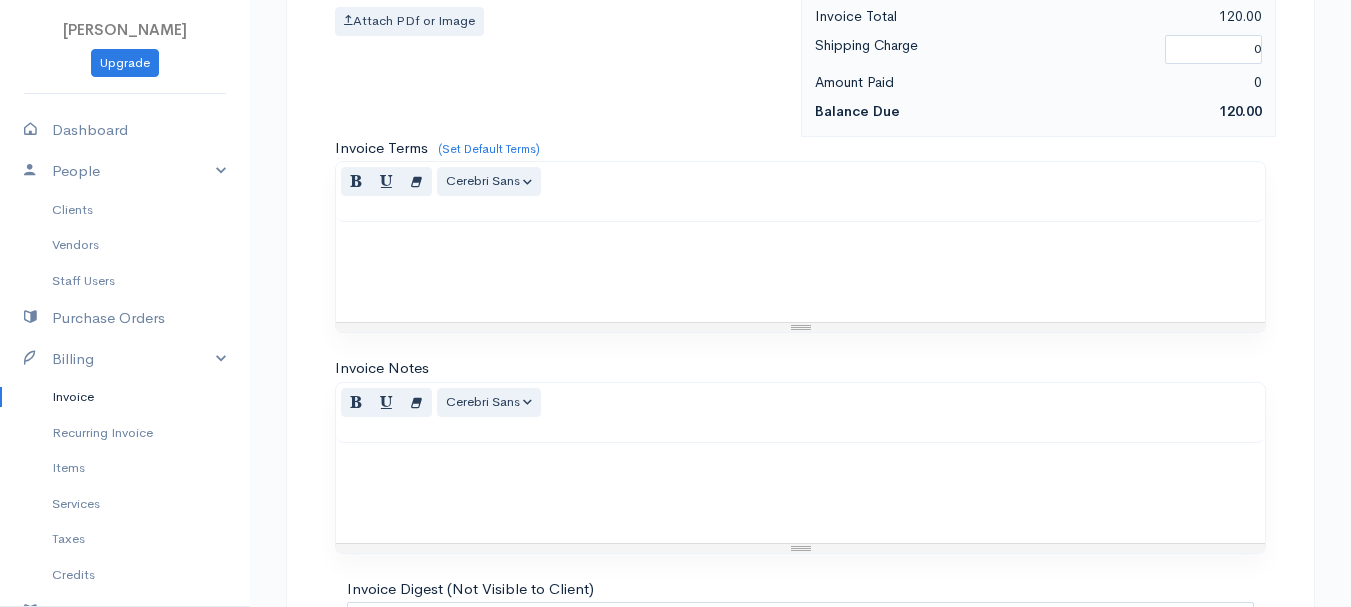 scroll, scrollTop: 1122, scrollLeft: 0, axis: vertical 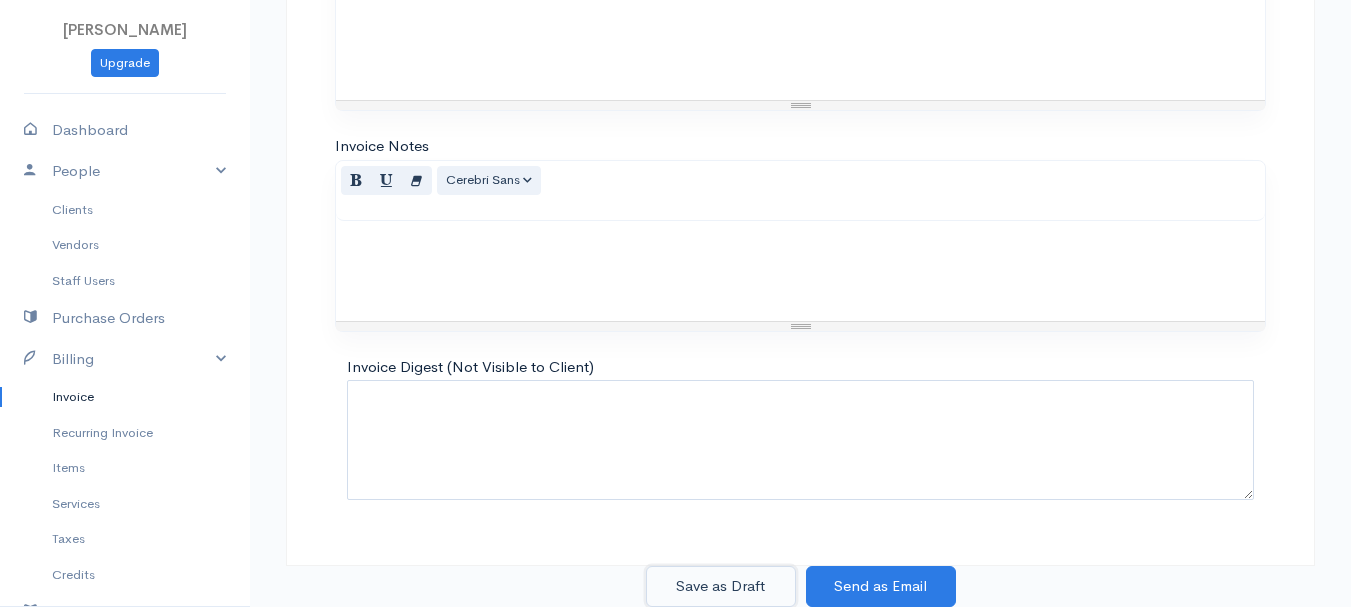 click on "Save as Draft" at bounding box center (721, 586) 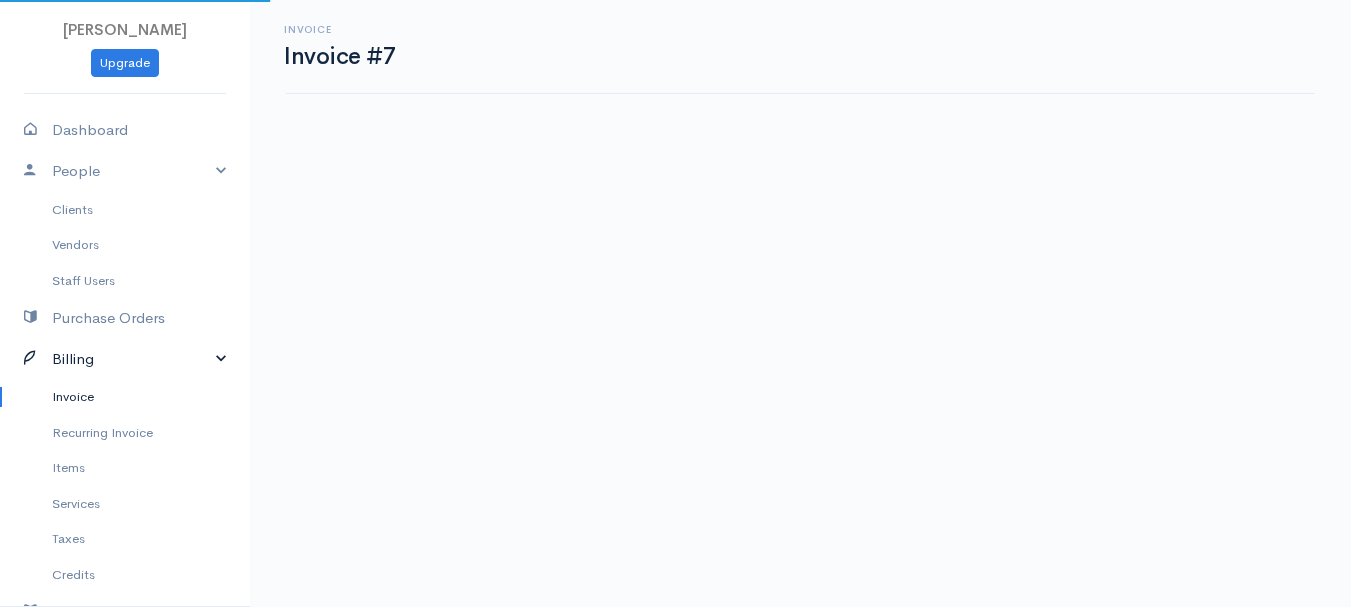 scroll, scrollTop: 0, scrollLeft: 0, axis: both 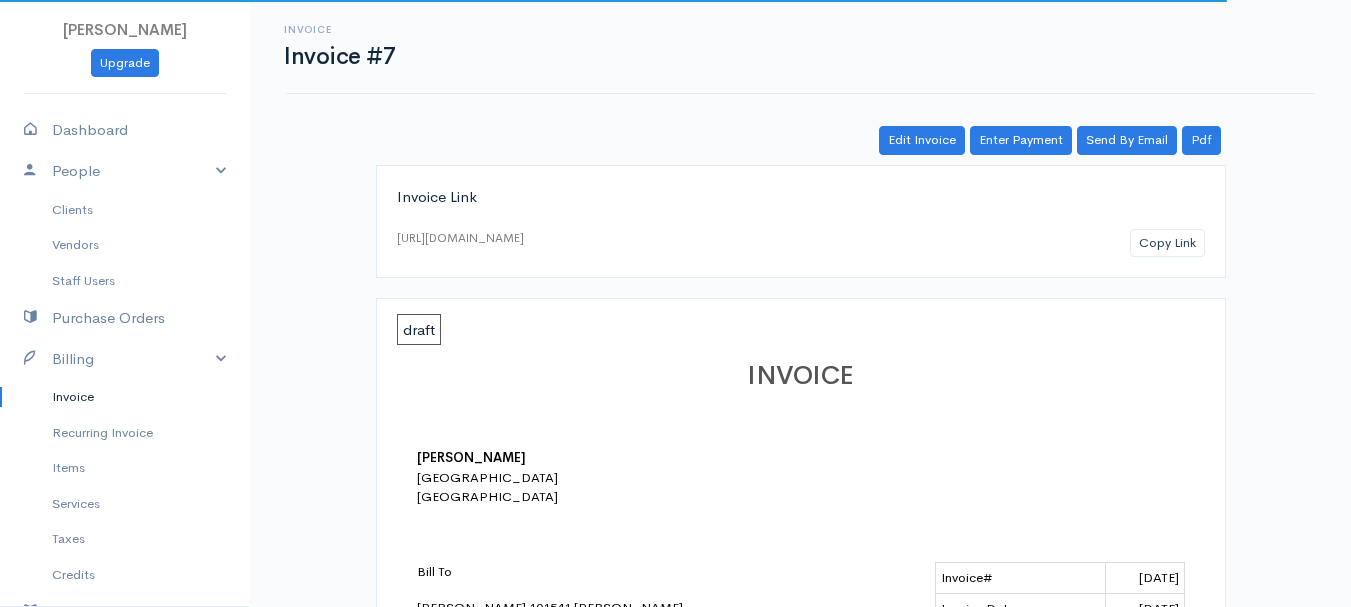 click on "Invoice" at bounding box center (125, 397) 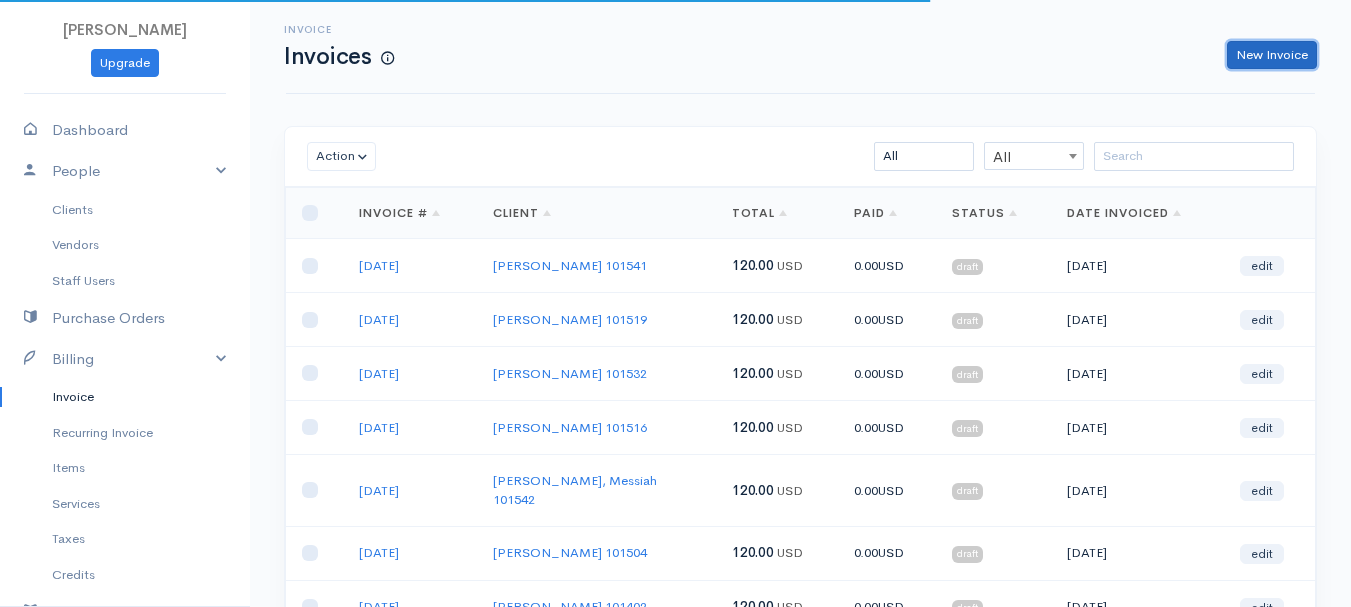 click on "New Invoice" at bounding box center [1272, 55] 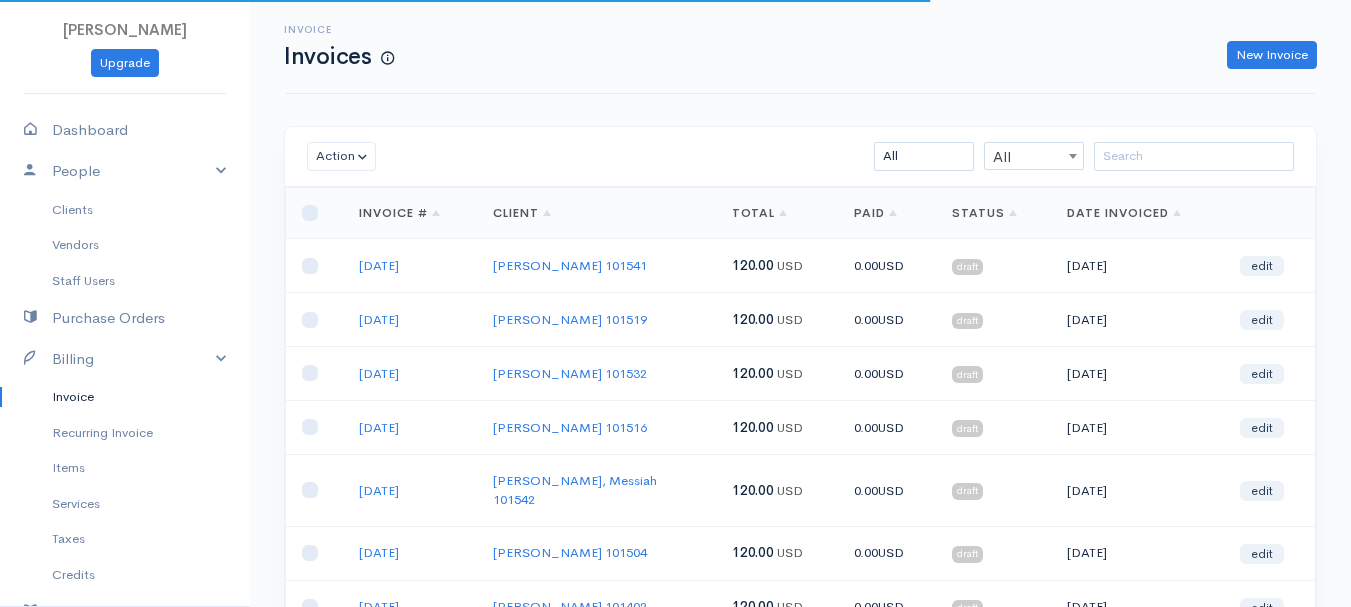 select on "[GEOGRAPHIC_DATA]" 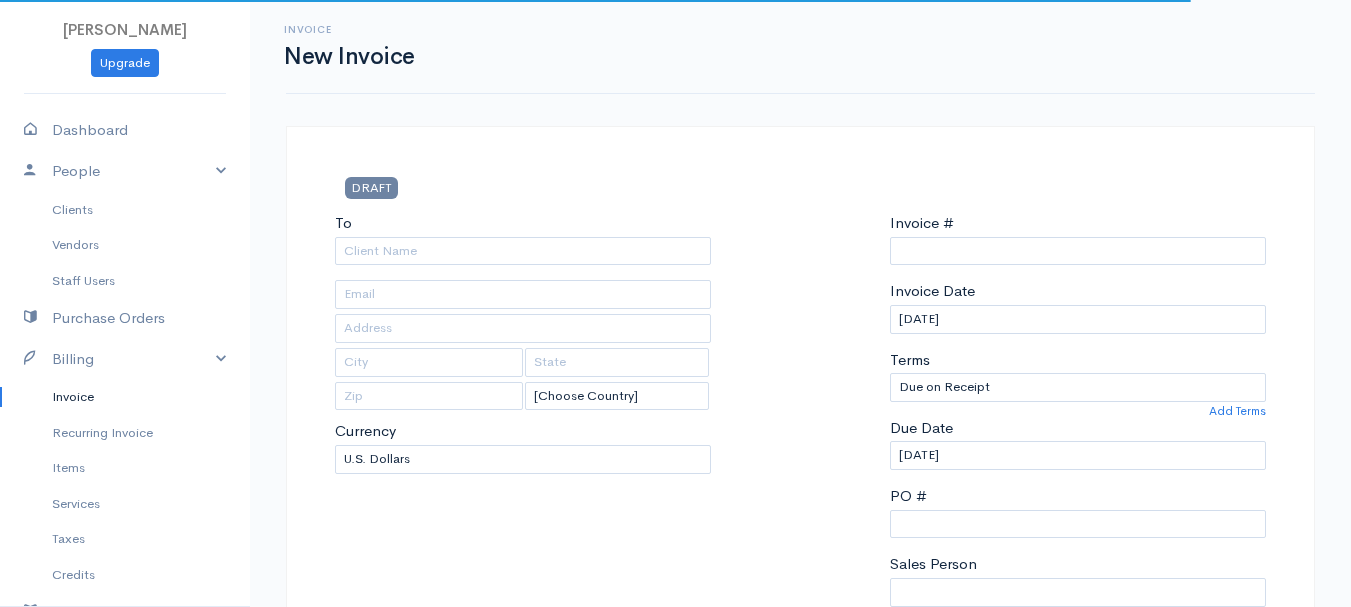 type on "0011212024" 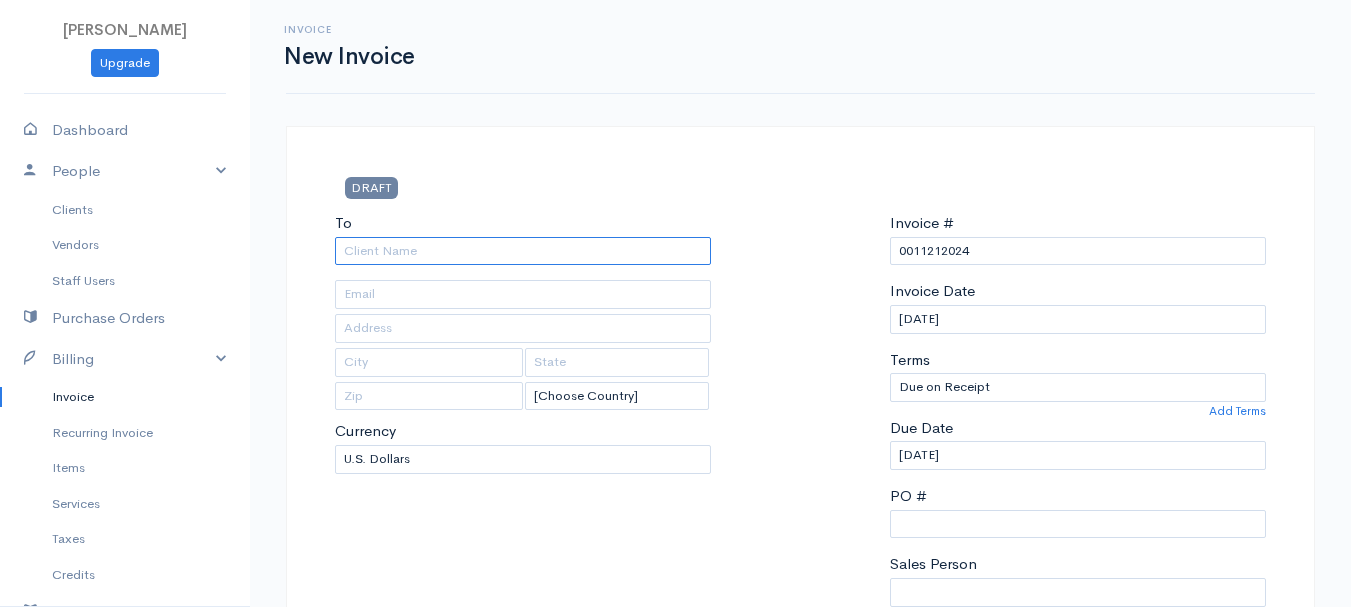 click on "To" at bounding box center [523, 251] 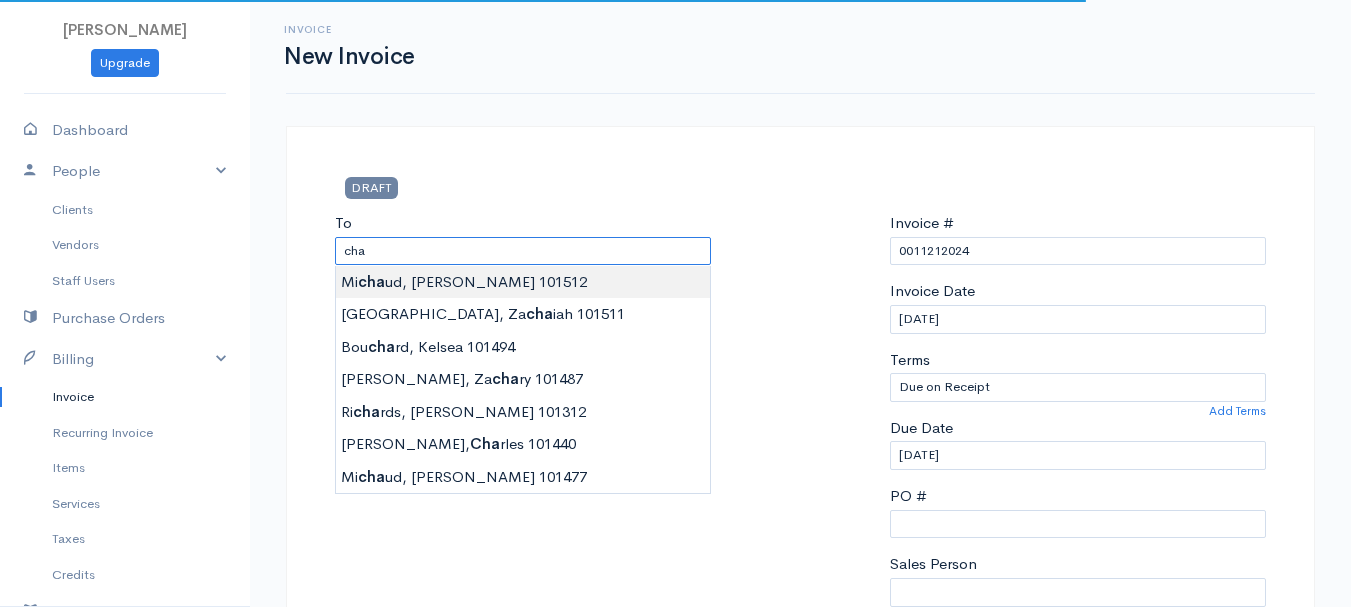 type on "[PERSON_NAME]   101512" 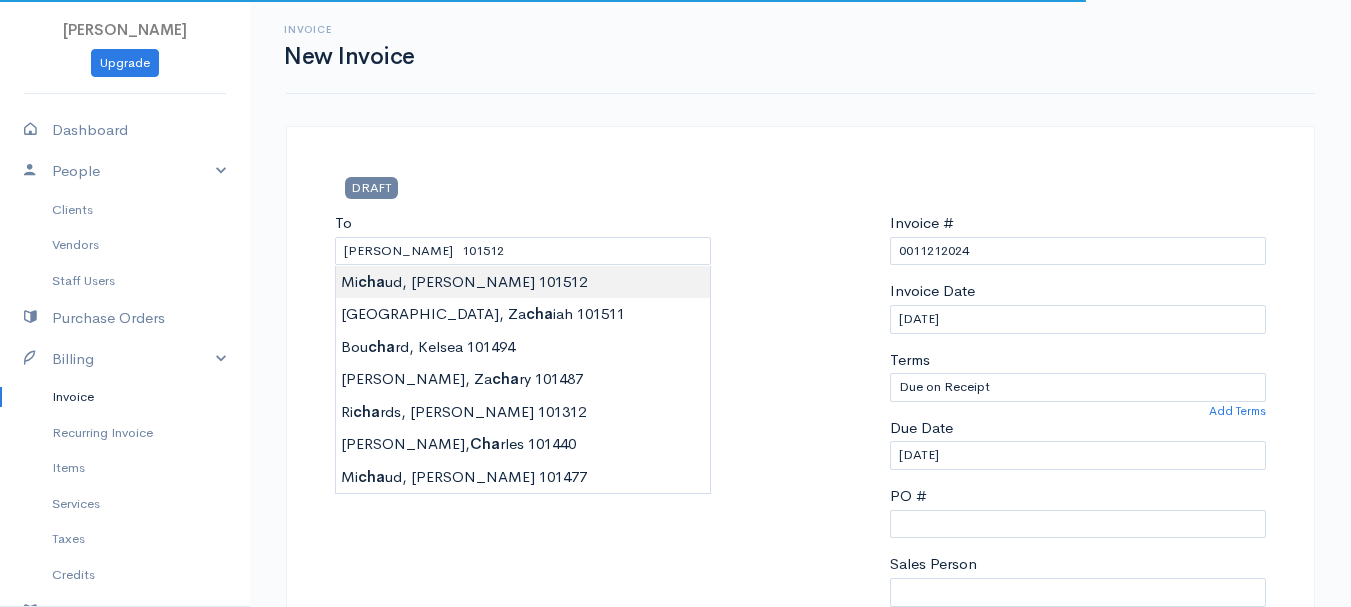 click on "[PERSON_NAME]
Upgrade
Dashboard
People
Clients
Vendors
Staff Users
Purchase Orders
Billing
Invoice
Recurring Invoice
Items
Services
Taxes
Credits
Estimates
Payments
Expenses
Track Time
Projects
Reports
Settings
My Organizations
Logout
Help
@CloudBooksApp 2022
Invoice
New Invoice
DRAFT To [PERSON_NAME]   101512 [Choose Country] [GEOGRAPHIC_DATA] [GEOGRAPHIC_DATA] [GEOGRAPHIC_DATA] [GEOGRAPHIC_DATA] [GEOGRAPHIC_DATA] [GEOGRAPHIC_DATA] [US_STATE] [GEOGRAPHIC_DATA] [GEOGRAPHIC_DATA] [GEOGRAPHIC_DATA] [GEOGRAPHIC_DATA] [GEOGRAPHIC_DATA] 0" at bounding box center (675, 864) 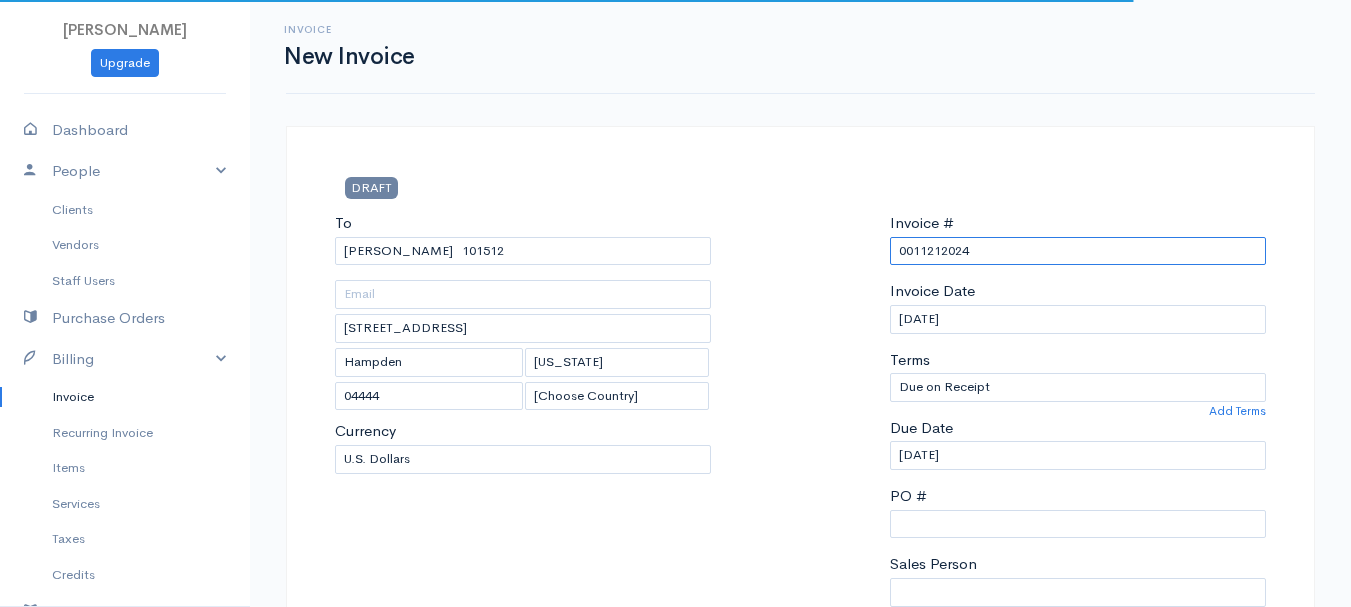 click on "0011212024" at bounding box center (1078, 251) 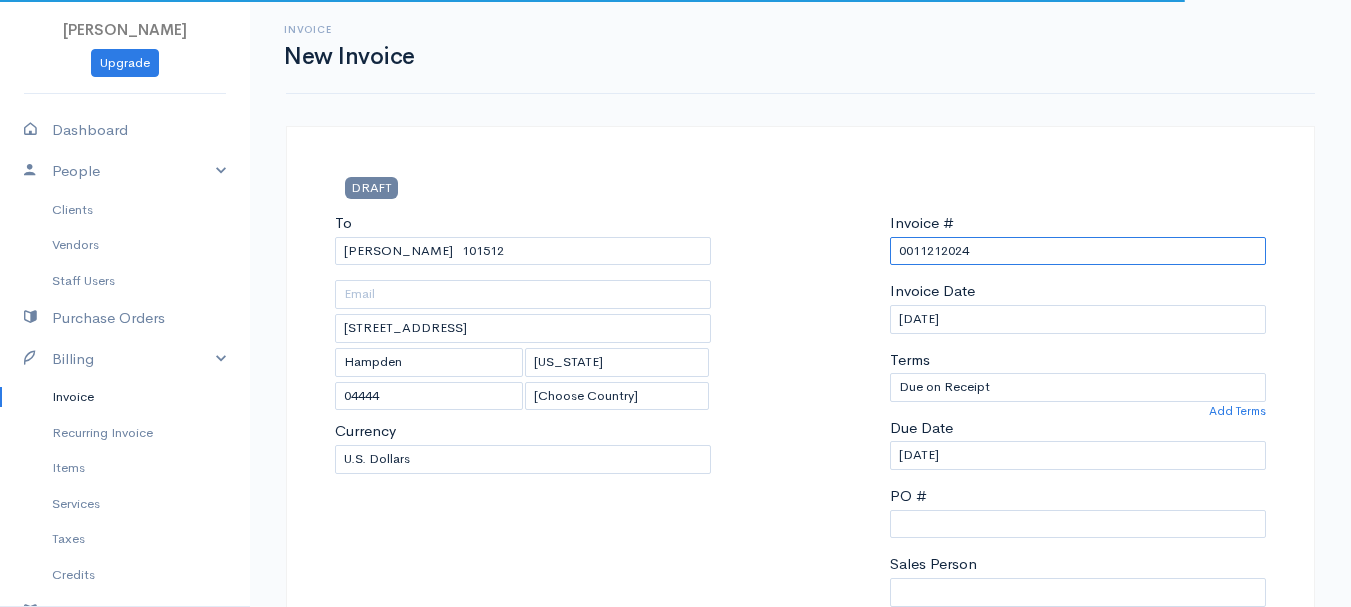 click on "0011212024" at bounding box center (1078, 251) 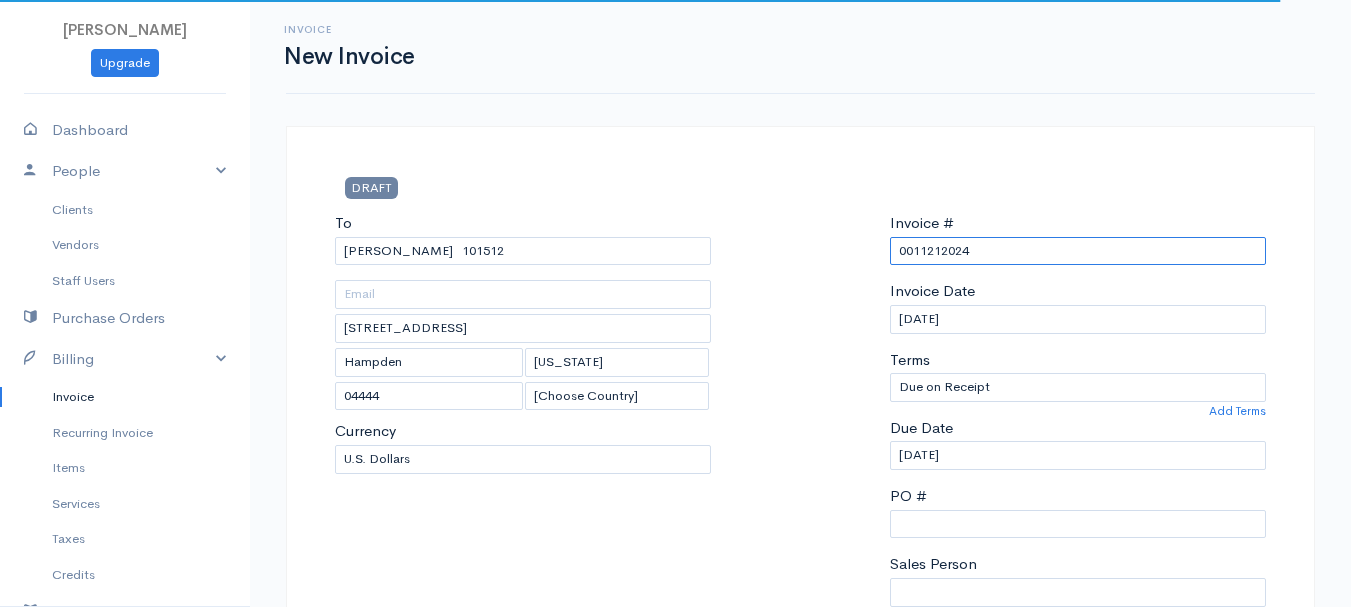 paste on "[DATE]" 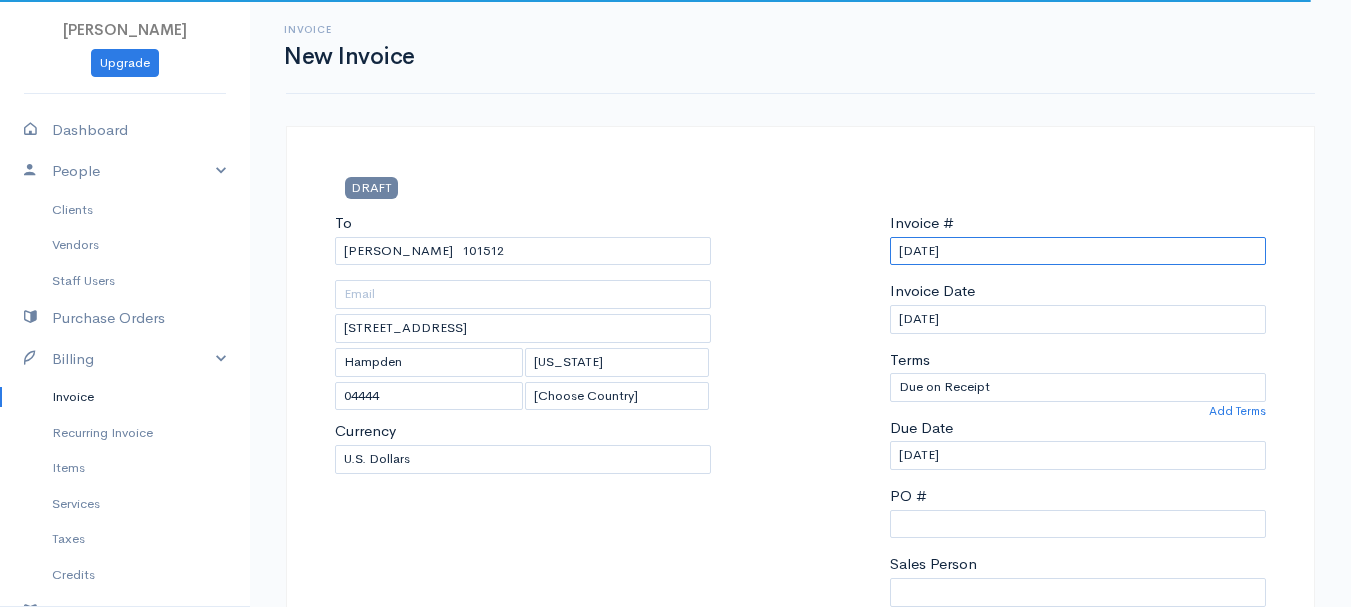 scroll, scrollTop: 500, scrollLeft: 0, axis: vertical 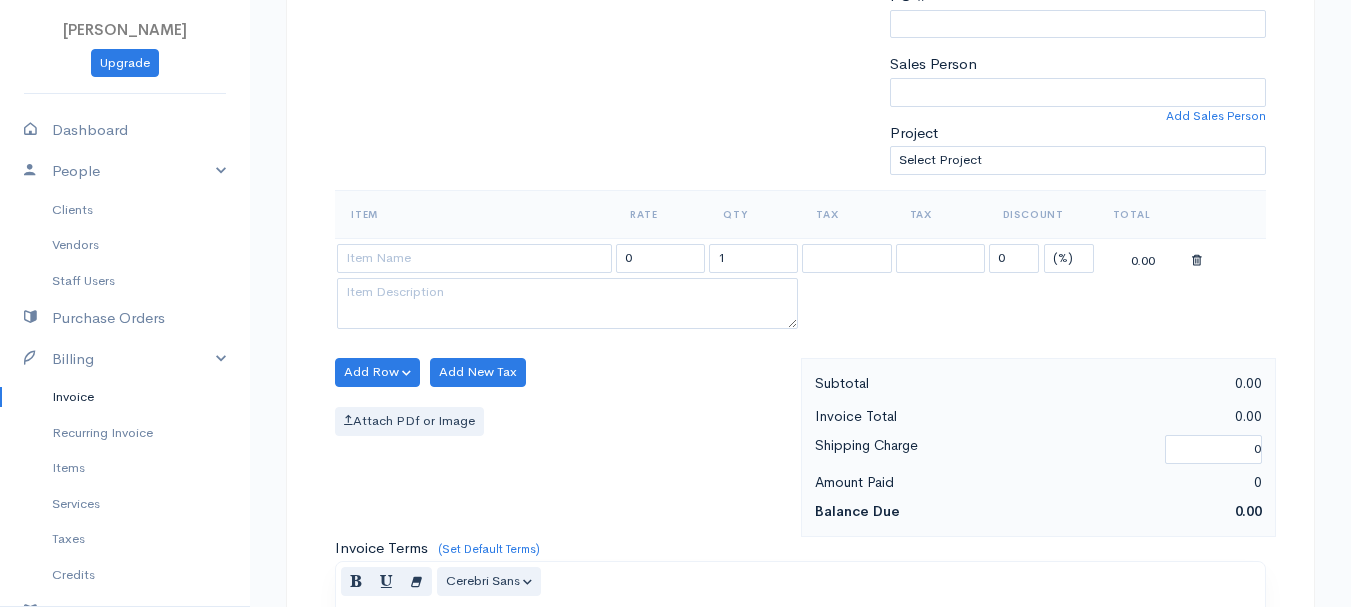 type on "[DATE]" 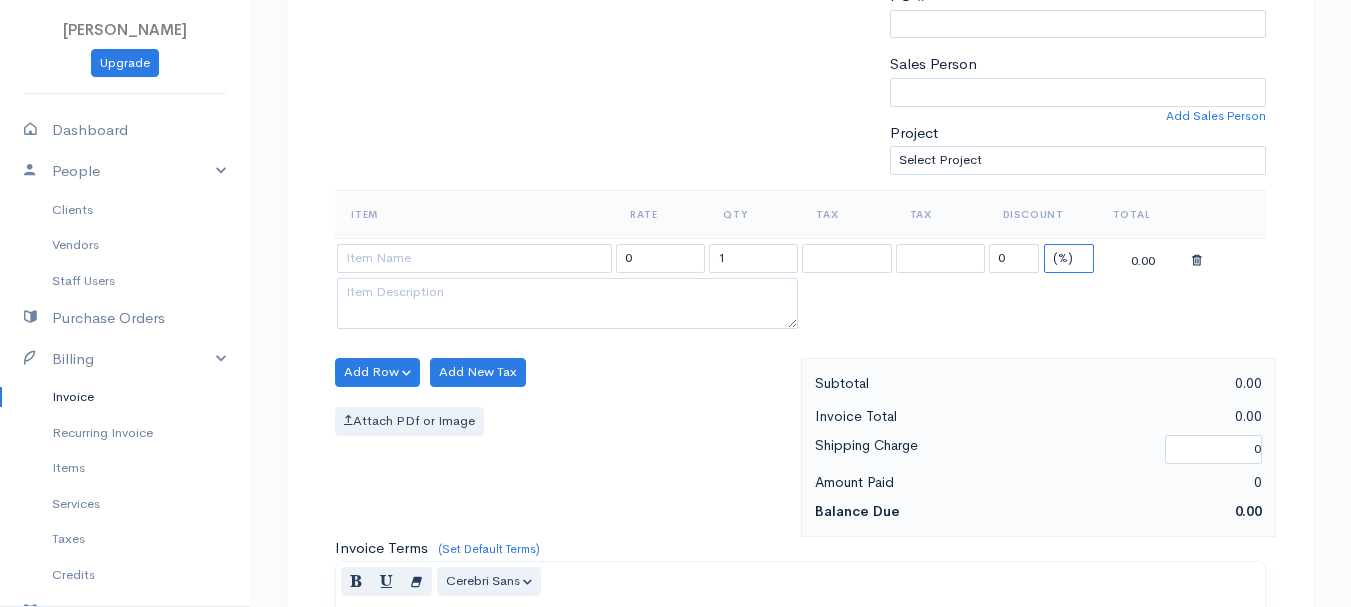 click on "(%) Flat" at bounding box center [1069, 258] 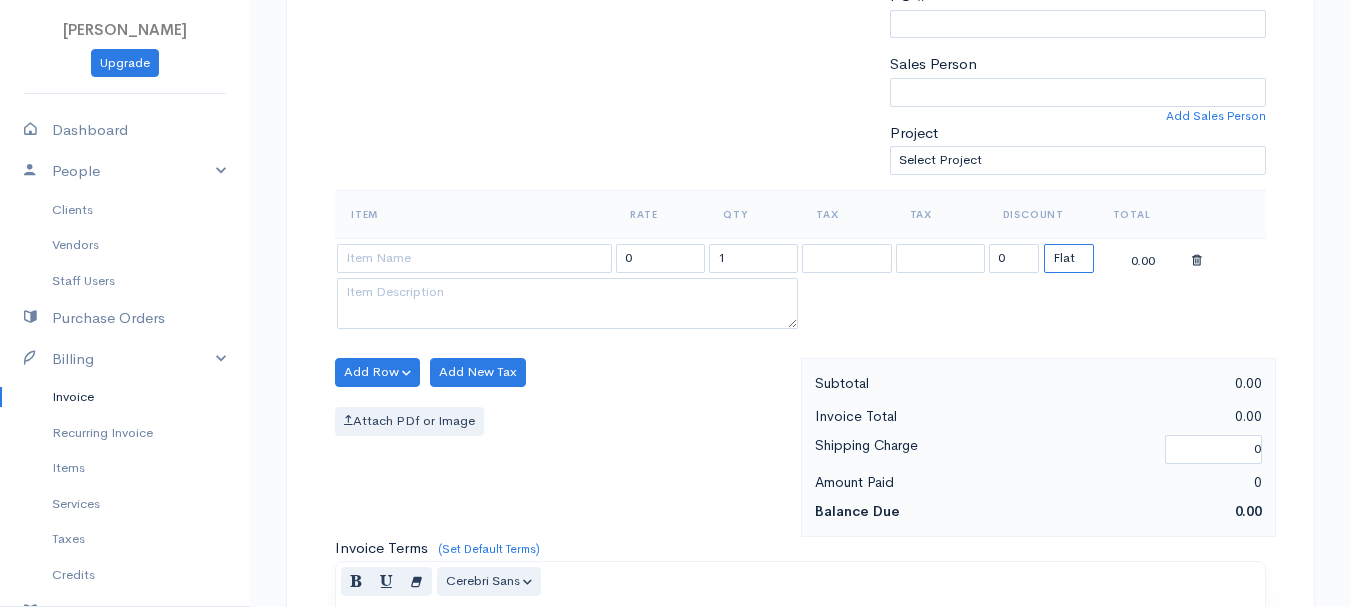 click on "(%) Flat" at bounding box center (1069, 258) 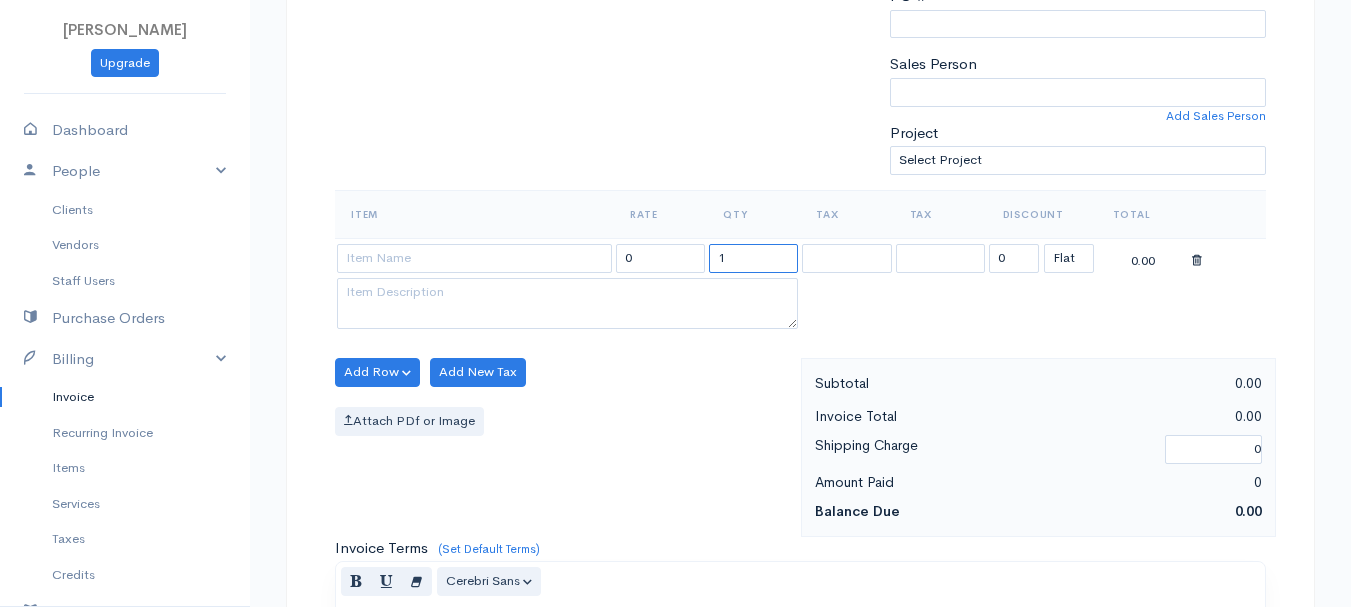 click on "1" at bounding box center [753, 258] 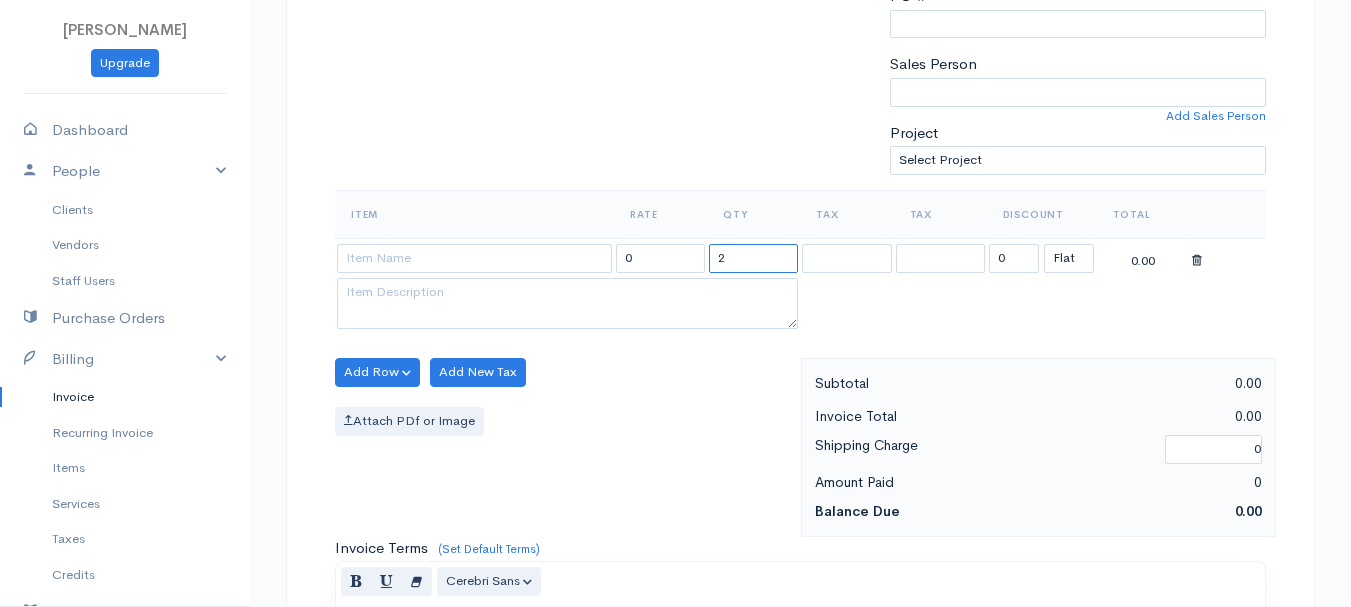 type on "2" 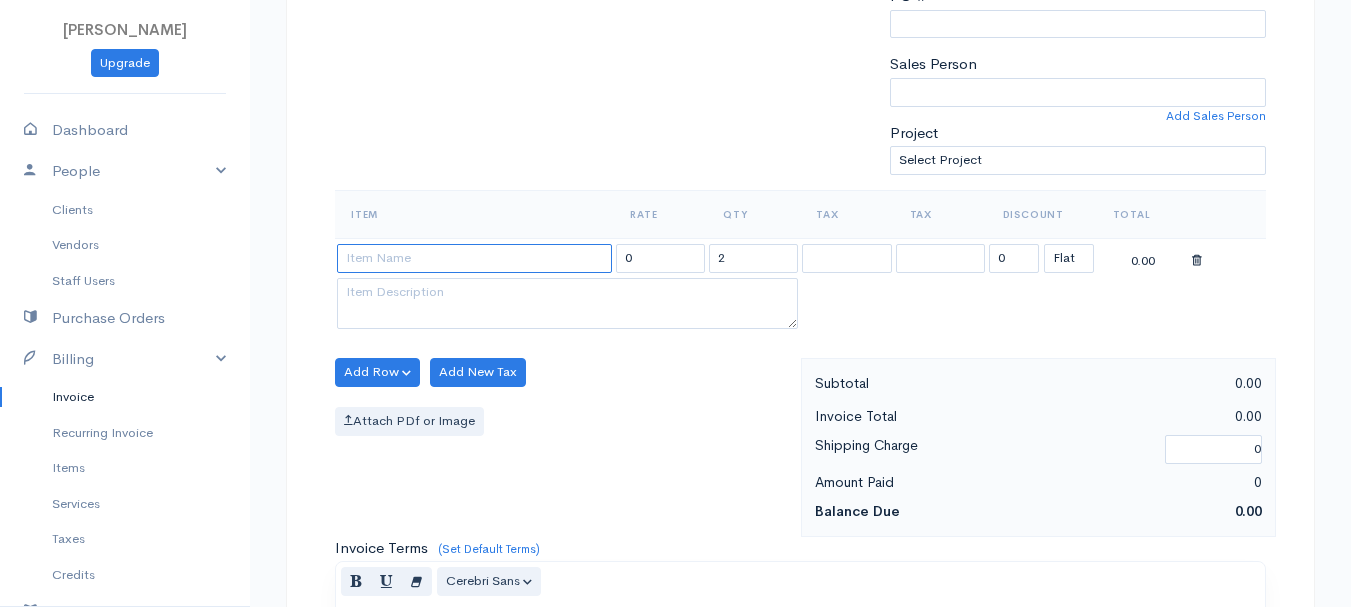 click at bounding box center [474, 258] 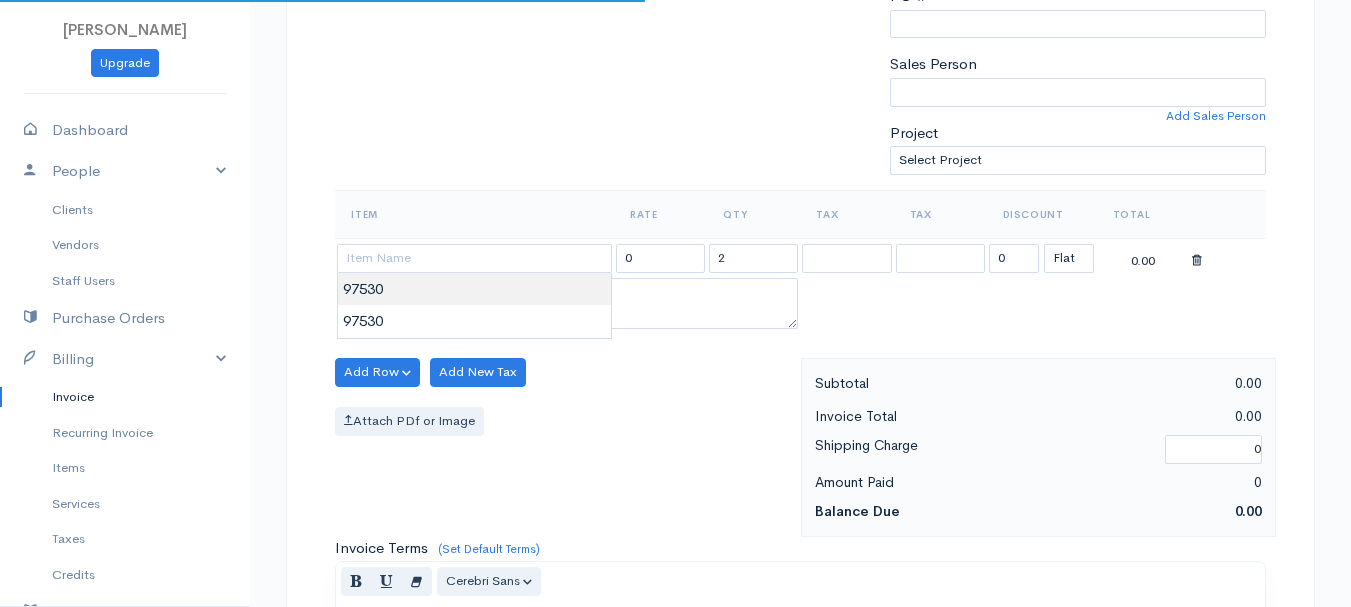 type on "97530" 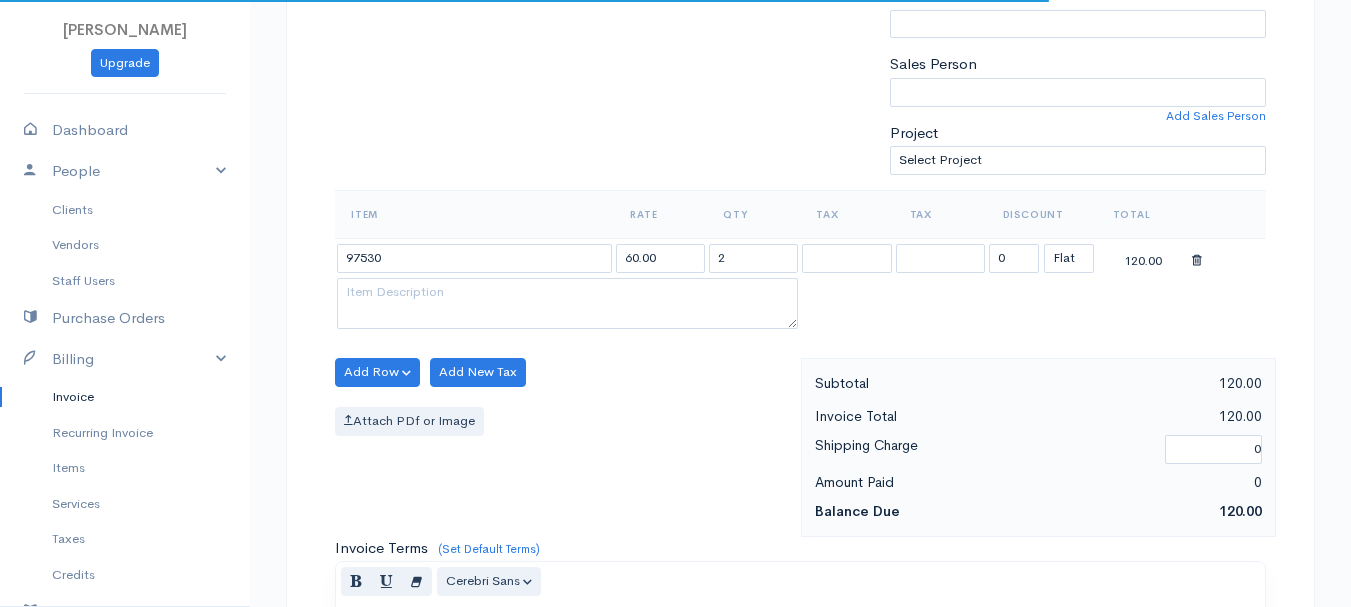 click on "[PERSON_NAME]
Upgrade
Dashboard
People
Clients
Vendors
Staff Users
Purchase Orders
Billing
Invoice
Recurring Invoice
Items
Services
Taxes
Credits
Estimates
Payments
Expenses
Track Time
Projects
Reports
Settings
My Organizations
Logout
Help
@CloudBooksApp 2022
Invoice
New Invoice
DRAFT To [PERSON_NAME][GEOGRAPHIC_DATA][STREET_ADDRESS][US_STATE] [Choose Country] [GEOGRAPHIC_DATA] [GEOGRAPHIC_DATA] [GEOGRAPHIC_DATA] [GEOGRAPHIC_DATA] [GEOGRAPHIC_DATA] [GEOGRAPHIC_DATA] [US_STATE] [GEOGRAPHIC_DATA] [GEOGRAPHIC_DATA]" at bounding box center (675, 364) 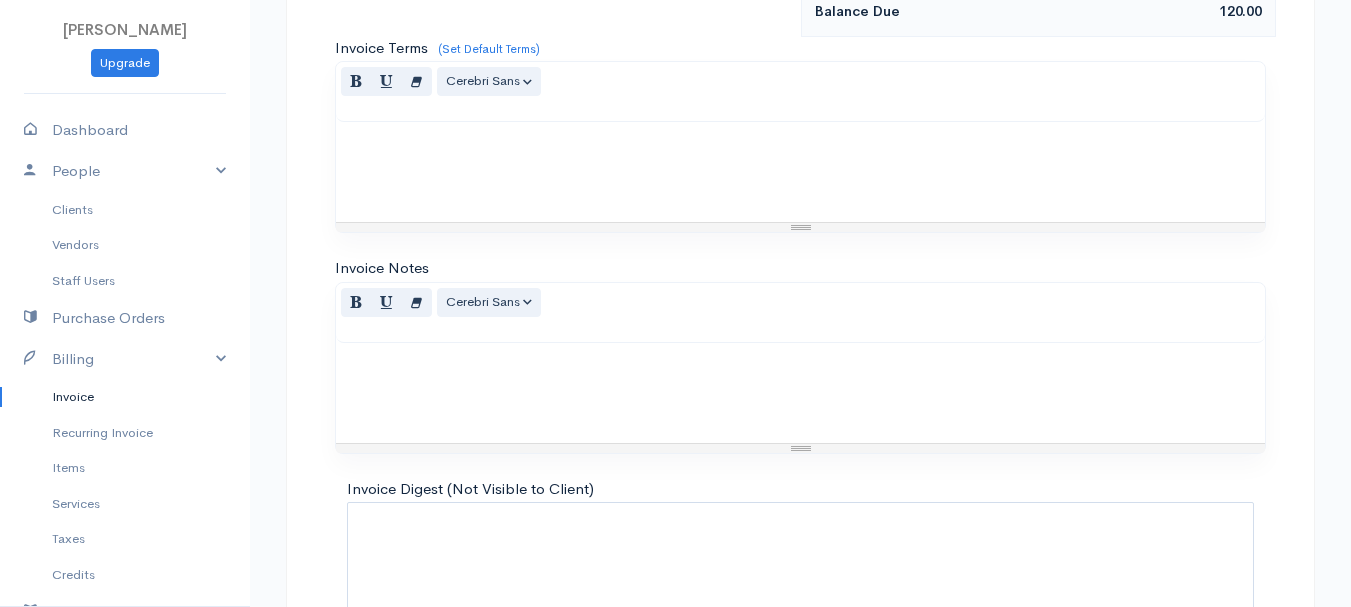 scroll, scrollTop: 1122, scrollLeft: 0, axis: vertical 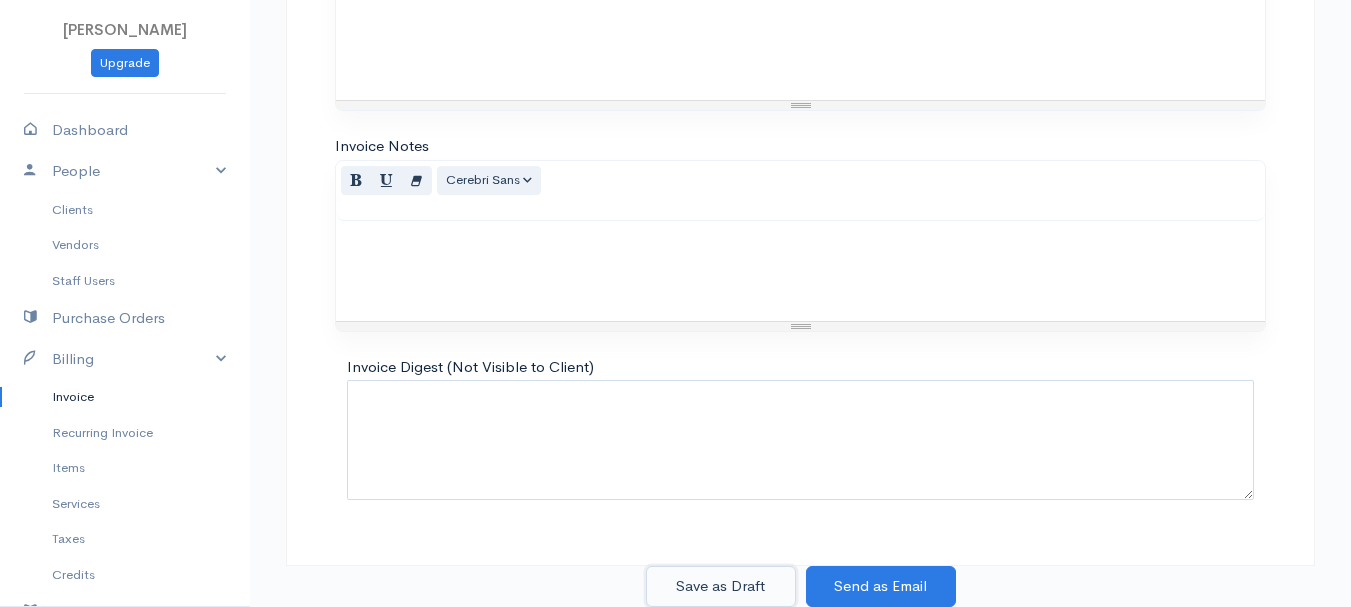 click on "Save as Draft" at bounding box center (721, 586) 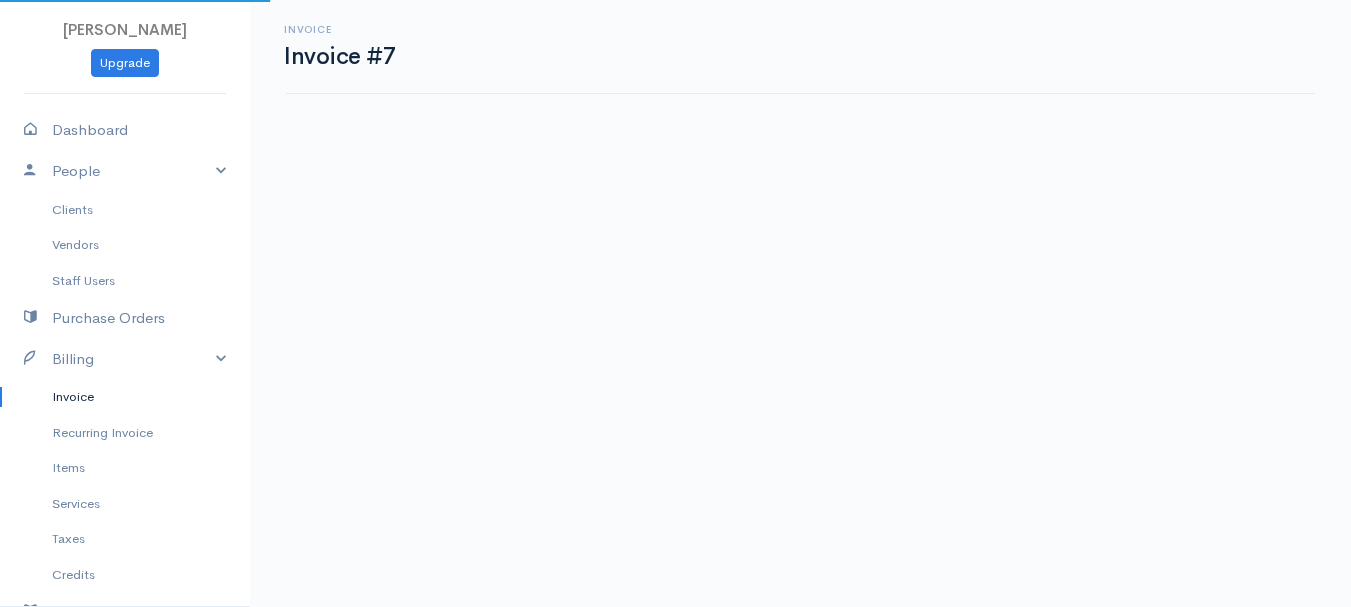 scroll, scrollTop: 0, scrollLeft: 0, axis: both 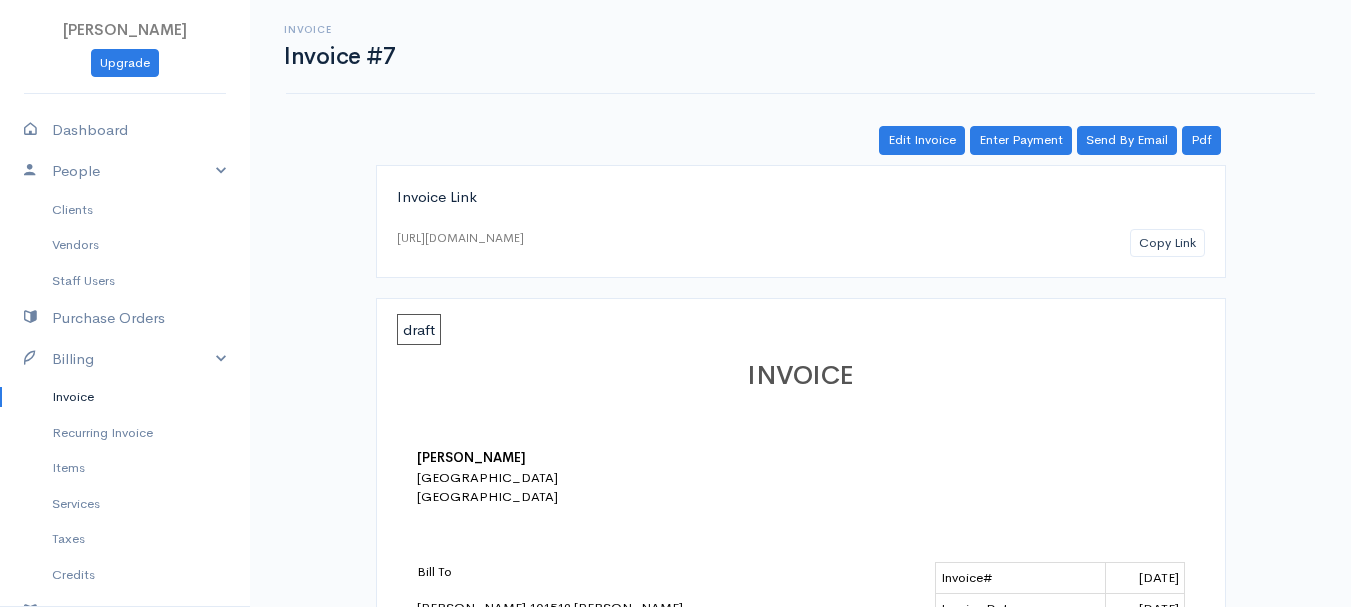click on "Invoice" at bounding box center [125, 397] 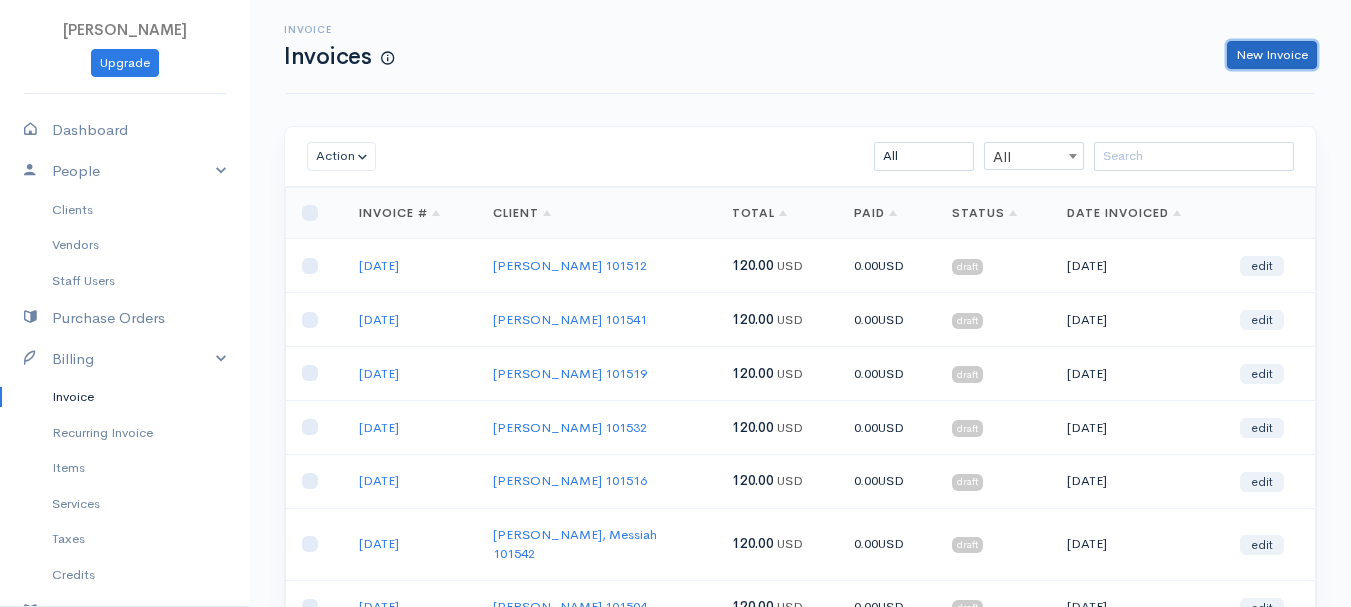 click on "New Invoice" at bounding box center (1272, 55) 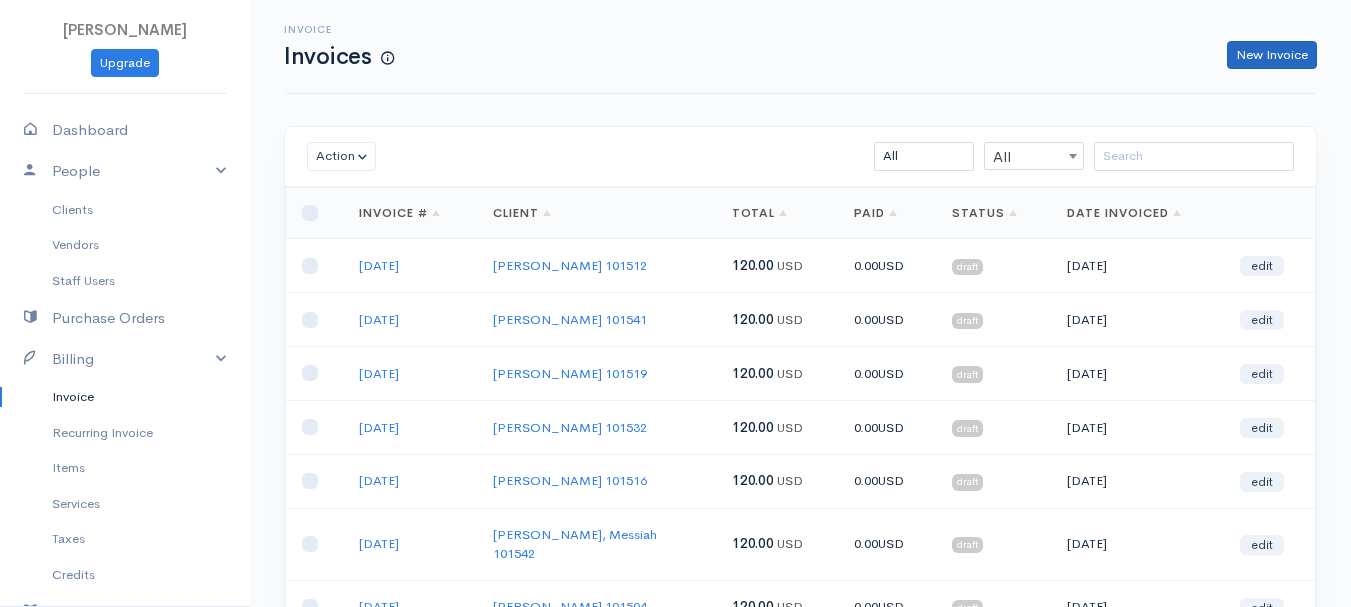 select on "[GEOGRAPHIC_DATA]" 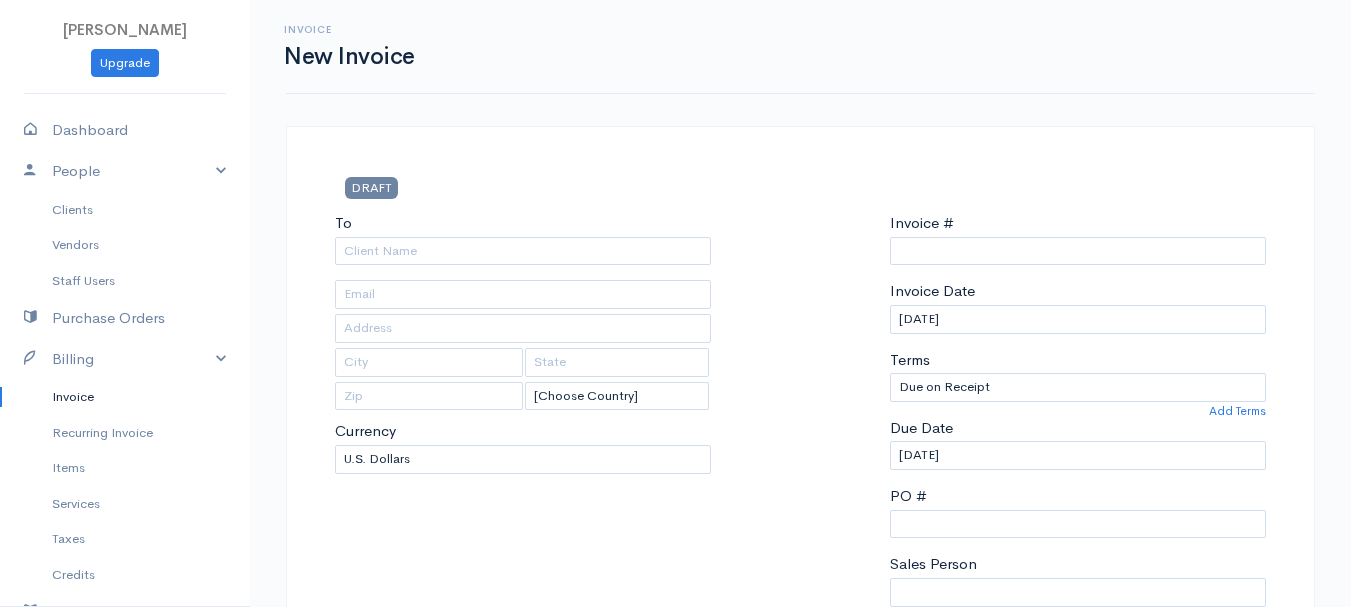 type on "0011212024" 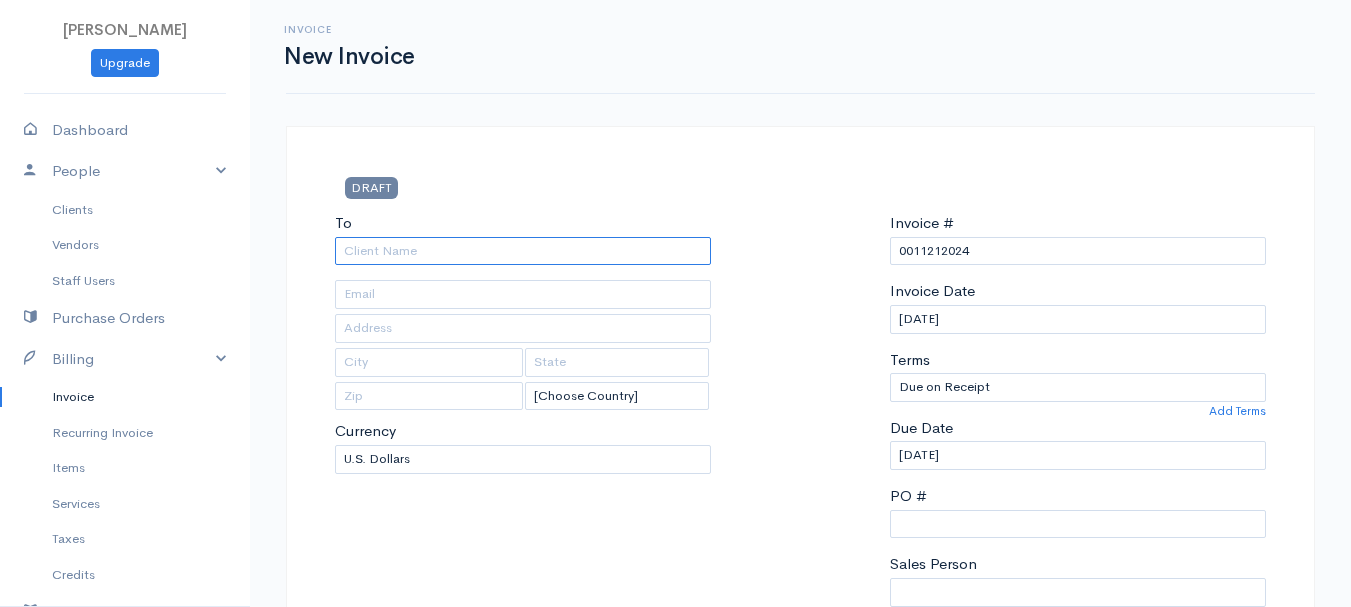 click on "To" at bounding box center (523, 251) 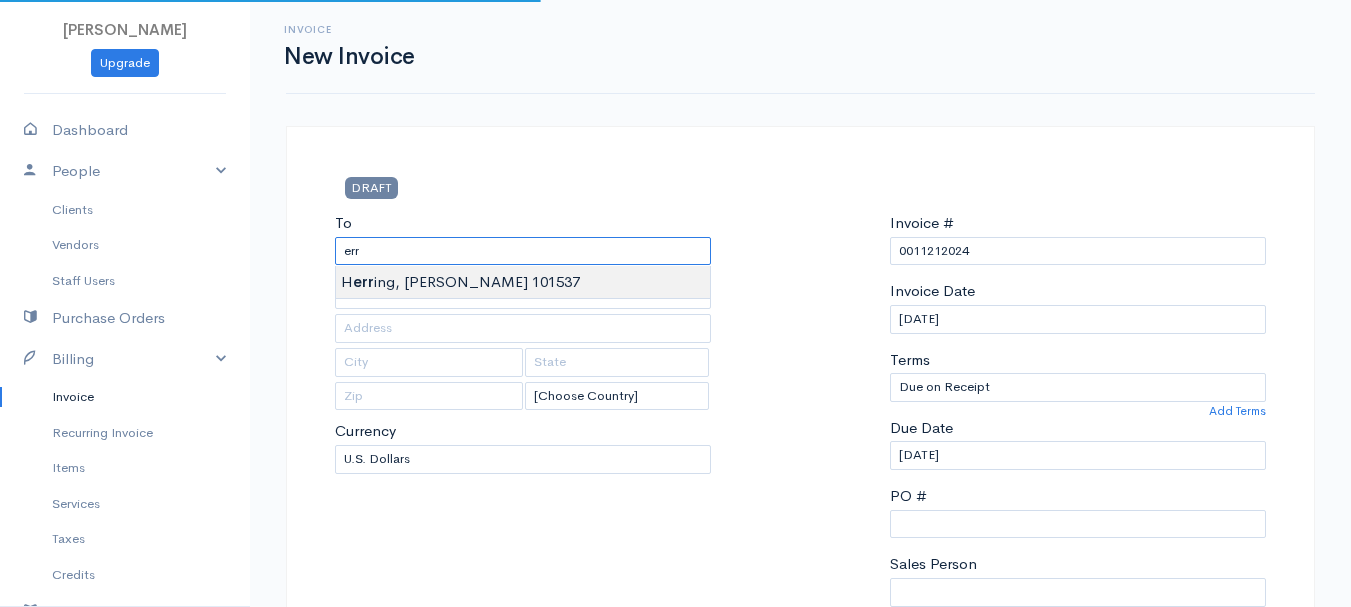 type on "[PERSON_NAME], [PERSON_NAME]     101537" 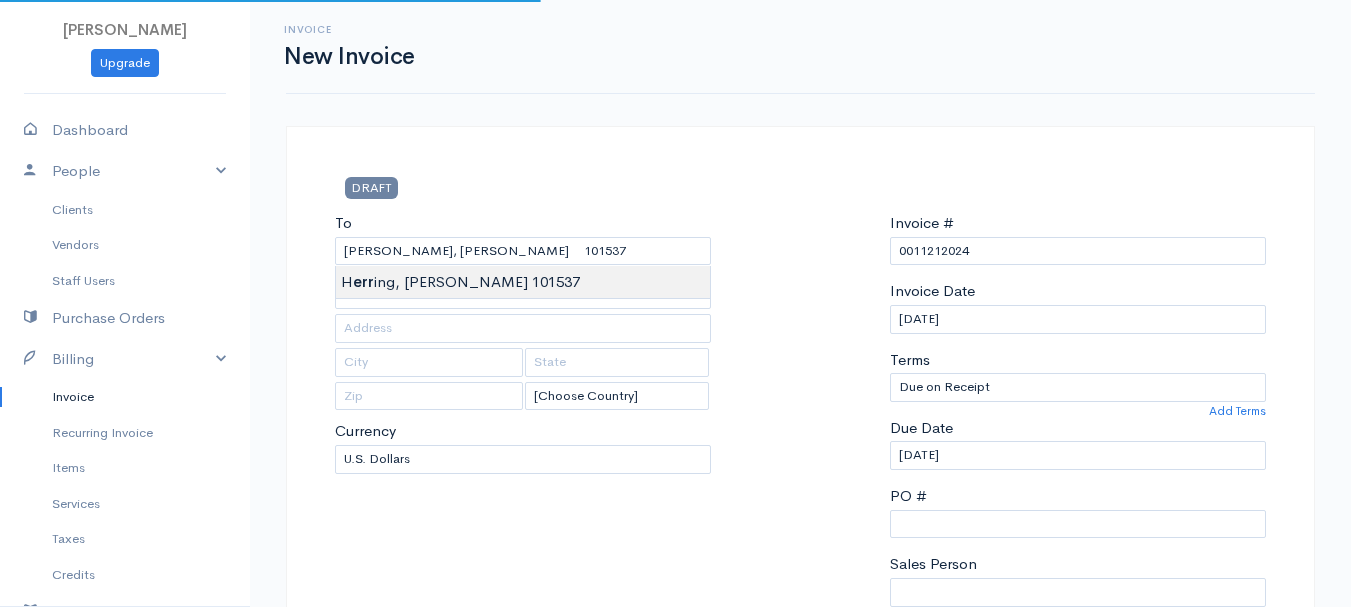 type on "[STREET_ADDRESS]" 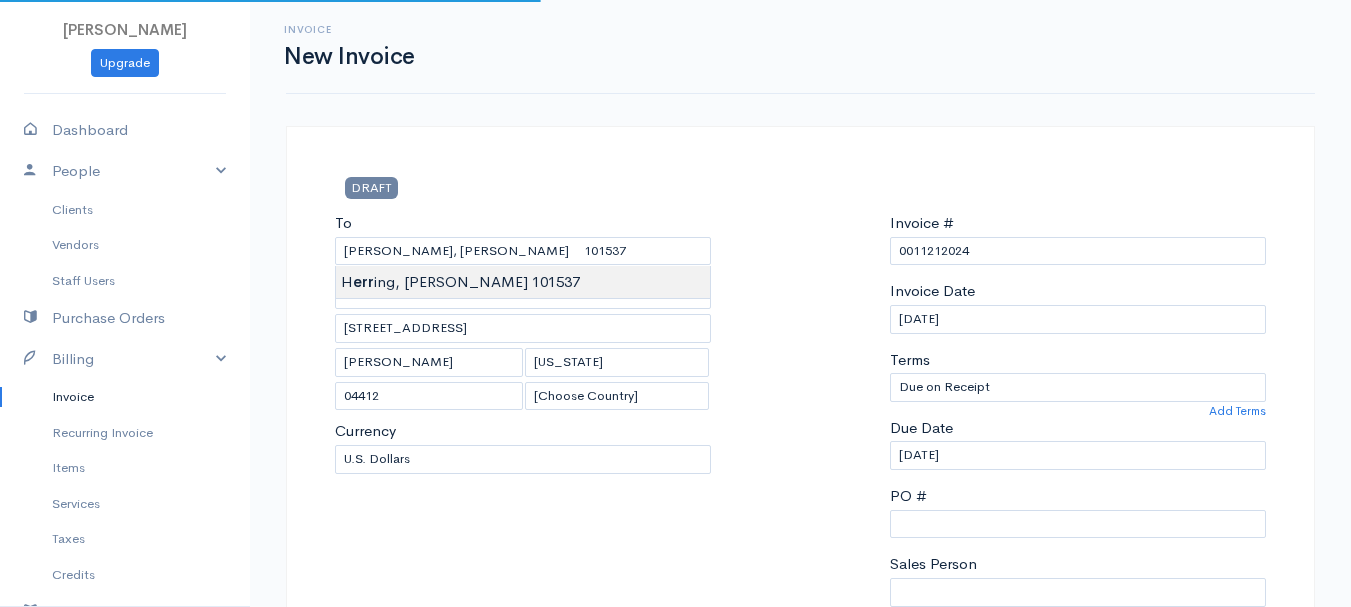 click on "[PERSON_NAME]
Upgrade
Dashboard
People
Clients
Vendors
Staff Users
Purchase Orders
Billing
Invoice
Recurring Invoice
Items
Services
Taxes
Credits
Estimates
Payments
Expenses
Track Time
Projects
Reports
Settings
My Organizations
Logout
Help
@CloudBooksApp 2022
Invoice
New Invoice
DRAFT To [GEOGRAPHIC_DATA], [PERSON_NAME][GEOGRAPHIC_DATA][STREET_ADDRESS][PERSON_NAME][US_STATE] [Choose Country] [GEOGRAPHIC_DATA] [GEOGRAPHIC_DATA] [GEOGRAPHIC_DATA] [GEOGRAPHIC_DATA] [GEOGRAPHIC_DATA] [GEOGRAPHIC_DATA] [US_STATE] [GEOGRAPHIC_DATA] [GEOGRAPHIC_DATA] 0" at bounding box center (675, 864) 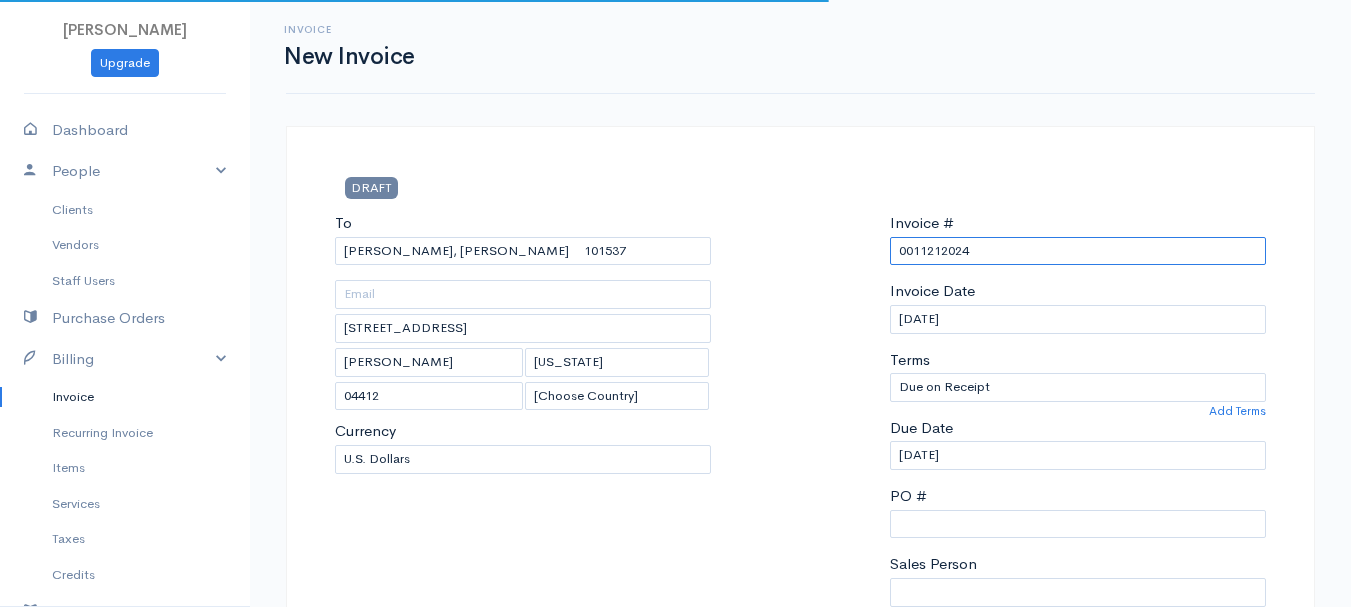 click on "0011212024" at bounding box center [1078, 251] 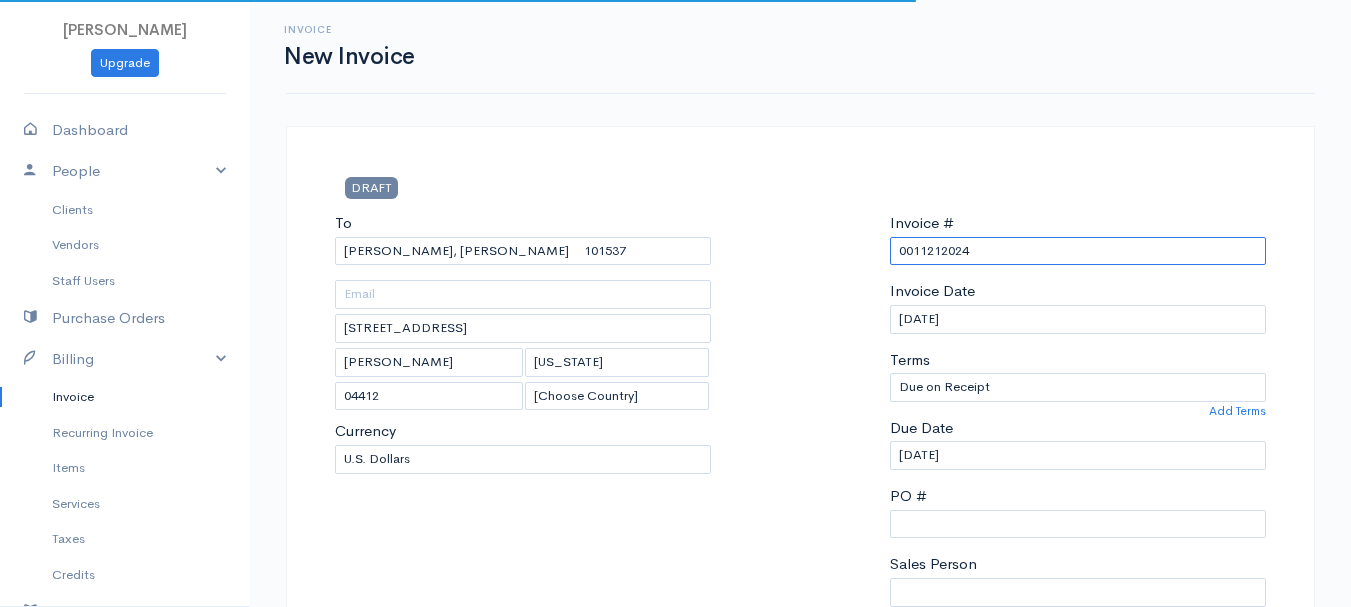 click on "0011212024" at bounding box center (1078, 251) 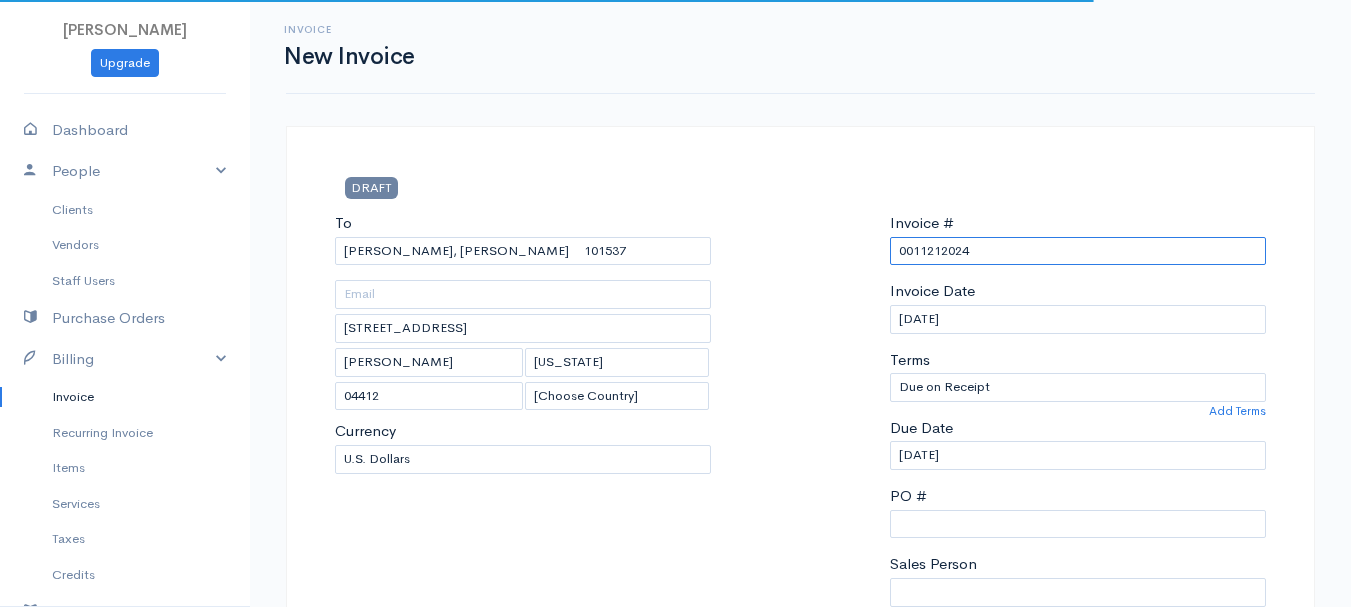paste on "[DATE]" 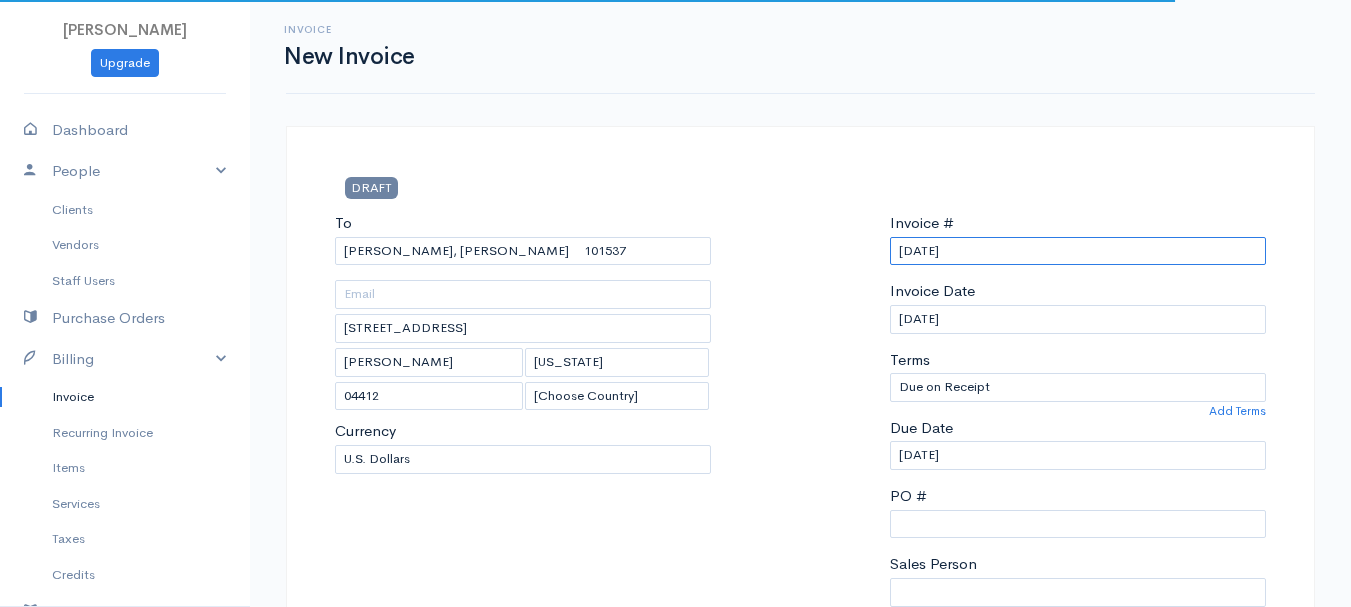 scroll, scrollTop: 500, scrollLeft: 0, axis: vertical 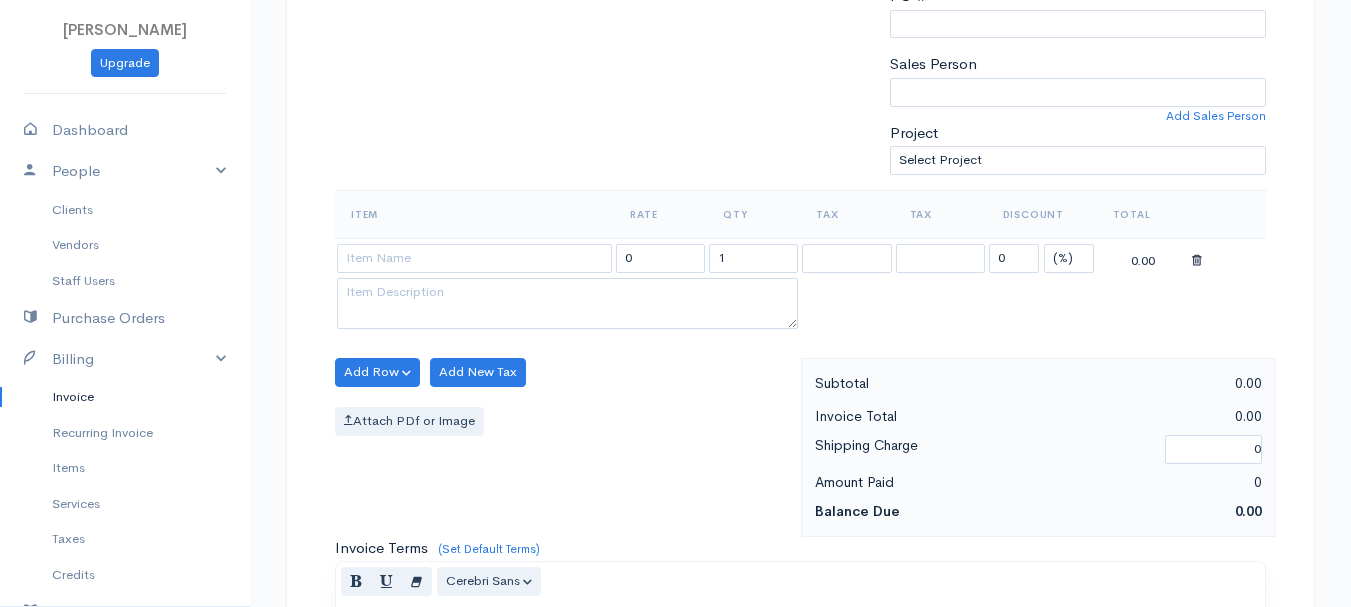 type on "[DATE]" 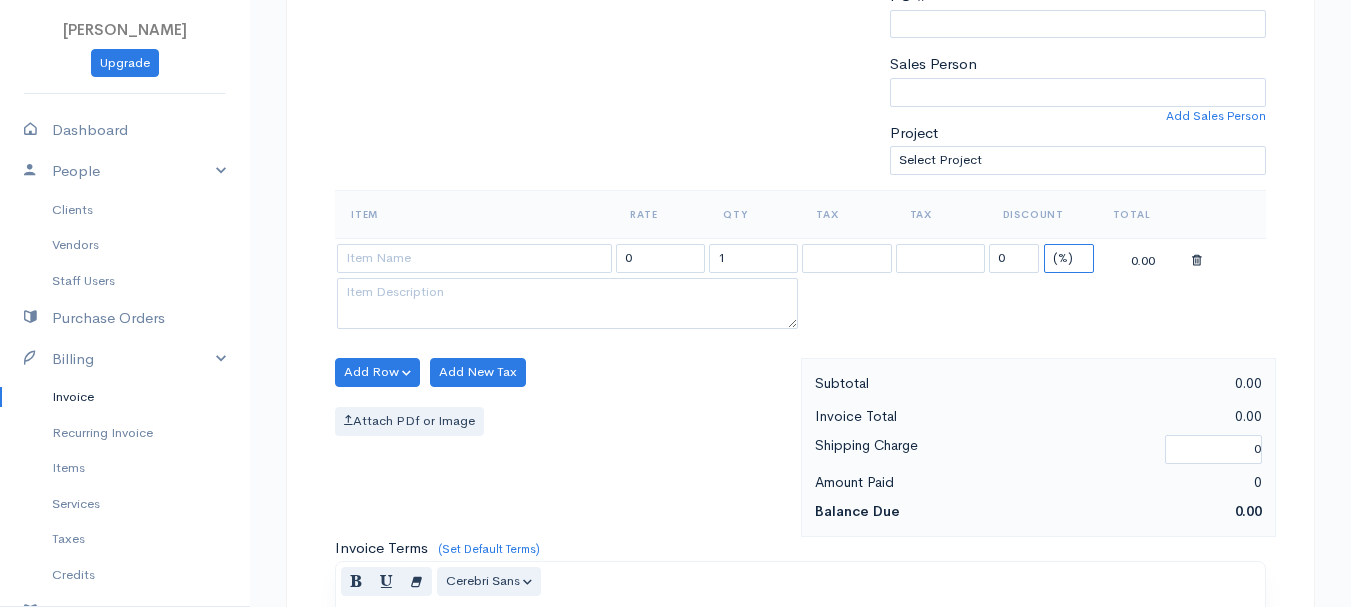 click on "(%) Flat" at bounding box center (1069, 258) 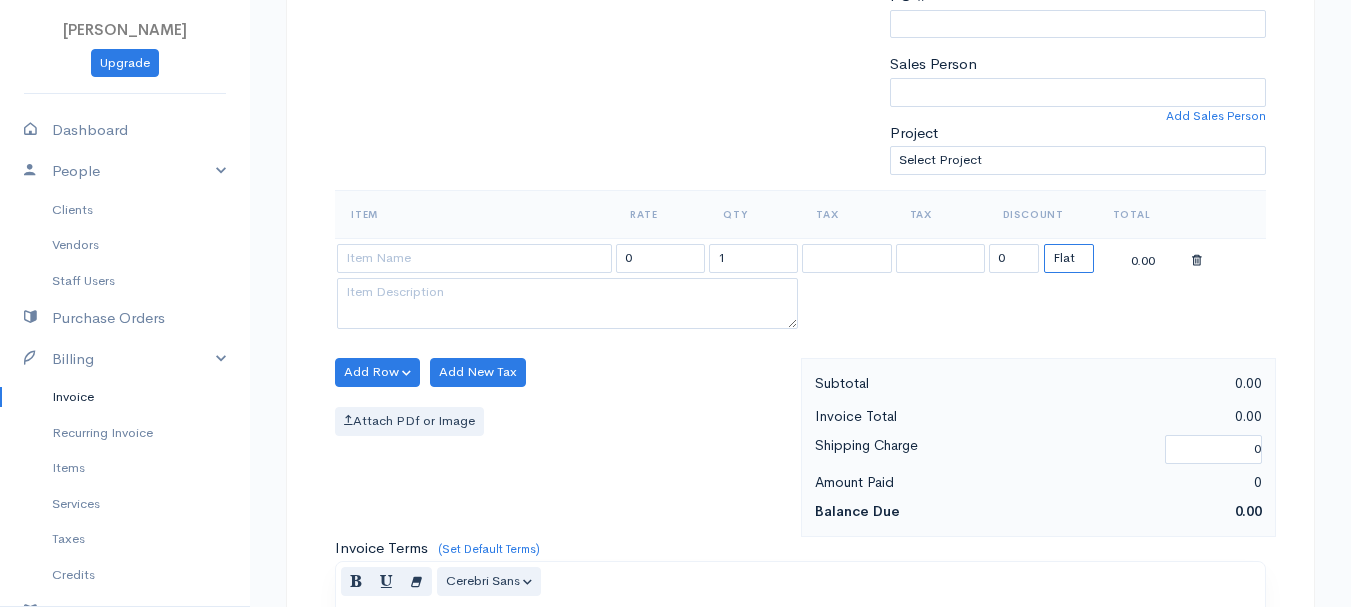 click on "(%) Flat" at bounding box center (1069, 258) 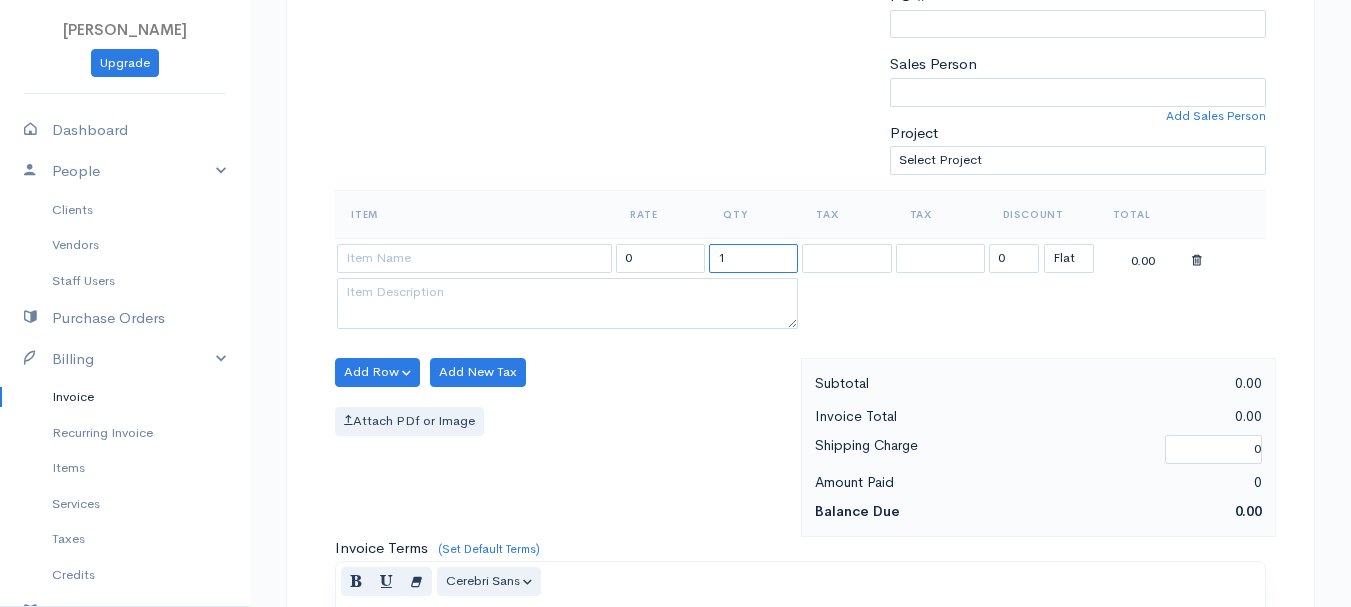 click on "1" at bounding box center (753, 258) 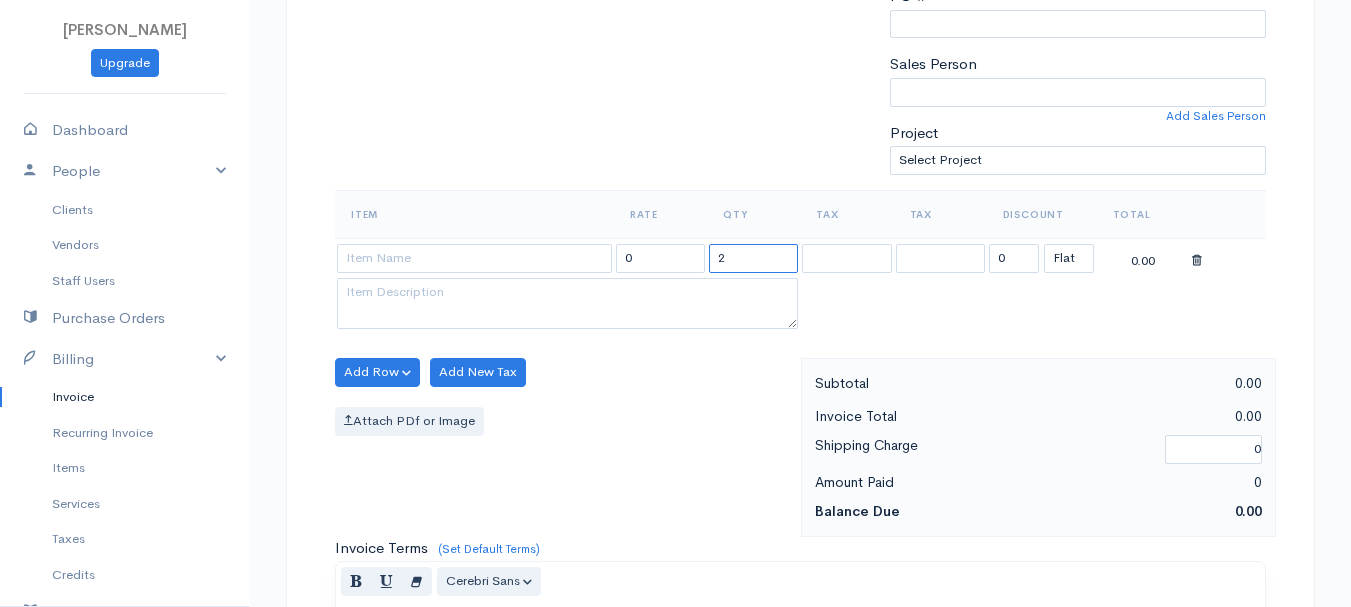 type on "2" 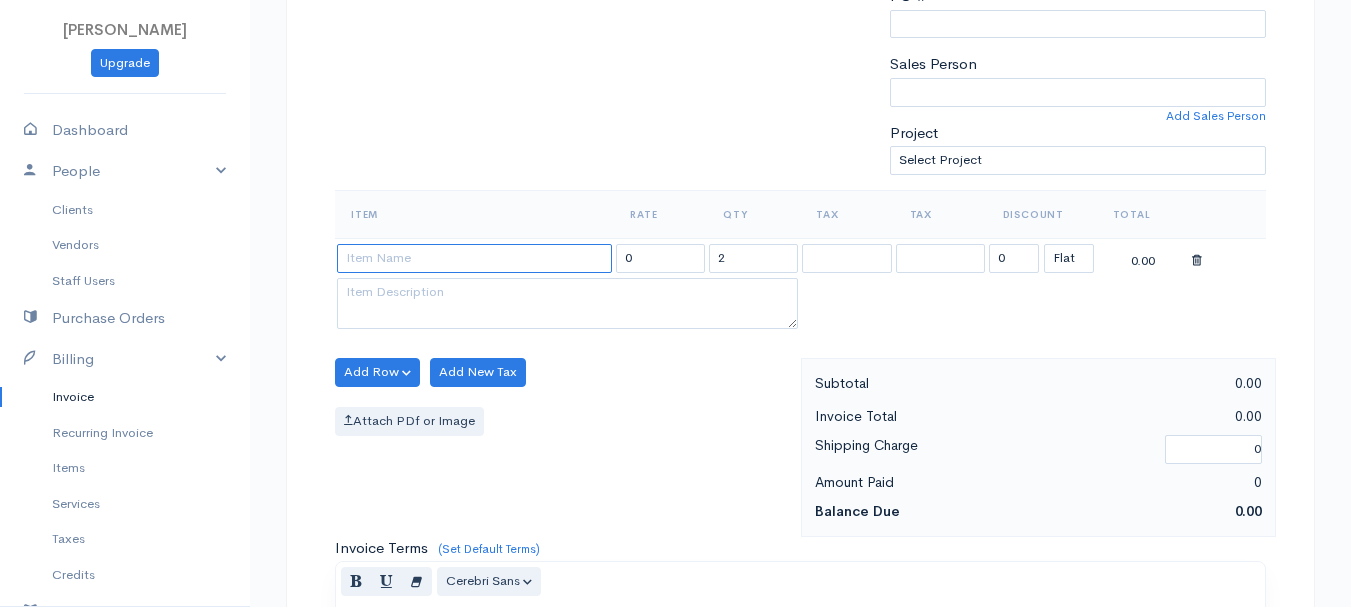 click at bounding box center (474, 258) 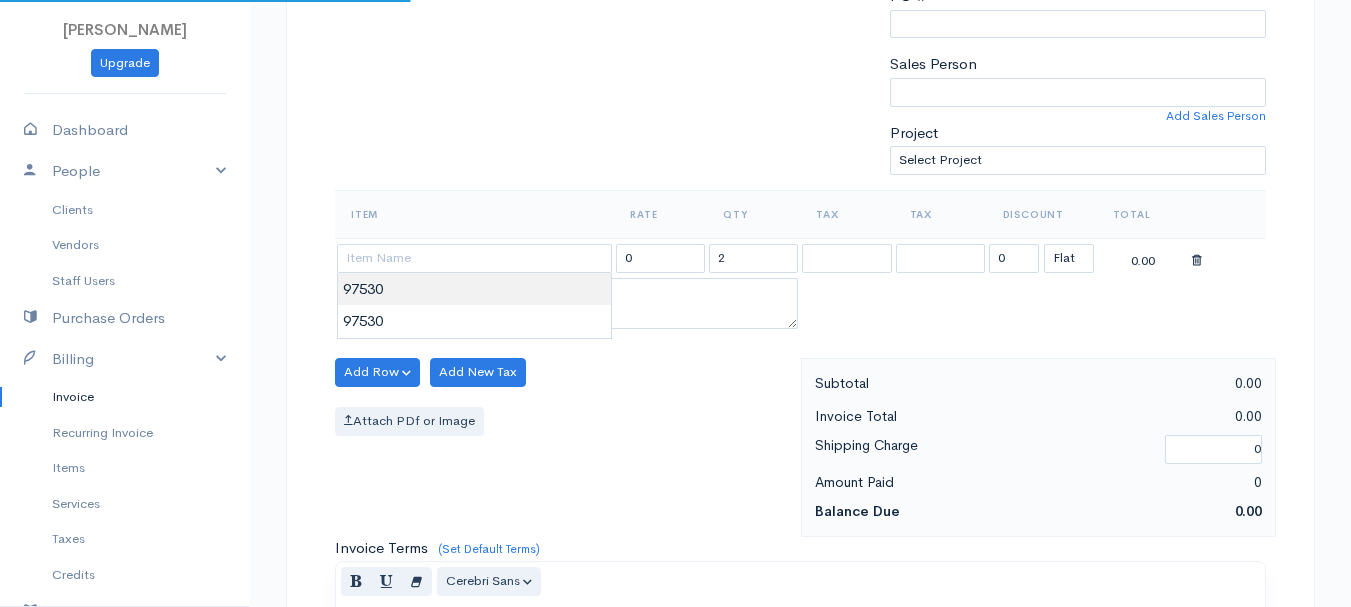 type on "97530" 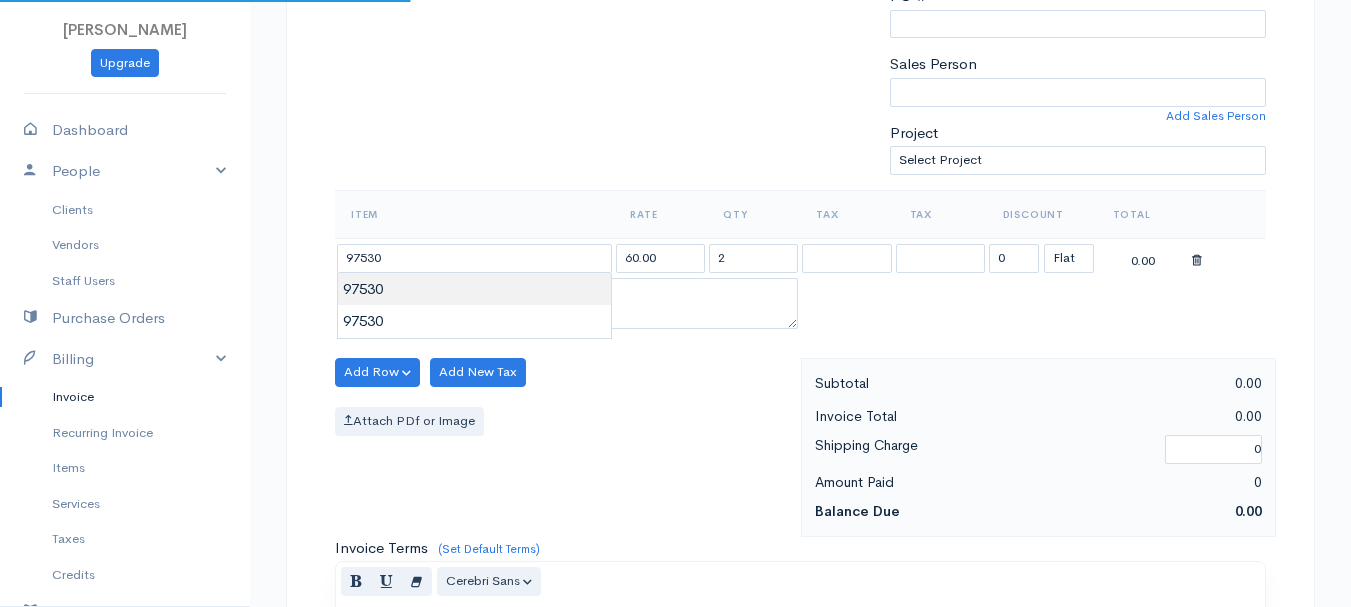 click on "[PERSON_NAME]
Upgrade
Dashboard
People
Clients
Vendors
Staff Users
Purchase Orders
Billing
Invoice
Recurring Invoice
Items
Services
Taxes
Credits
Estimates
Payments
Expenses
Track Time
Projects
Reports
Settings
My Organizations
Logout
Help
@CloudBooksApp 2022
Invoice
New Invoice
DRAFT To [GEOGRAPHIC_DATA], [PERSON_NAME][GEOGRAPHIC_DATA][STREET_ADDRESS][PERSON_NAME][US_STATE] [Choose Country] [GEOGRAPHIC_DATA] [GEOGRAPHIC_DATA] [GEOGRAPHIC_DATA] [GEOGRAPHIC_DATA] [GEOGRAPHIC_DATA] [GEOGRAPHIC_DATA] [US_STATE] [GEOGRAPHIC_DATA] [GEOGRAPHIC_DATA] 2" at bounding box center [675, 364] 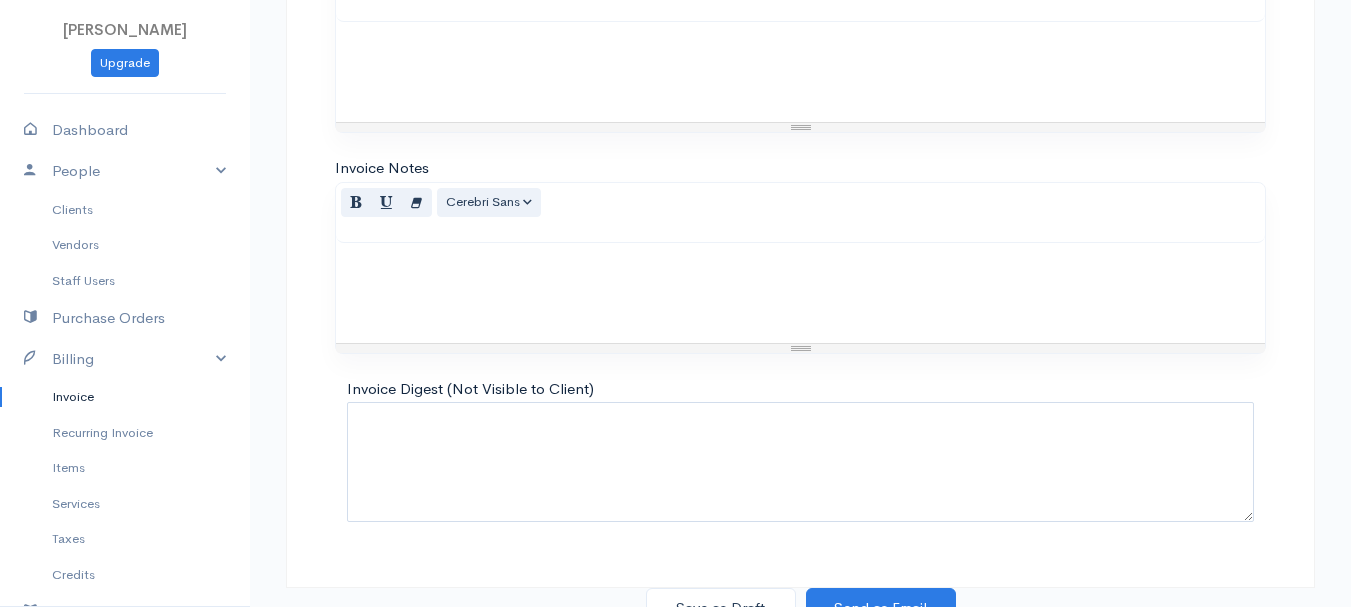 scroll, scrollTop: 1122, scrollLeft: 0, axis: vertical 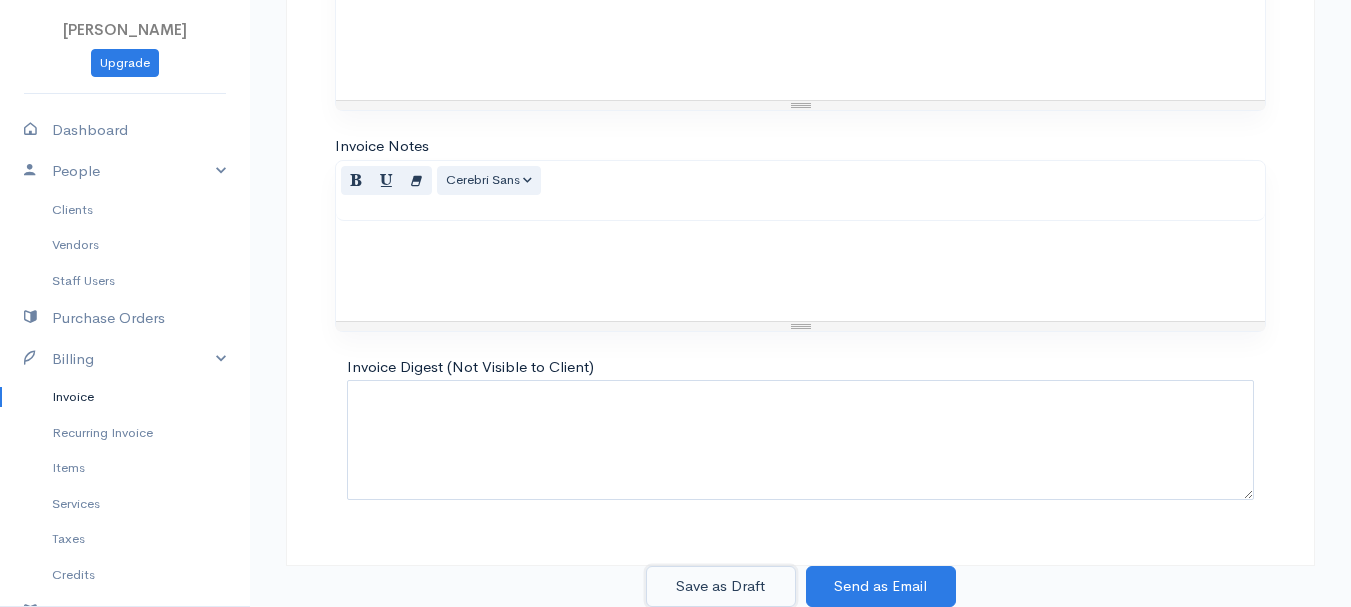 click on "Save as Draft" at bounding box center (721, 586) 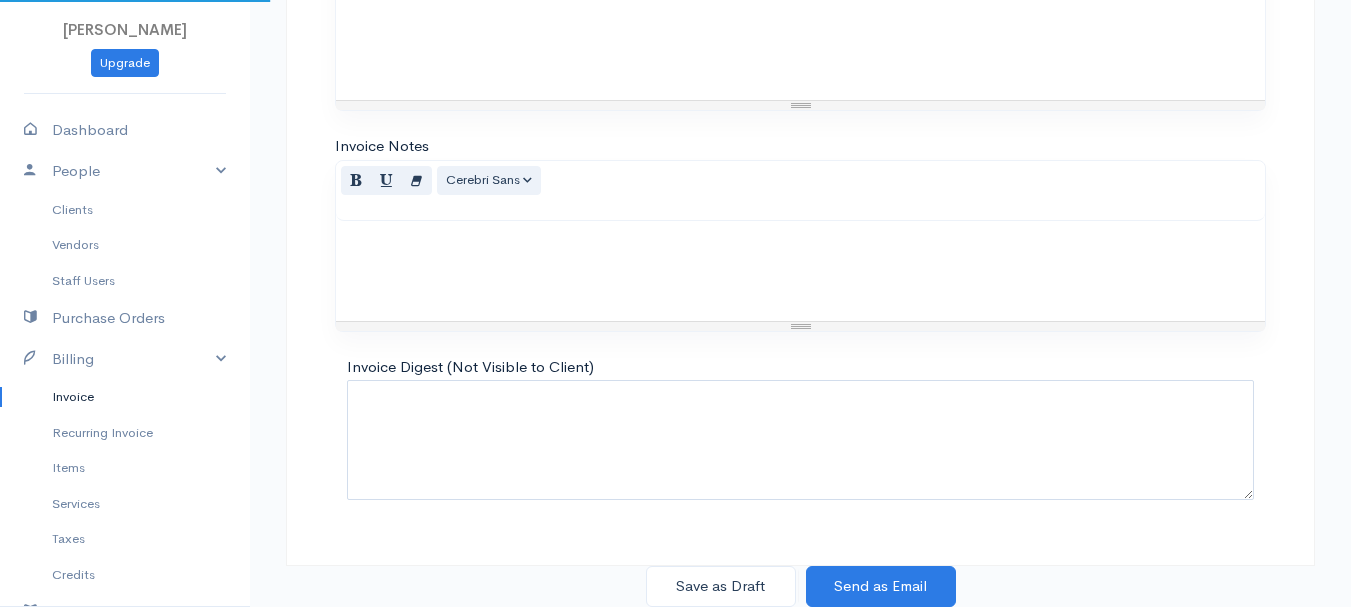scroll, scrollTop: 0, scrollLeft: 0, axis: both 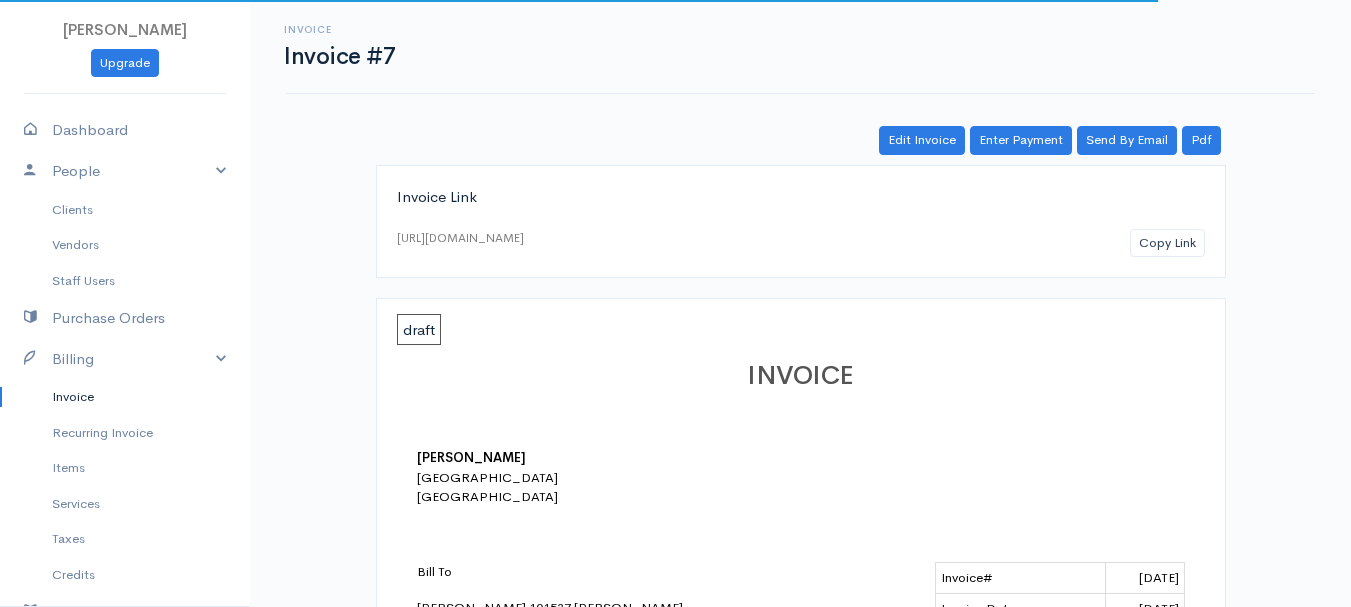 click on "Invoice" at bounding box center (125, 397) 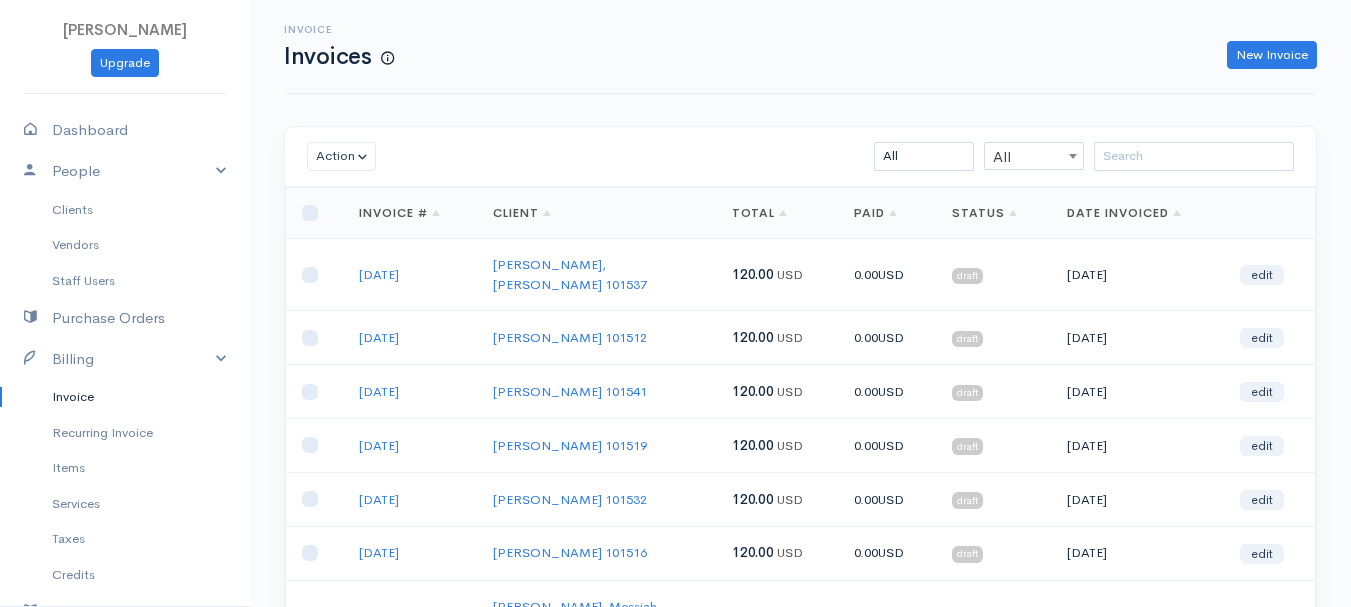 click on "Invoice
Invoices
New Invoice" at bounding box center [800, 47] 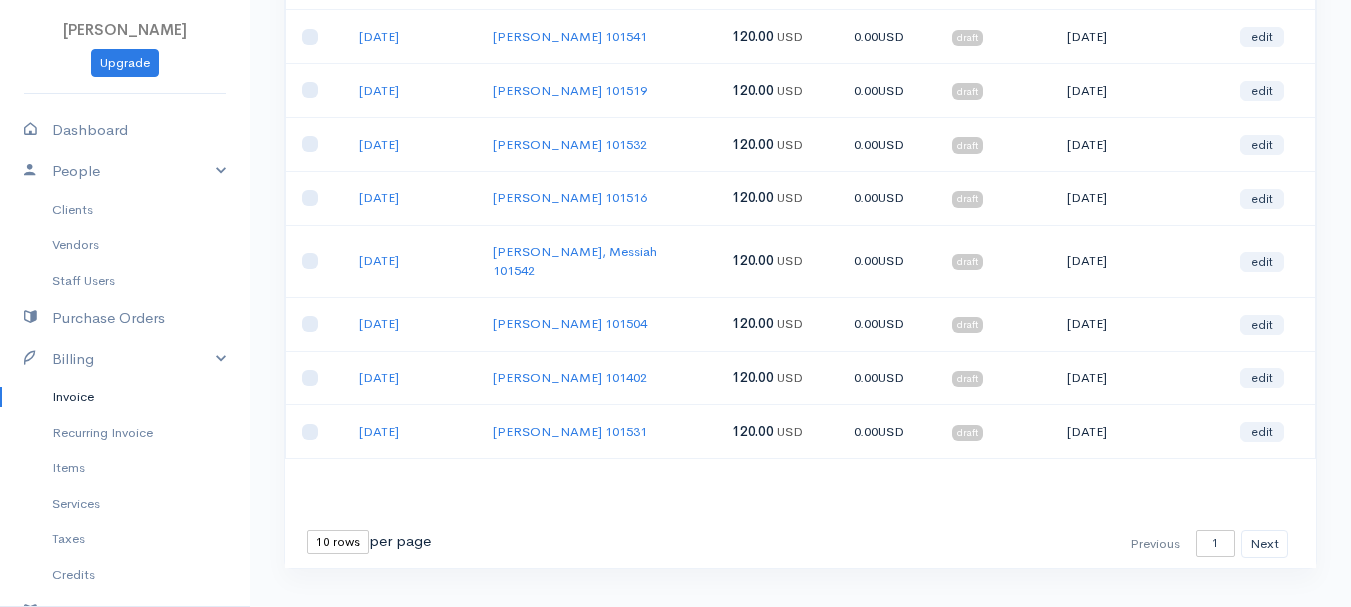 scroll, scrollTop: 0, scrollLeft: 0, axis: both 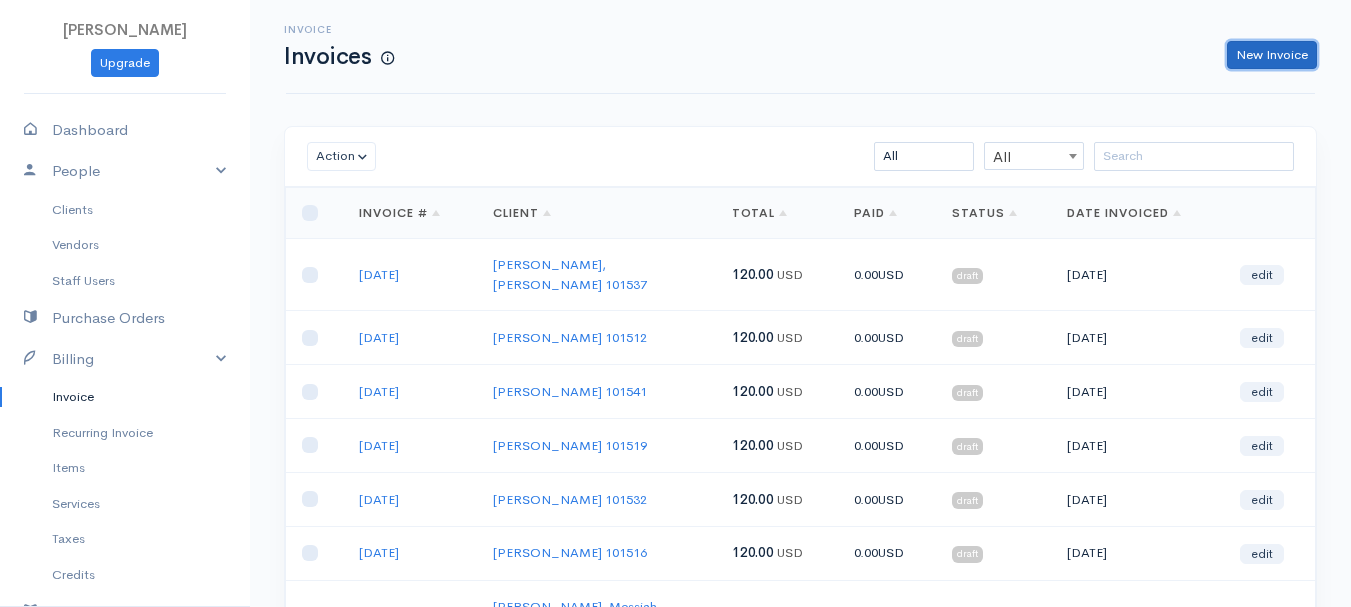 click on "New Invoice" at bounding box center (1272, 55) 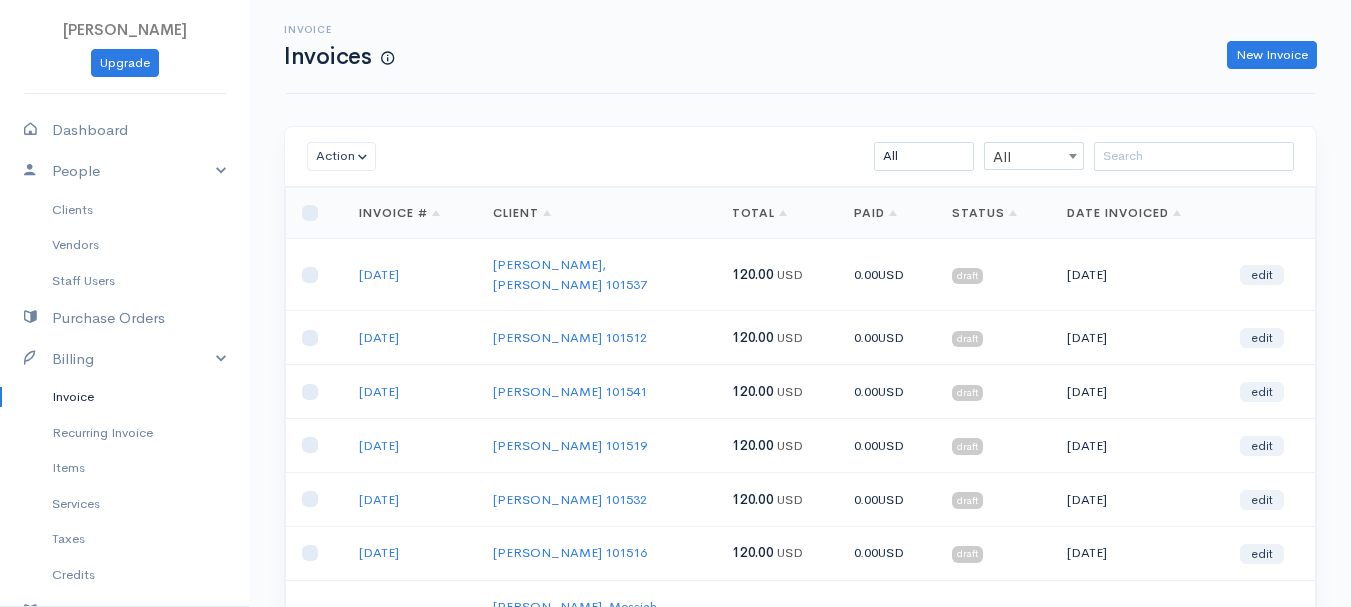 select on "[GEOGRAPHIC_DATA]" 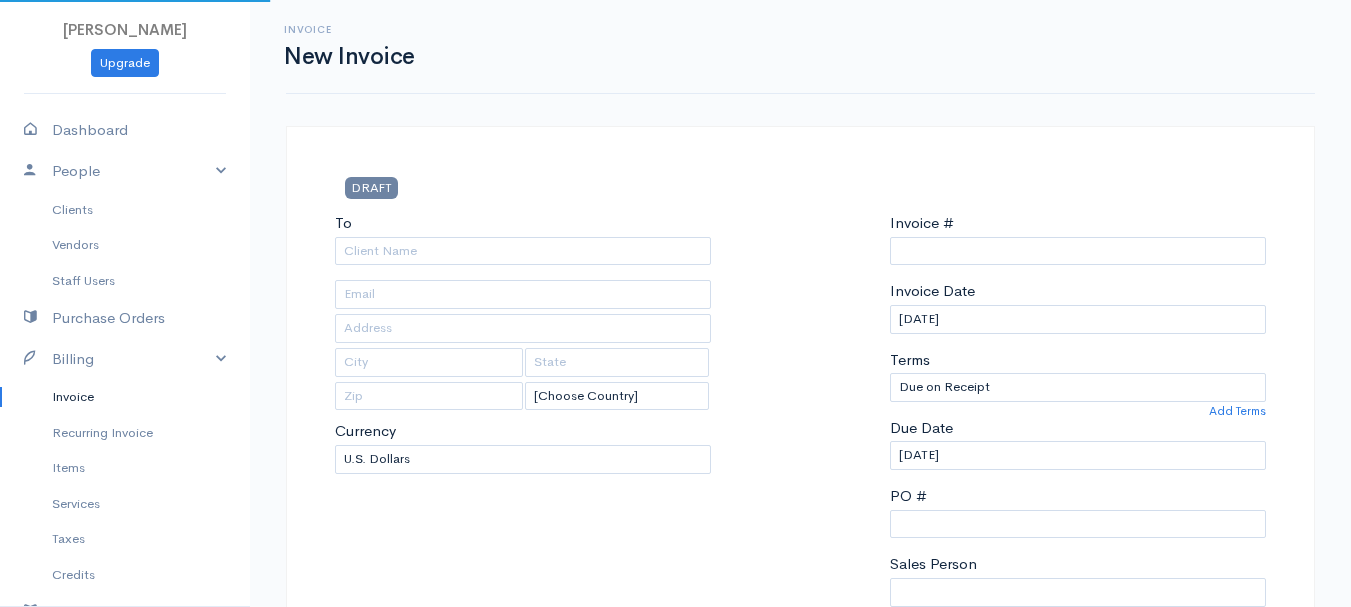 type on "0011212024" 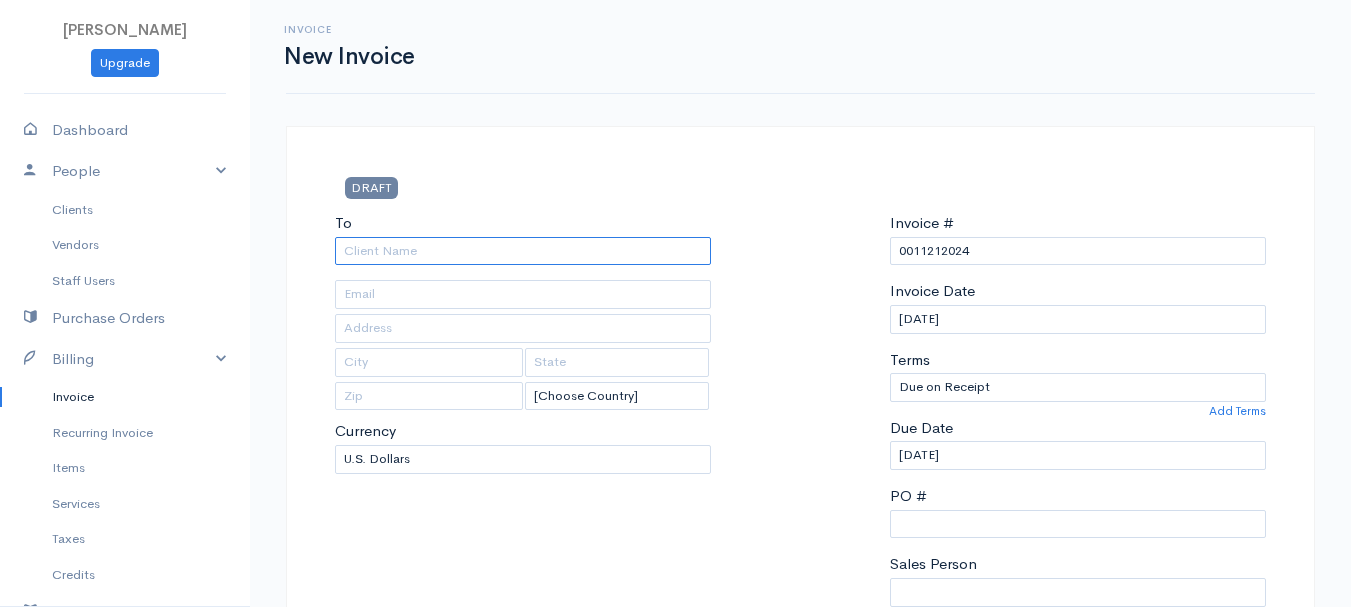 click on "To" at bounding box center (523, 251) 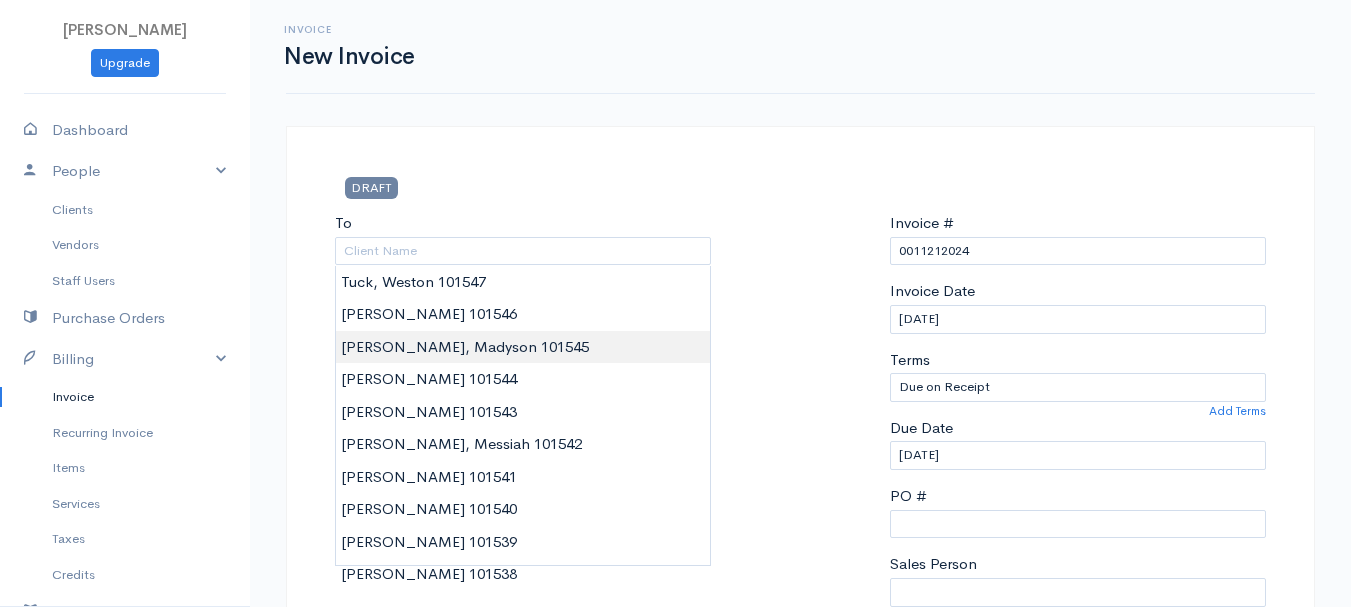 type on "[PERSON_NAME], Madyson     101545" 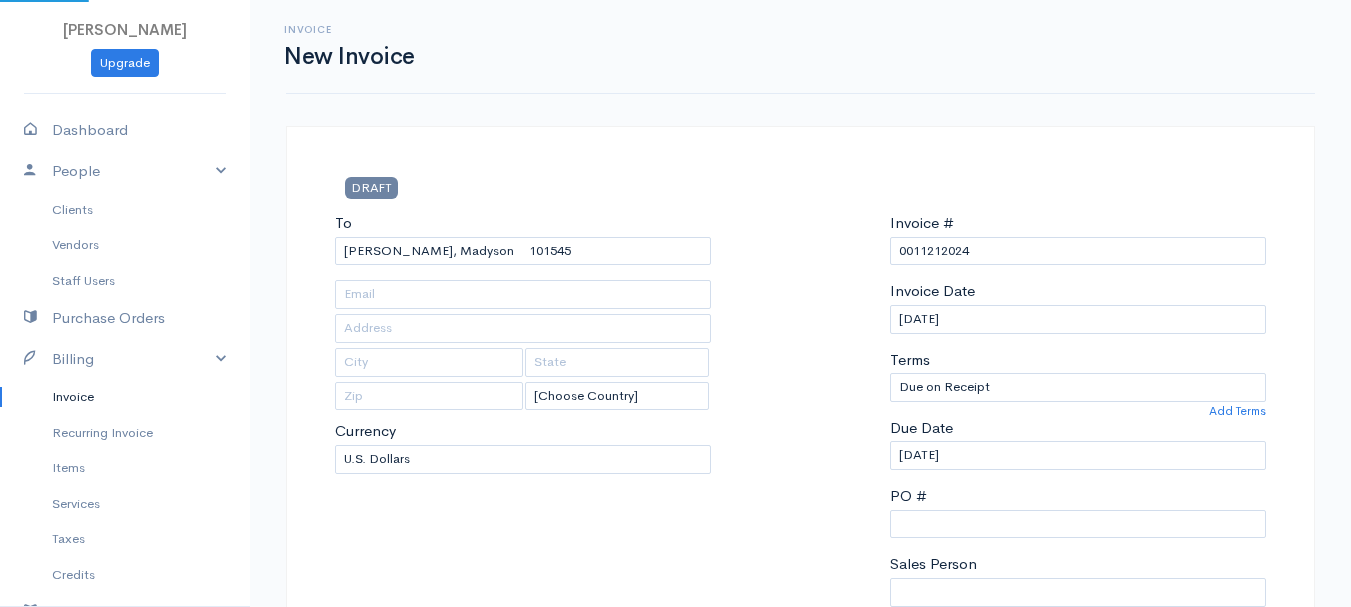 click on "[PERSON_NAME]
Upgrade
Dashboard
People
Clients
Vendors
Staff Users
Purchase Orders
Billing
Invoice
Recurring Invoice
Items
Services
Taxes
Credits
Estimates
Payments
Expenses
Track Time
Projects
Reports
Settings
My Organizations
Logout
Help
@CloudBooksApp 2022
Invoice
New Invoice
DRAFT To [GEOGRAPHIC_DATA], Madyson     101545 [Choose Country] [GEOGRAPHIC_DATA] [GEOGRAPHIC_DATA] [GEOGRAPHIC_DATA] [GEOGRAPHIC_DATA] [GEOGRAPHIC_DATA] [GEOGRAPHIC_DATA] [US_STATE] [GEOGRAPHIC_DATA] [GEOGRAPHIC_DATA] [GEOGRAPHIC_DATA] [GEOGRAPHIC_DATA] [GEOGRAPHIC_DATA] 0" at bounding box center [675, 864] 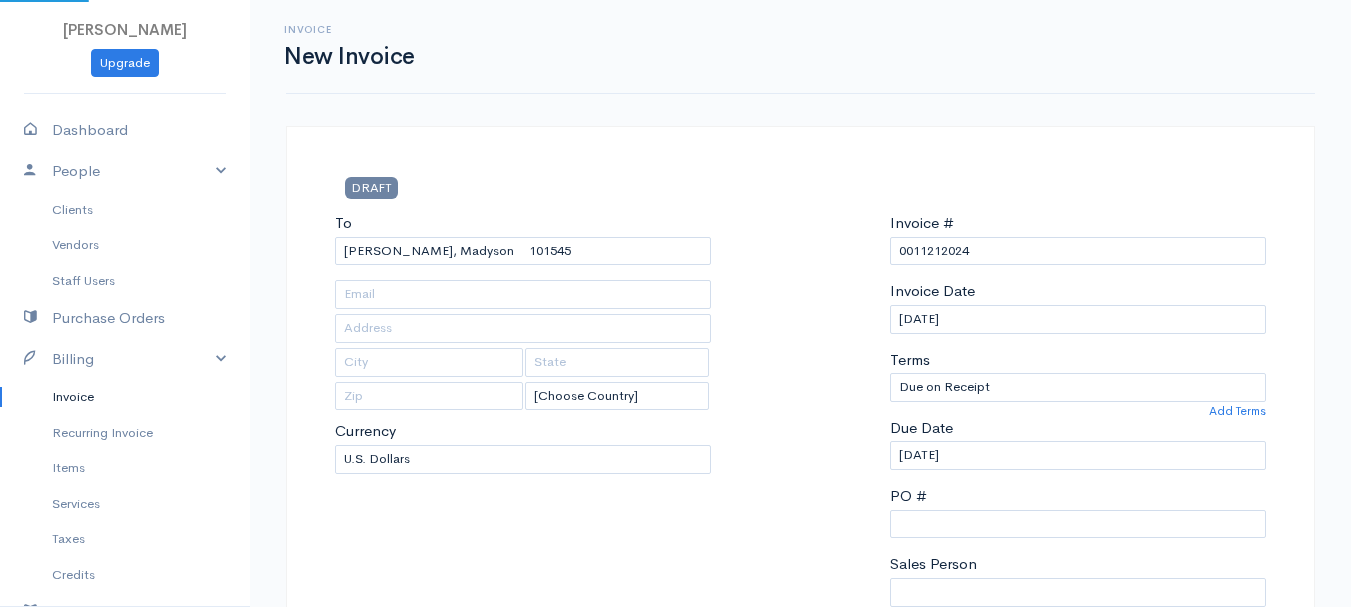 type on "[STREET_ADDRESS][PERSON_NAME]" 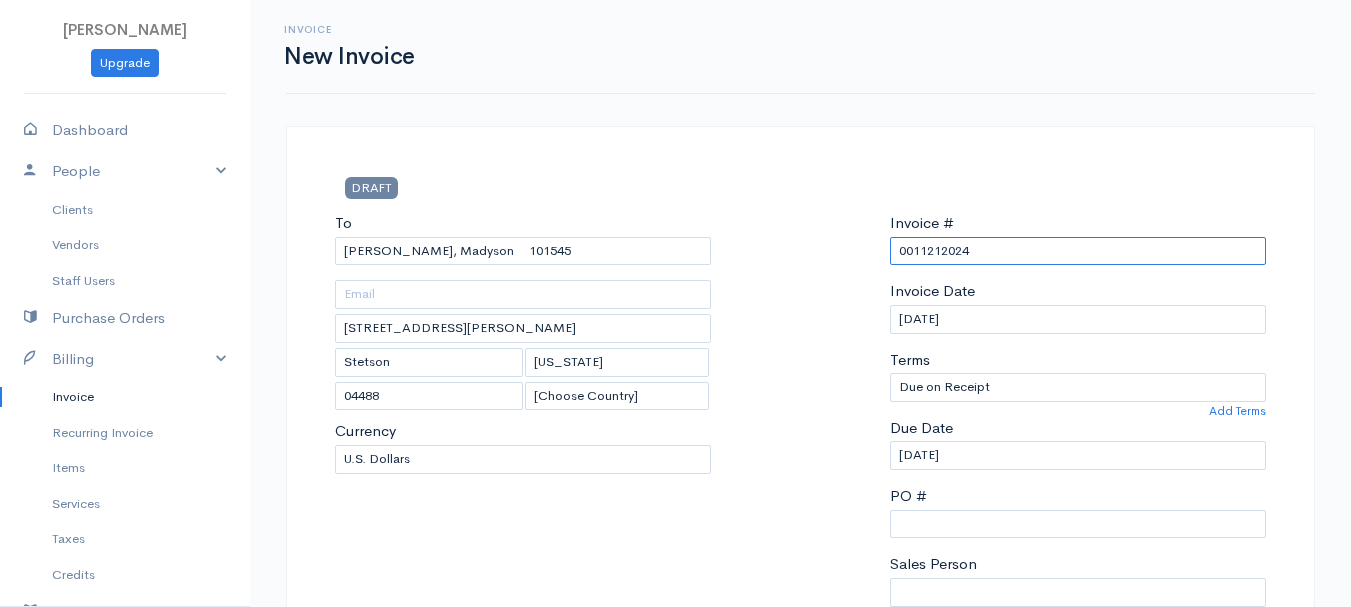 click on "0011212024" at bounding box center [1078, 251] 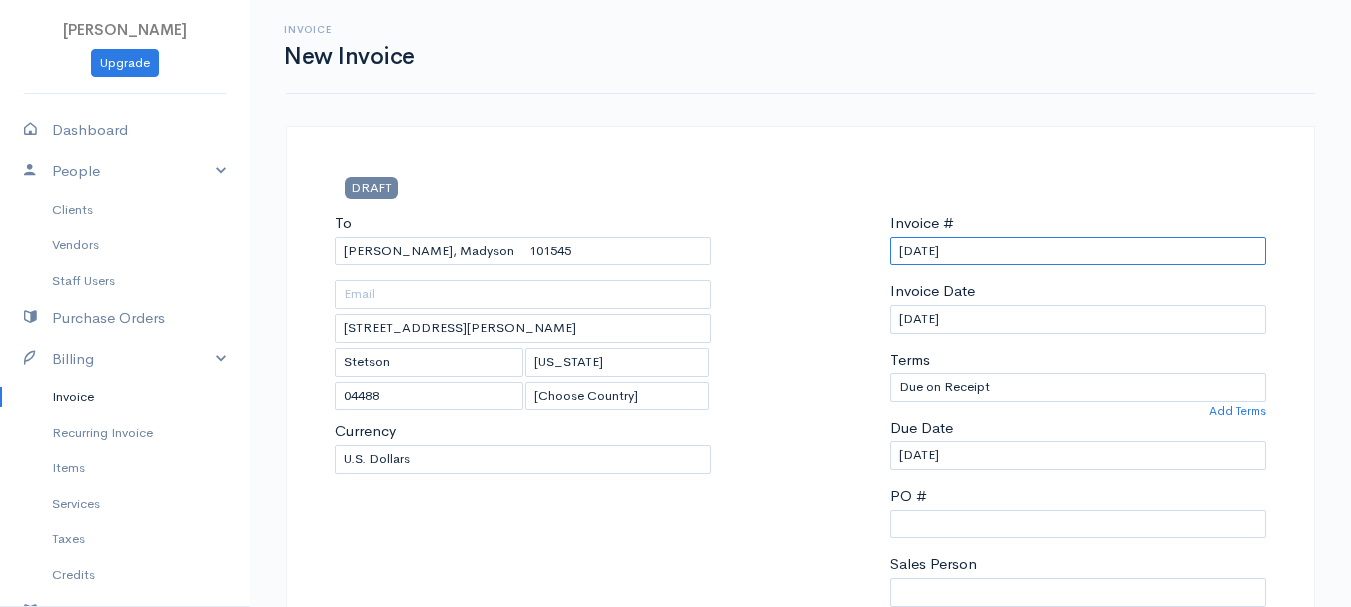 scroll, scrollTop: 400, scrollLeft: 0, axis: vertical 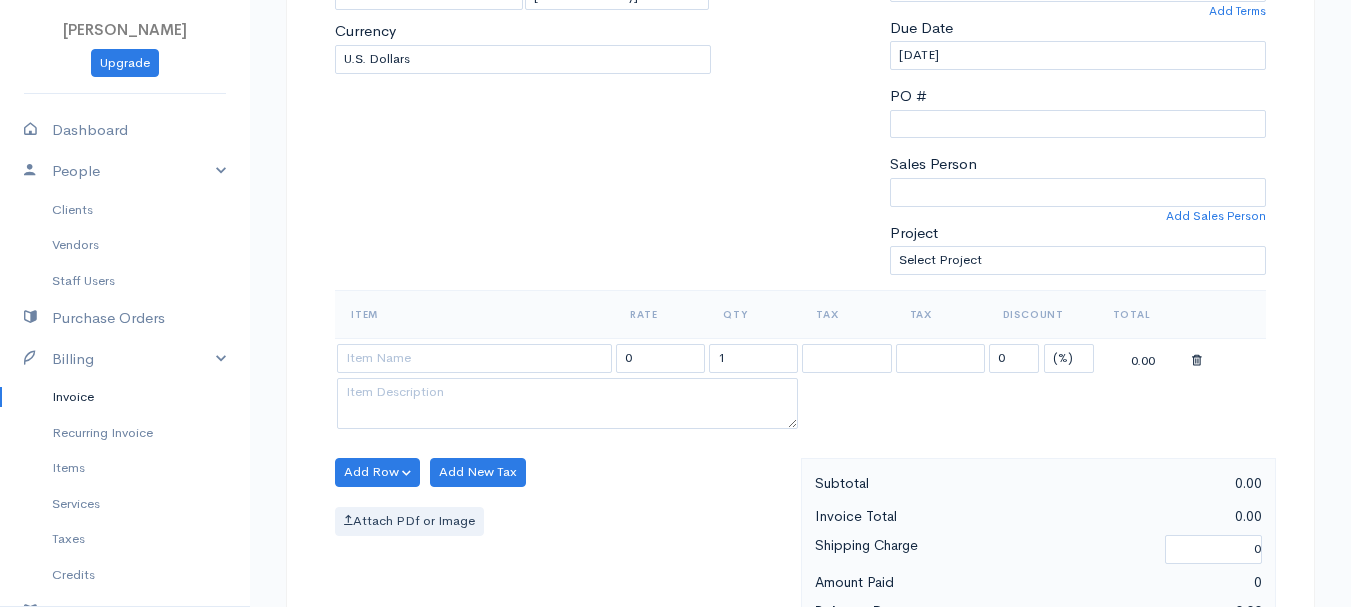 type on "[DATE]" 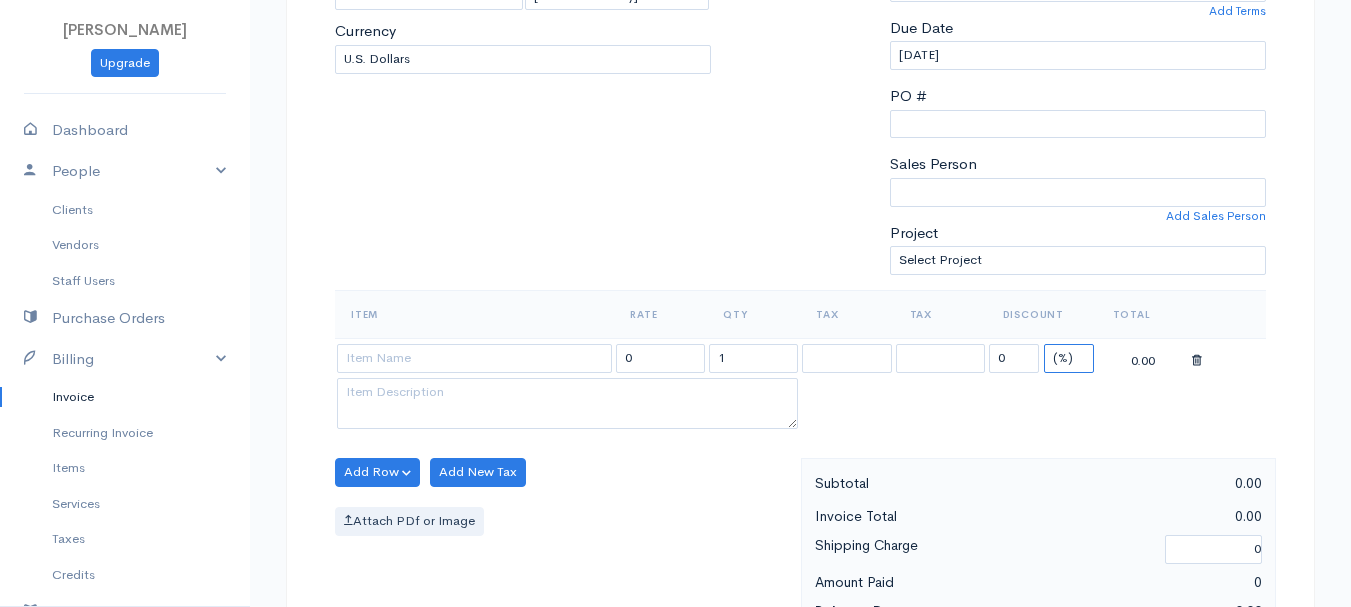 click on "(%) Flat" at bounding box center [1069, 358] 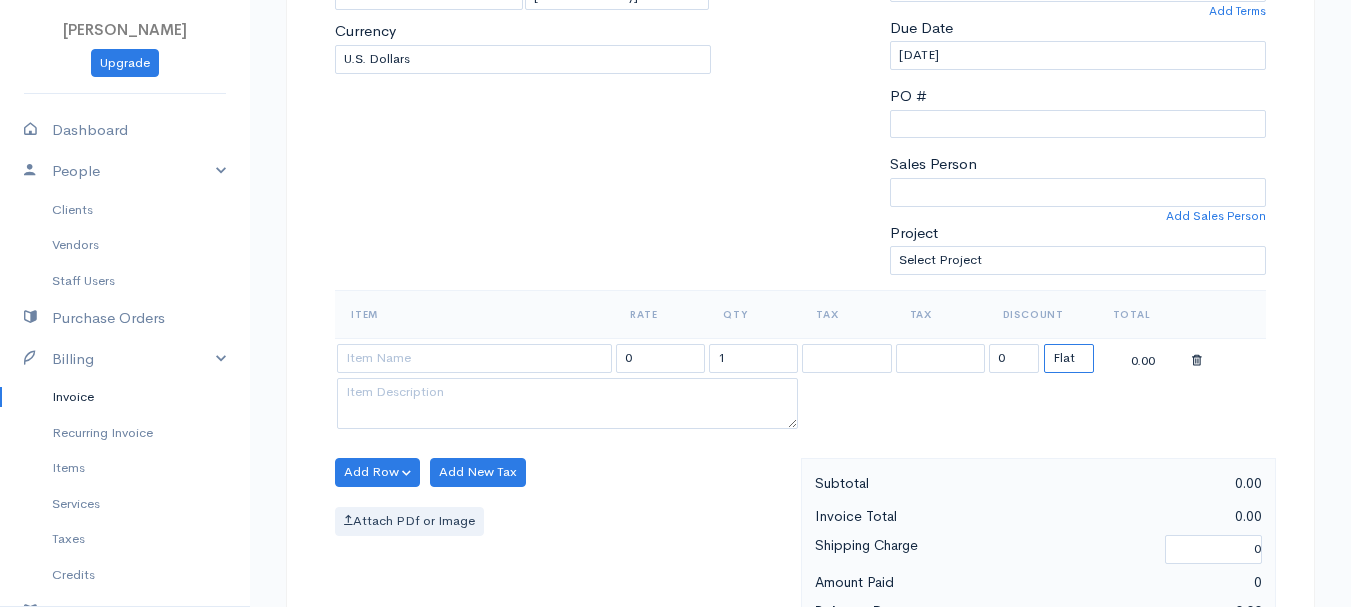 click on "(%) Flat" at bounding box center (1069, 358) 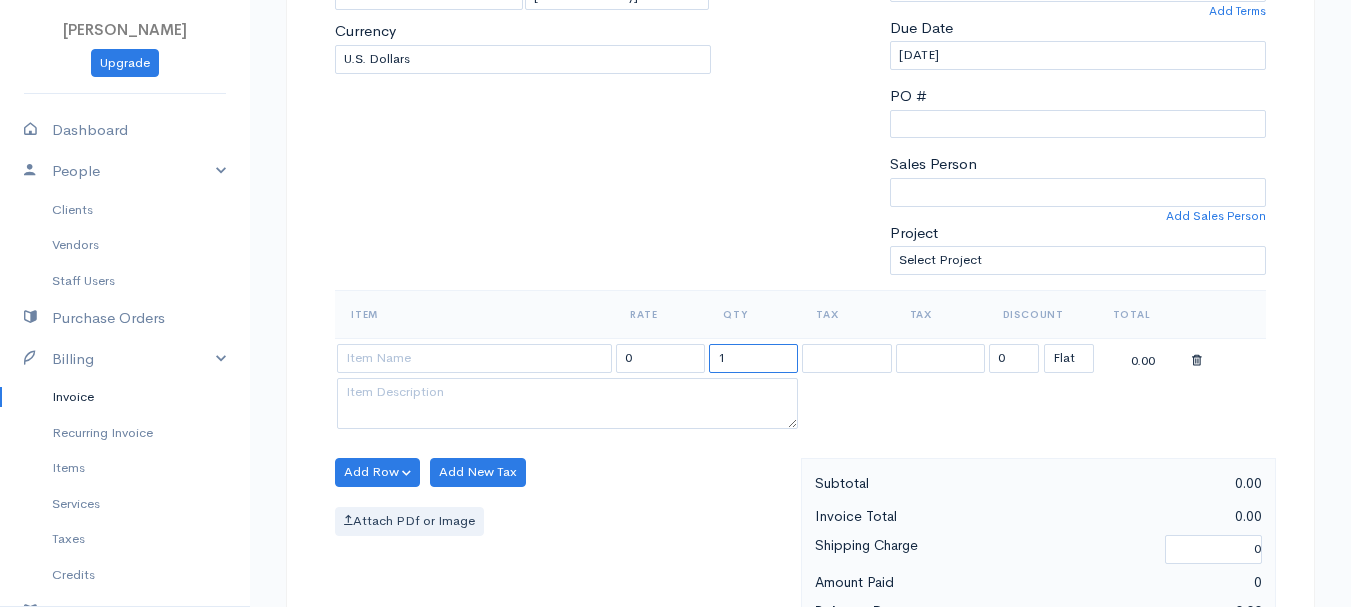 click on "1" at bounding box center [753, 358] 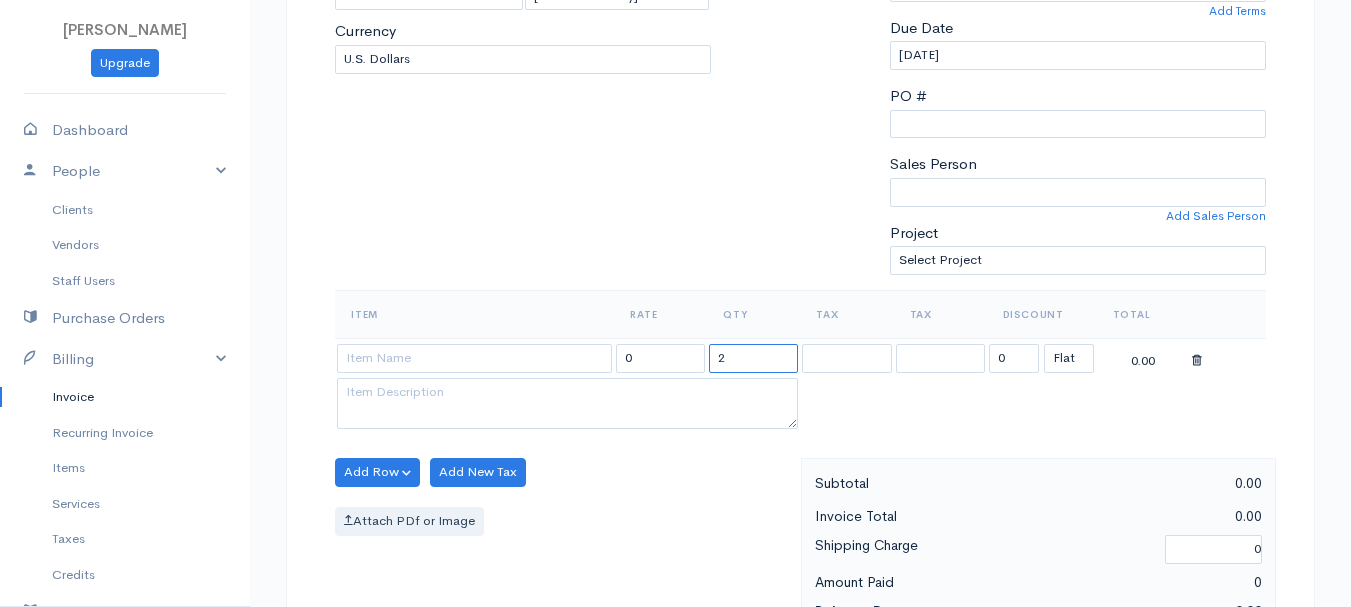 type on "2" 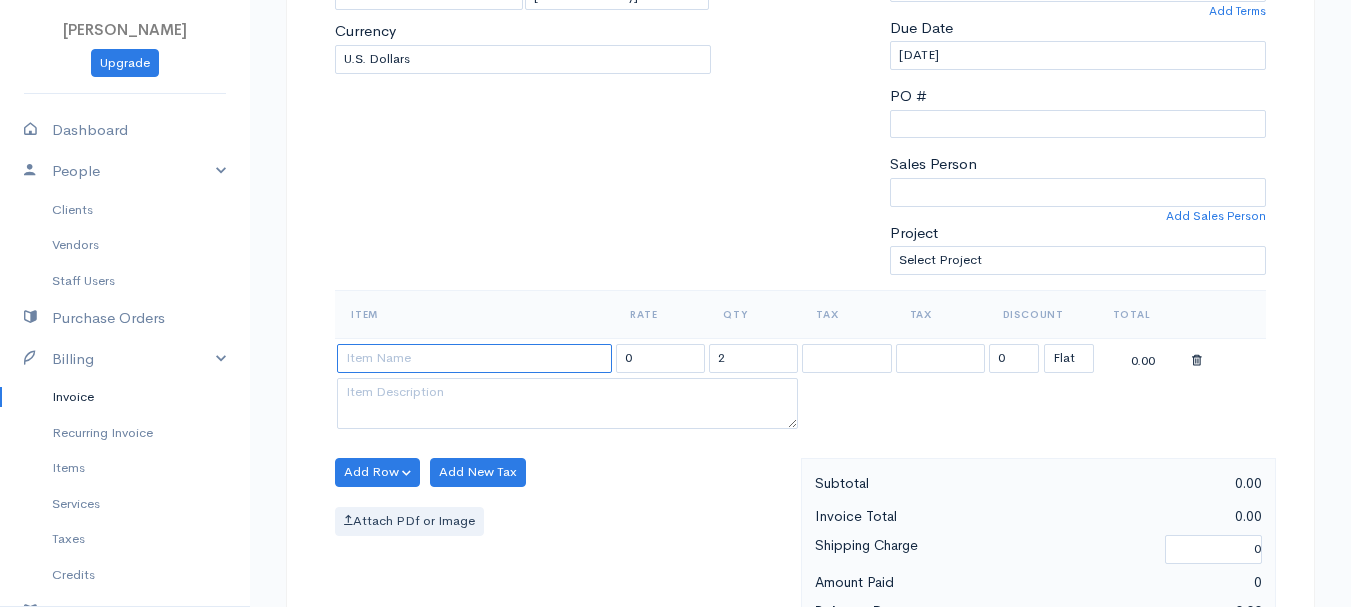 click at bounding box center [474, 358] 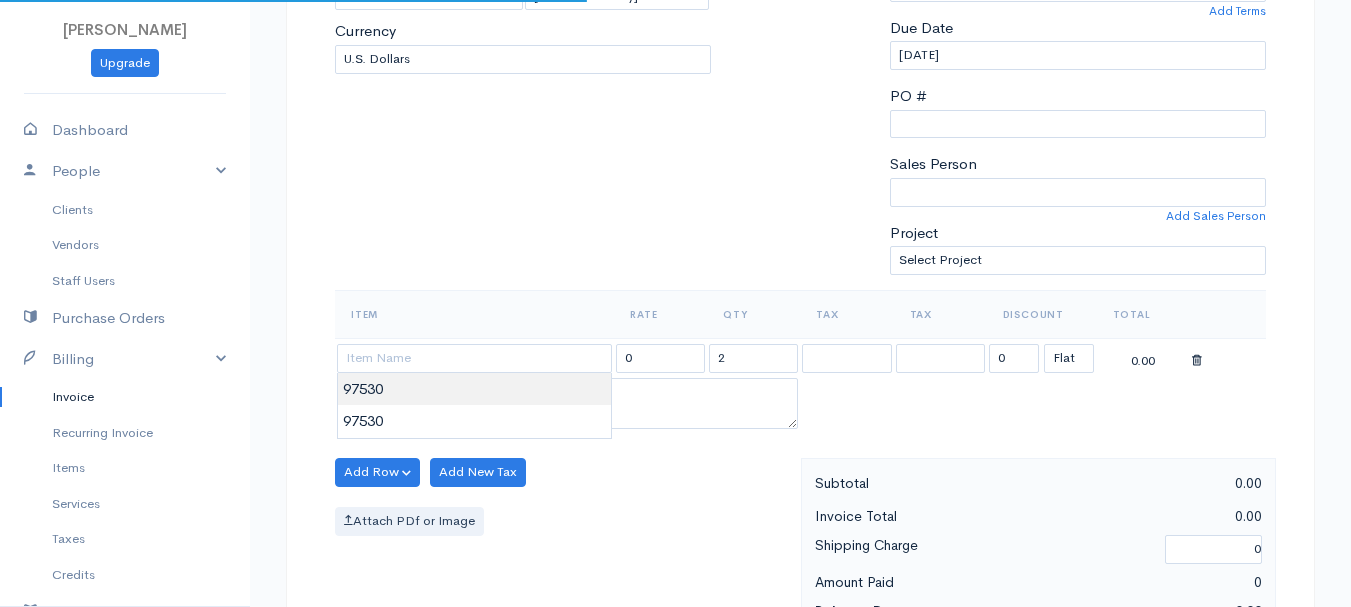 type on "97530" 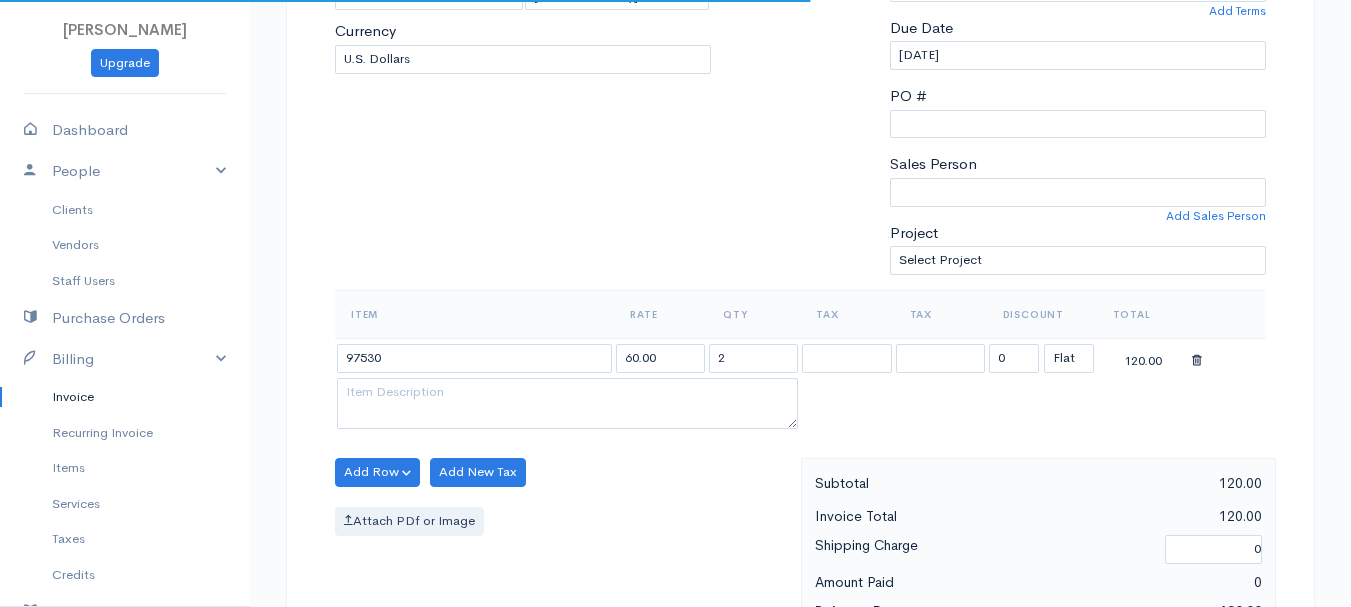 click on "[PERSON_NAME]
Upgrade
Dashboard
People
Clients
Vendors
Staff Users
Purchase Orders
Billing
Invoice
Recurring Invoice
Items
Services
Taxes
Credits
Estimates
Payments
Expenses
Track Time
Projects
Reports
Settings
My Organizations
Logout
Help
@CloudBooksApp 2022
Invoice
New Invoice
DRAFT To [GEOGRAPHIC_DATA], Madyson     101545 [STREET_ADDRESS][PERSON_NAME][PERSON_NAME][US_STATE] [Choose Country] [GEOGRAPHIC_DATA] [GEOGRAPHIC_DATA] [GEOGRAPHIC_DATA] [GEOGRAPHIC_DATA] [GEOGRAPHIC_DATA] [GEOGRAPHIC_DATA] [US_STATE] [GEOGRAPHIC_DATA] [GEOGRAPHIC_DATA] [PERSON_NAME]" at bounding box center [675, 464] 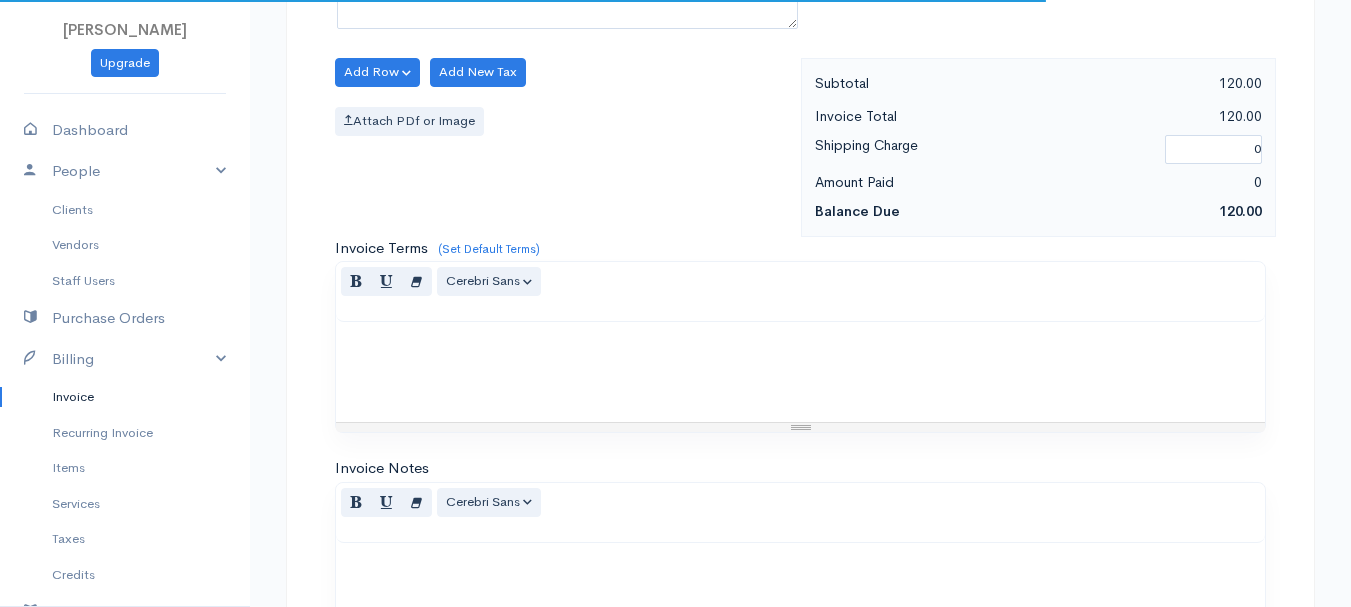 scroll, scrollTop: 1122, scrollLeft: 0, axis: vertical 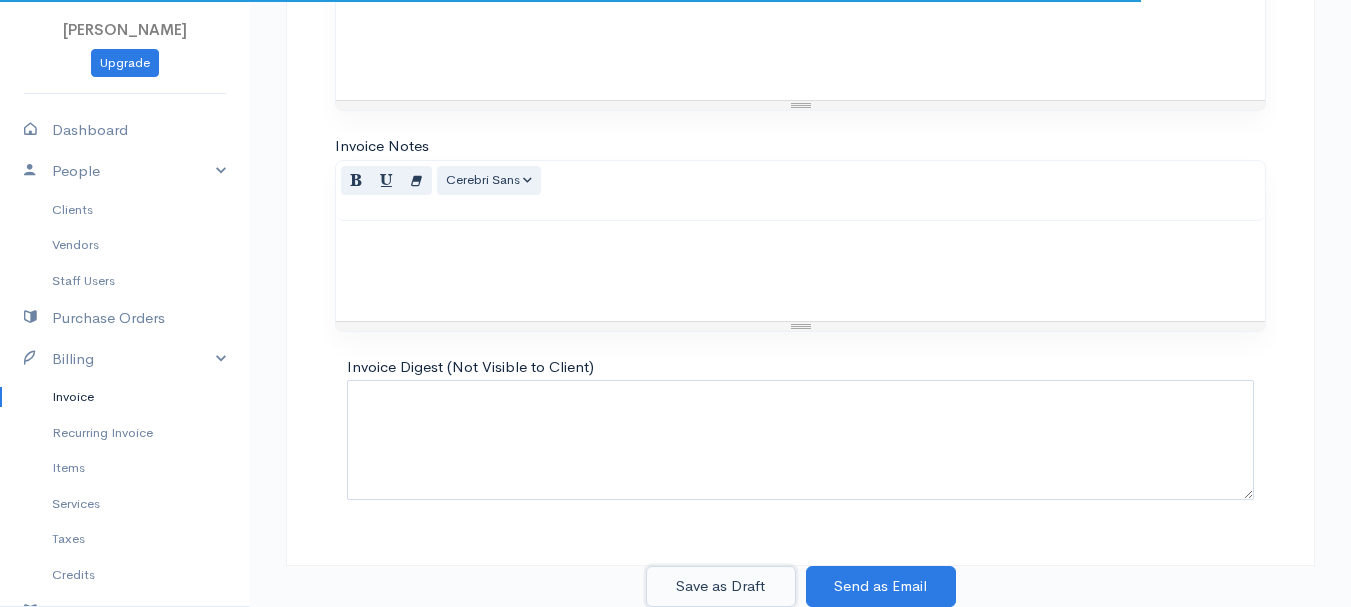 click on "Save as Draft" at bounding box center [721, 586] 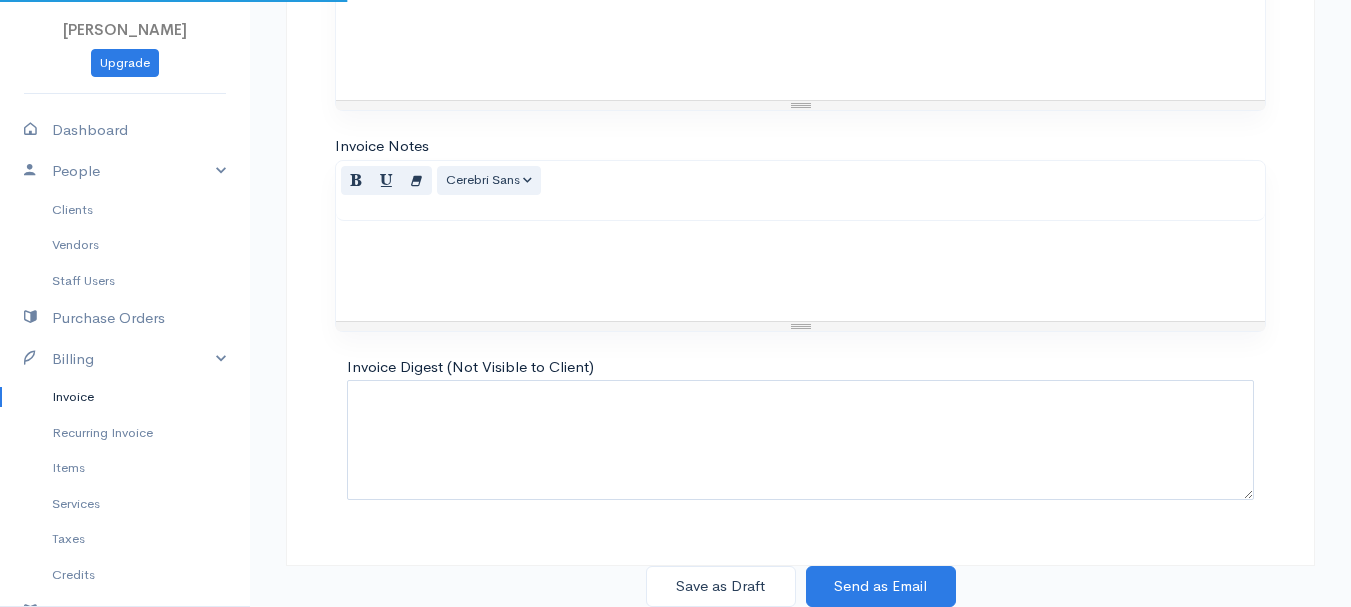 scroll, scrollTop: 0, scrollLeft: 0, axis: both 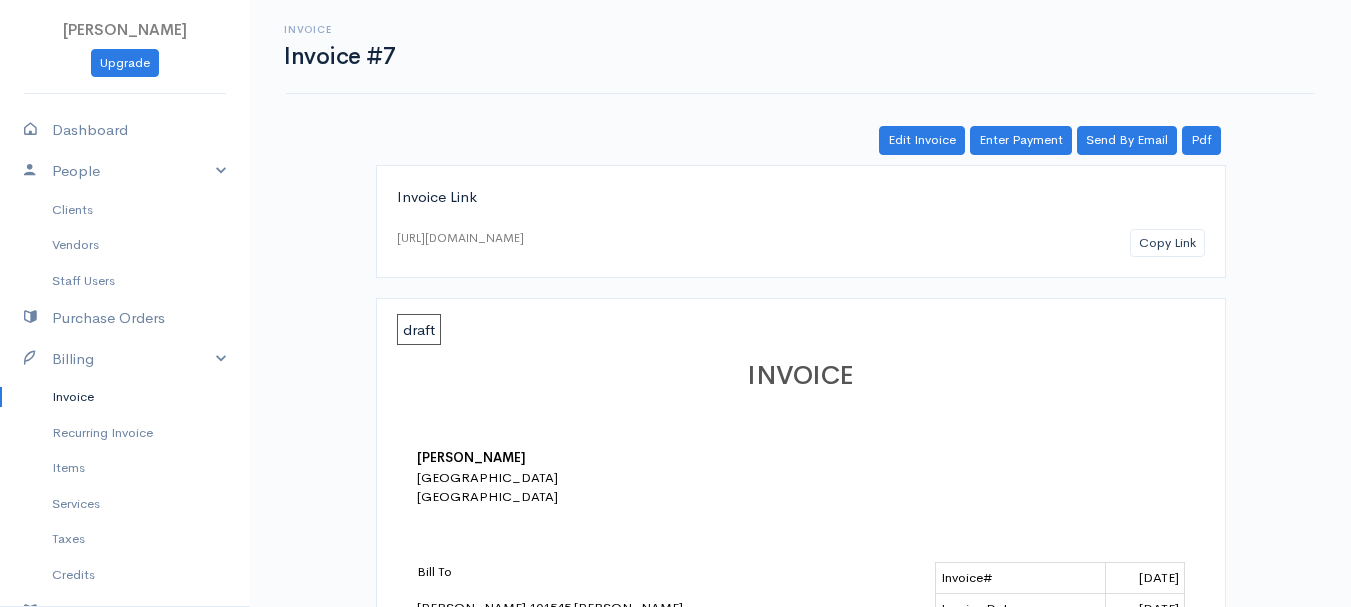 click on "Invoice" at bounding box center [125, 397] 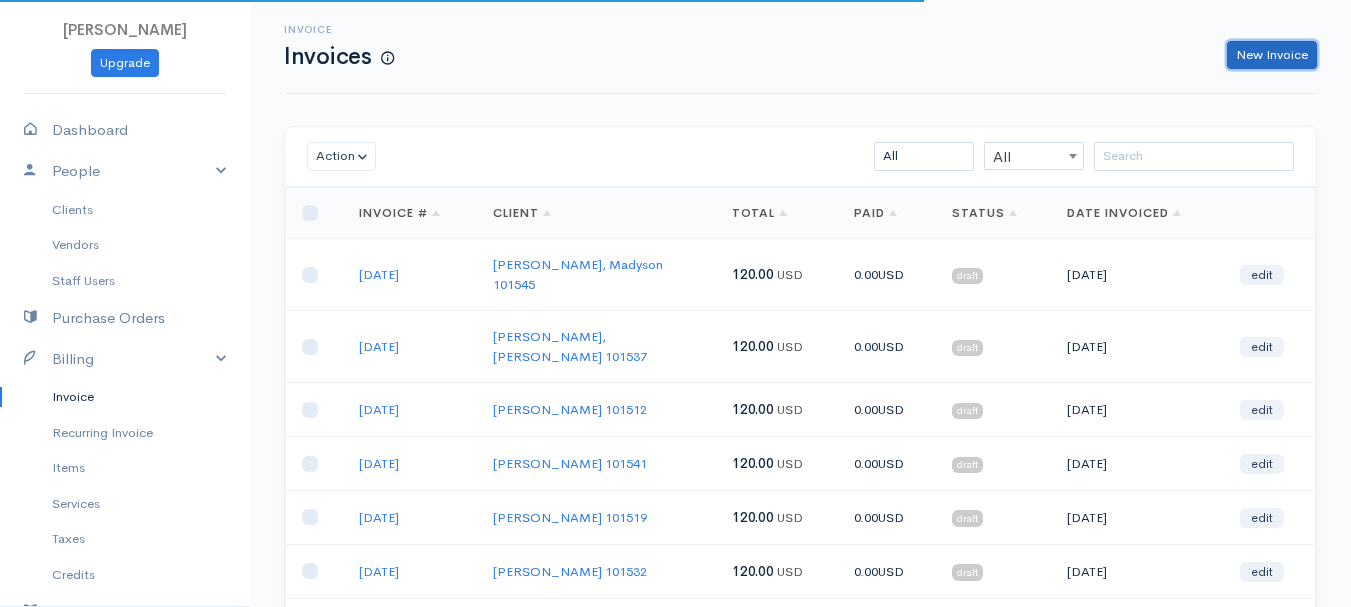 click on "New Invoice" at bounding box center [1272, 55] 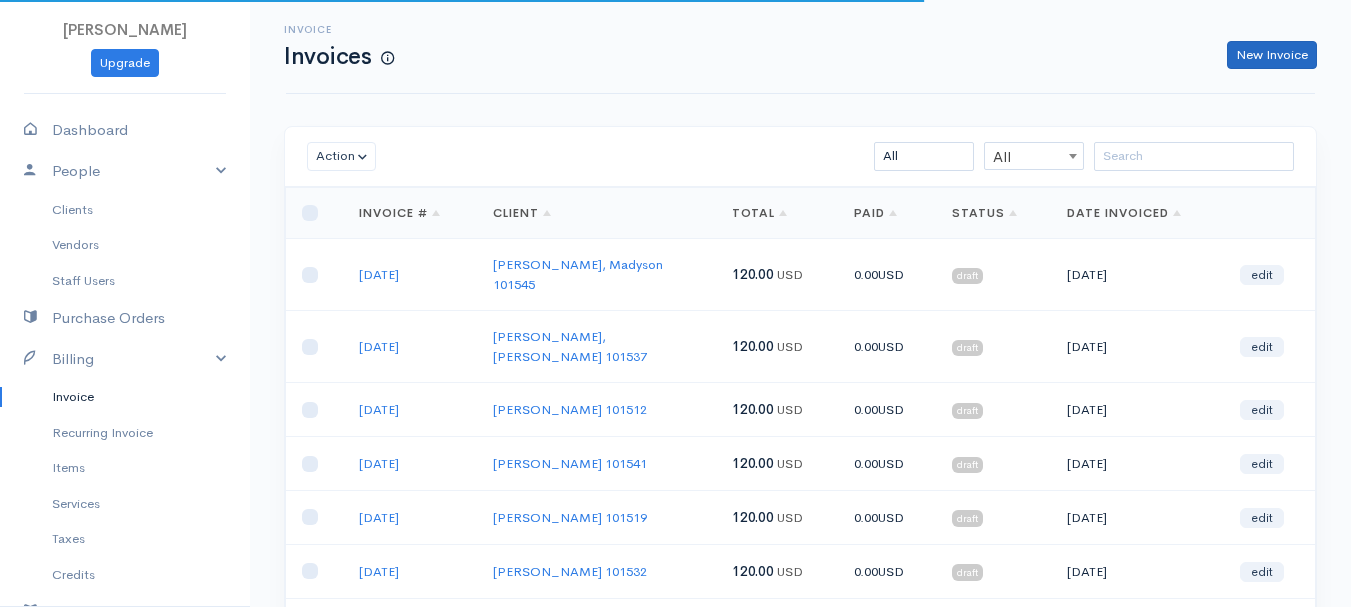 select on "[GEOGRAPHIC_DATA]" 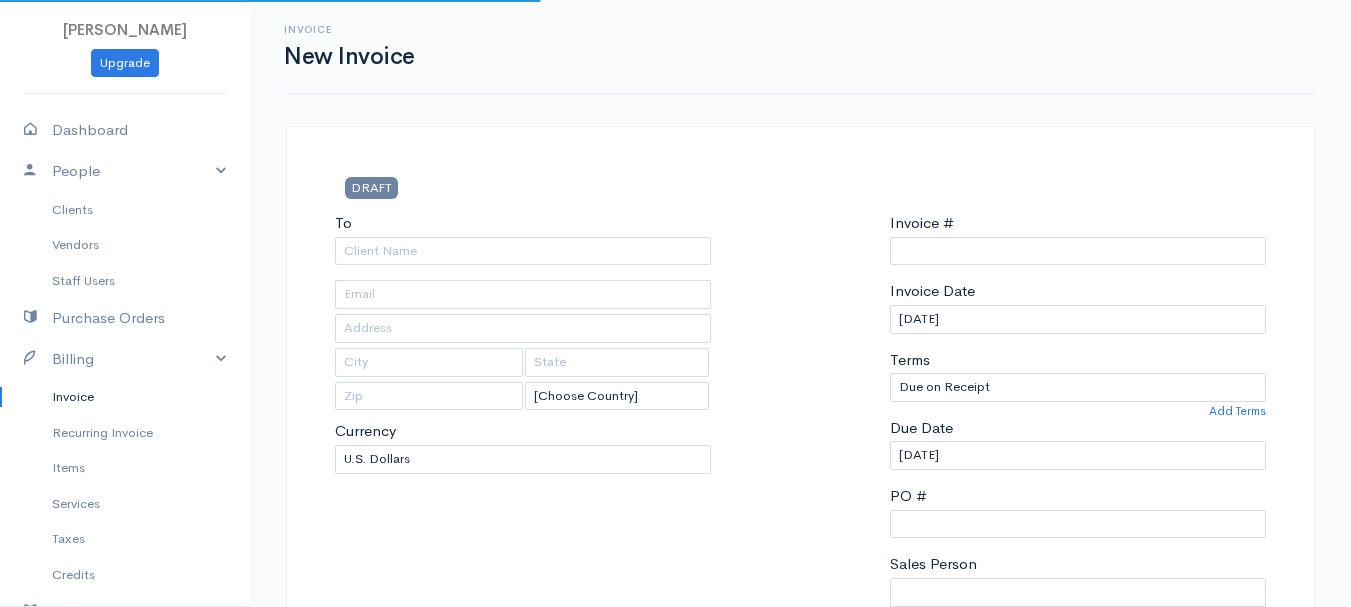 type on "0011212024" 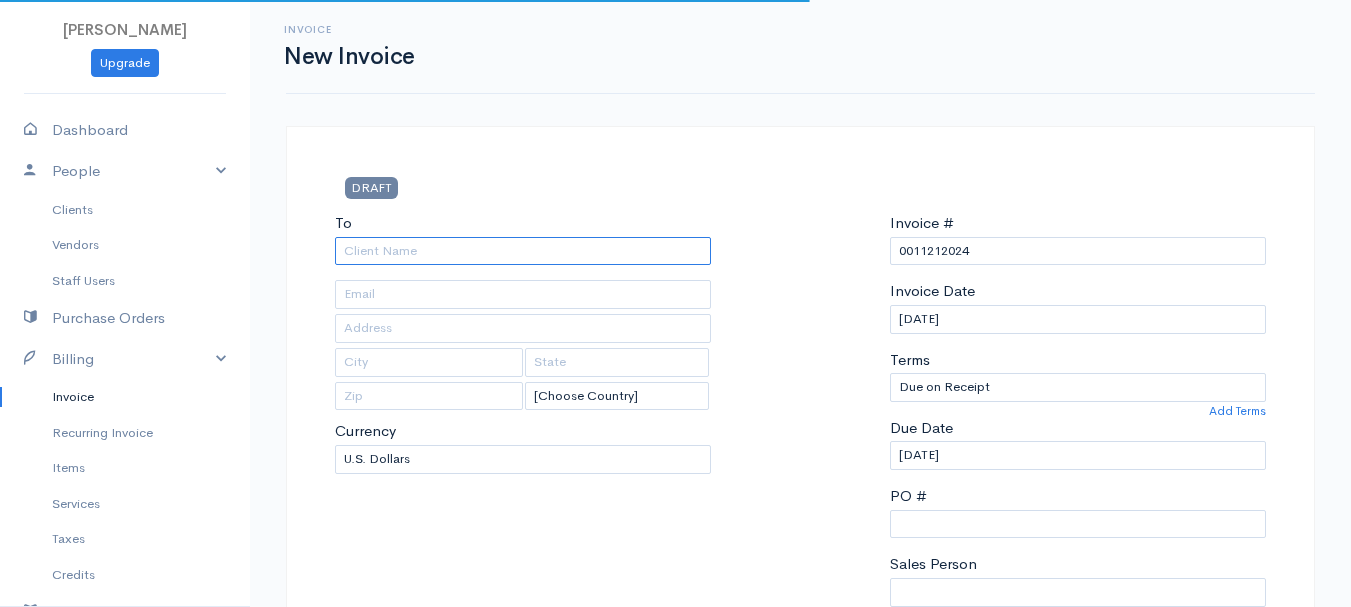 click on "To" at bounding box center [523, 251] 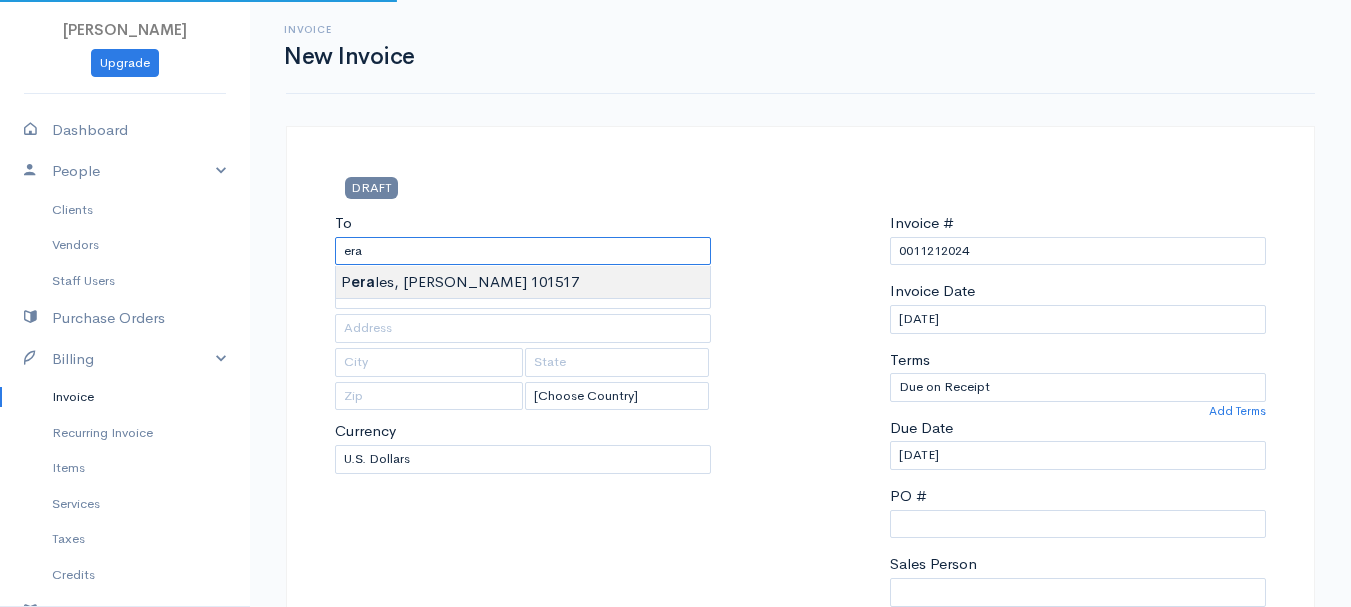 type on "[PERSON_NAME] 101517" 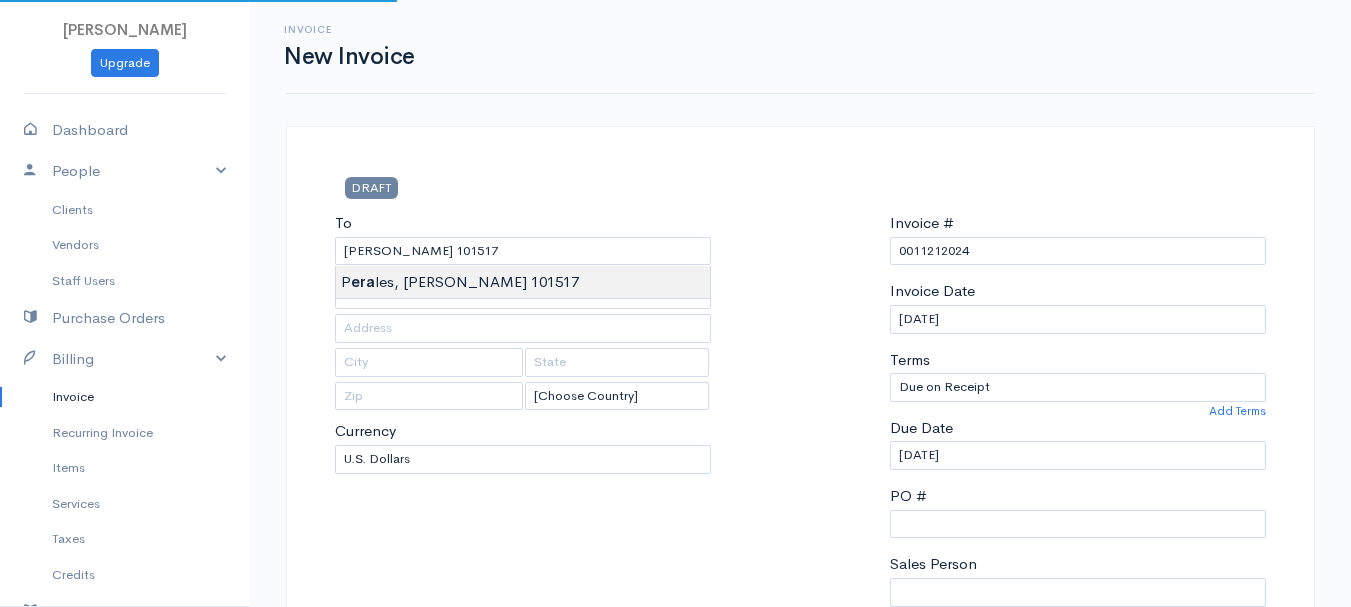 click on "[PERSON_NAME]
Upgrade
Dashboard
People
Clients
Vendors
Staff Users
Purchase Orders
Billing
Invoice
Recurring Invoice
Items
Services
Taxes
Credits
Estimates
Payments
Expenses
Track Time
Projects
Reports
Settings
My Organizations
Logout
Help
@CloudBooksApp 2022
Invoice
New Invoice
DRAFT To [GEOGRAPHIC_DATA][PERSON_NAME] 101517 [Choose Country] [GEOGRAPHIC_DATA] [GEOGRAPHIC_DATA] [GEOGRAPHIC_DATA] [GEOGRAPHIC_DATA] [GEOGRAPHIC_DATA] [GEOGRAPHIC_DATA] [US_STATE] [GEOGRAPHIC_DATA] [GEOGRAPHIC_DATA] [GEOGRAPHIC_DATA] [GEOGRAPHIC_DATA] [GEOGRAPHIC_DATA] [PERSON_NAME]" at bounding box center [675, 864] 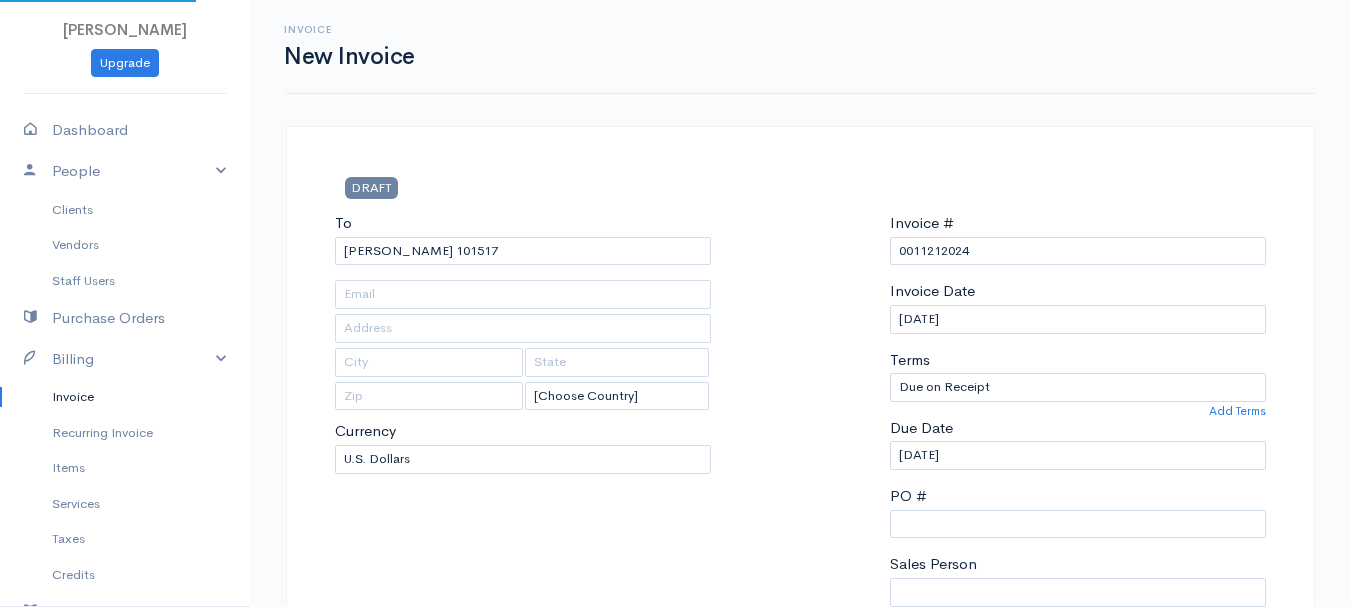 type on "[STREET_ADDRESS]" 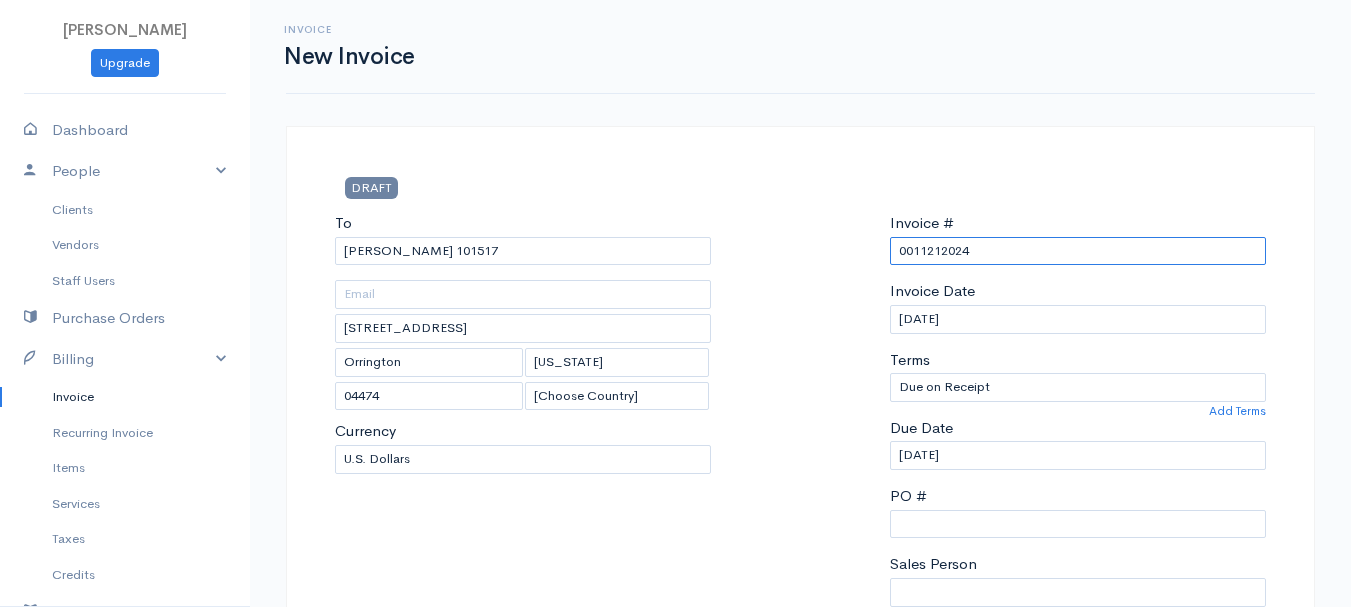 click on "0011212024" at bounding box center (1078, 251) 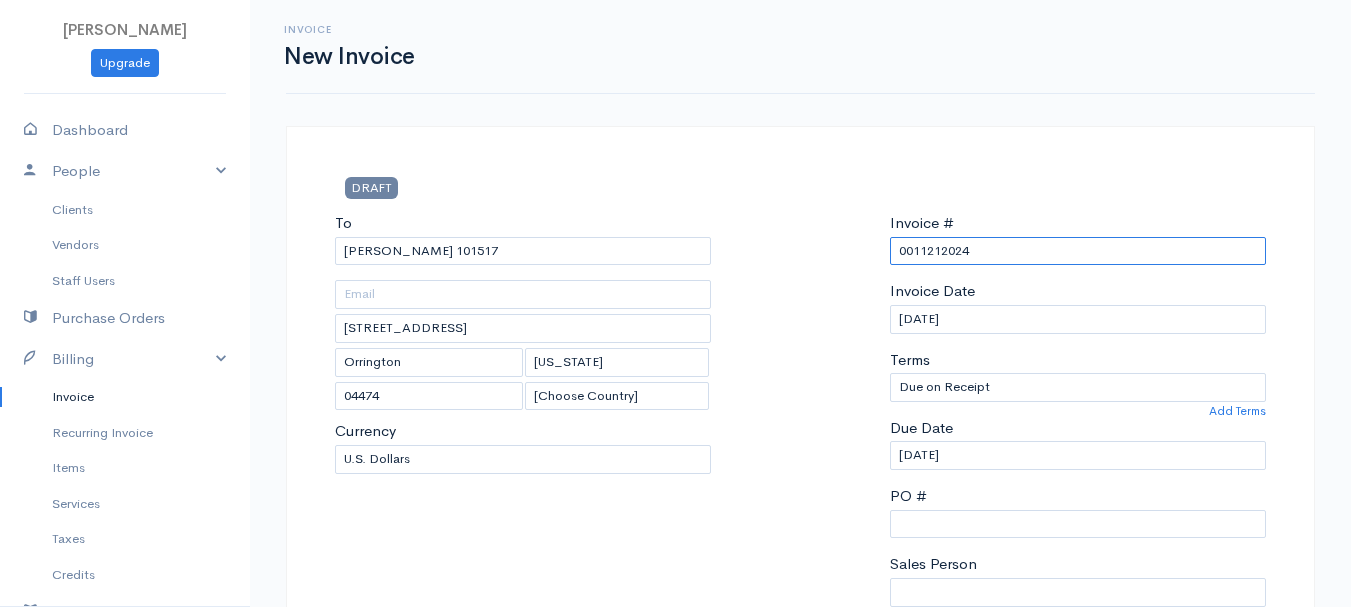 click on "0011212024" at bounding box center [1078, 251] 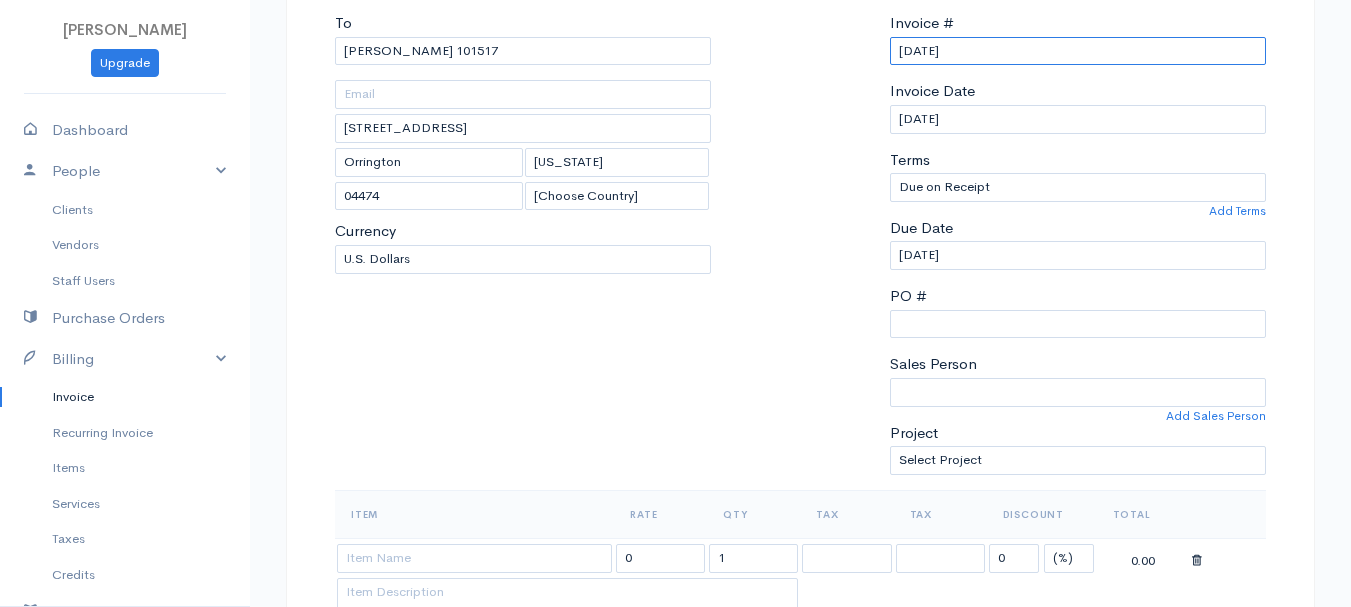 scroll, scrollTop: 300, scrollLeft: 0, axis: vertical 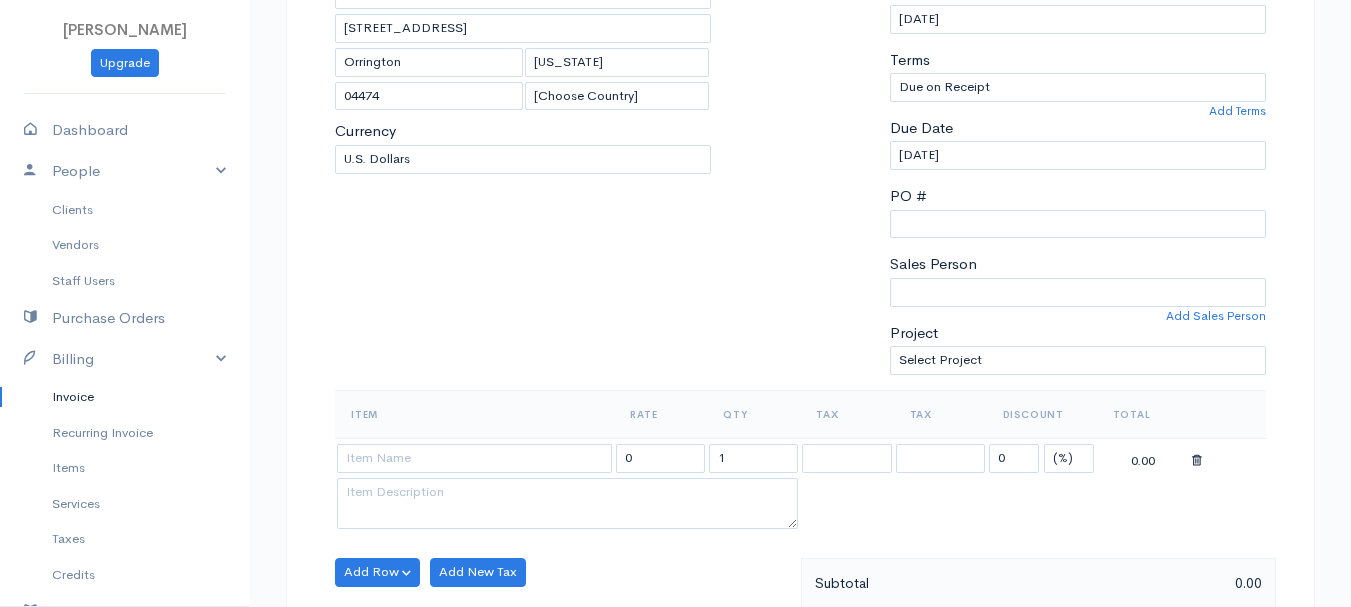 type on "[DATE]" 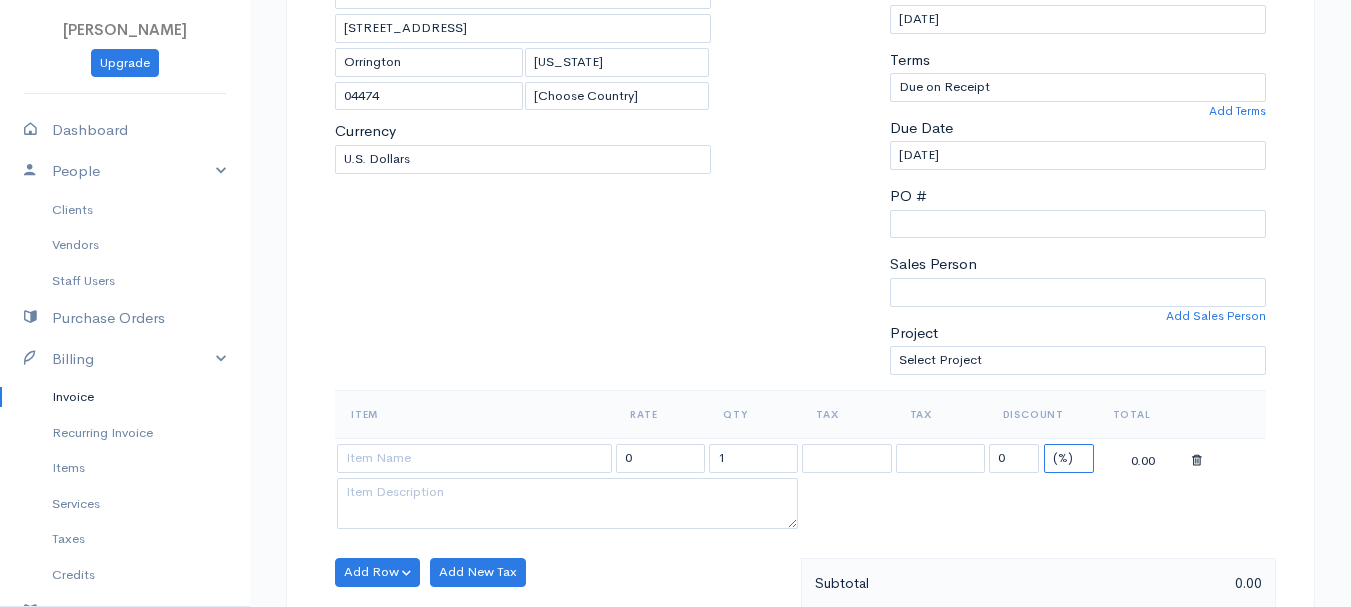 drag, startPoint x: 1071, startPoint y: 458, endPoint x: 1070, endPoint y: 469, distance: 11.045361 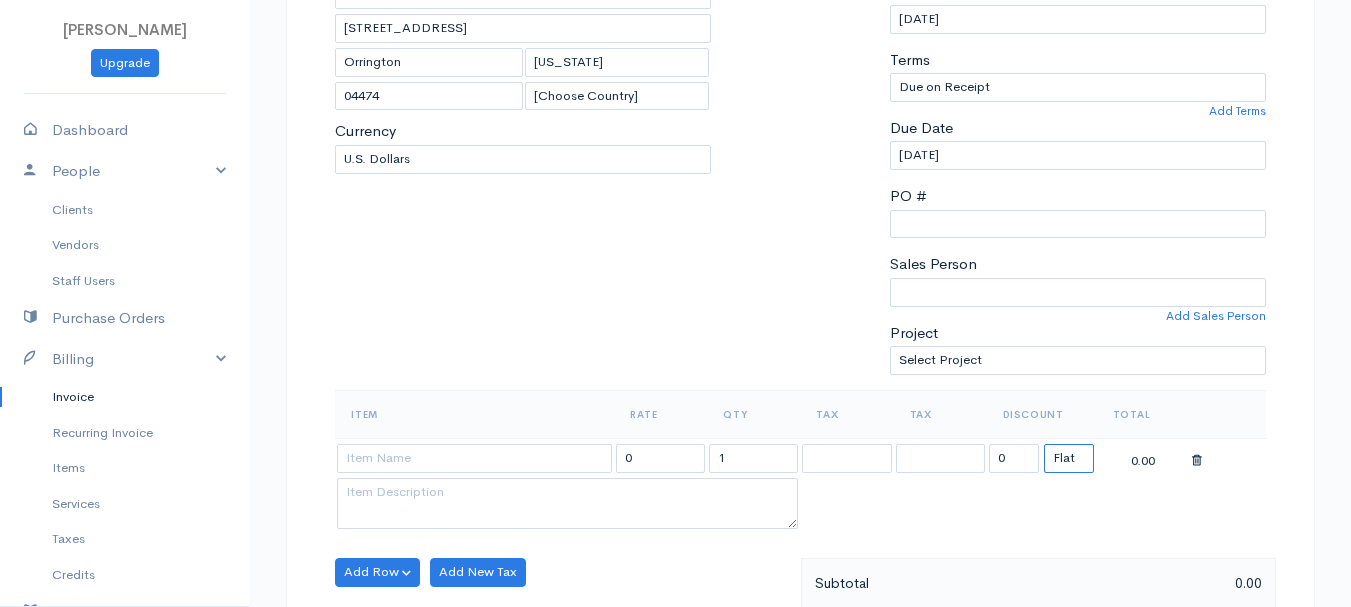 click on "(%) Flat" at bounding box center [1069, 458] 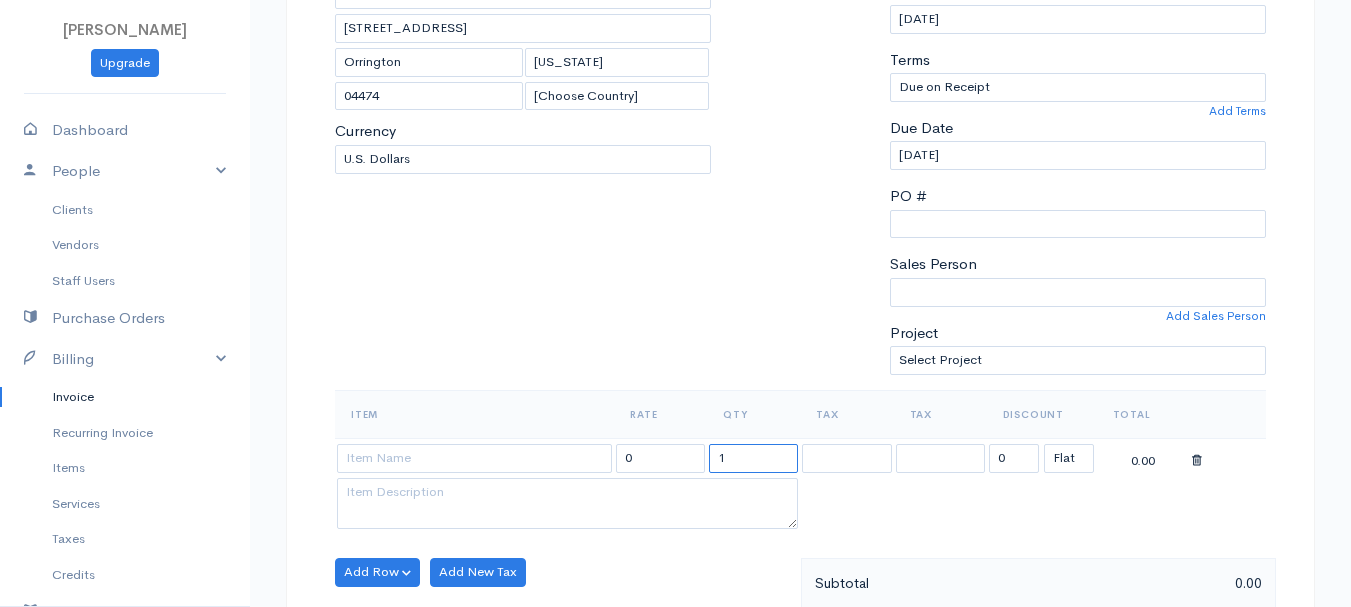 click on "1" at bounding box center (753, 458) 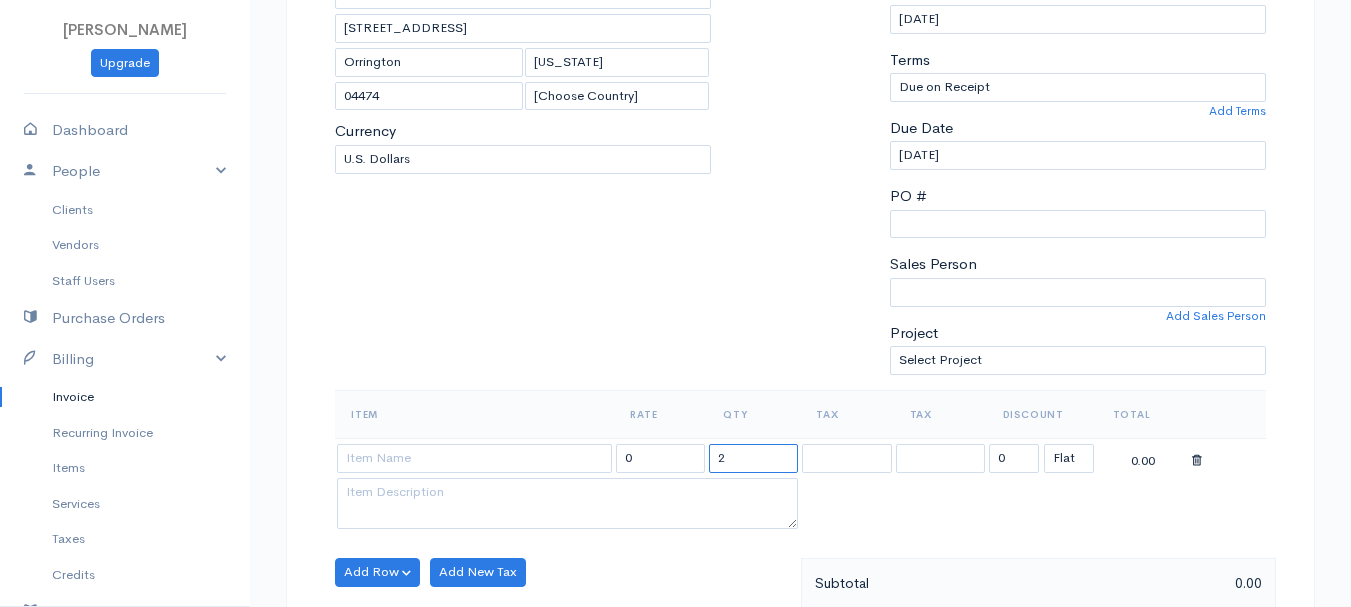 type on "2" 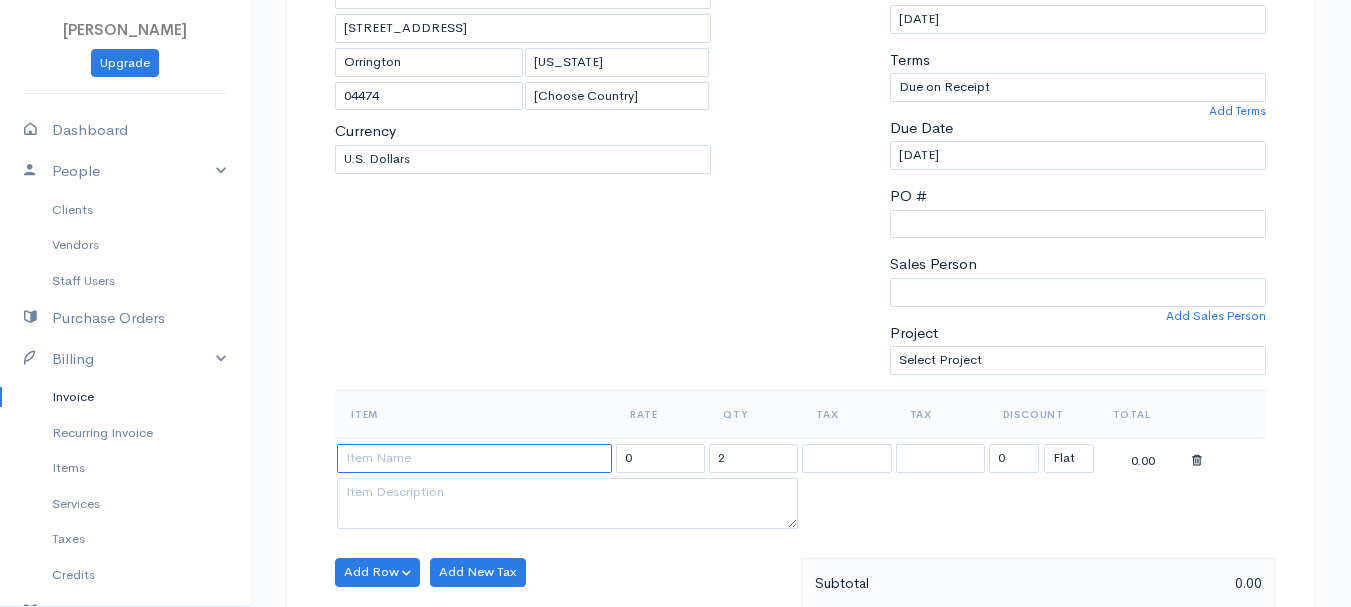 click at bounding box center [474, 458] 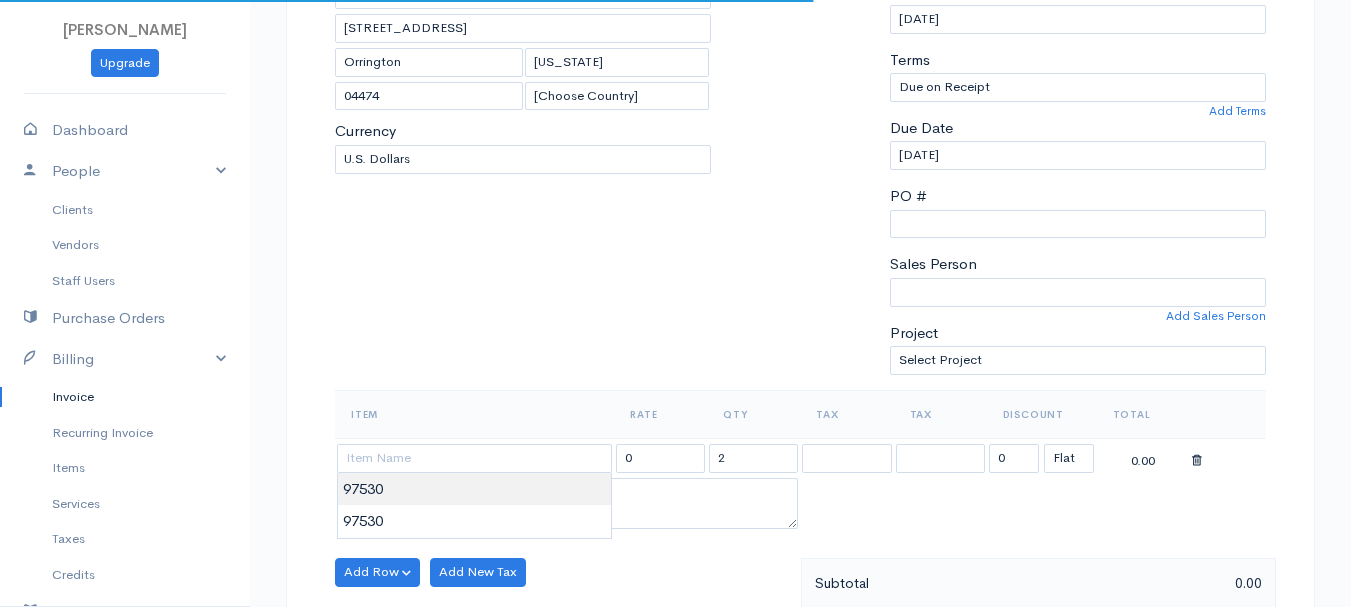 type on "97530" 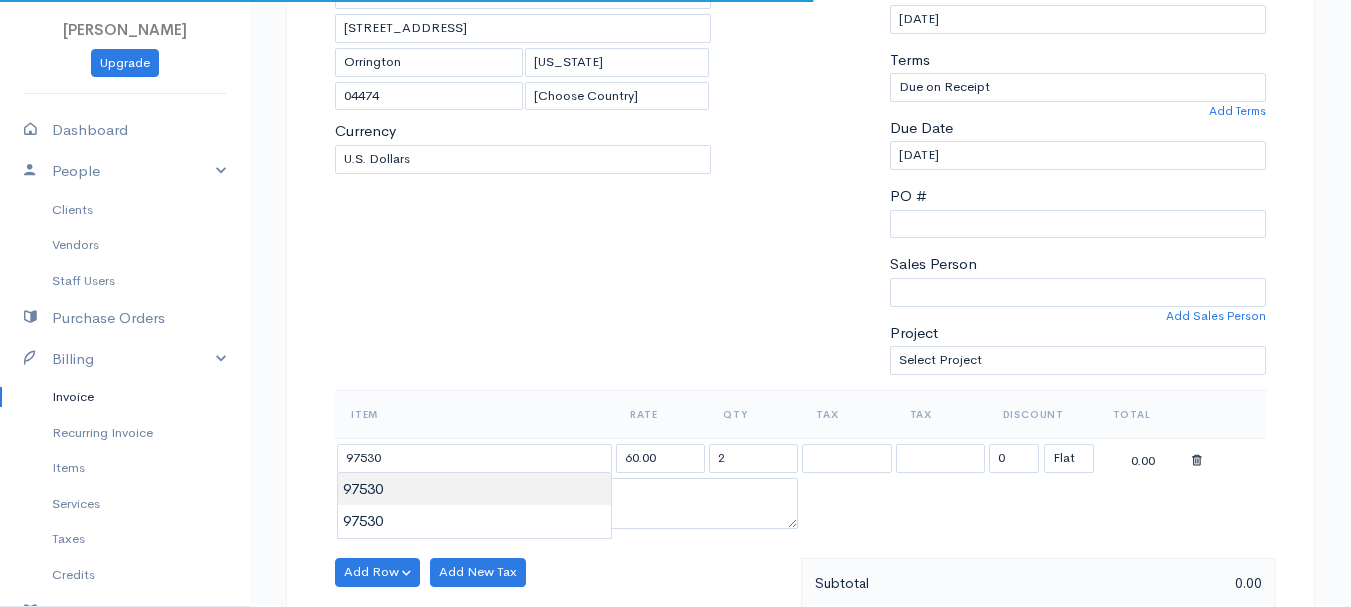 click on "[PERSON_NAME]
Upgrade
Dashboard
People
Clients
Vendors
Staff Users
Purchase Orders
Billing
Invoice
Recurring Invoice
Items
Services
Taxes
Credits
Estimates
Payments
Expenses
Track Time
Projects
Reports
Settings
My Organizations
Logout
Help
@CloudBooksApp 2022
Invoice
New Invoice
DRAFT To [GEOGRAPHIC_DATA][PERSON_NAME] 101517 [STREET_ADDRESS][US_STATE] [Choose Country] [GEOGRAPHIC_DATA] [GEOGRAPHIC_DATA] [GEOGRAPHIC_DATA] [GEOGRAPHIC_DATA] [GEOGRAPHIC_DATA] [GEOGRAPHIC_DATA] [US_STATE] [GEOGRAPHIC_DATA] [GEOGRAPHIC_DATA]" at bounding box center [675, 564] 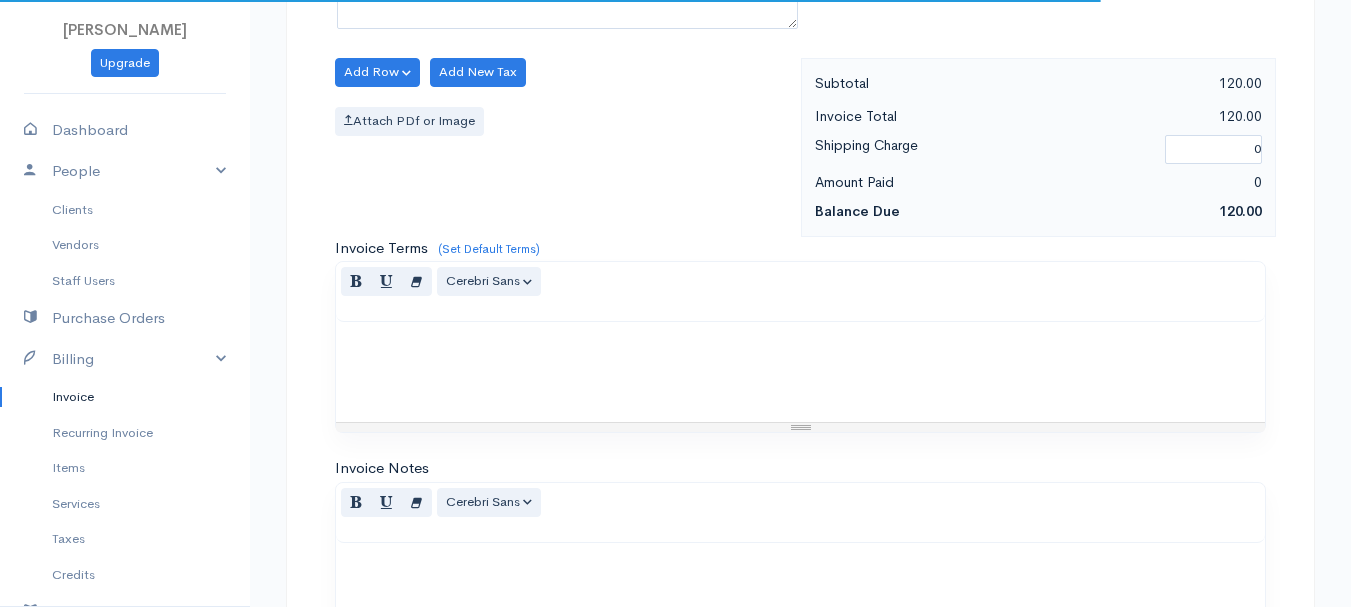 scroll, scrollTop: 1122, scrollLeft: 0, axis: vertical 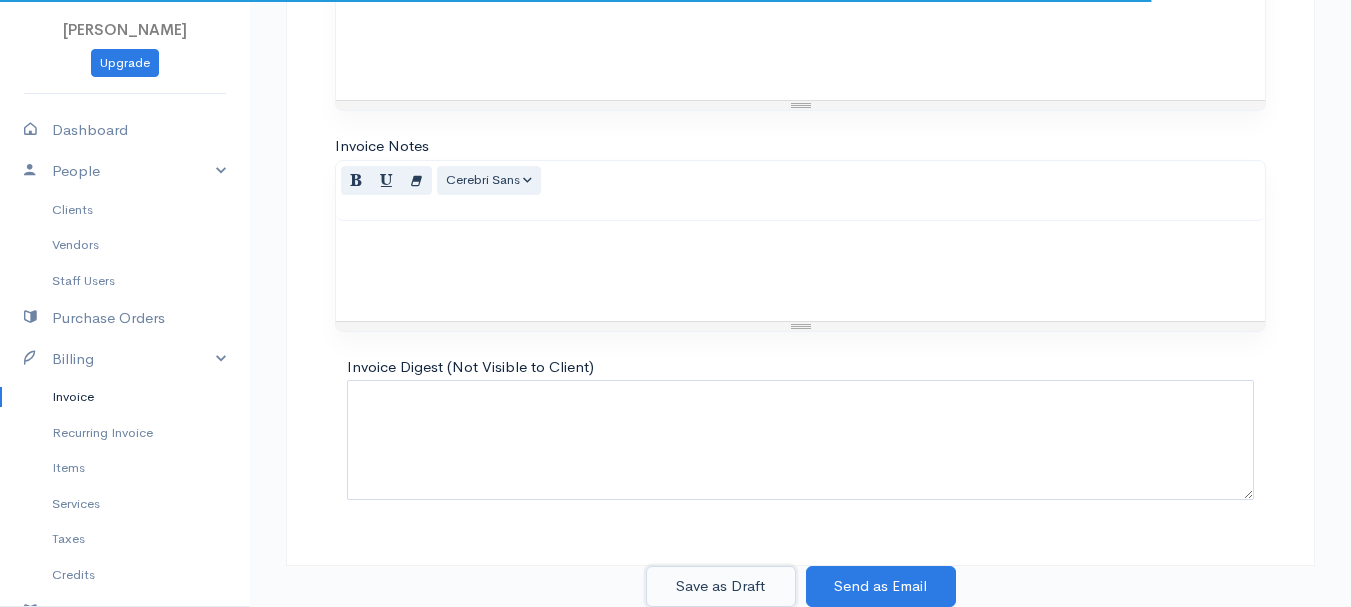 click on "Save as Draft" at bounding box center [721, 586] 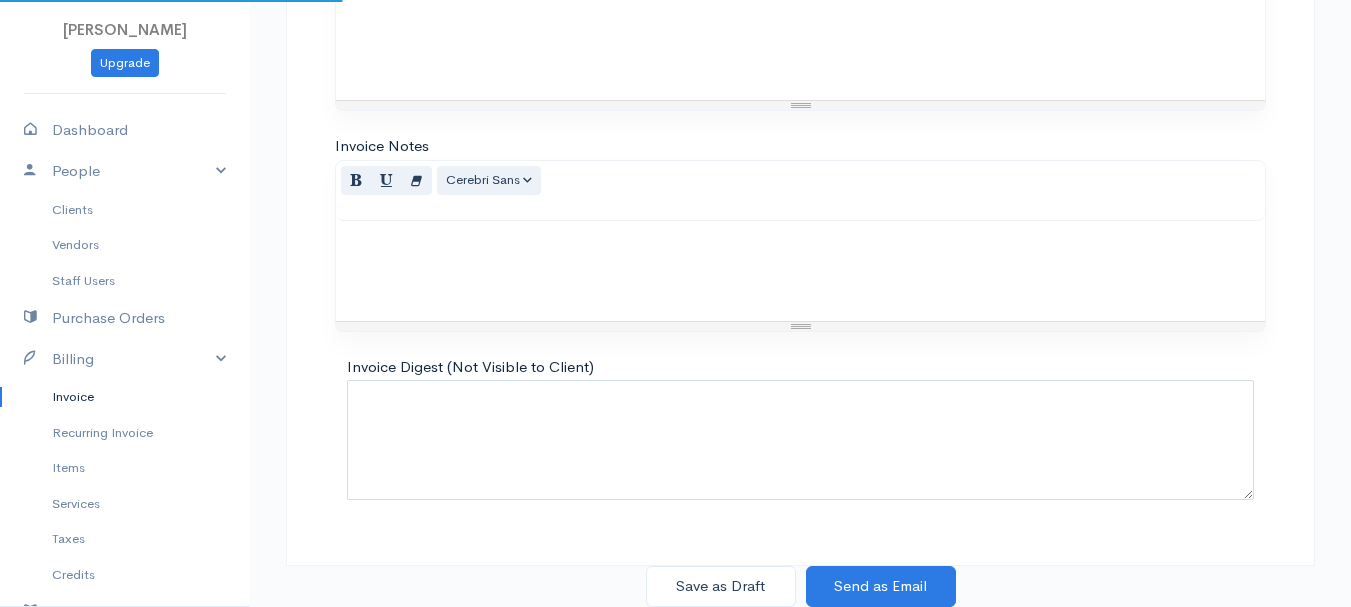 scroll, scrollTop: 0, scrollLeft: 0, axis: both 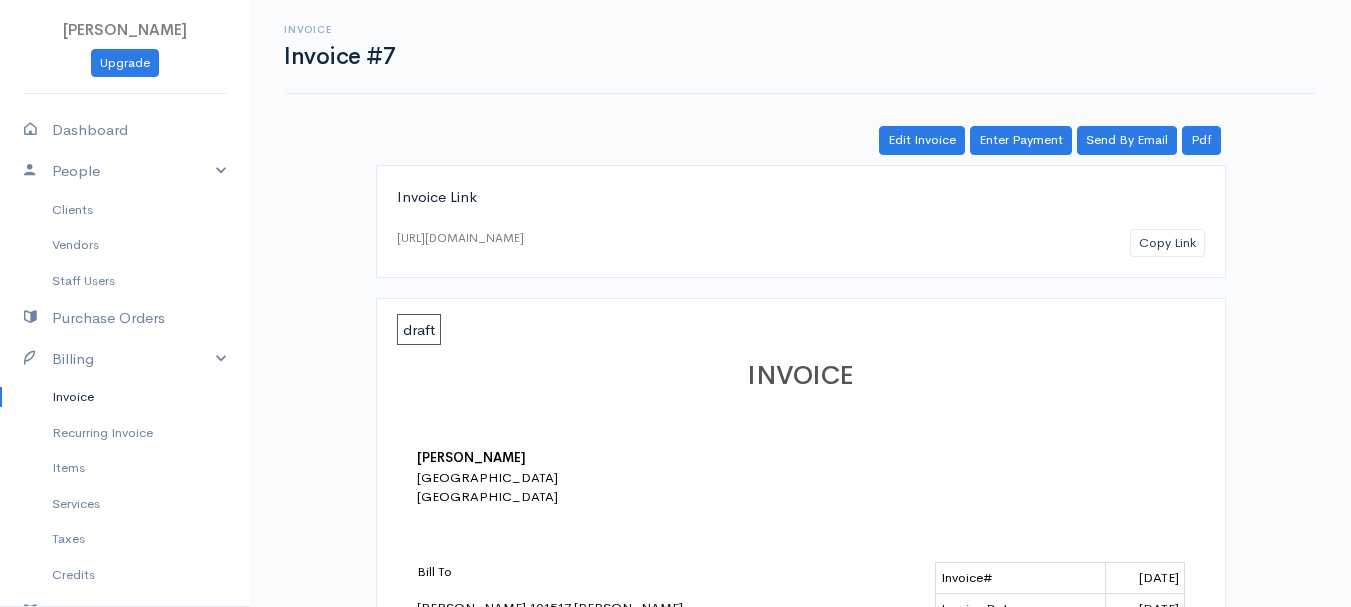 click on "Invoice" at bounding box center [125, 397] 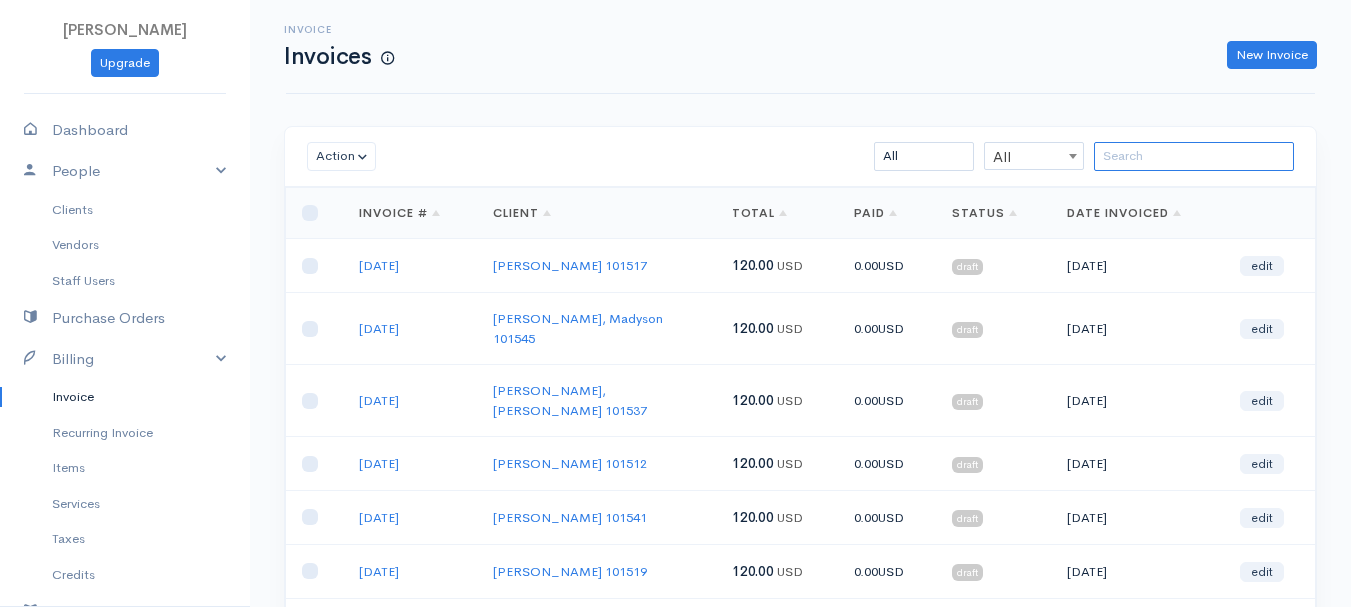 click at bounding box center (1194, 156) 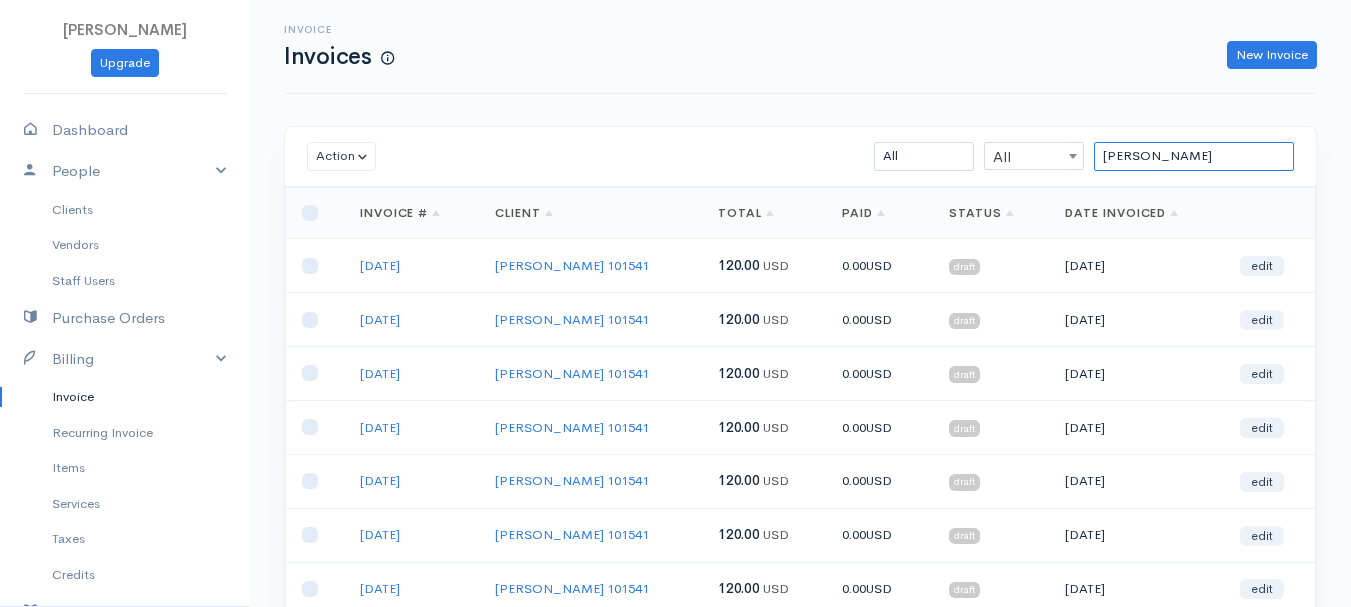 scroll, scrollTop: 355, scrollLeft: 0, axis: vertical 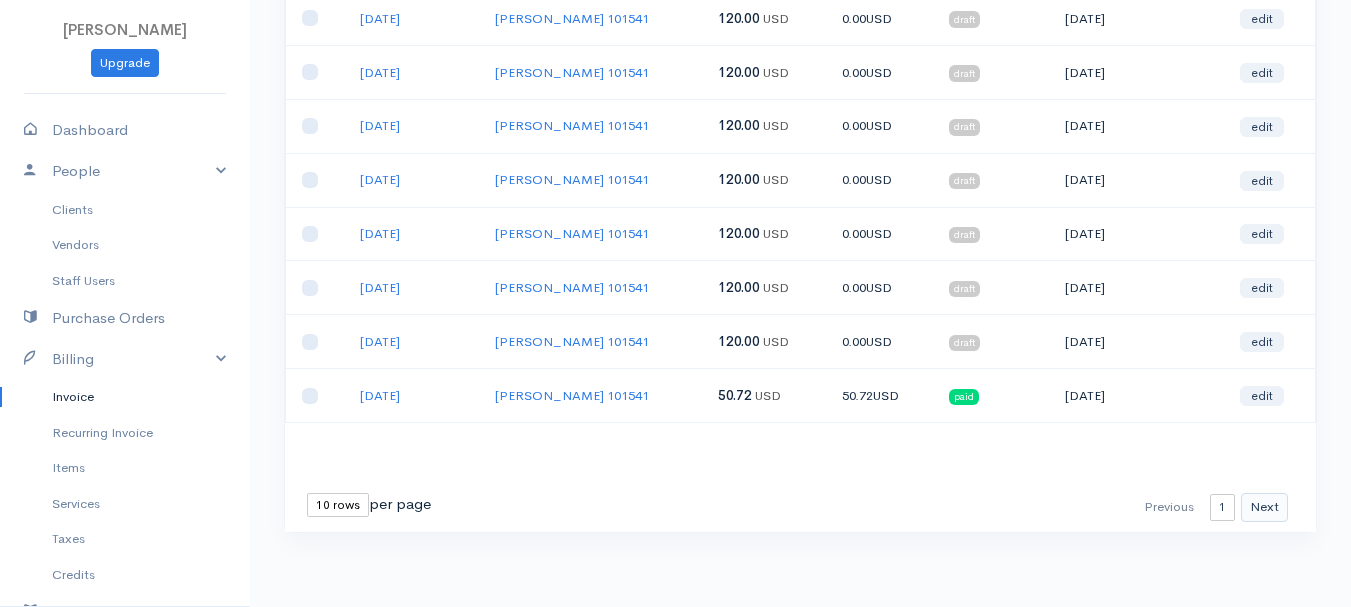 type on "[PERSON_NAME]" 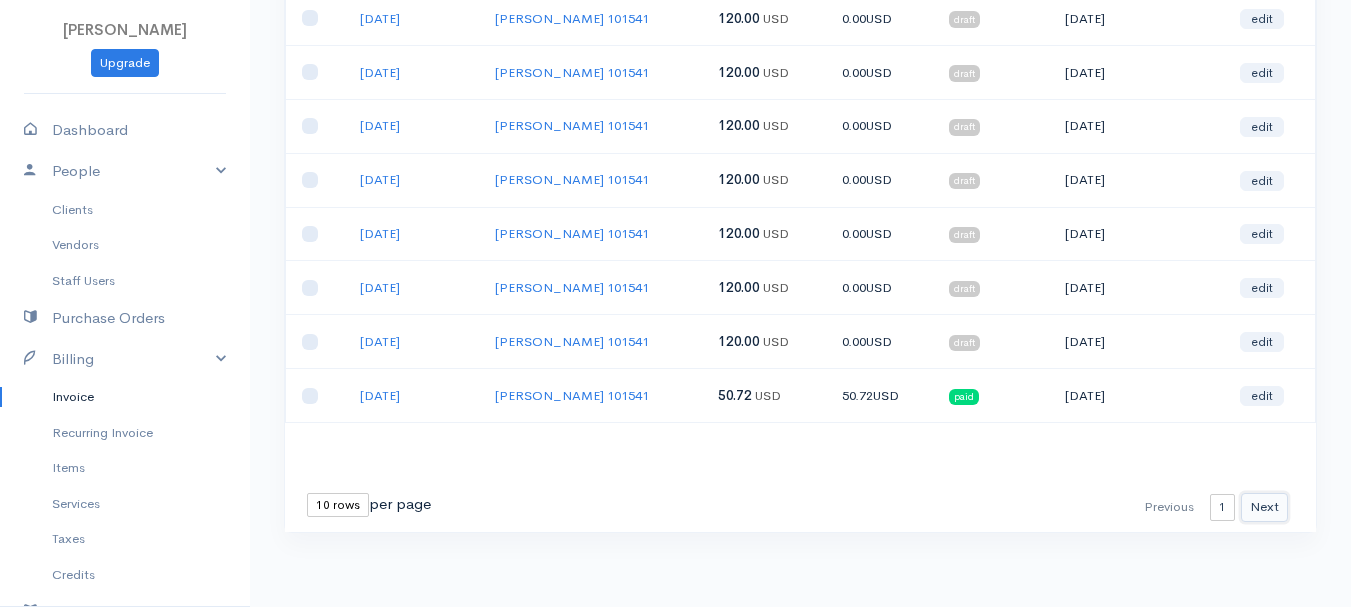 click on "Next" at bounding box center [1264, 507] 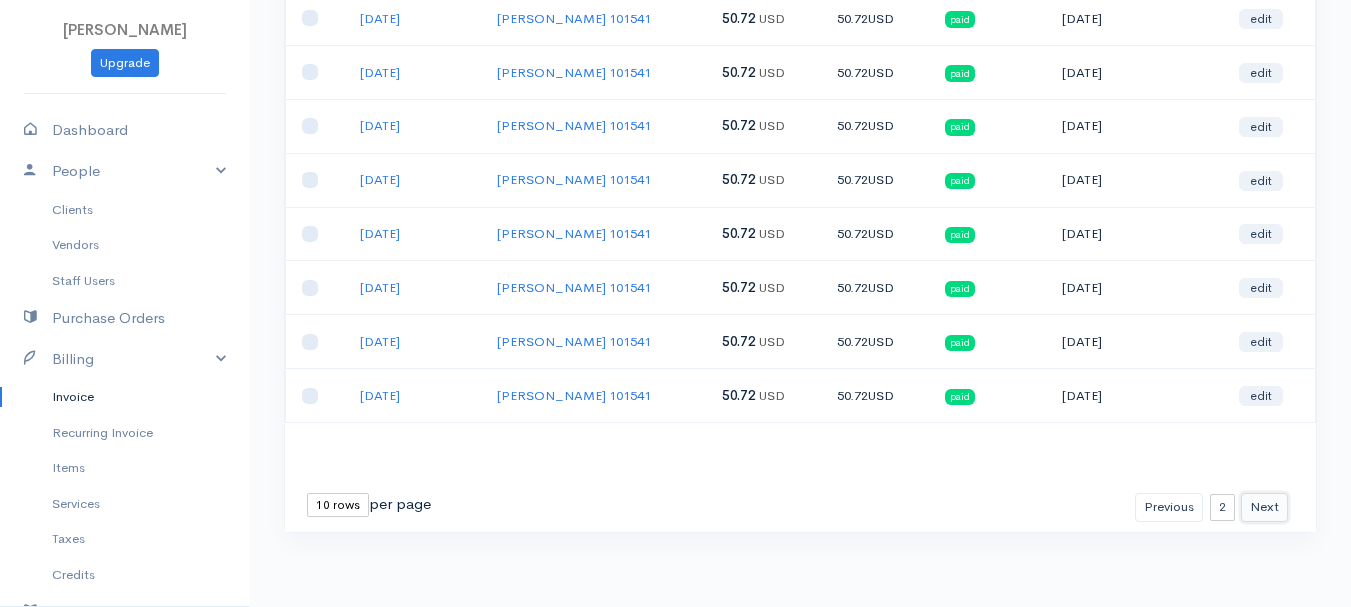 click on "Next" at bounding box center (1264, 507) 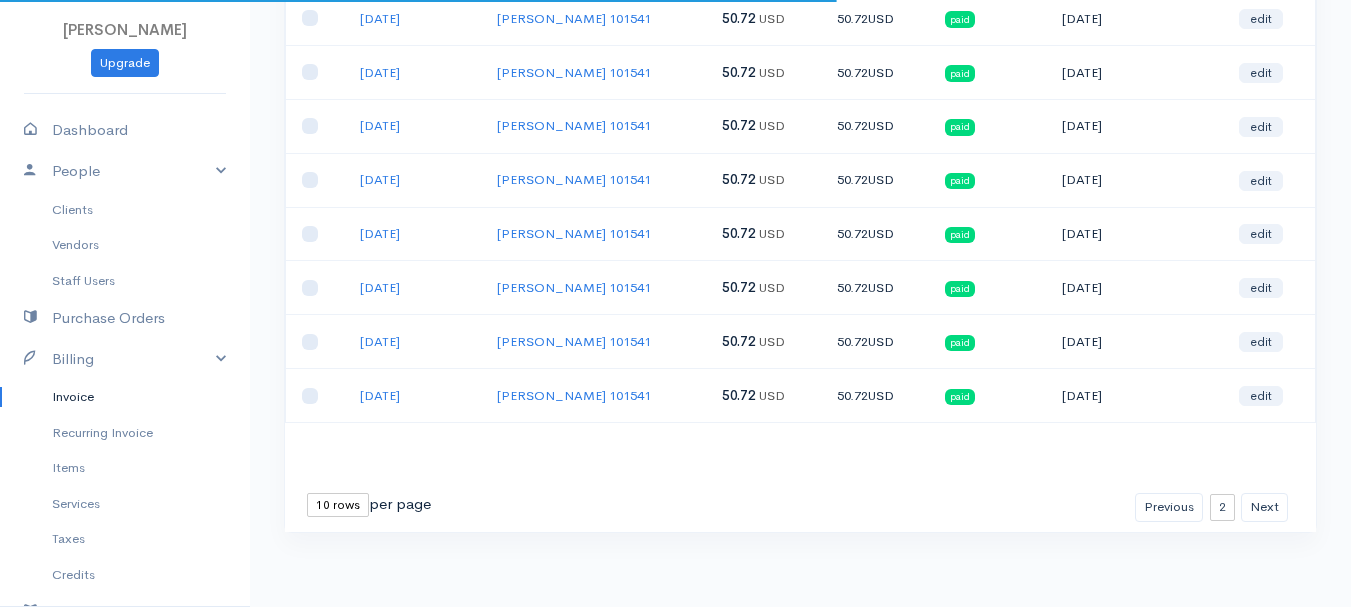 scroll, scrollTop: 0, scrollLeft: 0, axis: both 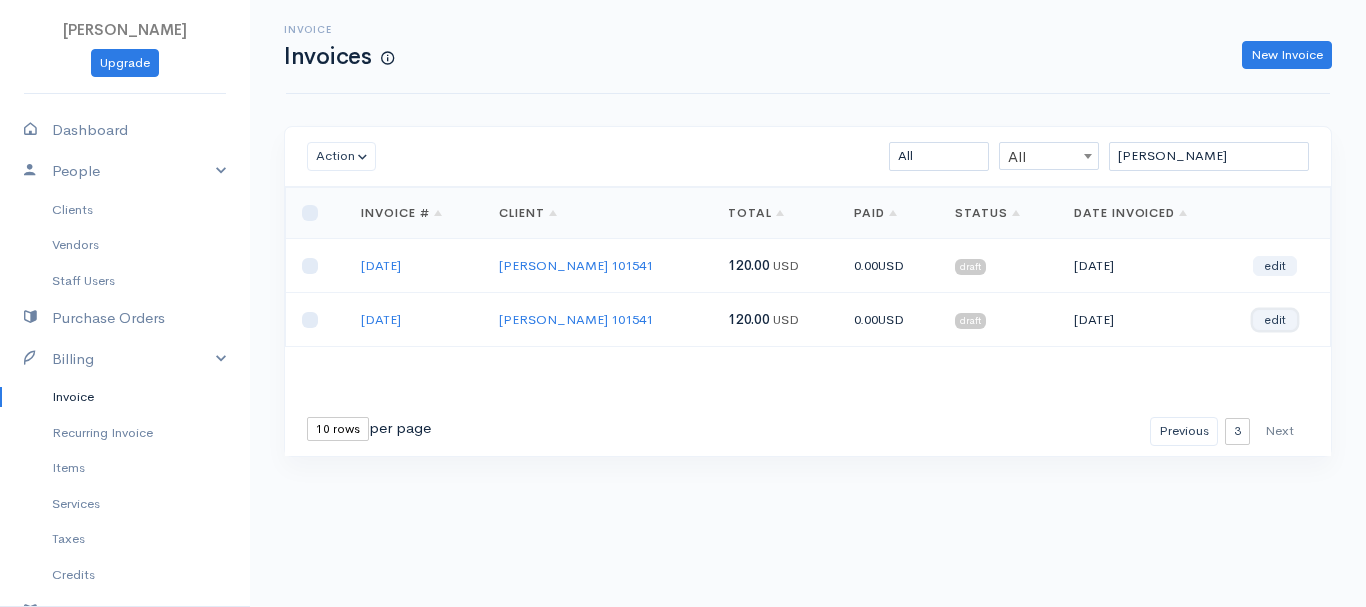 click on "edit" at bounding box center (1275, 320) 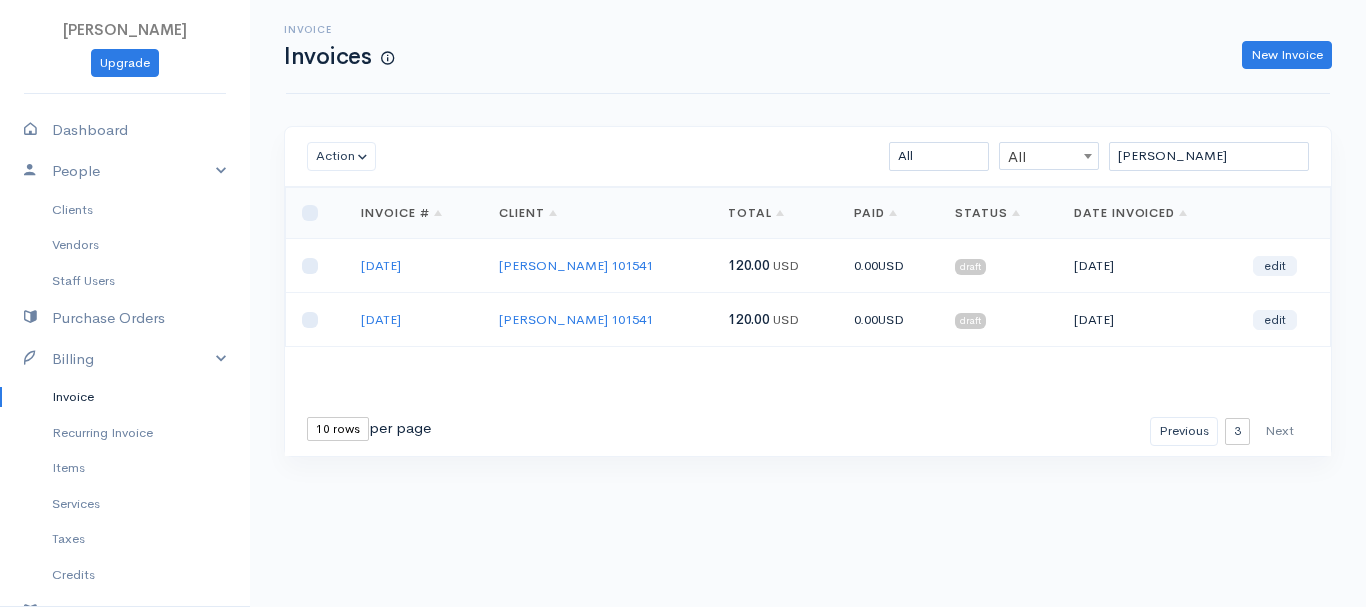 select on "2" 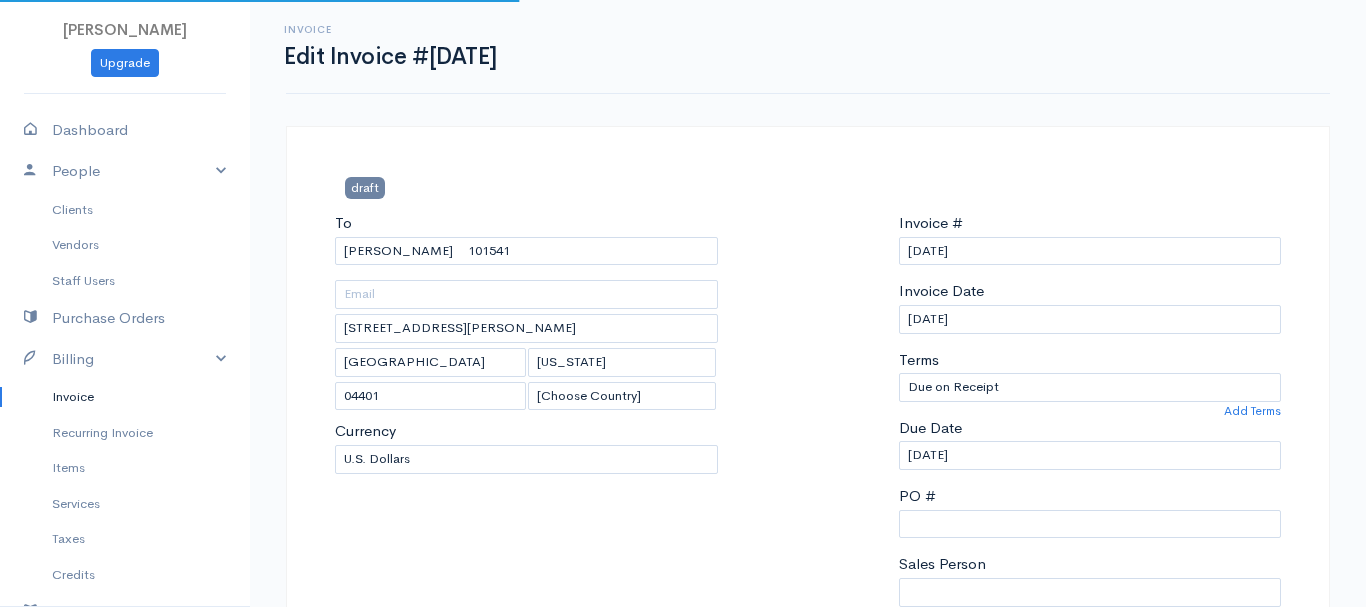 select on "[GEOGRAPHIC_DATA]" 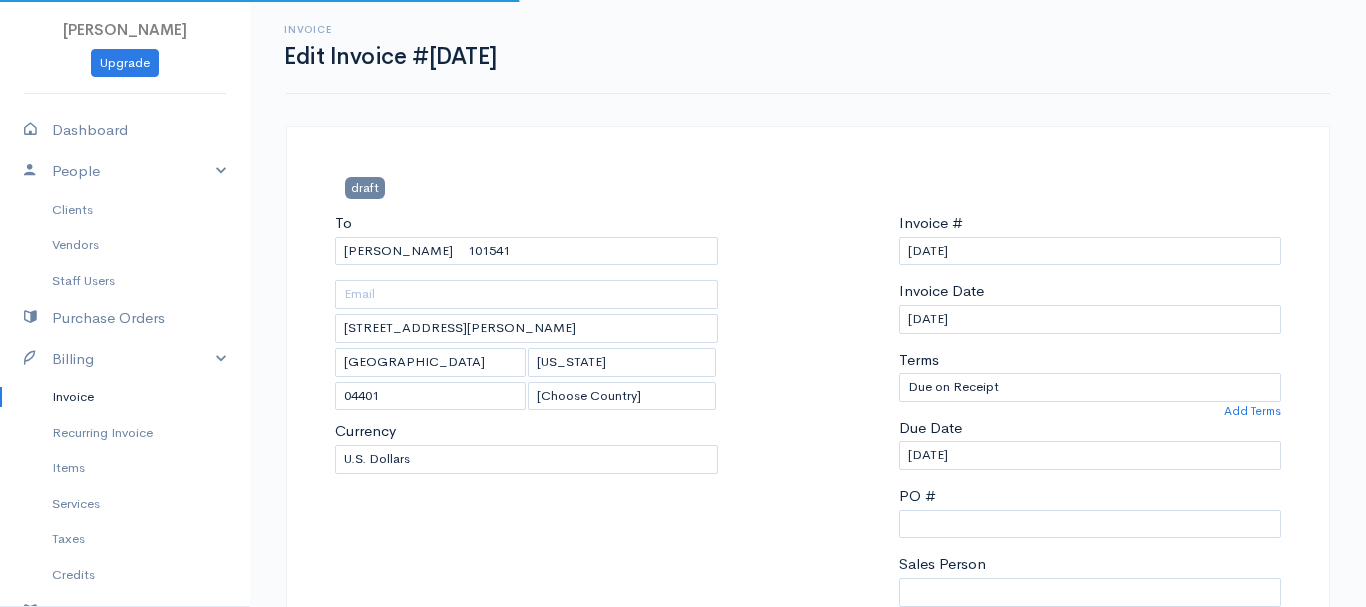 select on "USD" 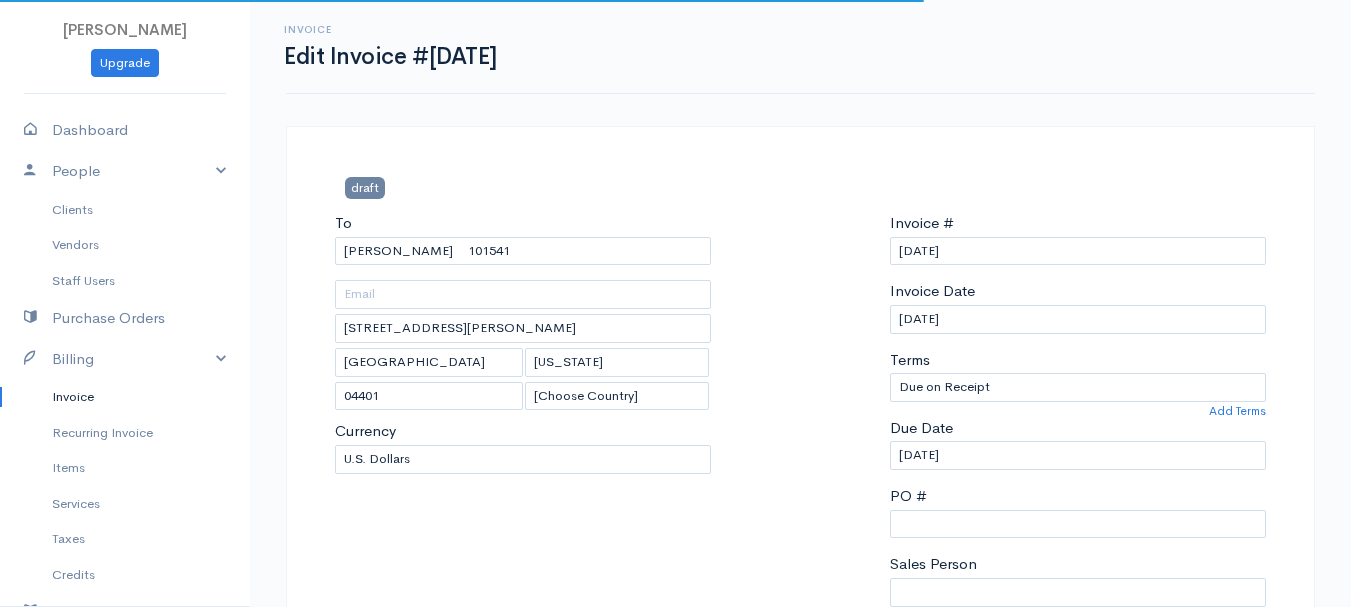 scroll, scrollTop: 400, scrollLeft: 0, axis: vertical 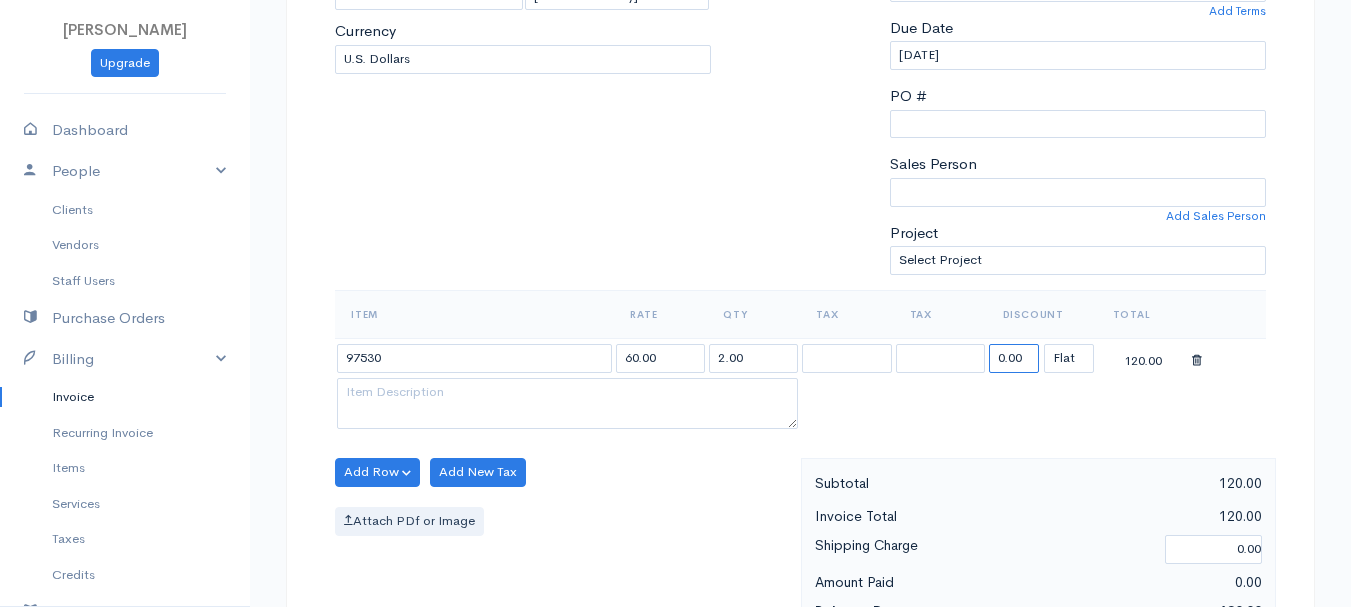 click on "0.00" at bounding box center [1014, 358] 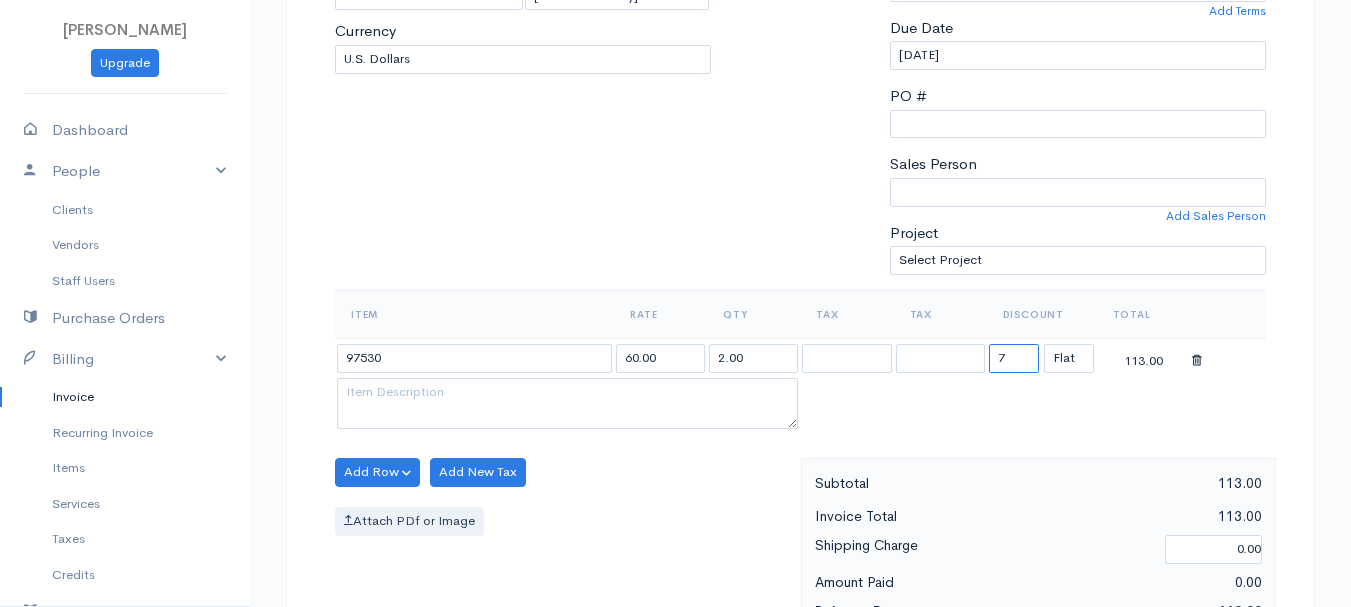 type on "72.58" 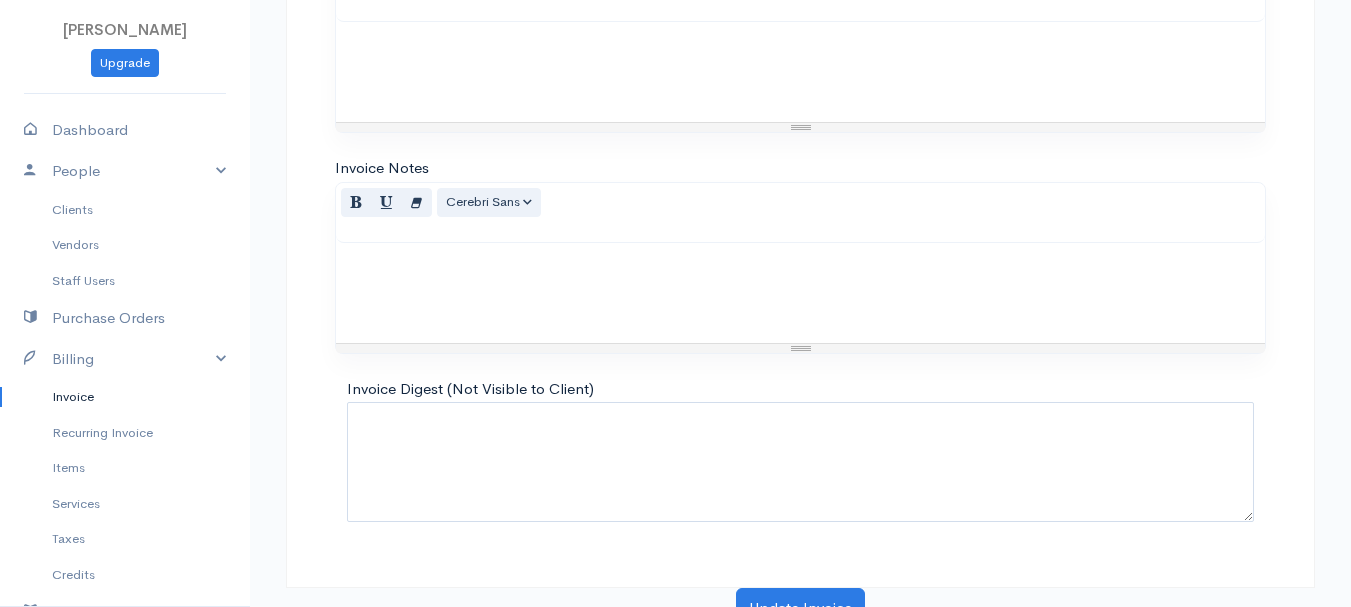 scroll, scrollTop: 1122, scrollLeft: 0, axis: vertical 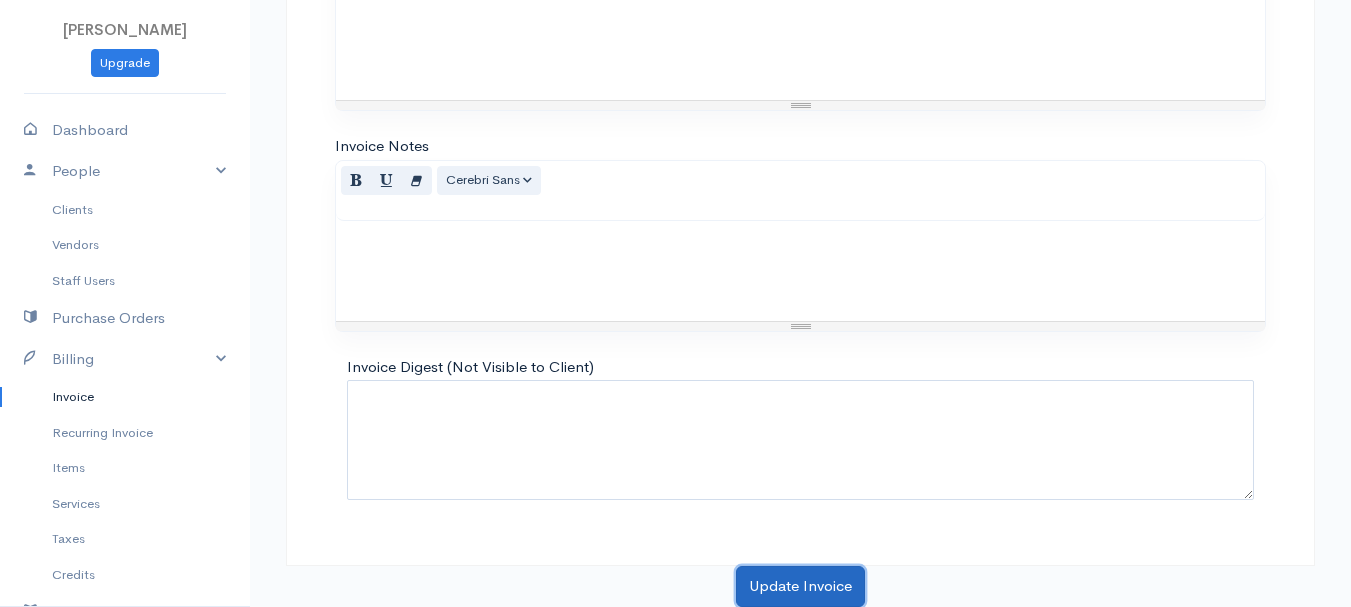 click on "Update Invoice" at bounding box center [800, 586] 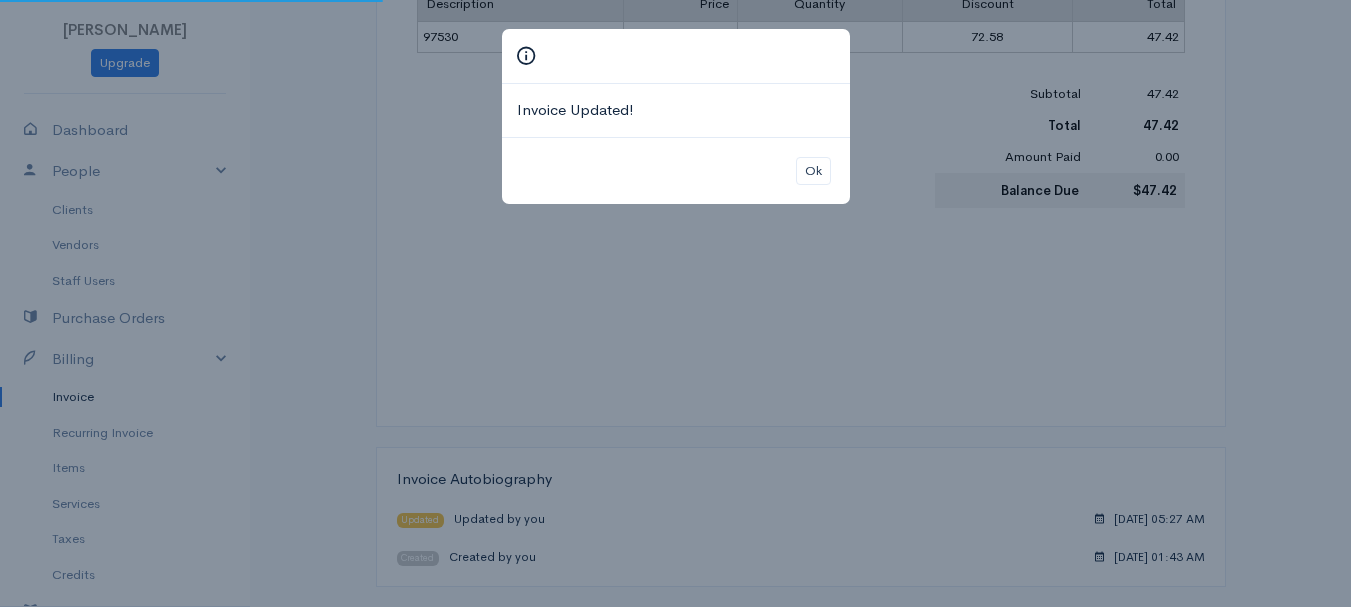 scroll, scrollTop: 0, scrollLeft: 0, axis: both 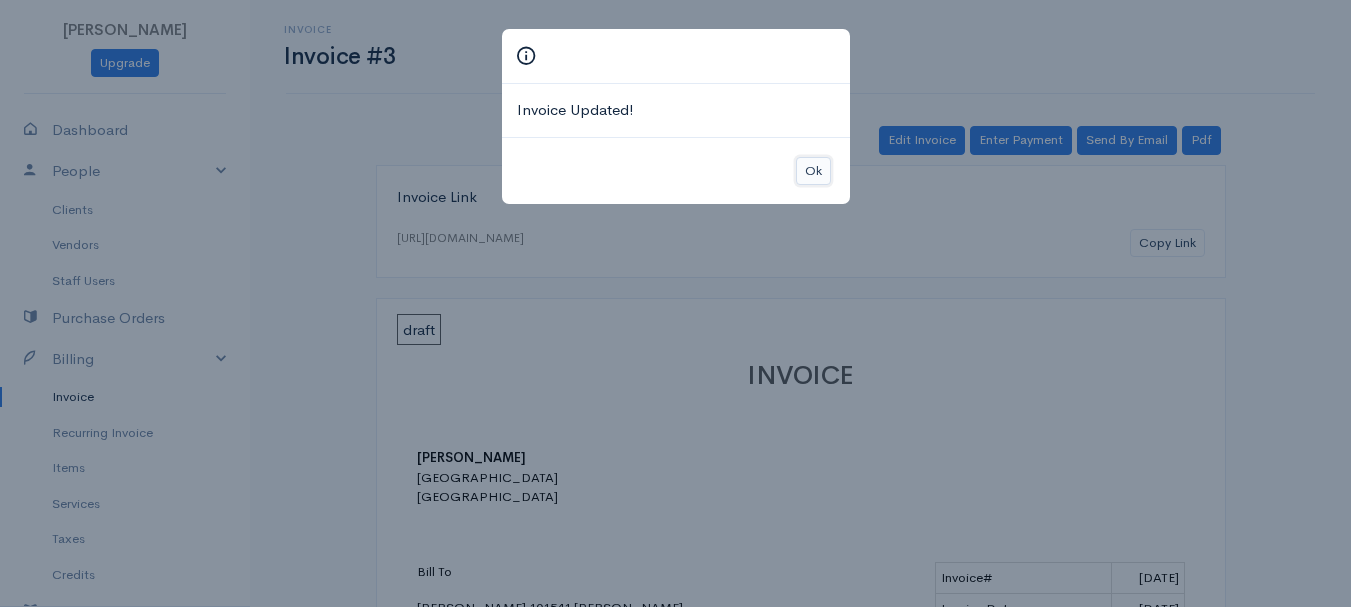 click on "Ok" at bounding box center (813, 171) 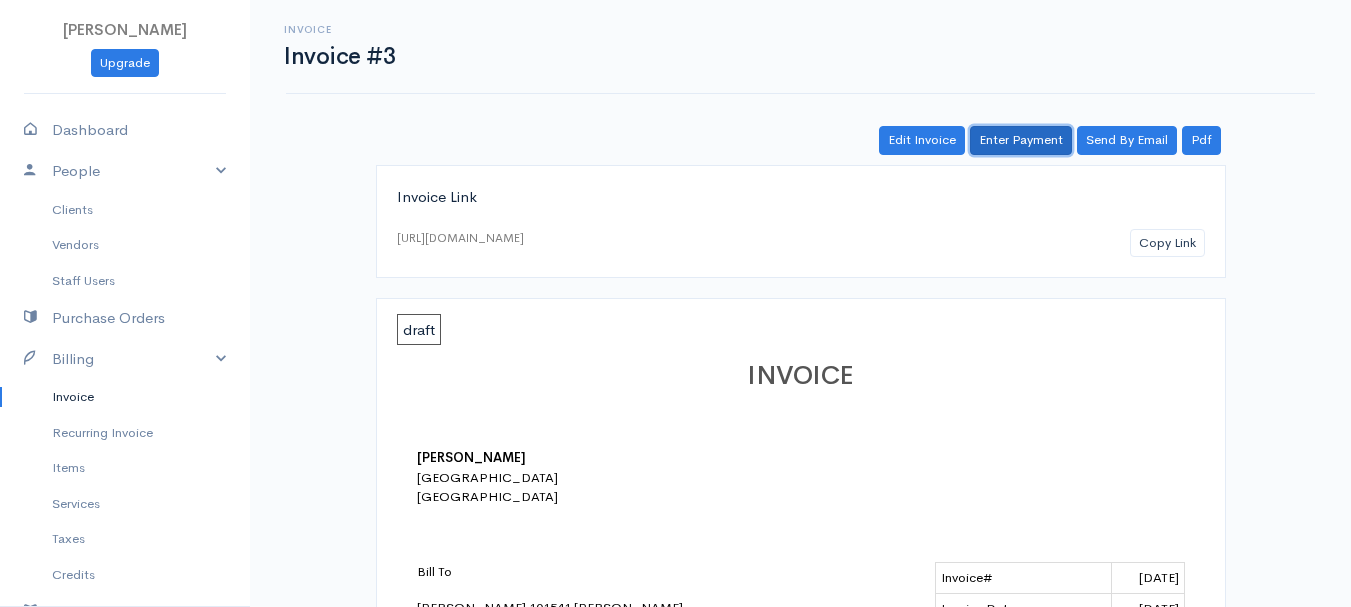click on "Enter Payment" at bounding box center (1021, 140) 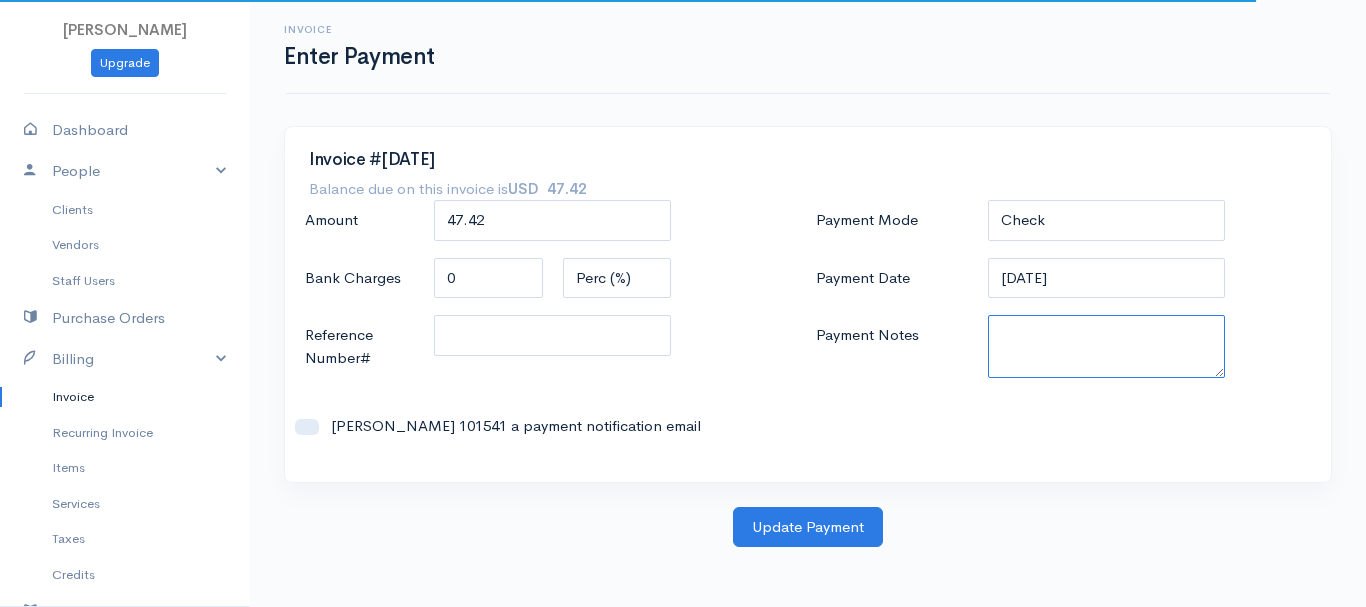 click on "Payment Notes" at bounding box center (1107, 346) 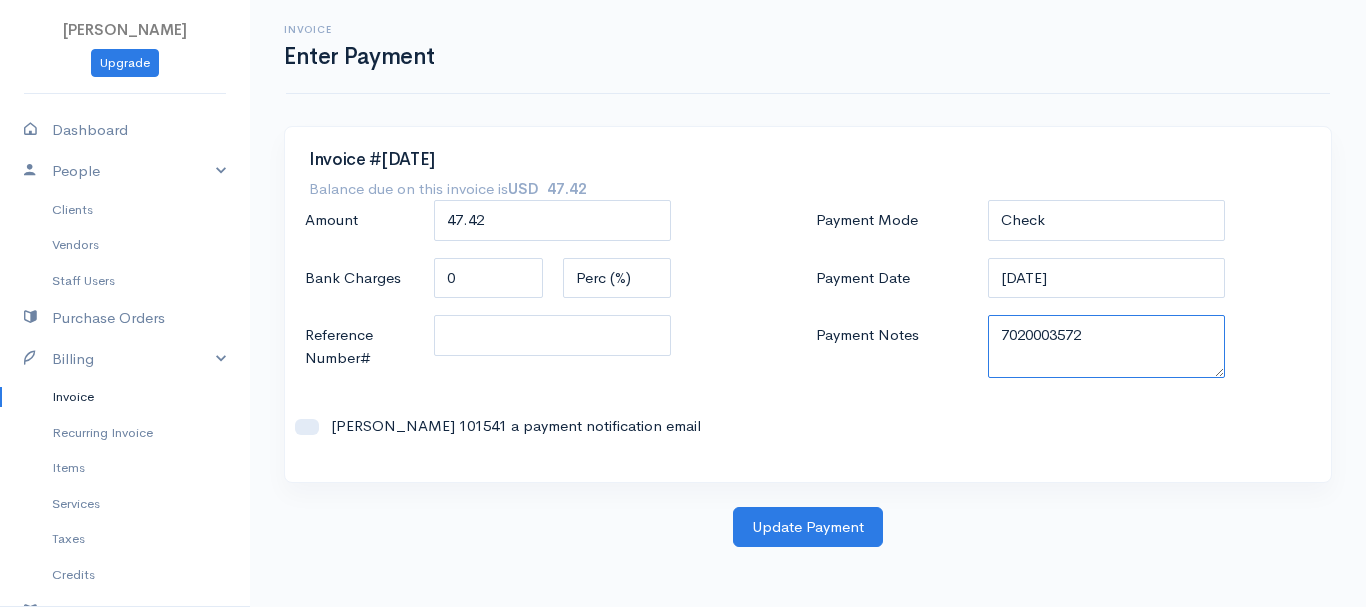 drag, startPoint x: 997, startPoint y: 333, endPoint x: 1125, endPoint y: 335, distance: 128.01562 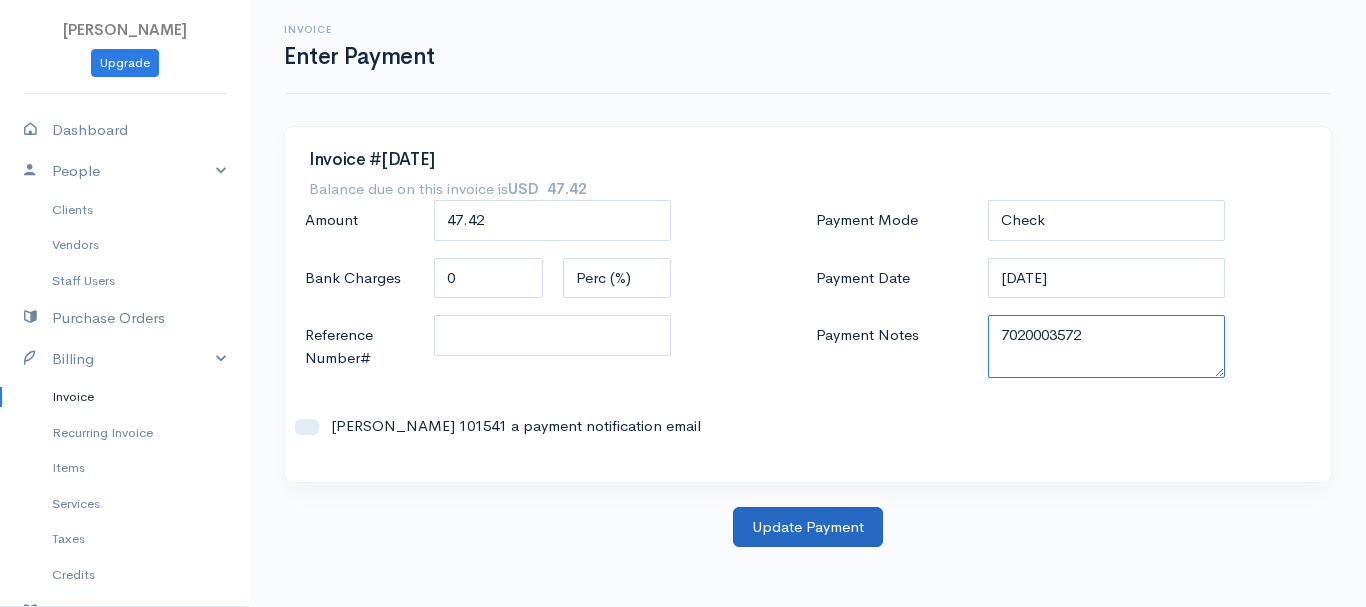 type on "7020003572" 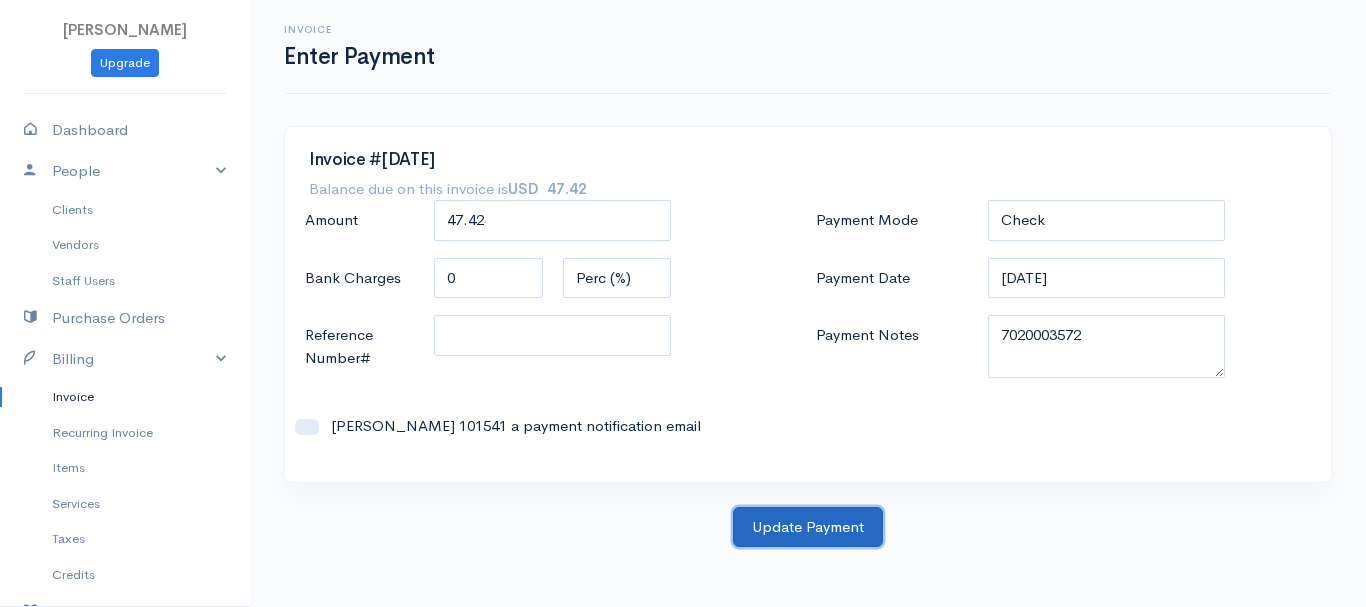 click on "Update Payment" at bounding box center (808, 527) 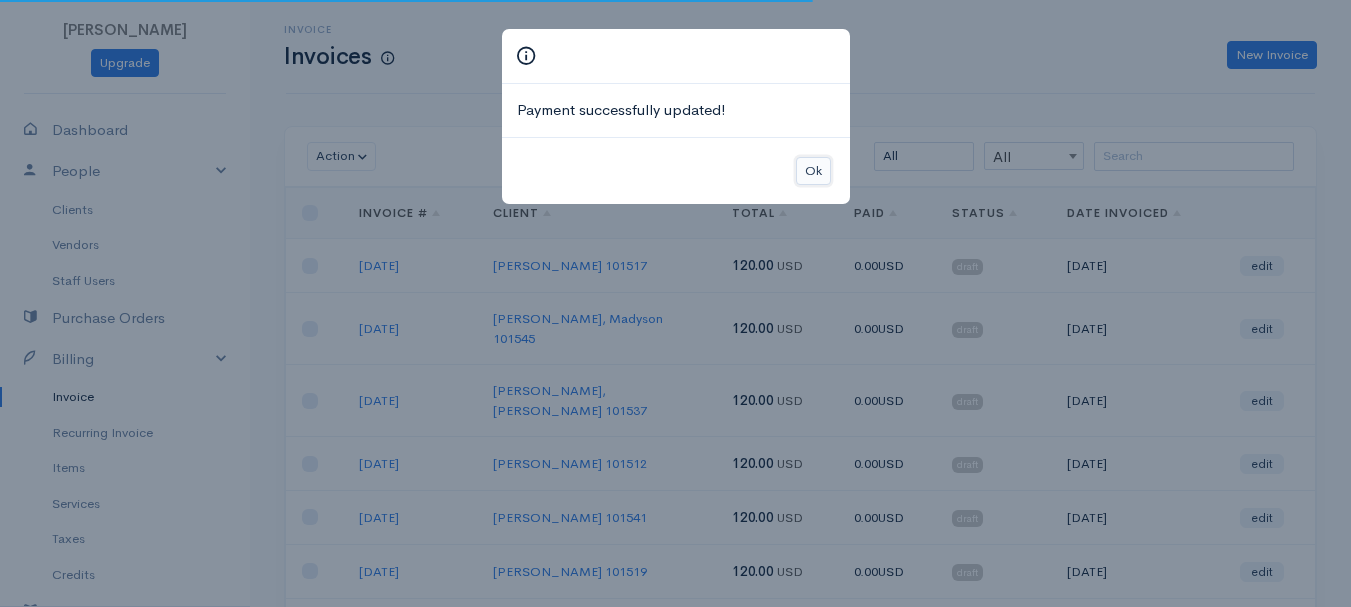 click on "Ok" at bounding box center (813, 171) 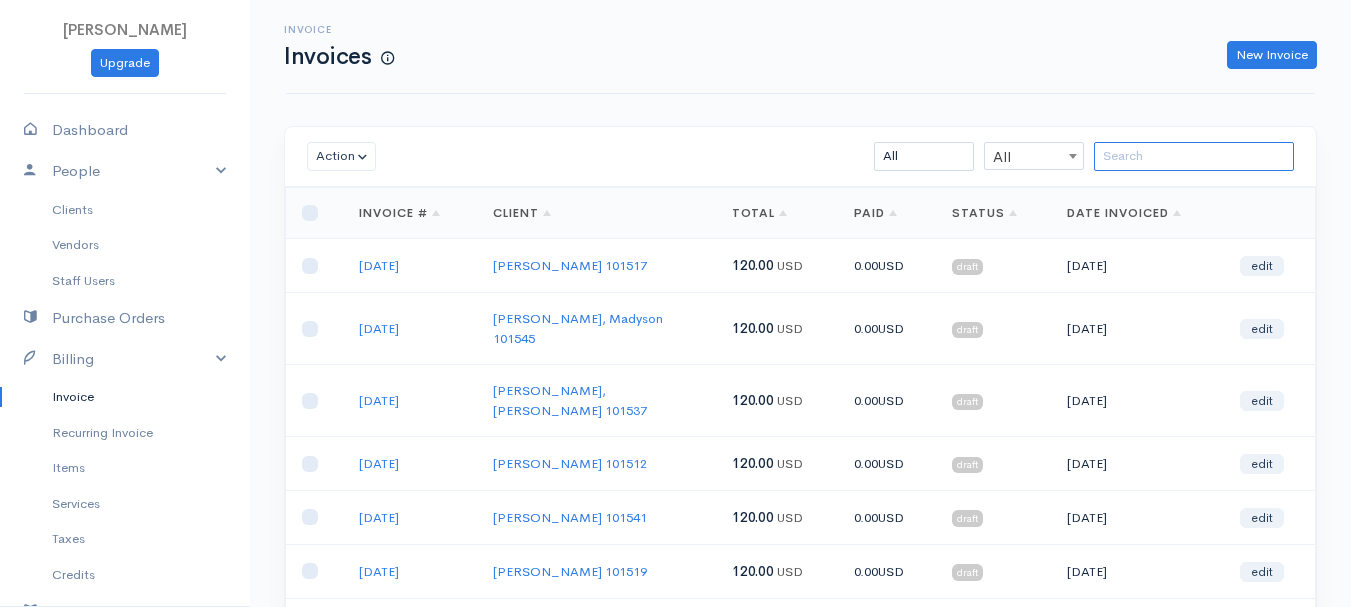 click at bounding box center (1194, 156) 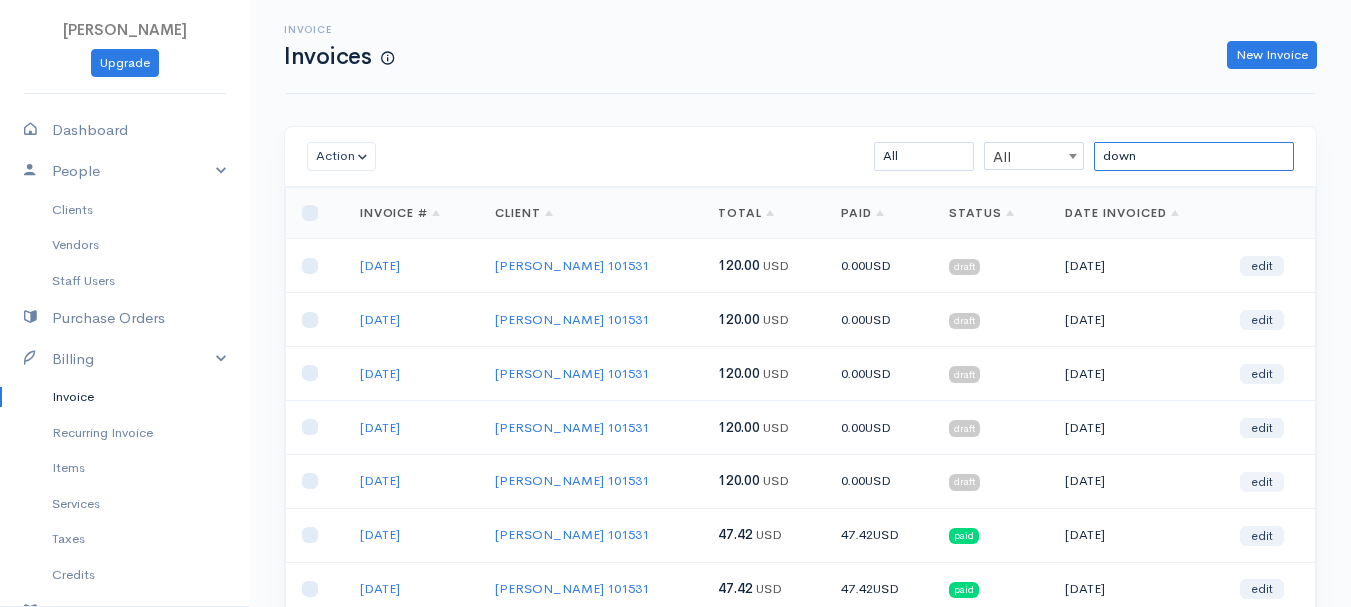 type on "down" 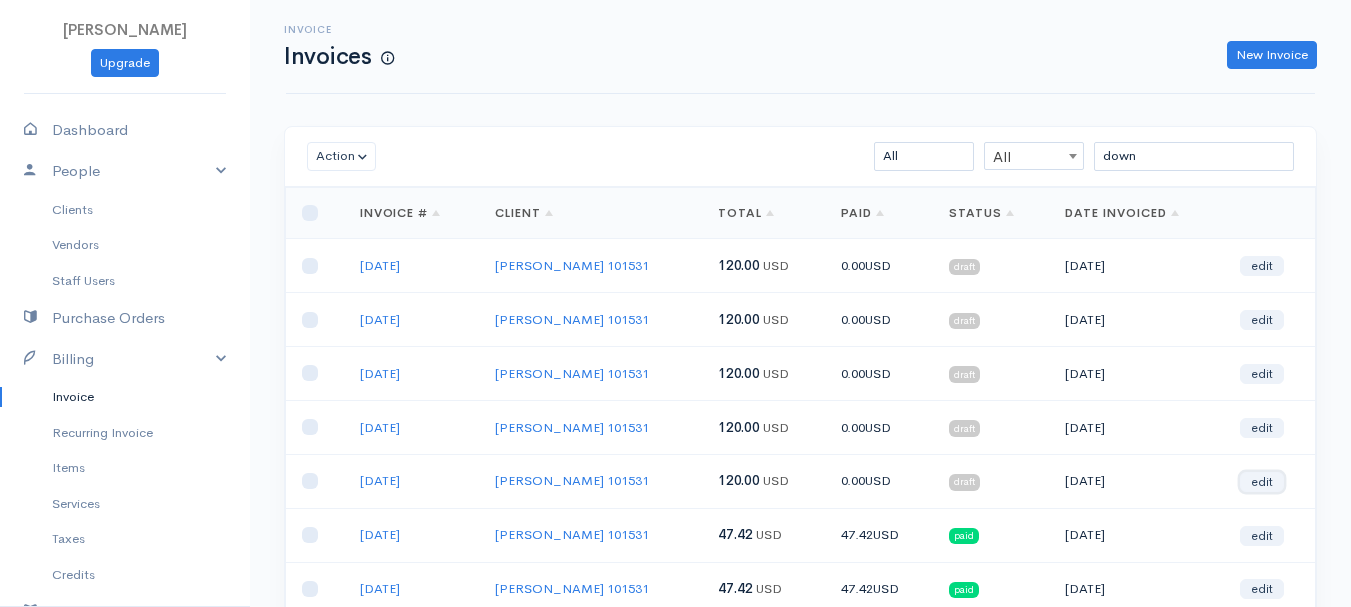 click on "edit" at bounding box center [1262, 482] 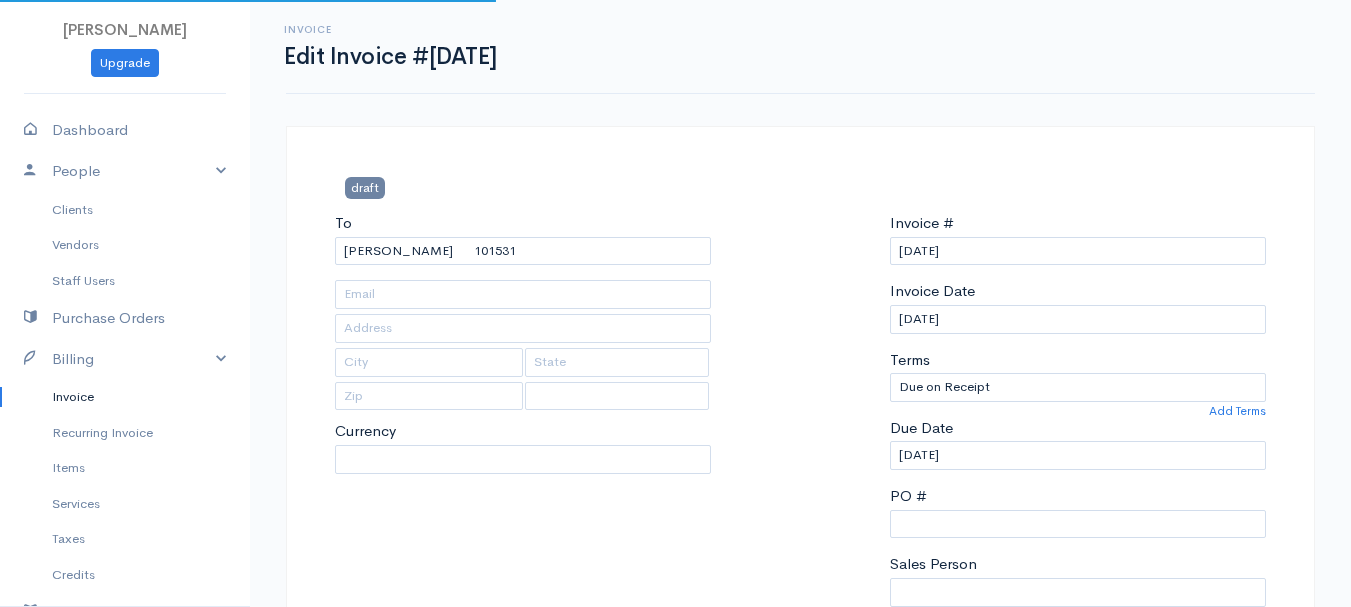 select on "[GEOGRAPHIC_DATA]" 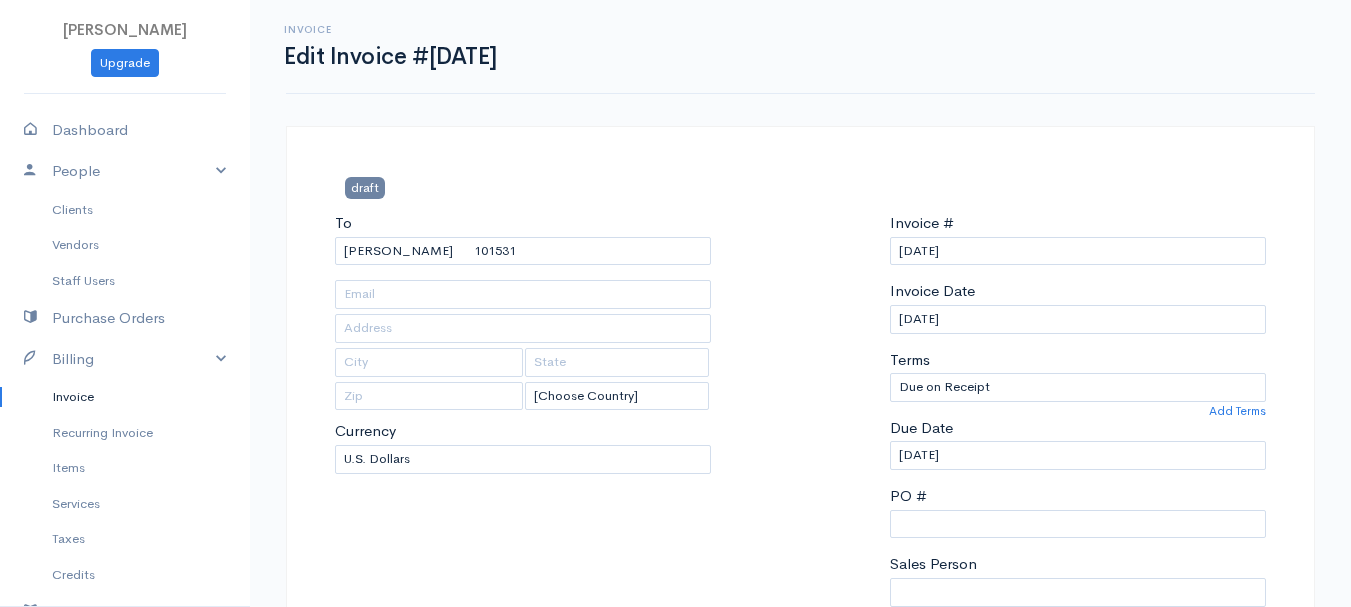 scroll, scrollTop: 400, scrollLeft: 0, axis: vertical 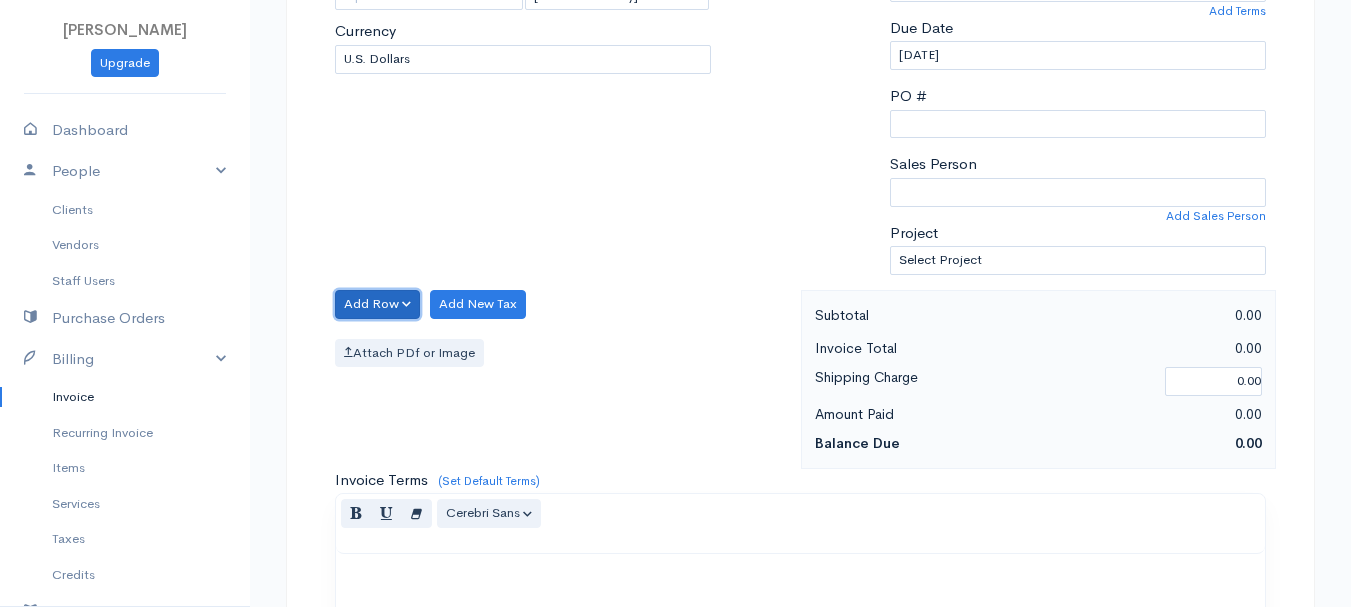 click on "Add Row" at bounding box center [377, 304] 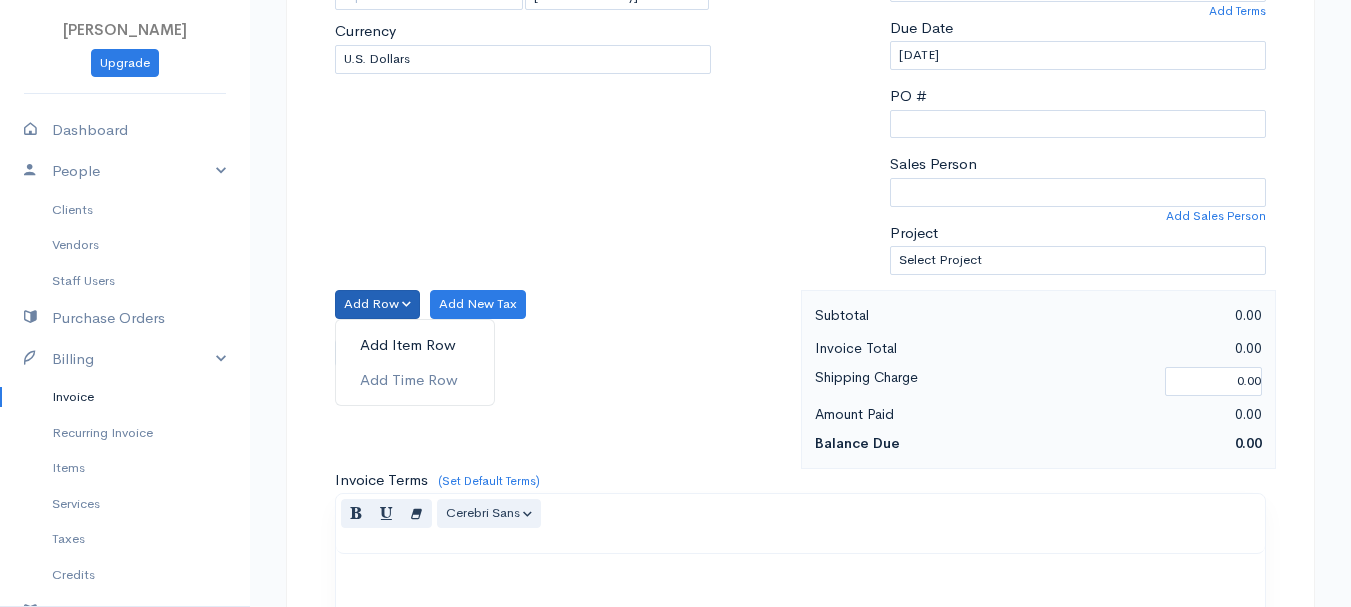 click on "Add Item Row" at bounding box center [415, 345] 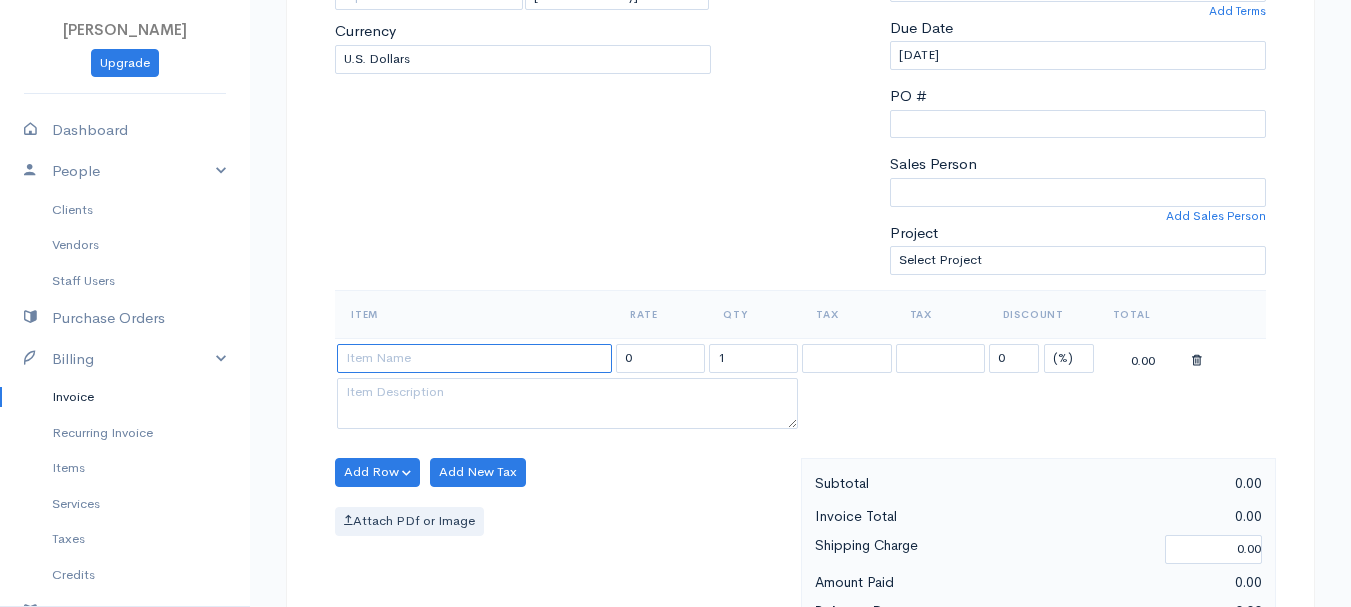 click at bounding box center [474, 358] 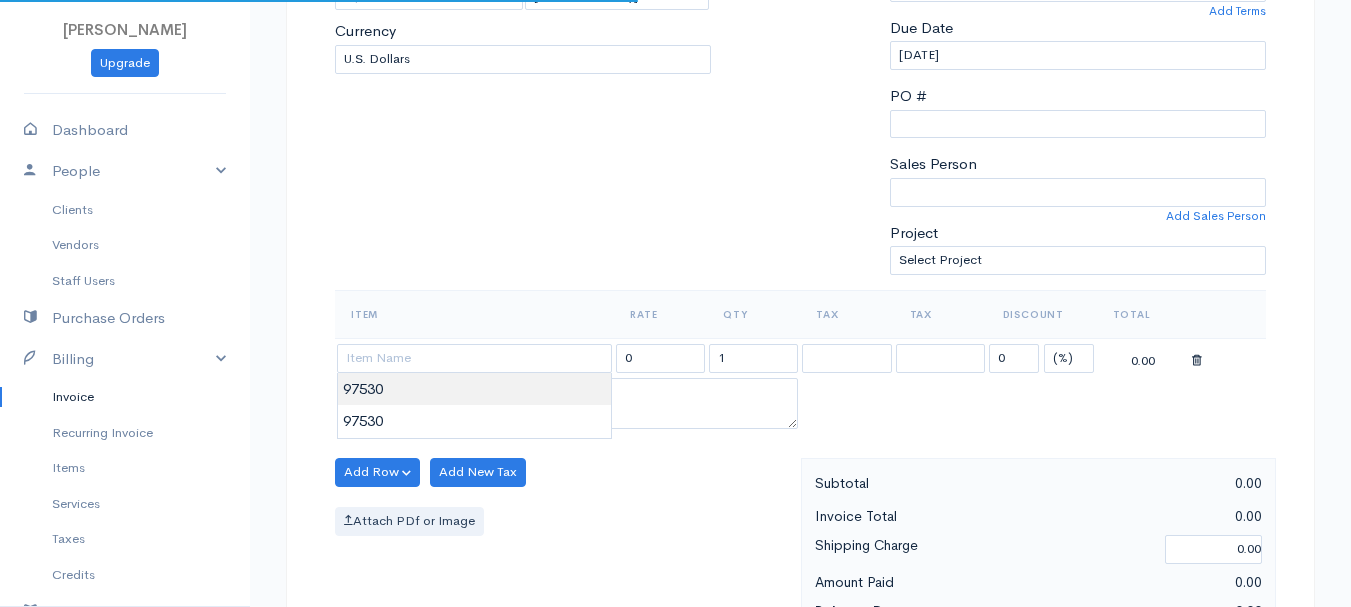 type on "97530" 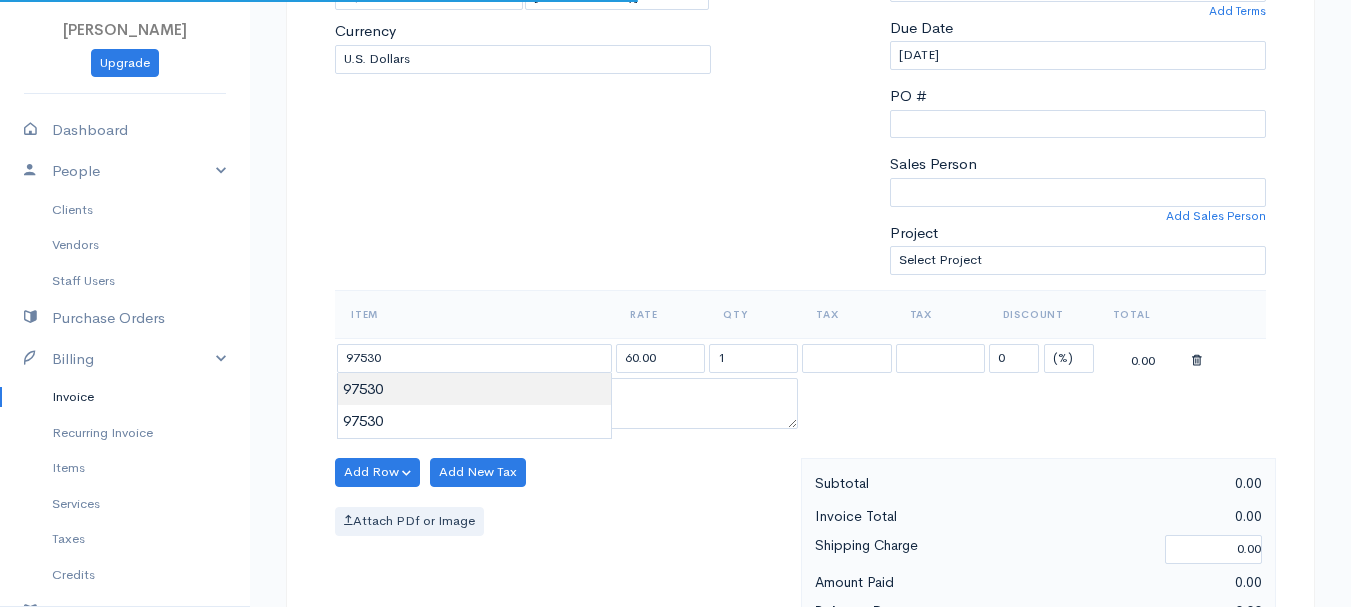 click on "[PERSON_NAME]
Upgrade
Dashboard
People
Clients
Vendors
Staff Users
Purchase Orders
Billing
Invoice
Recurring Invoice
Items
Services
Taxes
Credits
Estimates
Payments
Expenses
Track Time
Projects
Reports
Settings
My Organizations
Logout
Help
@CloudBooksApp 2022
Invoice
Edit Invoice #[DATE]
draft To [GEOGRAPHIC_DATA][PERSON_NAME]       101531 [Choose Country] [GEOGRAPHIC_DATA] [GEOGRAPHIC_DATA] [GEOGRAPHIC_DATA] [GEOGRAPHIC_DATA] [GEOGRAPHIC_DATA] [GEOGRAPHIC_DATA] [US_STATE] [GEOGRAPHIC_DATA] [GEOGRAPHIC_DATA] [GEOGRAPHIC_DATA] [GEOGRAPHIC_DATA] [GEOGRAPHIC_DATA] 1" at bounding box center [675, 464] 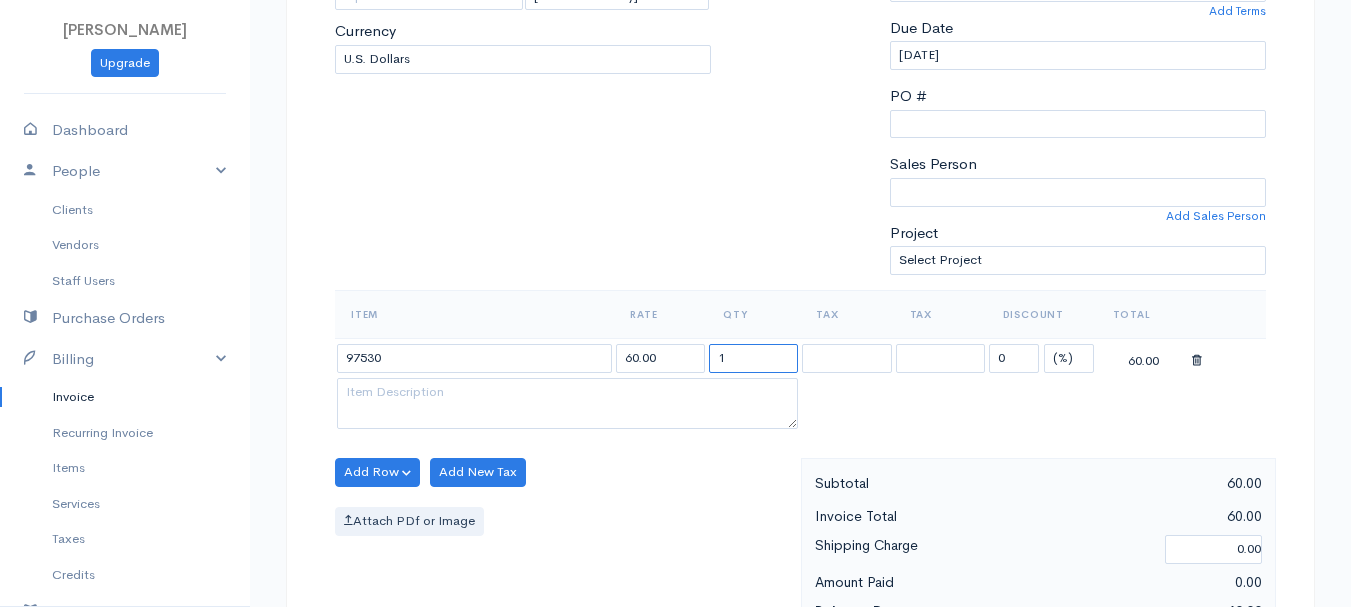 click on "1" at bounding box center (753, 358) 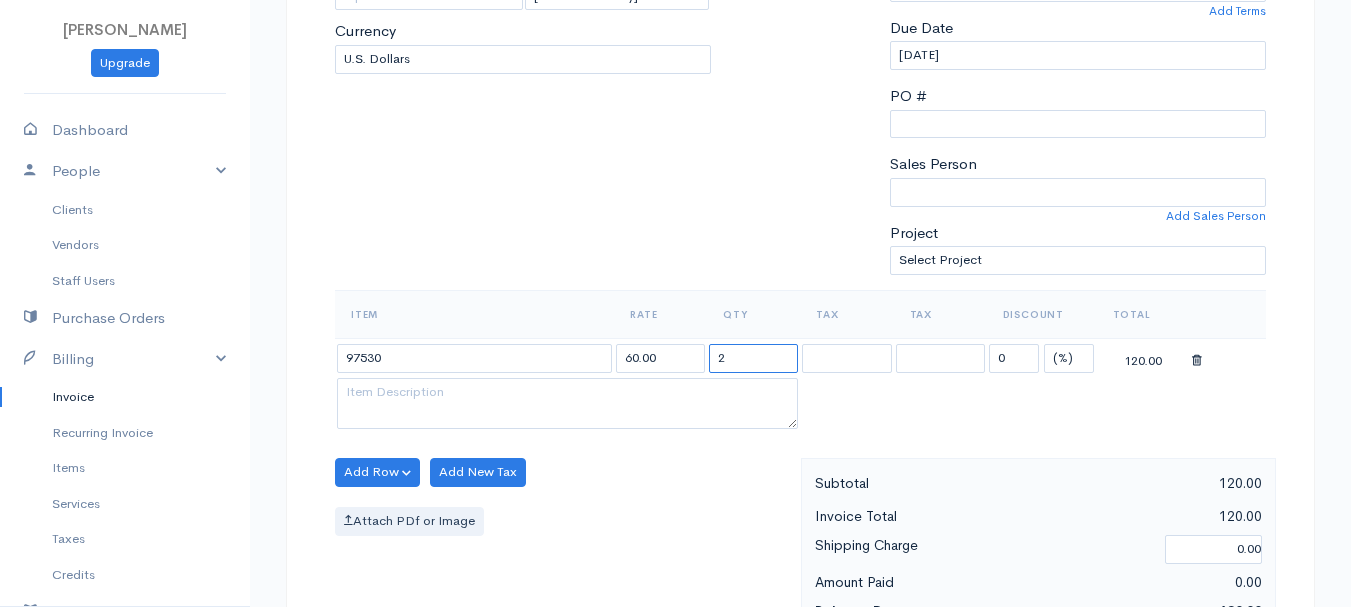type on "2" 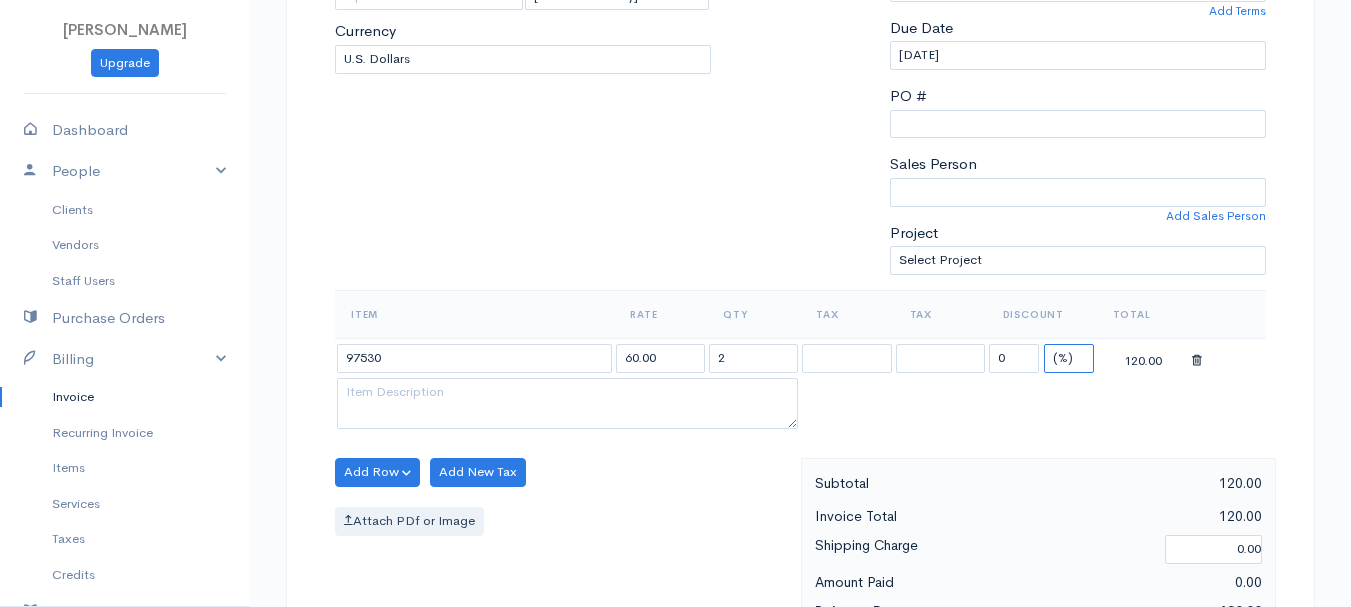 click on "(%) Flat" at bounding box center (1069, 358) 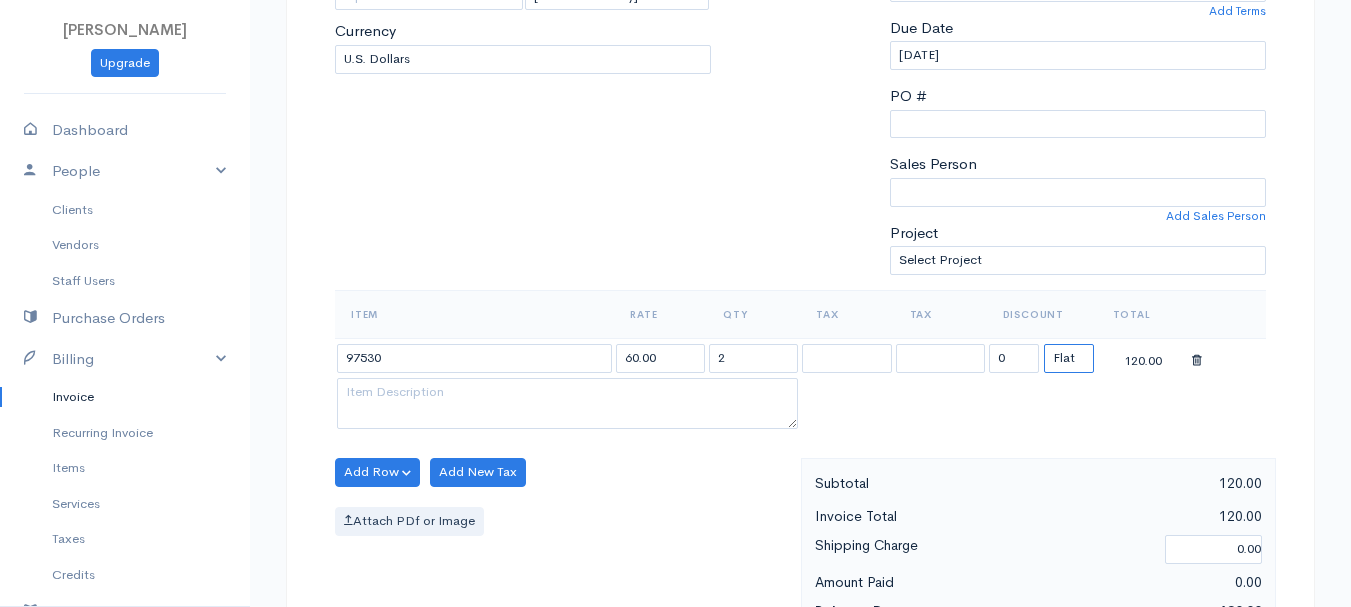 click on "(%) Flat" at bounding box center [1069, 358] 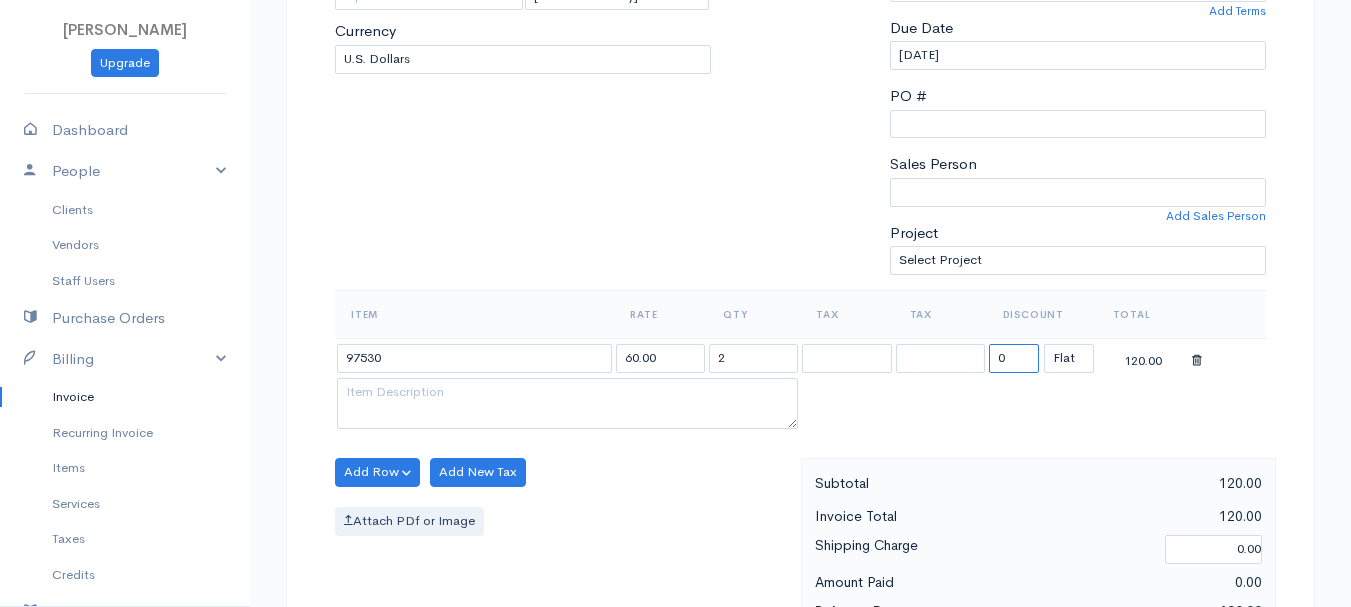 click on "0" at bounding box center [1014, 358] 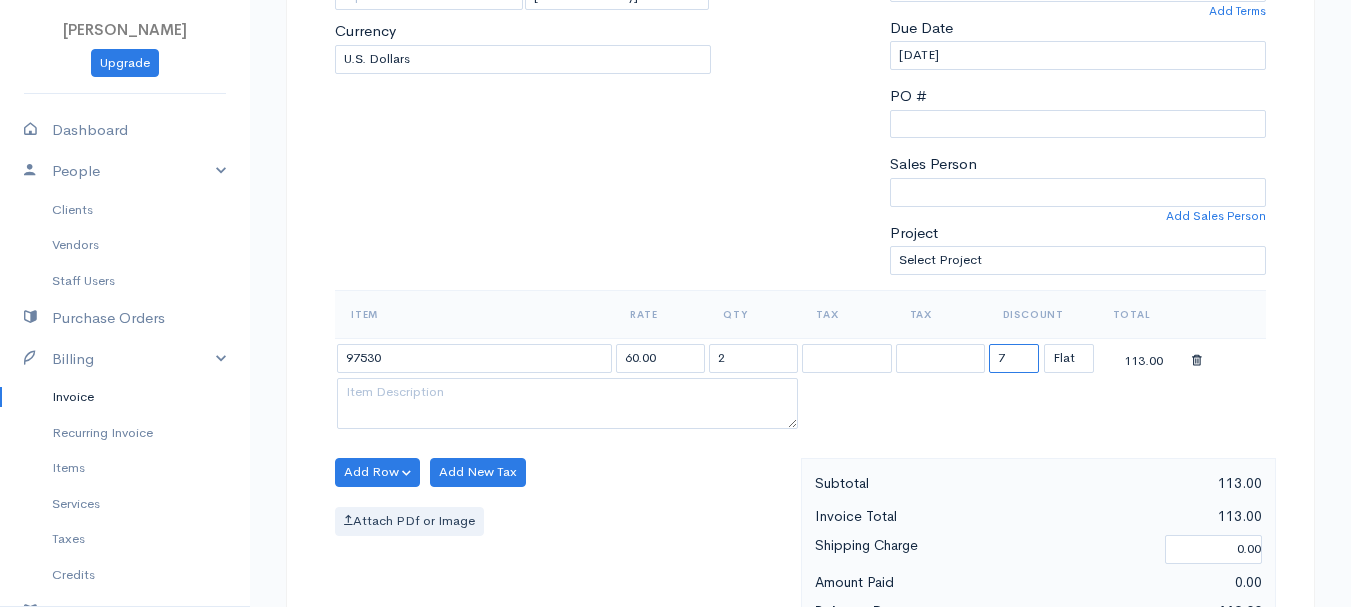 type on "72.58" 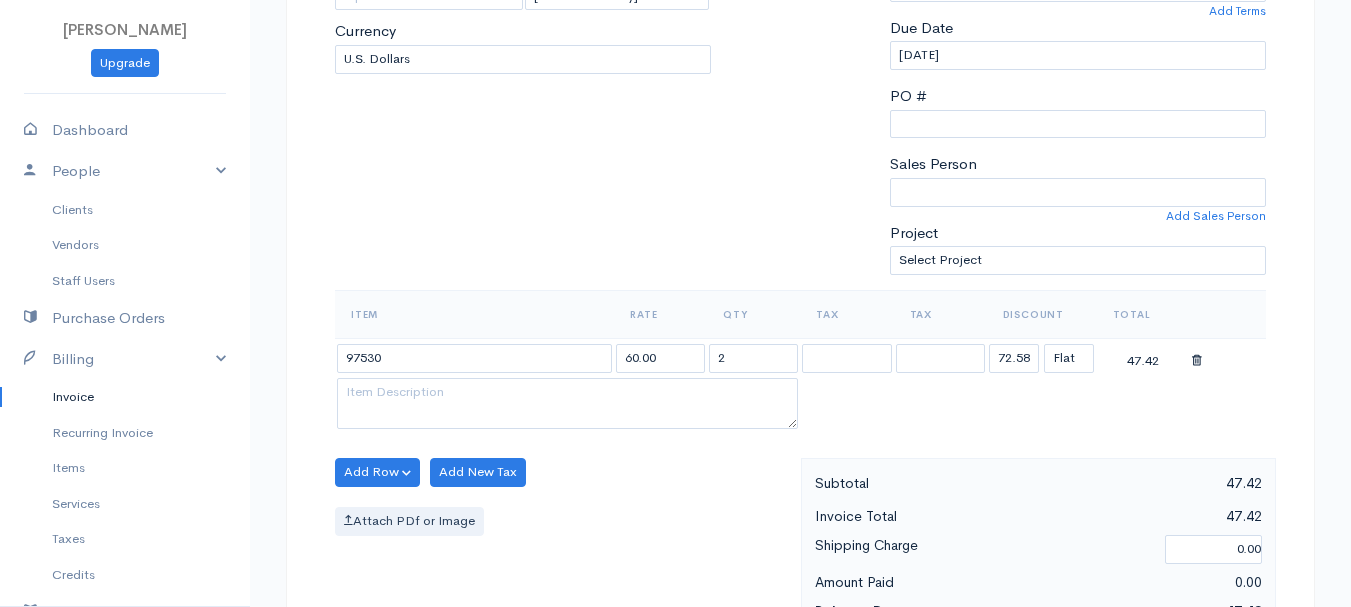 click on "Item Rate Qty Tax Tax Discount Total 97530 60.00 2 72.58 (%) Flat 47.42" at bounding box center (800, 362) 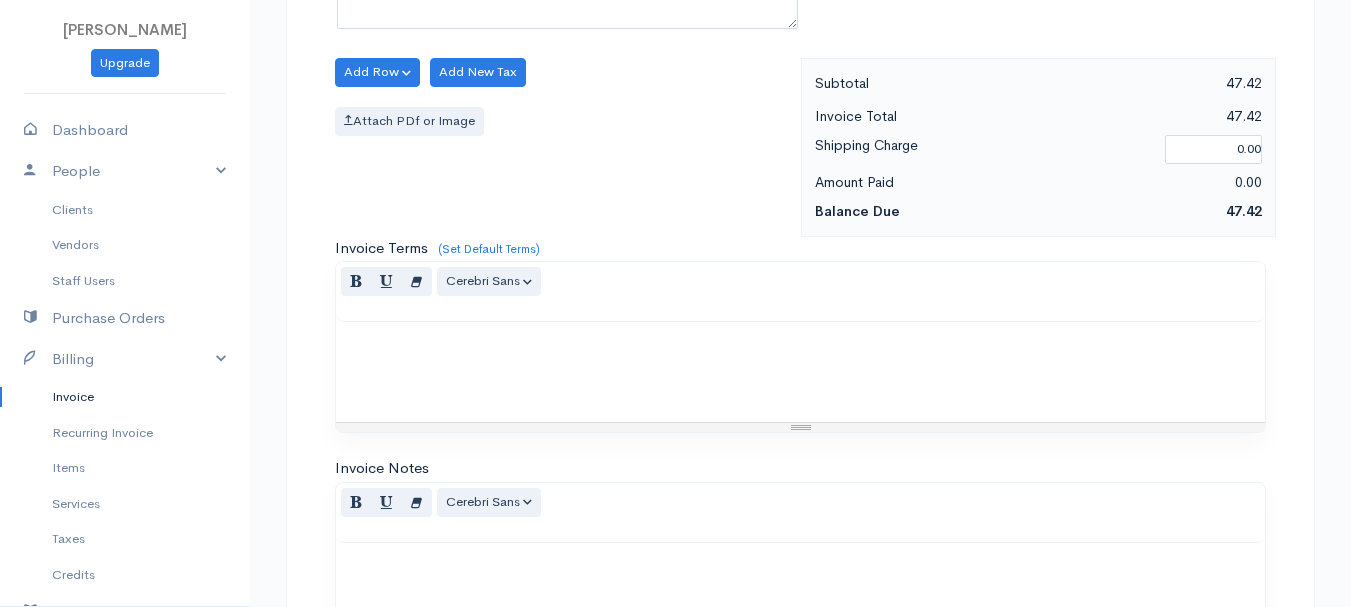scroll, scrollTop: 1122, scrollLeft: 0, axis: vertical 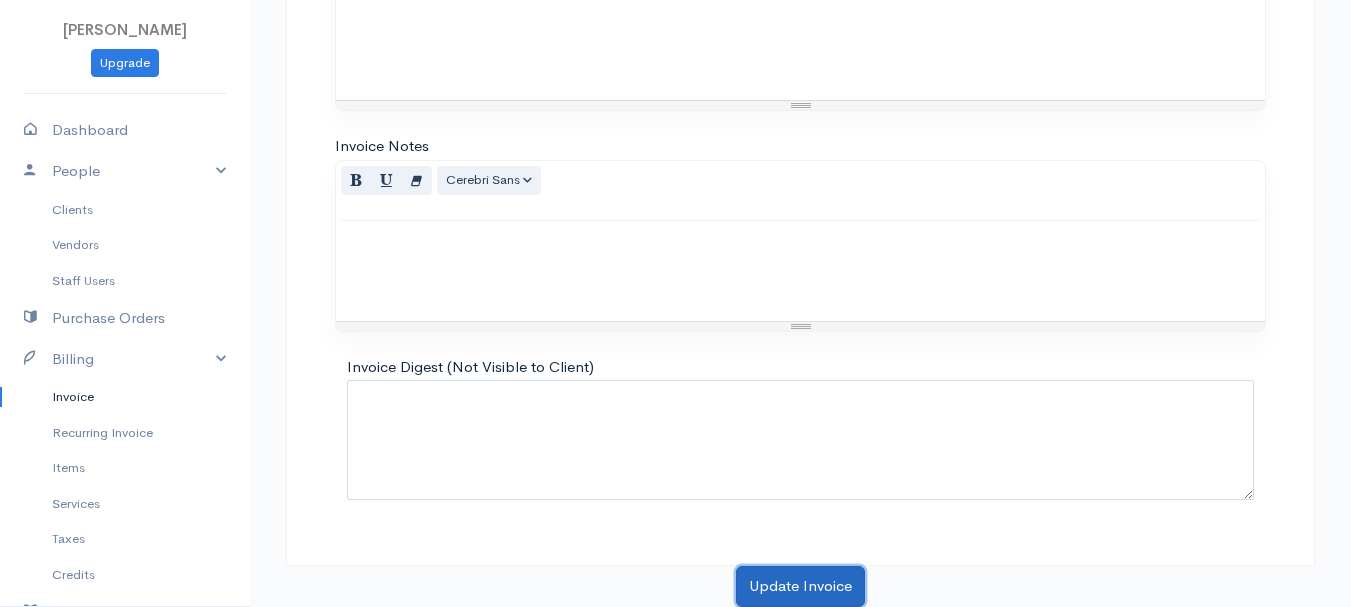 click on "Update Invoice" at bounding box center (800, 586) 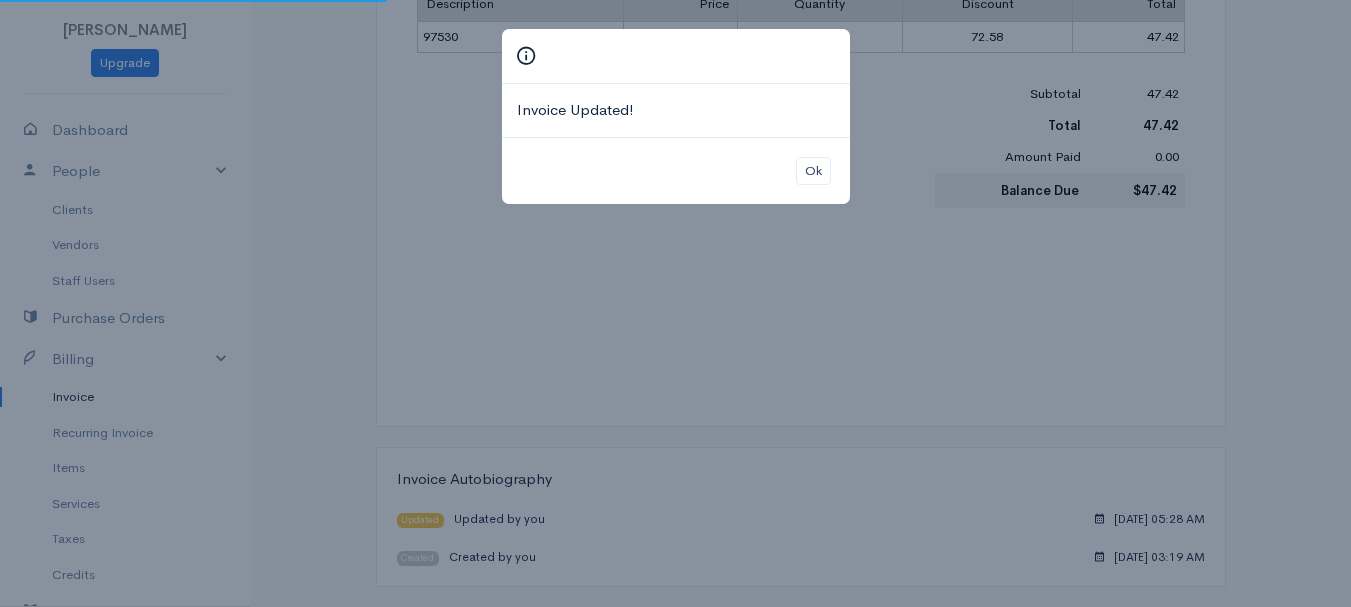 scroll, scrollTop: 0, scrollLeft: 0, axis: both 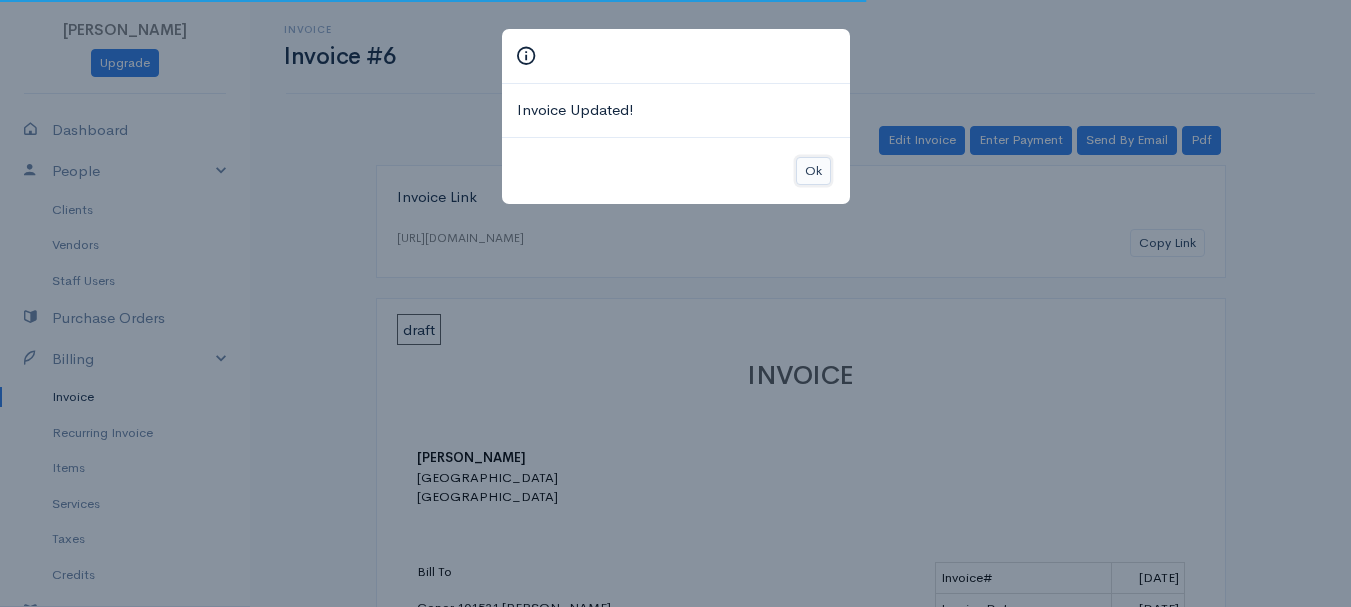 click on "Ok" at bounding box center [813, 171] 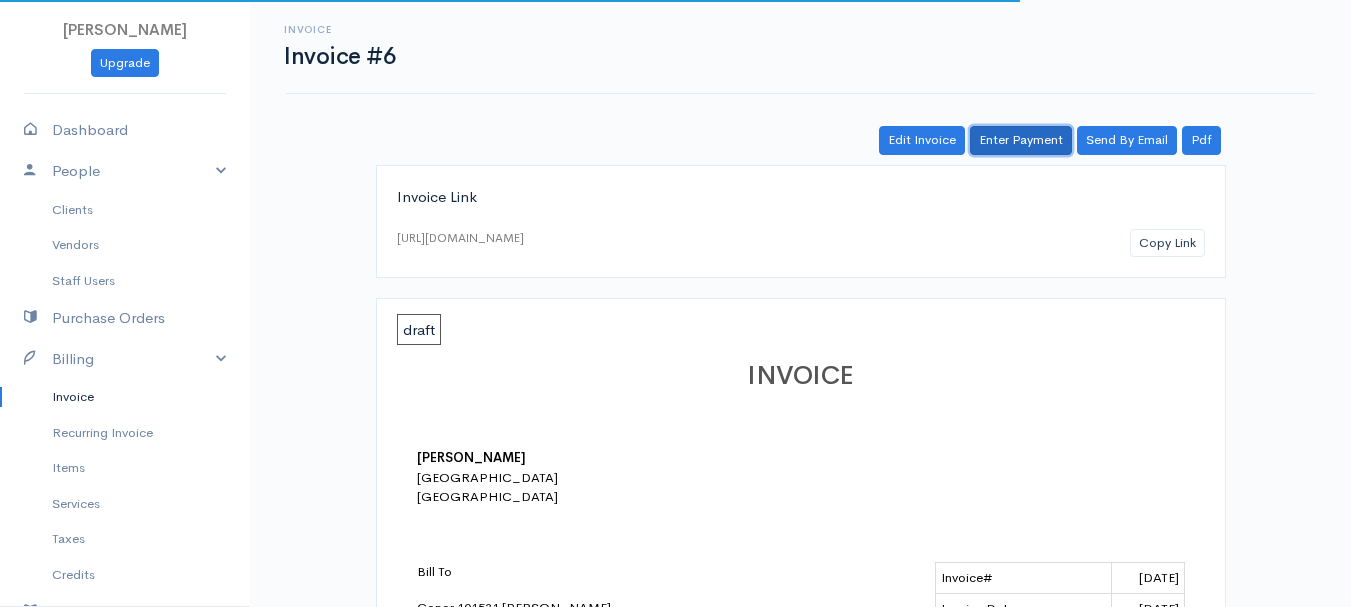 click on "Enter Payment" at bounding box center [1021, 140] 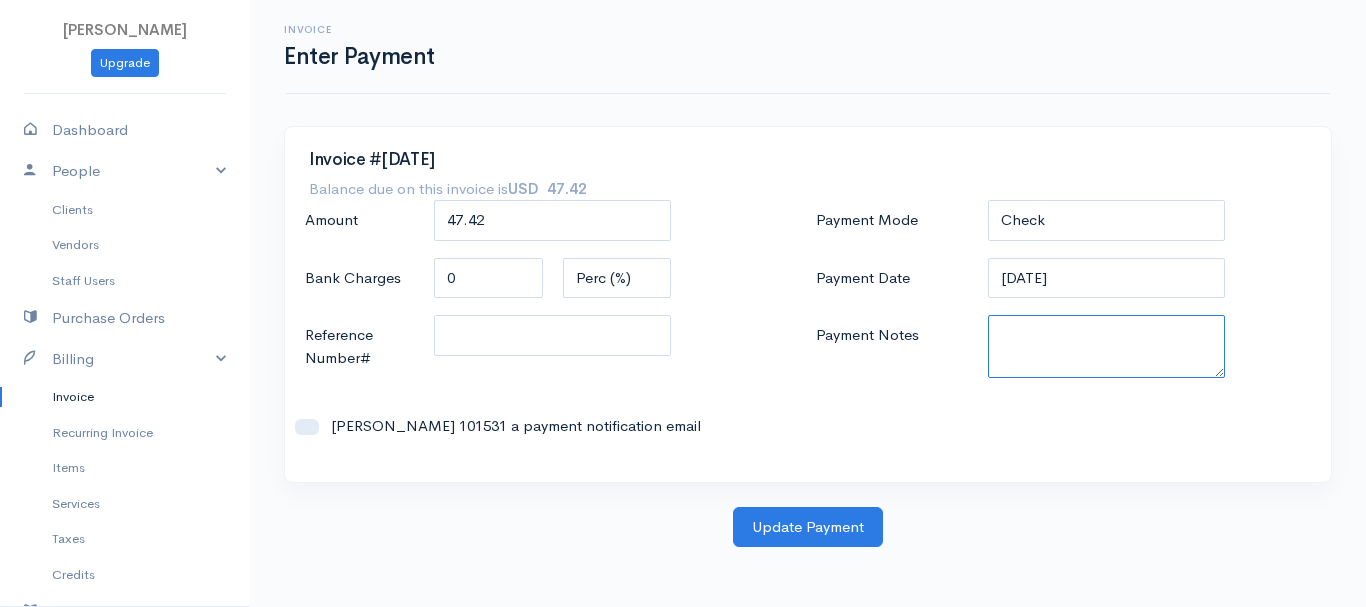 paste on "7020003572" 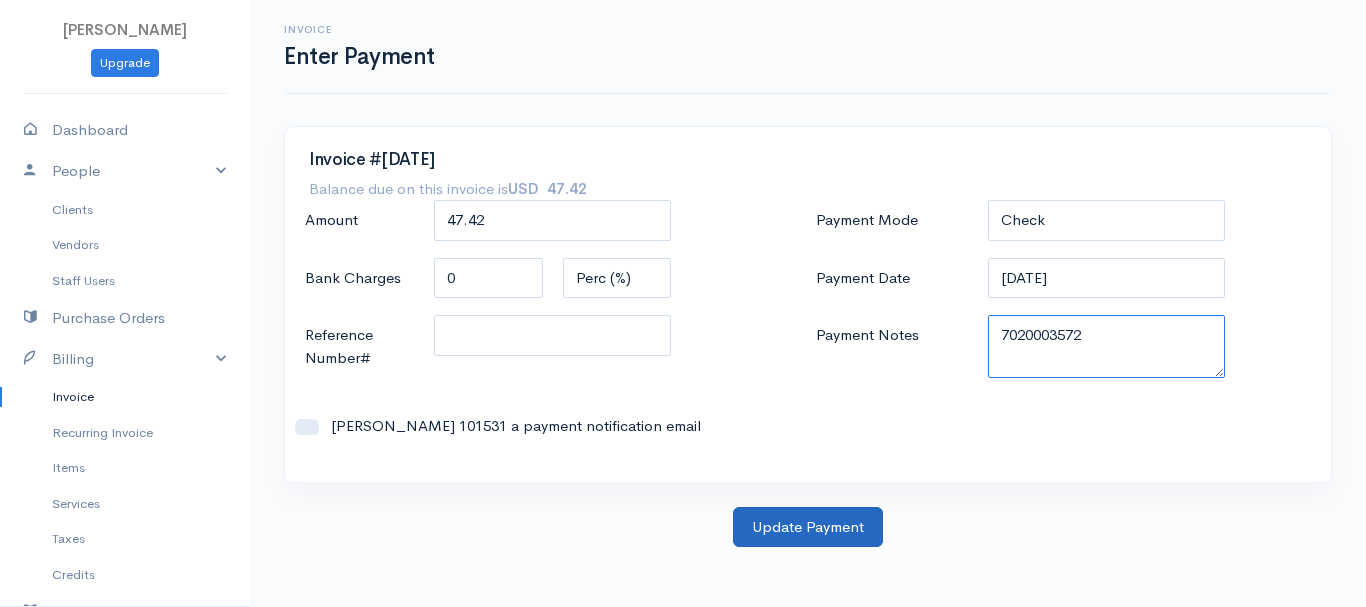 type on "7020003572" 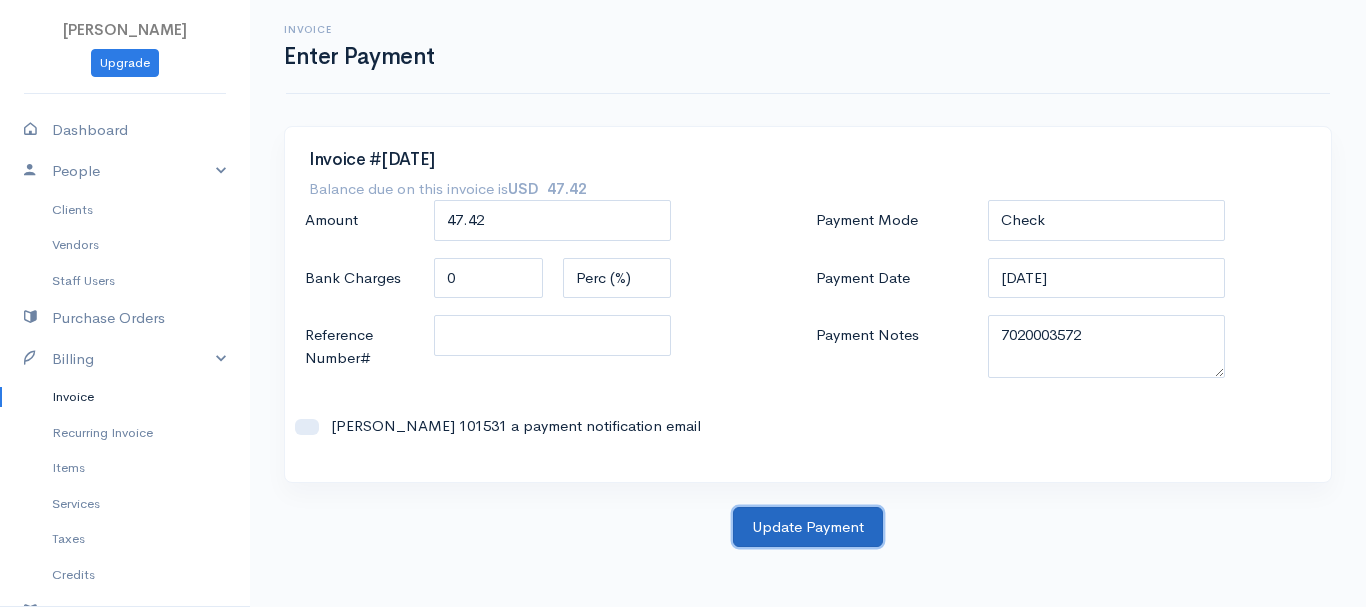 click on "Update Payment" at bounding box center [808, 527] 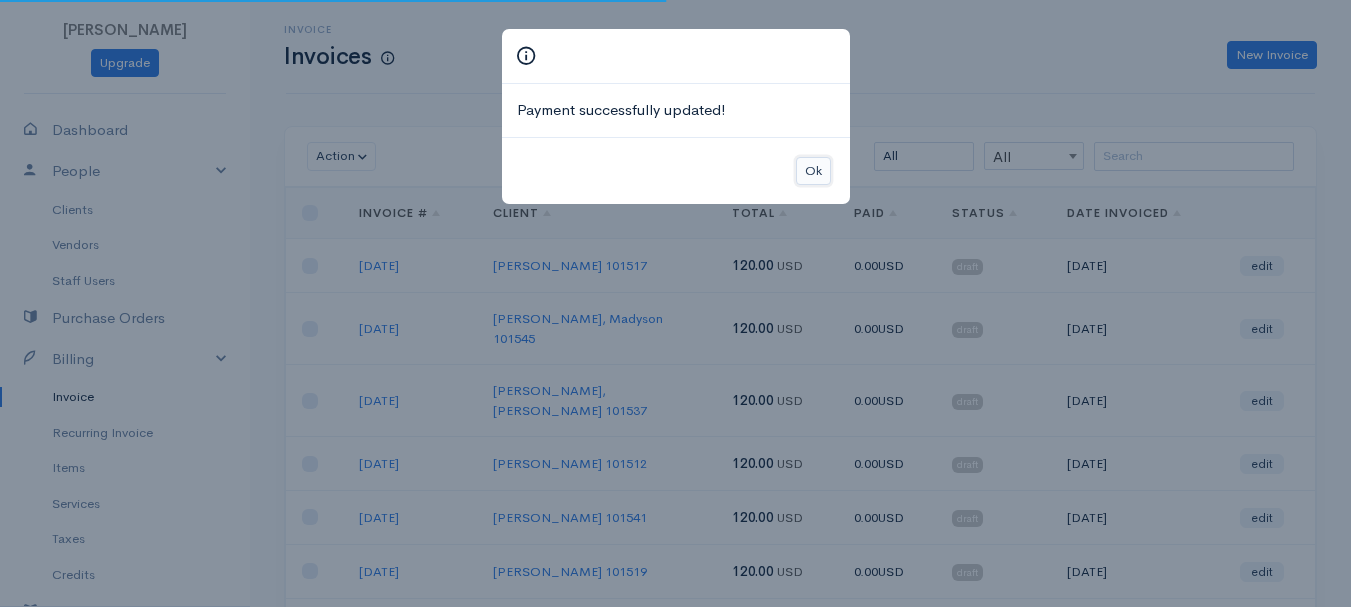 click on "Ok" at bounding box center [813, 171] 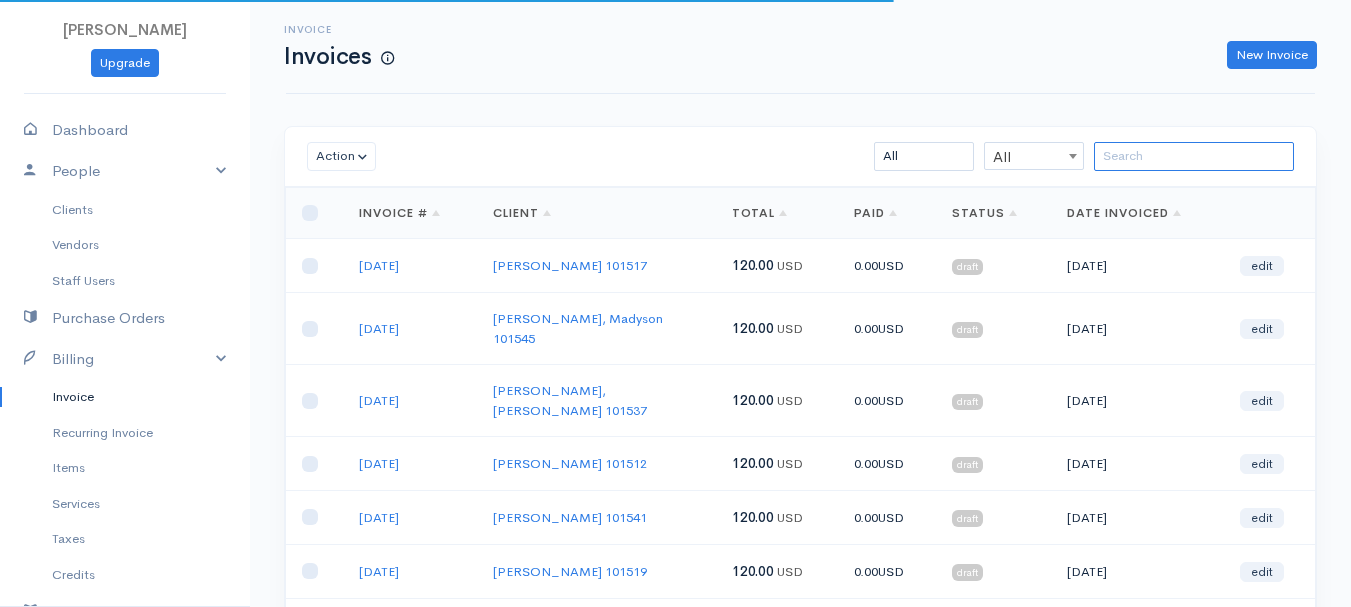 click at bounding box center (1194, 156) 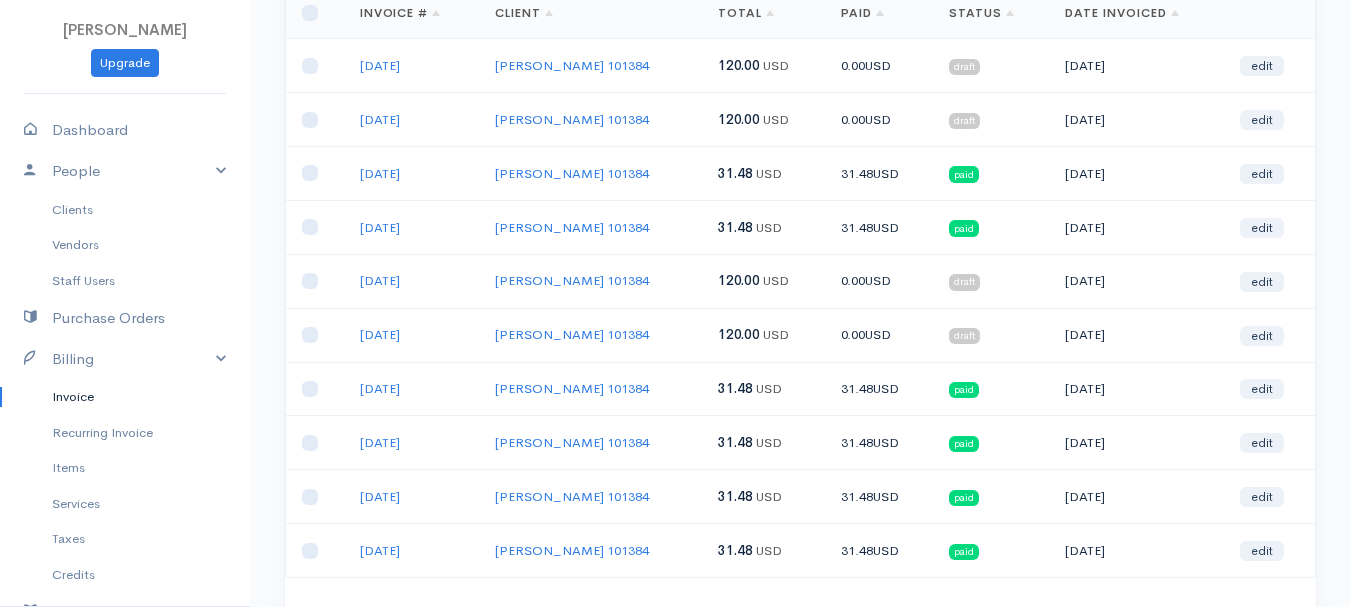 scroll, scrollTop: 300, scrollLeft: 0, axis: vertical 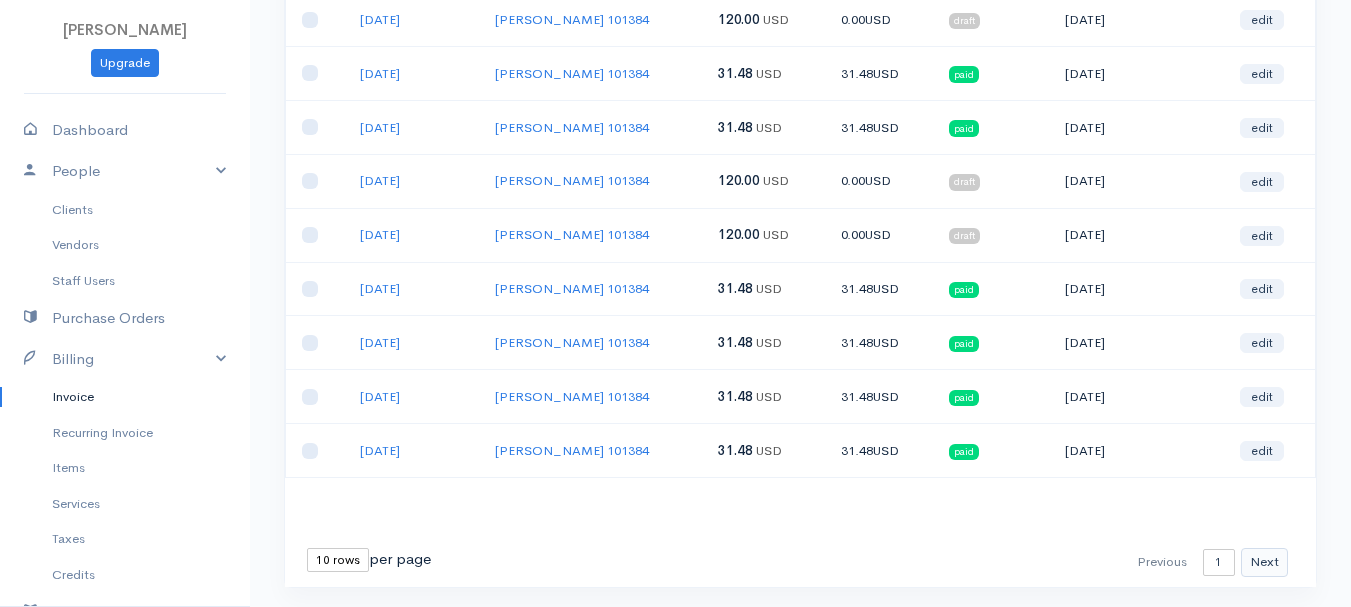 type on "[PERSON_NAME]" 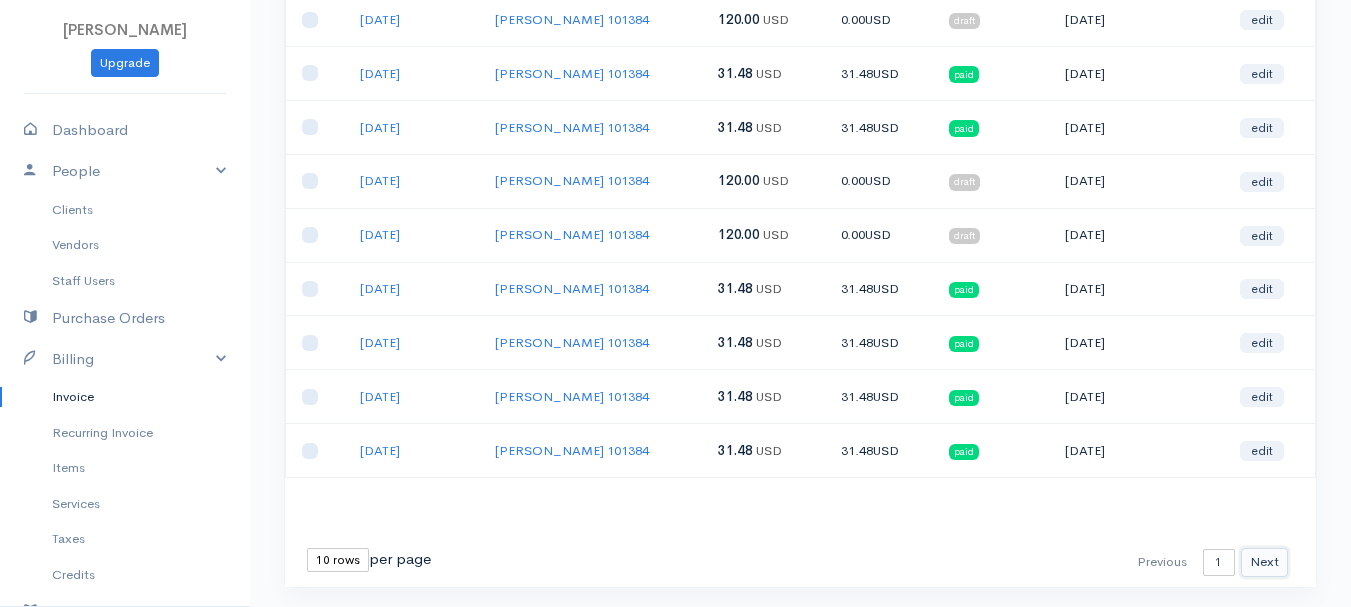 click on "Next" at bounding box center [1264, 562] 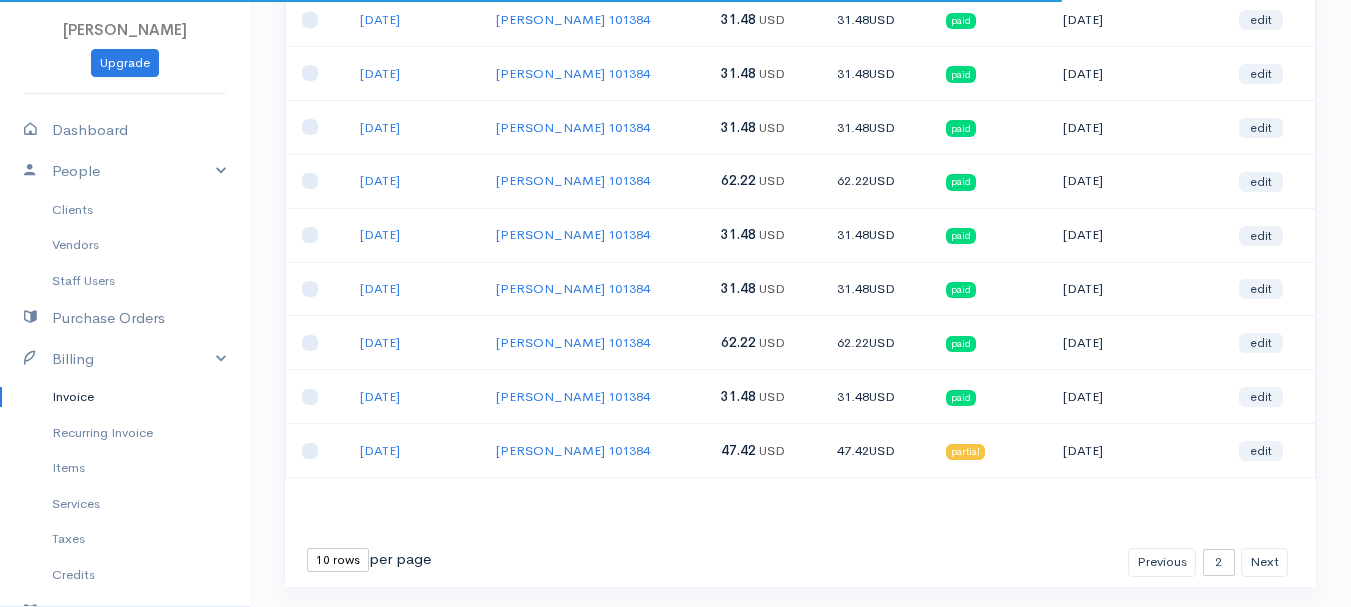 scroll, scrollTop: 0, scrollLeft: 0, axis: both 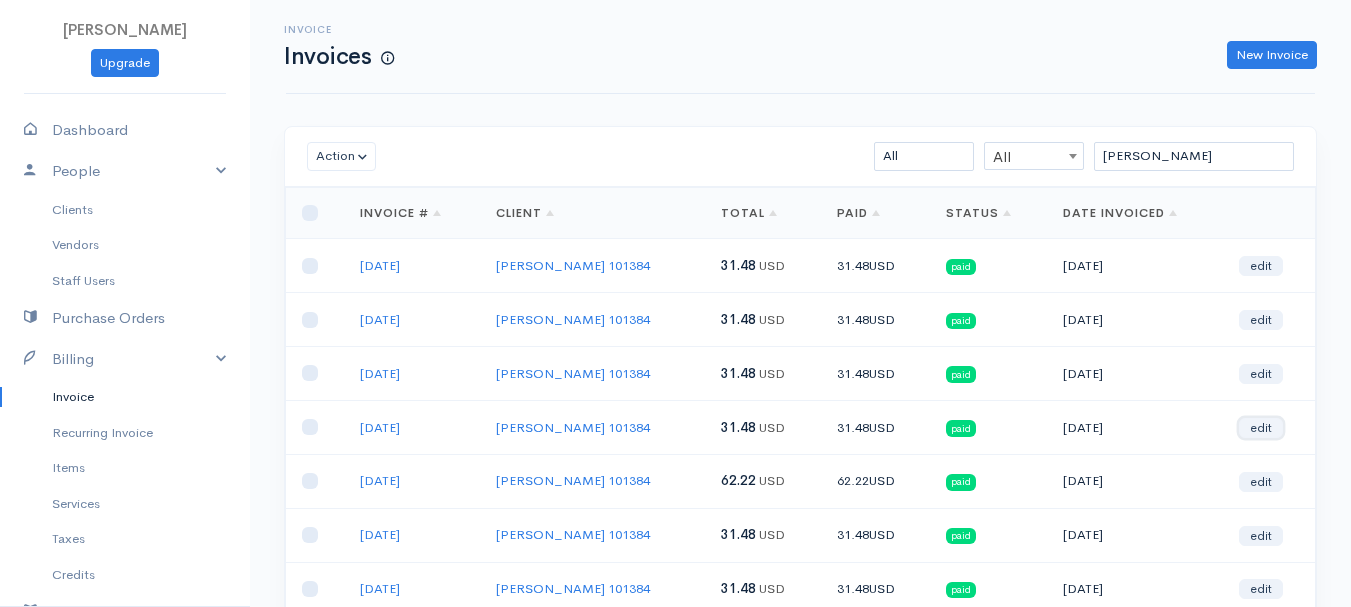 click on "edit" at bounding box center [1261, 428] 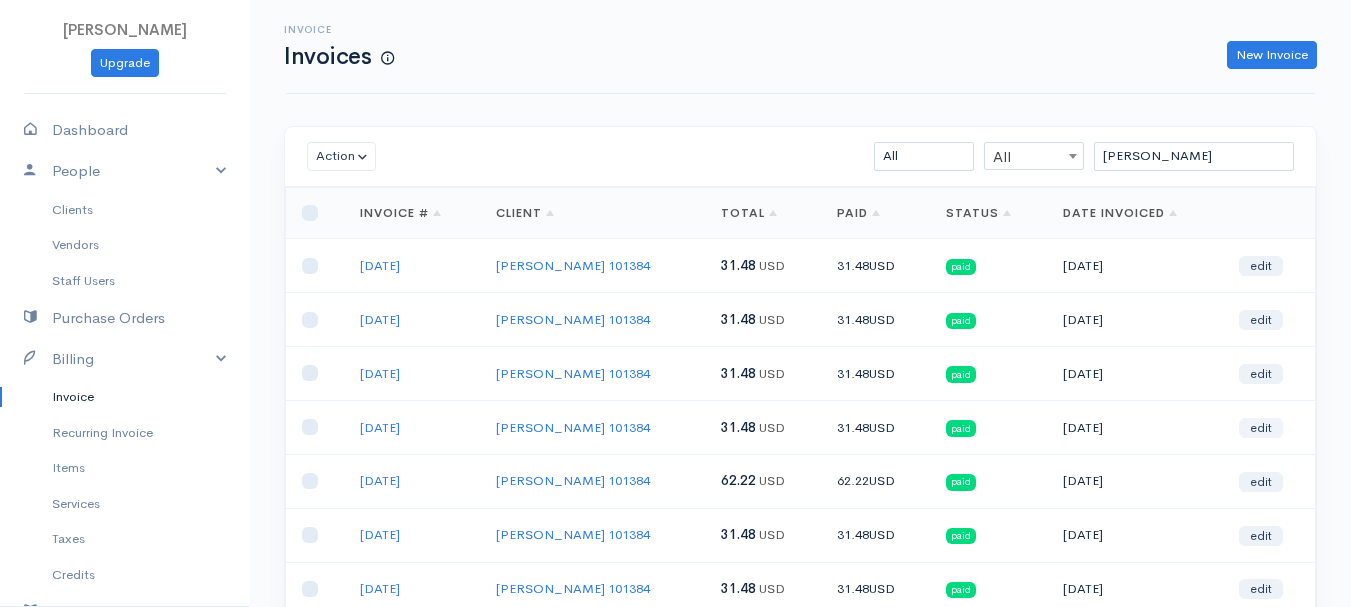 select on "2" 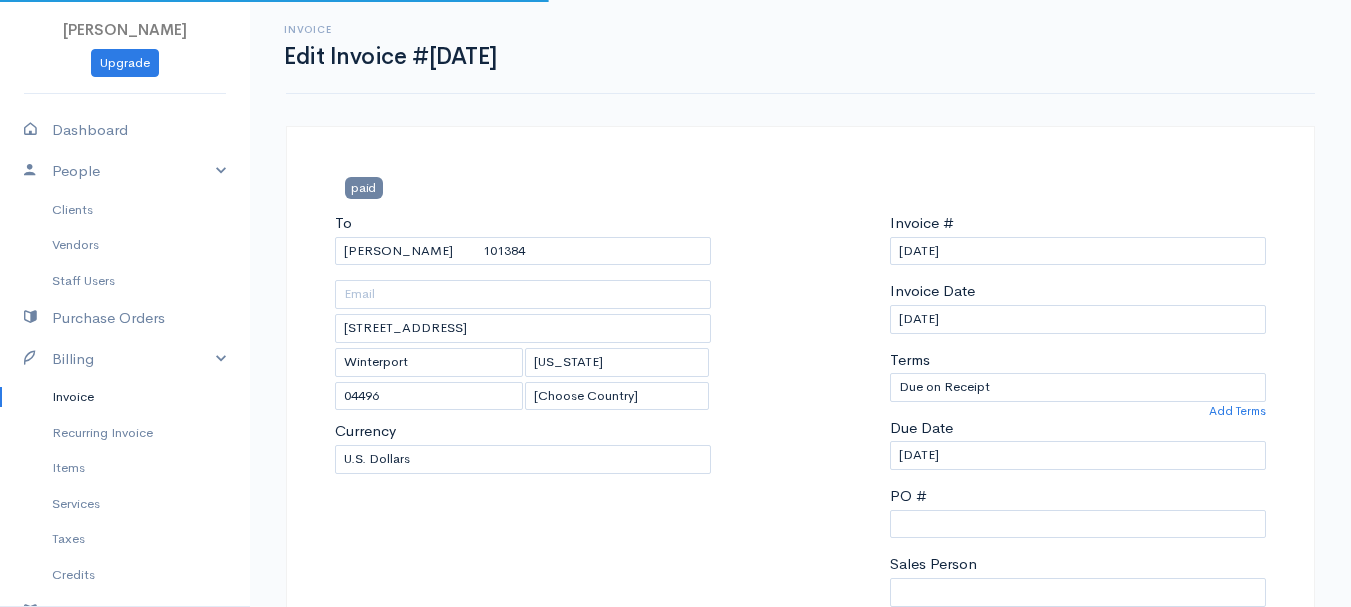 select on "[GEOGRAPHIC_DATA]" 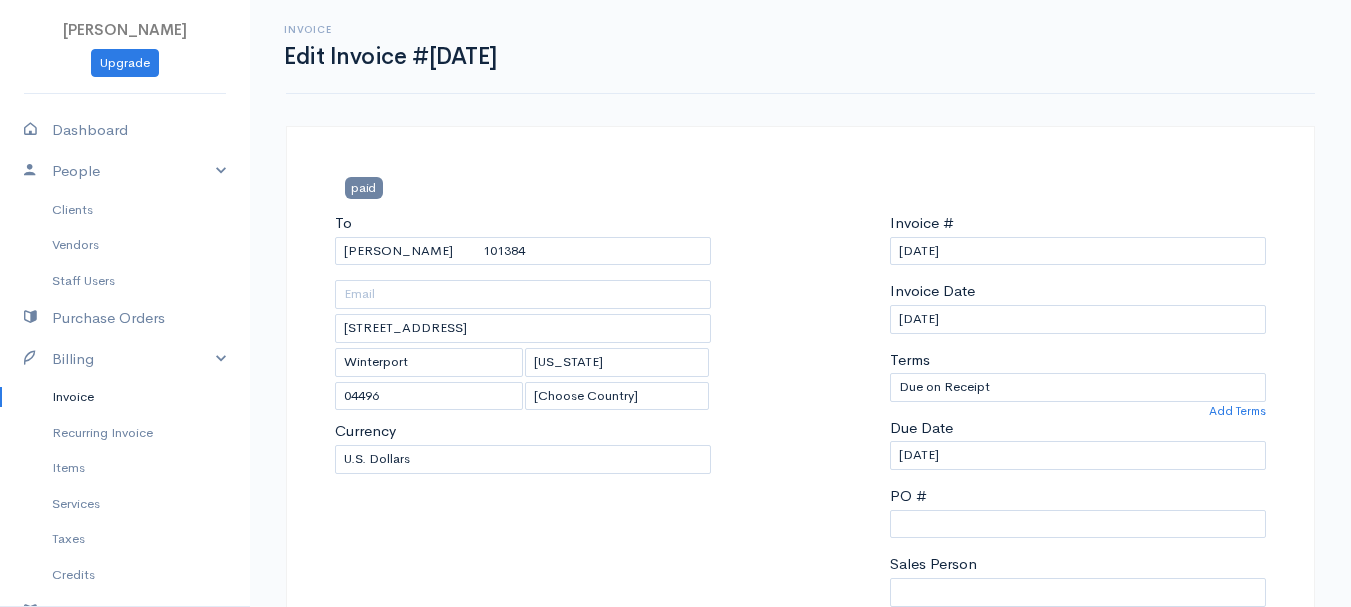scroll, scrollTop: 300, scrollLeft: 0, axis: vertical 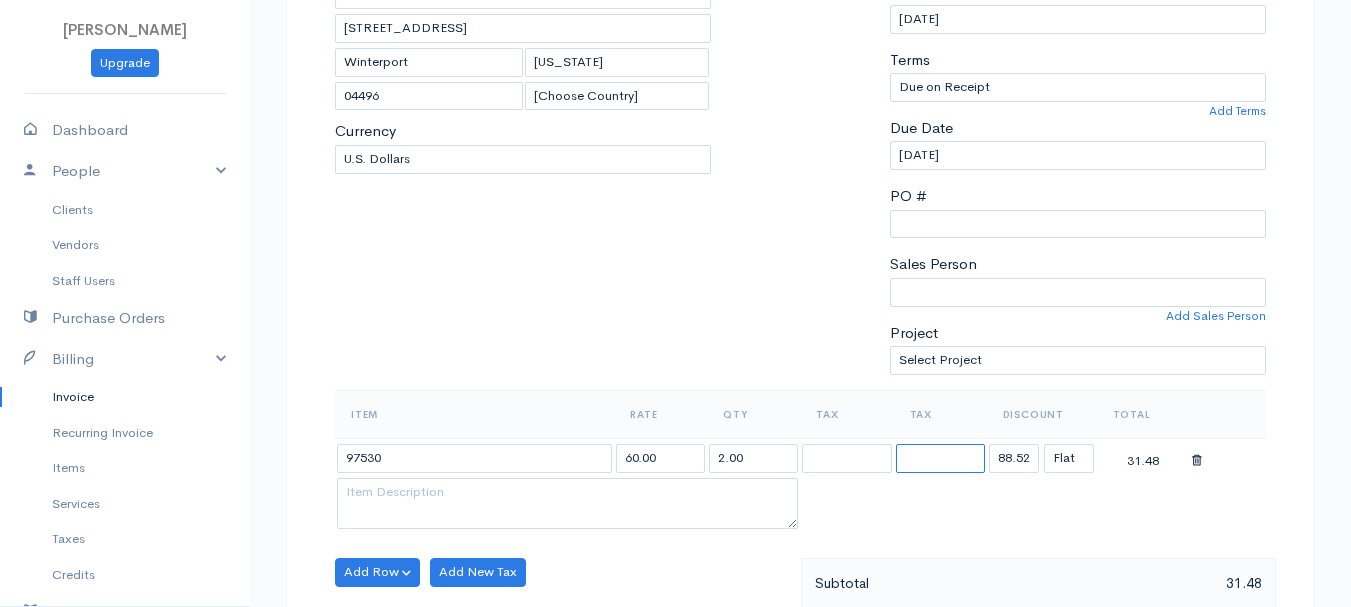 click at bounding box center (940, 458) 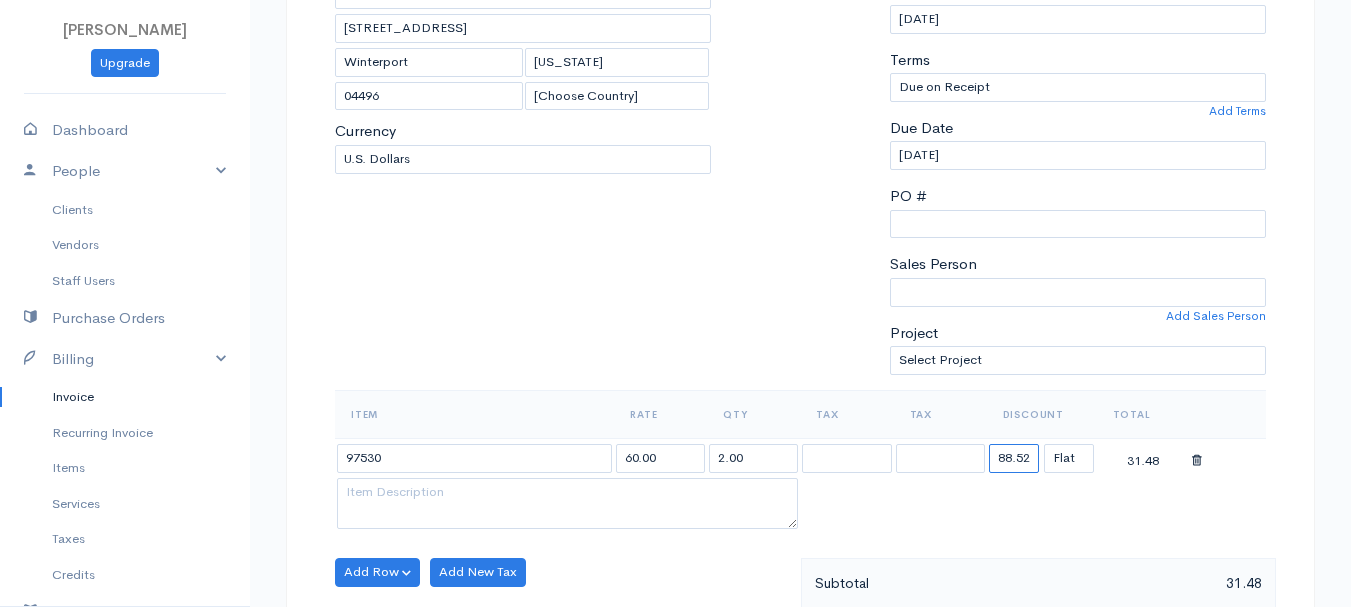 click on "88.52" at bounding box center [1014, 458] 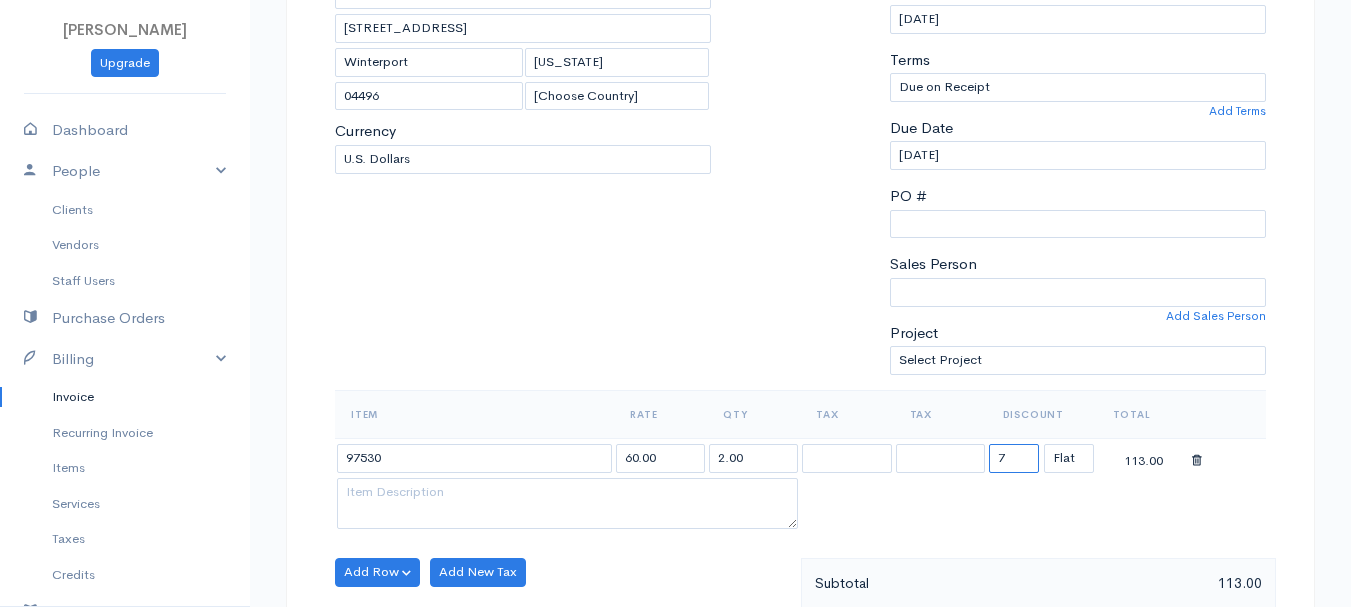 type on "72.58" 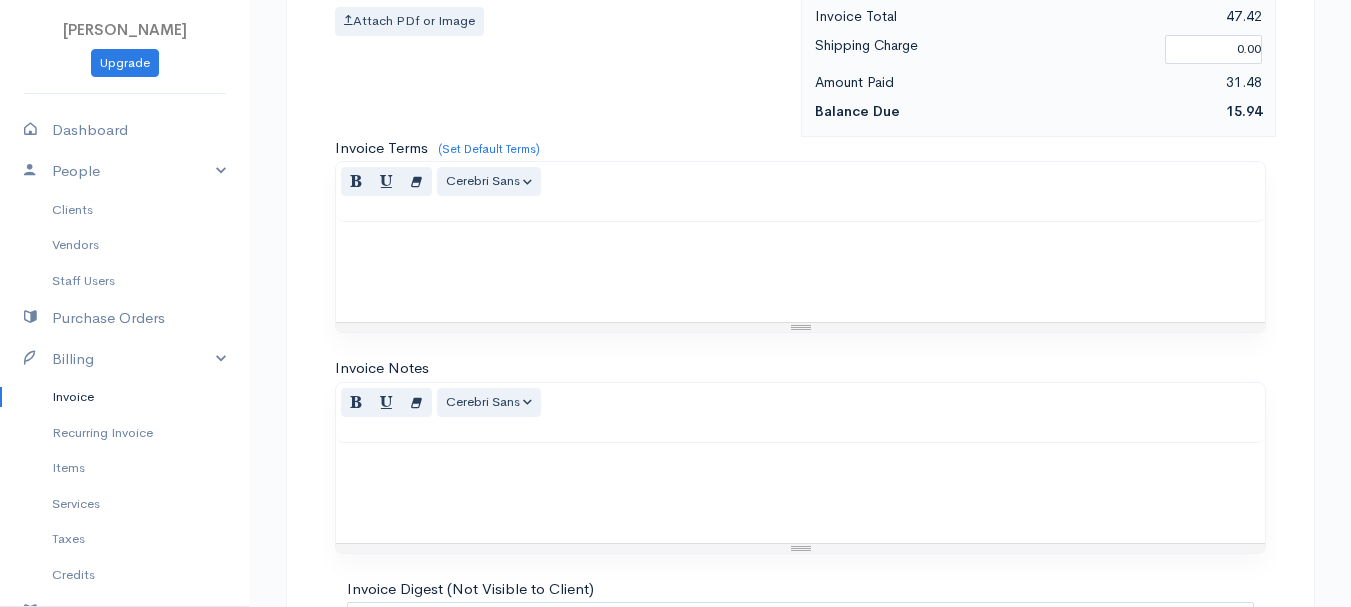 scroll, scrollTop: 1122, scrollLeft: 0, axis: vertical 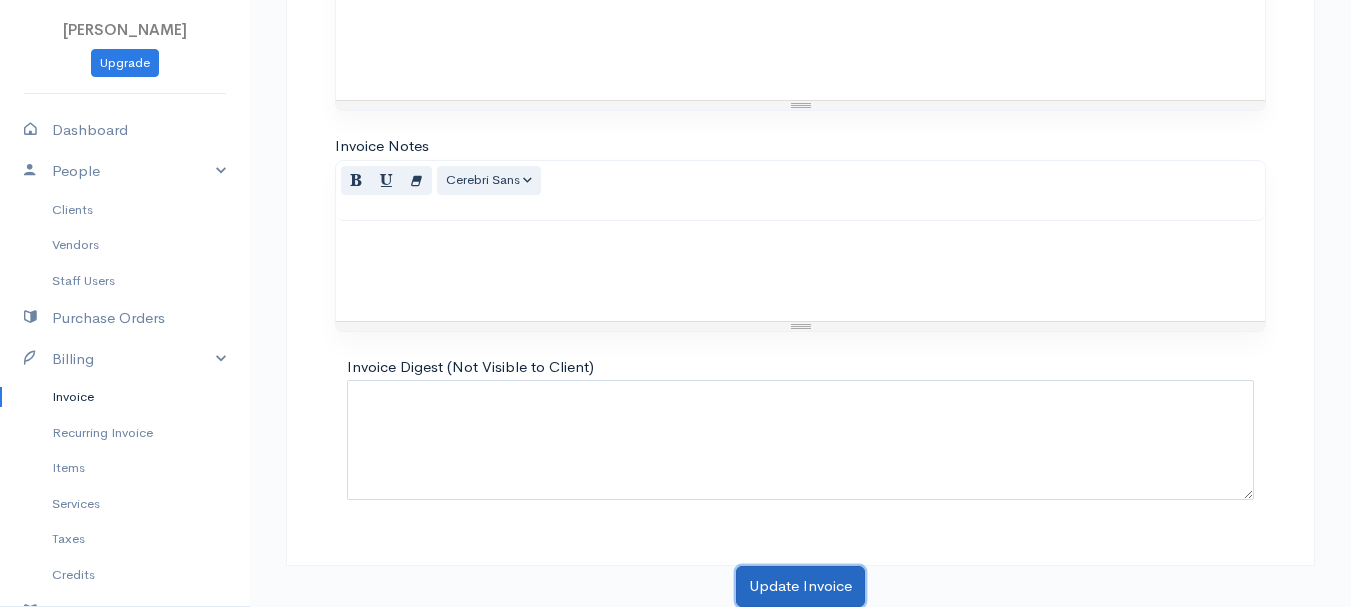 click on "Update Invoice" at bounding box center (800, 586) 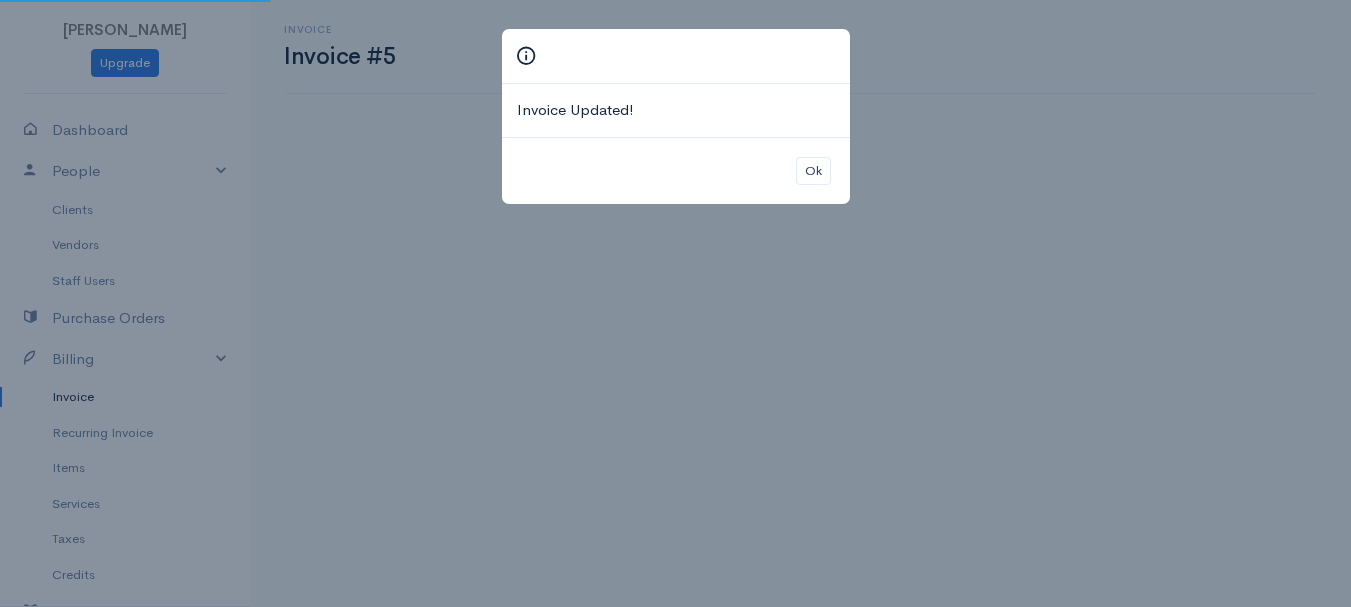 scroll, scrollTop: 0, scrollLeft: 0, axis: both 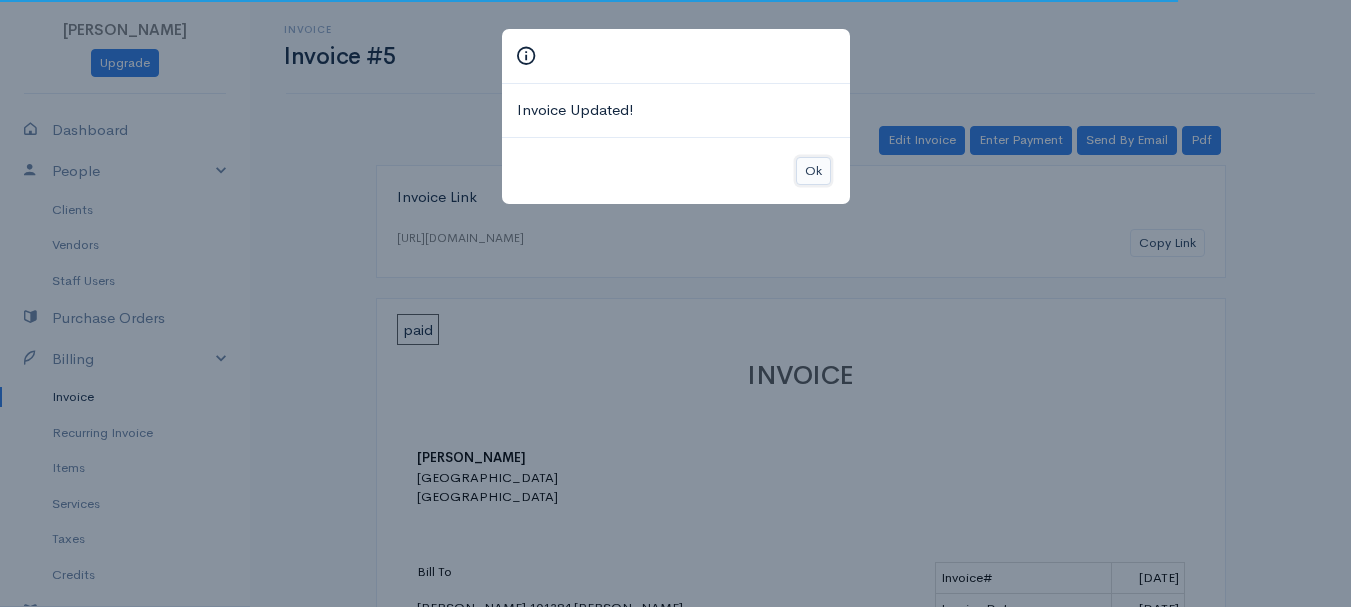 click on "Ok" at bounding box center [813, 171] 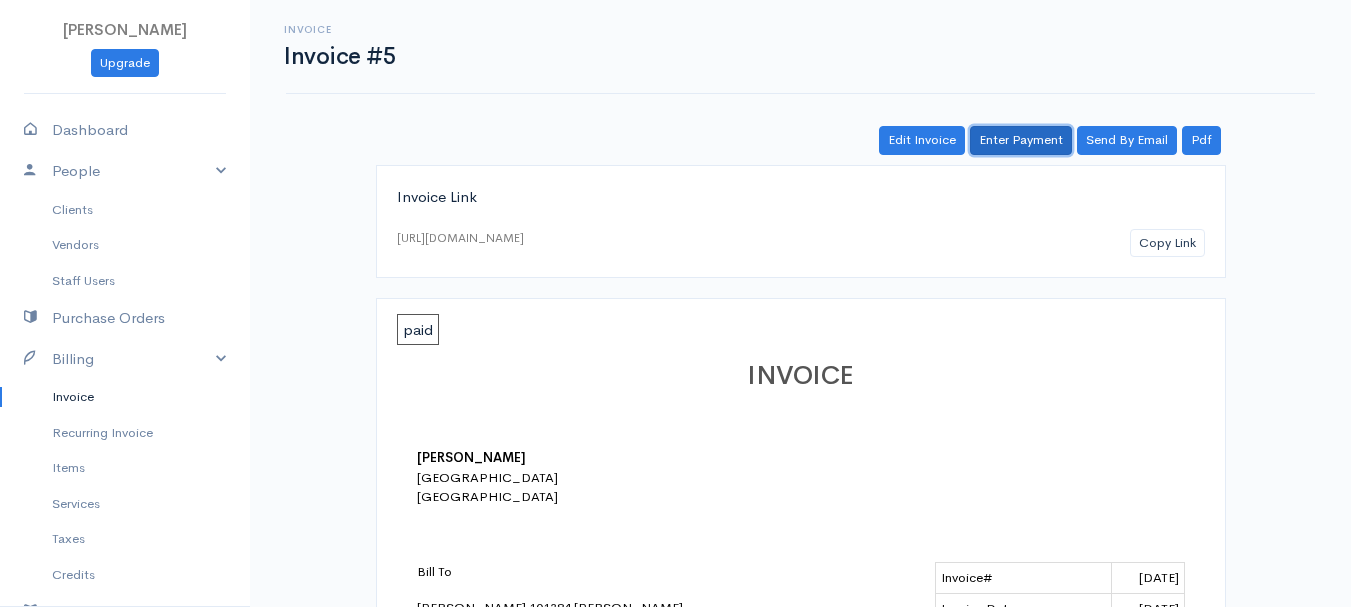 click on "Enter Payment" at bounding box center (1021, 140) 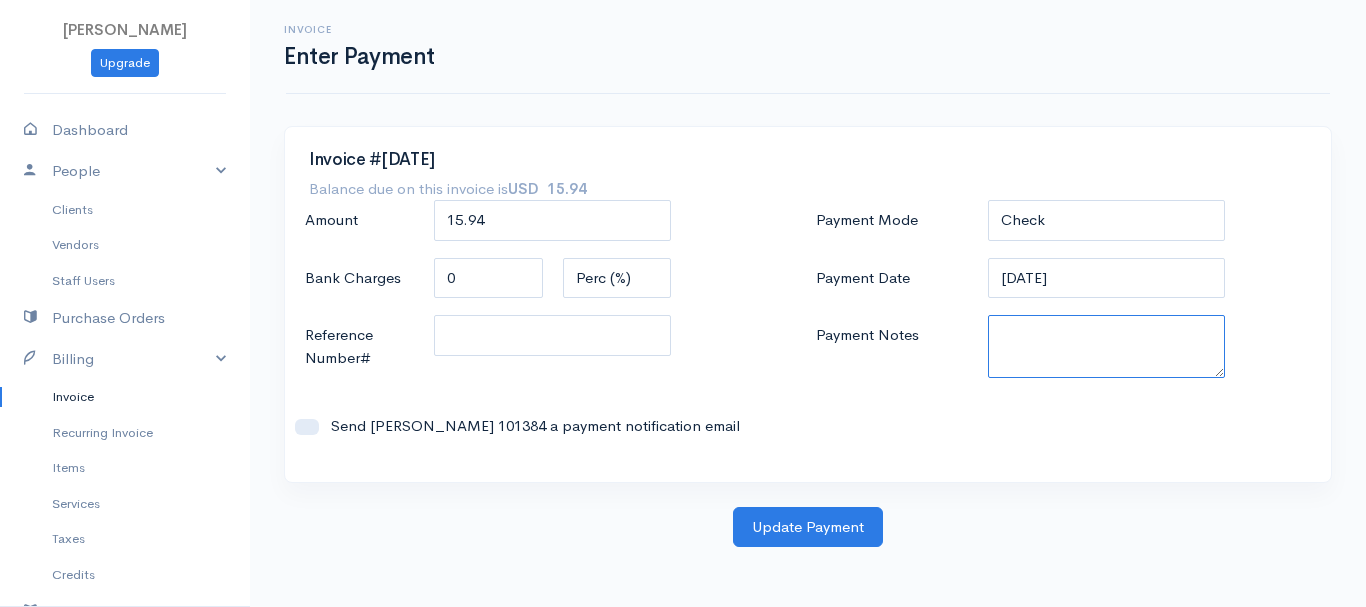paste on "7020003572" 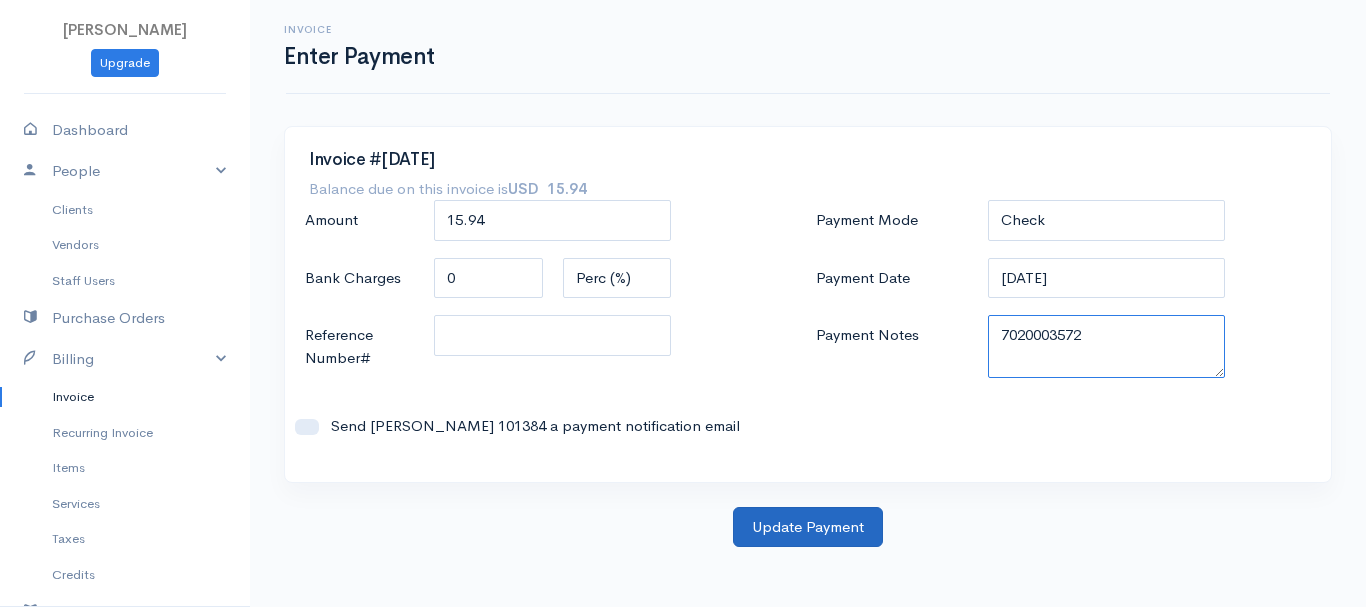 type on "7020003572" 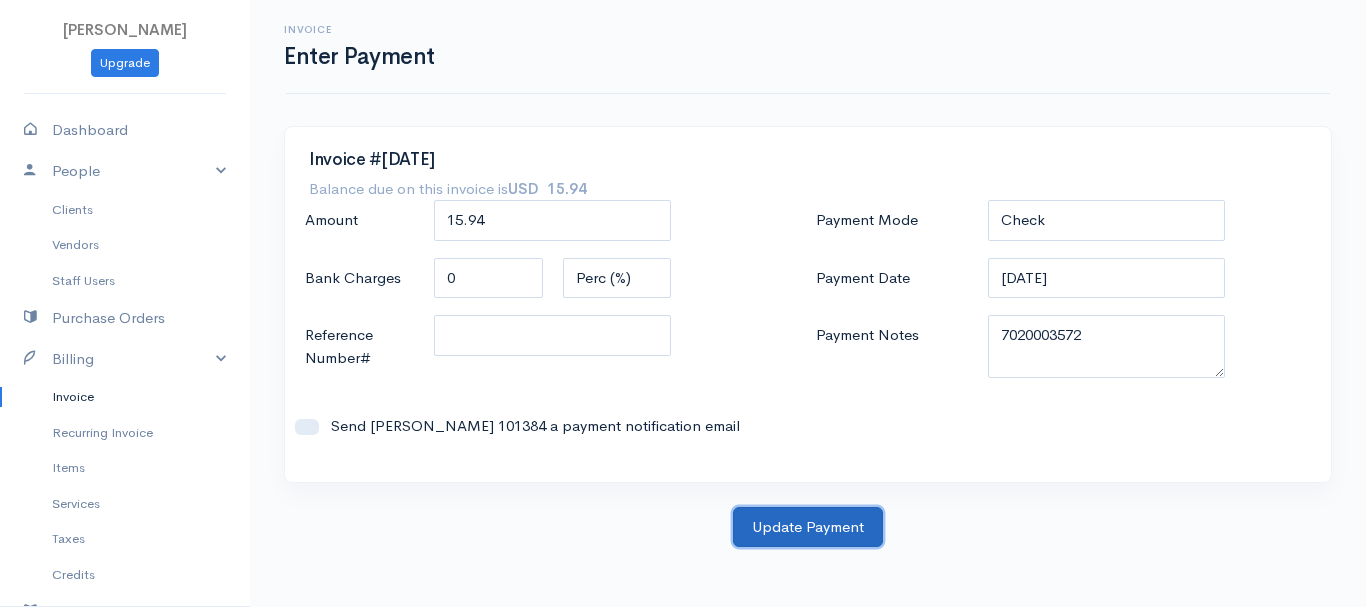 click on "Update Payment" at bounding box center [808, 527] 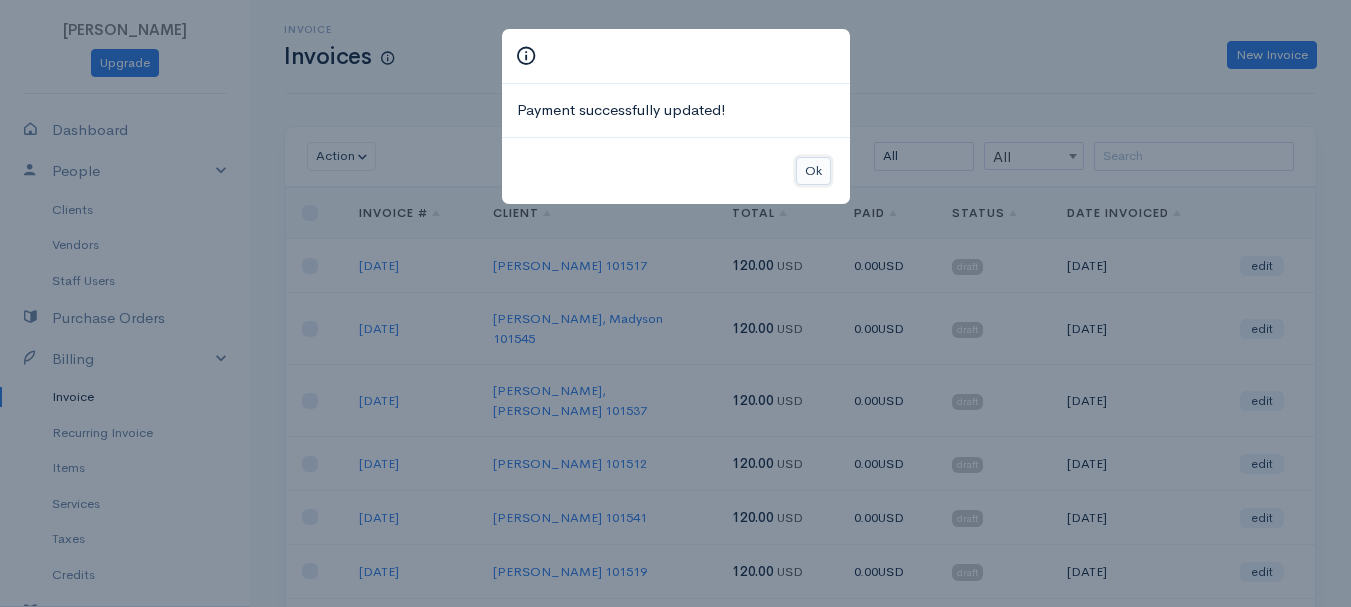 click on "Ok" at bounding box center [813, 171] 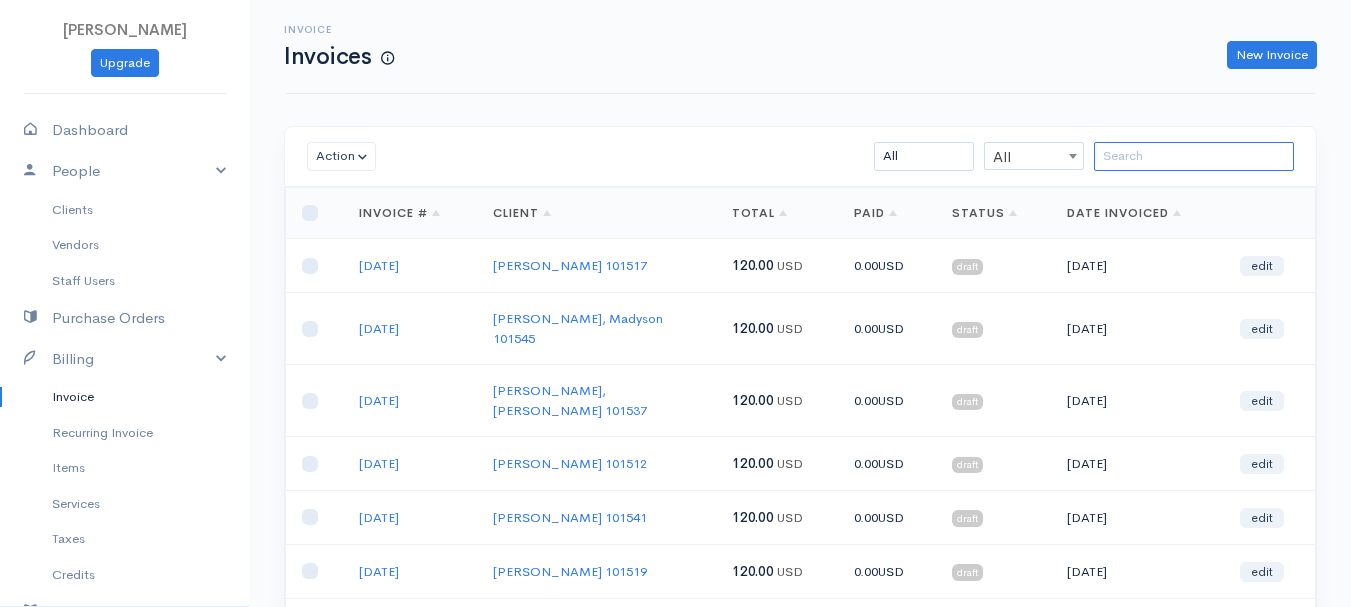 click at bounding box center [1194, 156] 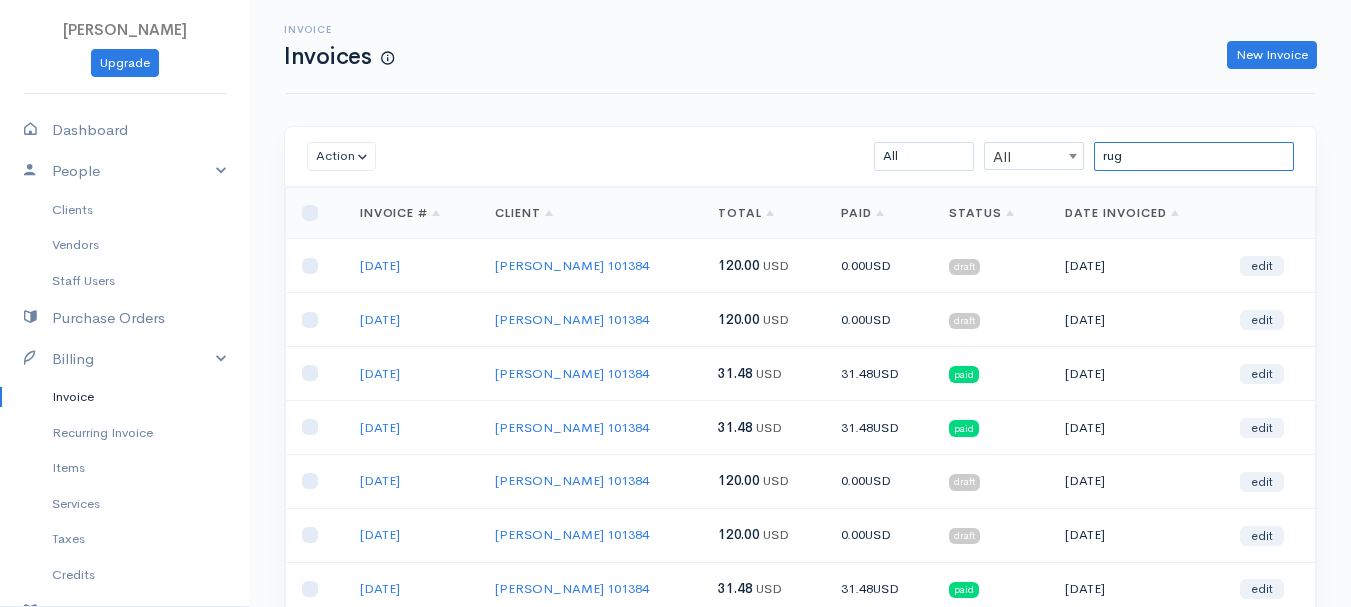 scroll, scrollTop: 355, scrollLeft: 0, axis: vertical 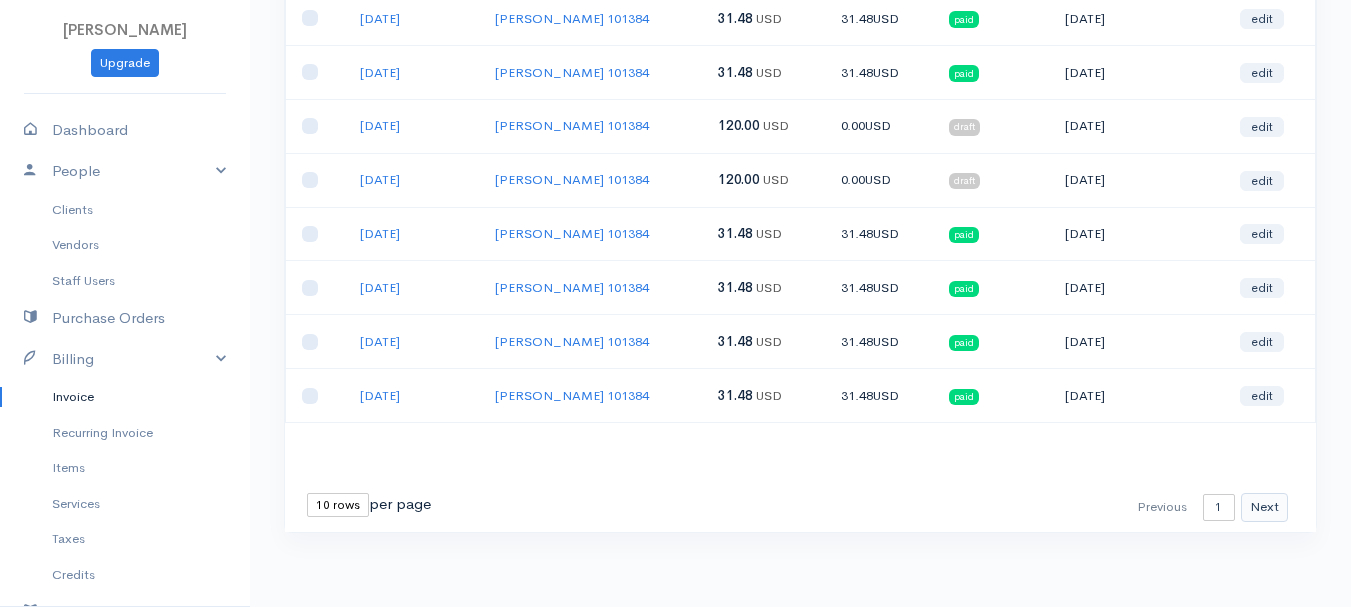 type on "rug" 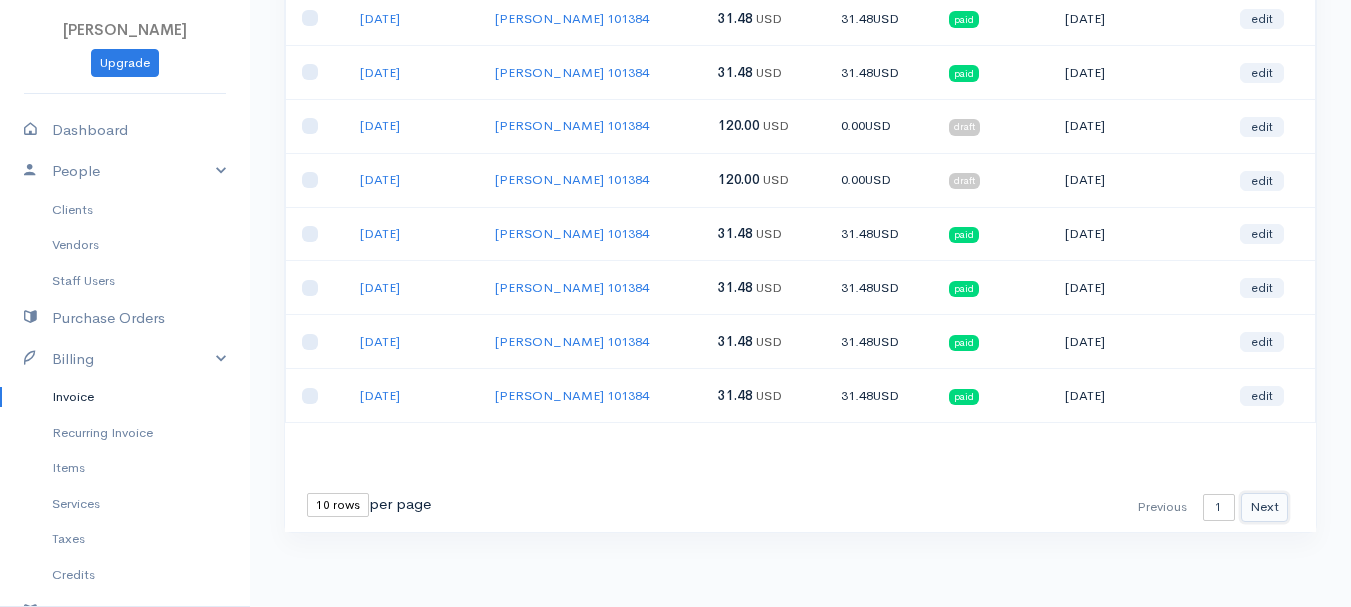 click on "Next" at bounding box center [1264, 507] 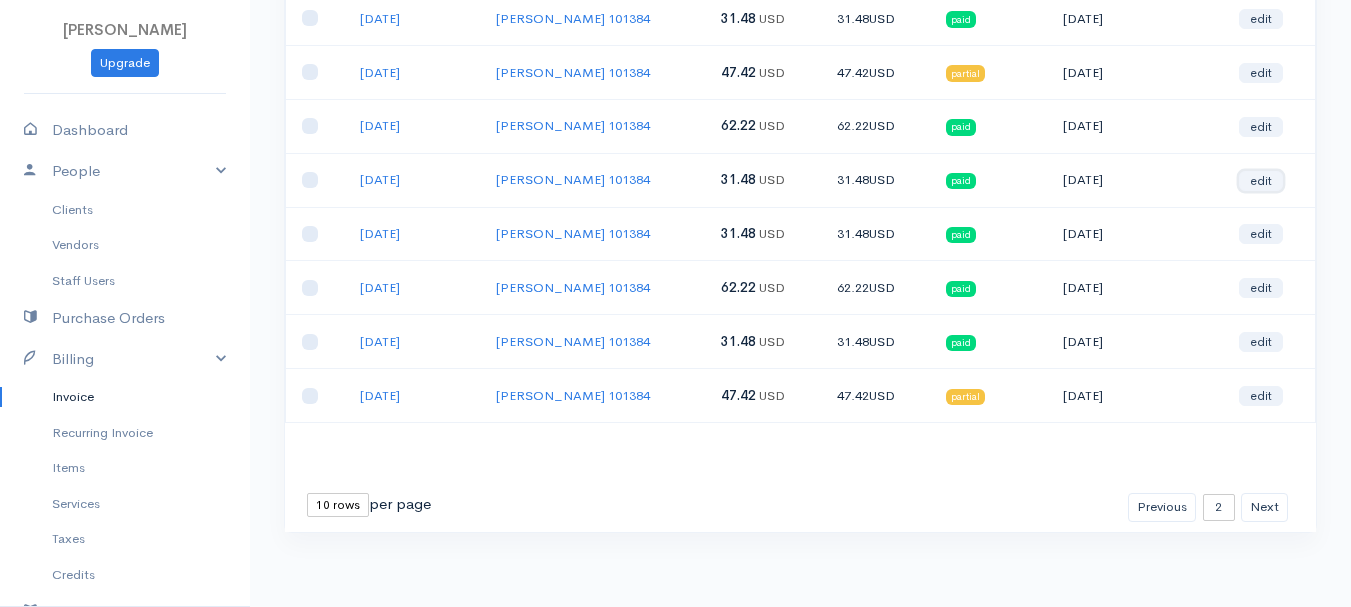 click on "edit" at bounding box center (1261, 181) 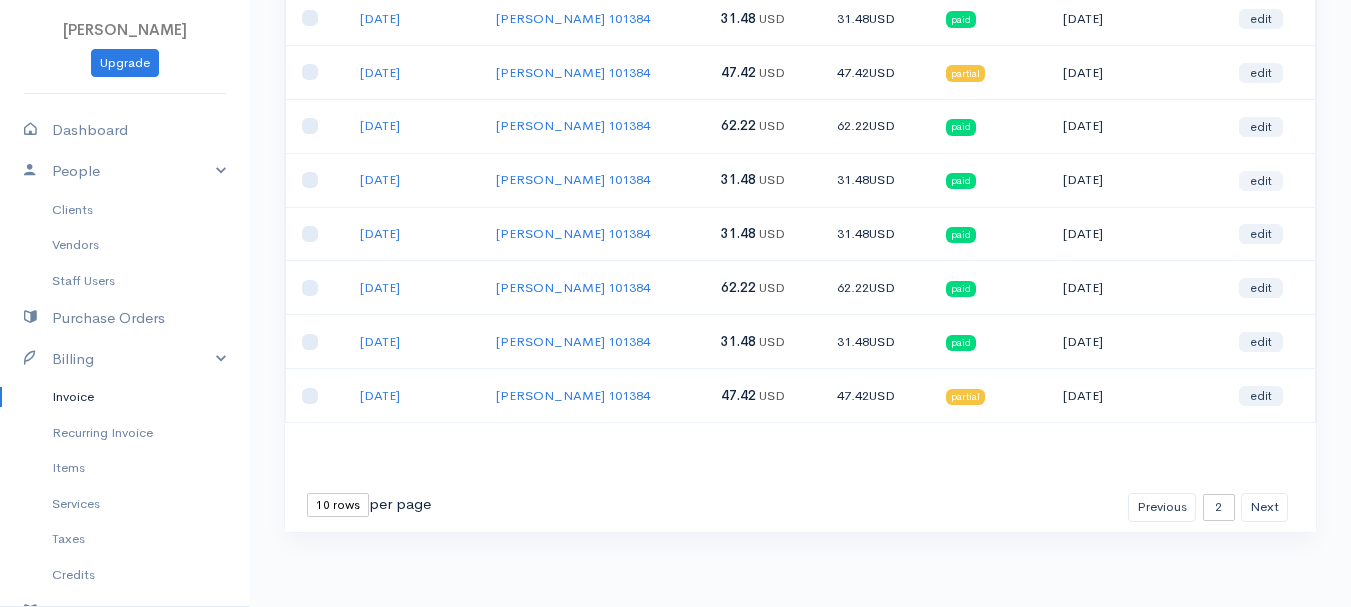 scroll, scrollTop: 0, scrollLeft: 0, axis: both 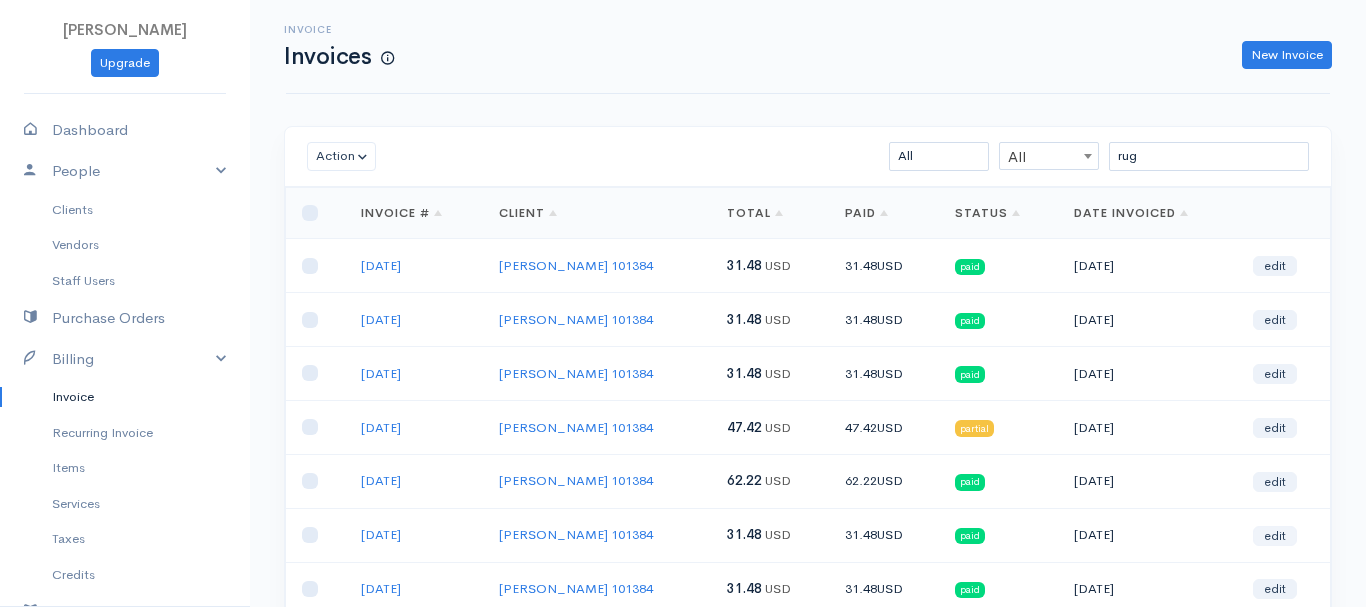 select on "2" 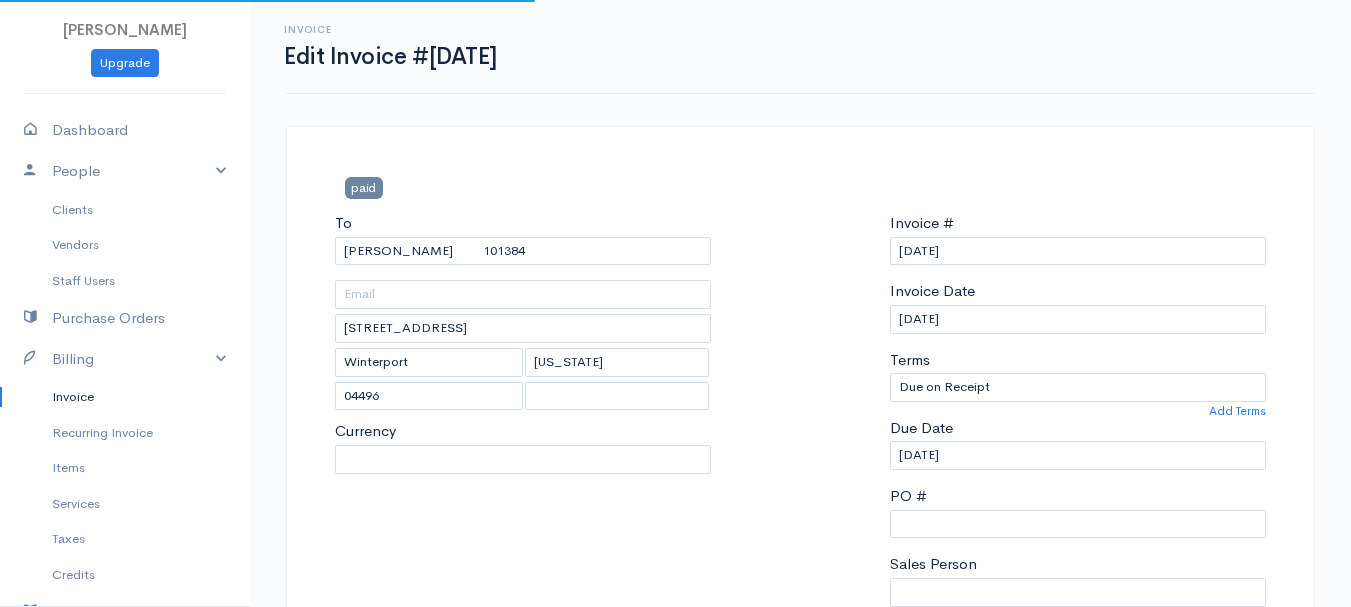 select on "[GEOGRAPHIC_DATA]" 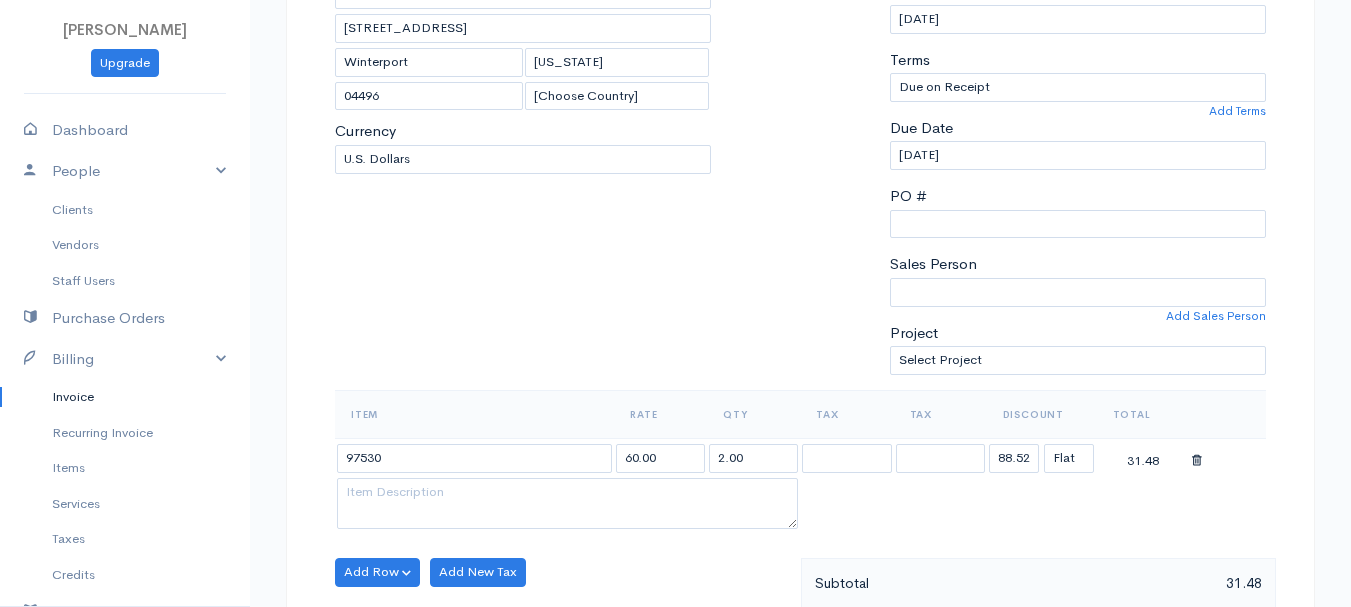 scroll, scrollTop: 500, scrollLeft: 0, axis: vertical 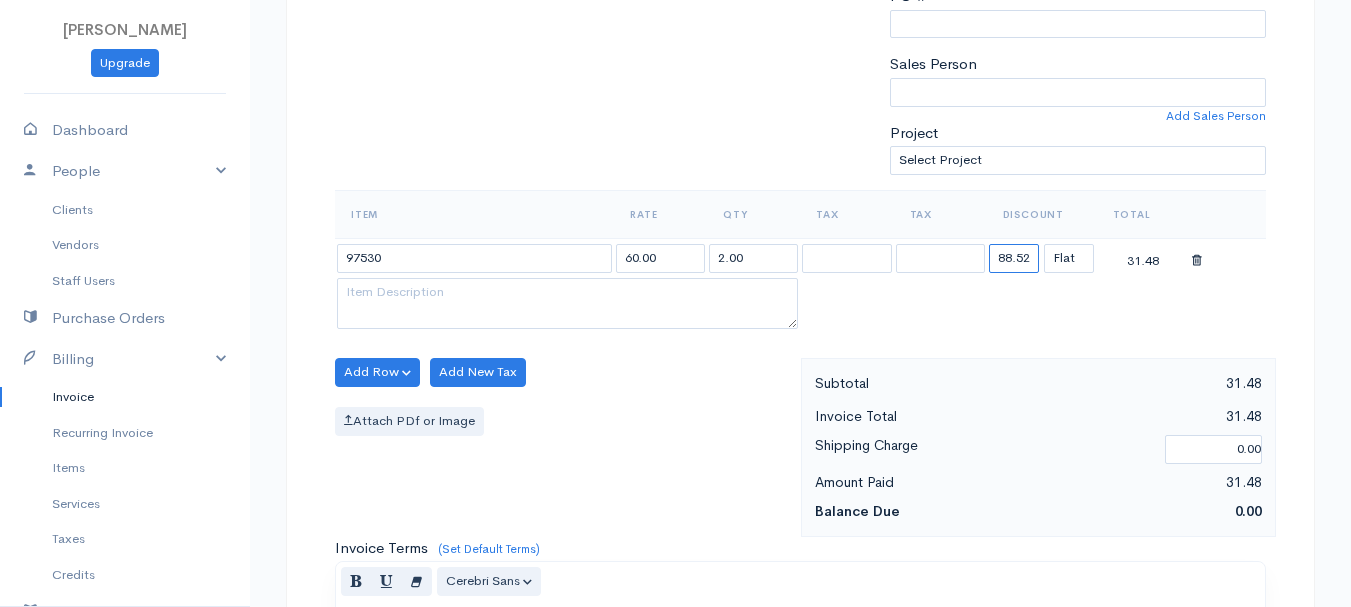click on "88.52" at bounding box center [1014, 258] 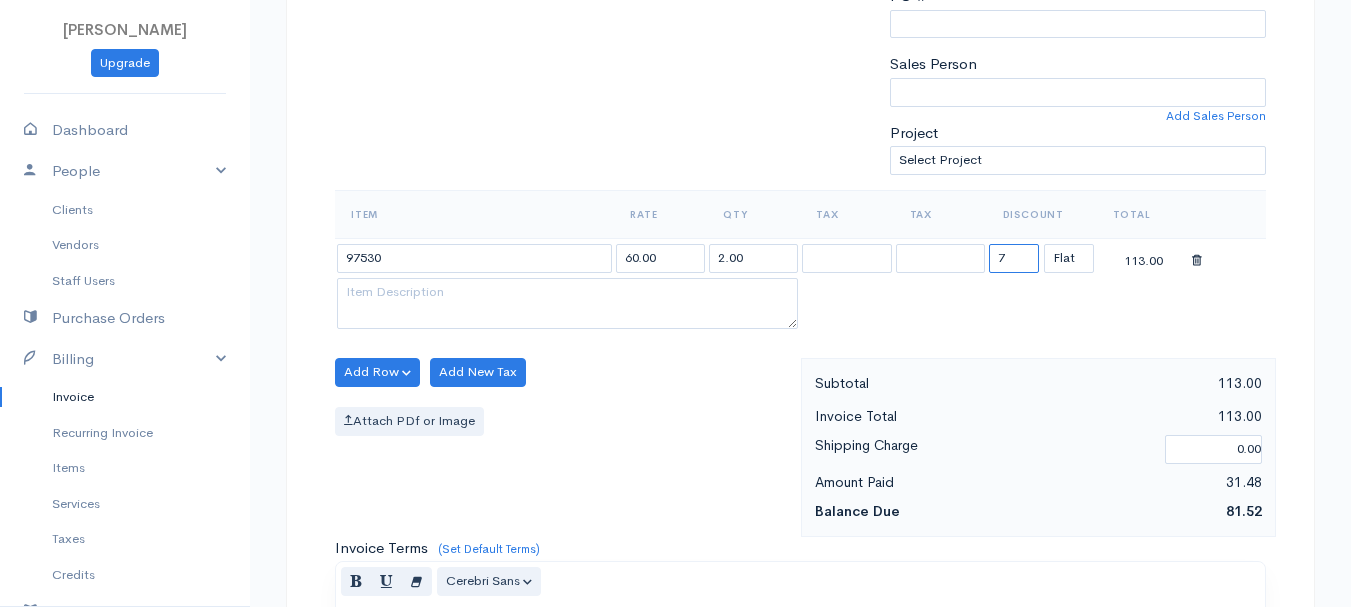 type on "72.58" 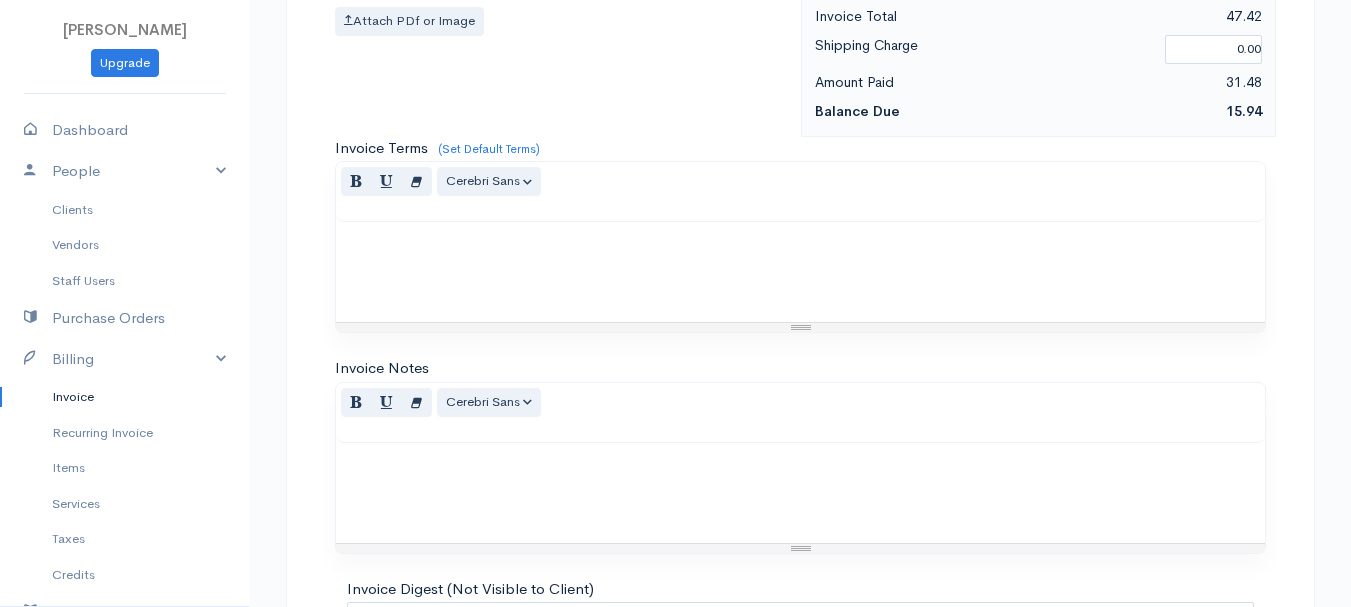 scroll, scrollTop: 1122, scrollLeft: 0, axis: vertical 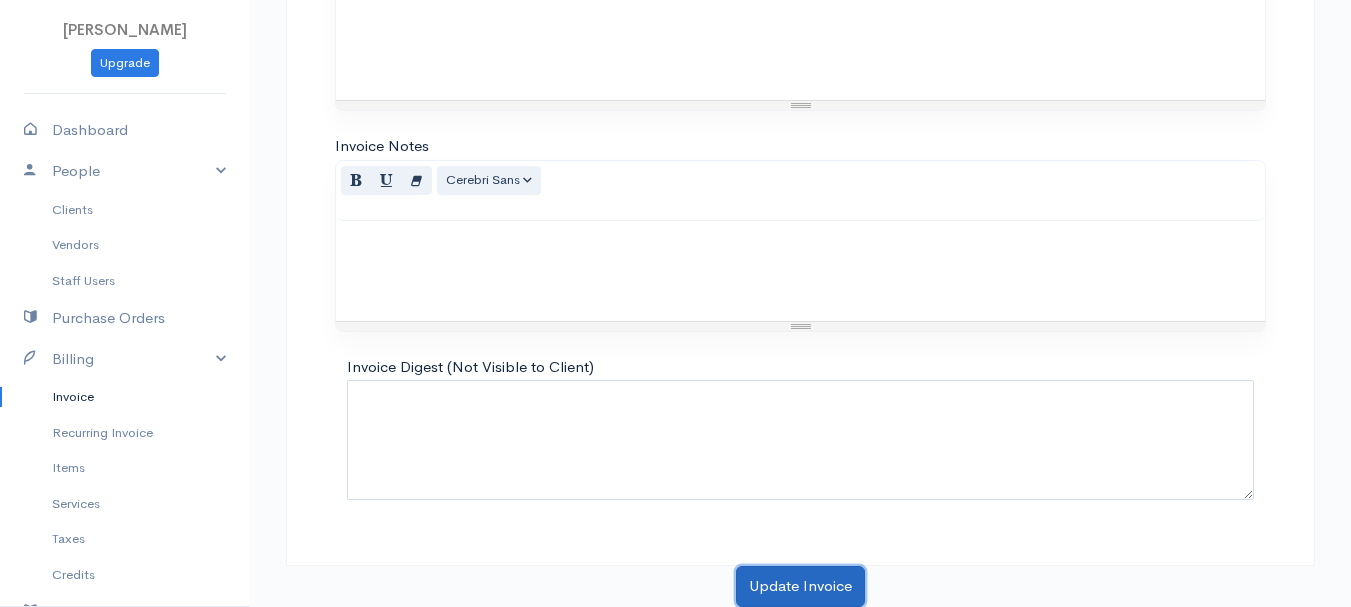 click on "Update Invoice" at bounding box center [800, 586] 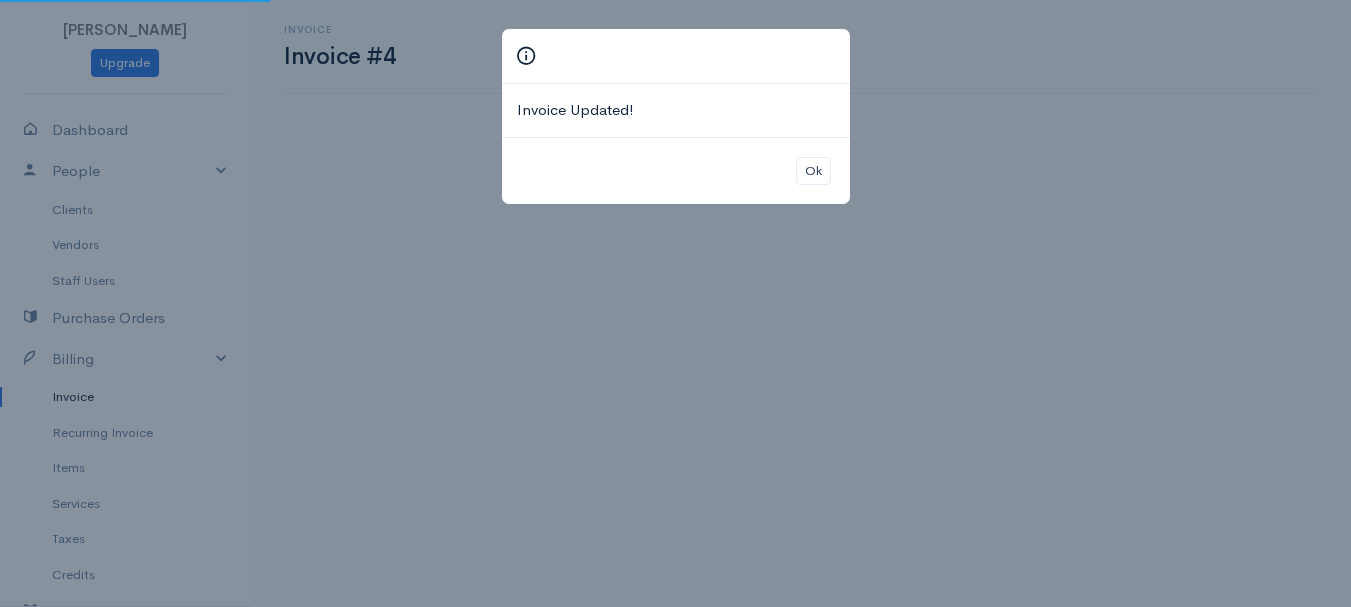 scroll, scrollTop: 0, scrollLeft: 0, axis: both 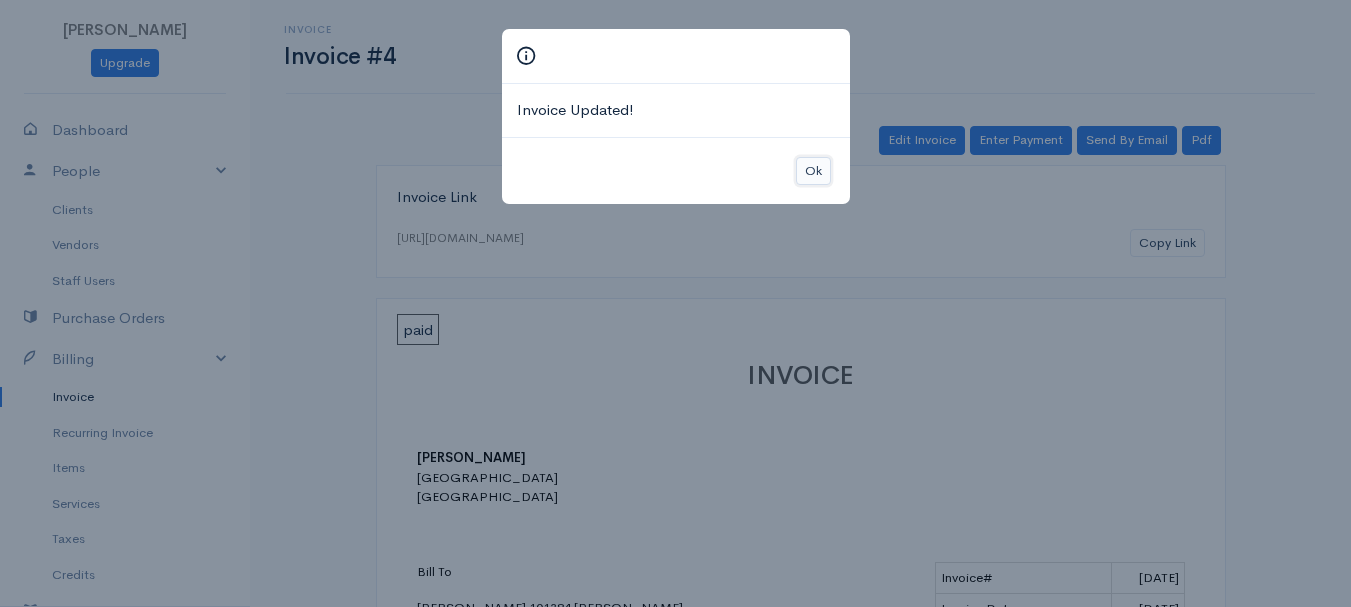 click on "Ok" at bounding box center (813, 171) 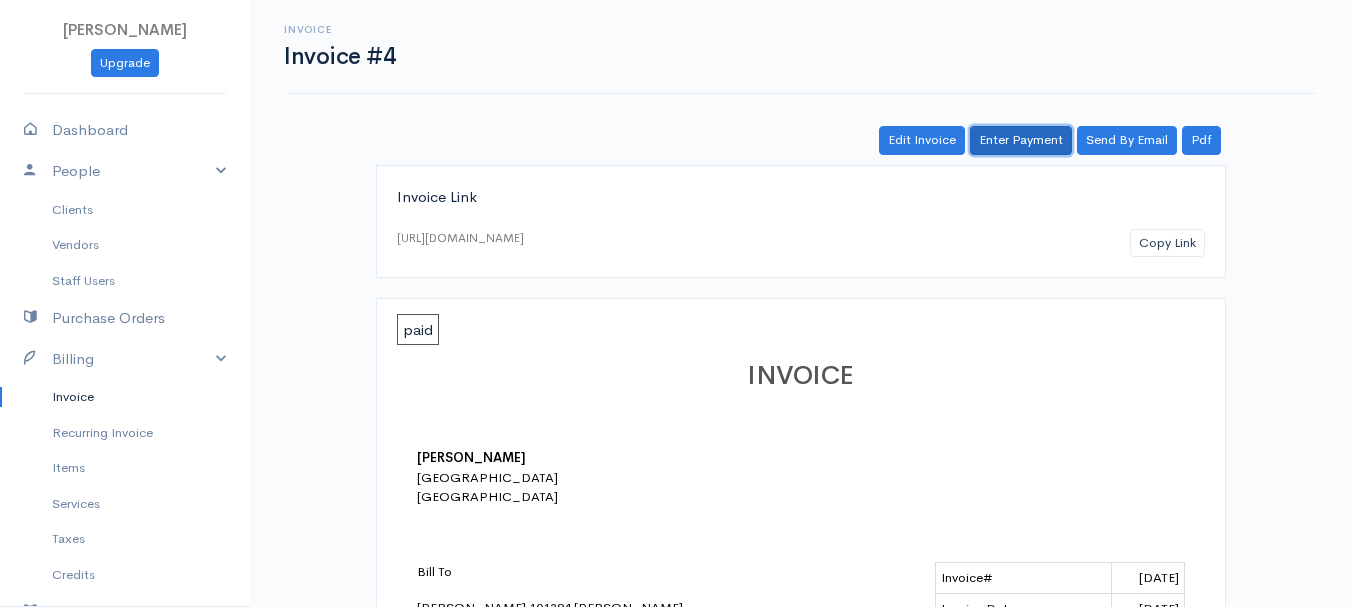 click on "Enter Payment" at bounding box center [1021, 140] 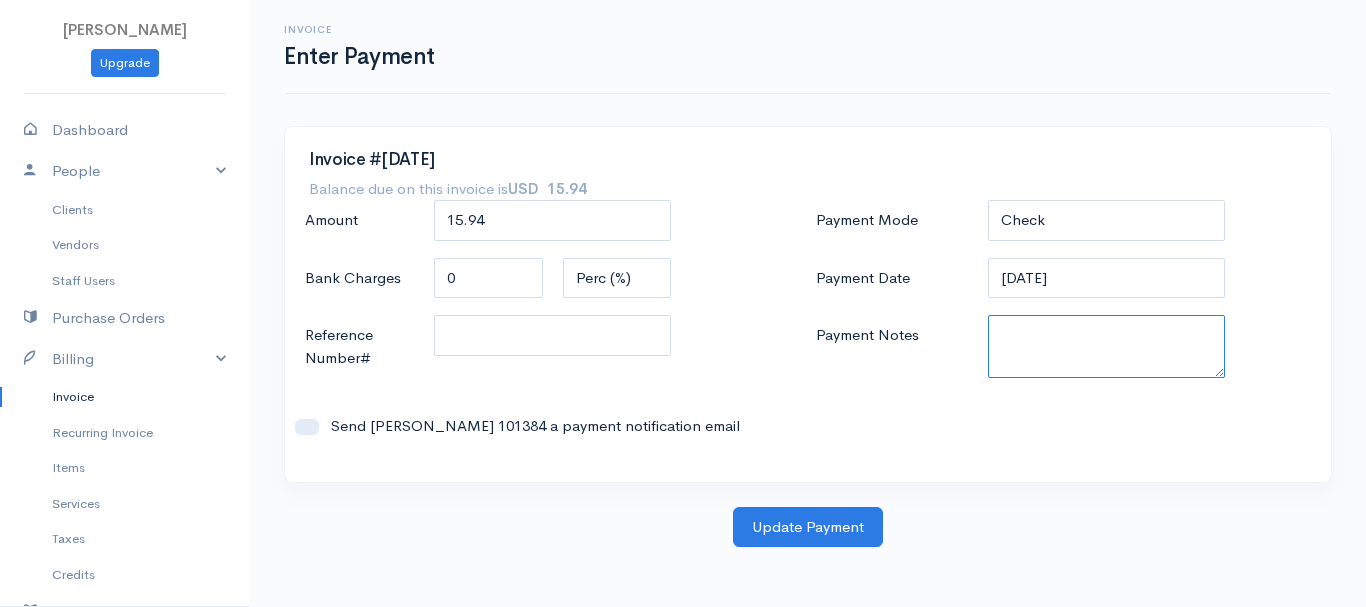 paste on "7020003572" 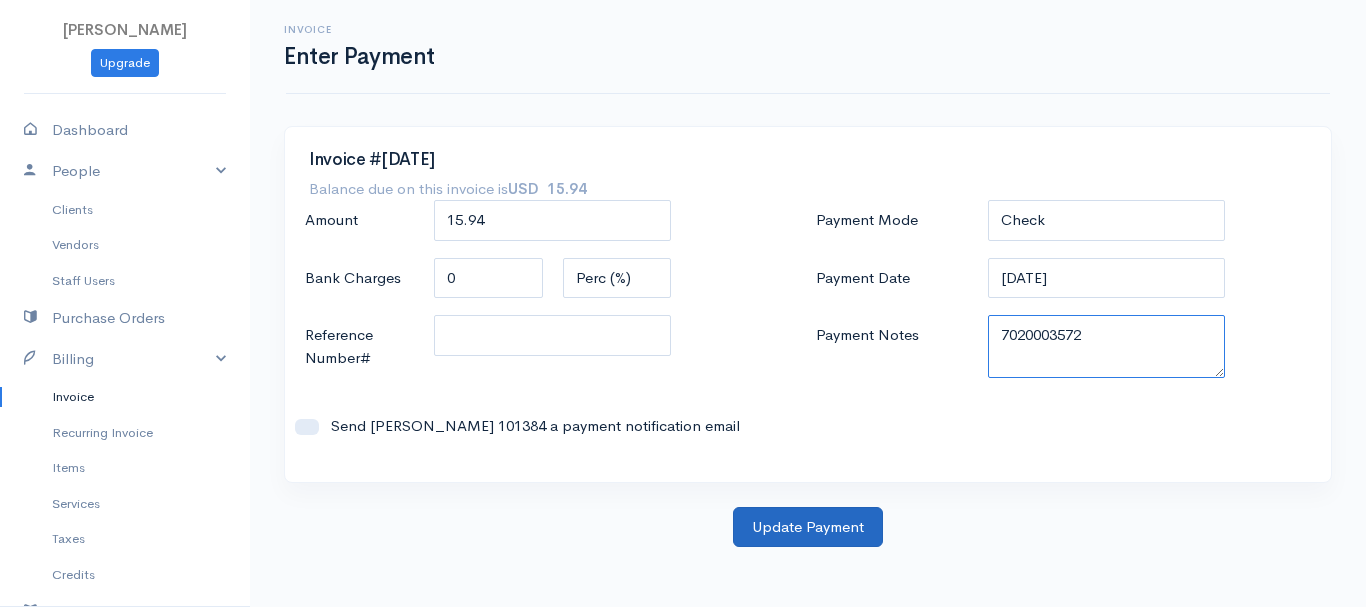 type on "7020003572" 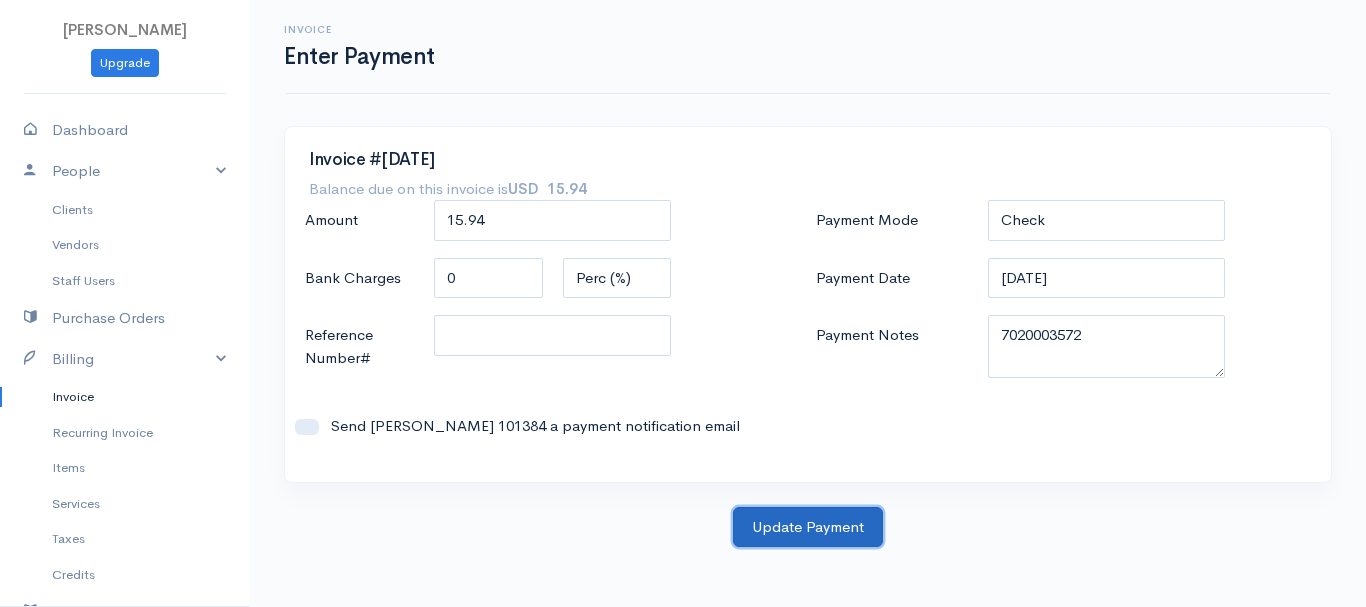 click on "Update Payment" at bounding box center [808, 527] 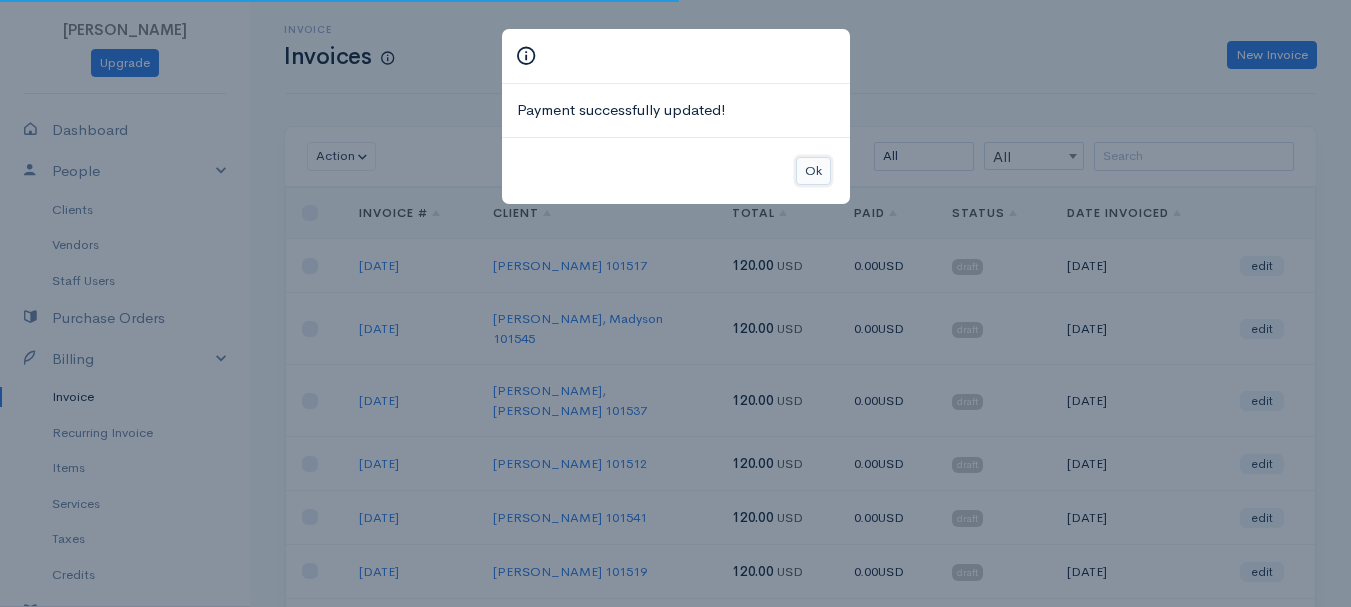 click on "Ok" at bounding box center [813, 171] 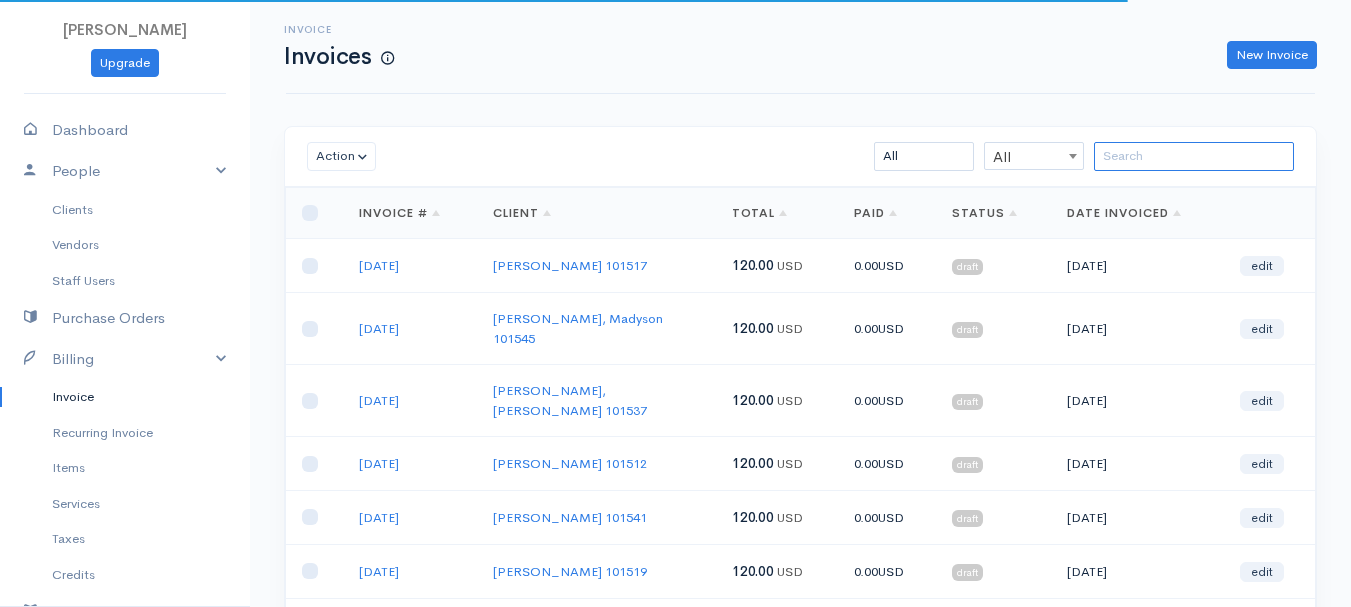 click at bounding box center (1194, 156) 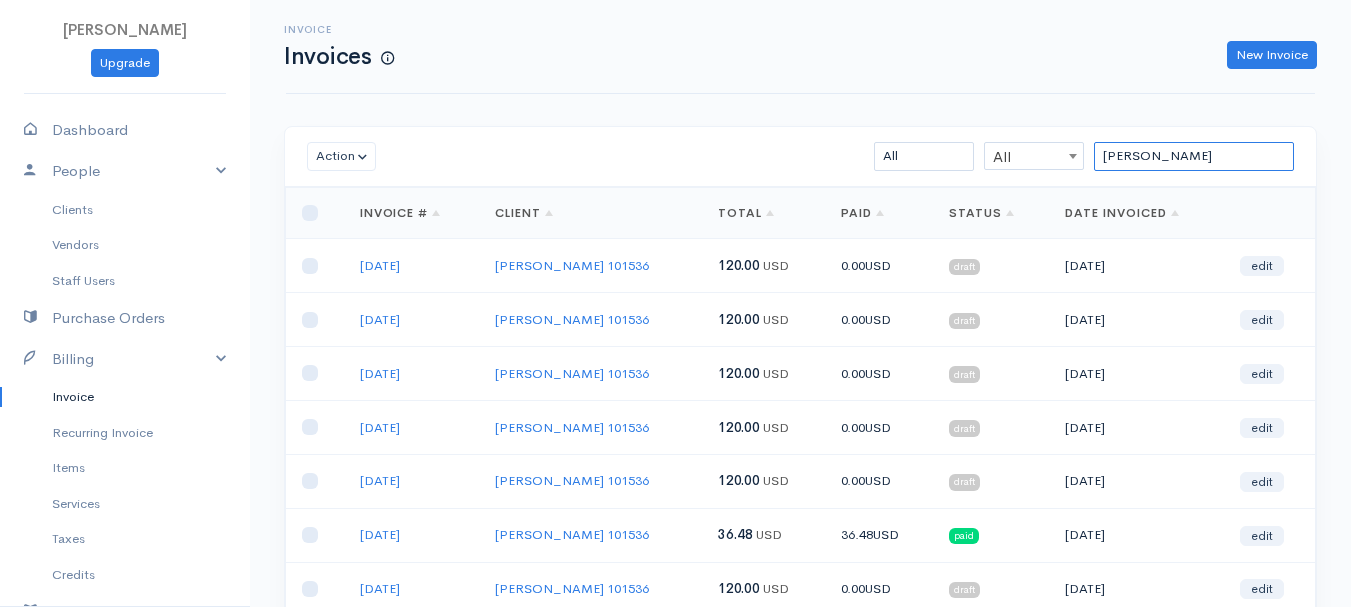scroll, scrollTop: 355, scrollLeft: 0, axis: vertical 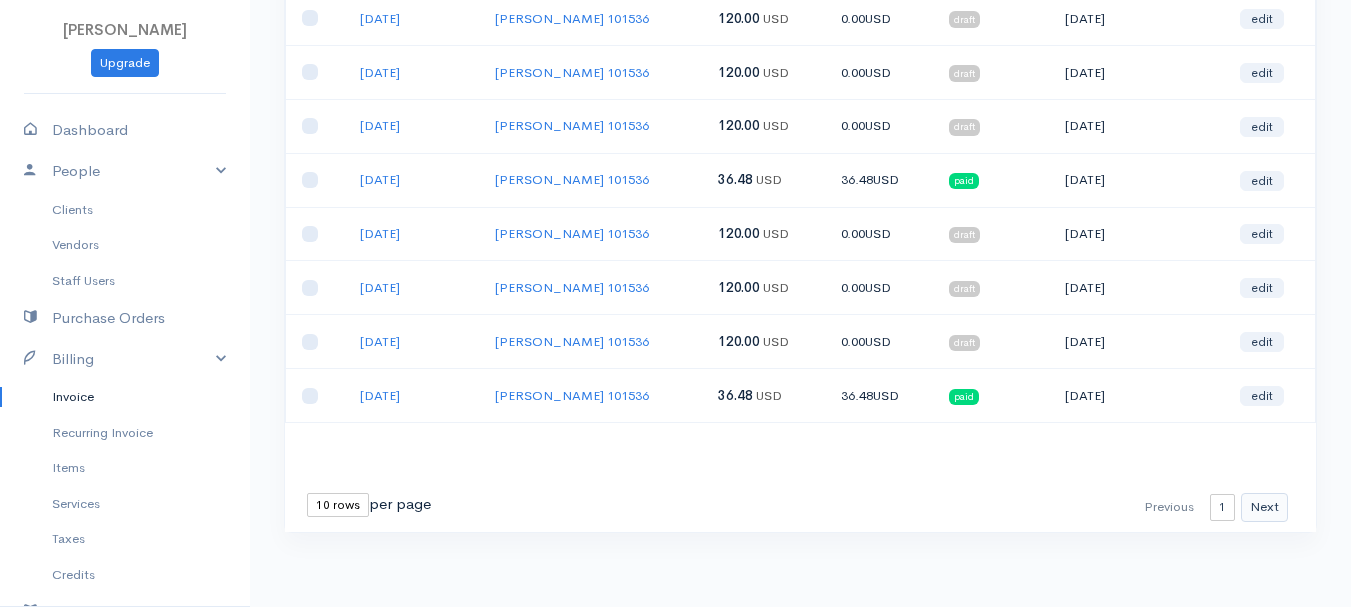 type on "[PERSON_NAME]" 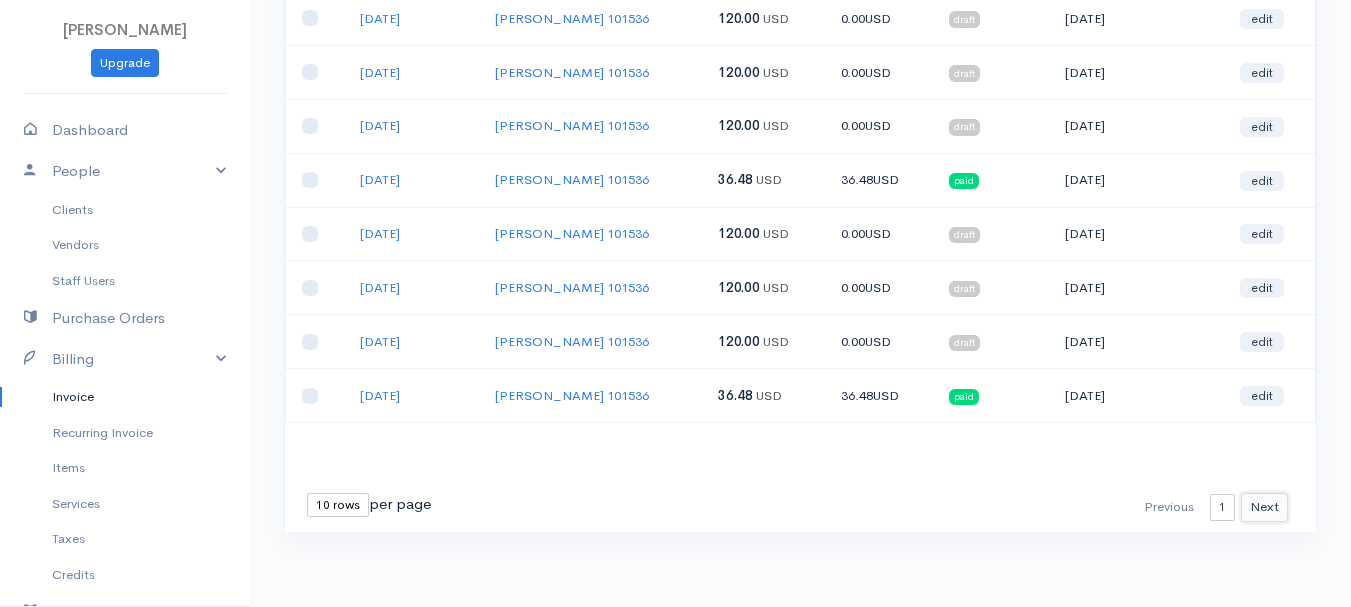 click on "Next" at bounding box center [1264, 507] 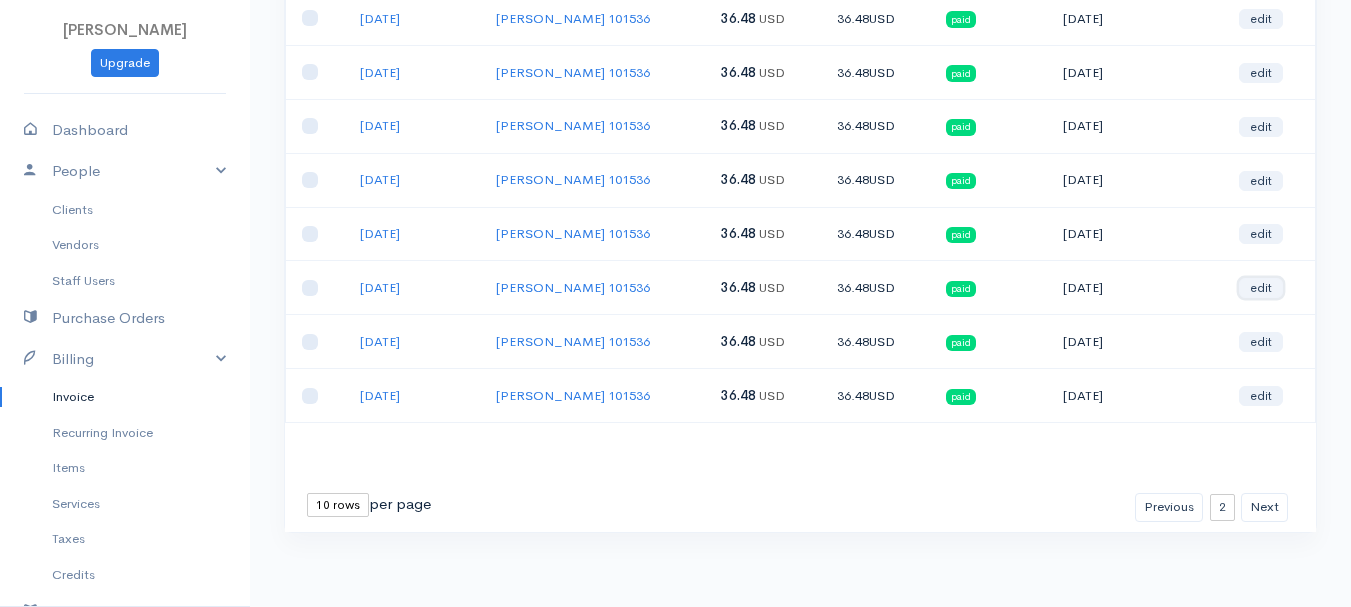 click on "edit" at bounding box center (1261, 288) 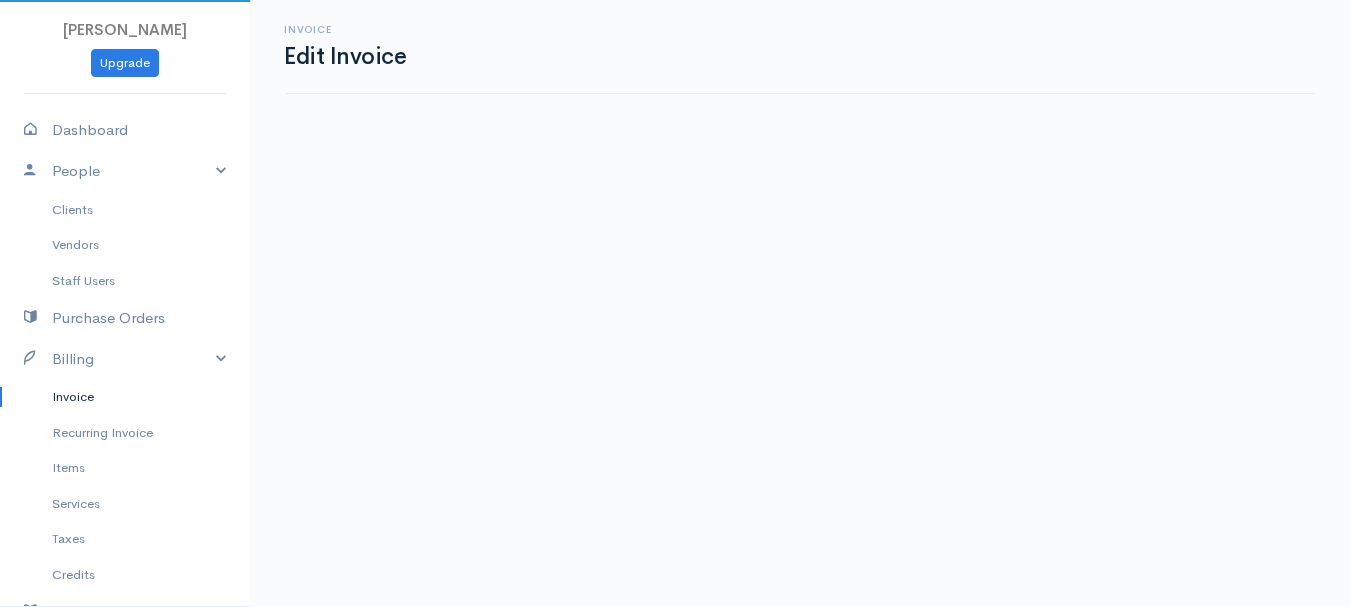select on "2" 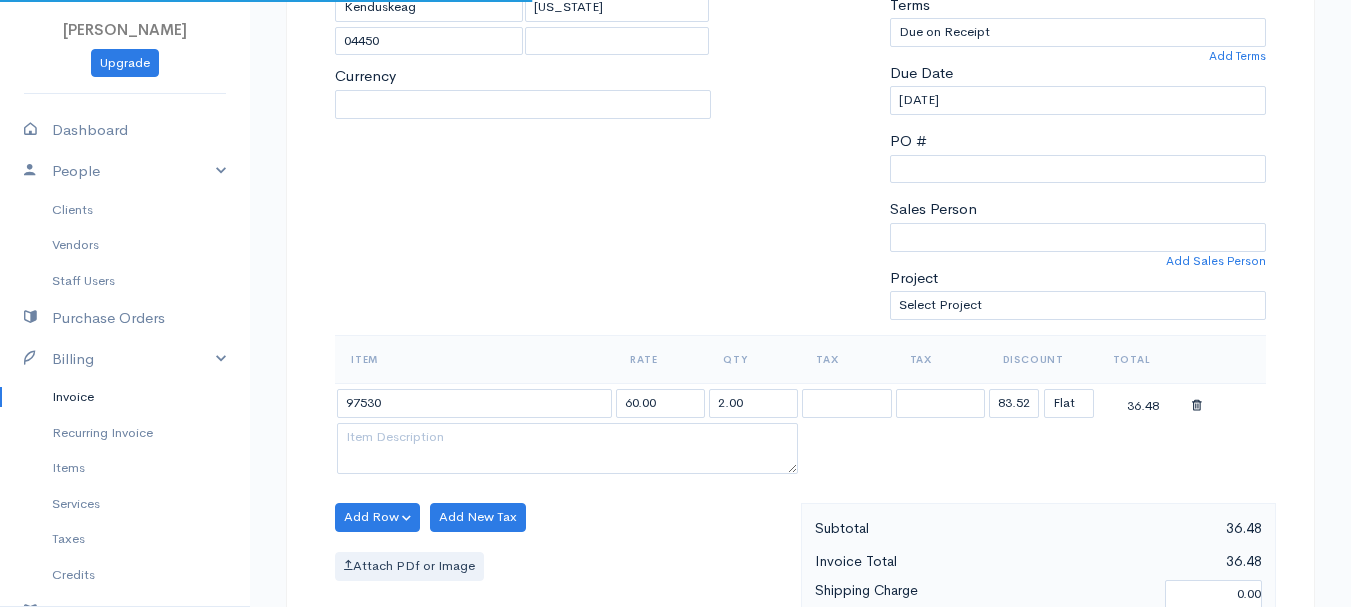 scroll, scrollTop: 0, scrollLeft: 0, axis: both 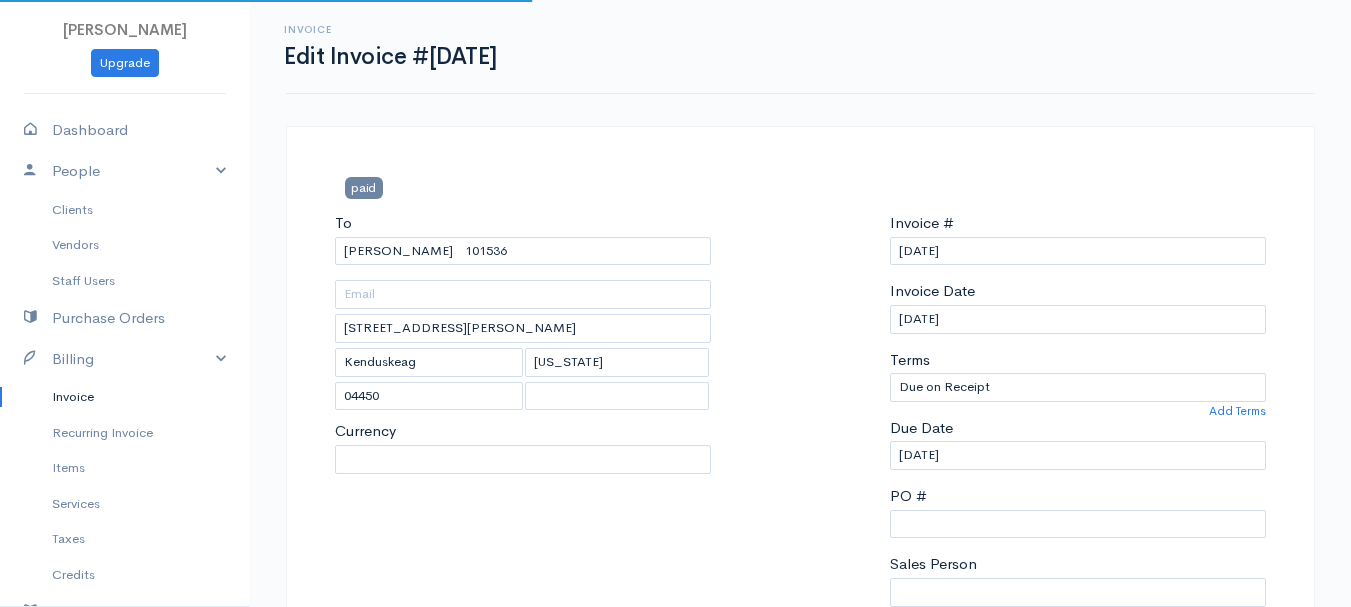 select on "[GEOGRAPHIC_DATA]" 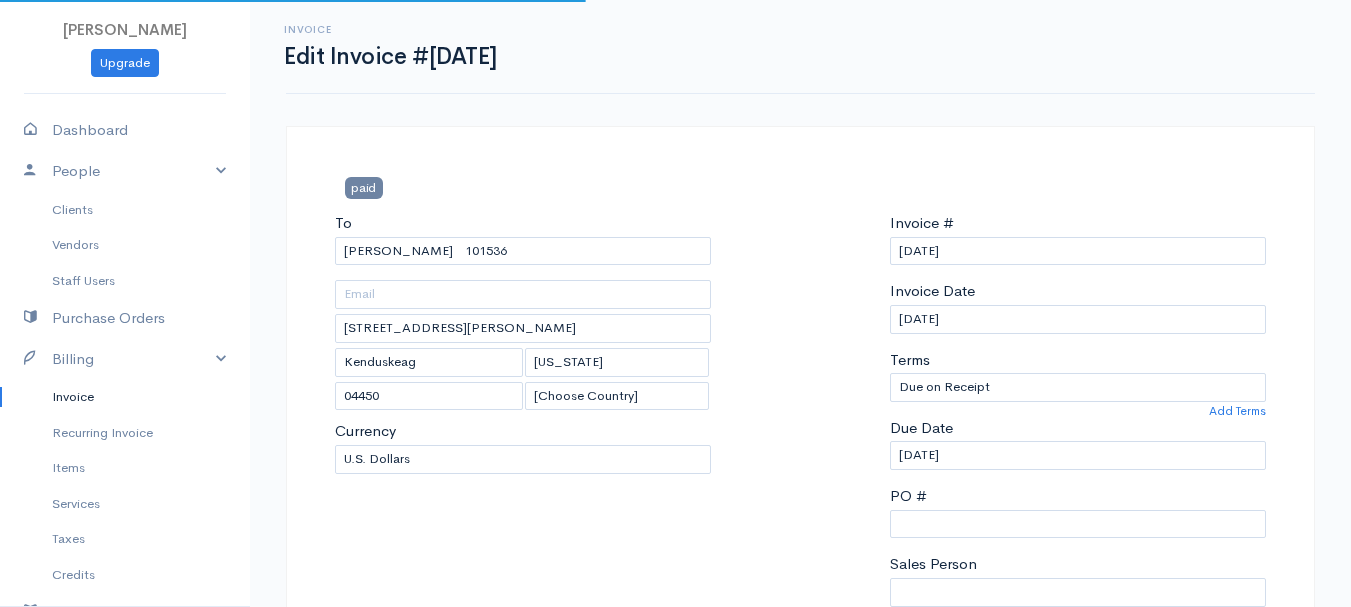 scroll, scrollTop: 300, scrollLeft: 0, axis: vertical 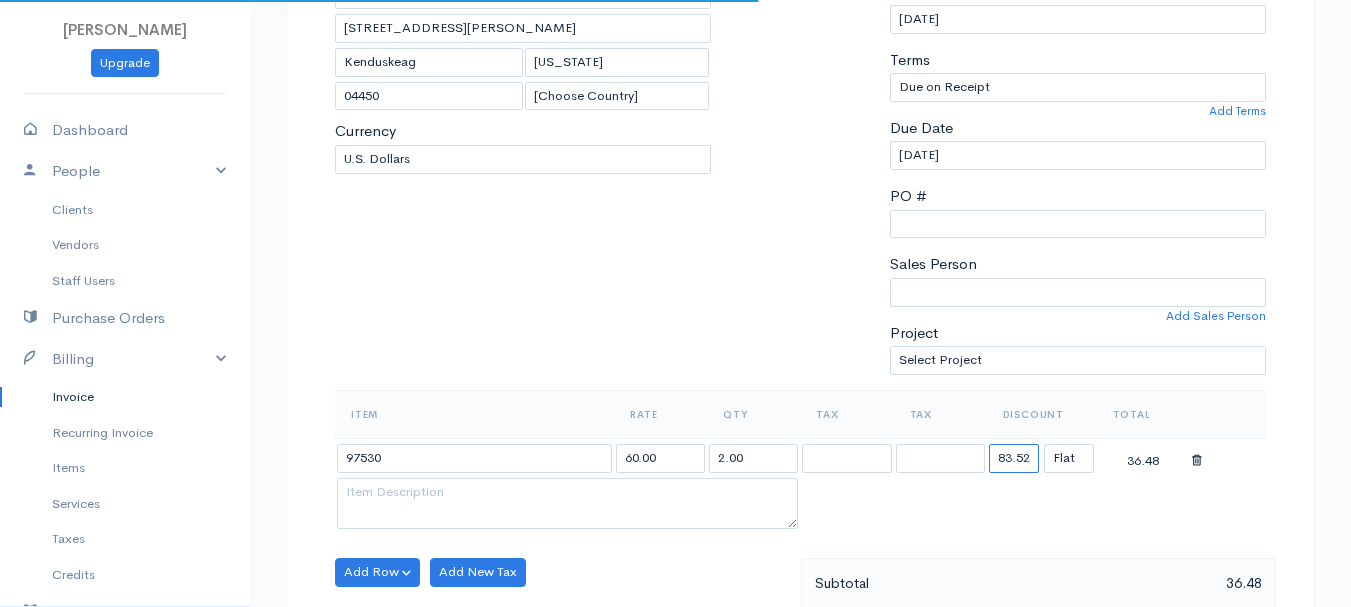click on "83.52" at bounding box center (1014, 458) 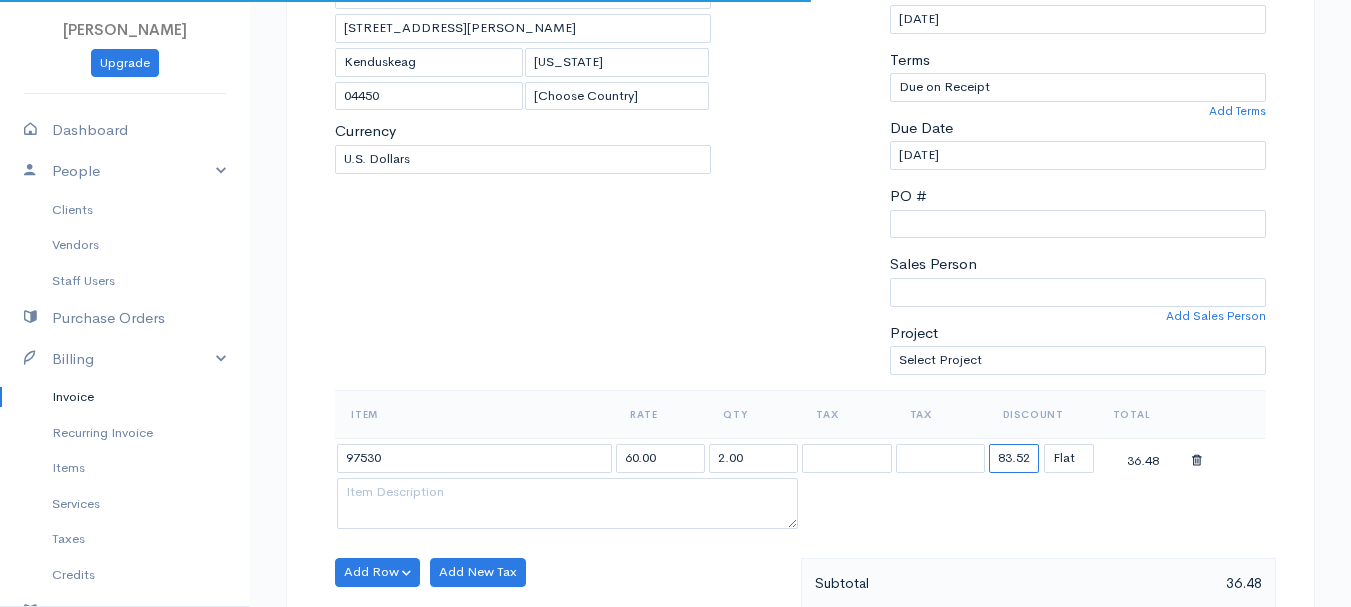 click on "83.52" at bounding box center [1014, 458] 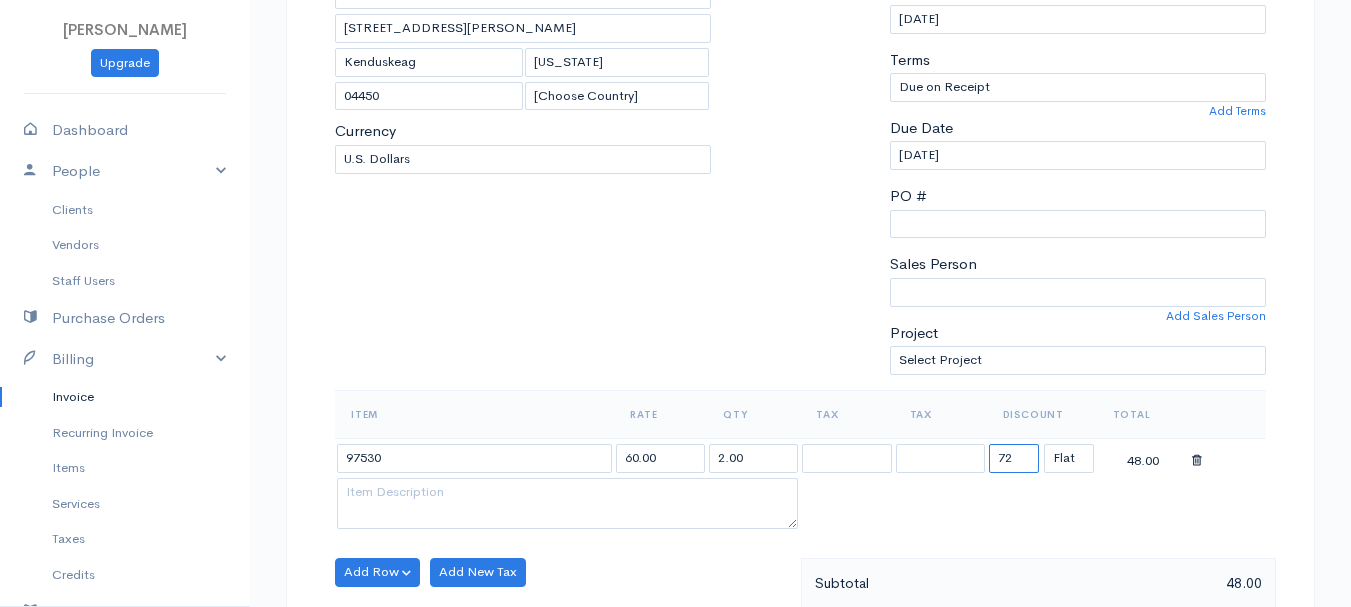 type on "72.58" 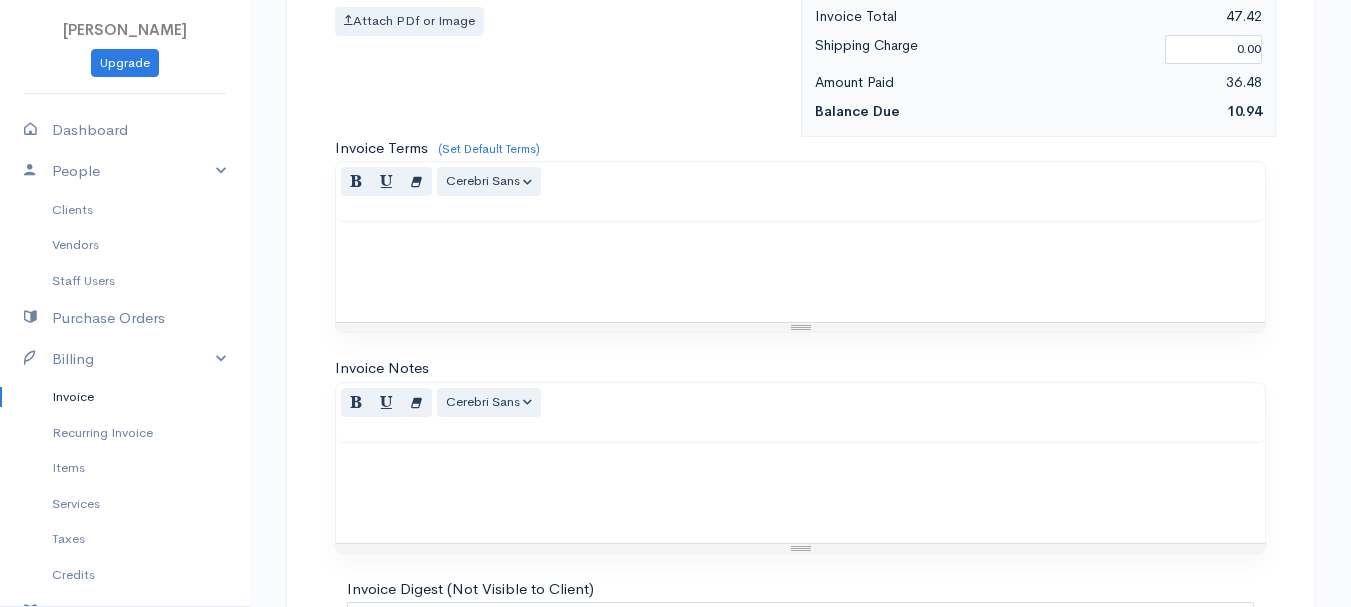 scroll, scrollTop: 1122, scrollLeft: 0, axis: vertical 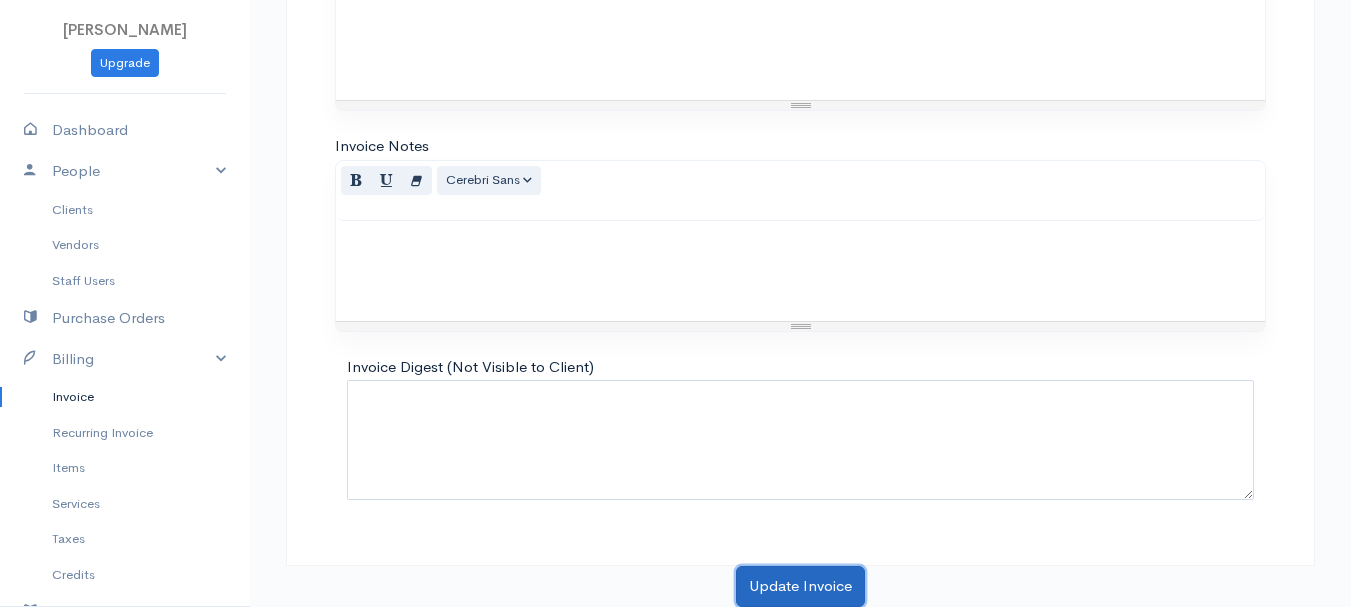 click on "Update Invoice" at bounding box center [800, 586] 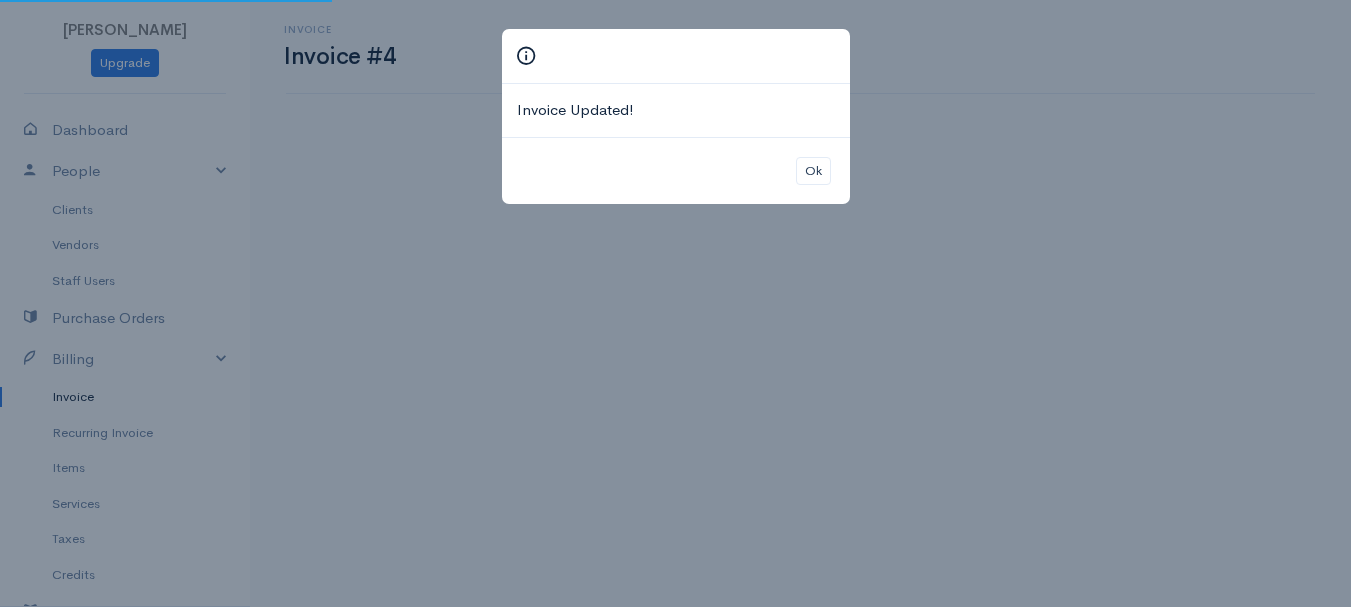 scroll, scrollTop: 0, scrollLeft: 0, axis: both 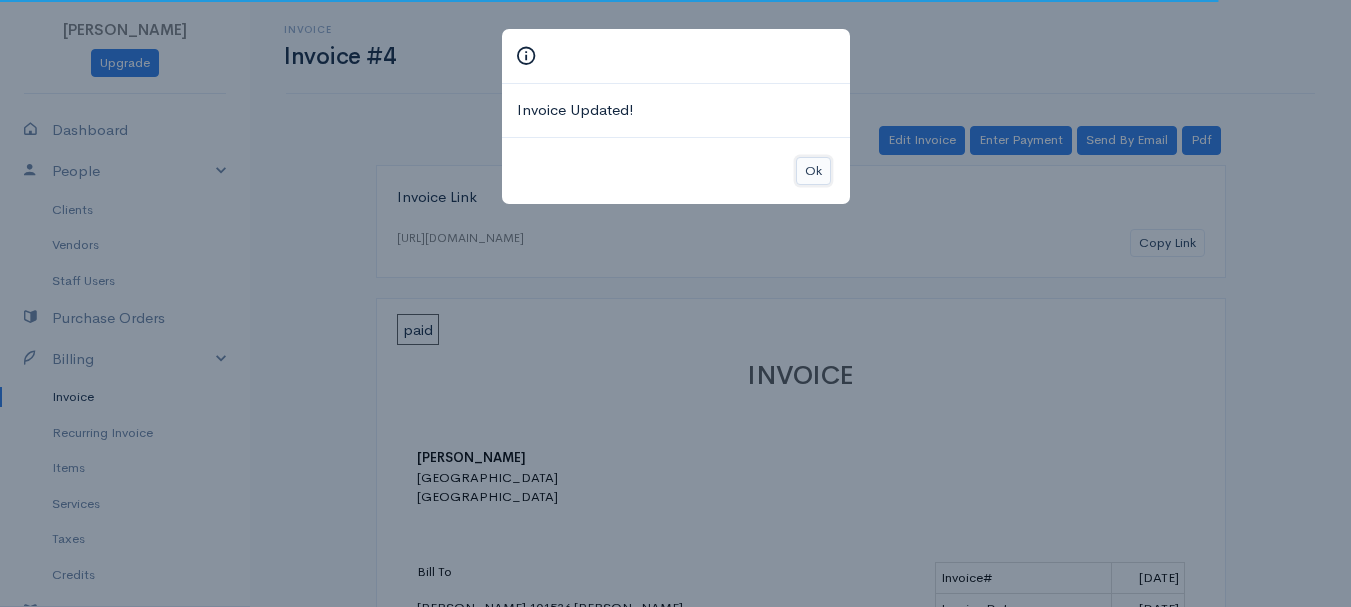 click on "Ok" at bounding box center (813, 171) 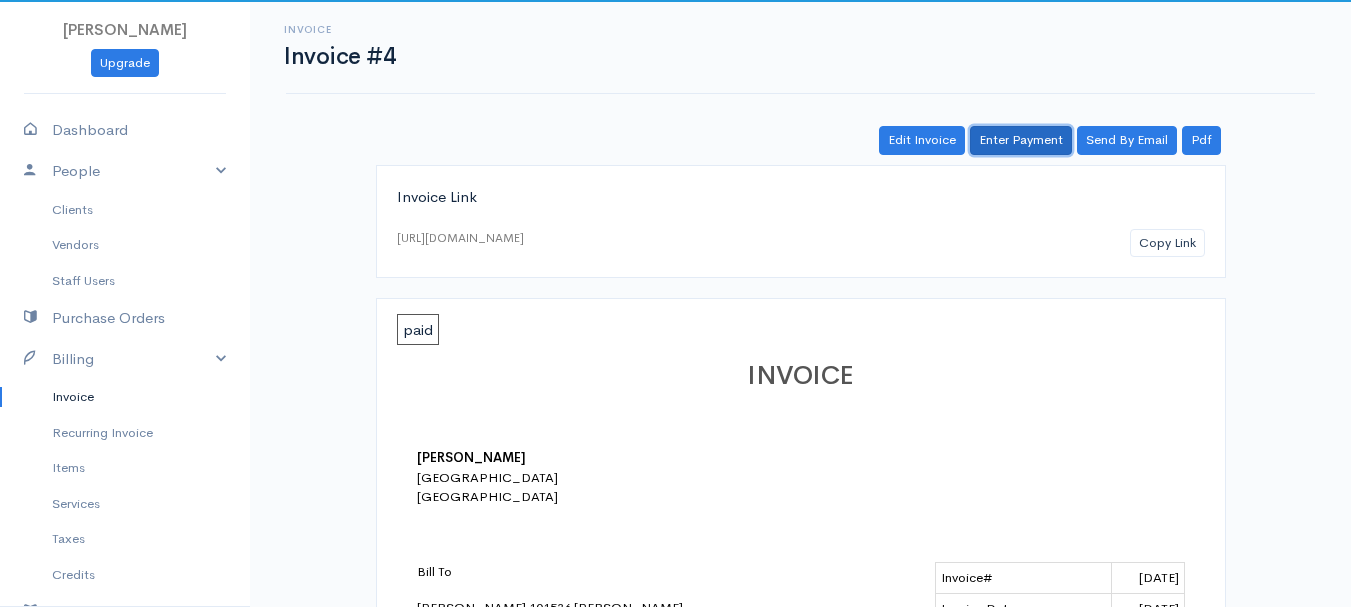 click on "Enter Payment" at bounding box center (1021, 140) 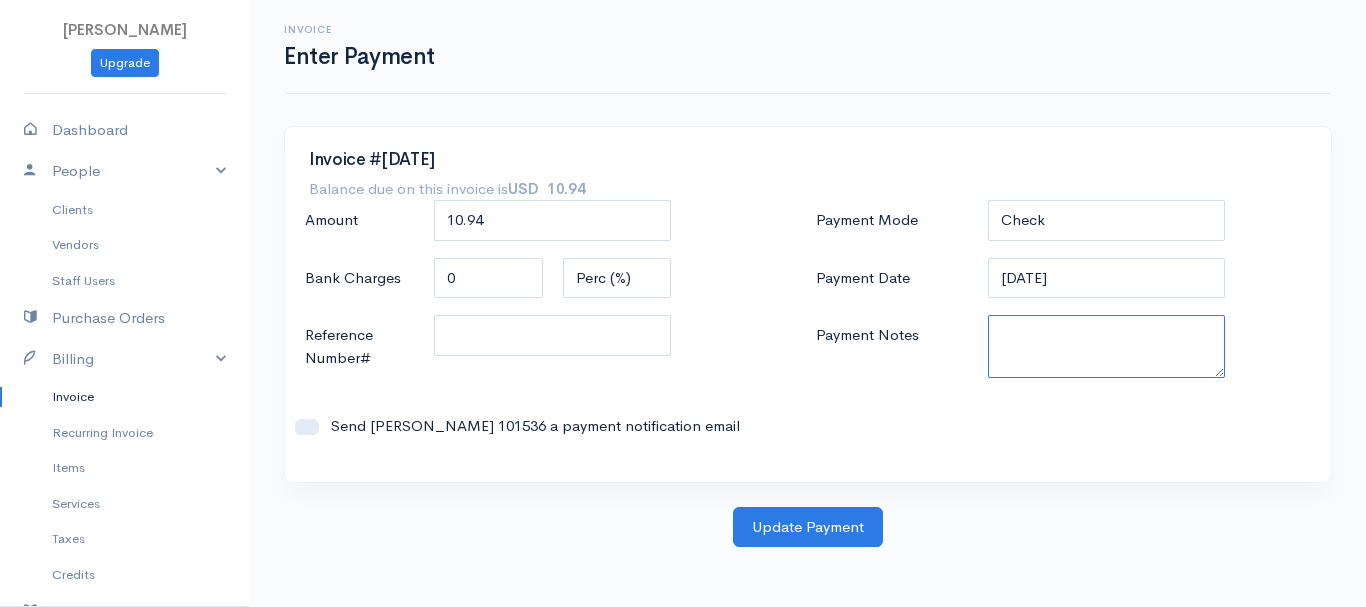 paste on "7020003572" 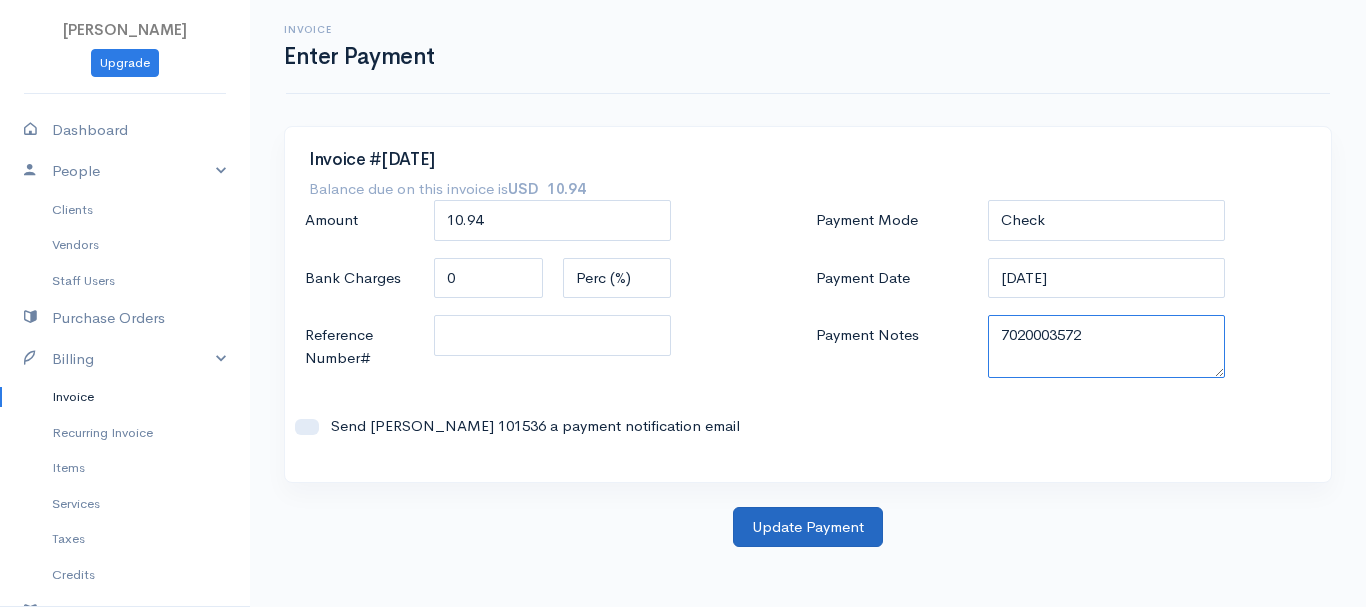 type on "7020003572" 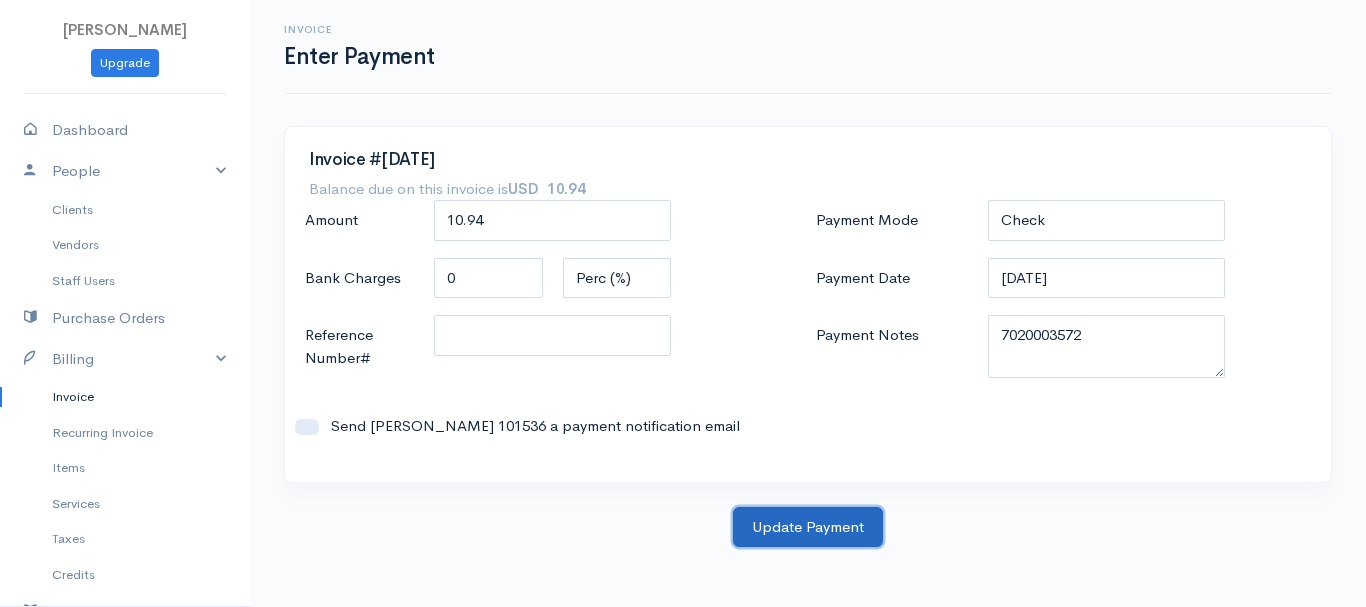 click on "Update Payment" at bounding box center (808, 527) 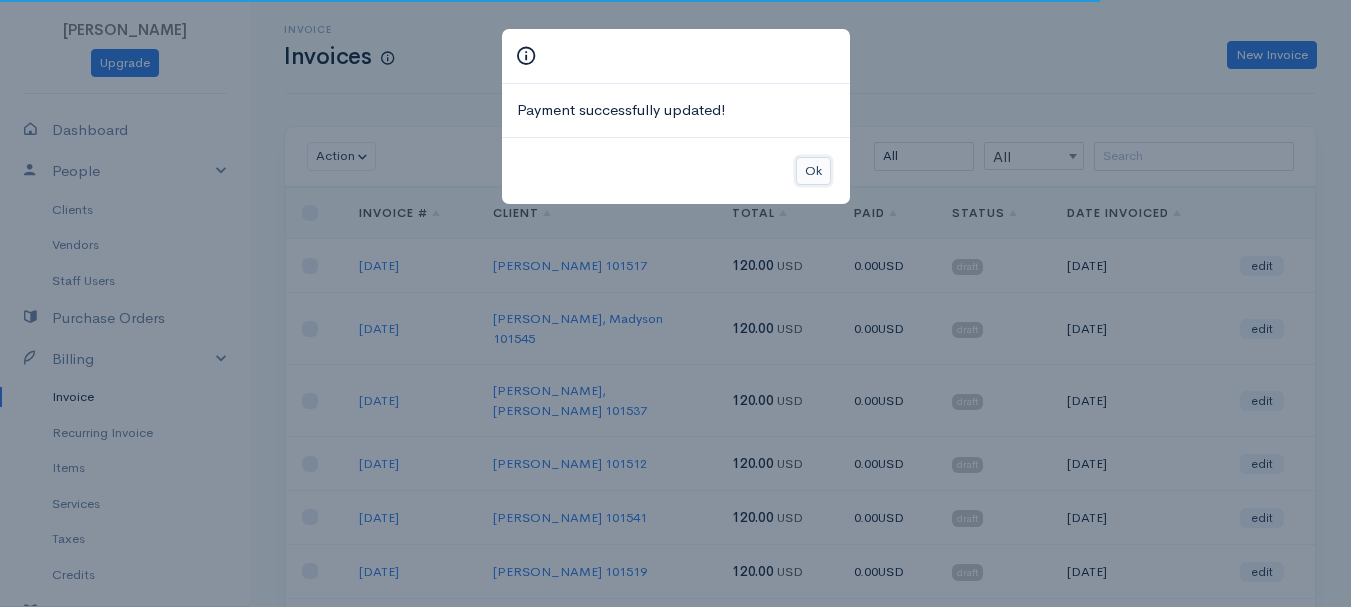 click on "Ok" at bounding box center (813, 171) 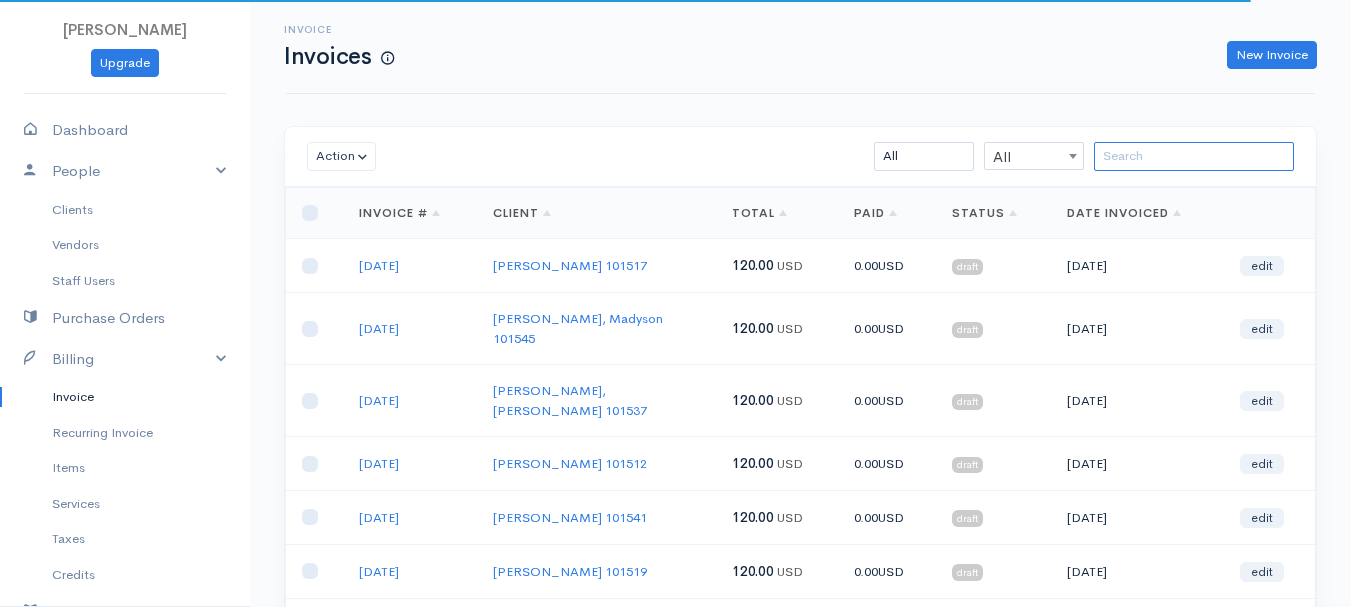 click at bounding box center (1194, 156) 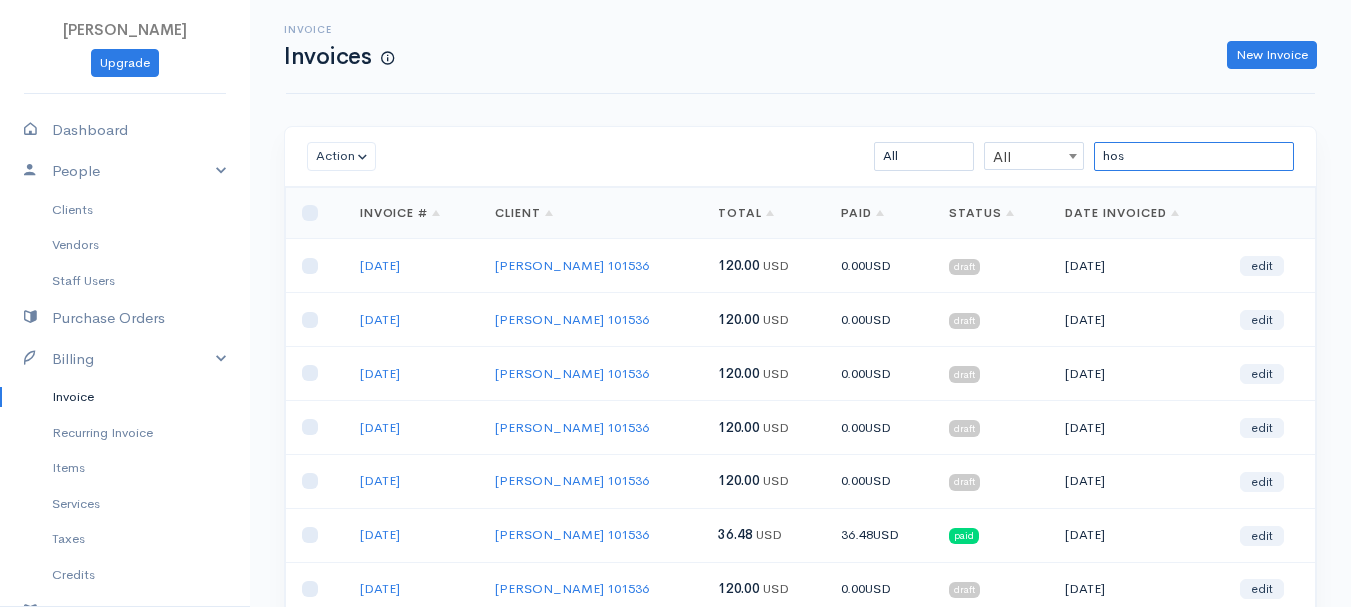 scroll, scrollTop: 300, scrollLeft: 0, axis: vertical 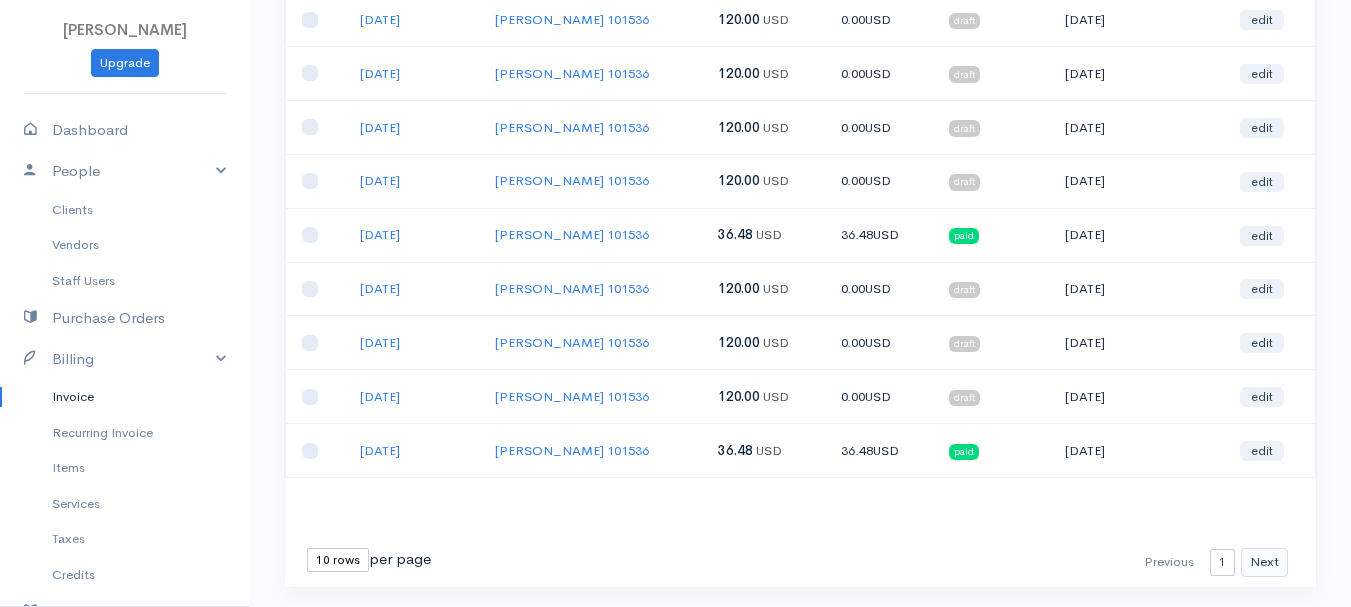 type on "hos" 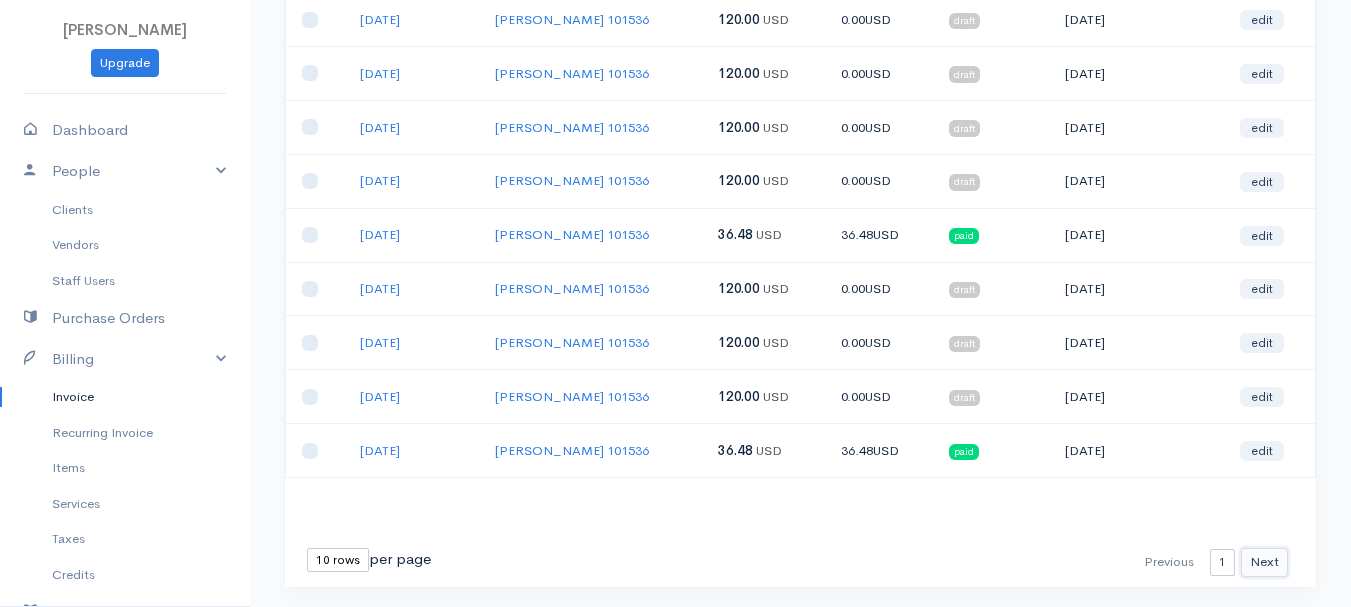 click on "Next" at bounding box center (1264, 562) 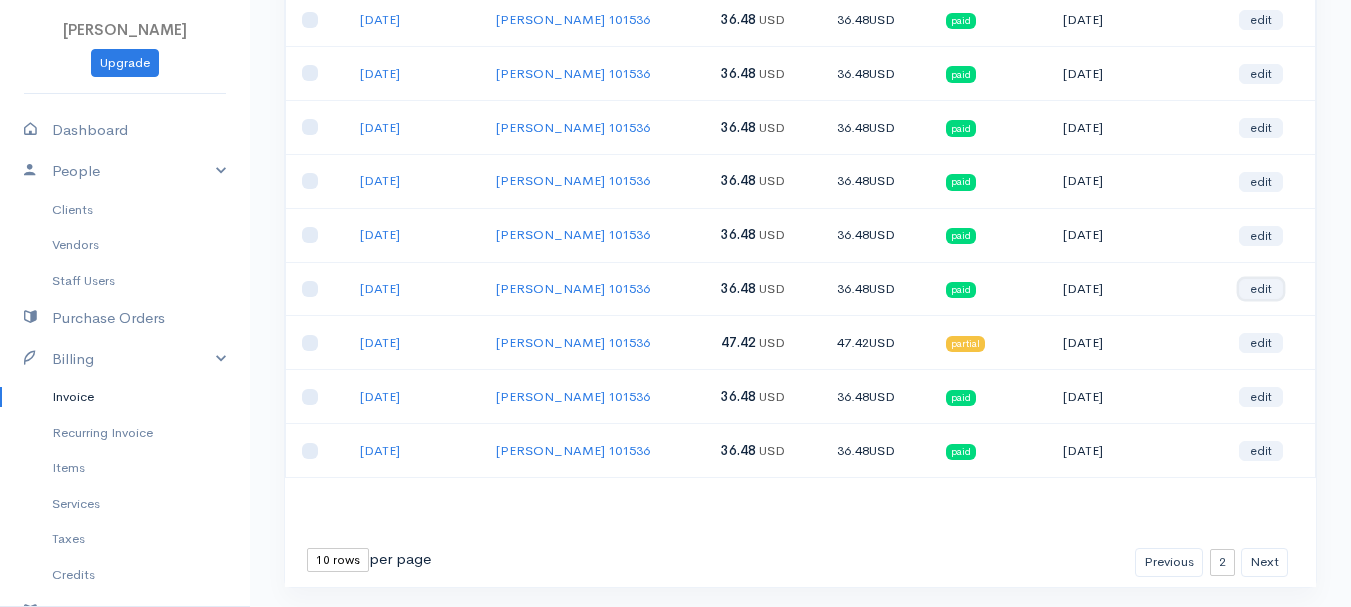 click on "edit" at bounding box center [1261, 289] 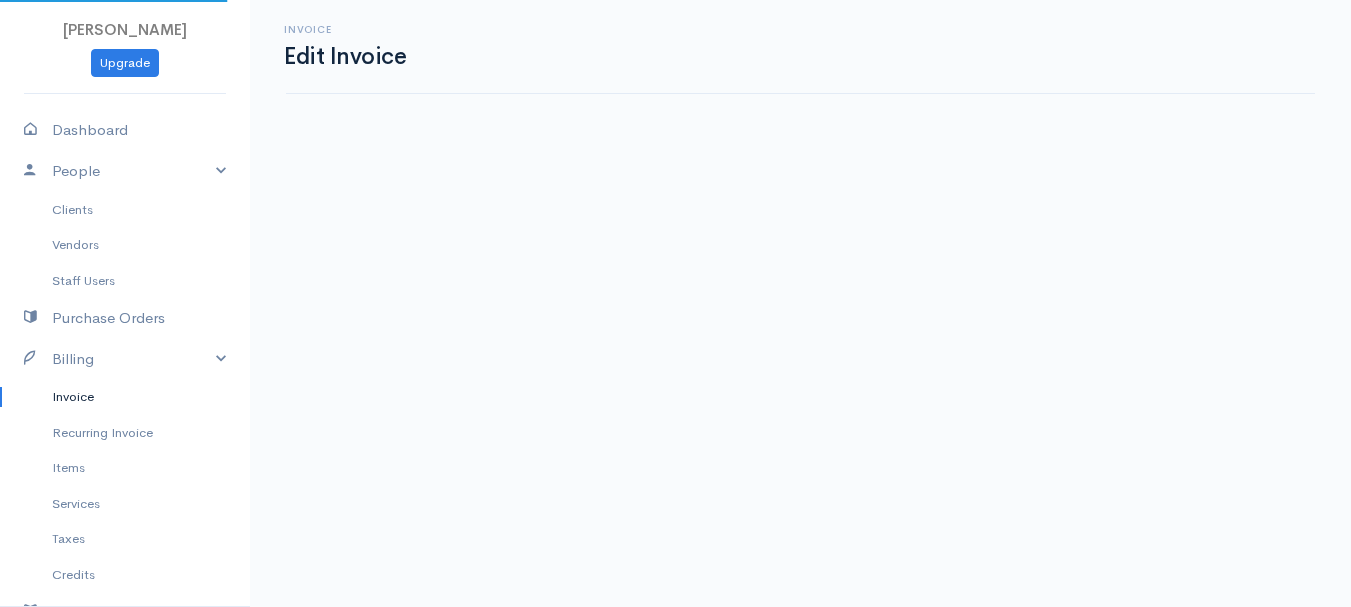 select on "2" 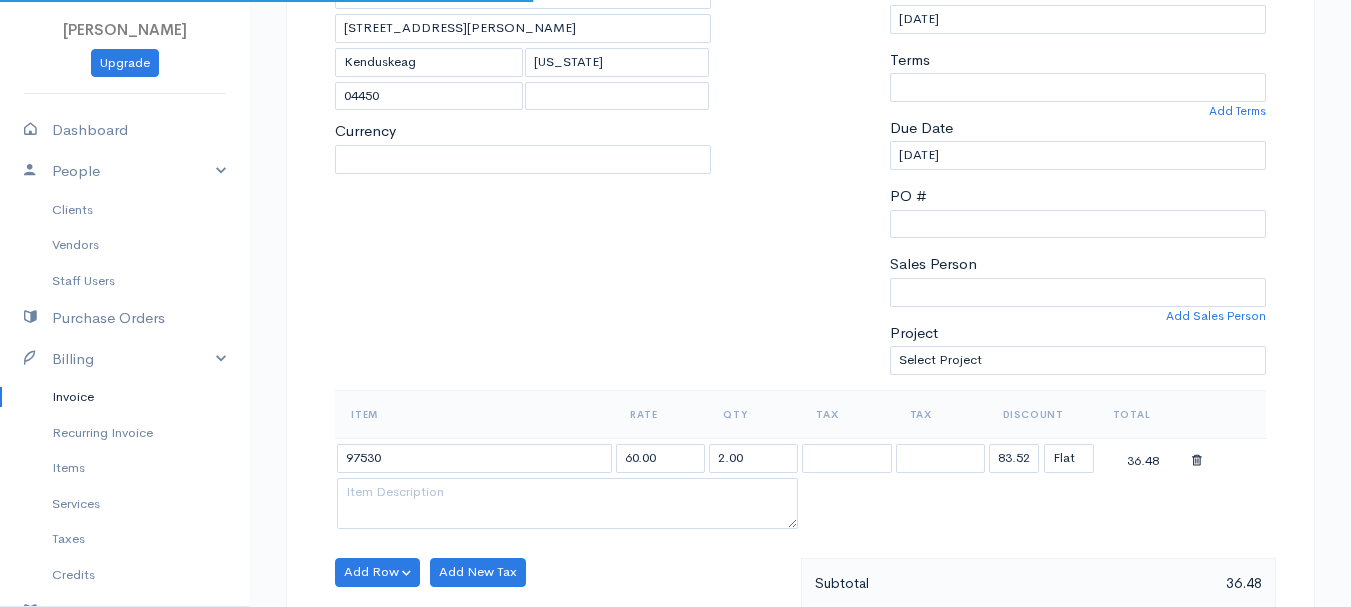 scroll, scrollTop: 0, scrollLeft: 0, axis: both 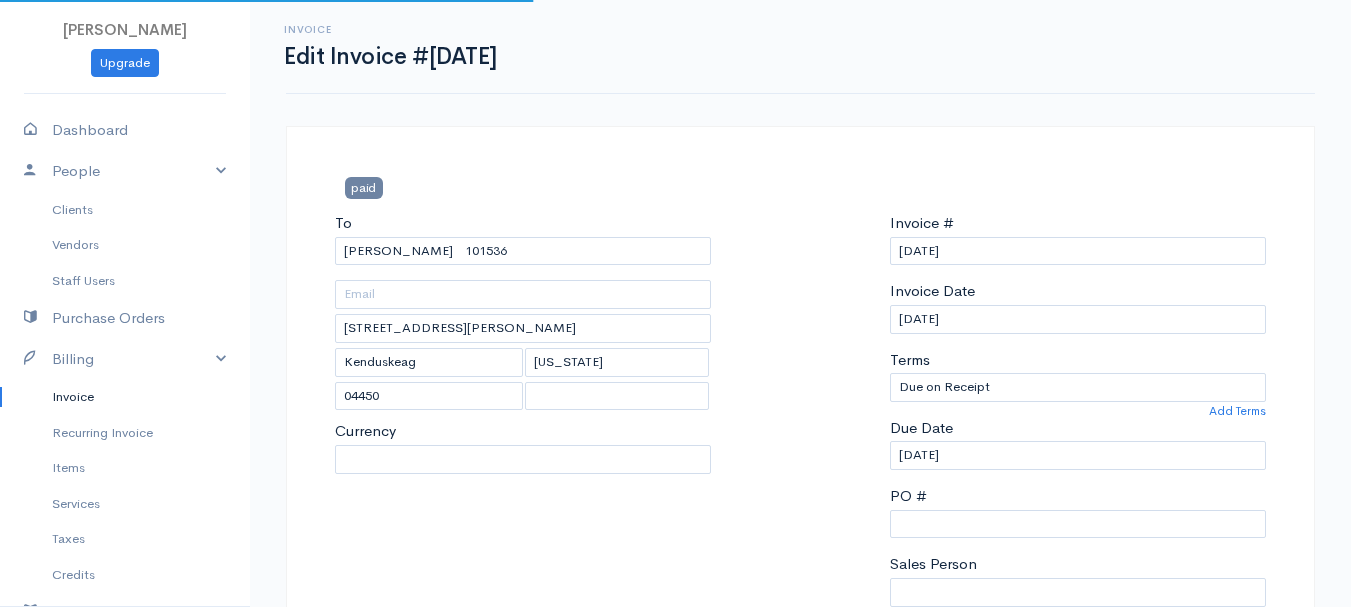 select on "0" 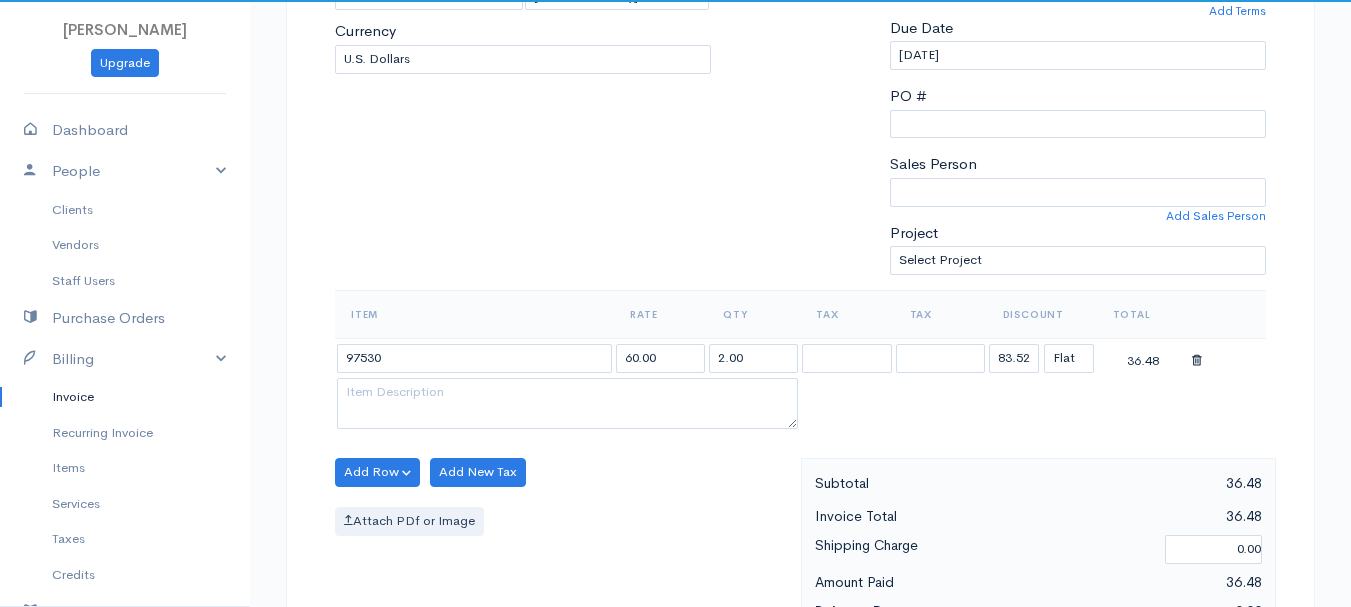 scroll, scrollTop: 500, scrollLeft: 0, axis: vertical 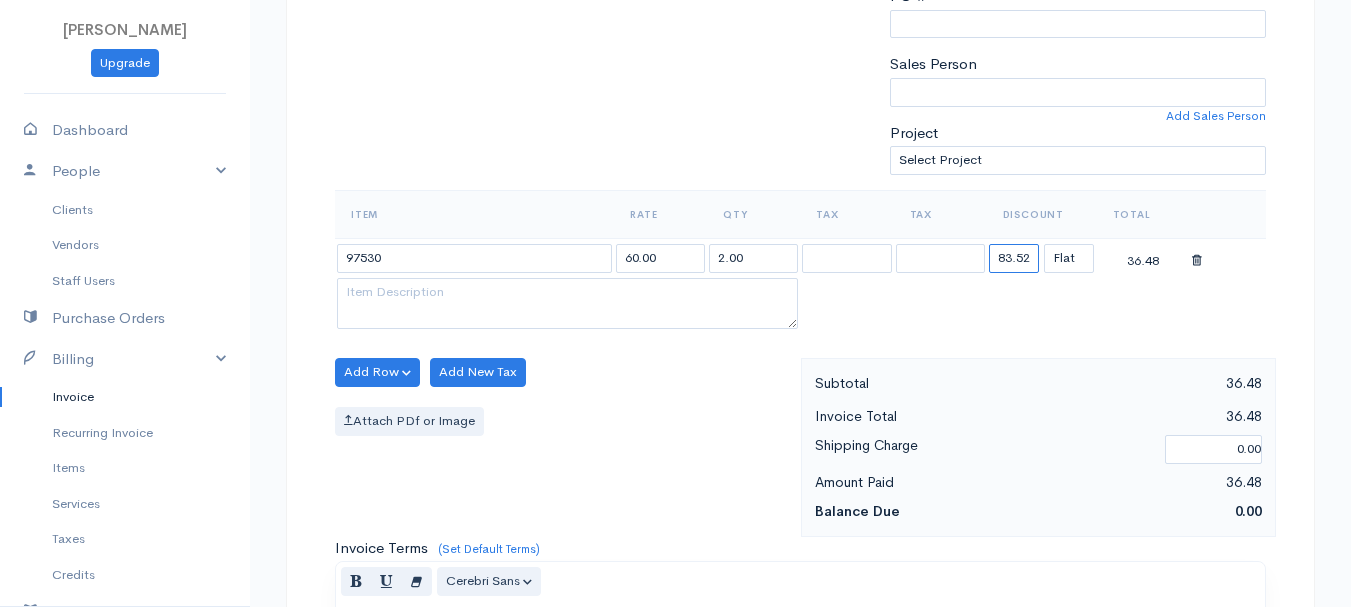click on "83.52" at bounding box center [1014, 258] 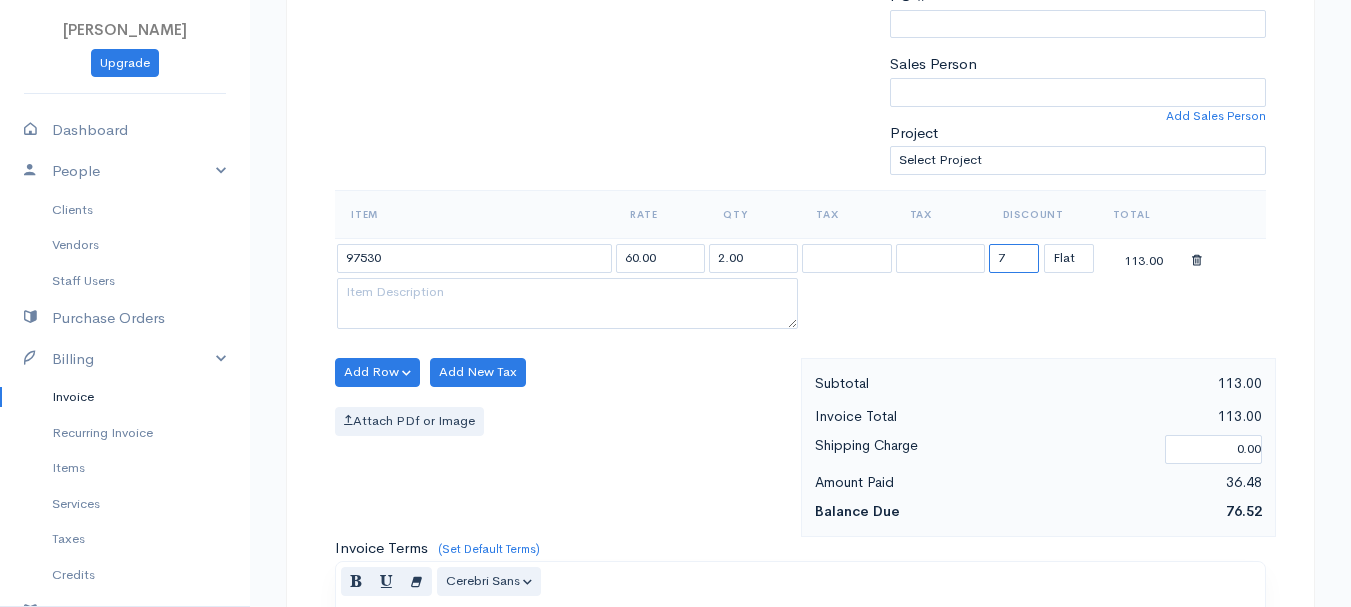type on "72.58" 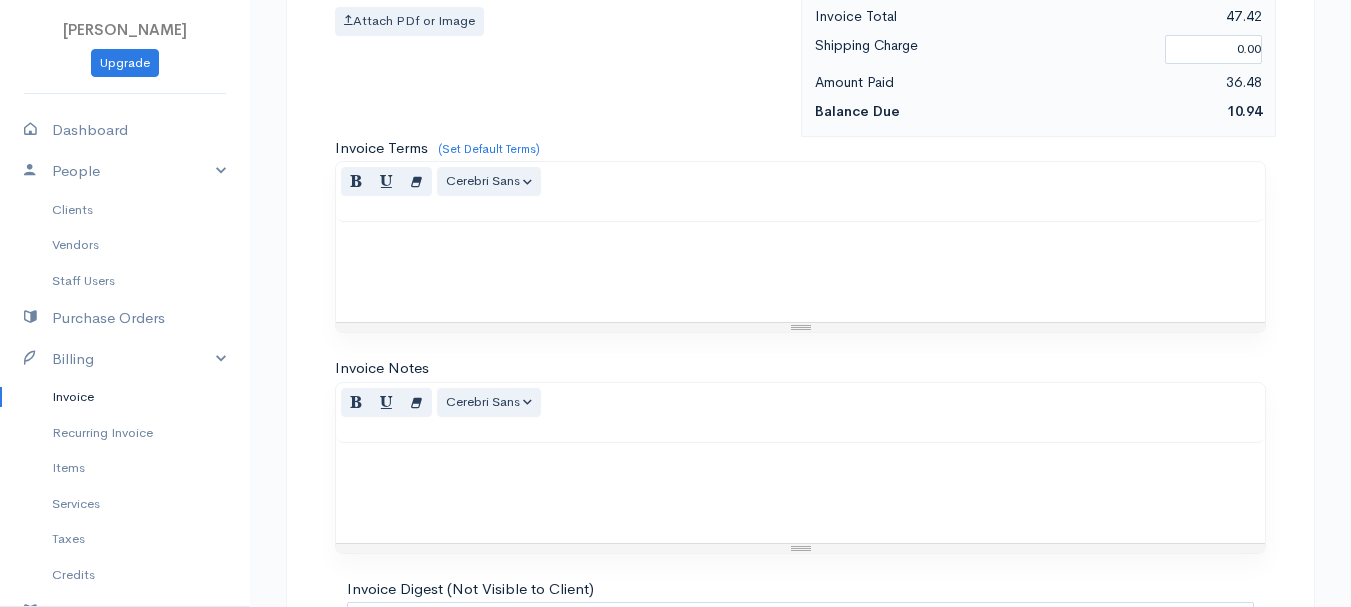 scroll, scrollTop: 1122, scrollLeft: 0, axis: vertical 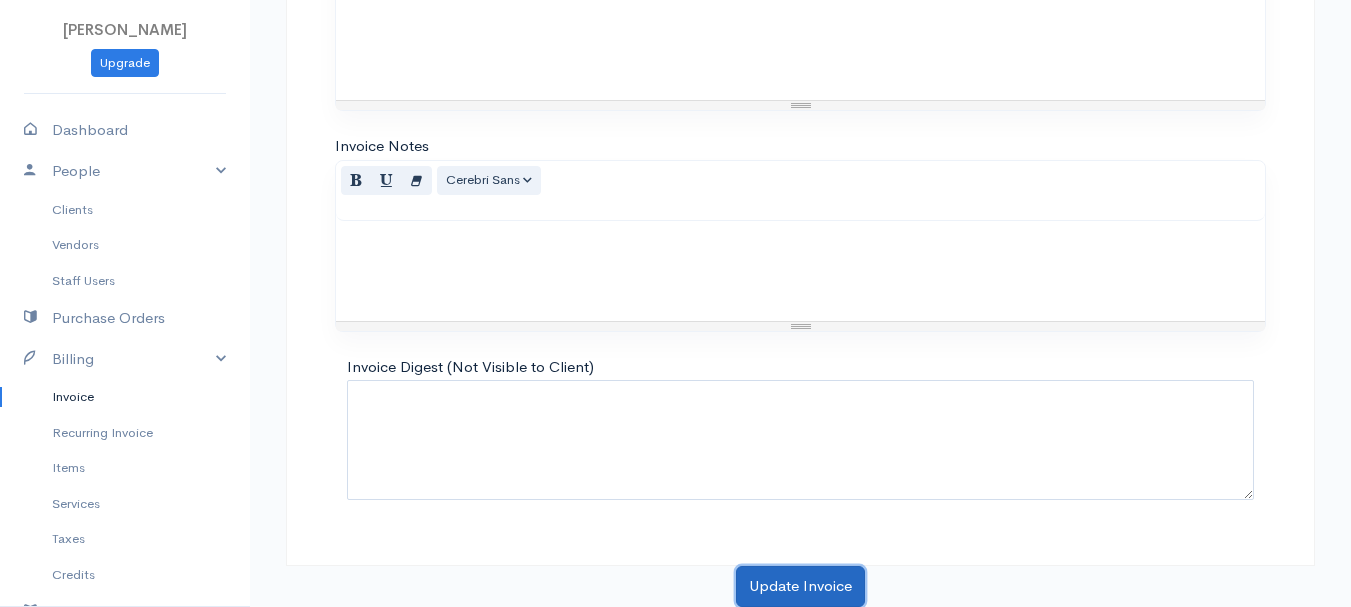 click on "Update Invoice" at bounding box center (800, 586) 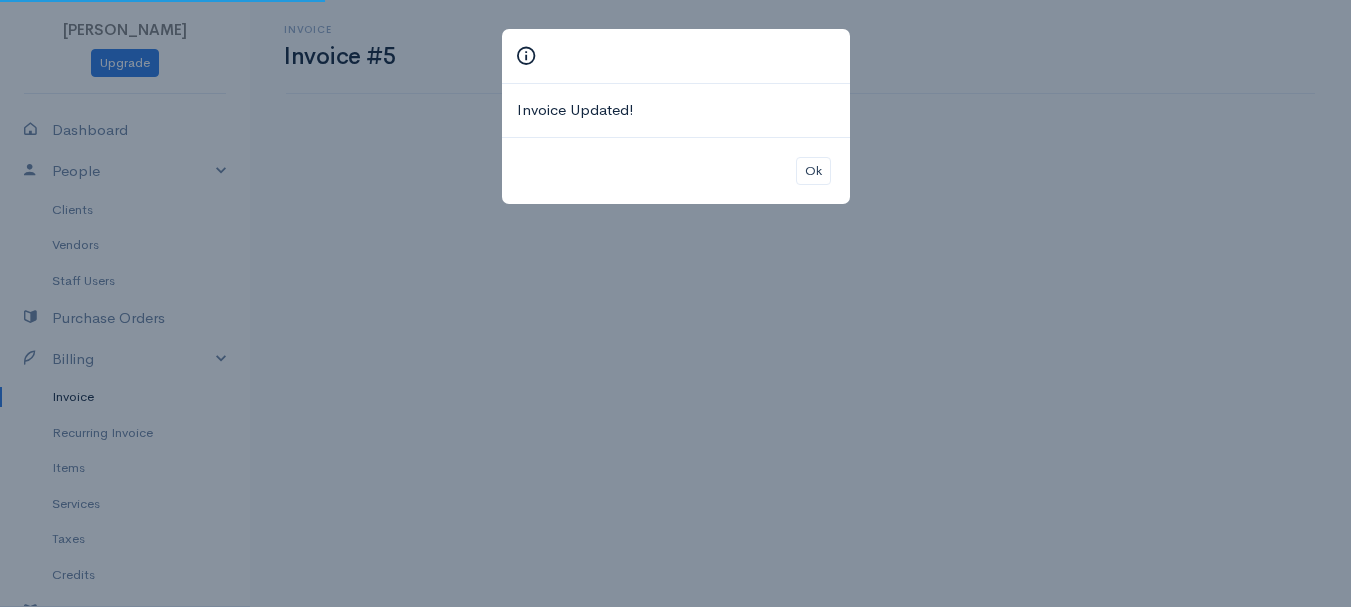 scroll, scrollTop: 0, scrollLeft: 0, axis: both 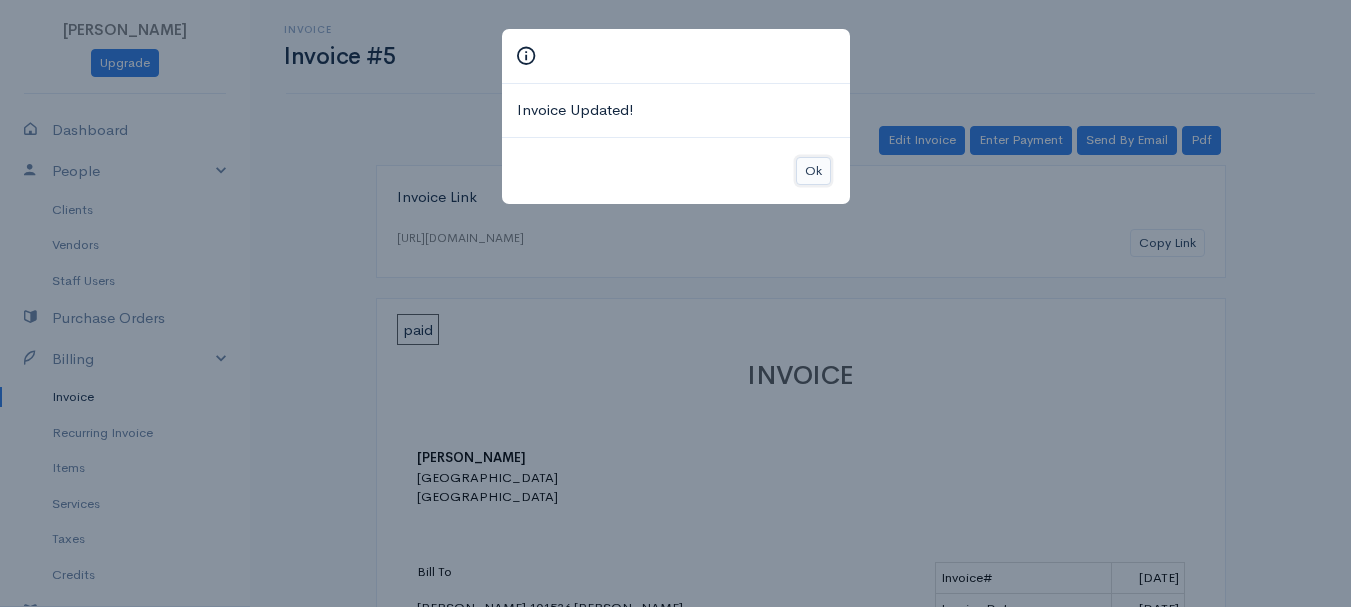 click on "Ok" at bounding box center [813, 171] 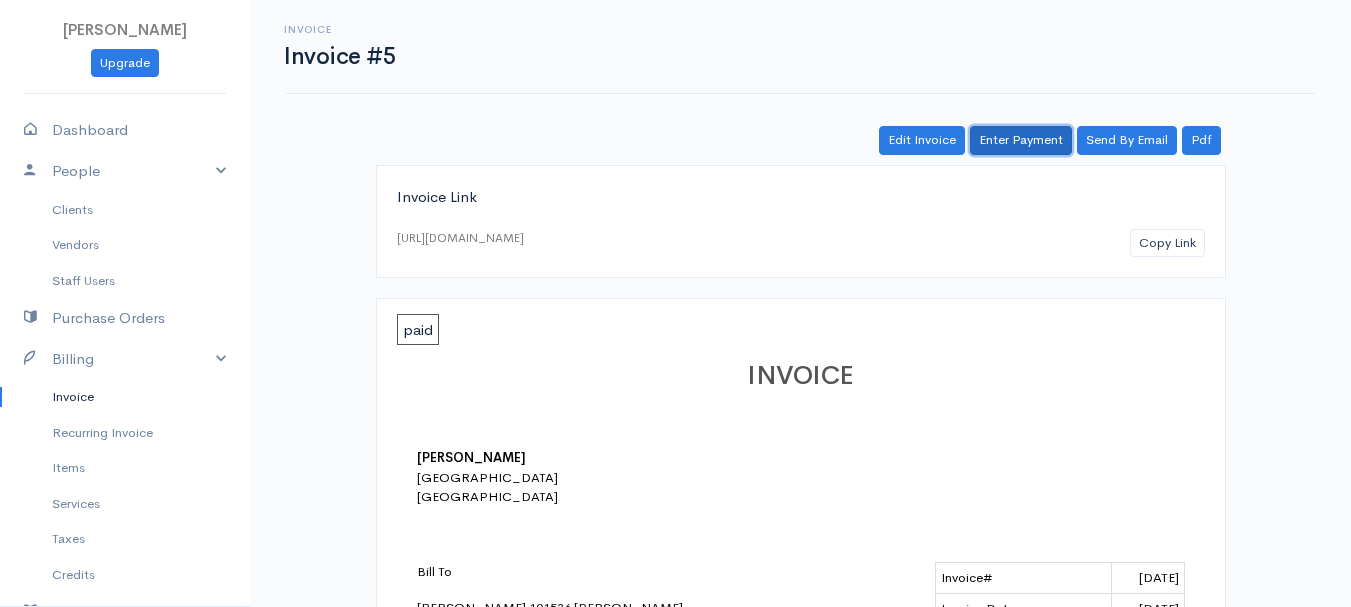 click on "Enter Payment" at bounding box center (1021, 140) 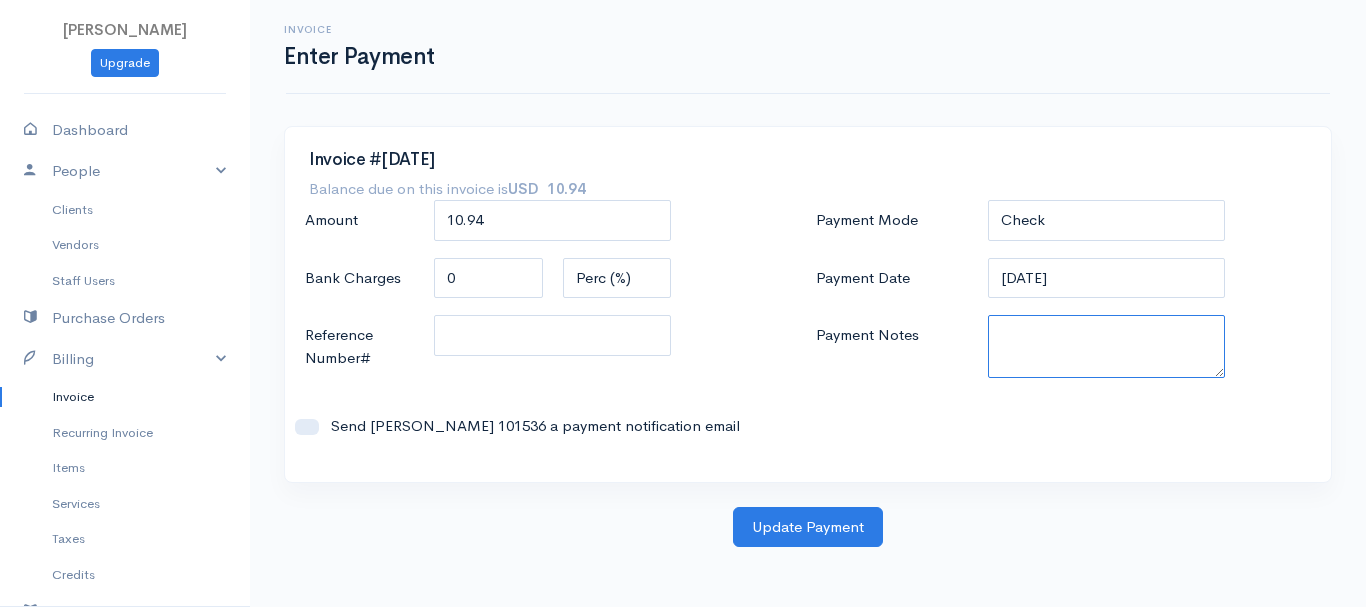 paste on "7020003572" 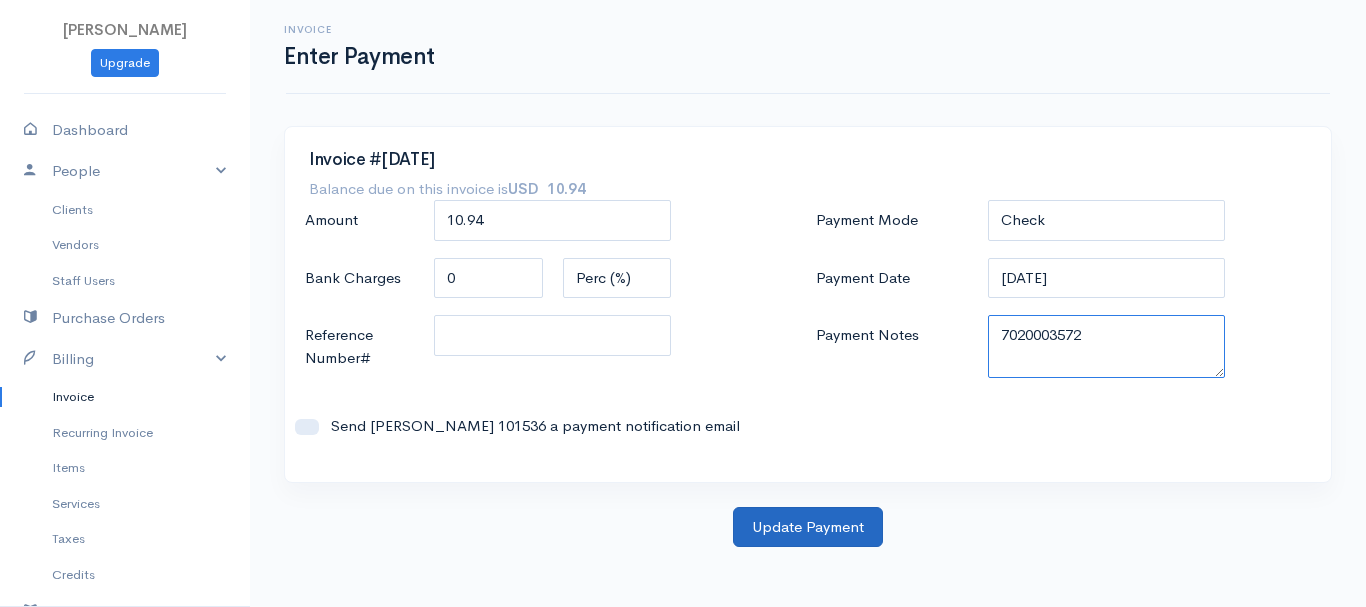 type on "7020003572" 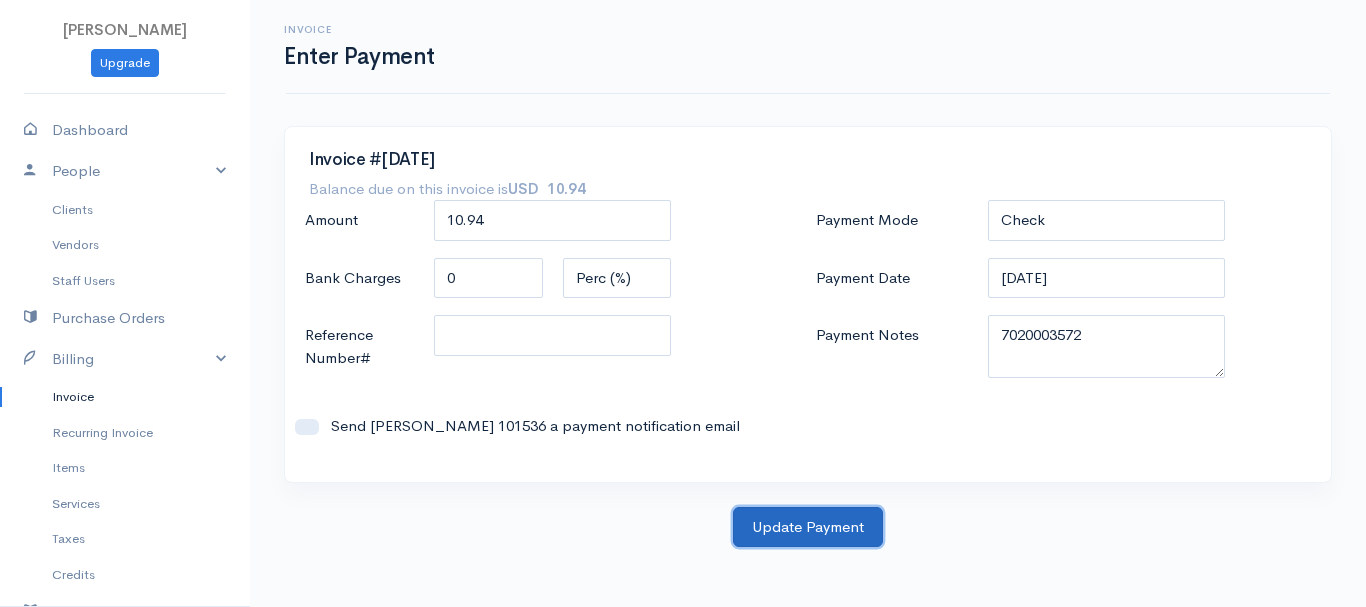 click on "Update Payment" at bounding box center (808, 527) 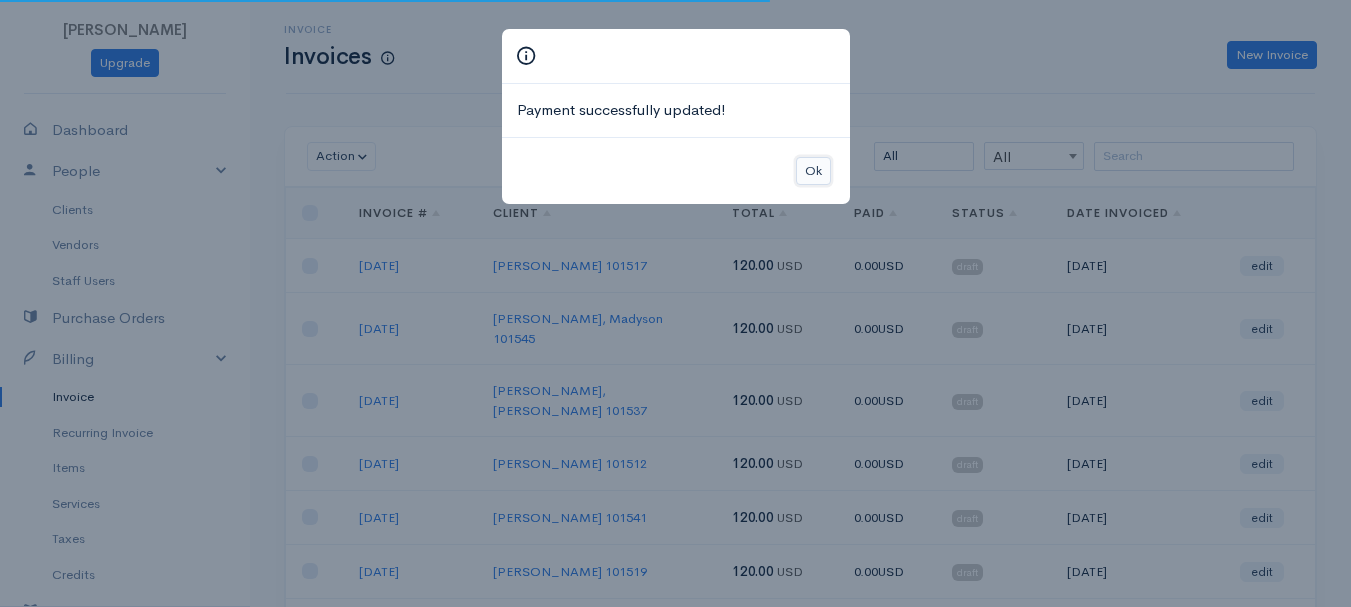 click on "Ok" at bounding box center (813, 171) 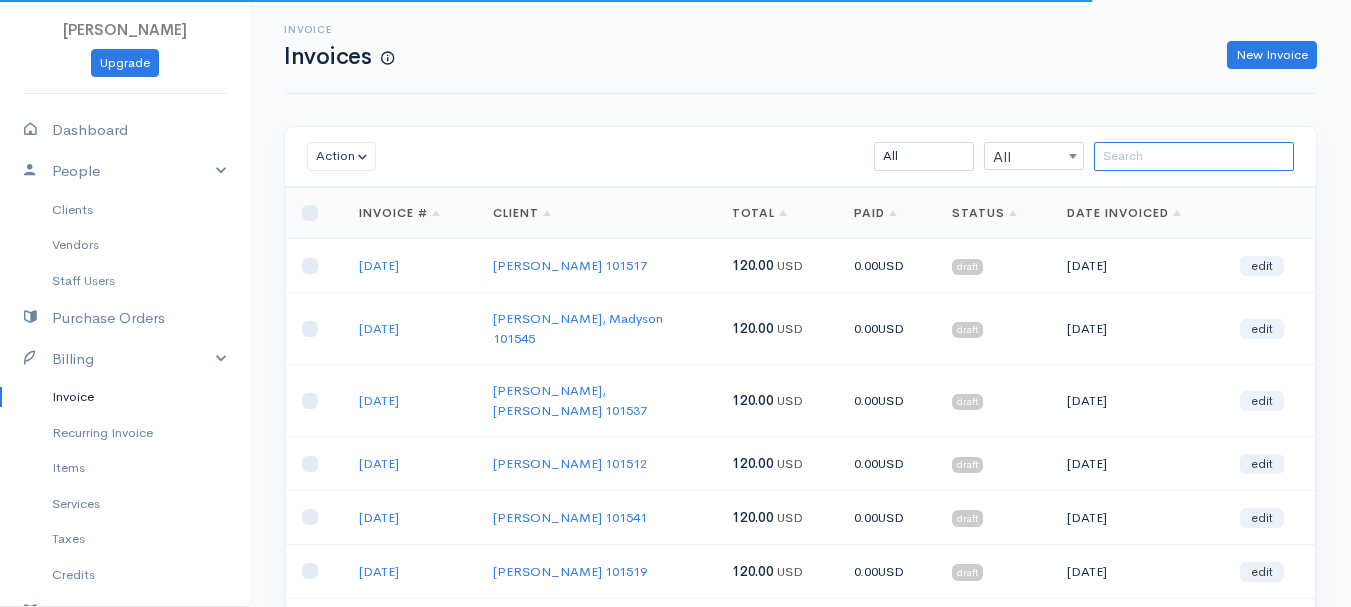 click at bounding box center (1194, 156) 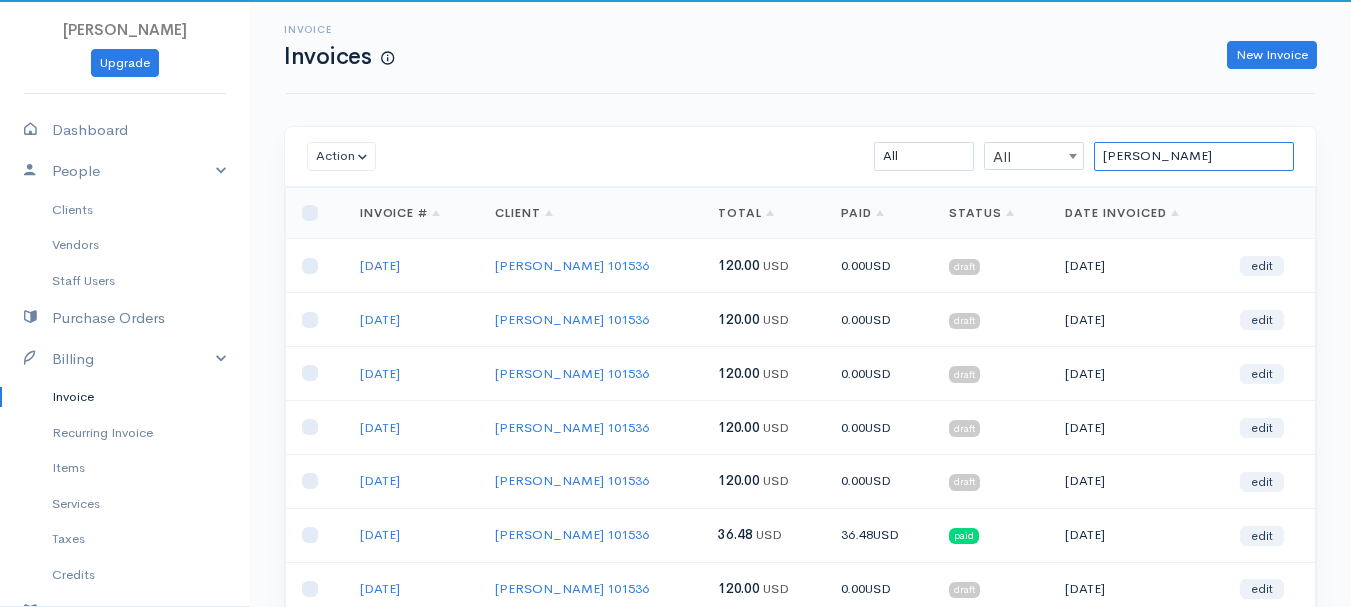 scroll, scrollTop: 300, scrollLeft: 0, axis: vertical 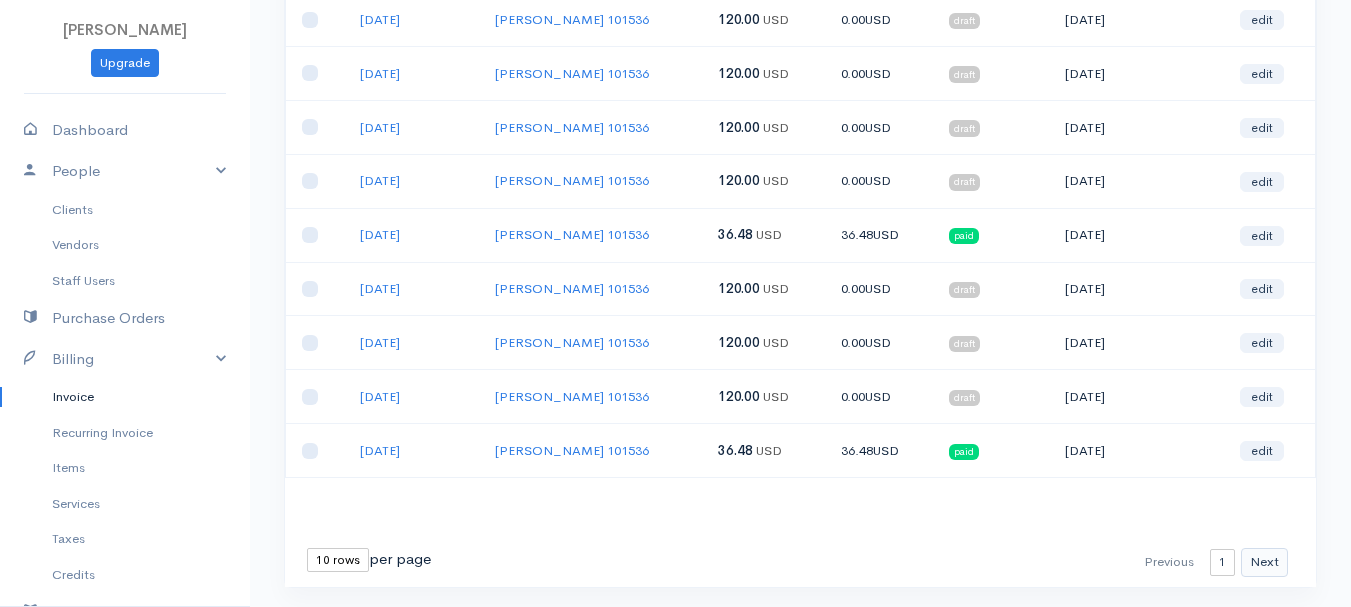 type on "[PERSON_NAME]" 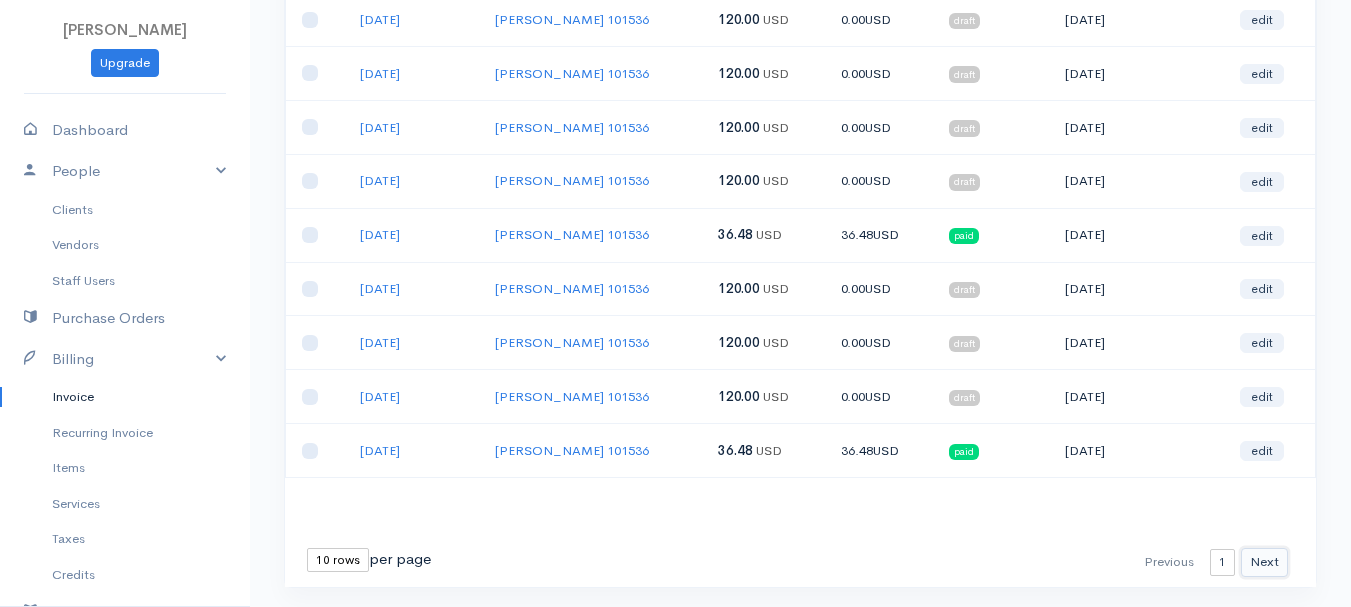 click on "Next" at bounding box center [1264, 562] 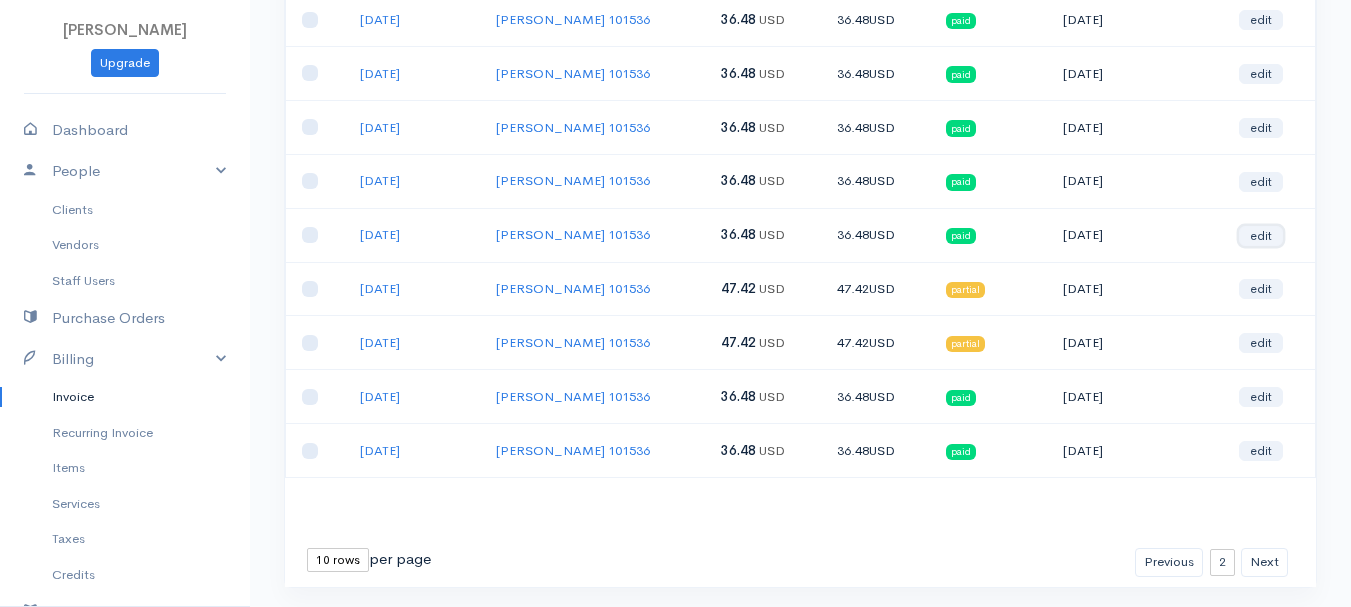click on "edit" at bounding box center (1261, 236) 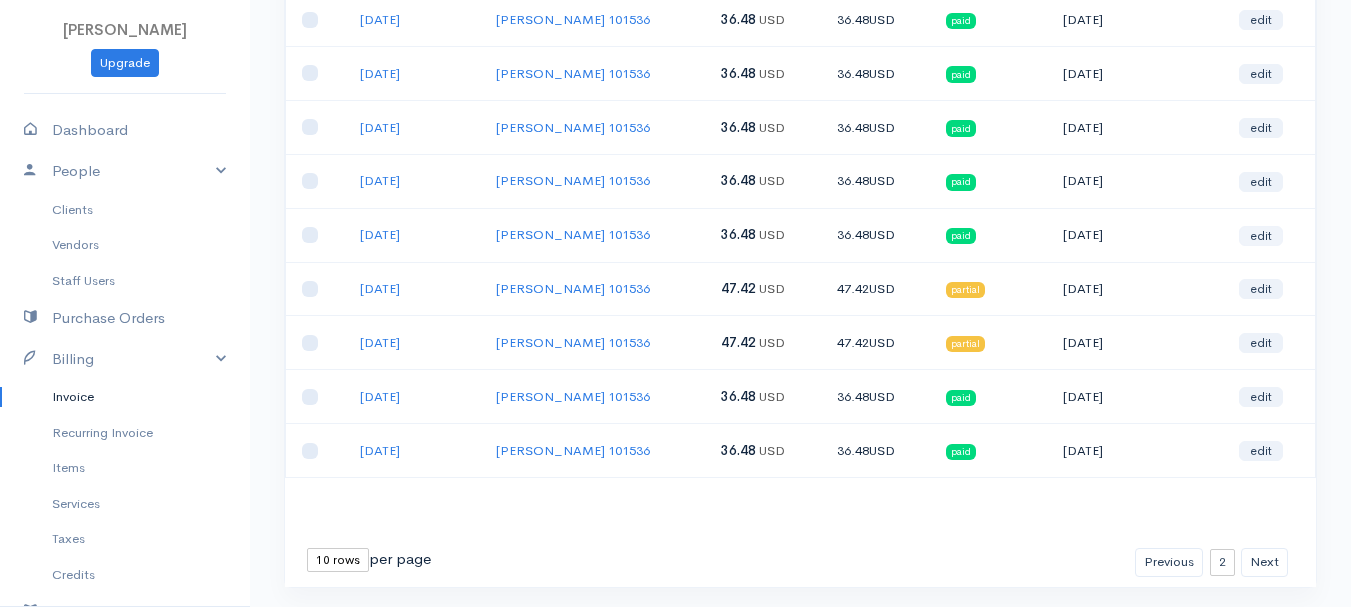 select on "2" 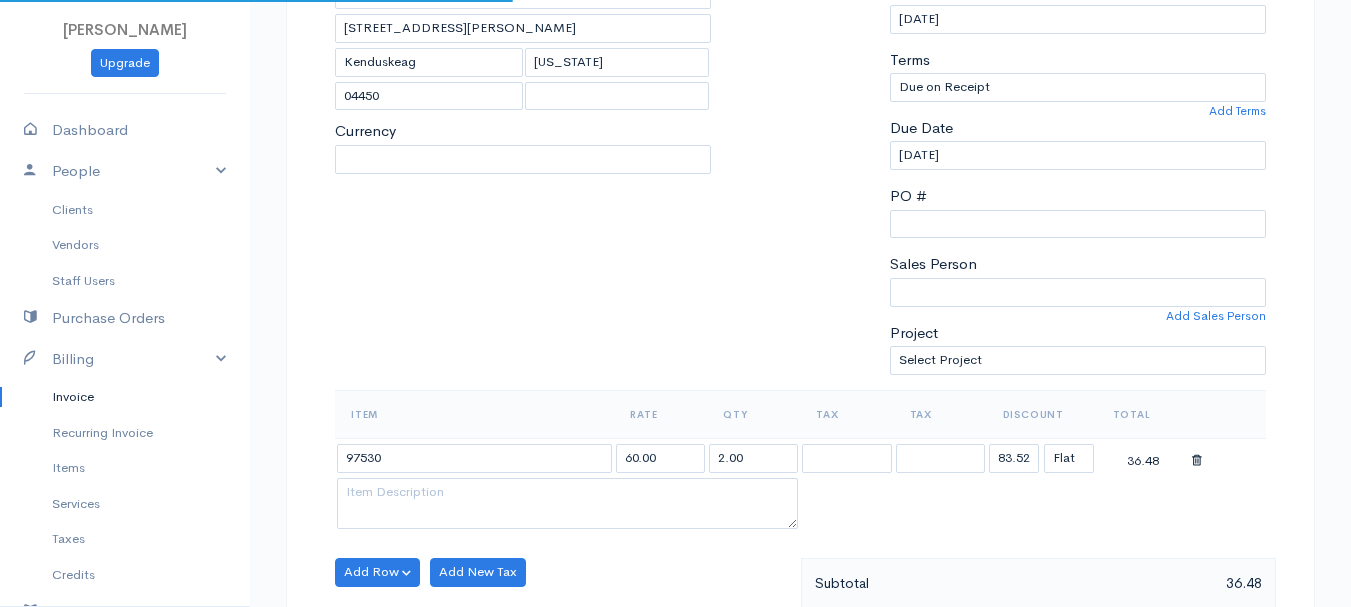 select on "[GEOGRAPHIC_DATA]" 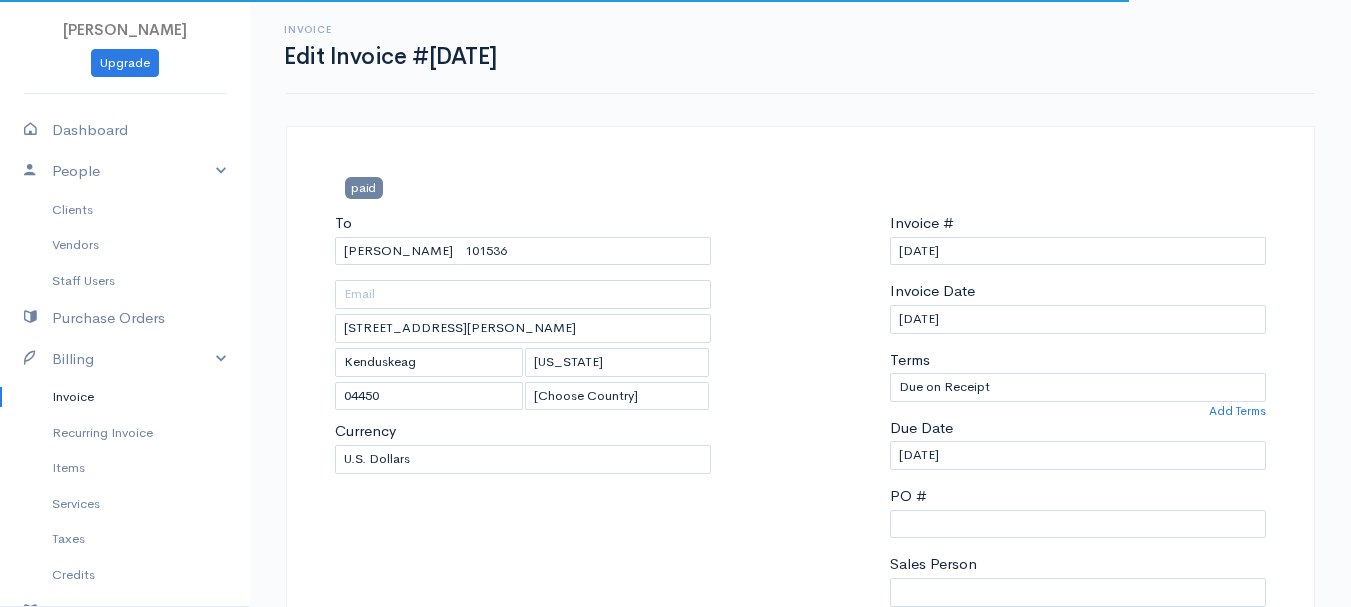 scroll, scrollTop: 500, scrollLeft: 0, axis: vertical 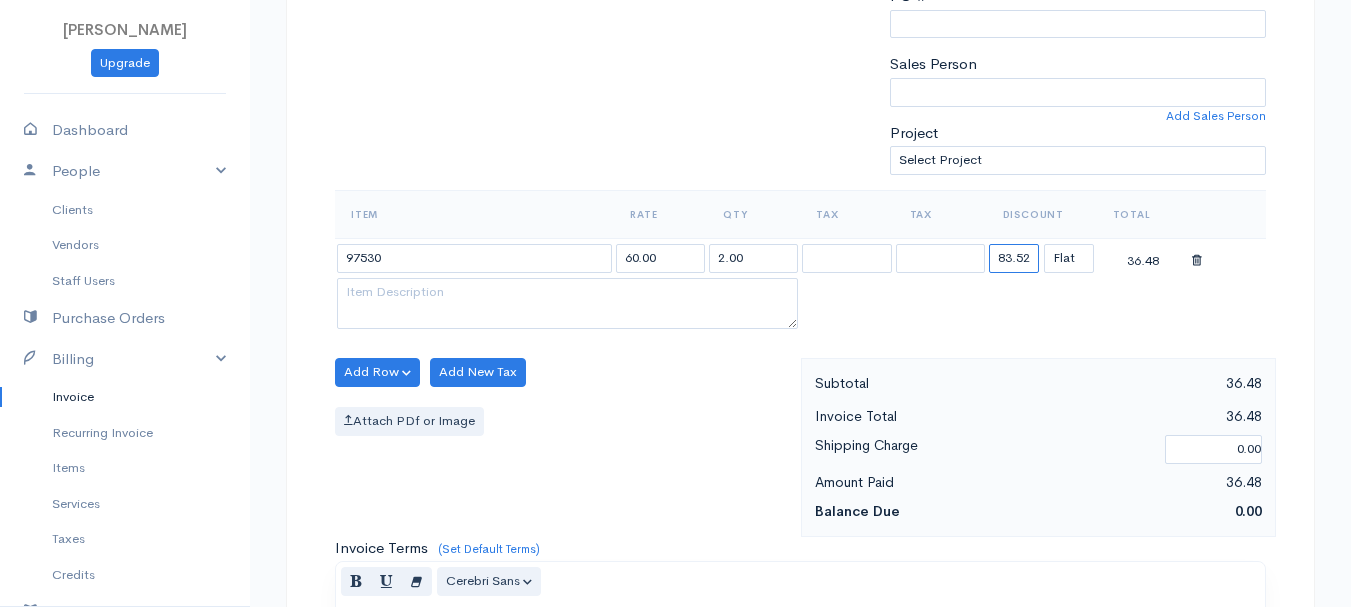 click on "83.52" at bounding box center [1014, 258] 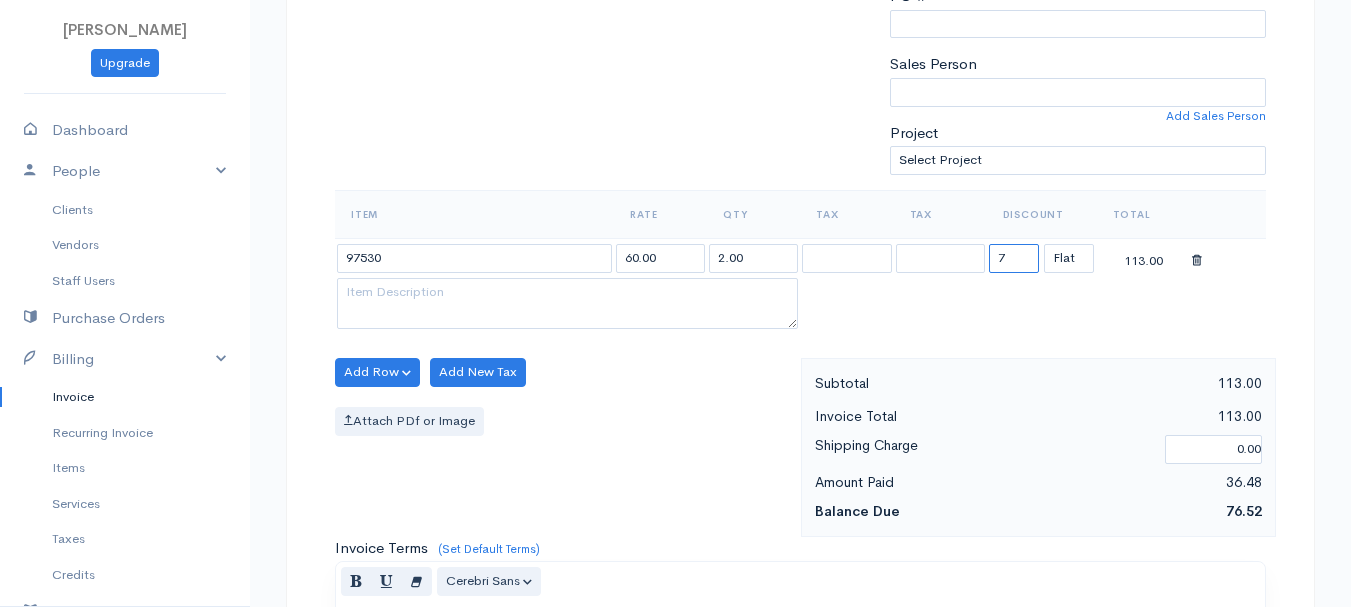 type on "72.58" 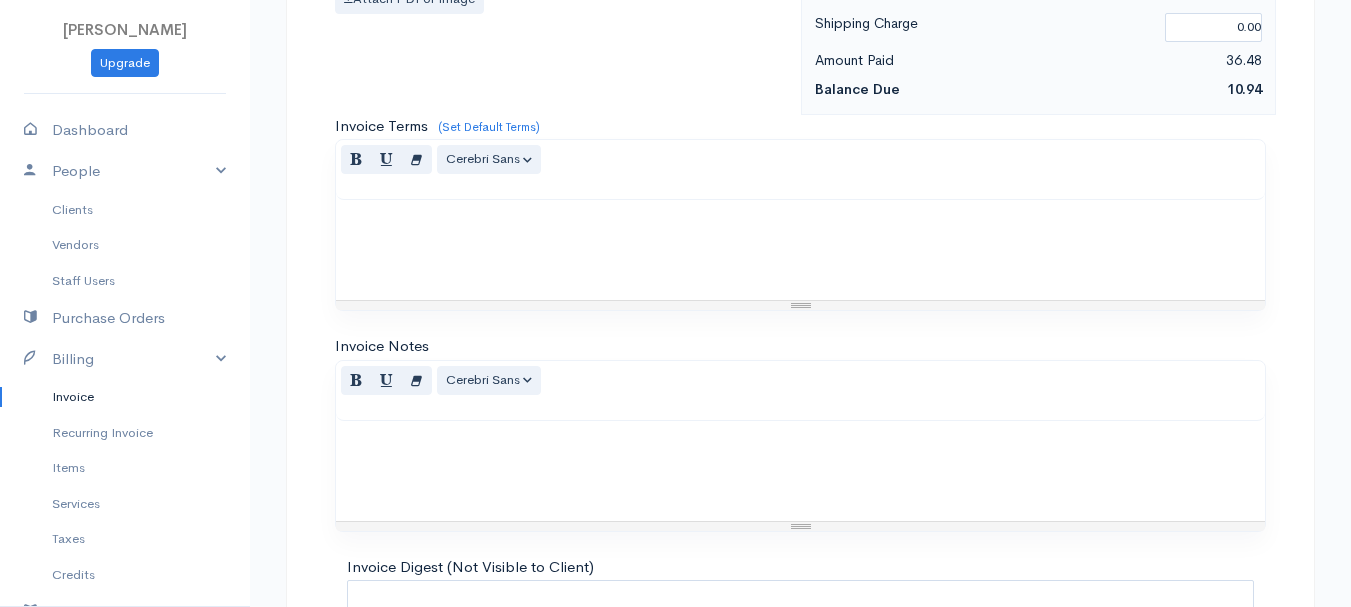 scroll, scrollTop: 1122, scrollLeft: 0, axis: vertical 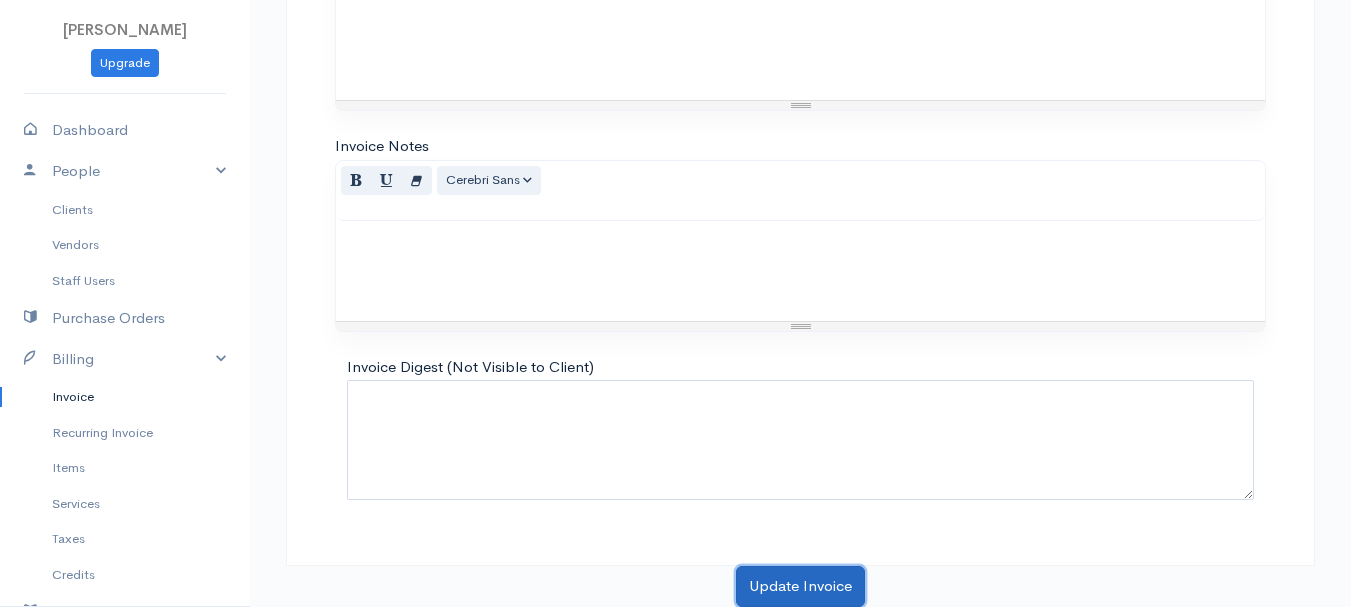 click on "Update Invoice" at bounding box center (800, 586) 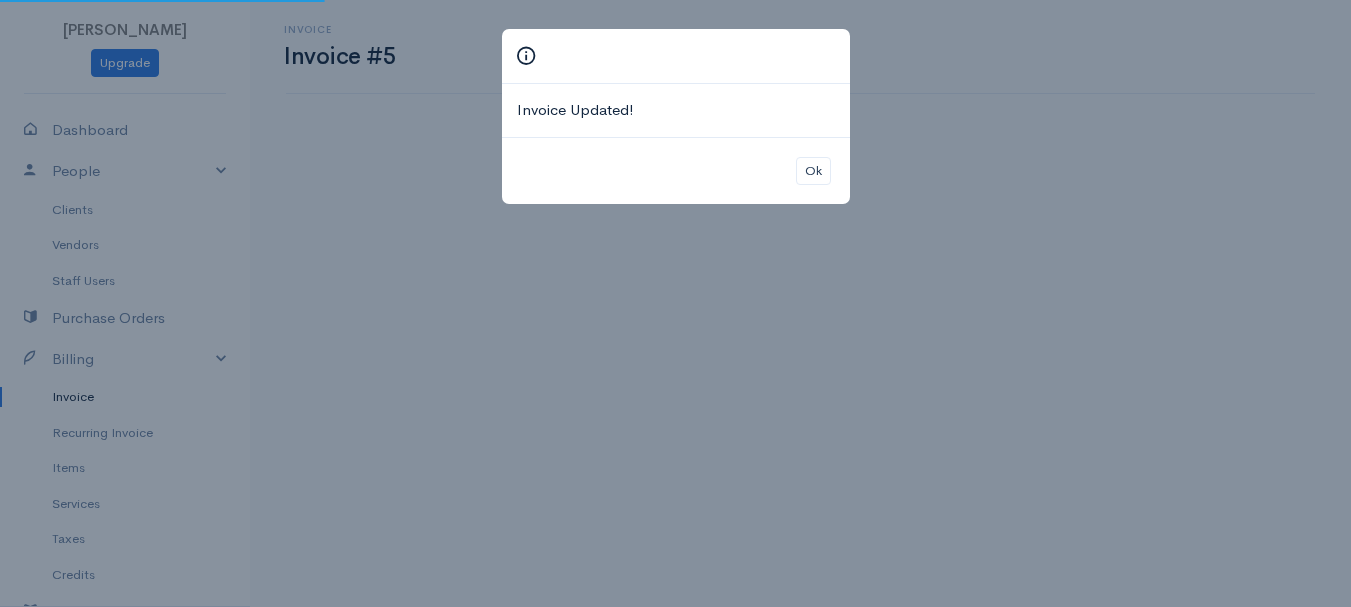 scroll, scrollTop: 0, scrollLeft: 0, axis: both 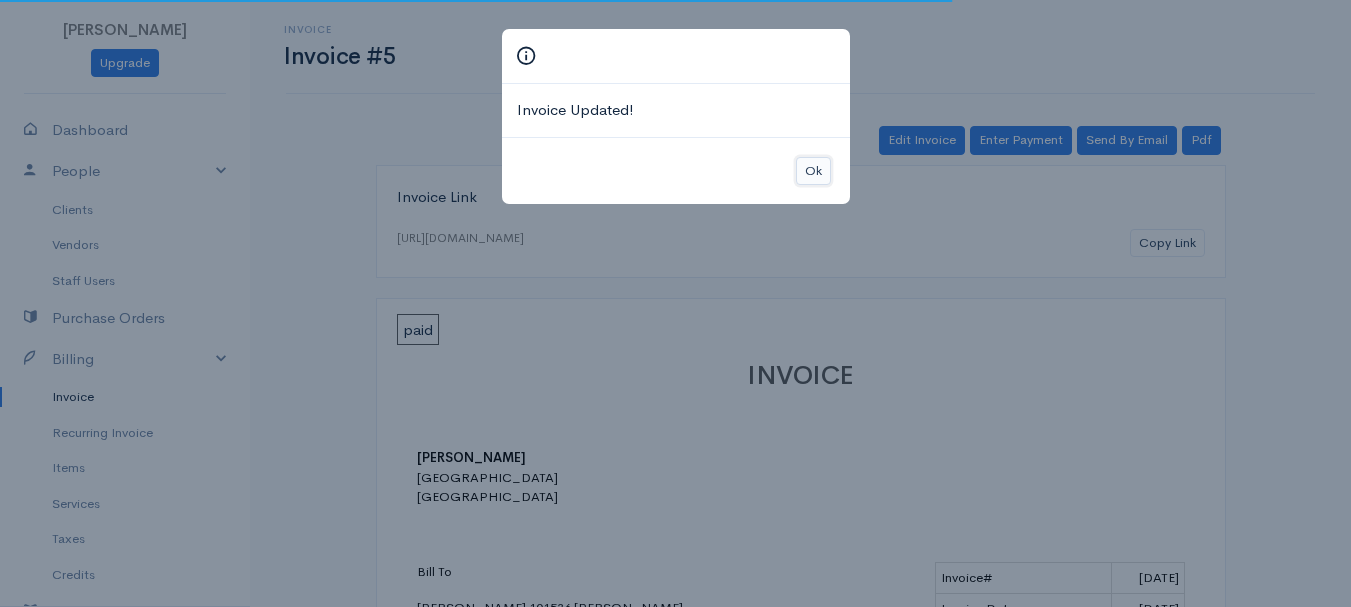 click on "Ok" at bounding box center [813, 171] 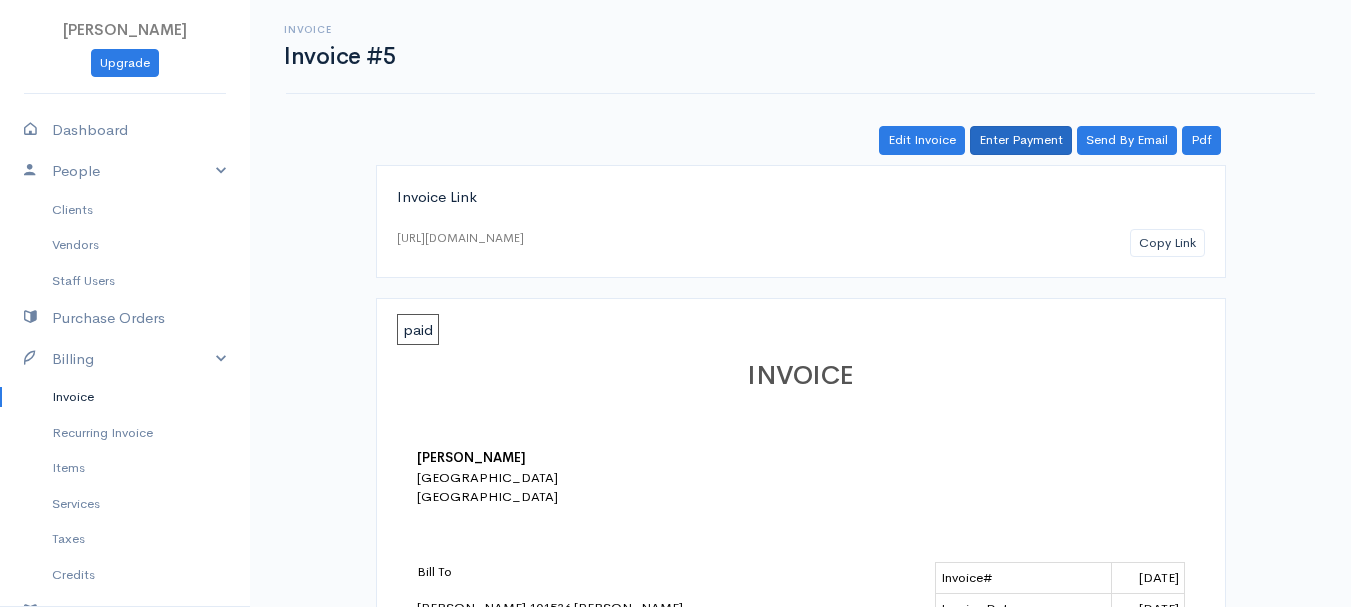 drag, startPoint x: 1030, startPoint y: 121, endPoint x: 1031, endPoint y: 133, distance: 12.0415945 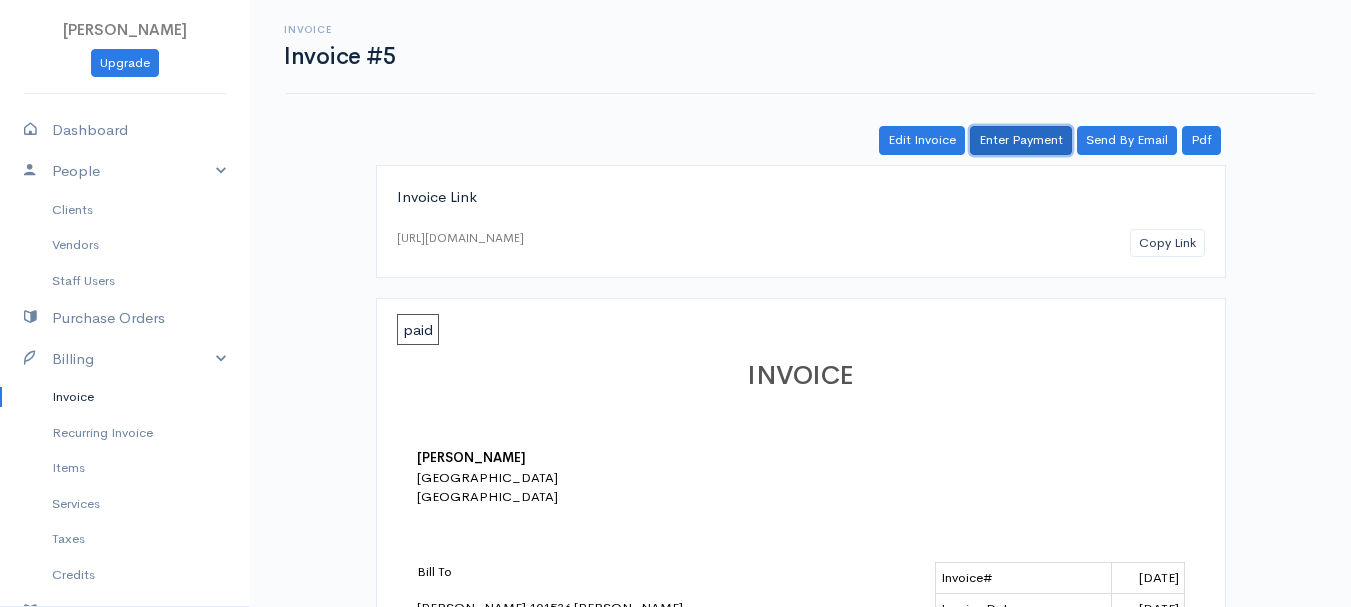 click on "Enter Payment" at bounding box center (1021, 140) 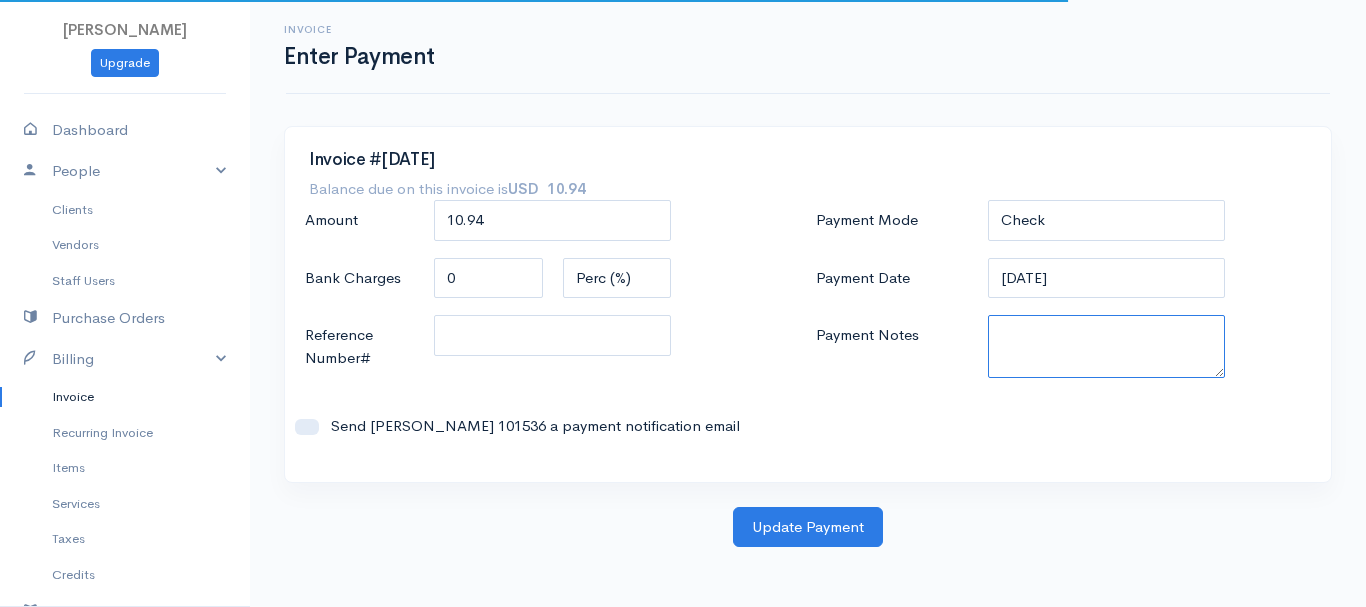 paste on "7020003572" 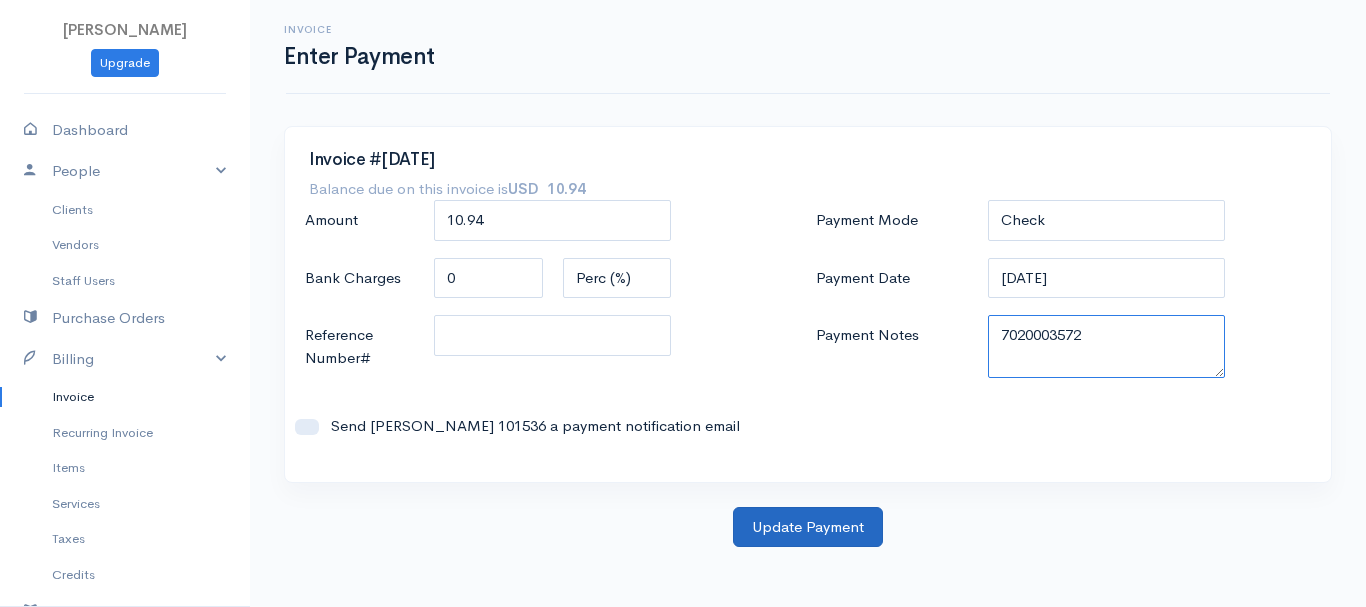 type on "7020003572" 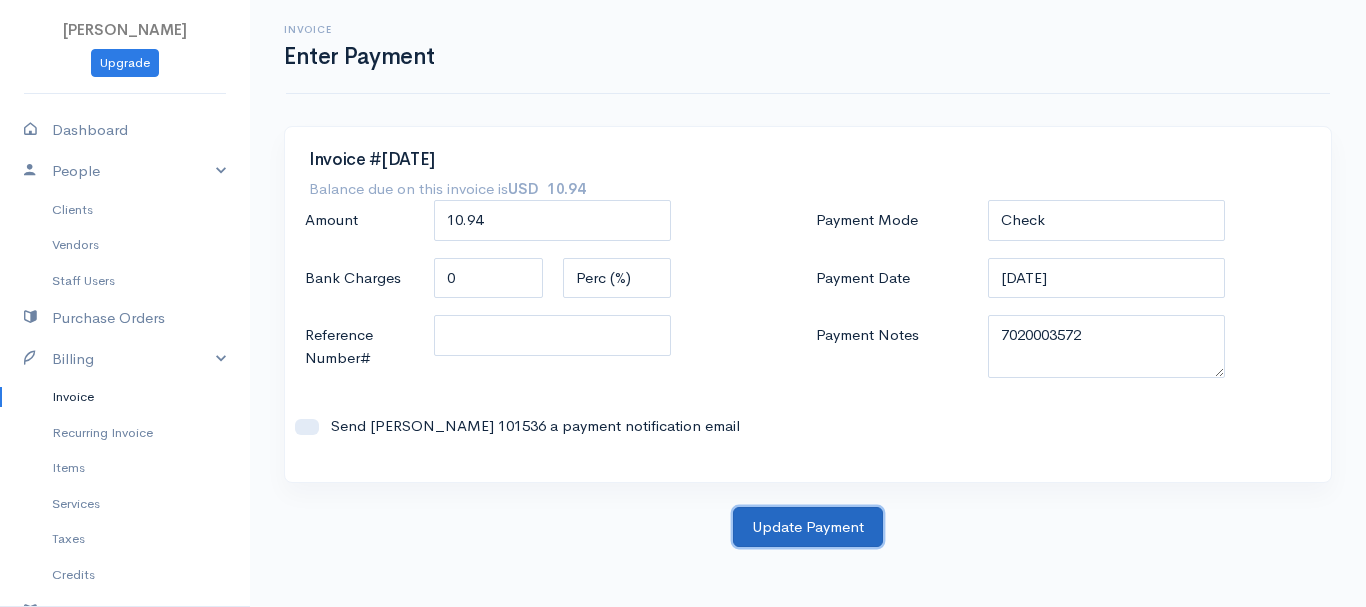 click on "Update Payment" at bounding box center (808, 527) 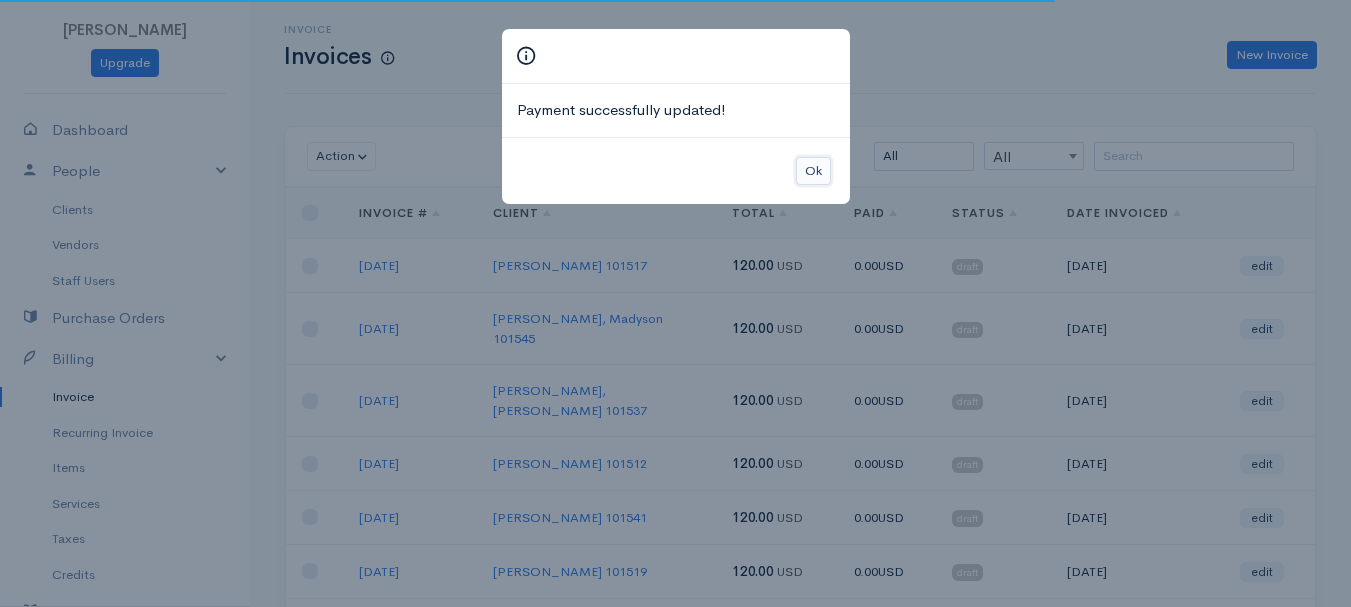 click on "Ok" at bounding box center [813, 171] 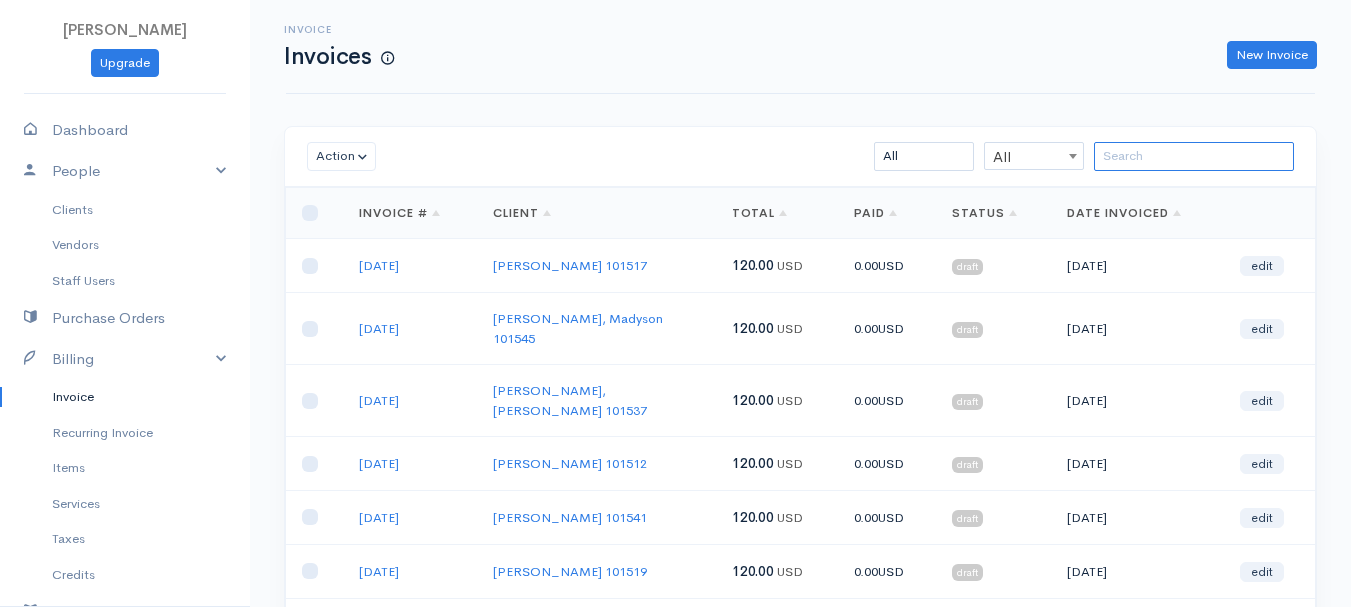 click at bounding box center (1194, 156) 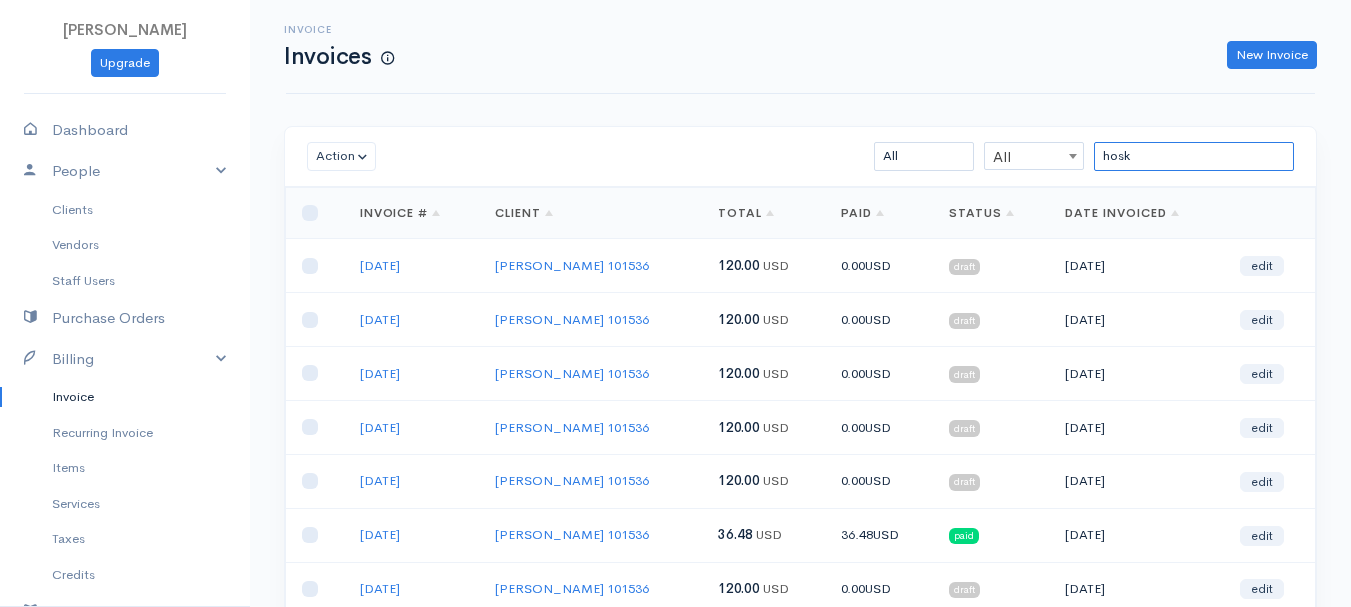 scroll, scrollTop: 355, scrollLeft: 0, axis: vertical 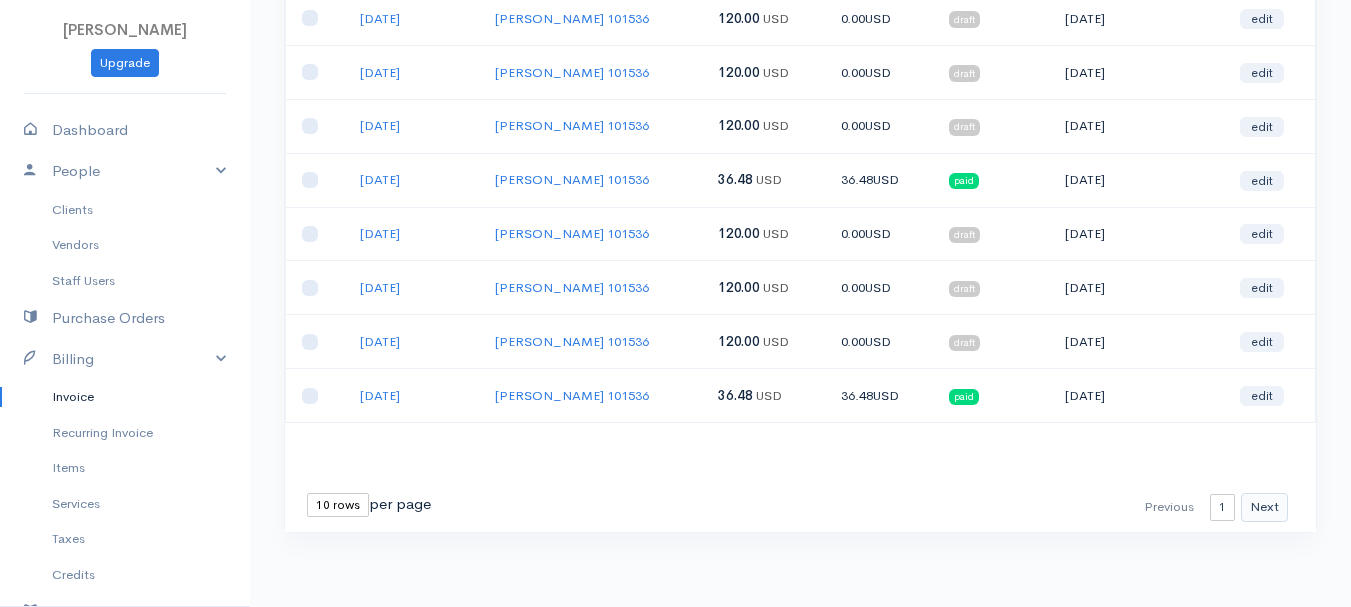 type on "hosk" 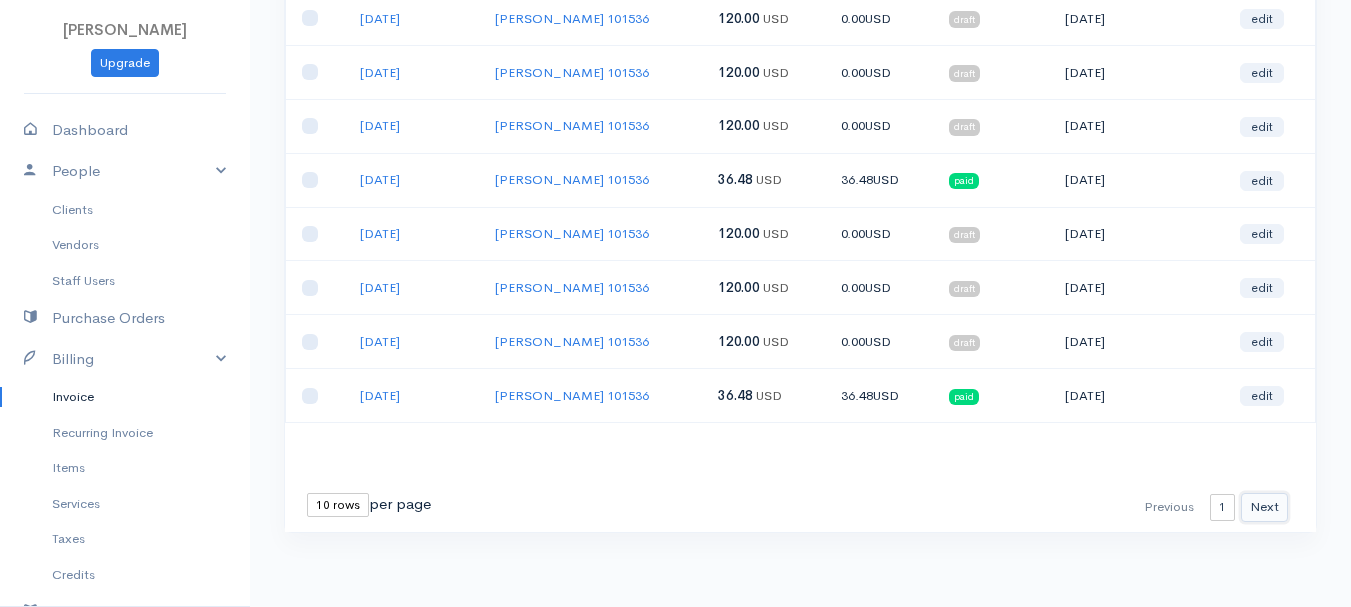 click on "Next" at bounding box center (1264, 507) 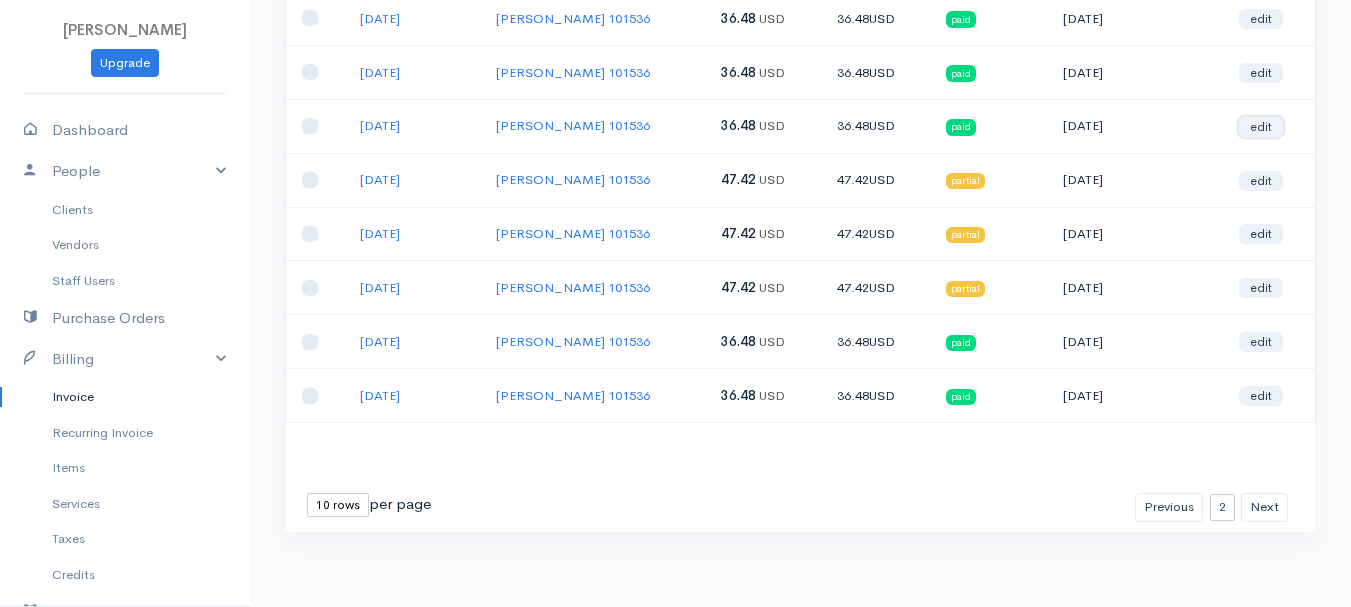 click on "edit" at bounding box center (1261, 127) 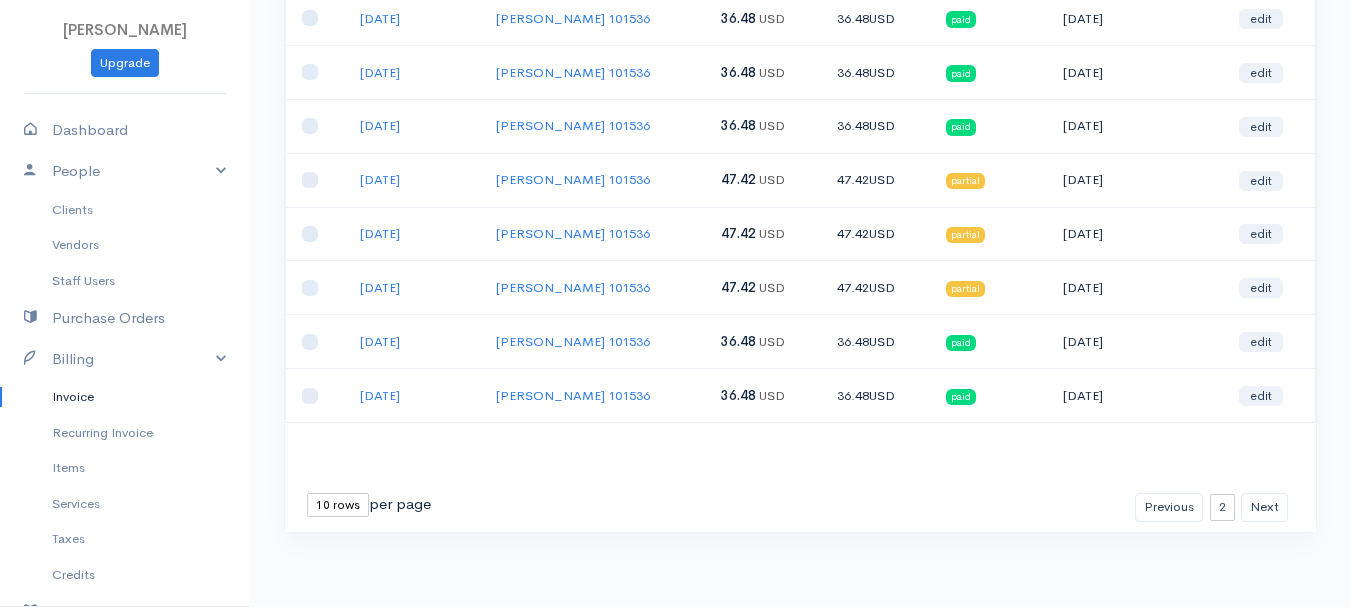 select on "2" 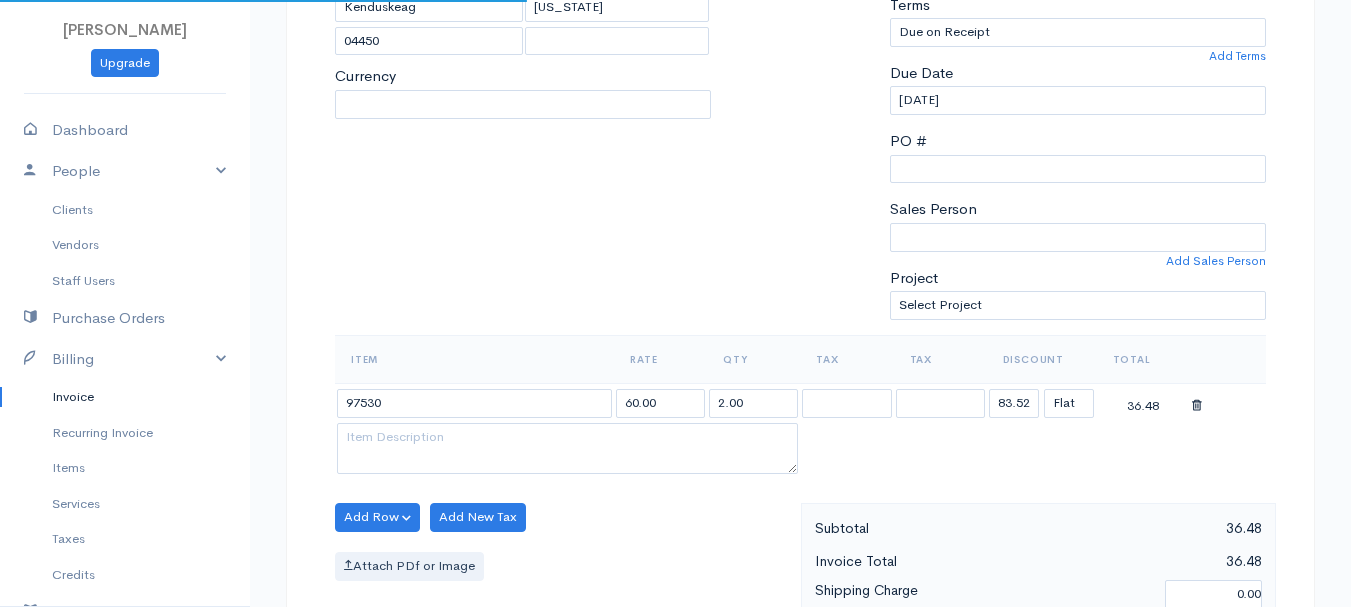 select on "[GEOGRAPHIC_DATA]" 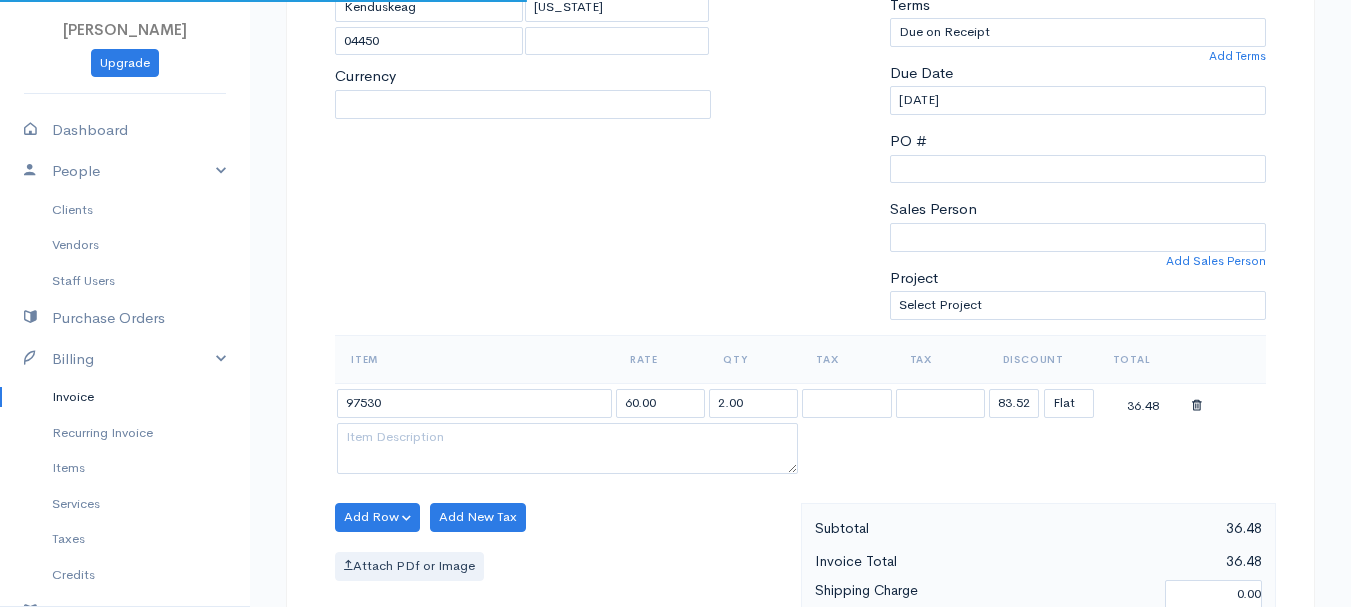 select on "USD" 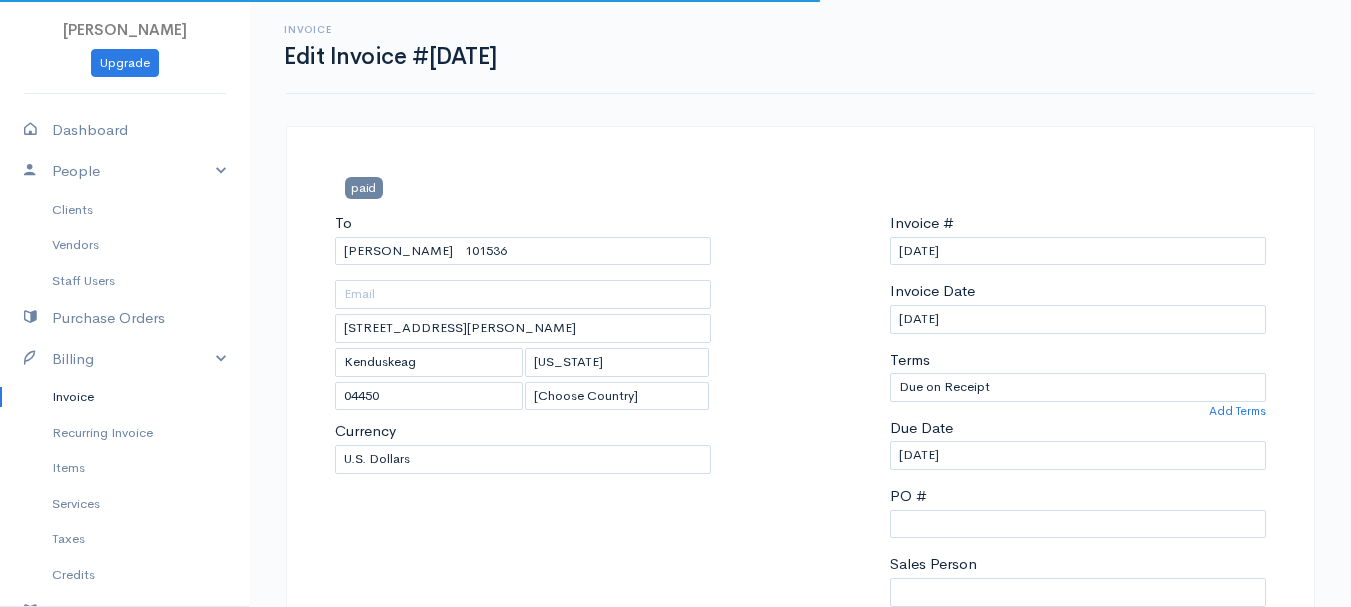 scroll, scrollTop: 400, scrollLeft: 0, axis: vertical 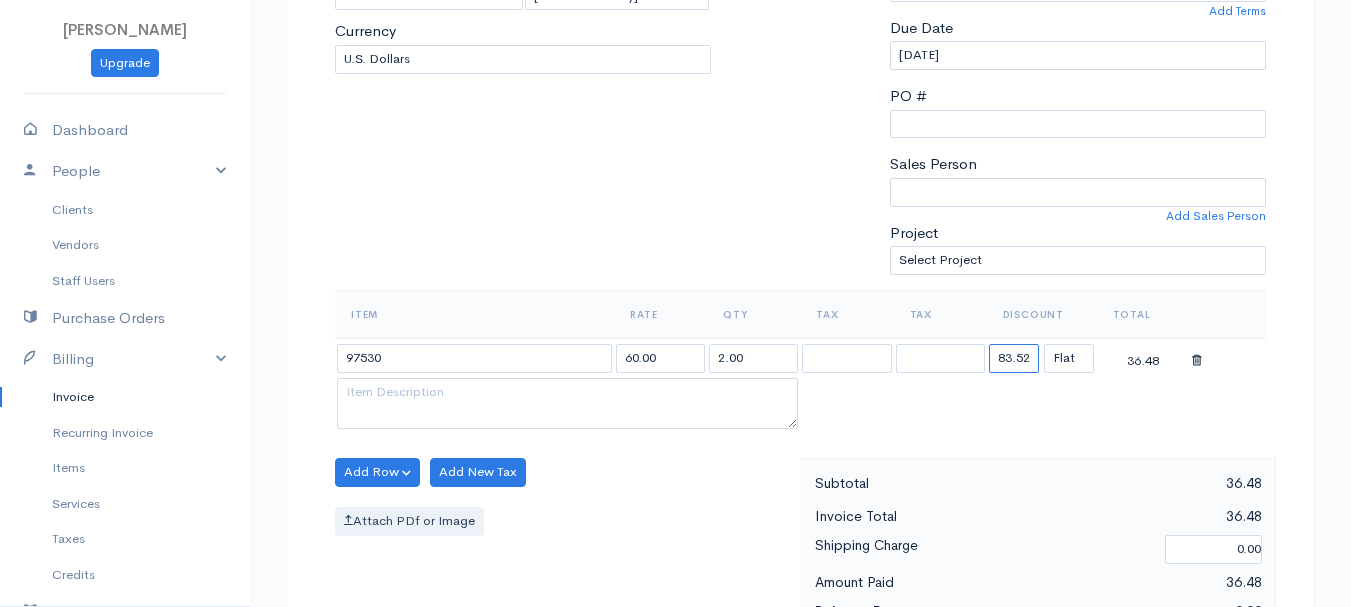 click on "83.52" at bounding box center (1014, 358) 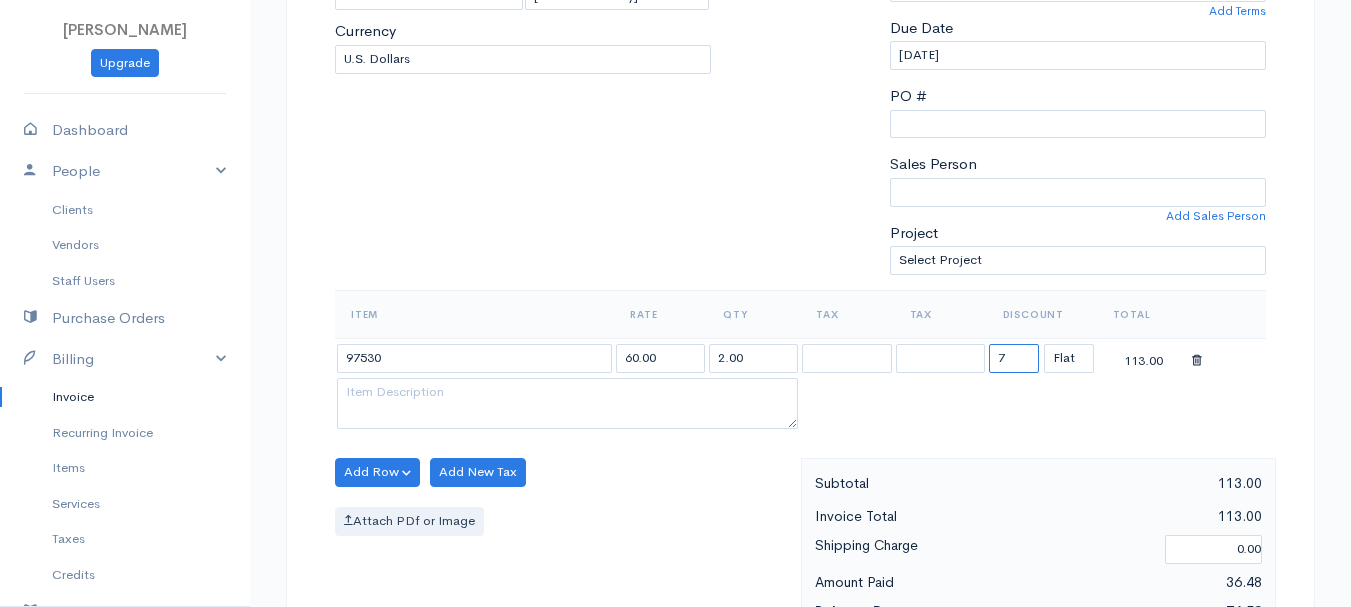 type on "72.58" 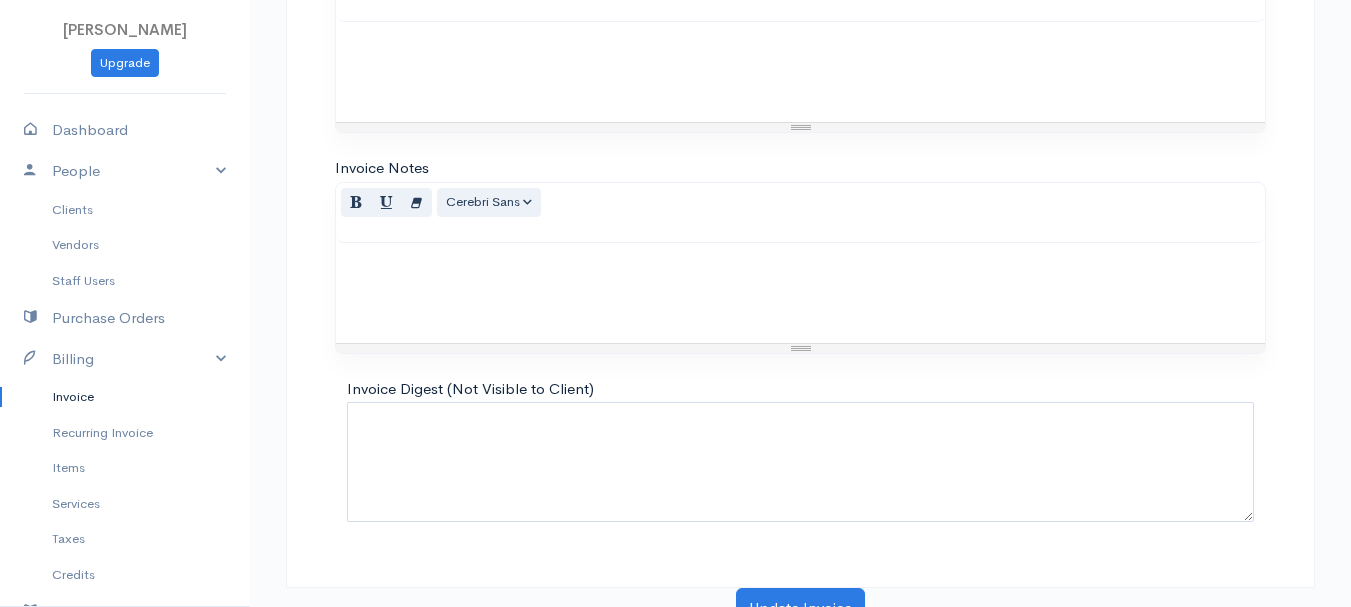 scroll, scrollTop: 1122, scrollLeft: 0, axis: vertical 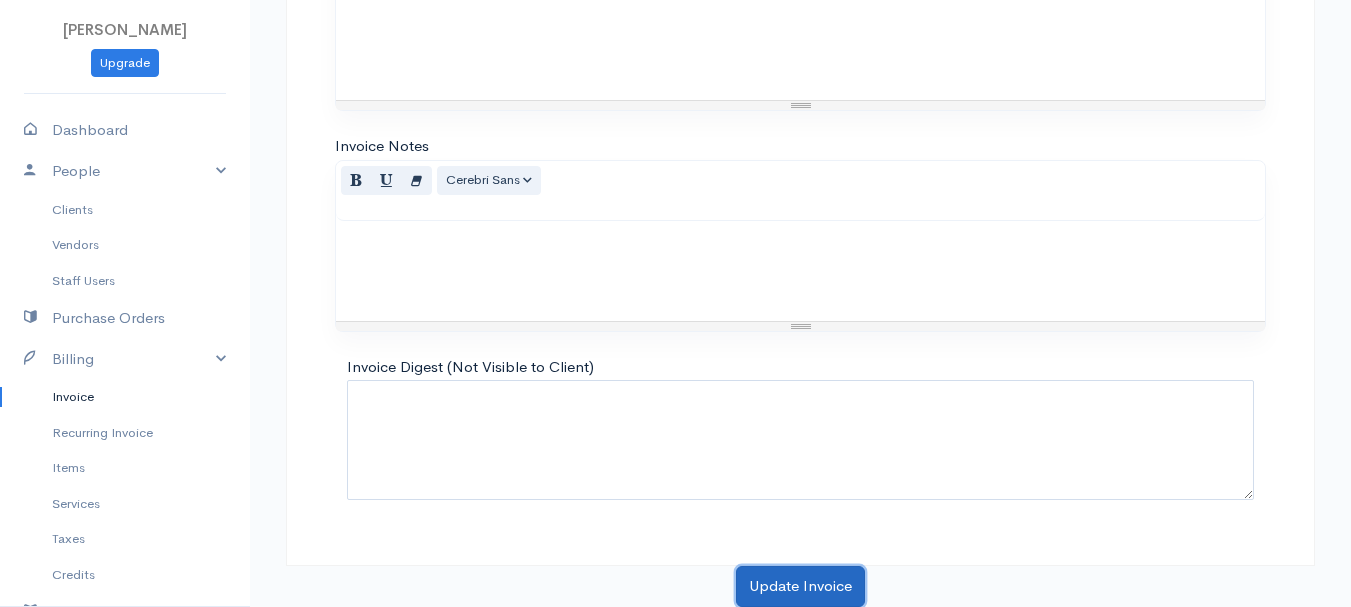 click on "Update Invoice" at bounding box center [800, 586] 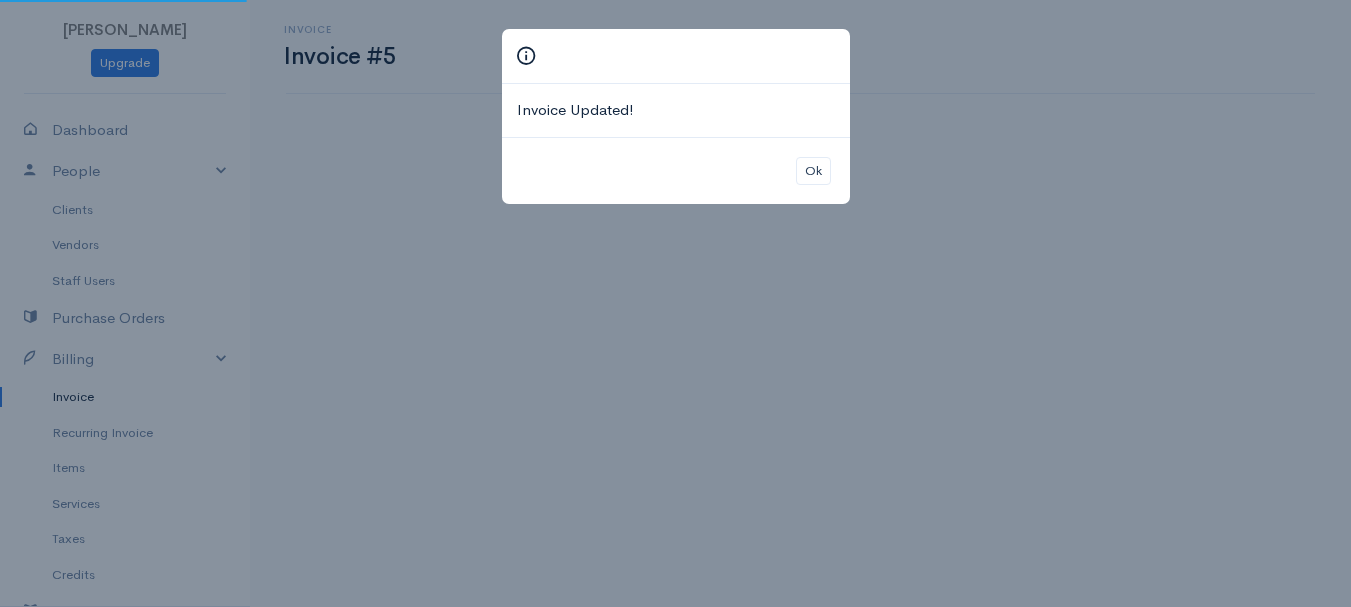 scroll, scrollTop: 0, scrollLeft: 0, axis: both 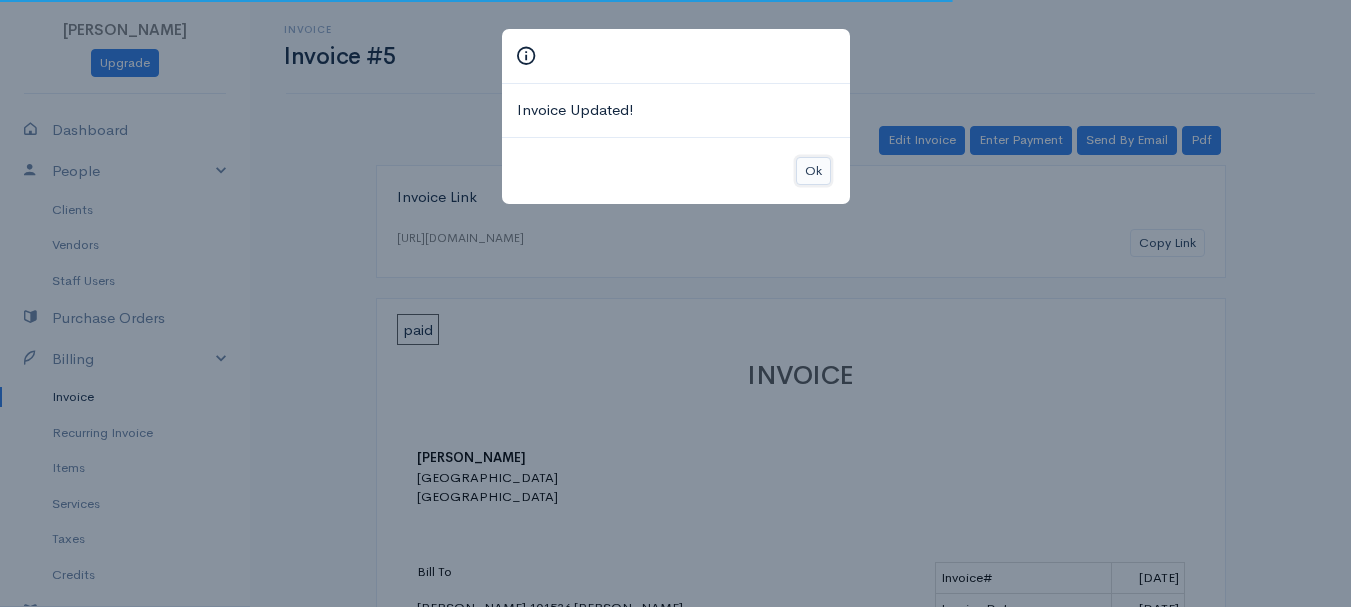 click on "Ok" at bounding box center (813, 171) 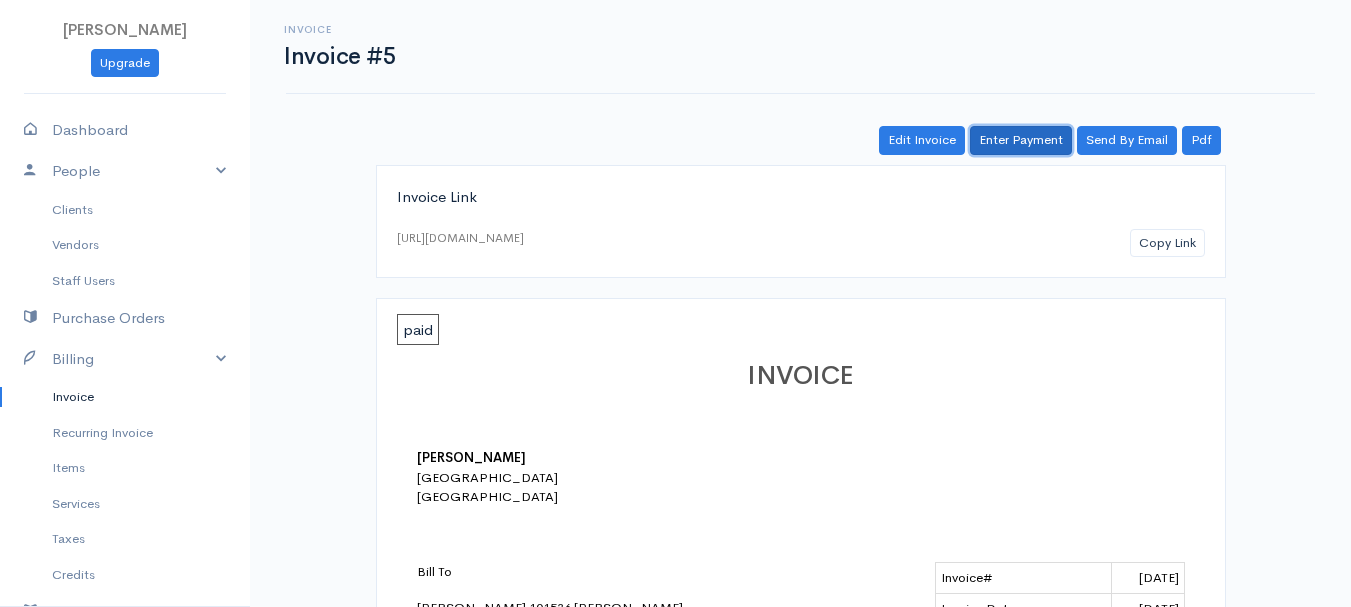click on "Enter Payment" at bounding box center [1021, 140] 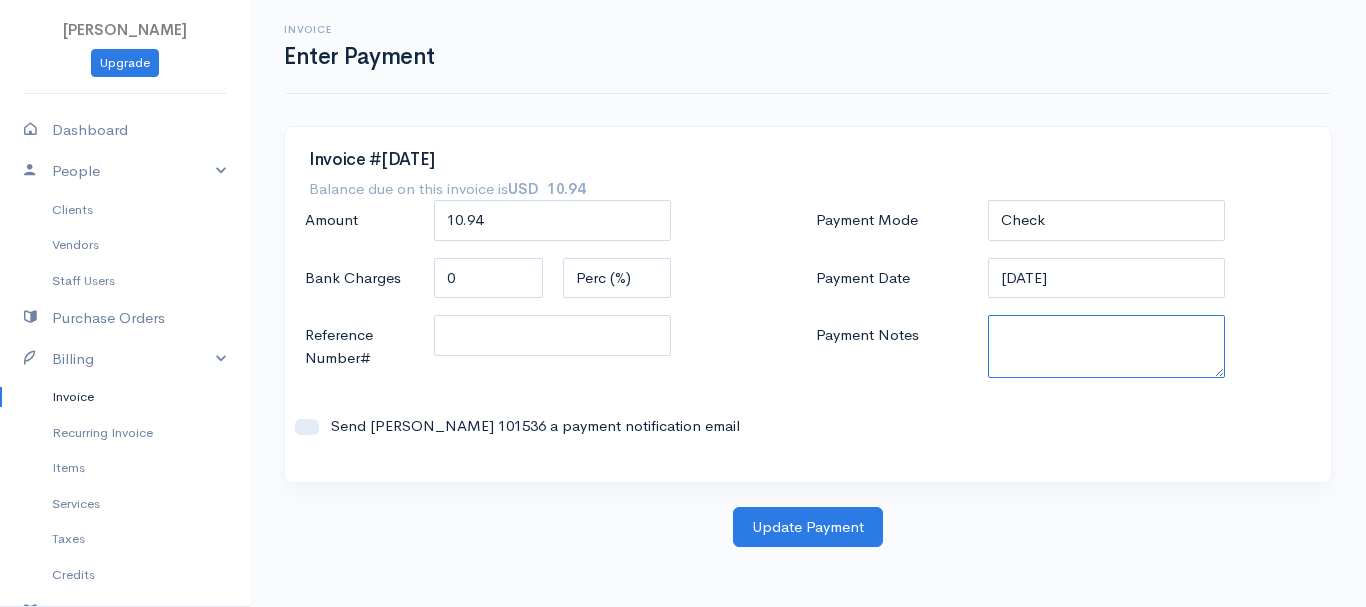 paste on "7020003572" 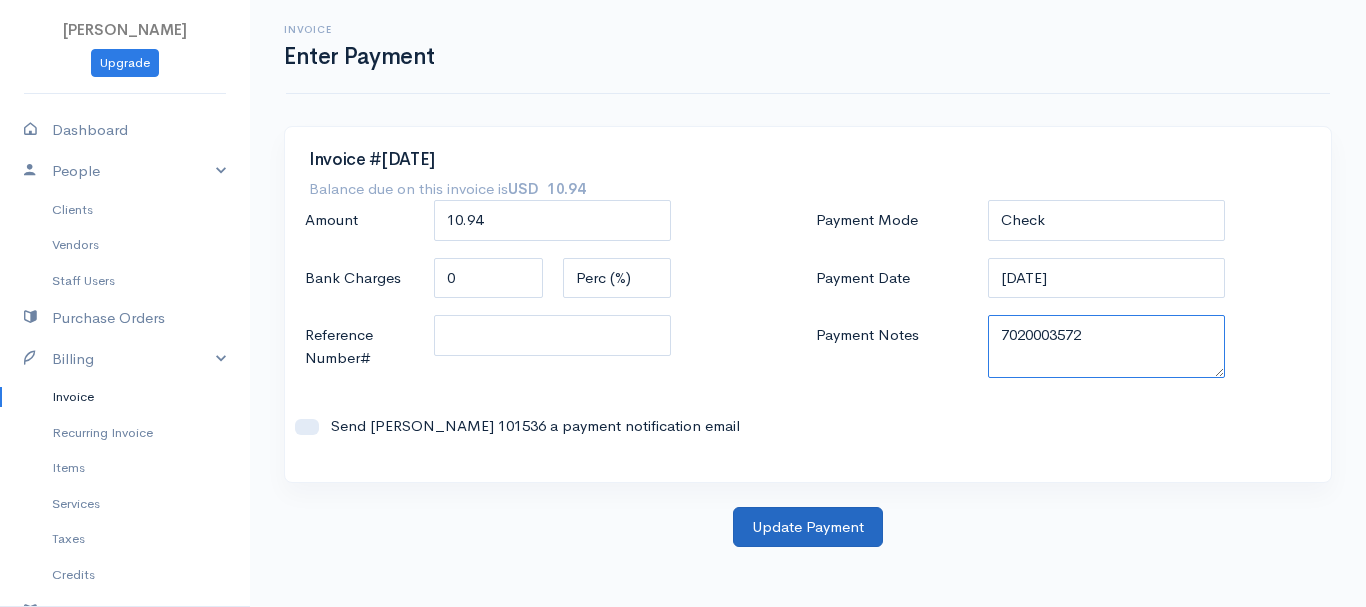 type on "7020003572" 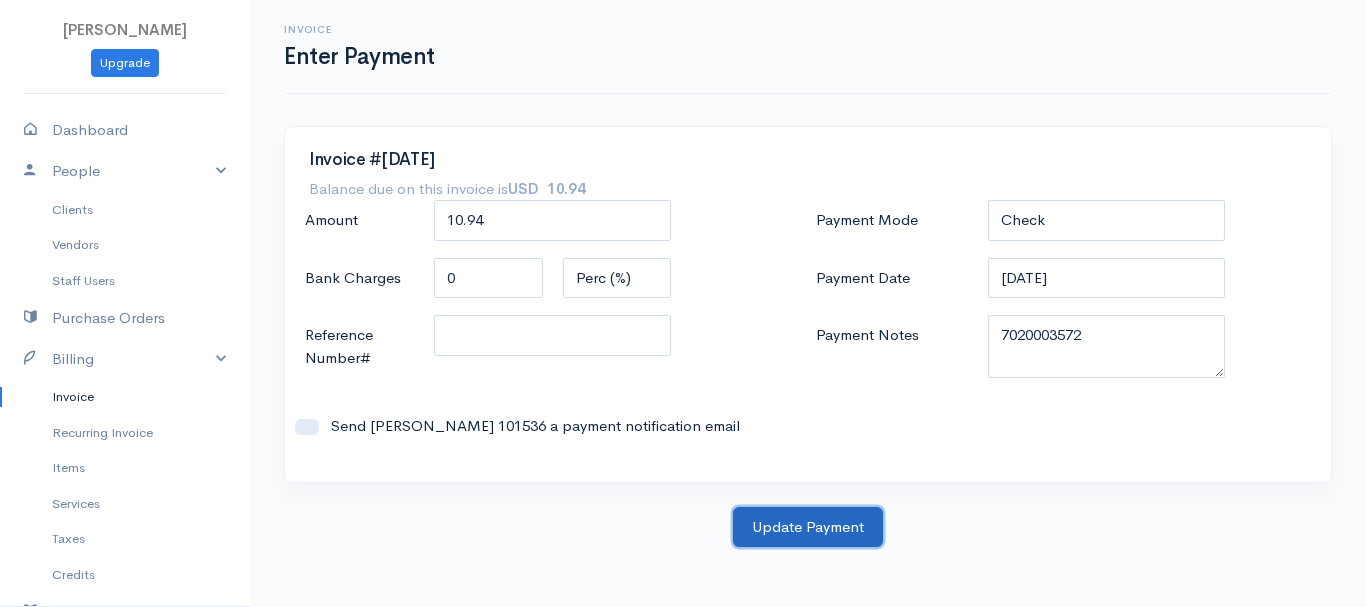 click on "Update Payment" at bounding box center [808, 527] 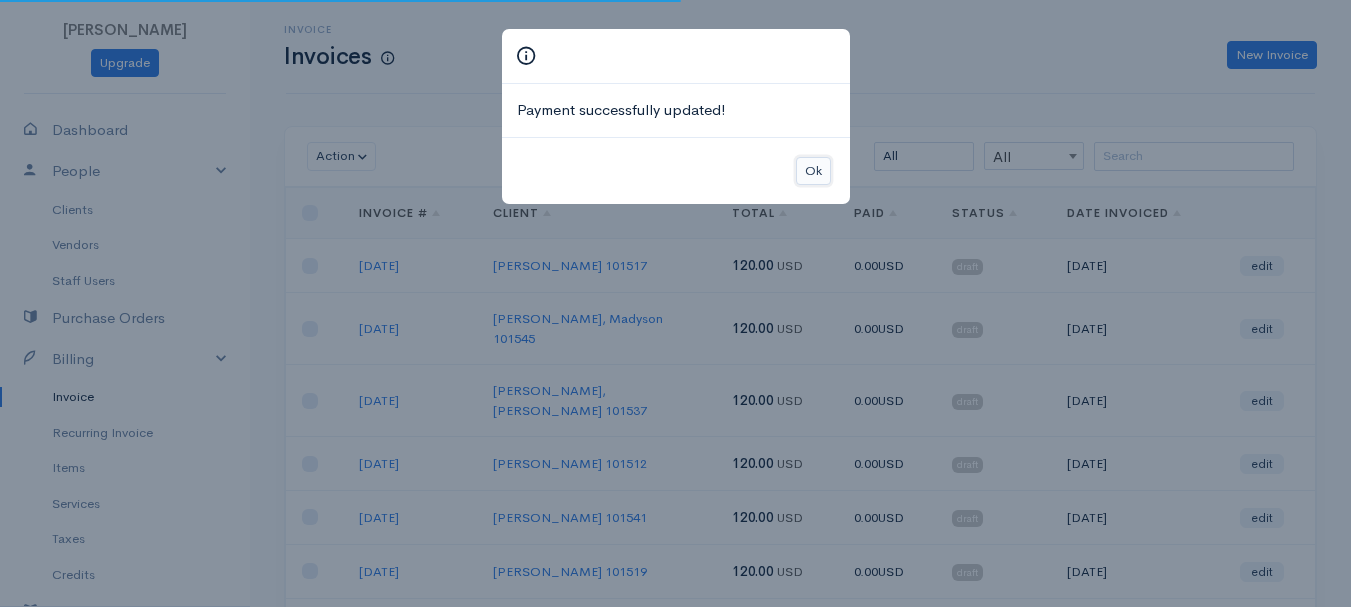 click on "Ok" at bounding box center [813, 171] 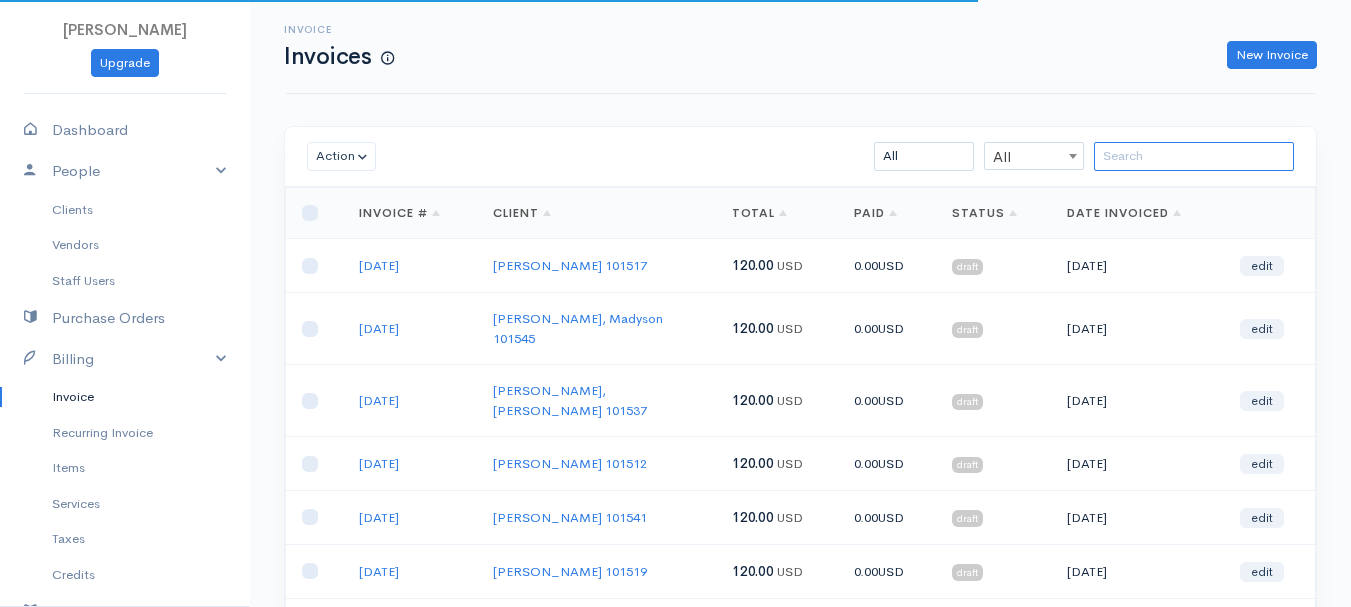 click at bounding box center [1194, 156] 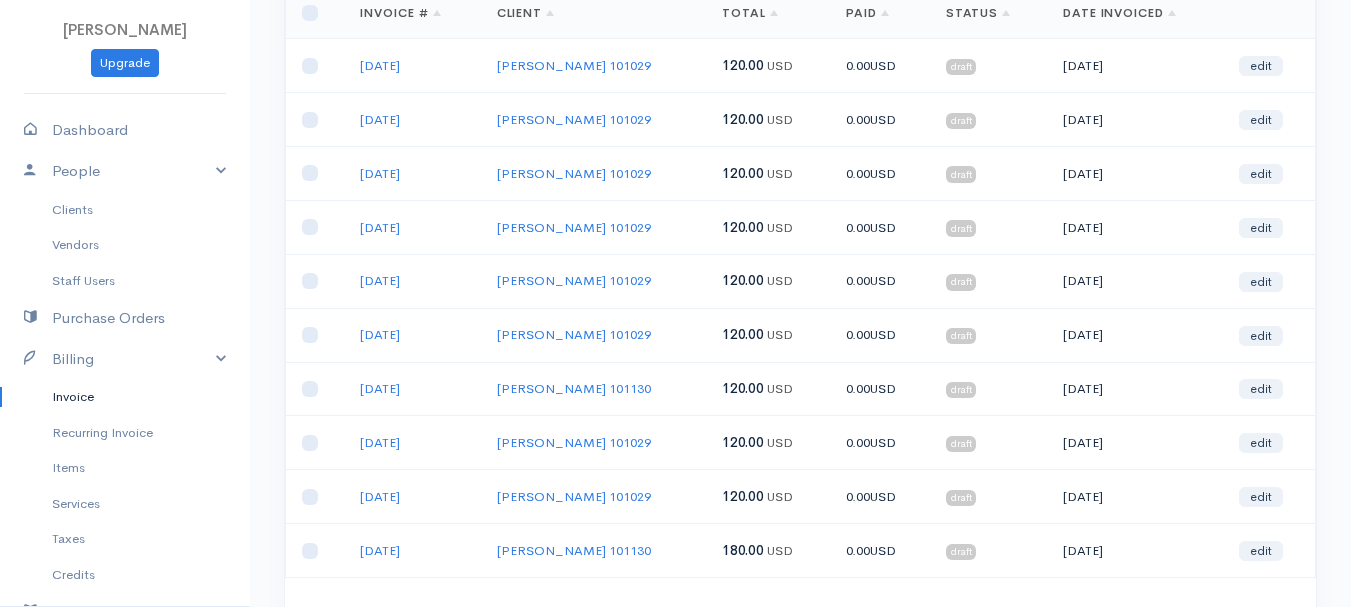 scroll, scrollTop: 355, scrollLeft: 0, axis: vertical 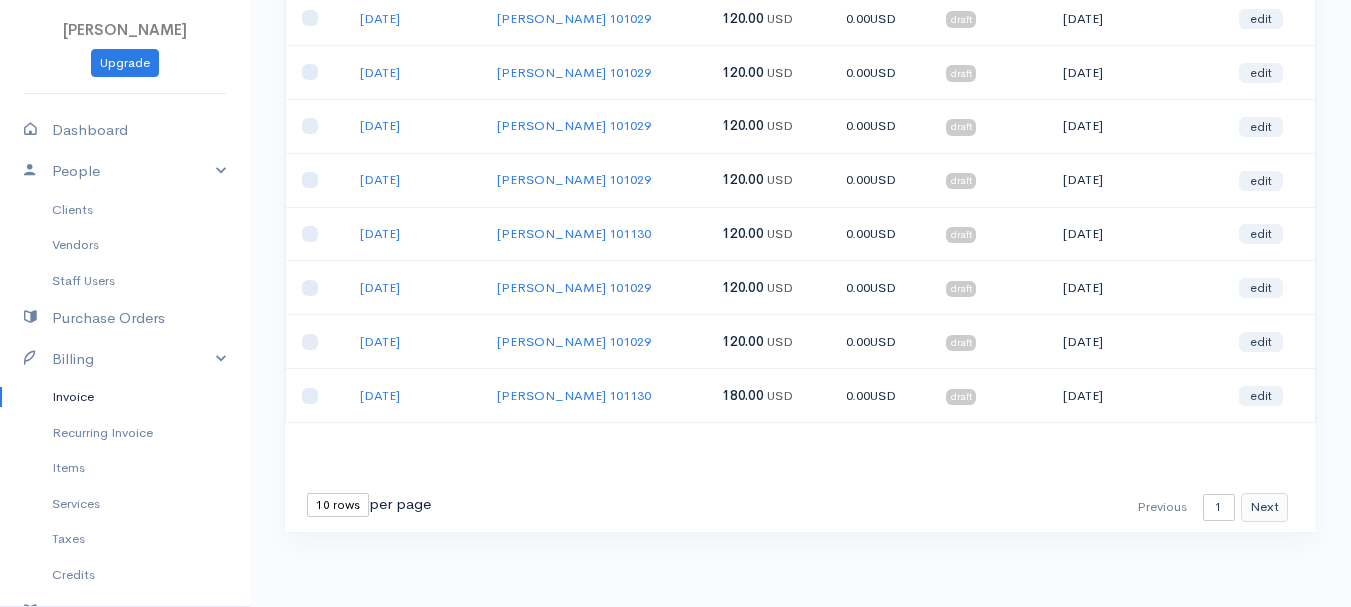 type on "woj" 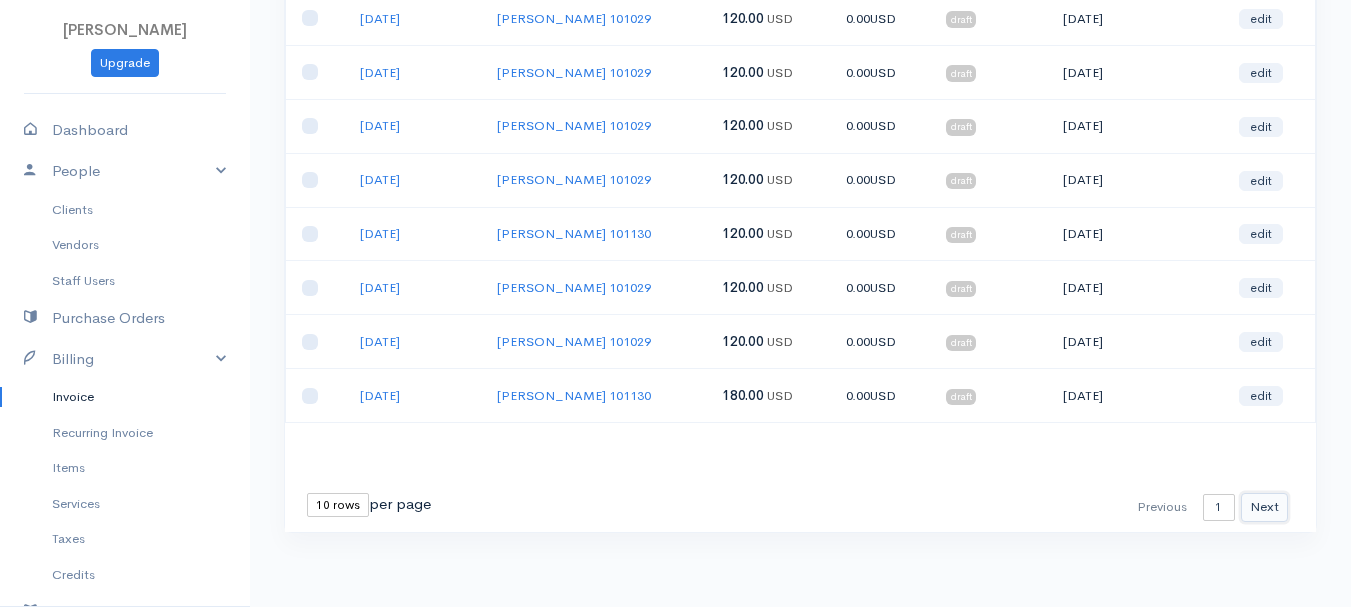 click on "Next" at bounding box center (1264, 507) 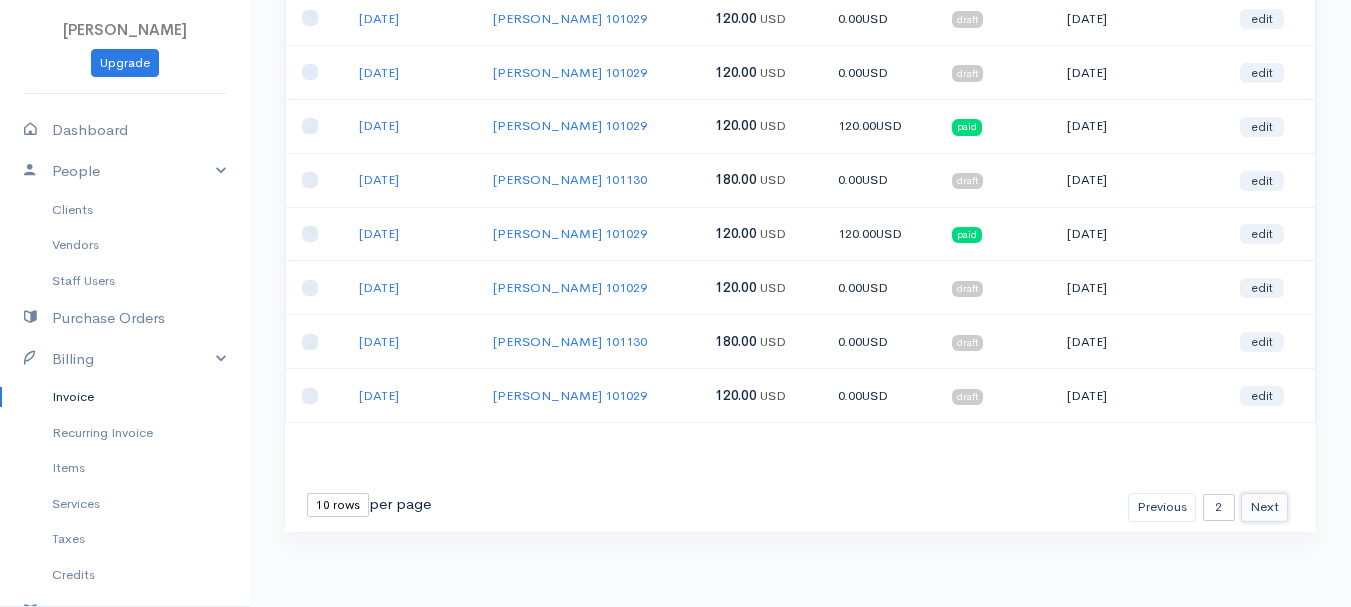 click on "Next" at bounding box center (1264, 507) 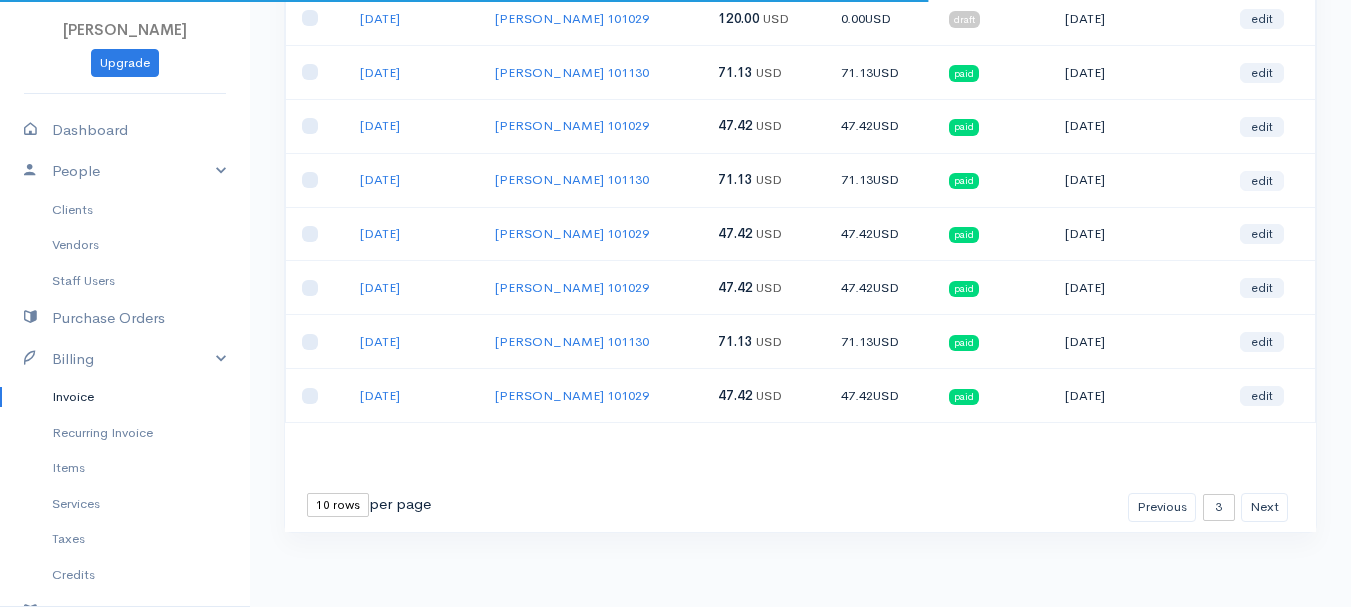 scroll, scrollTop: 55, scrollLeft: 0, axis: vertical 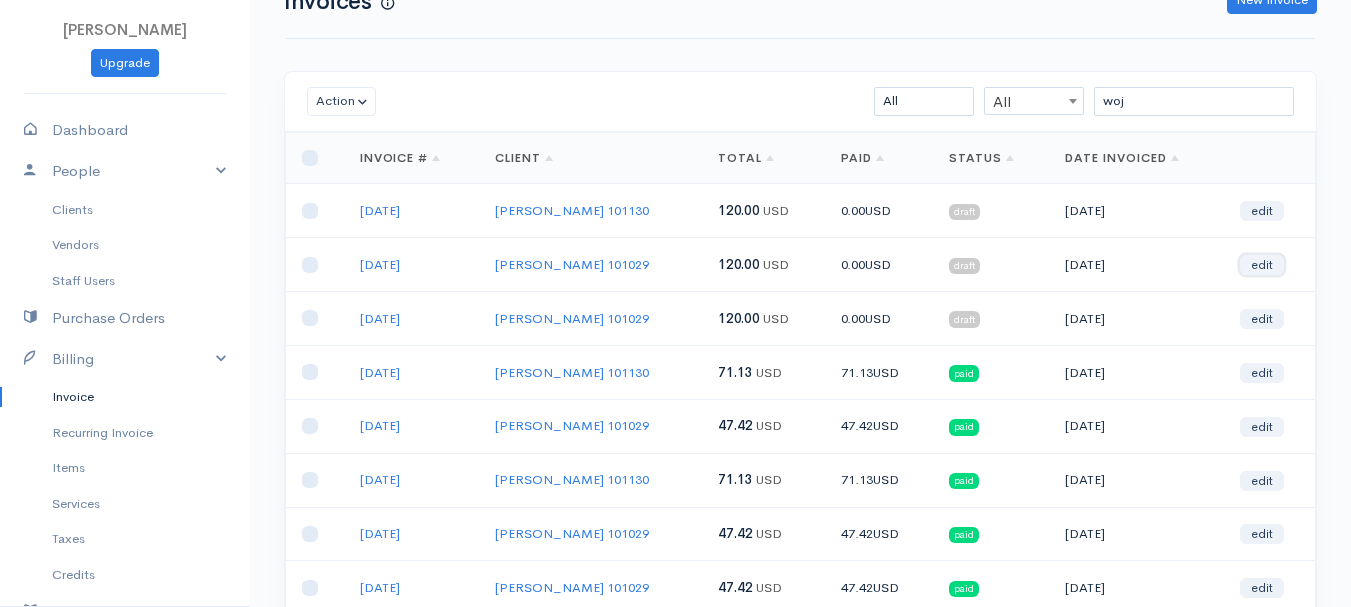click on "edit" at bounding box center [1262, 265] 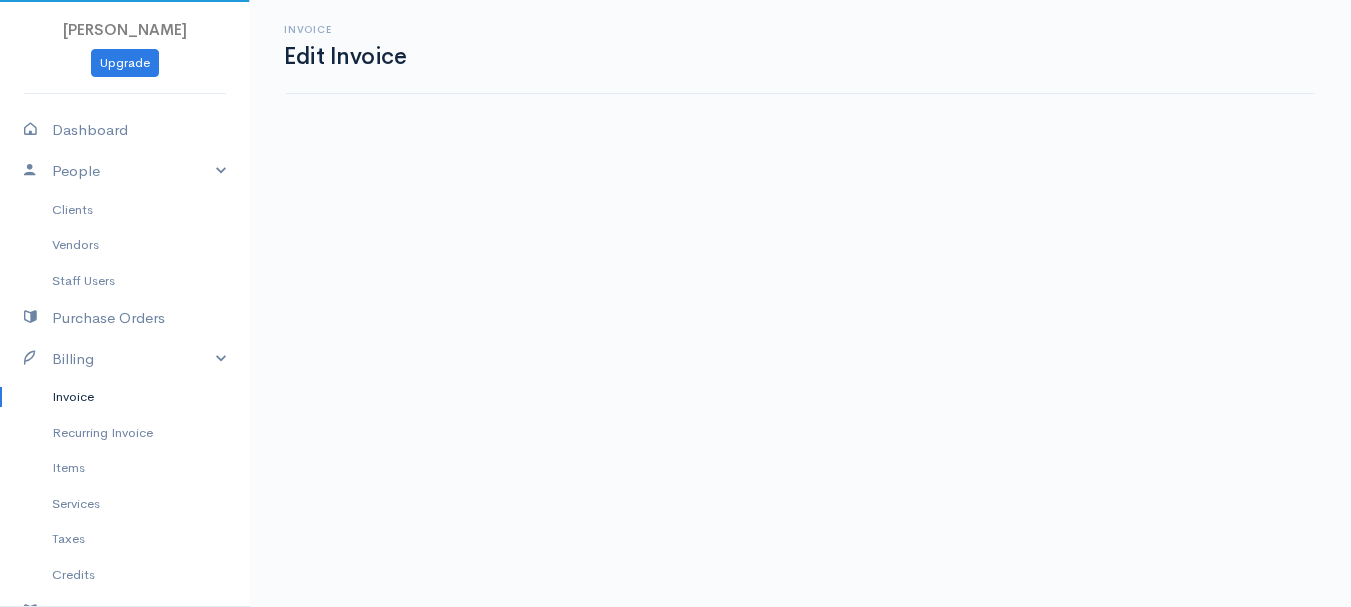 scroll, scrollTop: 0, scrollLeft: 0, axis: both 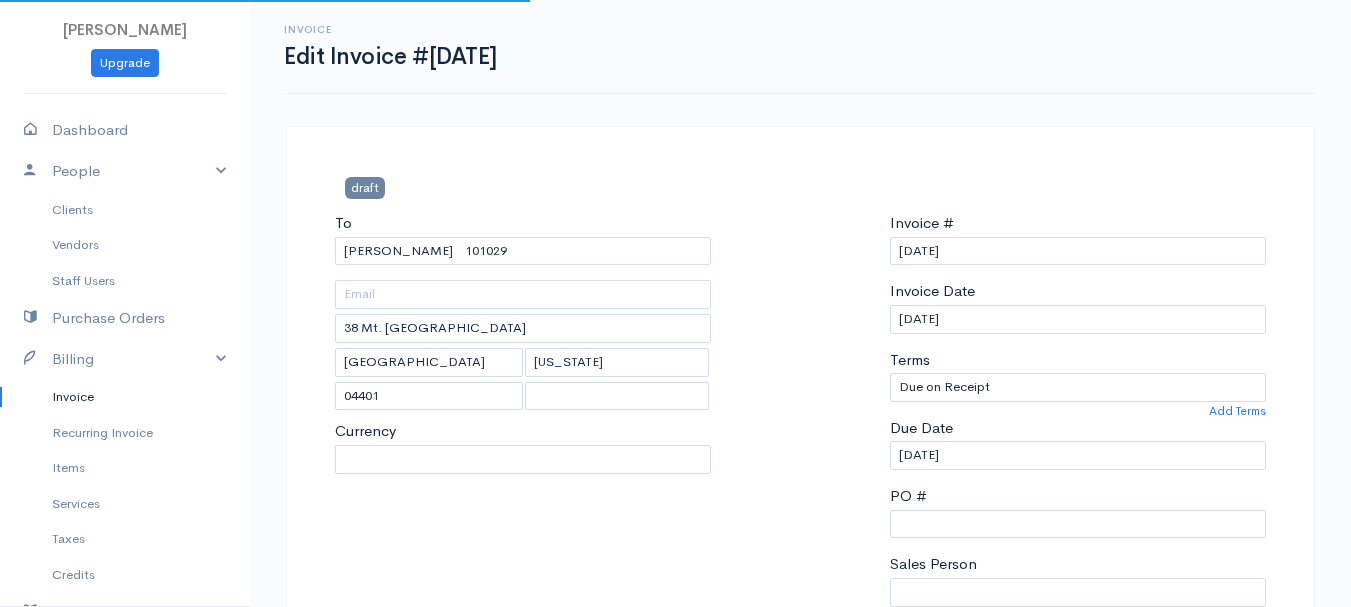 select on "[GEOGRAPHIC_DATA]" 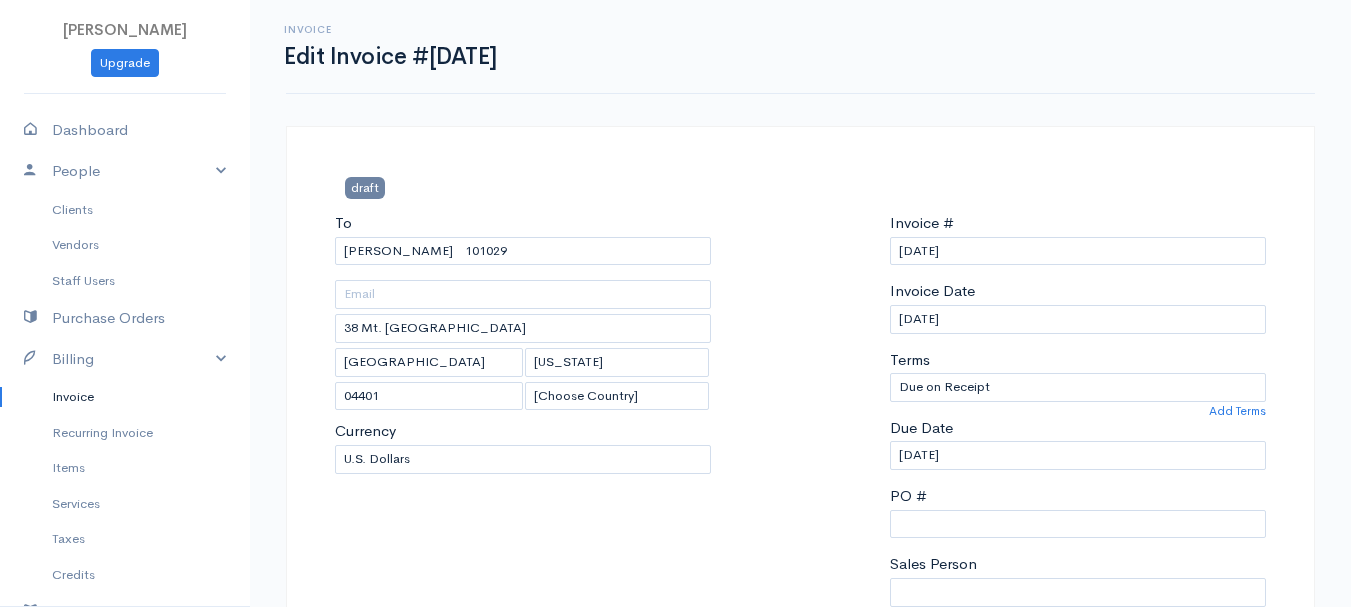 scroll, scrollTop: 300, scrollLeft: 0, axis: vertical 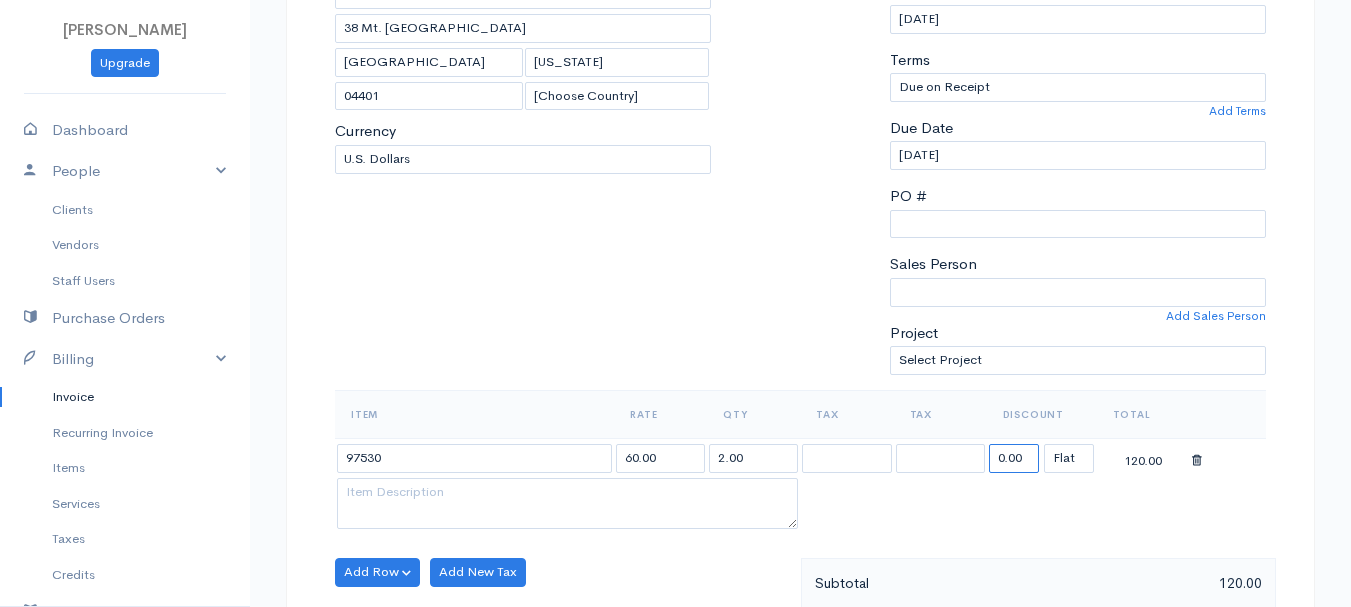 click on "0.00" at bounding box center (1014, 458) 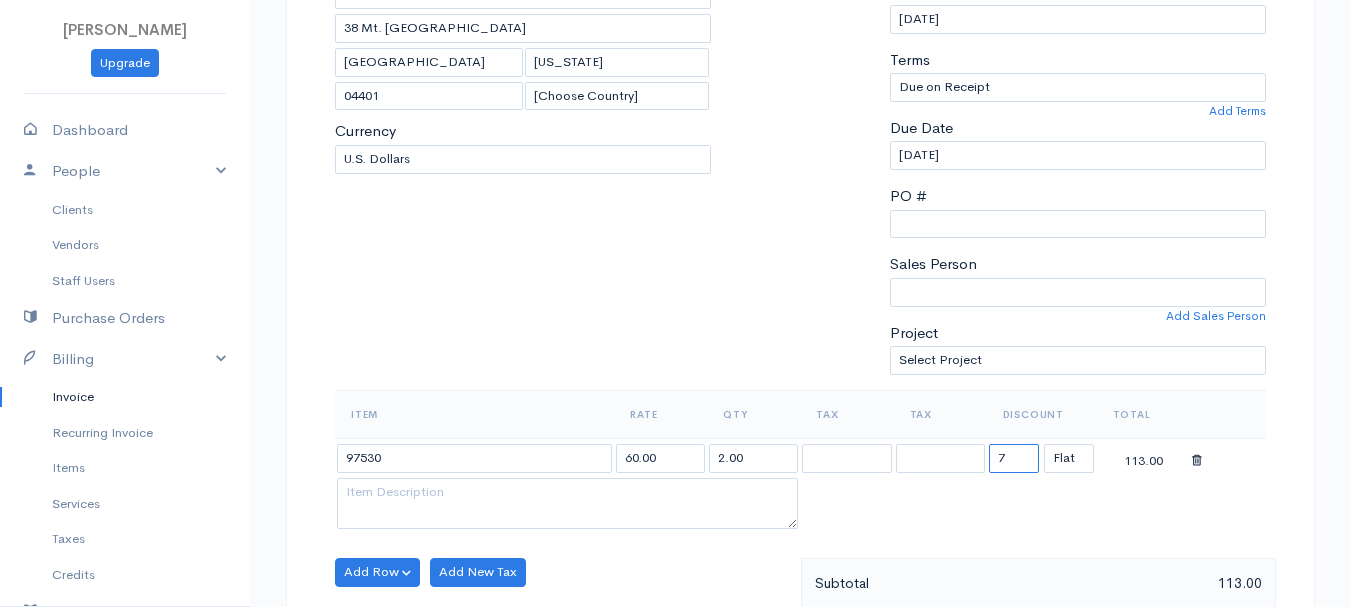 type on "72.58" 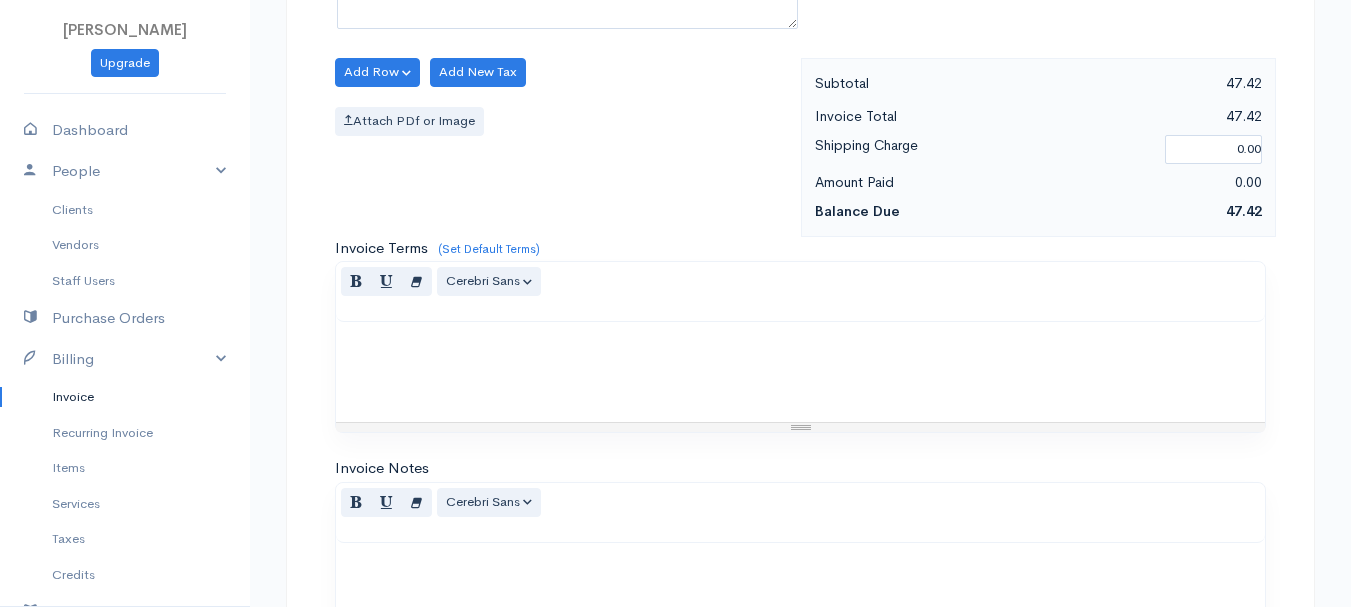 scroll, scrollTop: 1122, scrollLeft: 0, axis: vertical 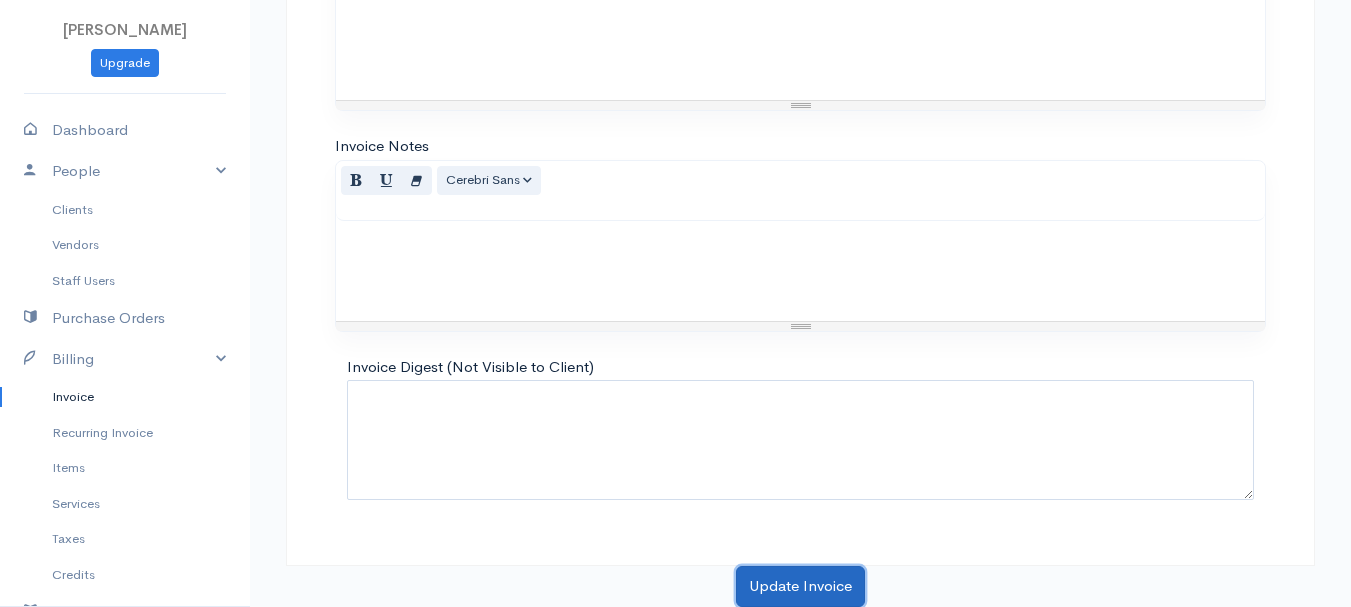 click on "Update Invoice" at bounding box center [800, 586] 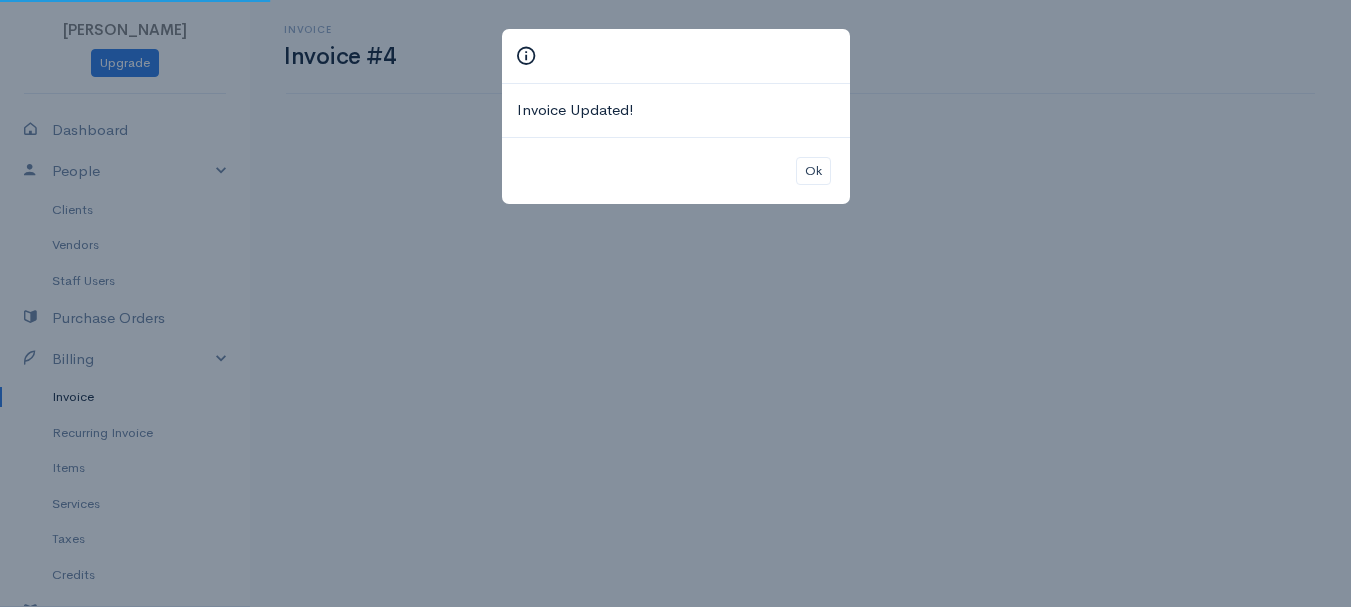 scroll, scrollTop: 0, scrollLeft: 0, axis: both 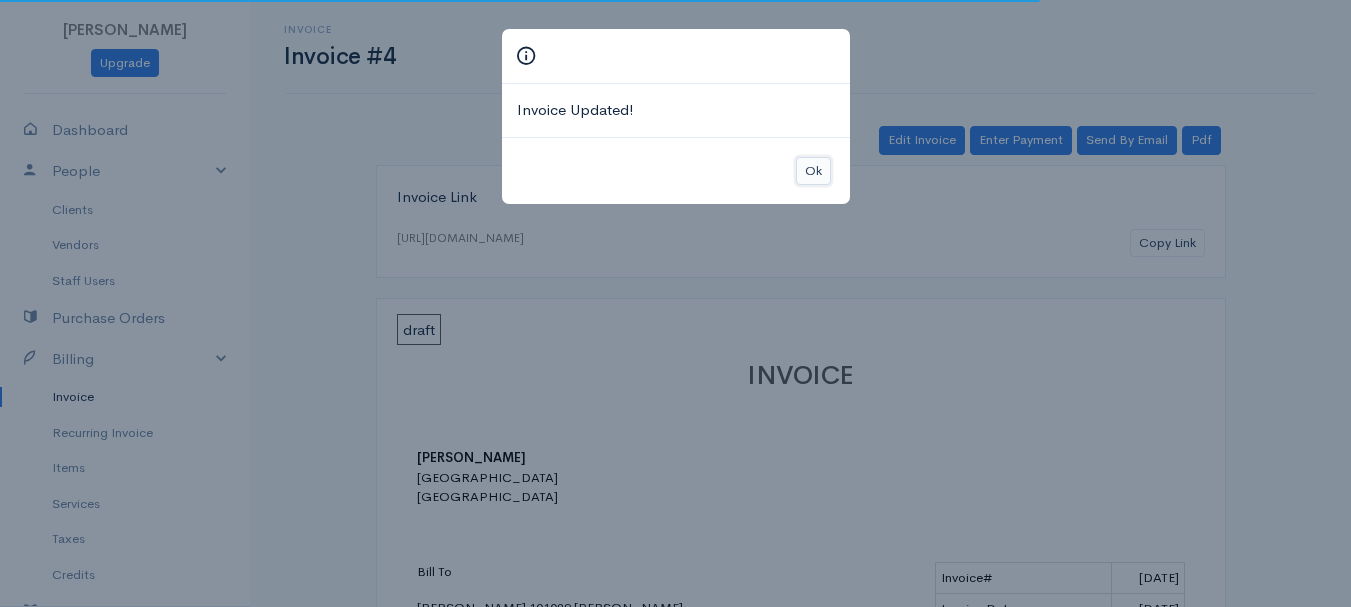 click on "Ok" at bounding box center (813, 171) 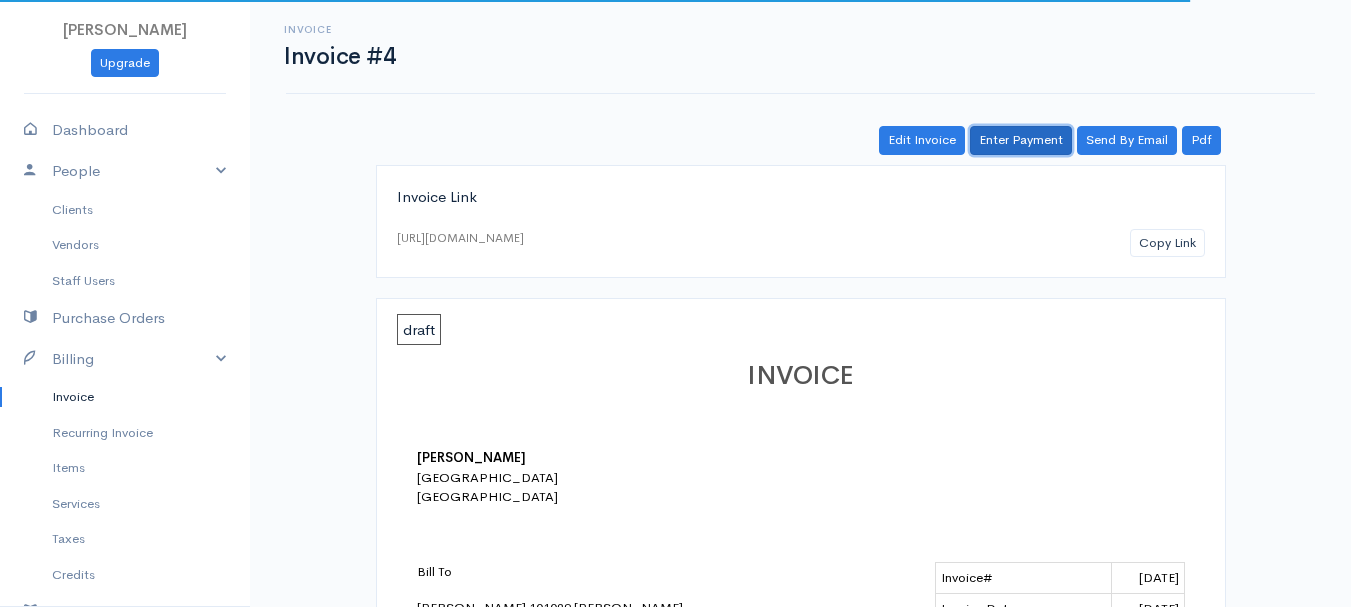 click on "Enter Payment" at bounding box center [1021, 140] 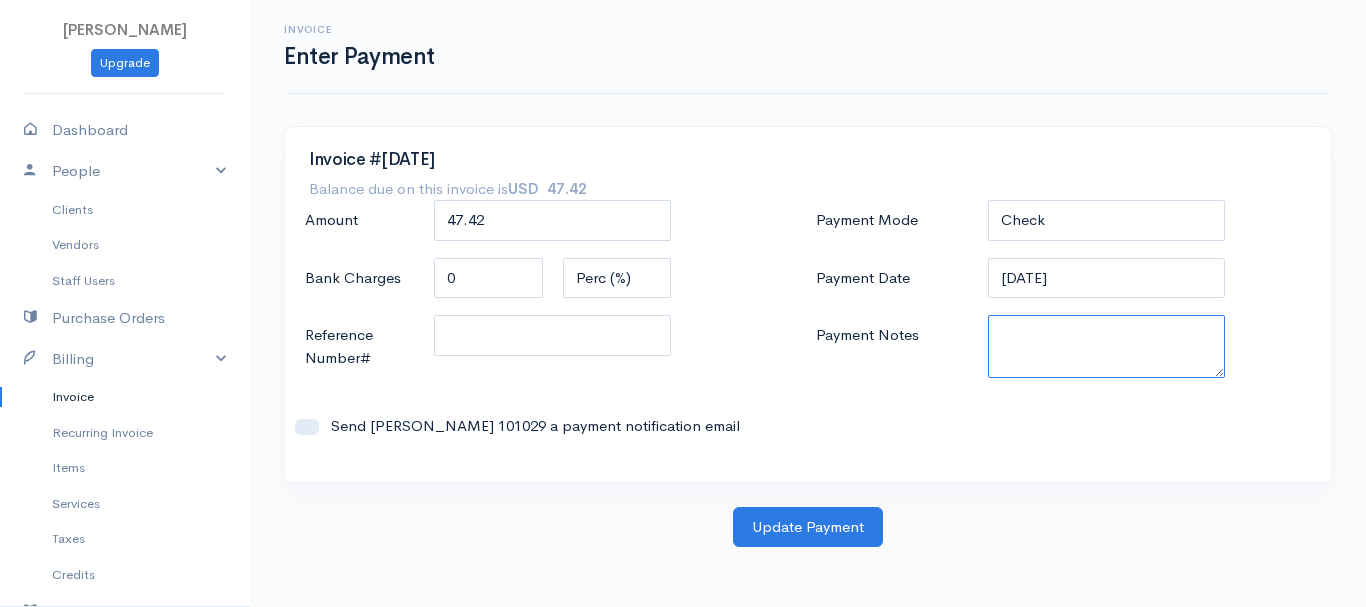 paste on "7020003572" 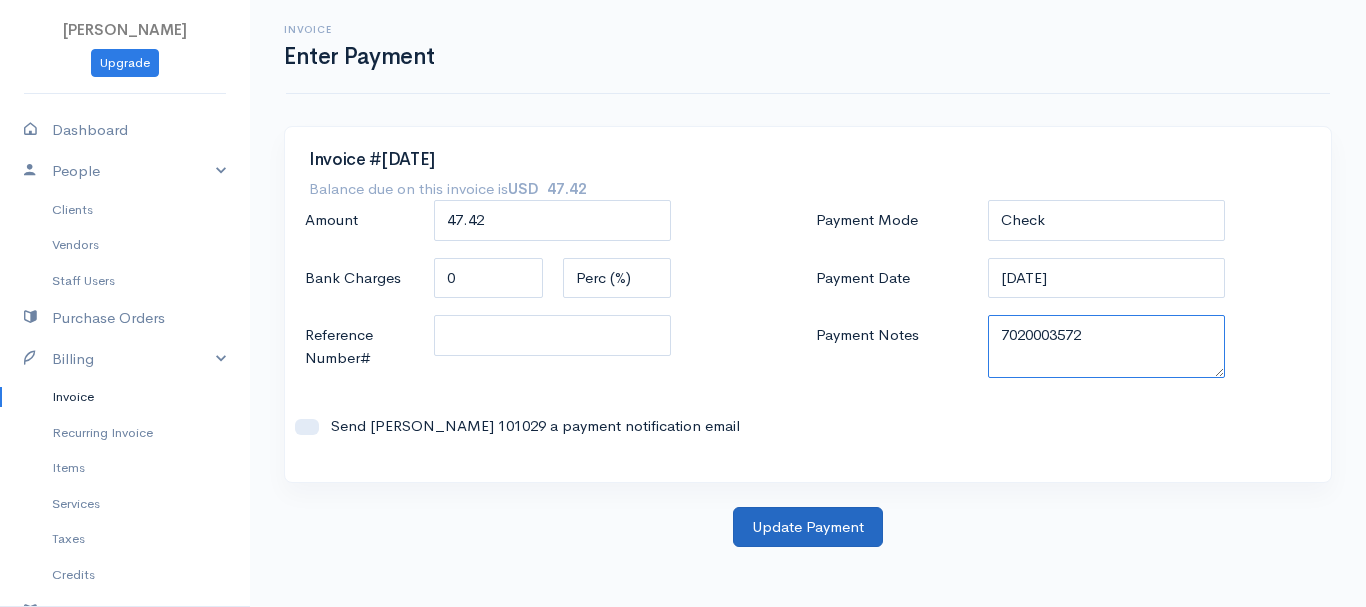 type on "7020003572" 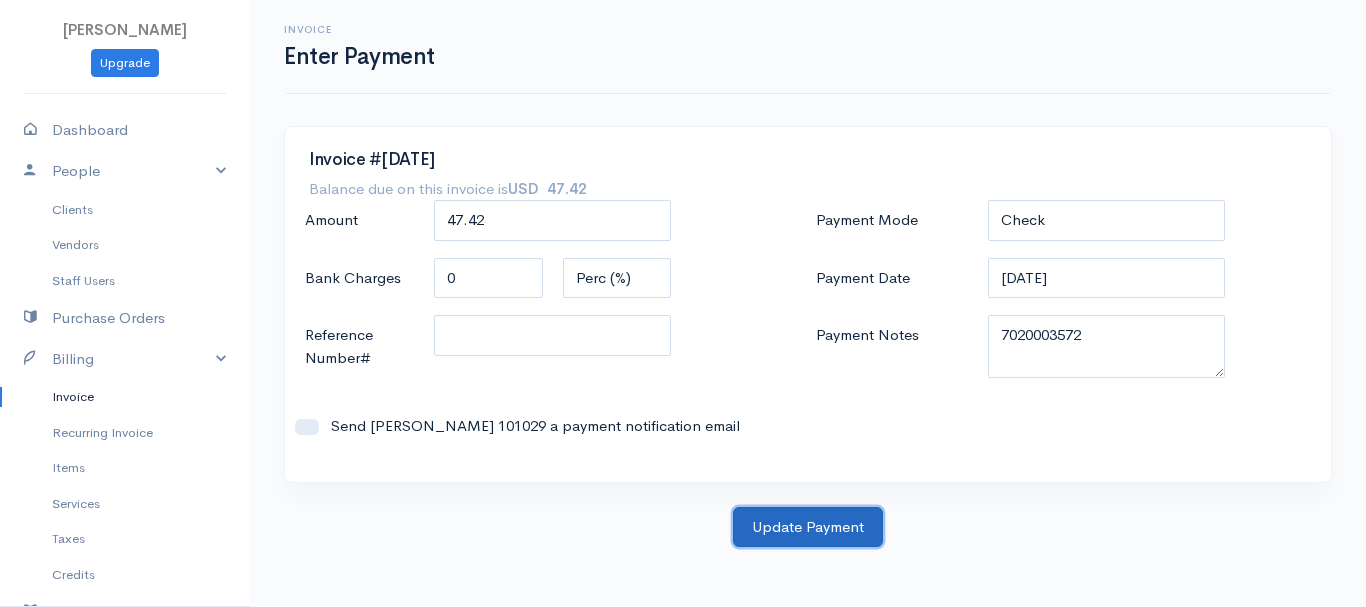 click on "Update Payment" at bounding box center [808, 527] 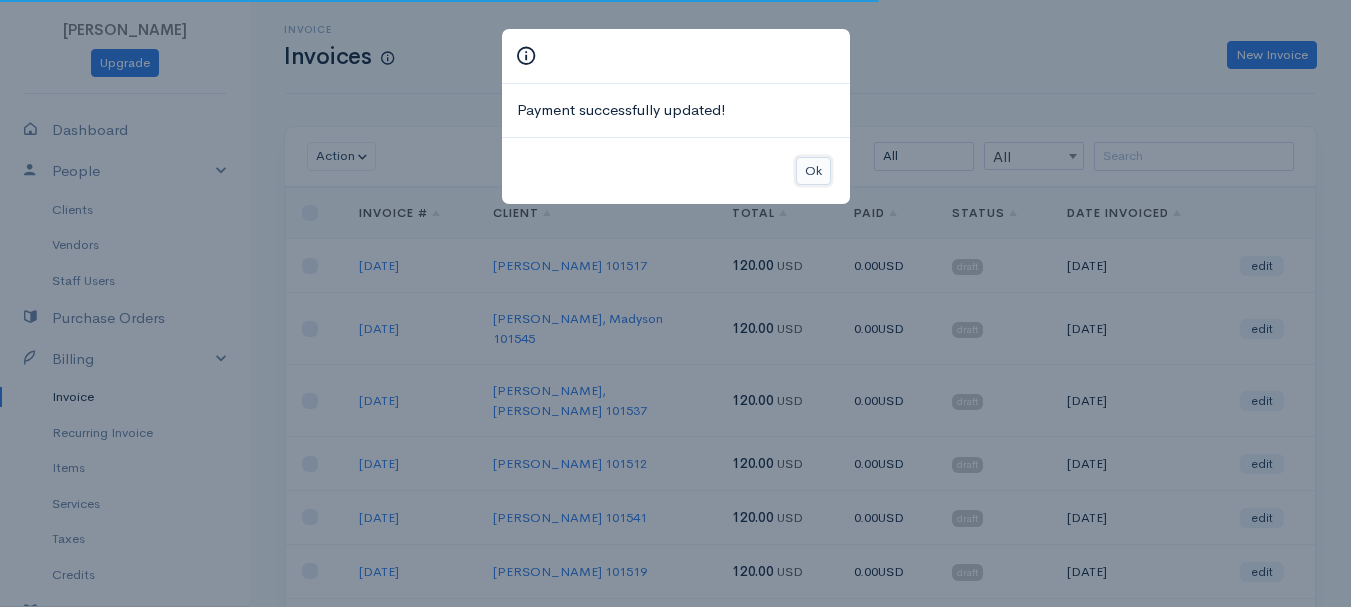 click on "Ok" at bounding box center (813, 171) 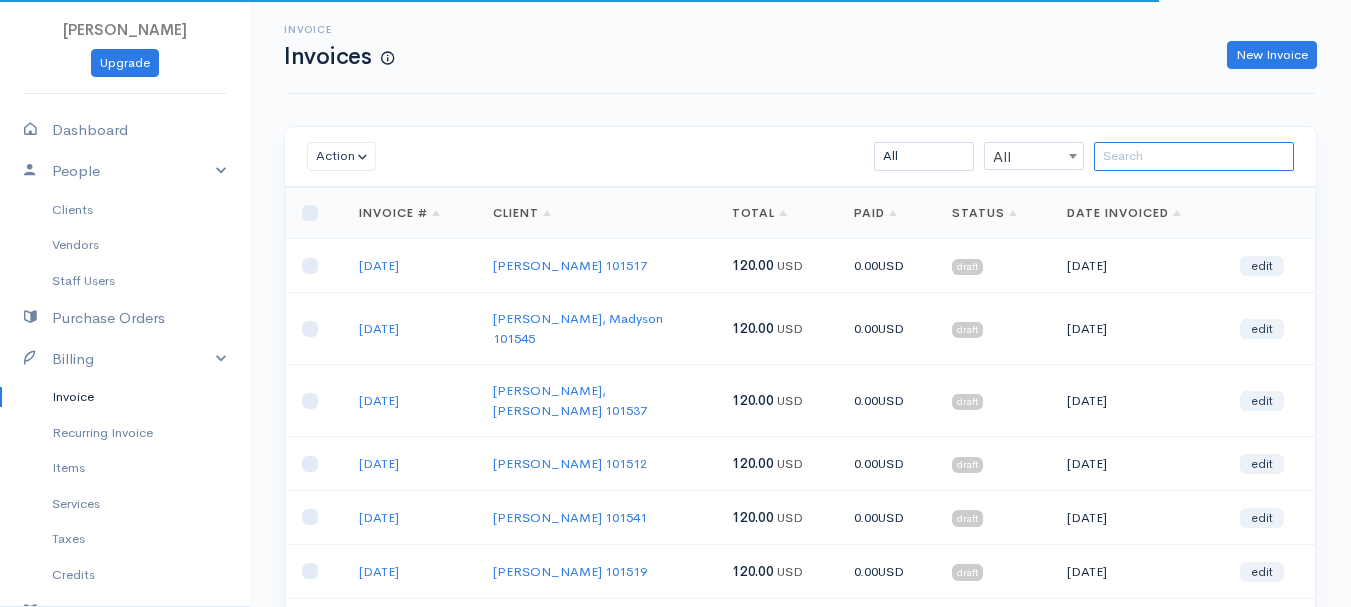 click at bounding box center [1194, 156] 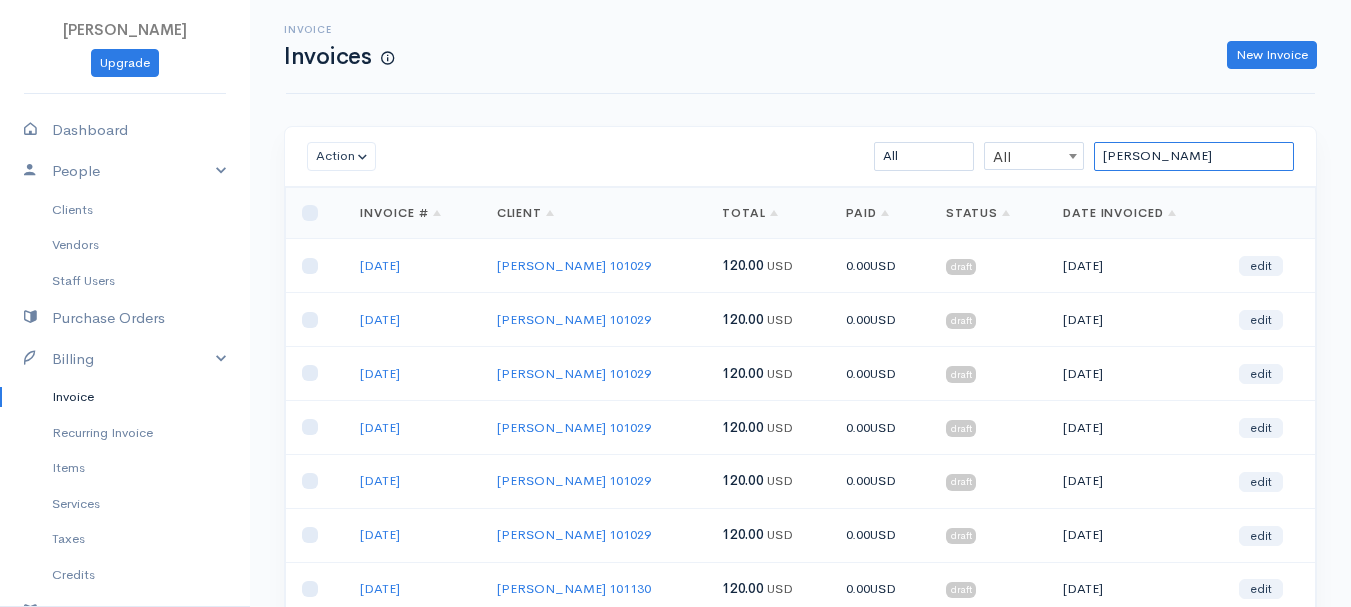 scroll, scrollTop: 355, scrollLeft: 0, axis: vertical 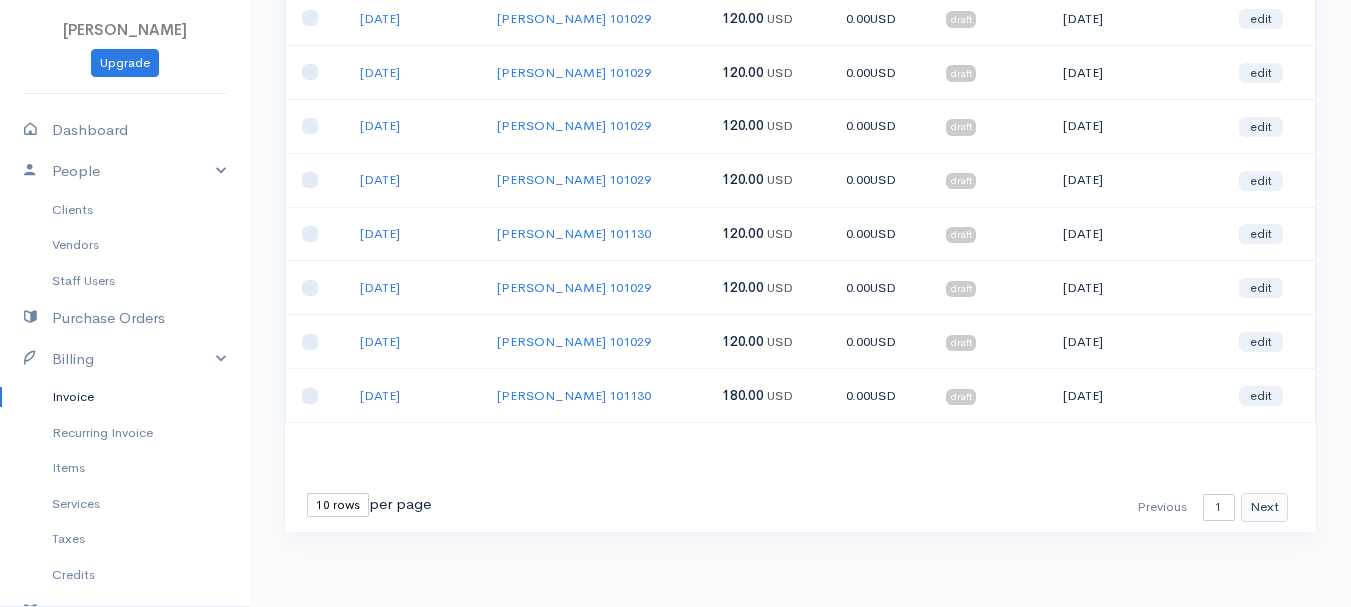 type on "[PERSON_NAME]" 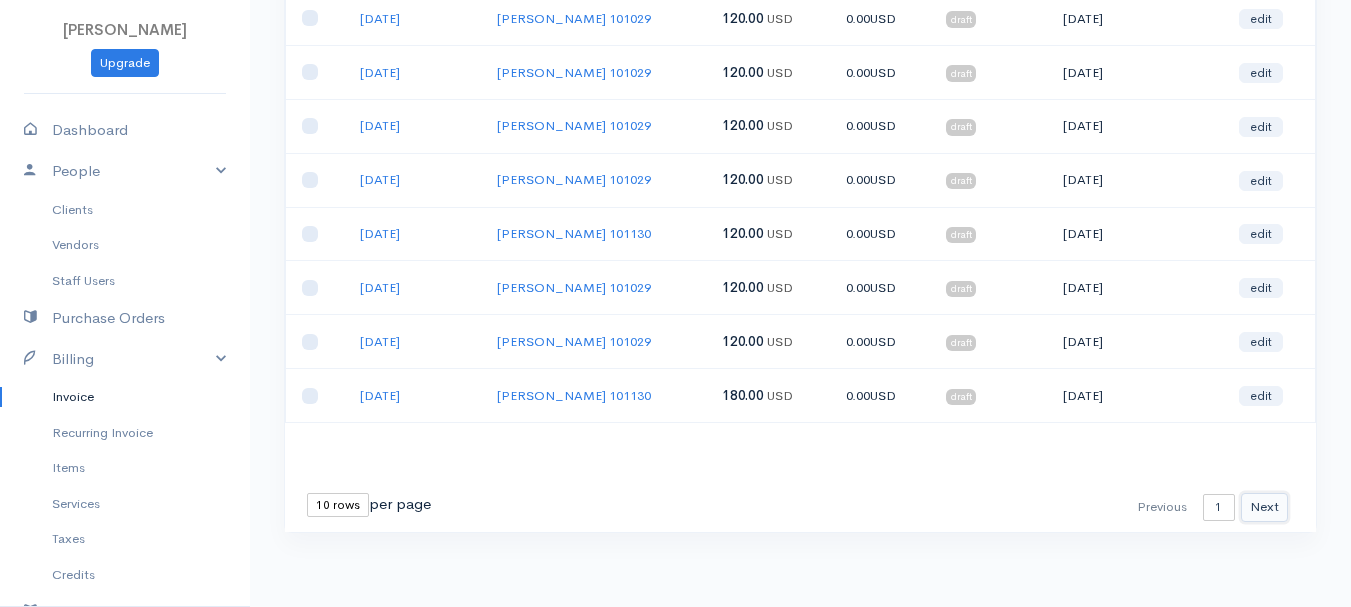 click on "Next" at bounding box center (1264, 507) 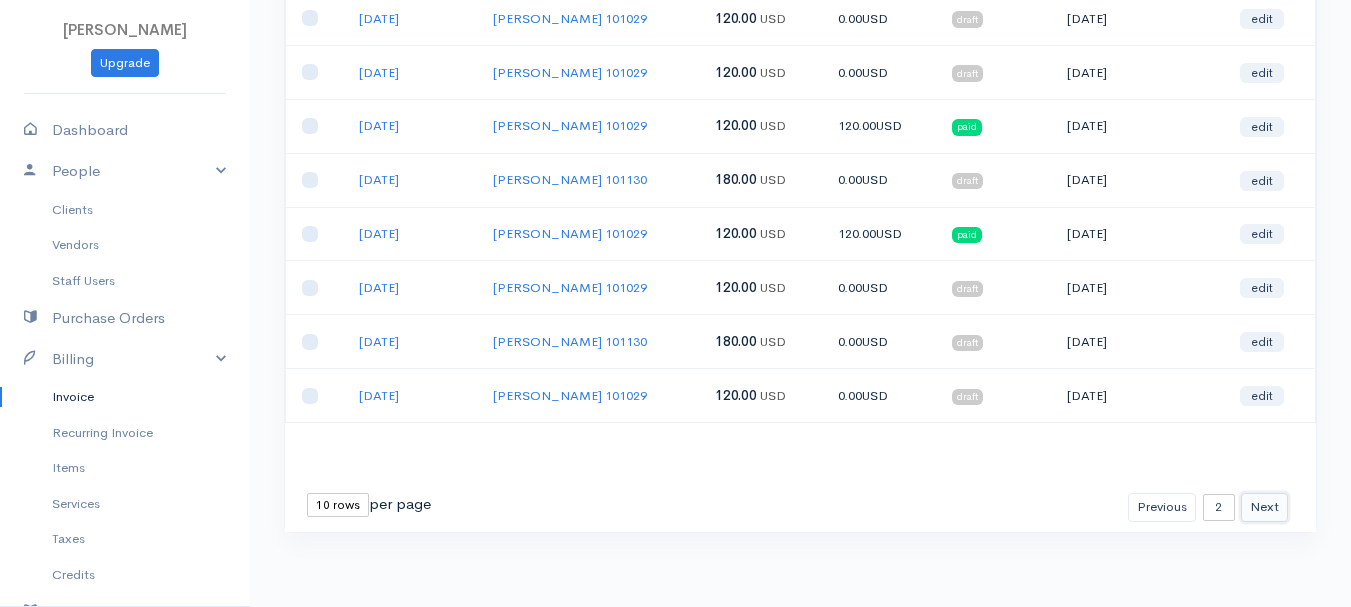 click on "Next" at bounding box center [1264, 507] 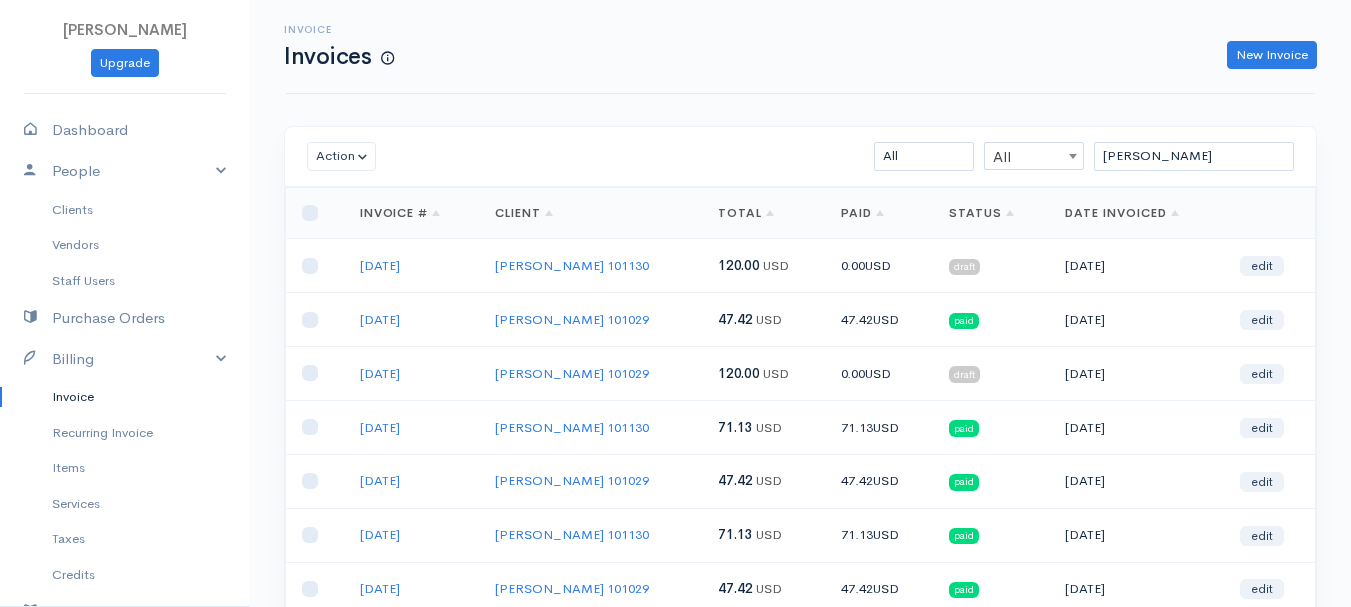 scroll, scrollTop: 300, scrollLeft: 0, axis: vertical 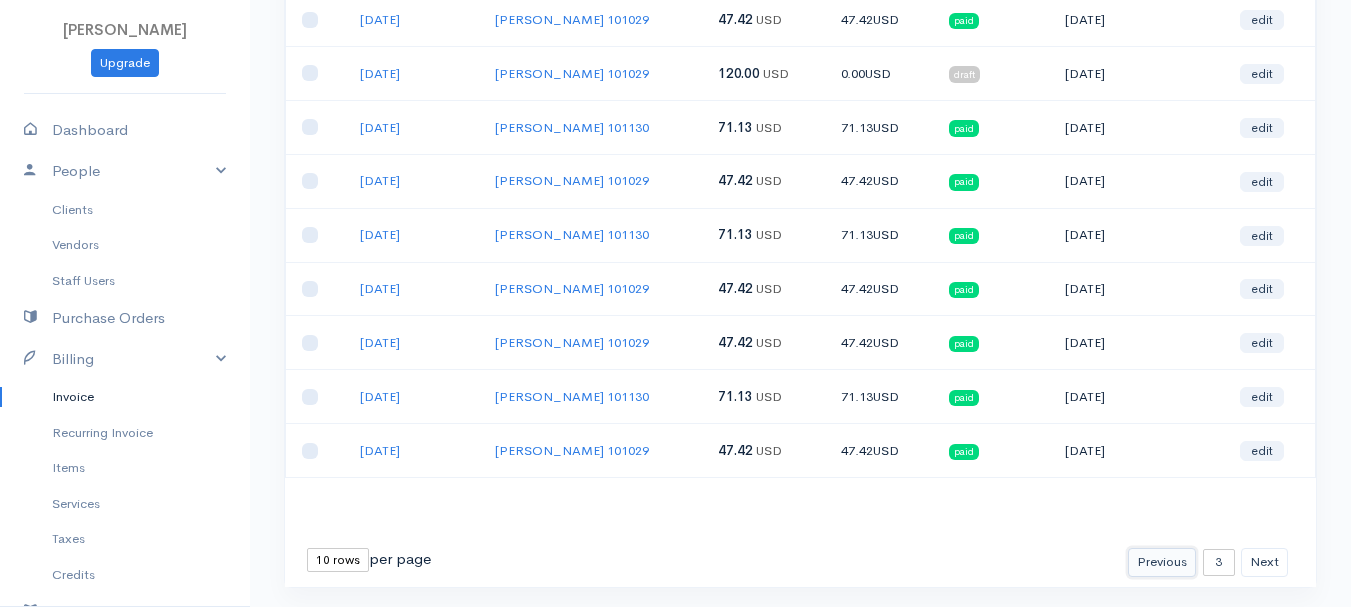 click on "Previous" at bounding box center [1162, 562] 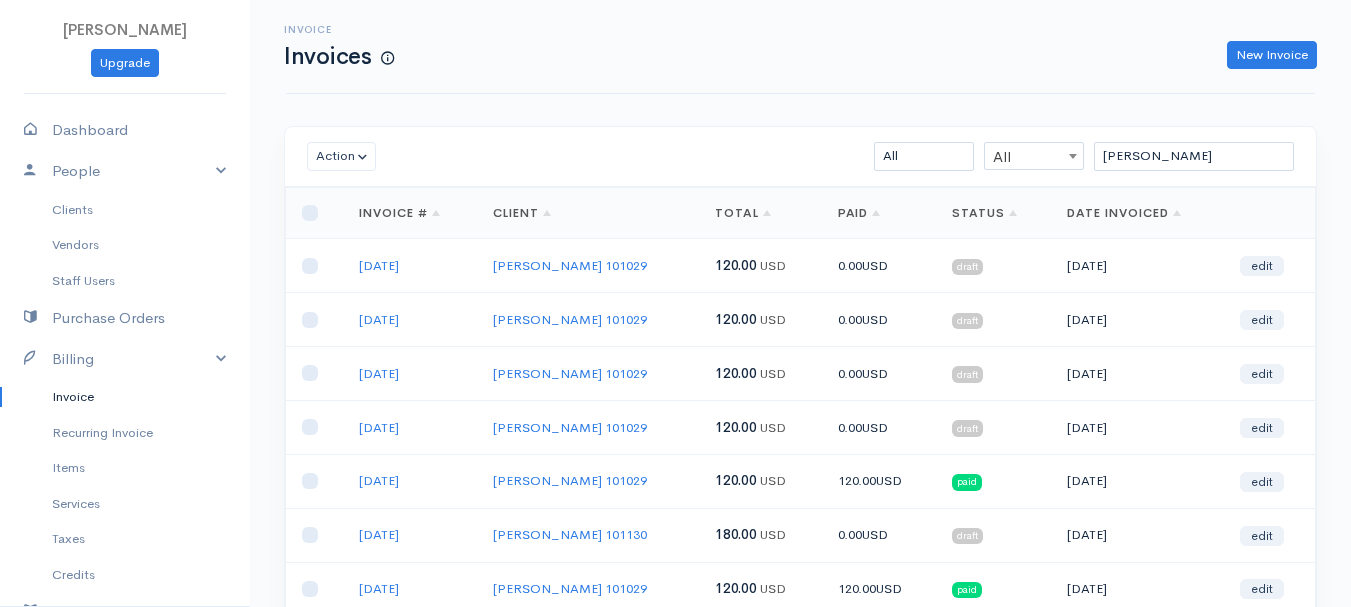 scroll, scrollTop: 300, scrollLeft: 0, axis: vertical 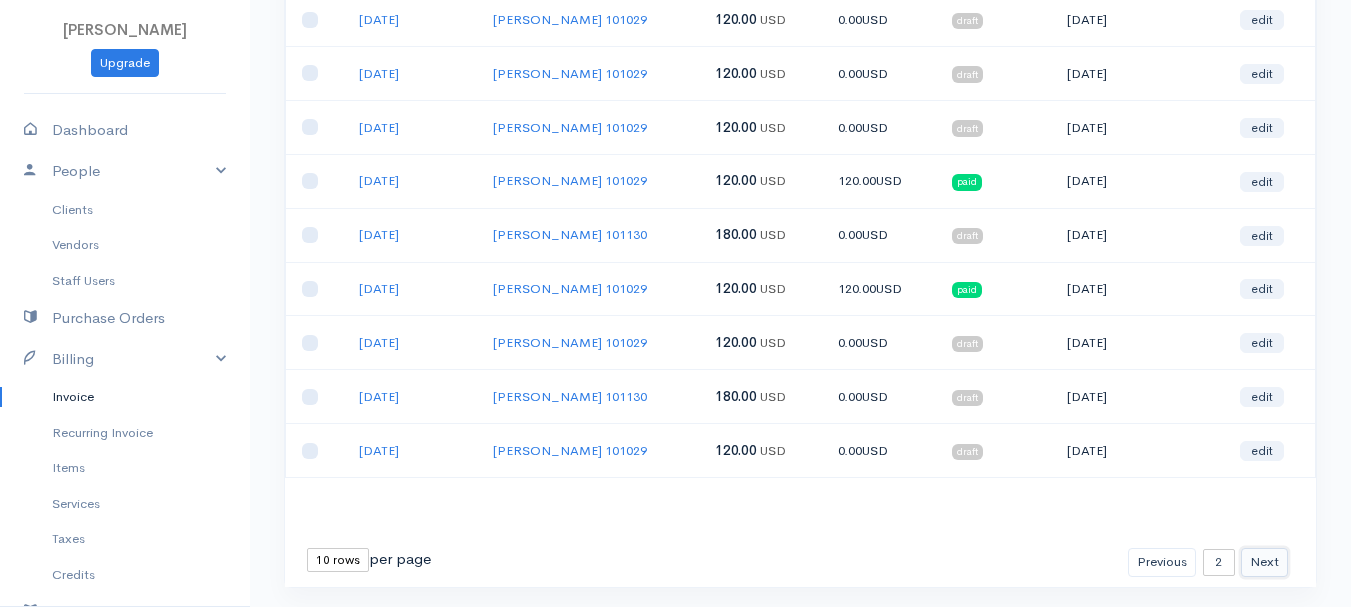 click on "Next" at bounding box center [1264, 562] 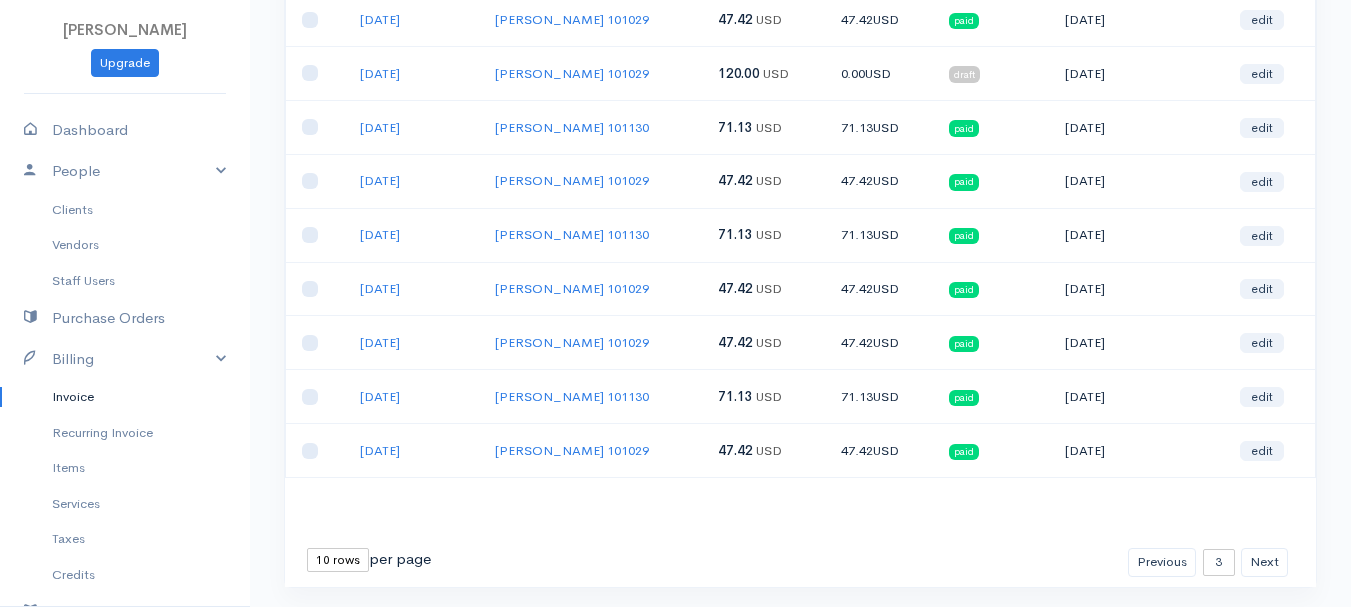 scroll, scrollTop: 355, scrollLeft: 0, axis: vertical 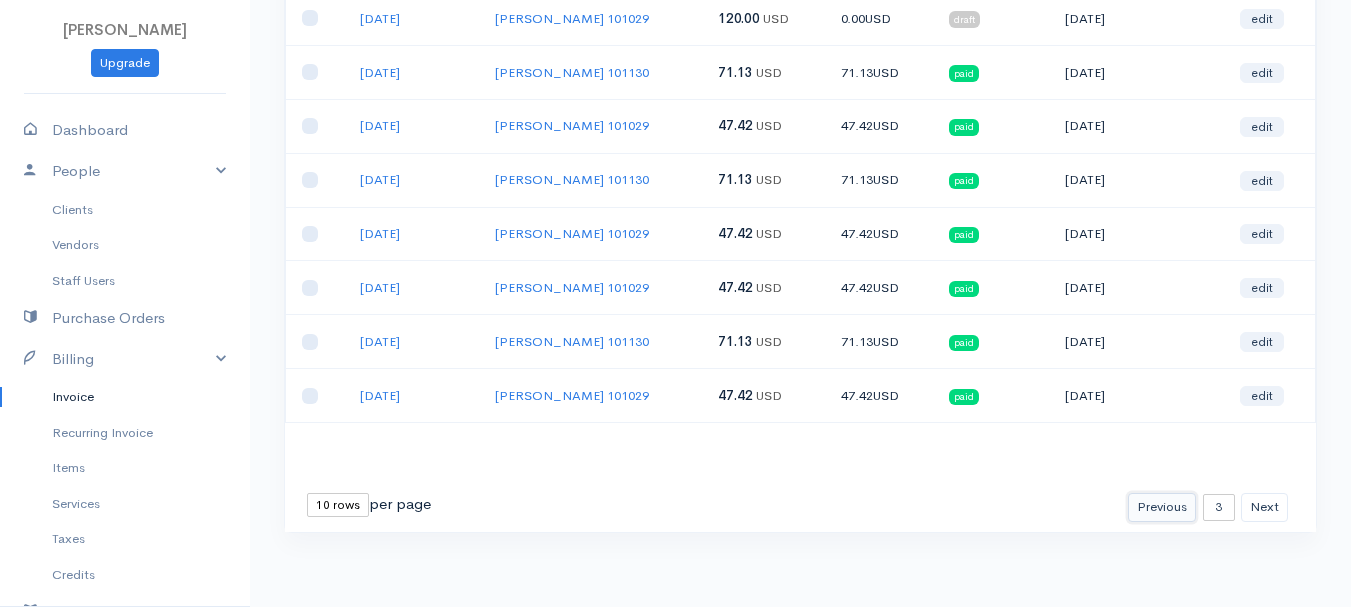 click on "Previous" at bounding box center [1162, 507] 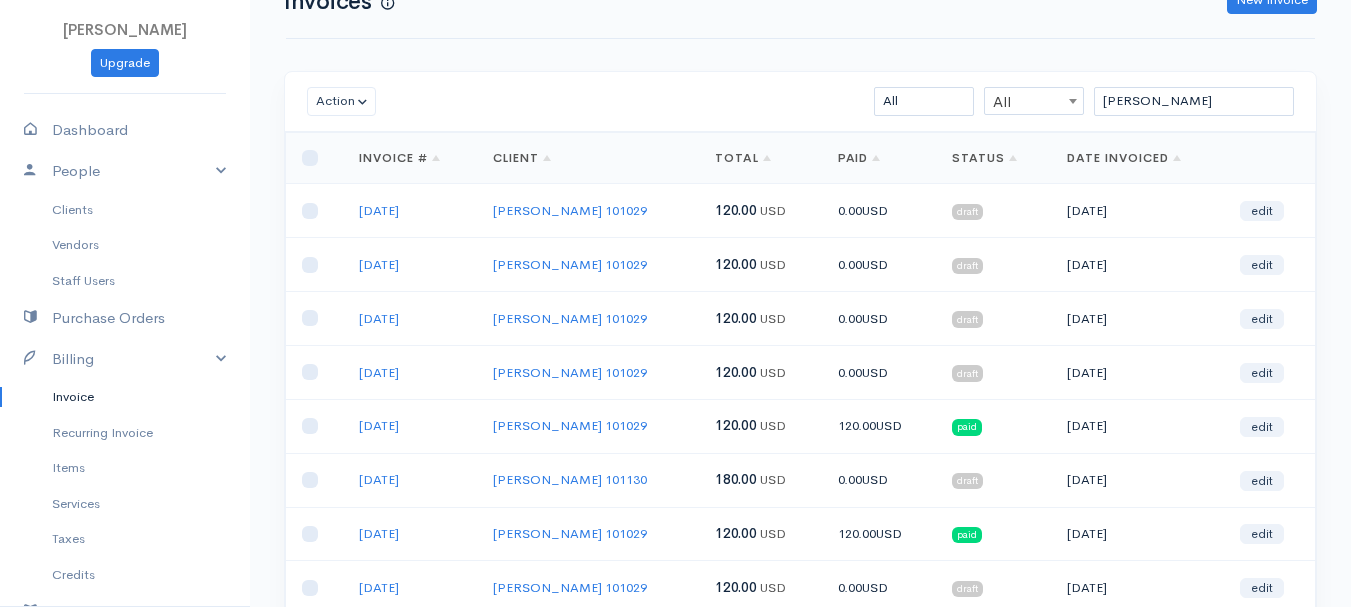 scroll, scrollTop: 0, scrollLeft: 0, axis: both 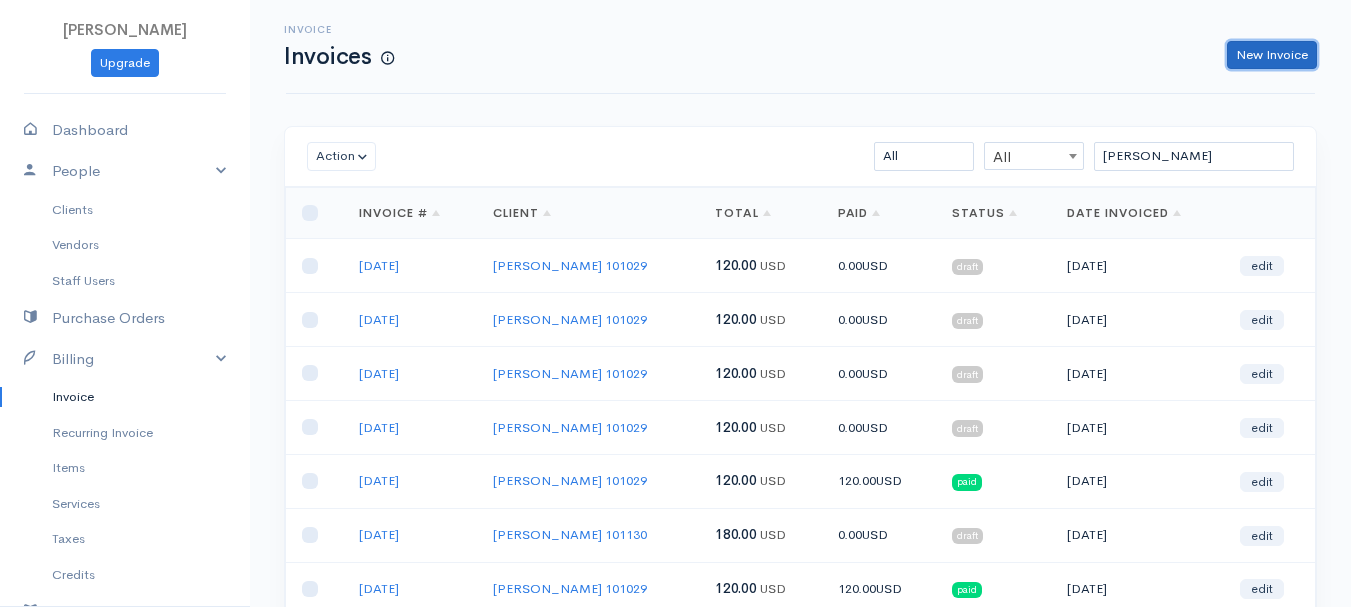 click on "New Invoice" at bounding box center (1272, 55) 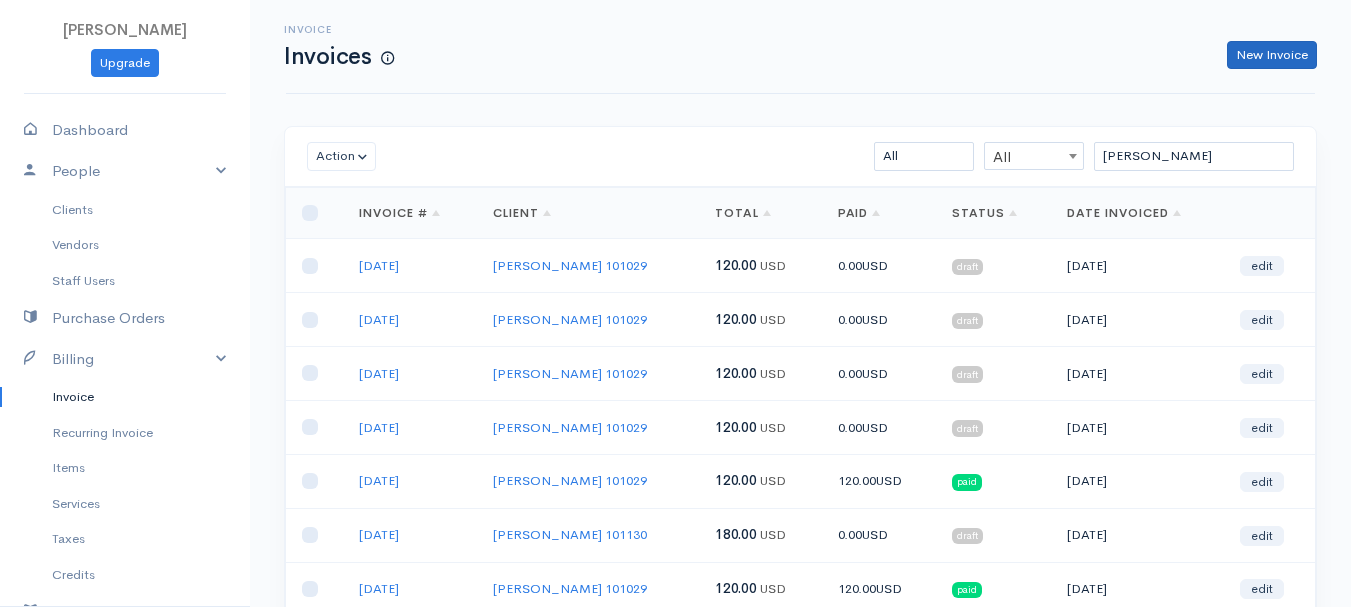 select on "[GEOGRAPHIC_DATA]" 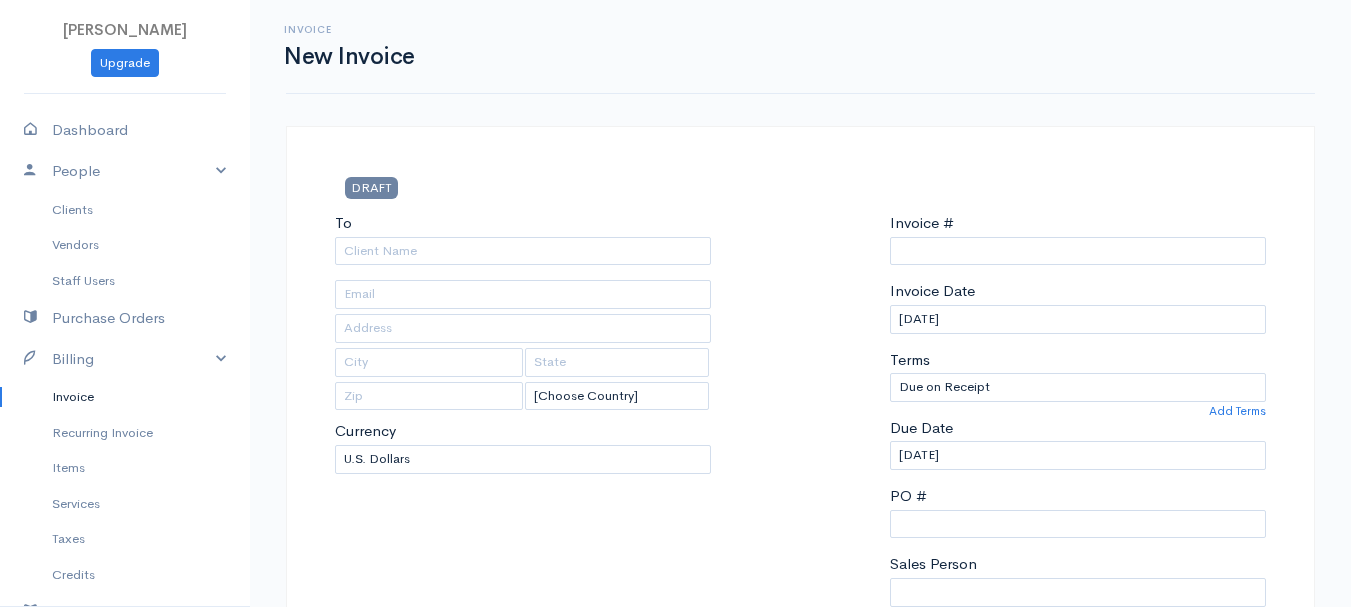 type on "0011212024" 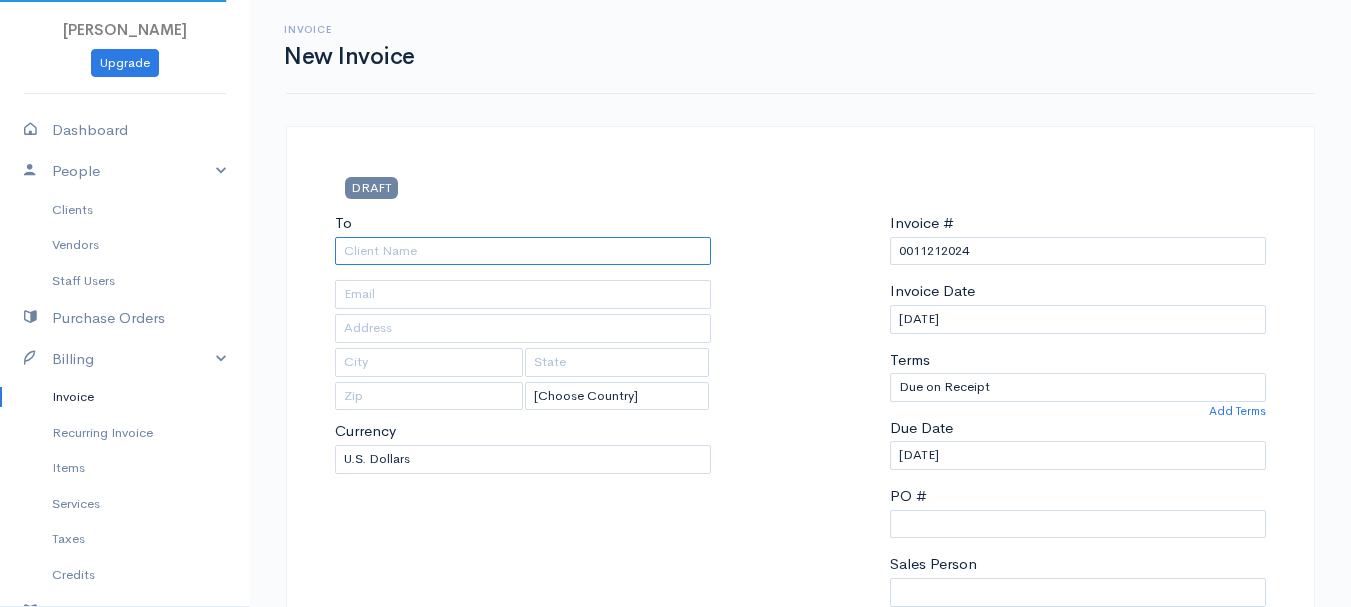 click on "To" at bounding box center (523, 251) 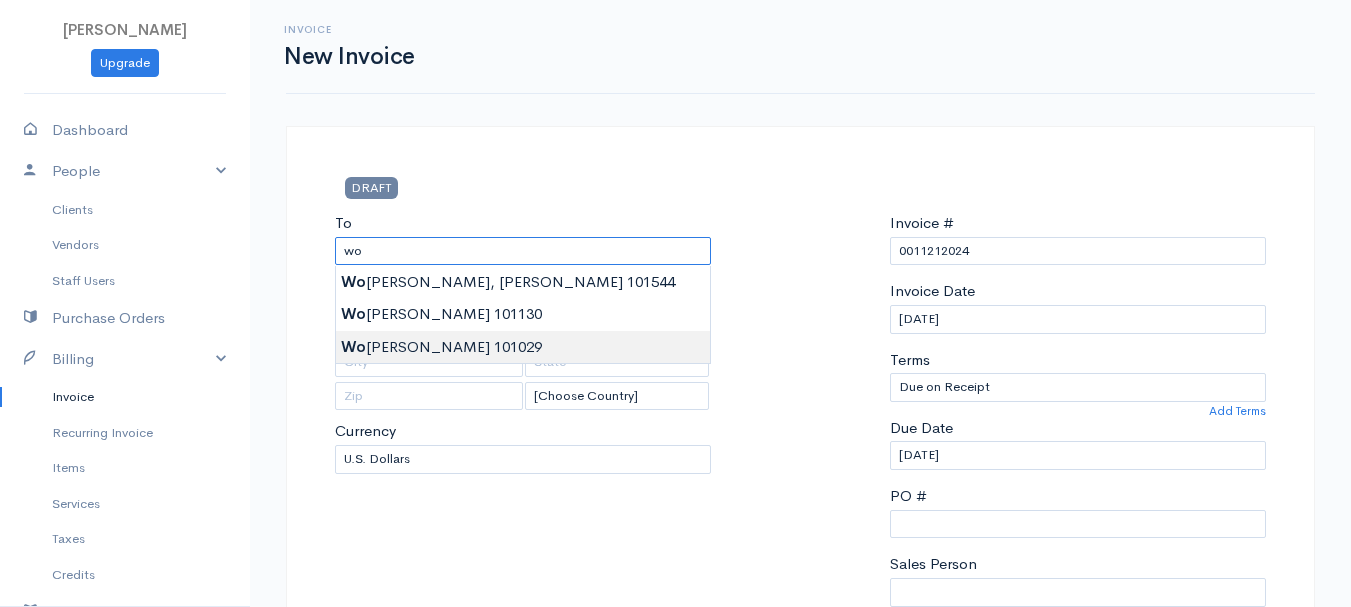 type on "[PERSON_NAME]    101029" 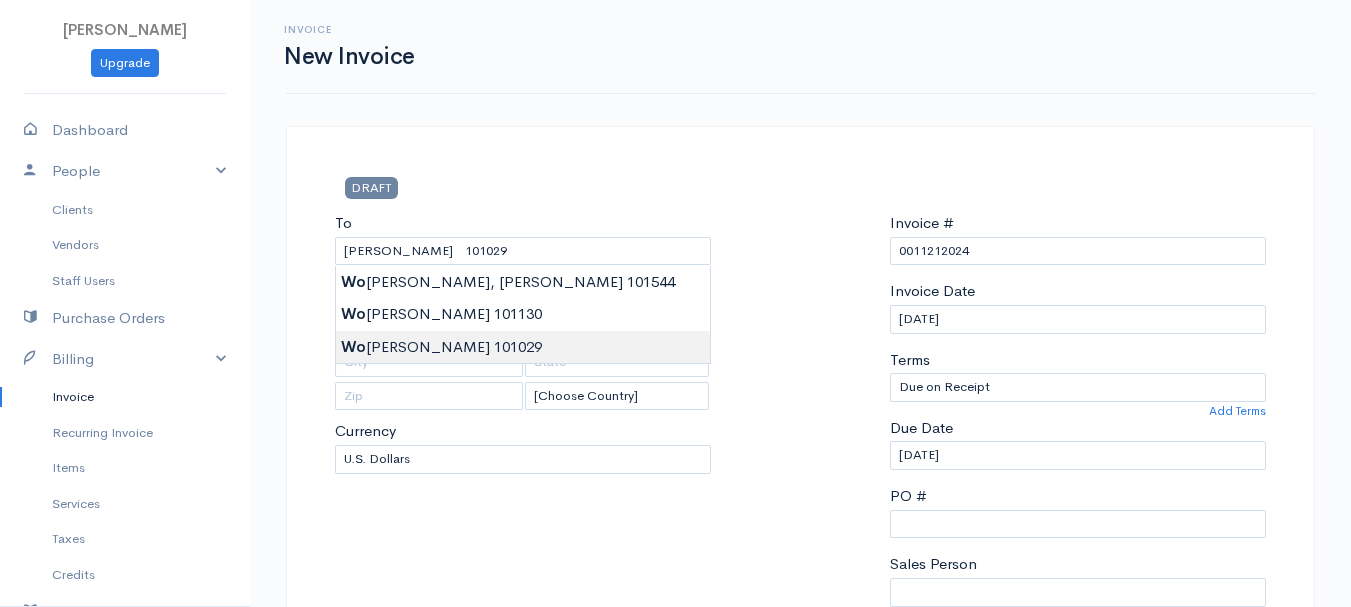click on "[PERSON_NAME]
Upgrade
Dashboard
People
Clients
Vendors
Staff Users
Purchase Orders
Billing
Invoice
Recurring Invoice
Items
Services
Taxes
Credits
Estimates
Payments
Expenses
Track Time
Projects
Reports
Settings
My Organizations
Logout
Help
@CloudBooksApp 2022
Invoice
New Invoice
DRAFT To [PERSON_NAME]    101029 [Choose Country] [GEOGRAPHIC_DATA] [GEOGRAPHIC_DATA] [GEOGRAPHIC_DATA] [GEOGRAPHIC_DATA] [GEOGRAPHIC_DATA] [GEOGRAPHIC_DATA] [US_STATE] [GEOGRAPHIC_DATA] [GEOGRAPHIC_DATA] [GEOGRAPHIC_DATA] [GEOGRAPHIC_DATA] [GEOGRAPHIC_DATA] [GEOGRAPHIC_DATA]" at bounding box center [675, 864] 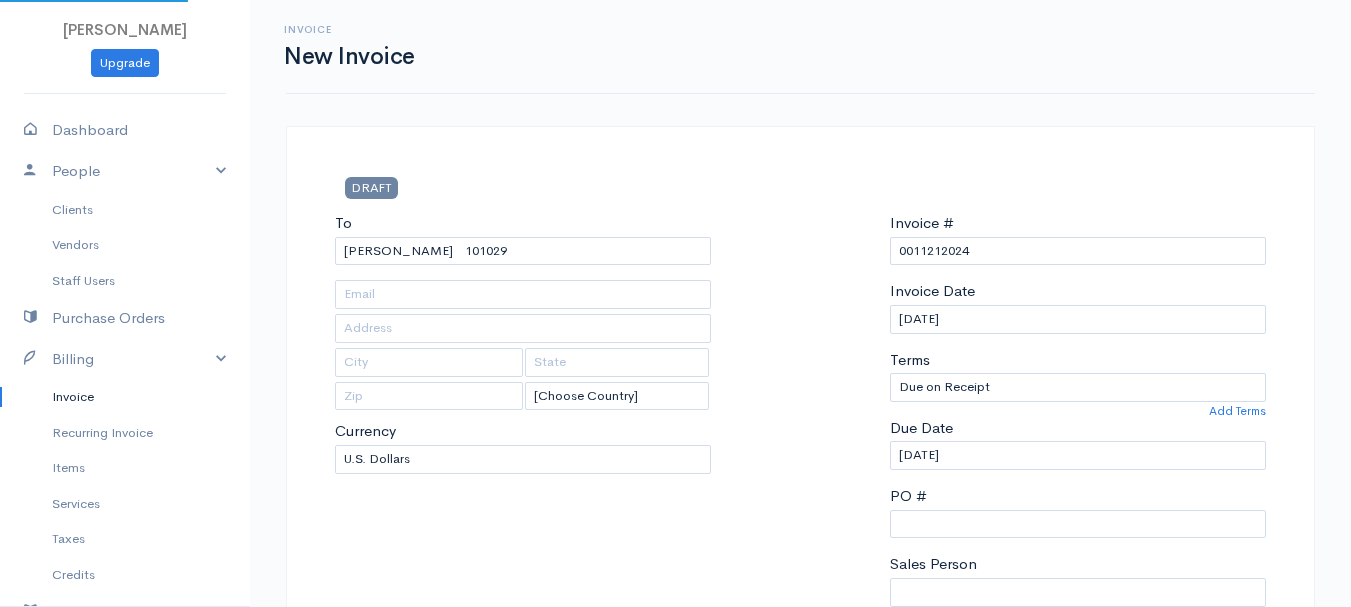 type on "38 Mt. [GEOGRAPHIC_DATA]" 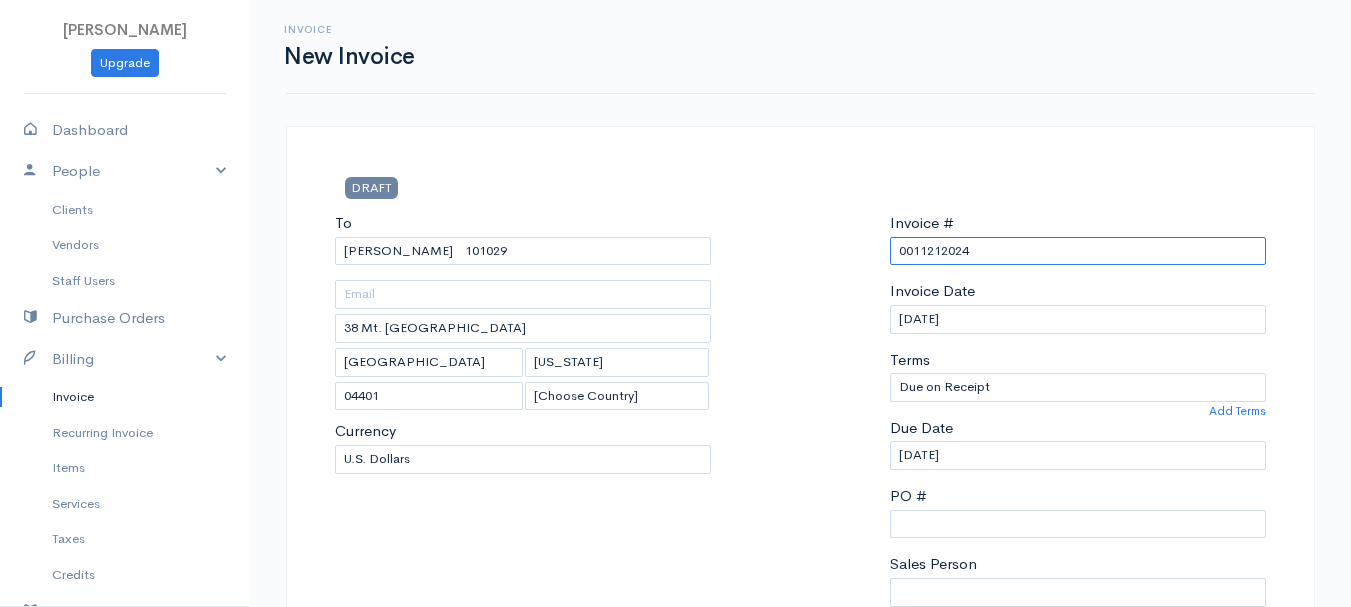click on "0011212024" at bounding box center (1078, 251) 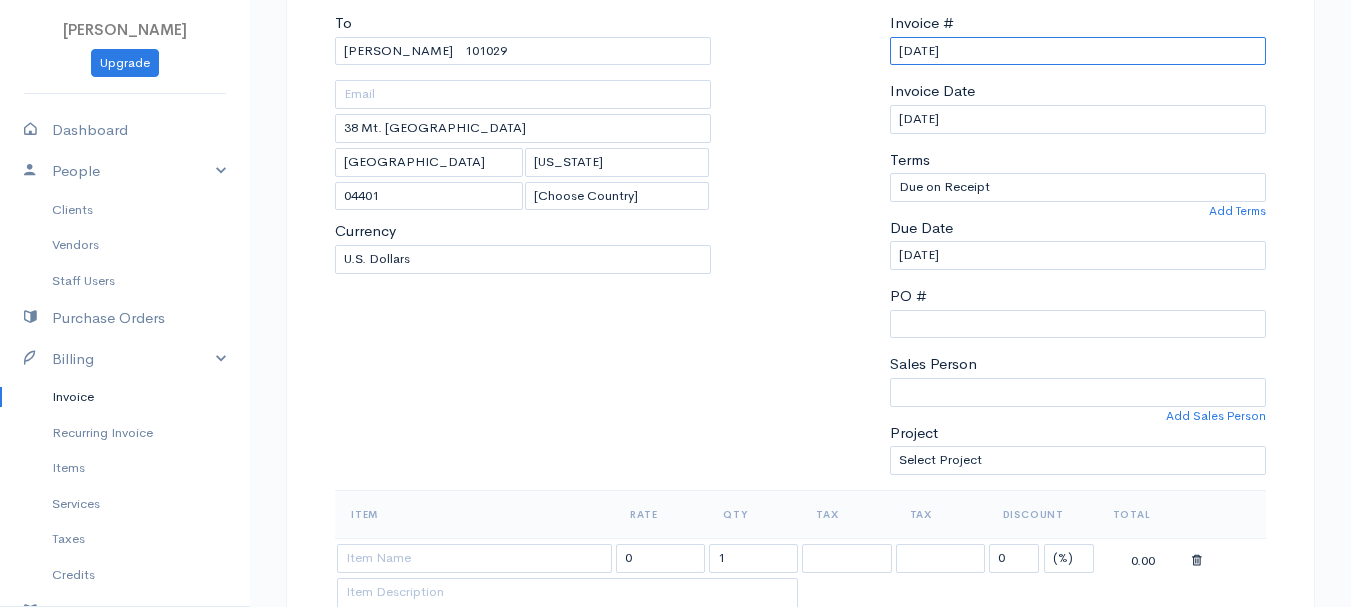scroll, scrollTop: 400, scrollLeft: 0, axis: vertical 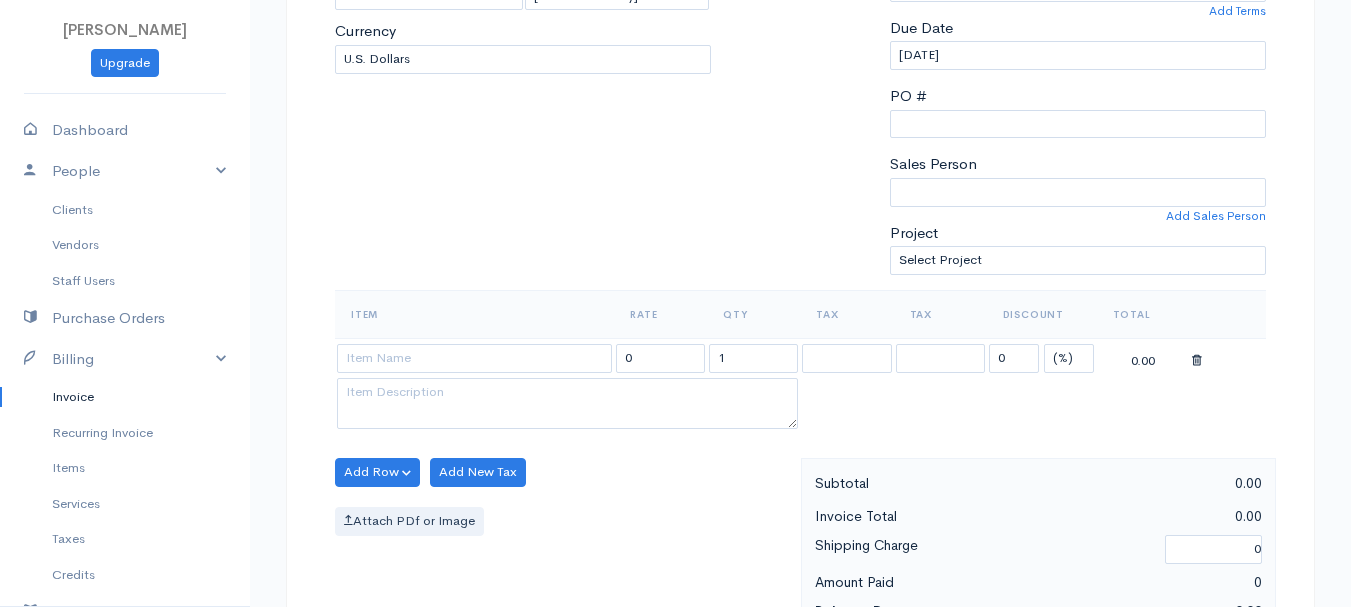 type on "[DATE]" 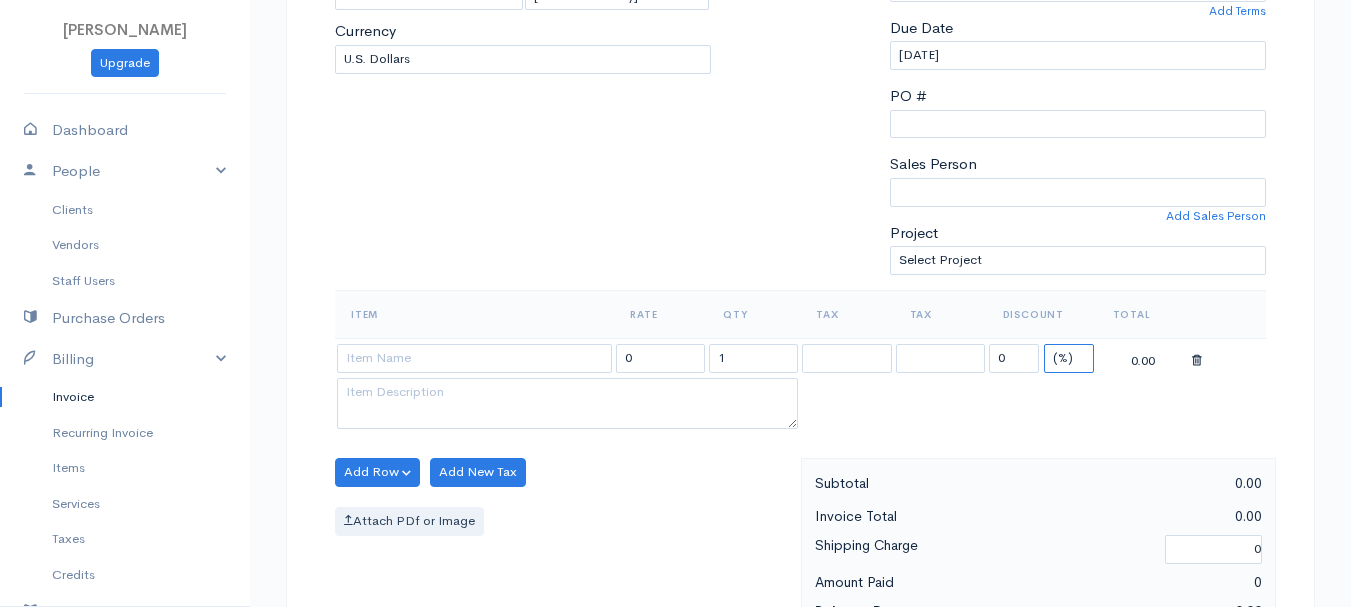 drag, startPoint x: 1081, startPoint y: 358, endPoint x: 1066, endPoint y: 372, distance: 20.518284 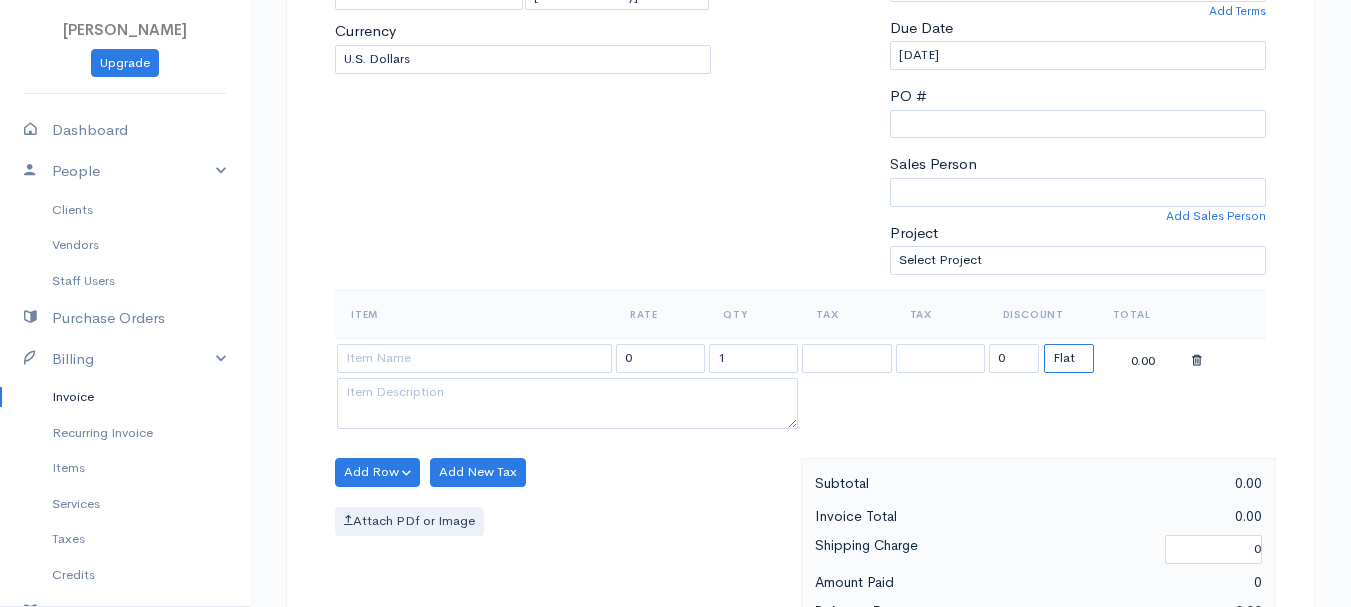 click on "(%) Flat" at bounding box center [1069, 358] 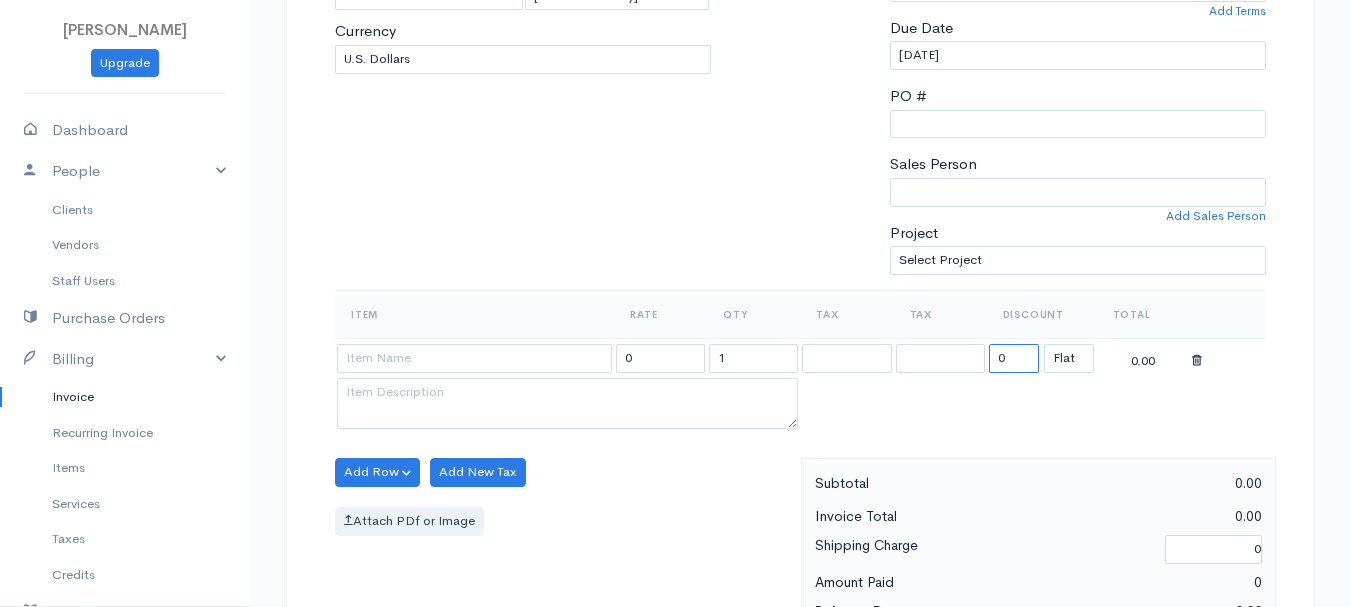 click on "0" at bounding box center (1014, 358) 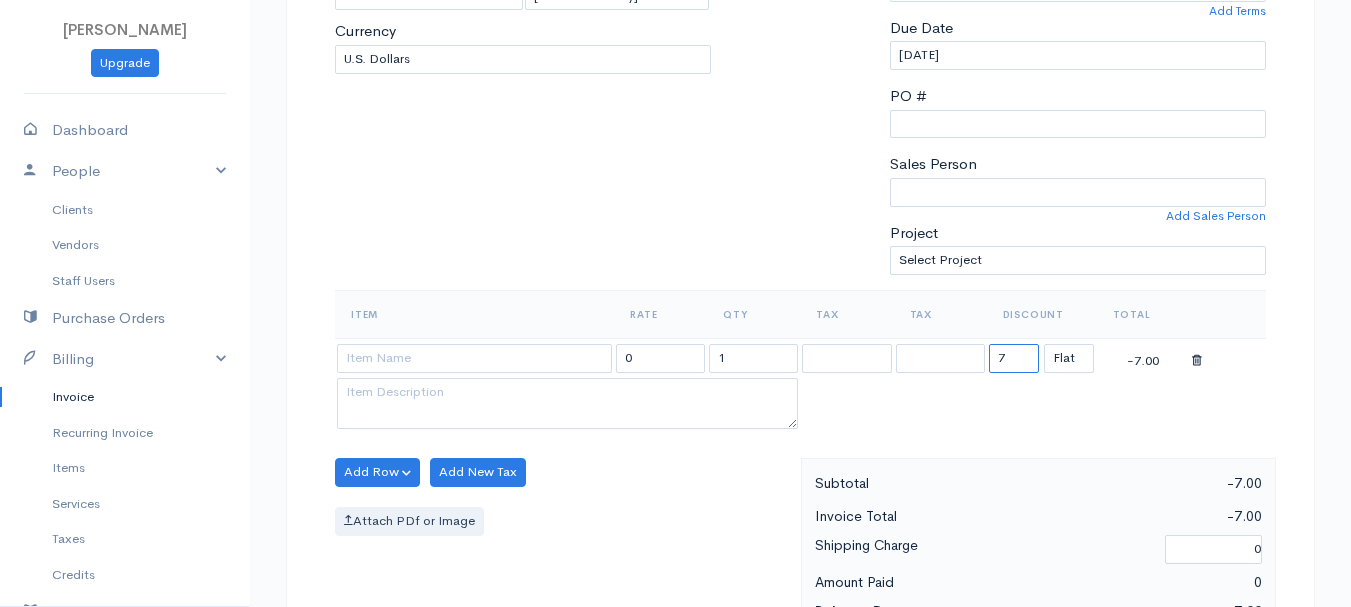 type on "72.58" 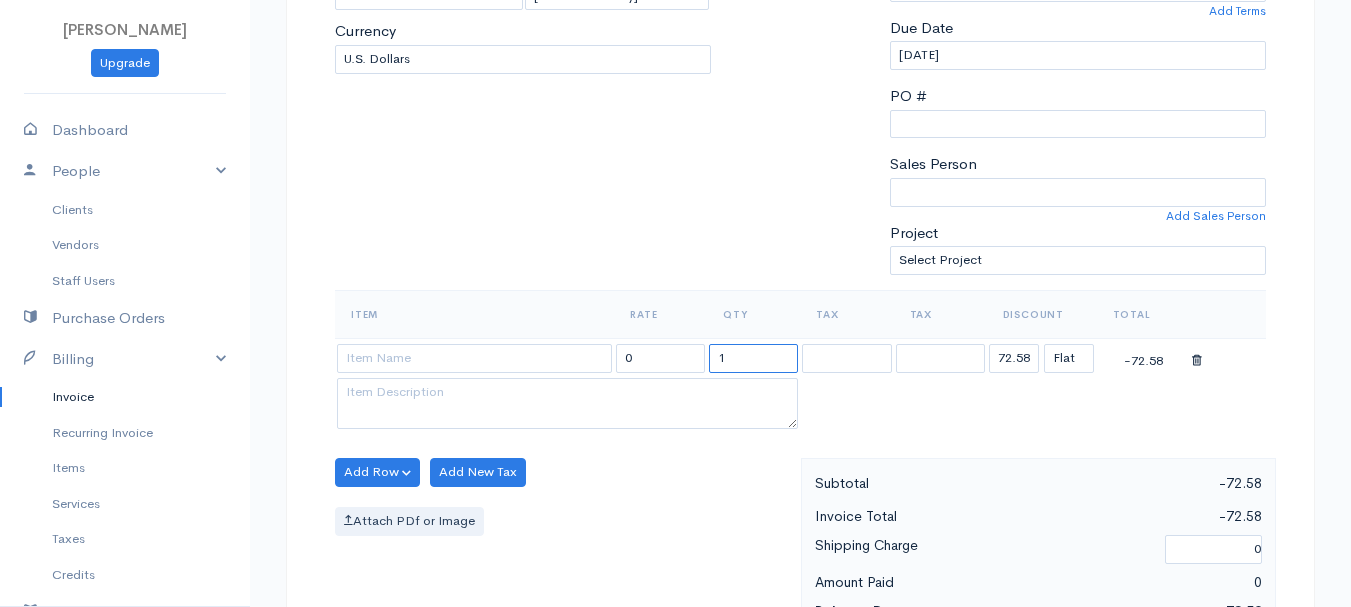 click on "1" at bounding box center (753, 358) 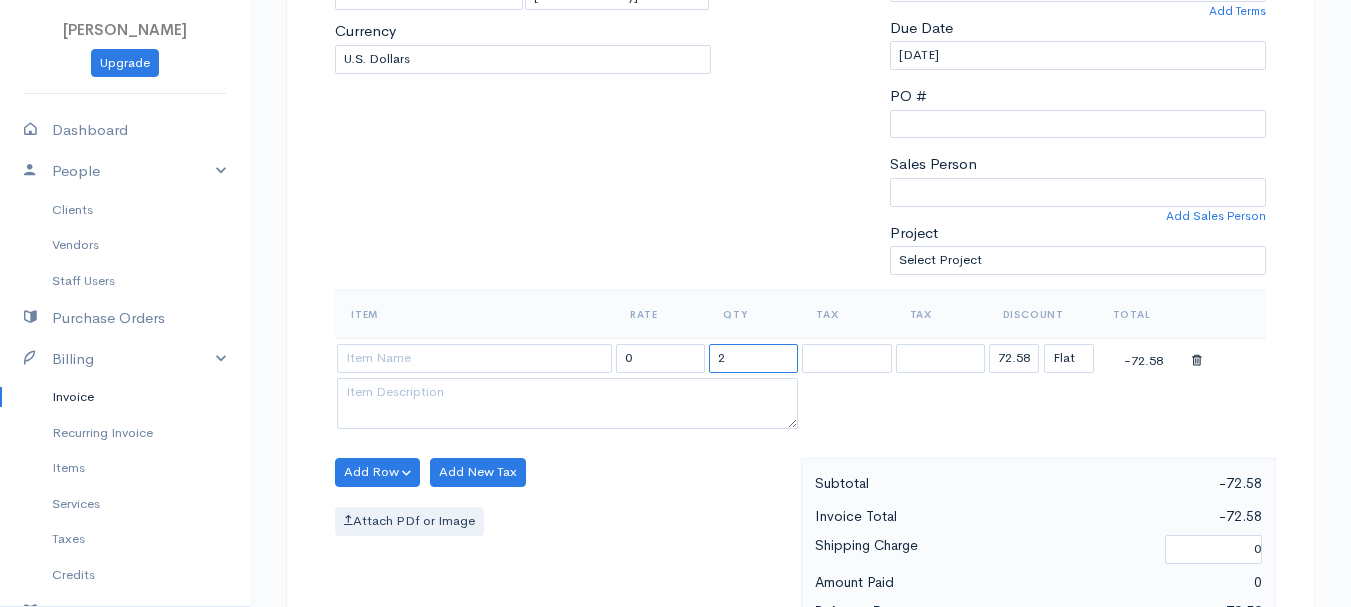 type on "2" 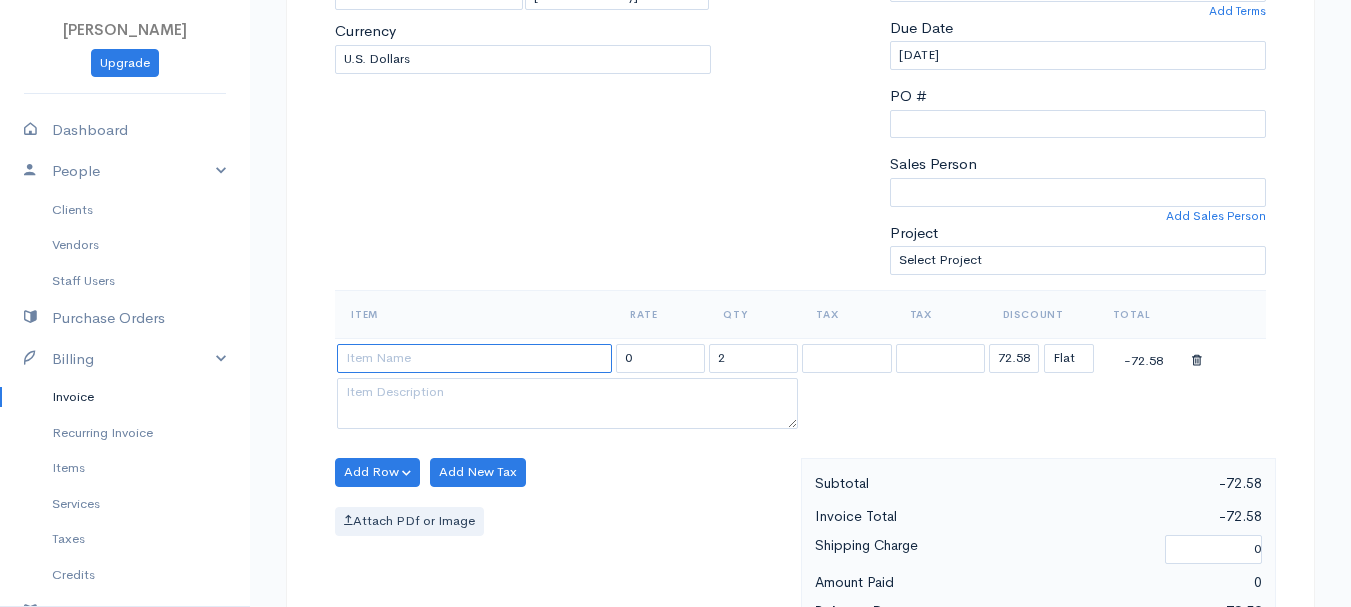 click at bounding box center (474, 358) 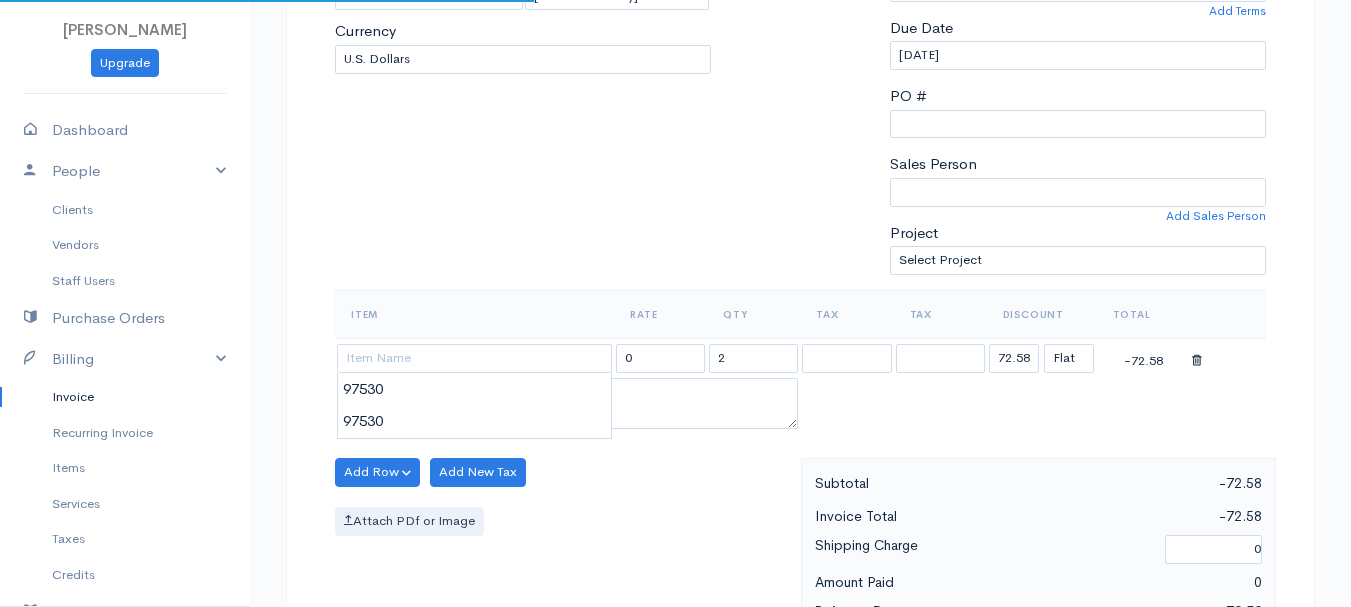 type on "97530" 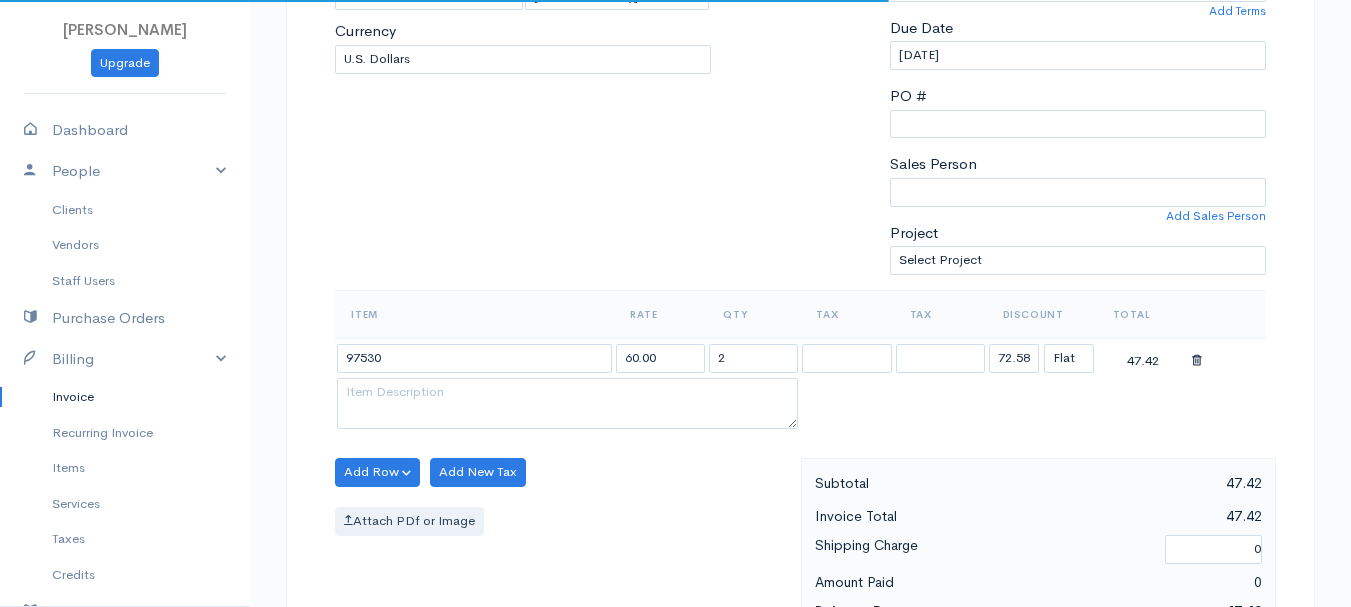 click on "[PERSON_NAME]
Upgrade
Dashboard
People
Clients
Vendors
Staff Users
Purchase Orders
Billing
Invoice
Recurring Invoice
Items
Services
Taxes
Credits
Estimates
Payments
Expenses
Track Time
Projects
Reports
Settings
My Organizations
Logout
Help
@CloudBooksApp 2022
Invoice
New Invoice
DRAFT To [PERSON_NAME]    101029 38 Mt. [GEOGRAPHIC_DATA][US_STATE] [Choose Country] [GEOGRAPHIC_DATA] [GEOGRAPHIC_DATA] [GEOGRAPHIC_DATA] [GEOGRAPHIC_DATA] [GEOGRAPHIC_DATA] [GEOGRAPHIC_DATA] [US_STATE] [GEOGRAPHIC_DATA] [GEOGRAPHIC_DATA]" at bounding box center [675, 464] 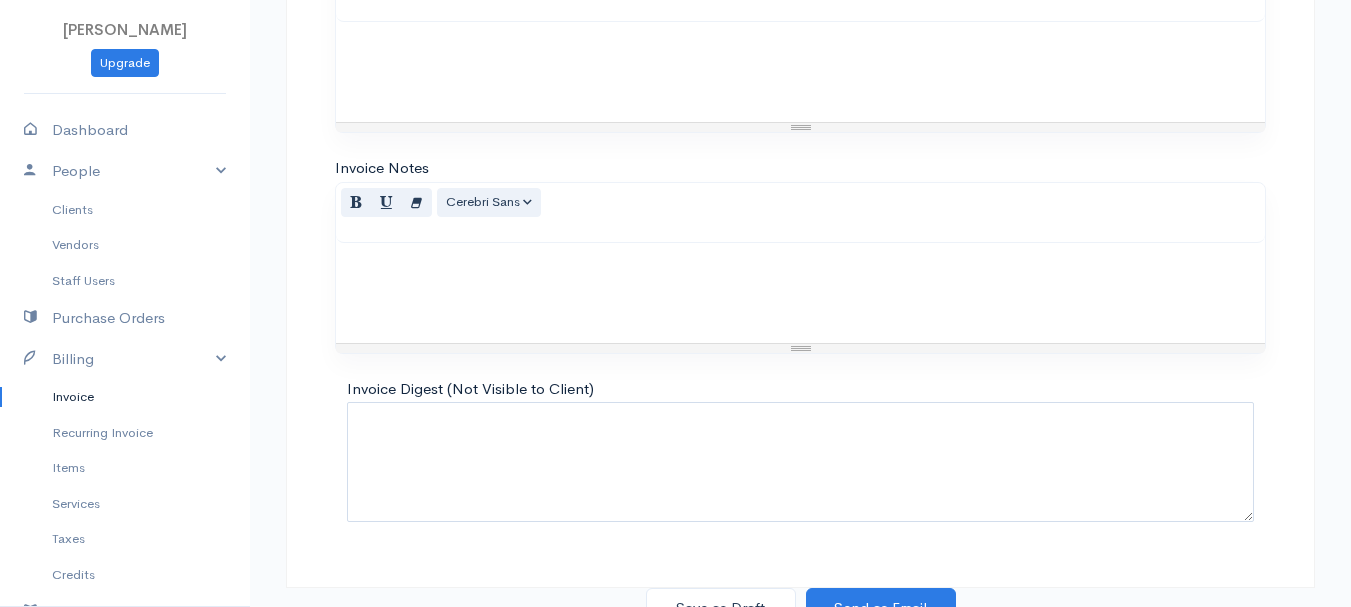 scroll, scrollTop: 1122, scrollLeft: 0, axis: vertical 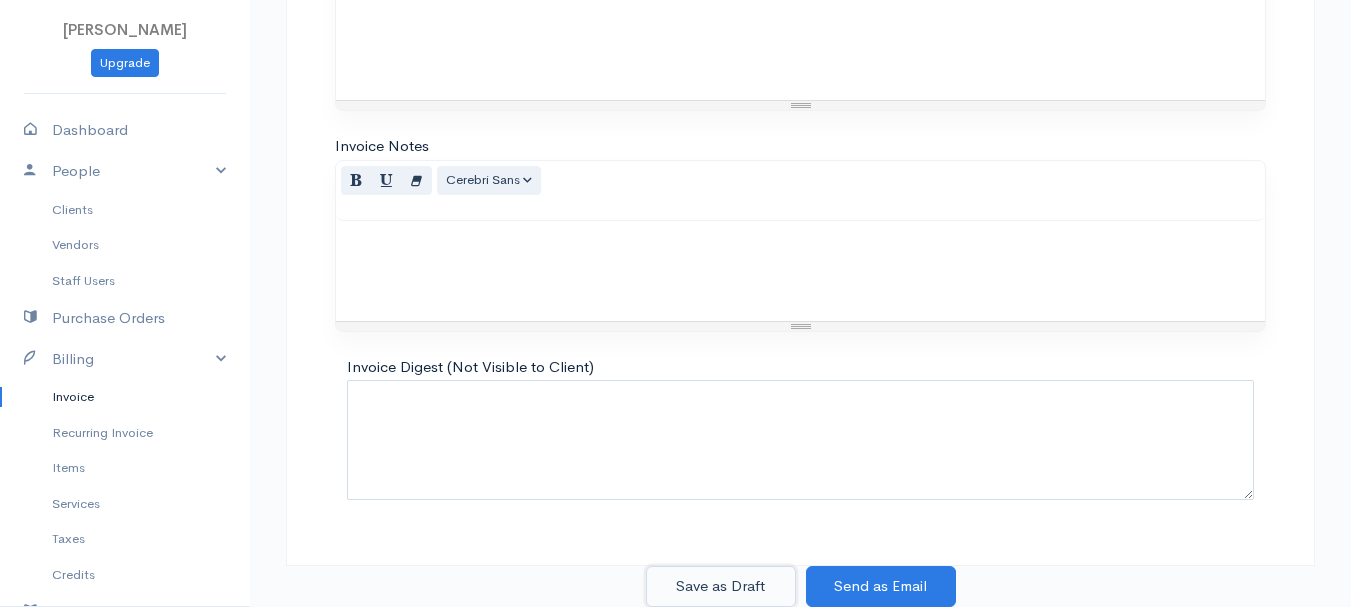 click on "Save as Draft" at bounding box center [721, 586] 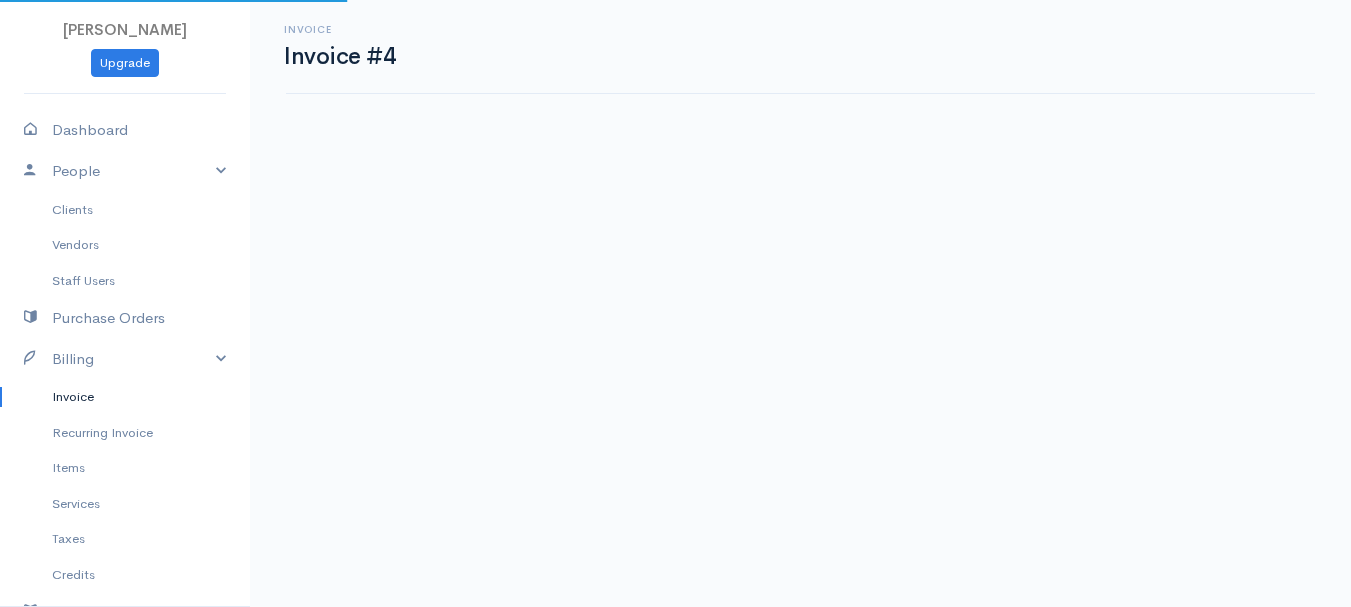 scroll, scrollTop: 0, scrollLeft: 0, axis: both 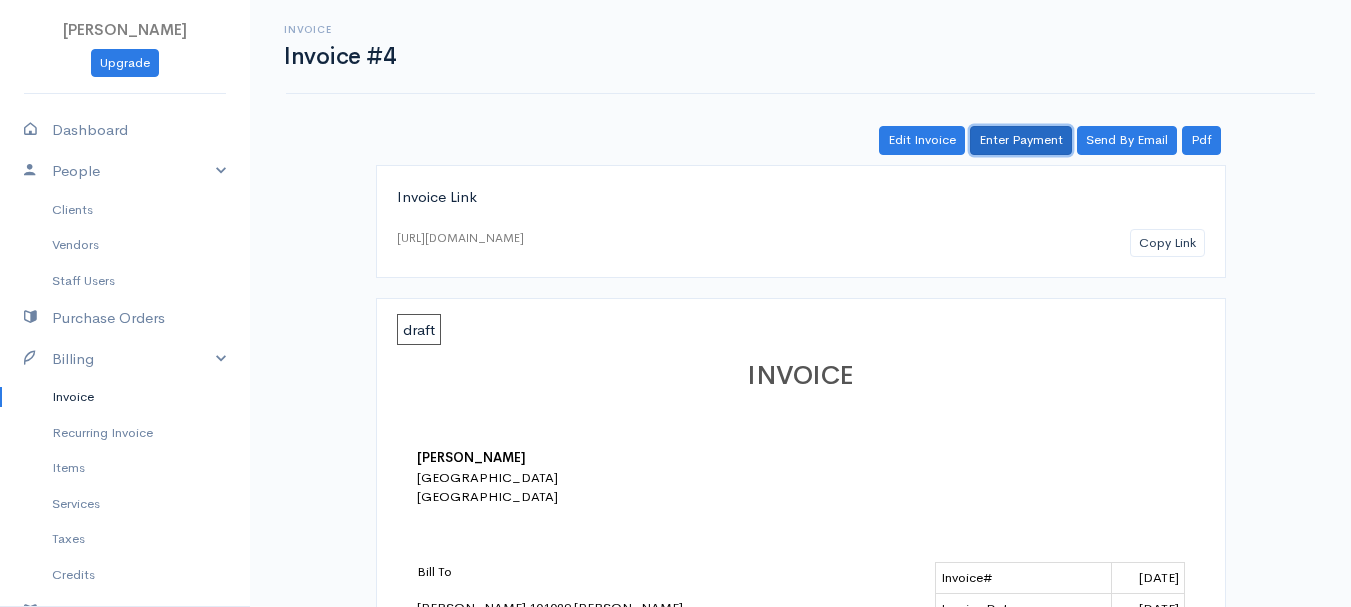 click on "Enter Payment" at bounding box center [1021, 140] 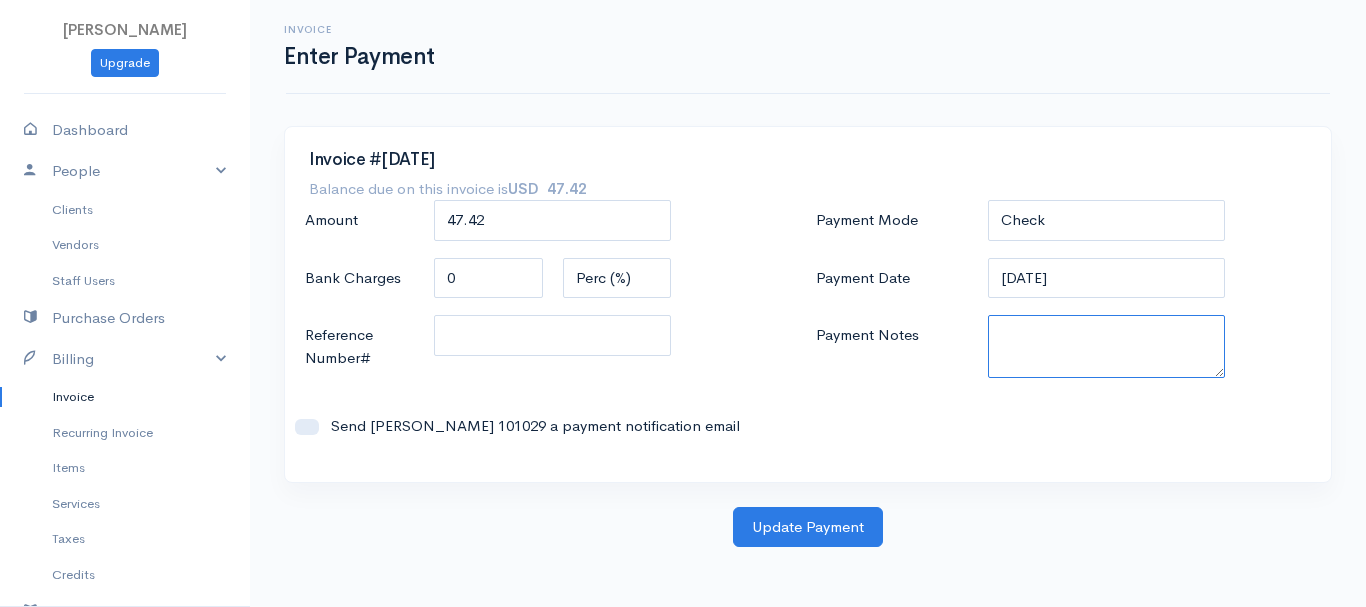 paste on "7020003572" 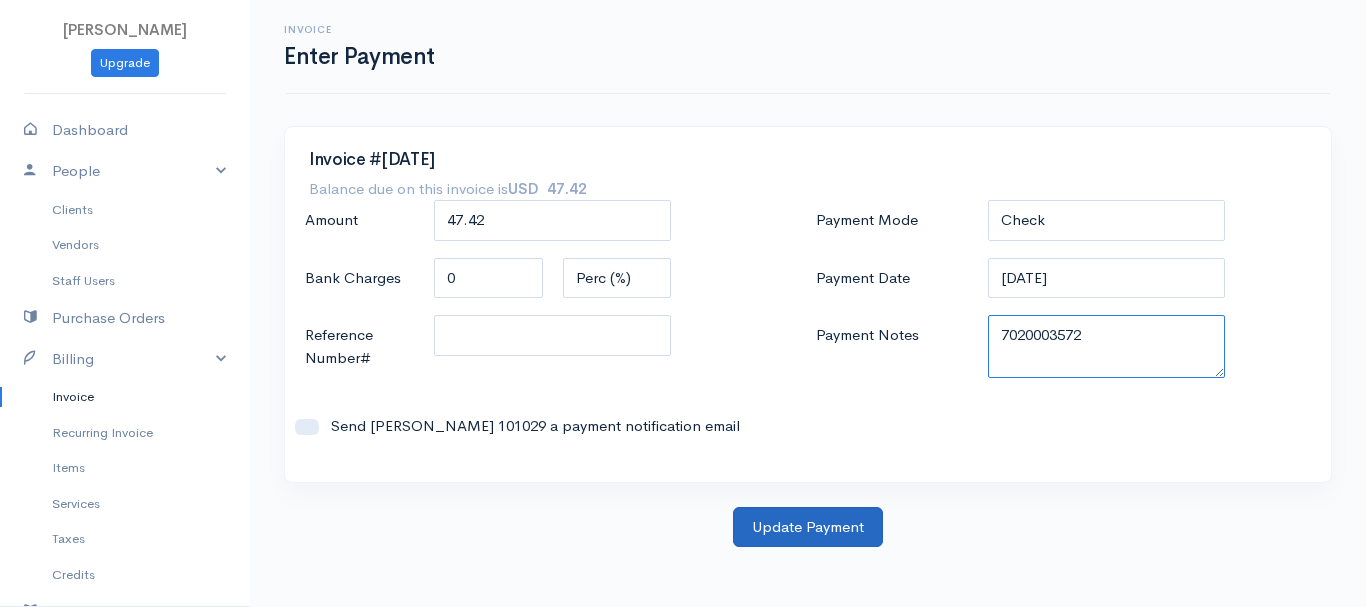 type on "7020003572" 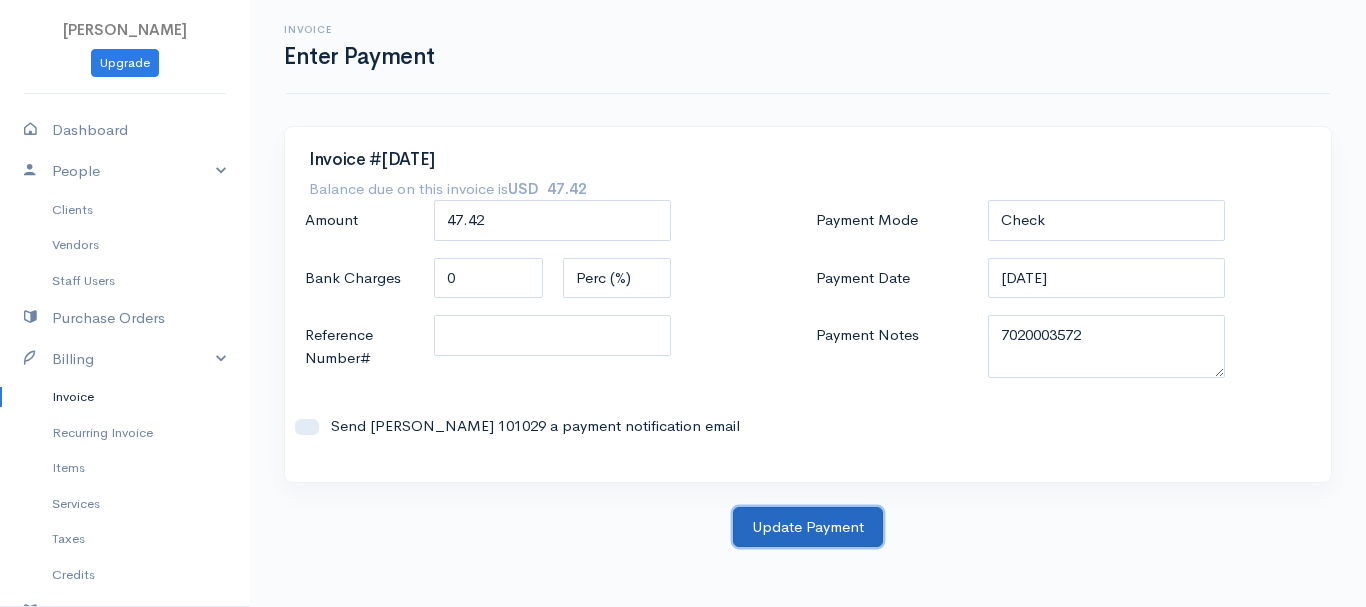 click on "Update Payment" at bounding box center (808, 527) 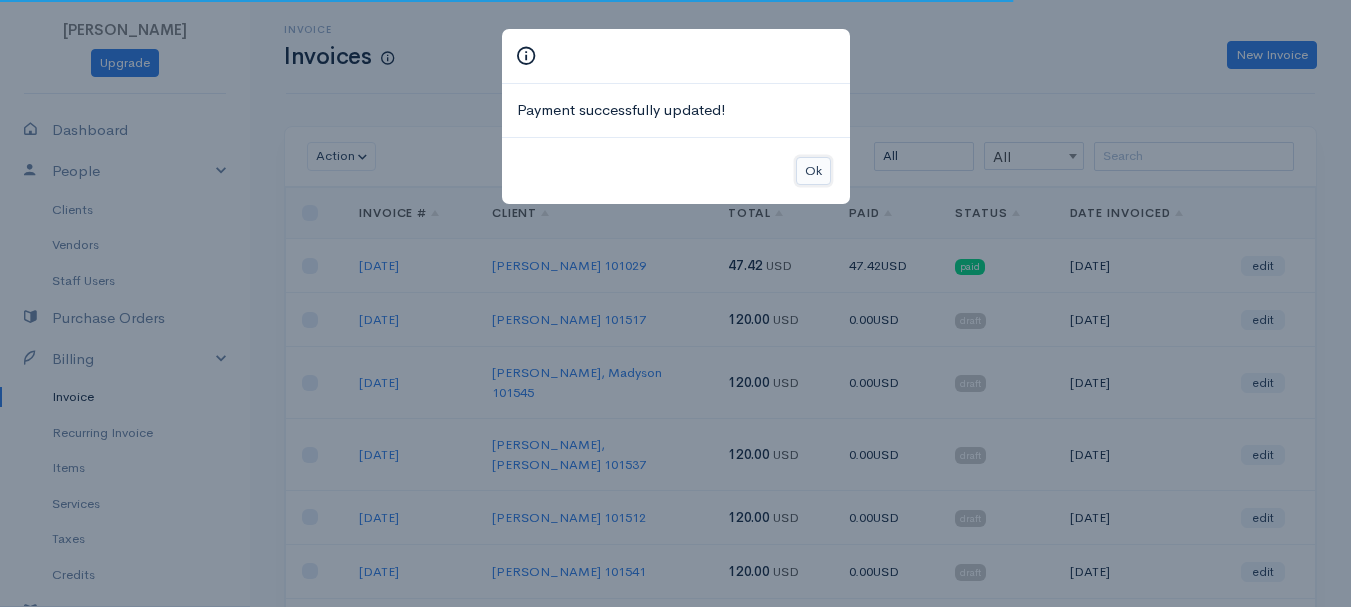 click on "Ok" at bounding box center [813, 171] 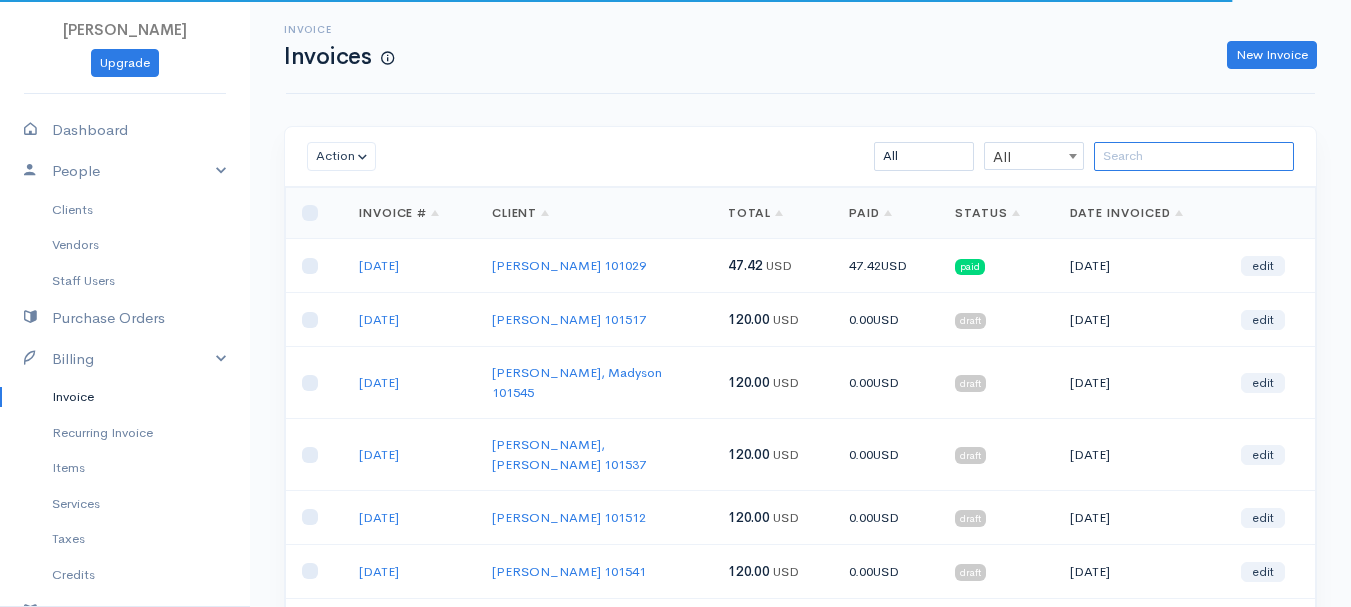 click at bounding box center (1194, 156) 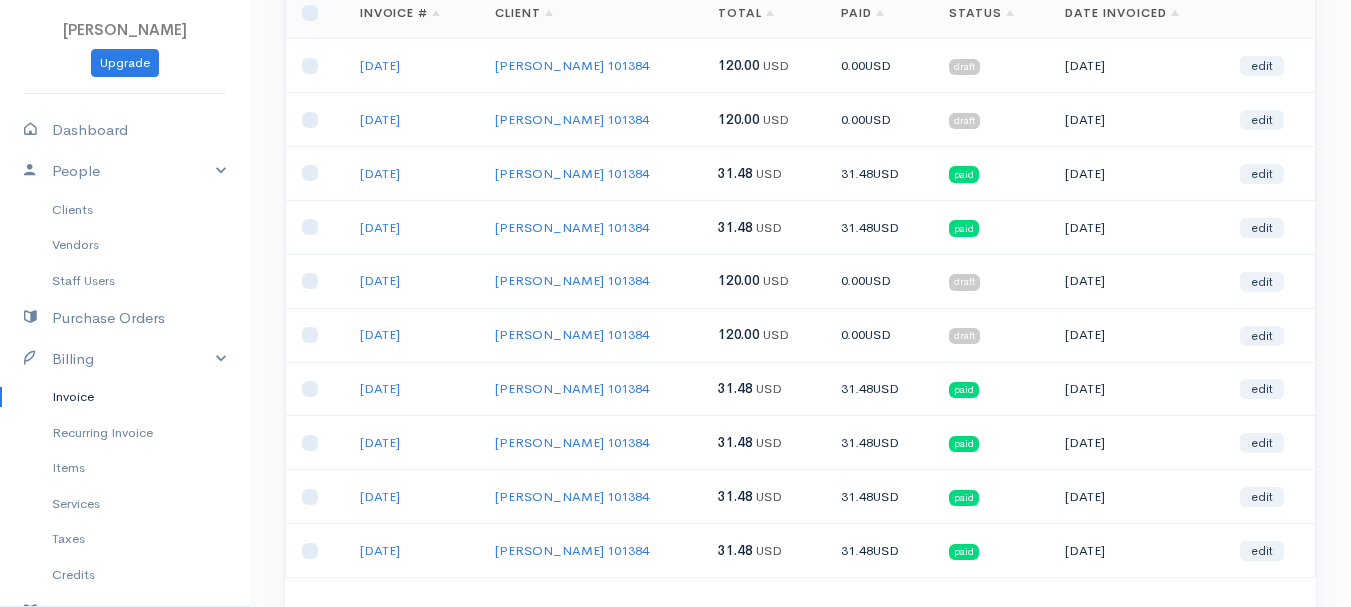 scroll, scrollTop: 355, scrollLeft: 0, axis: vertical 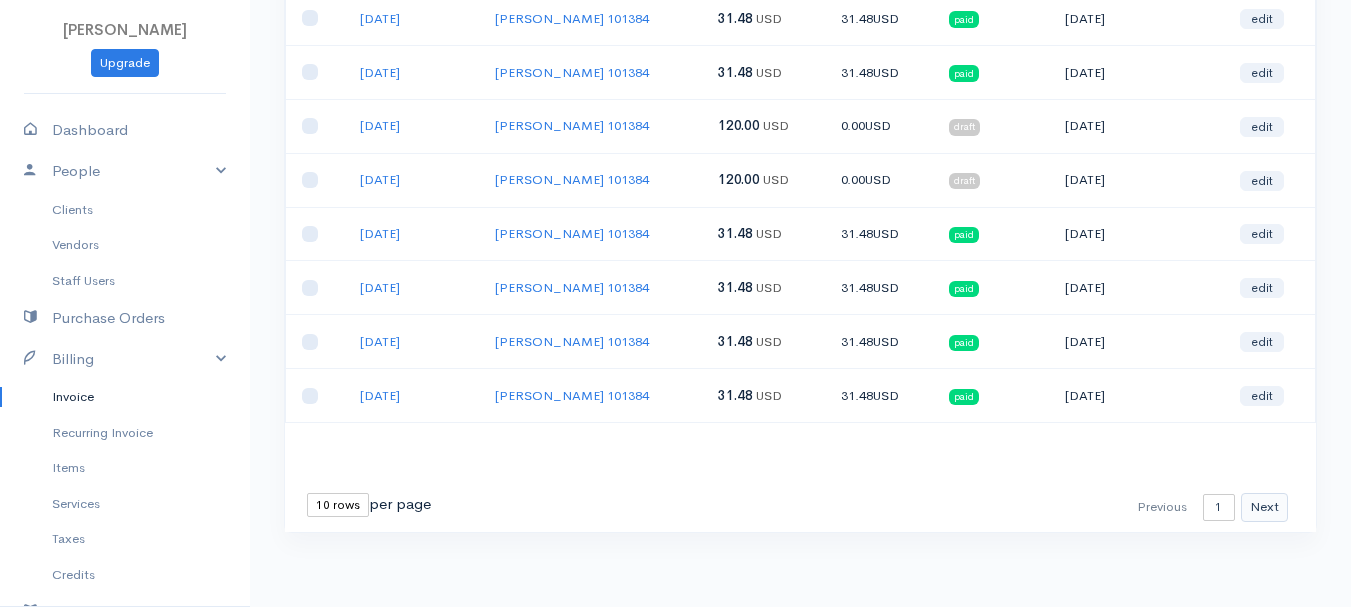 type on "[PERSON_NAME]" 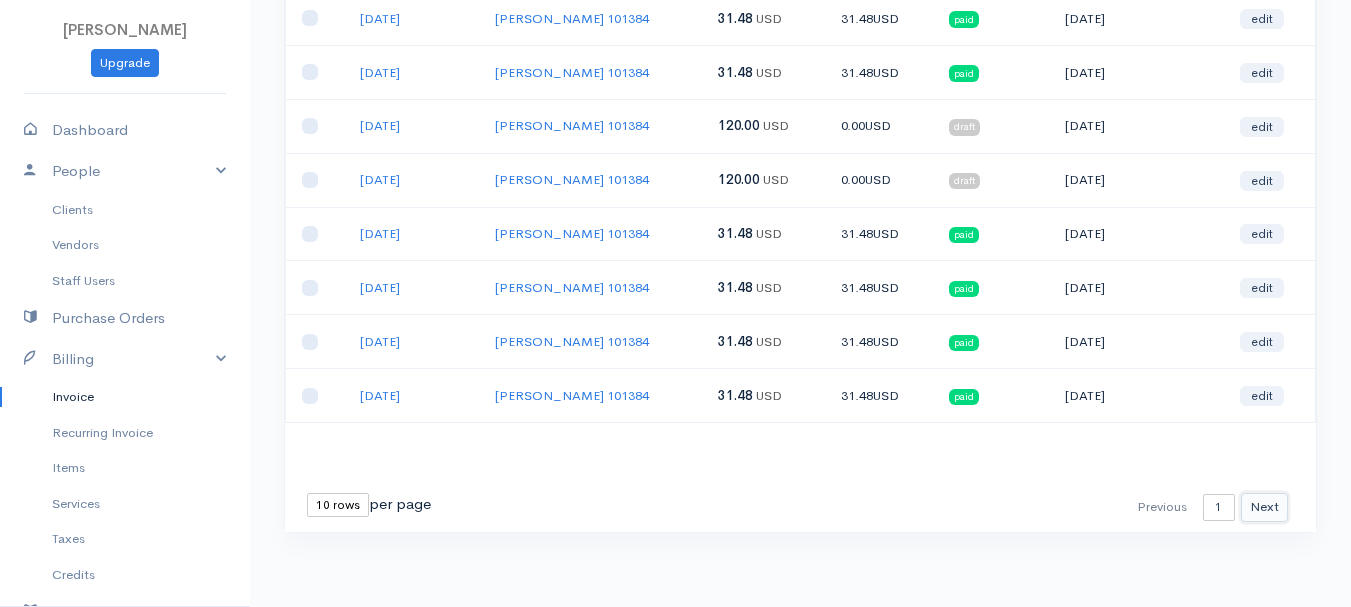 click on "Next" at bounding box center [1264, 507] 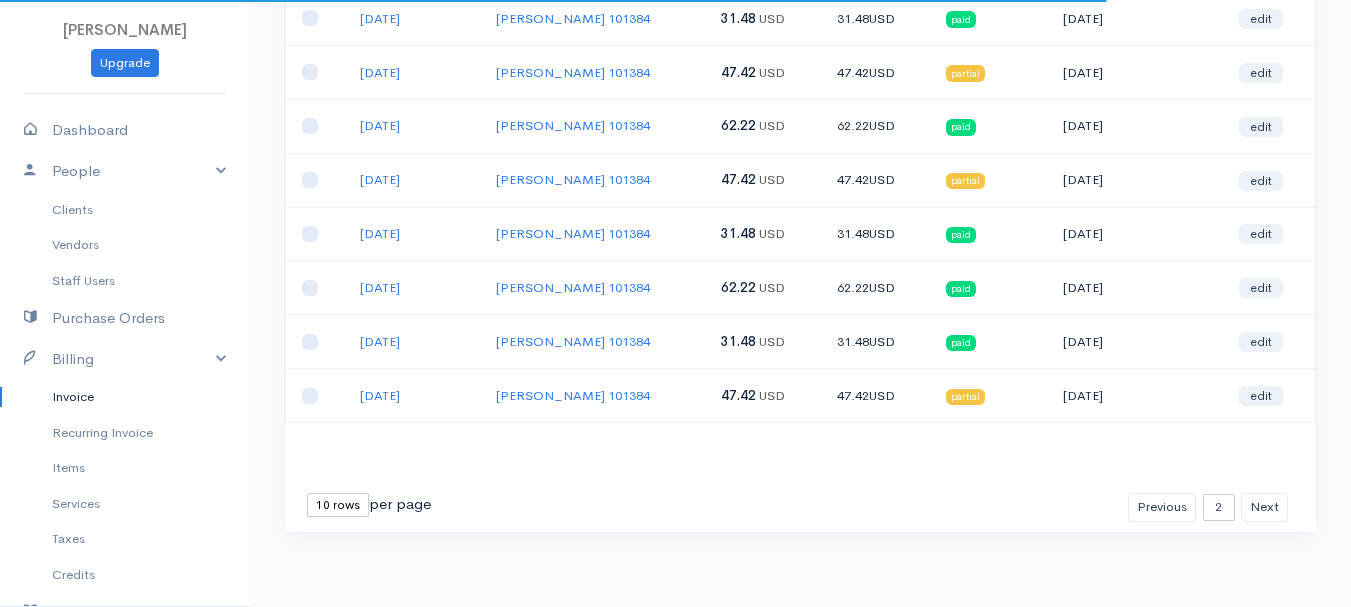scroll, scrollTop: 55, scrollLeft: 0, axis: vertical 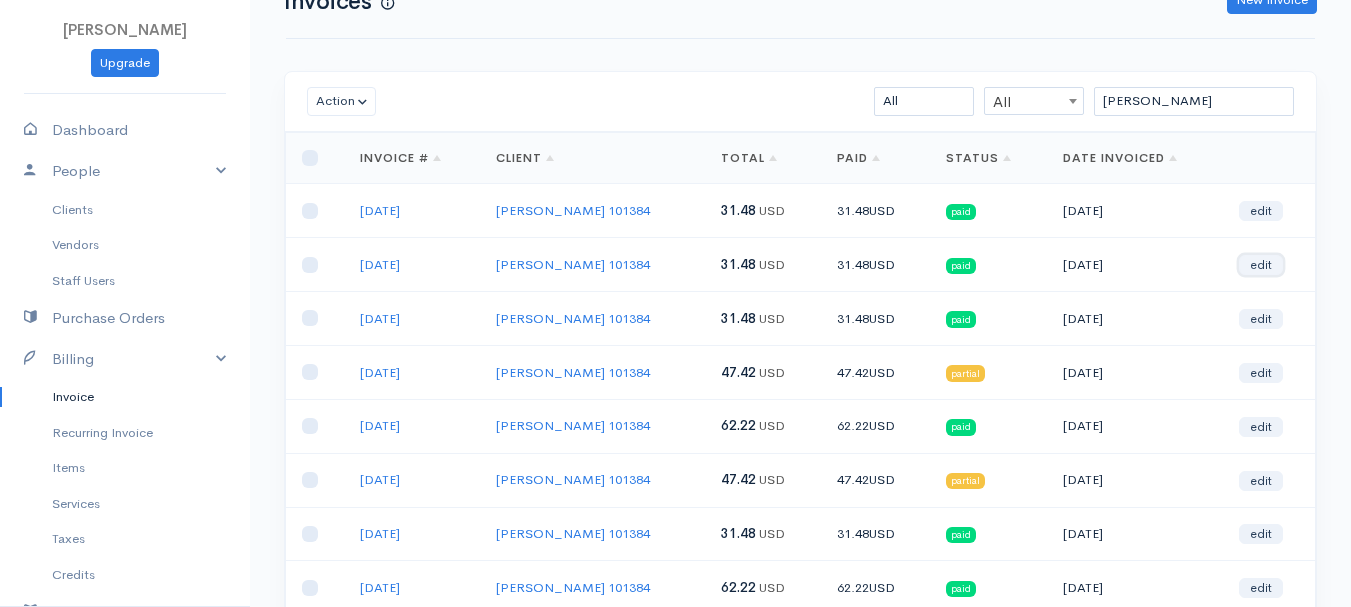 click on "edit" at bounding box center (1261, 265) 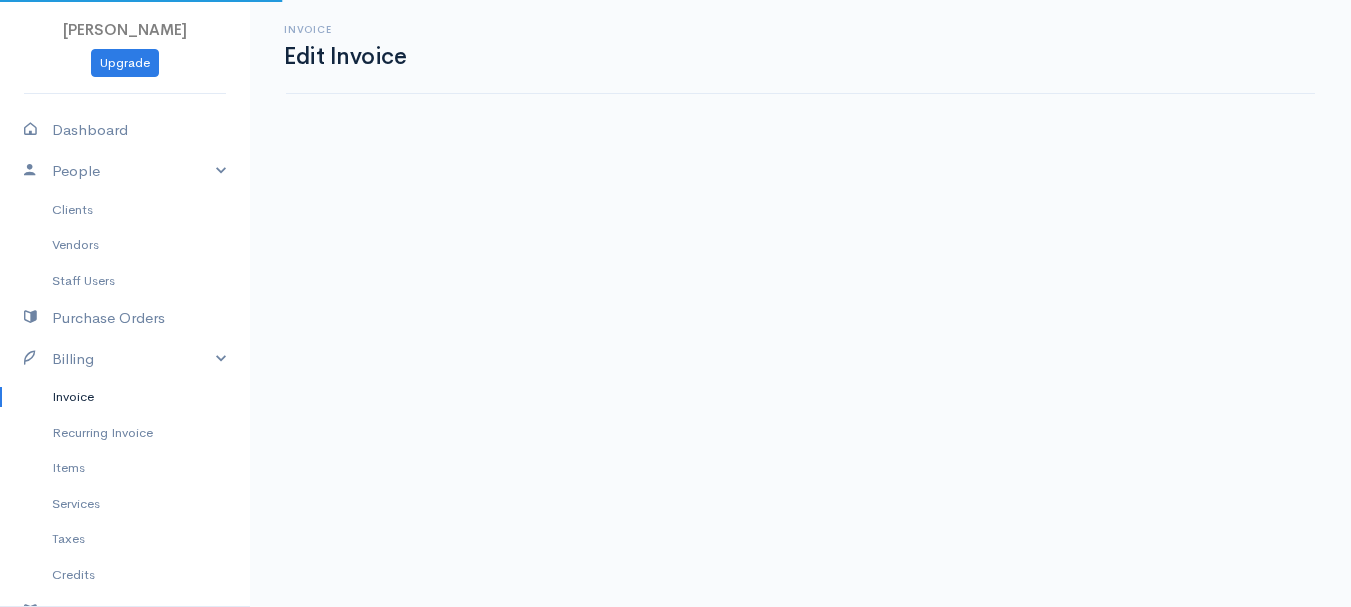 select on "2" 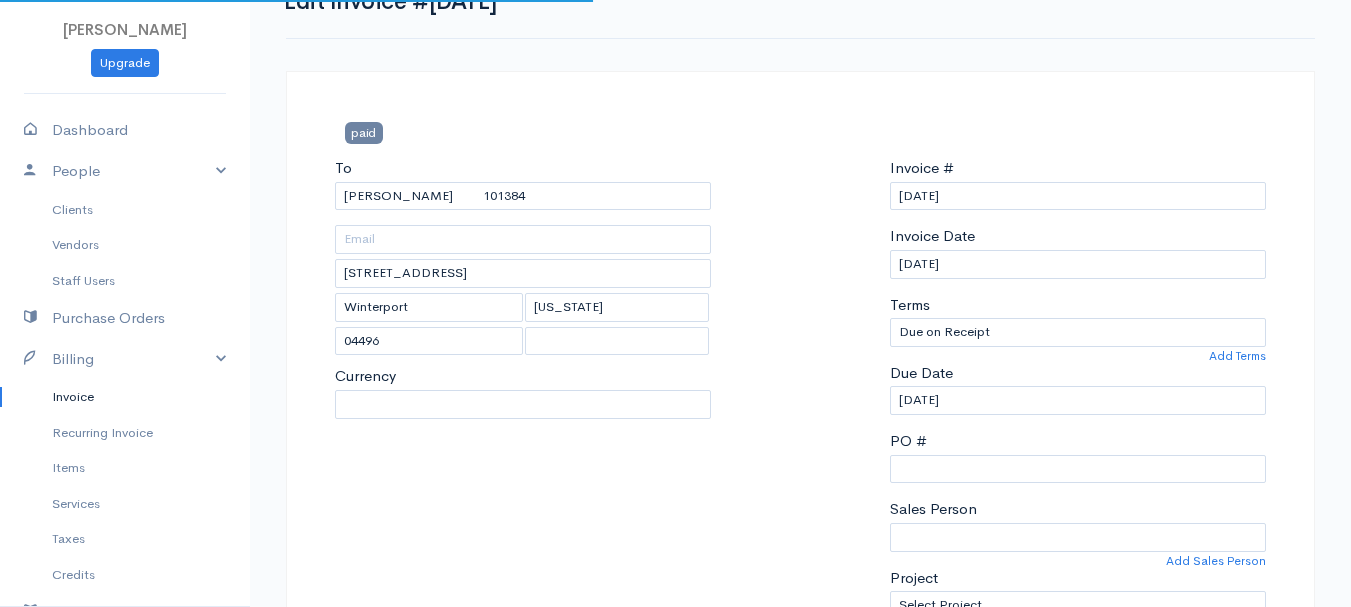 scroll, scrollTop: 0, scrollLeft: 0, axis: both 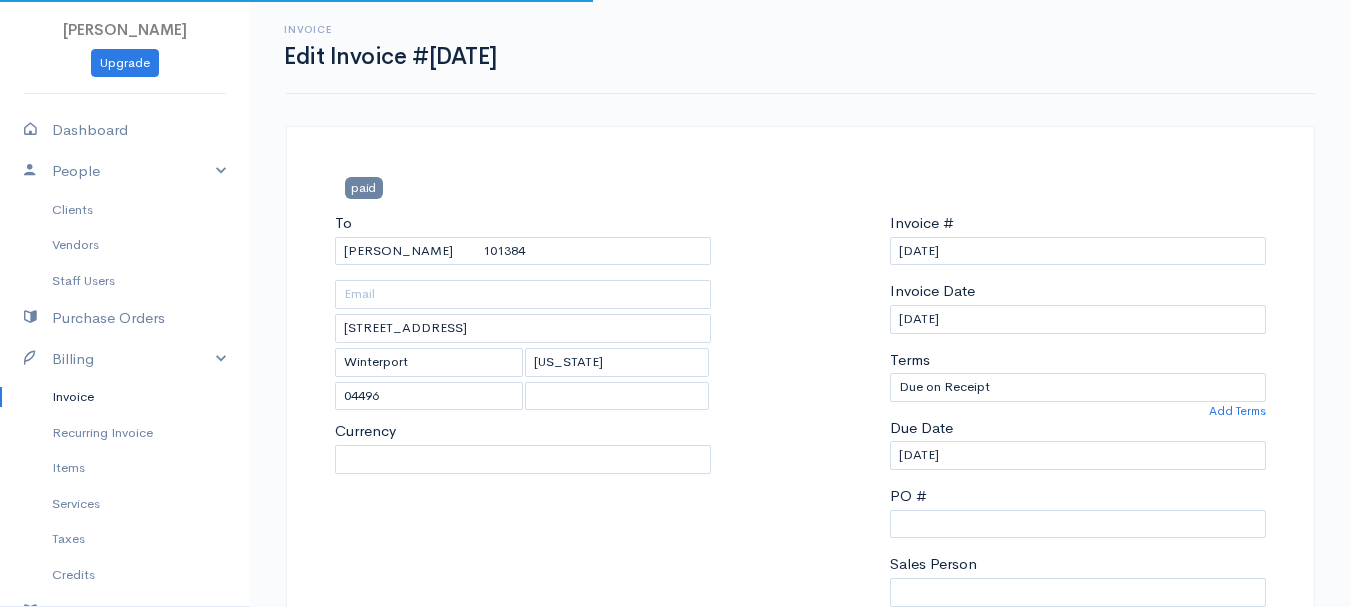 select on "[GEOGRAPHIC_DATA]" 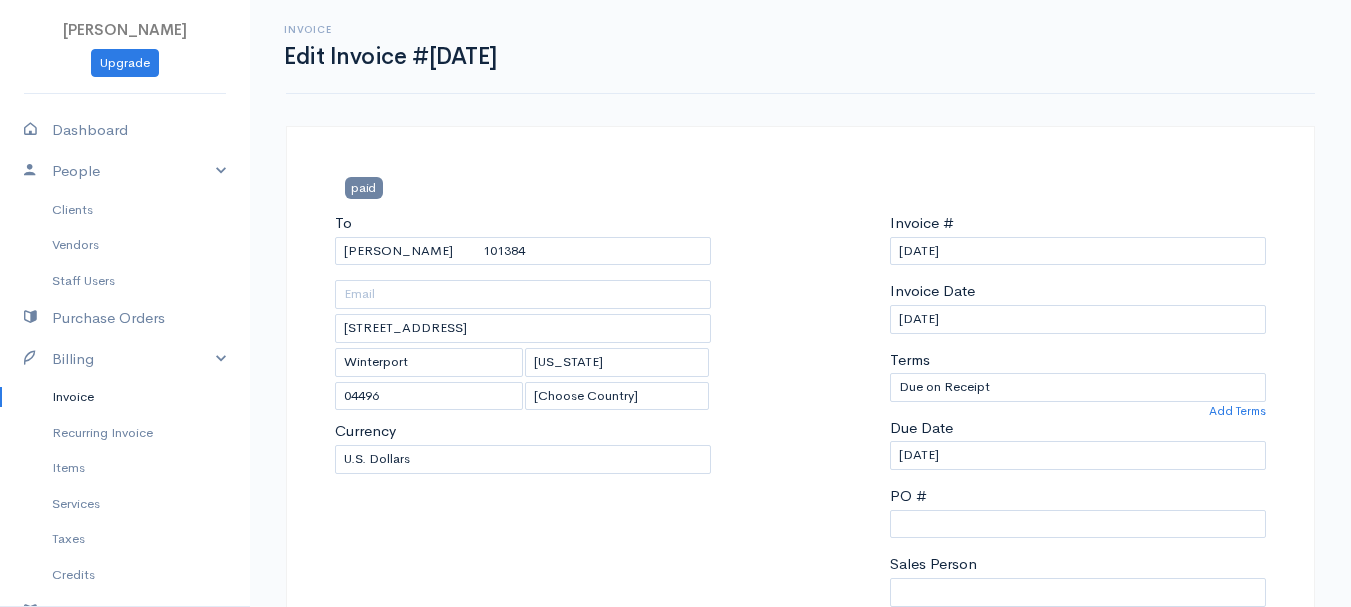 scroll, scrollTop: 300, scrollLeft: 0, axis: vertical 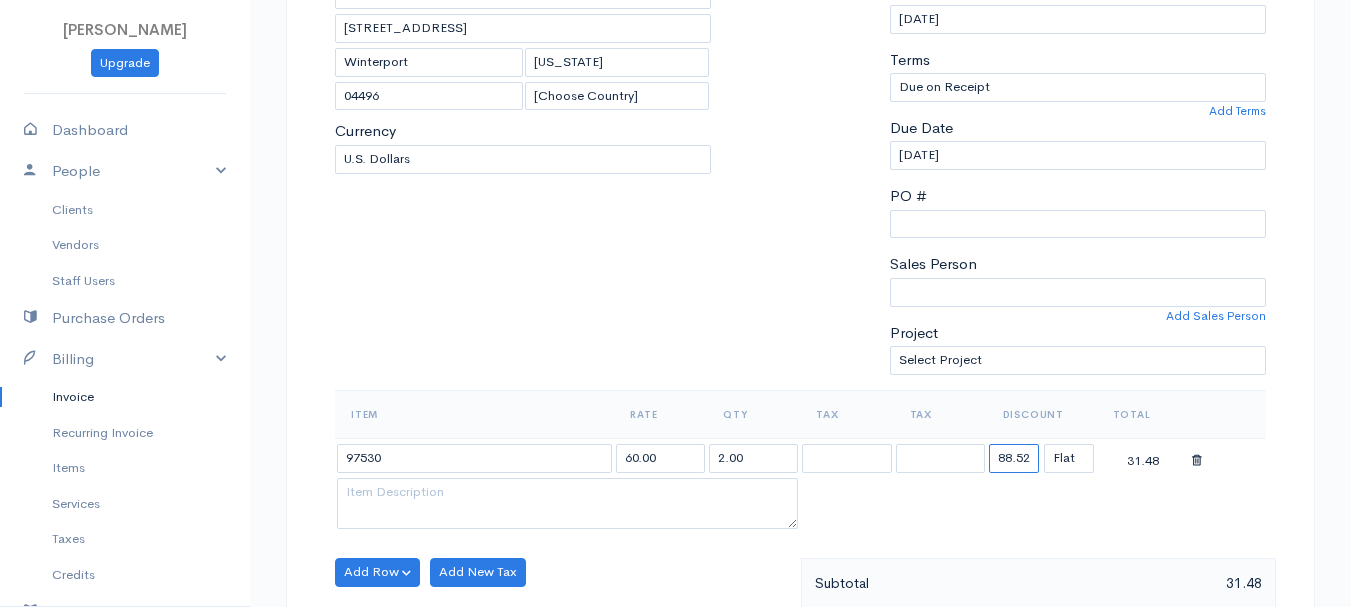 click on "88.52" at bounding box center [1014, 458] 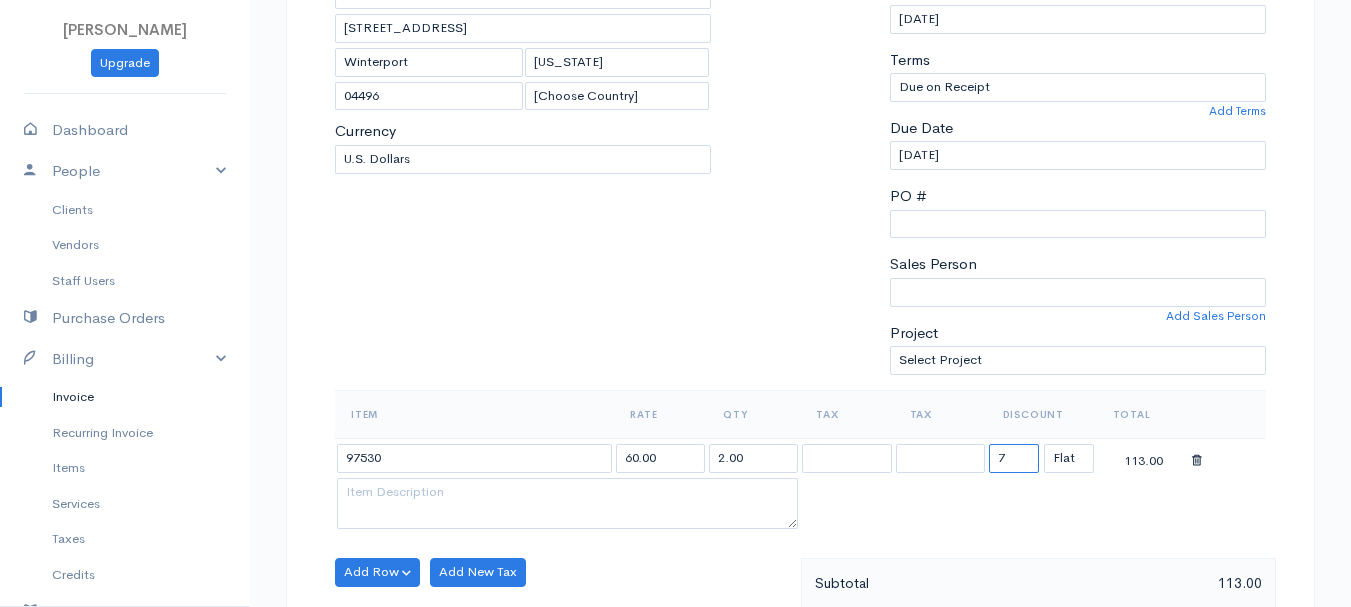 type on "72.58" 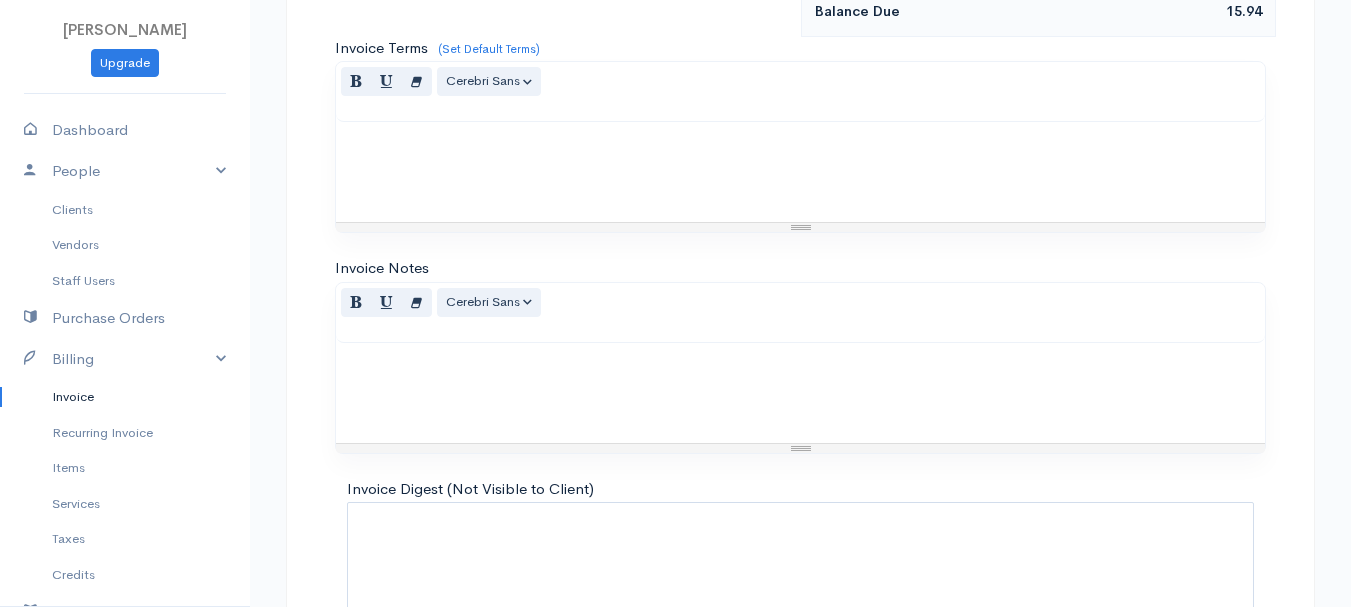 scroll, scrollTop: 1122, scrollLeft: 0, axis: vertical 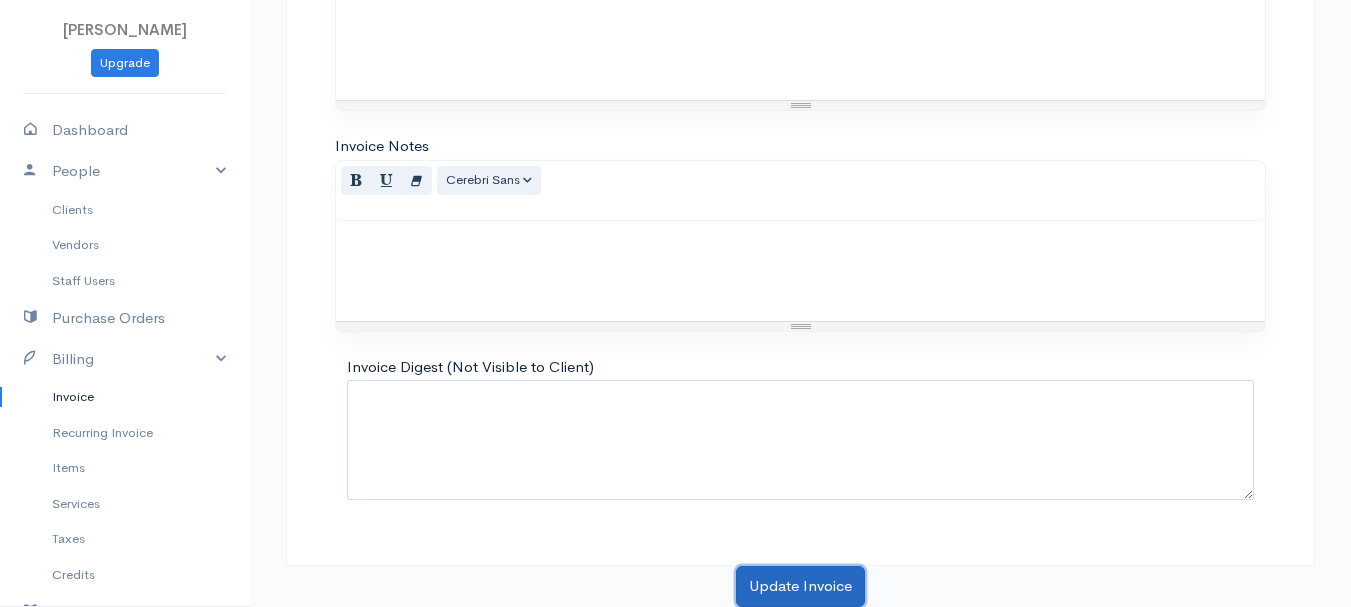 click on "Update Invoice" at bounding box center (800, 586) 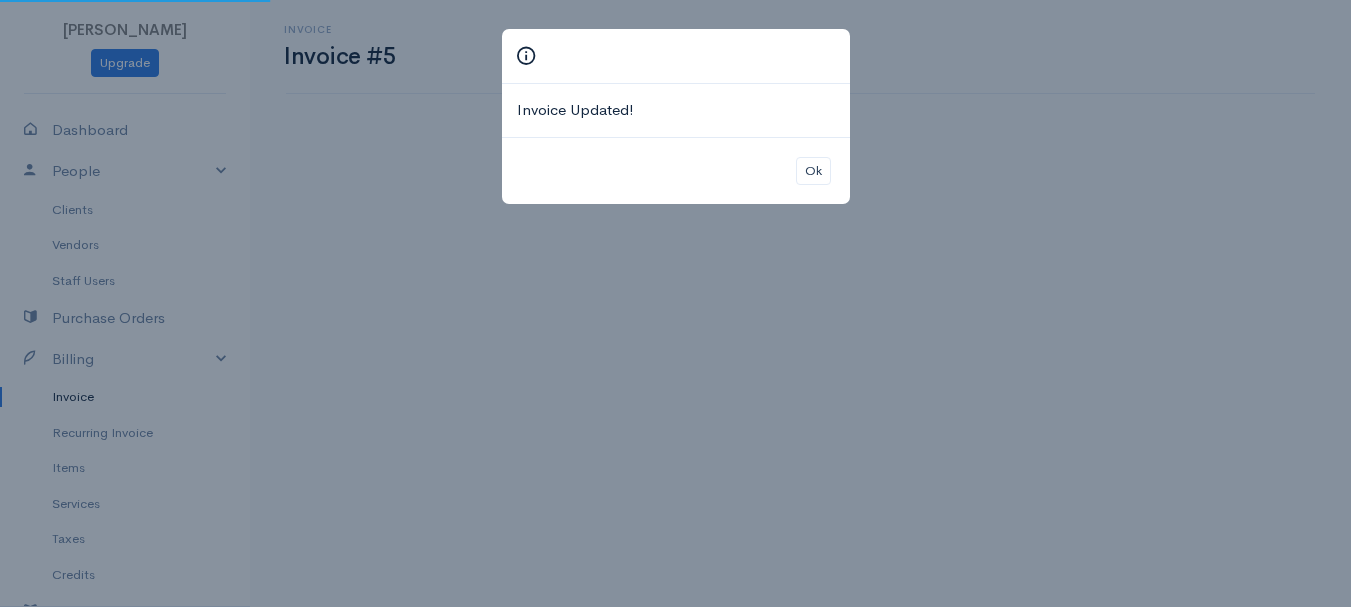 scroll, scrollTop: 0, scrollLeft: 0, axis: both 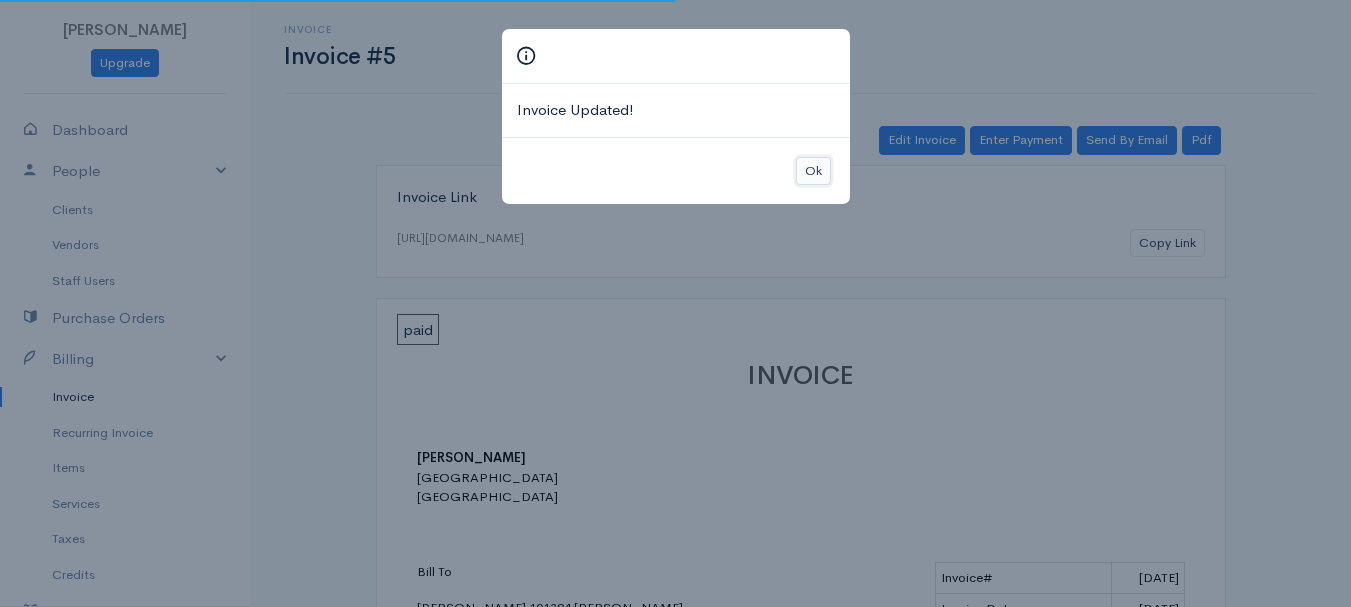 click on "Ok" at bounding box center [813, 171] 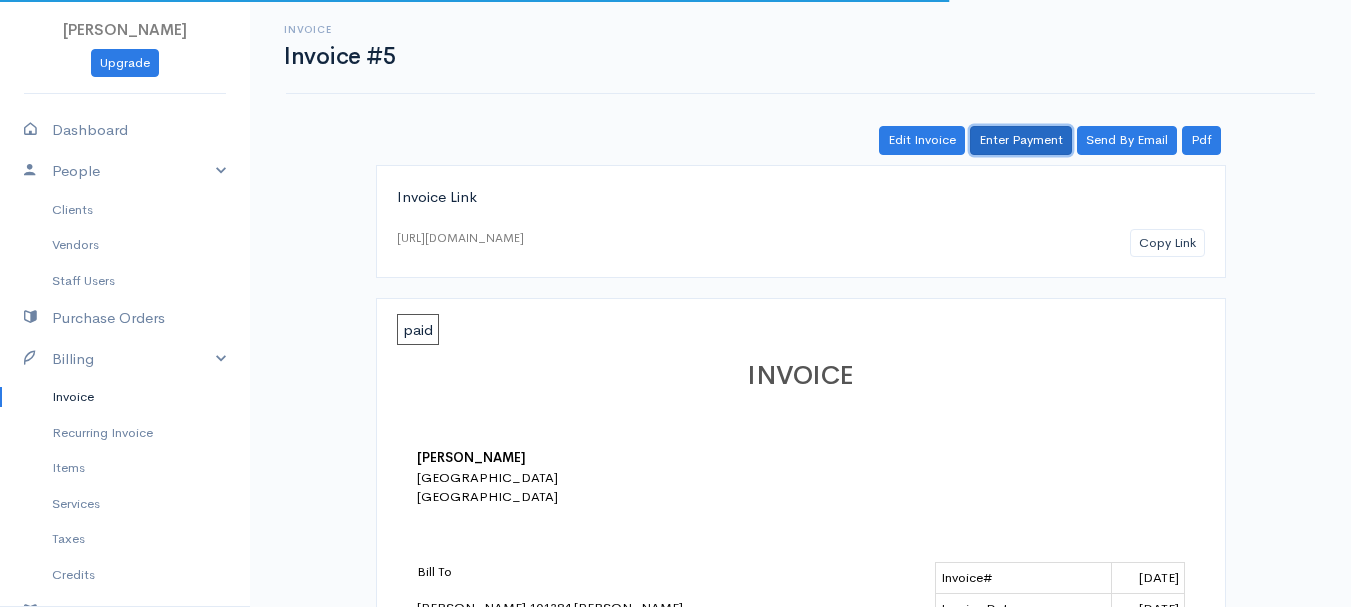 click on "Enter Payment" at bounding box center (1021, 140) 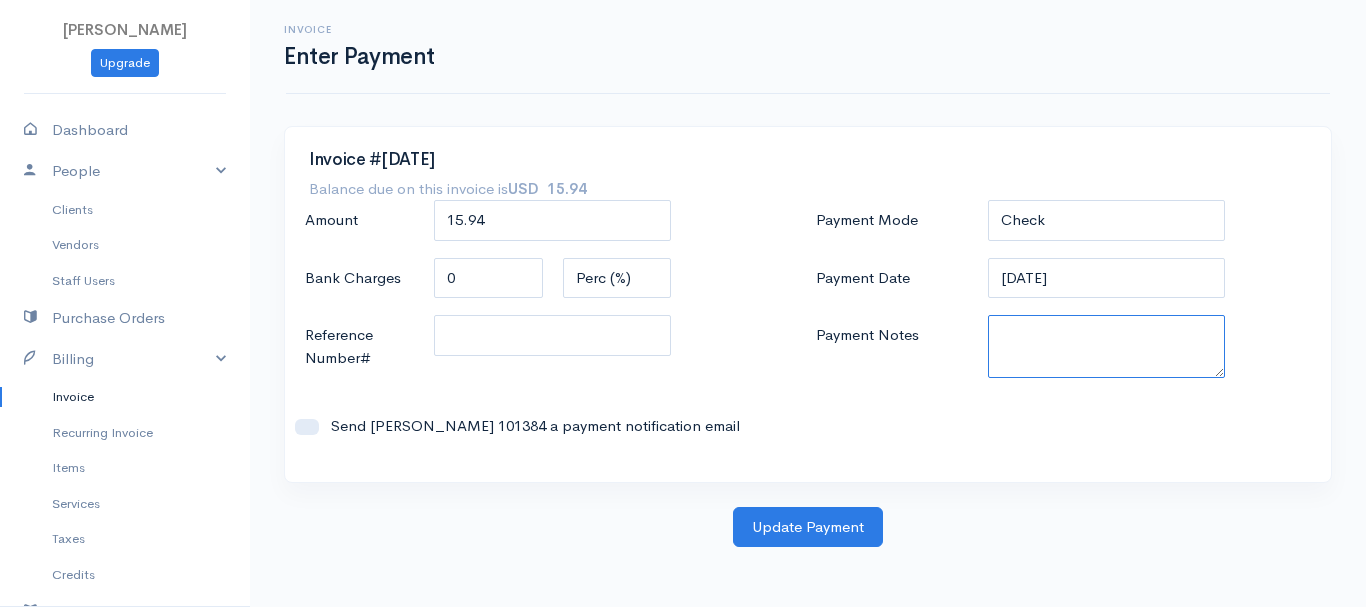 paste on "7020003572" 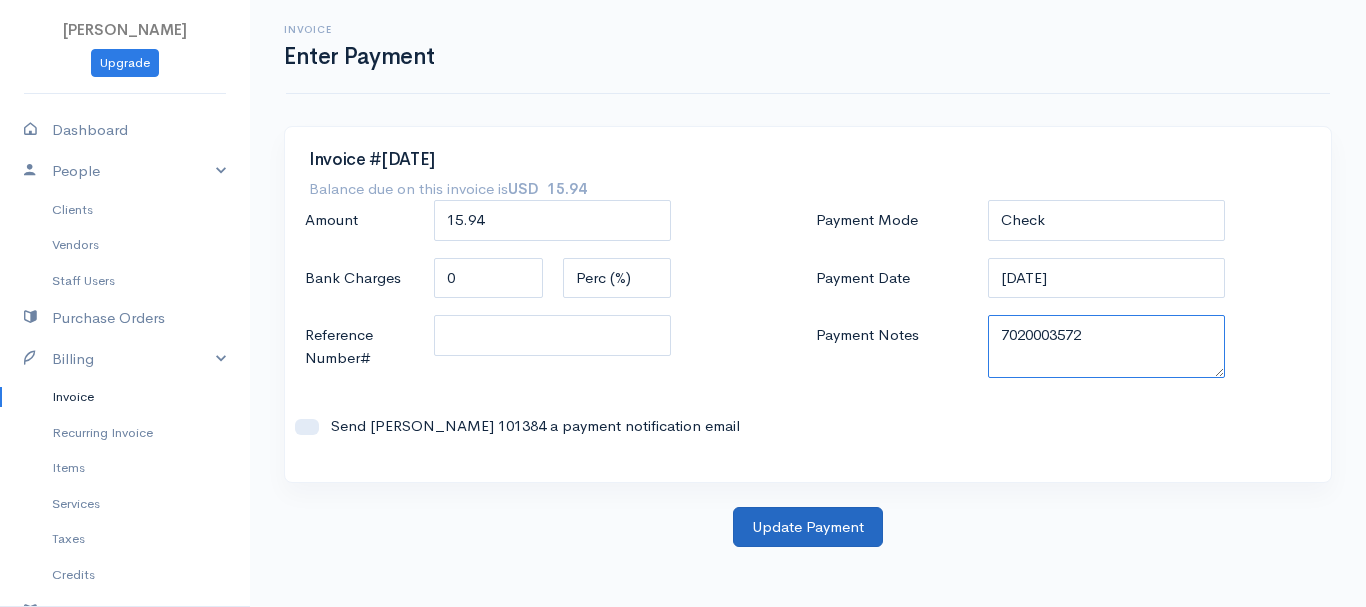 type on "7020003572" 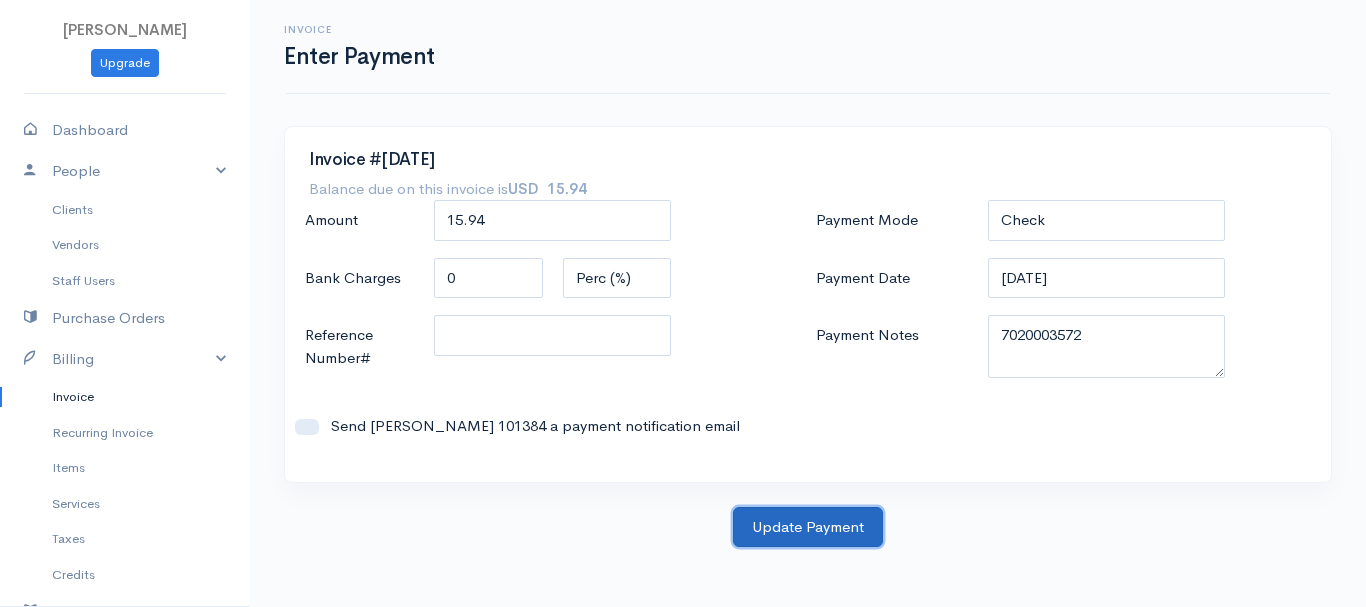 click on "Update Payment" at bounding box center (808, 527) 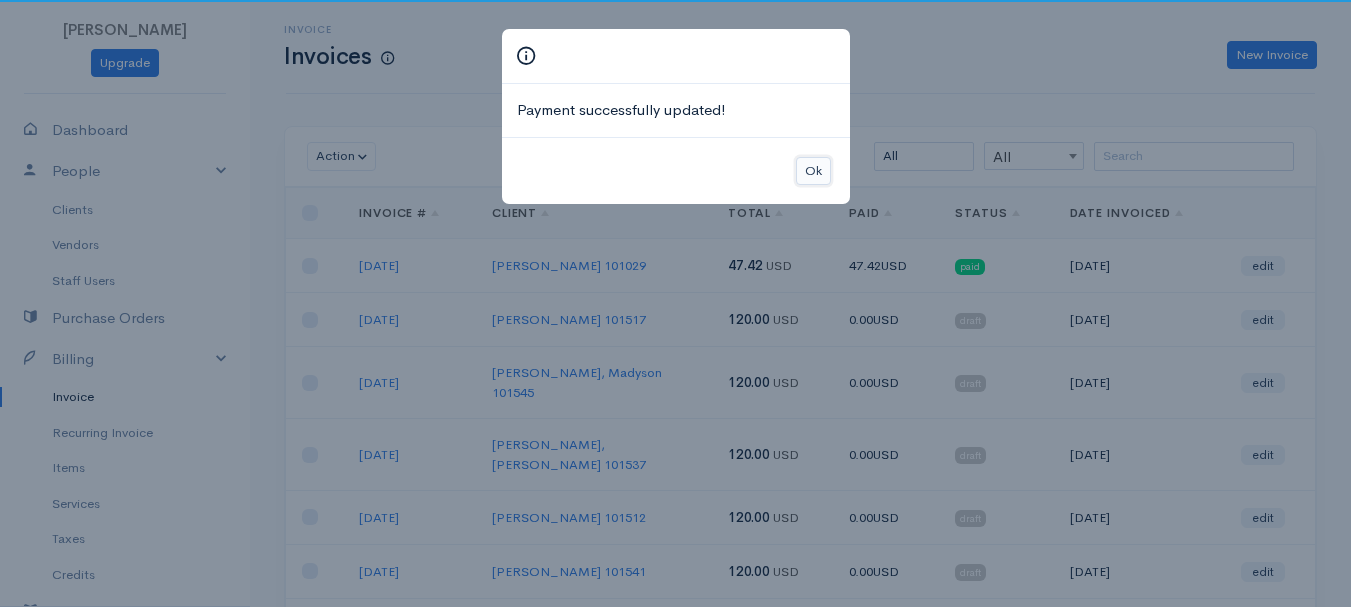 click on "Ok" at bounding box center [813, 171] 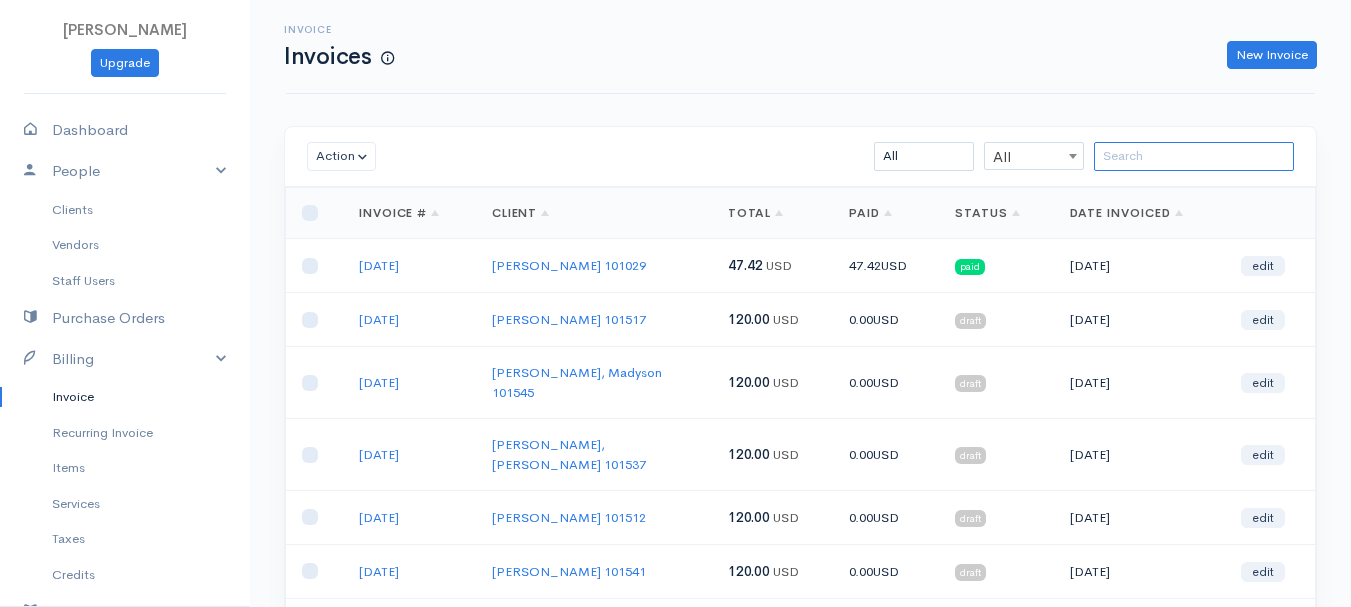 click at bounding box center (1194, 156) 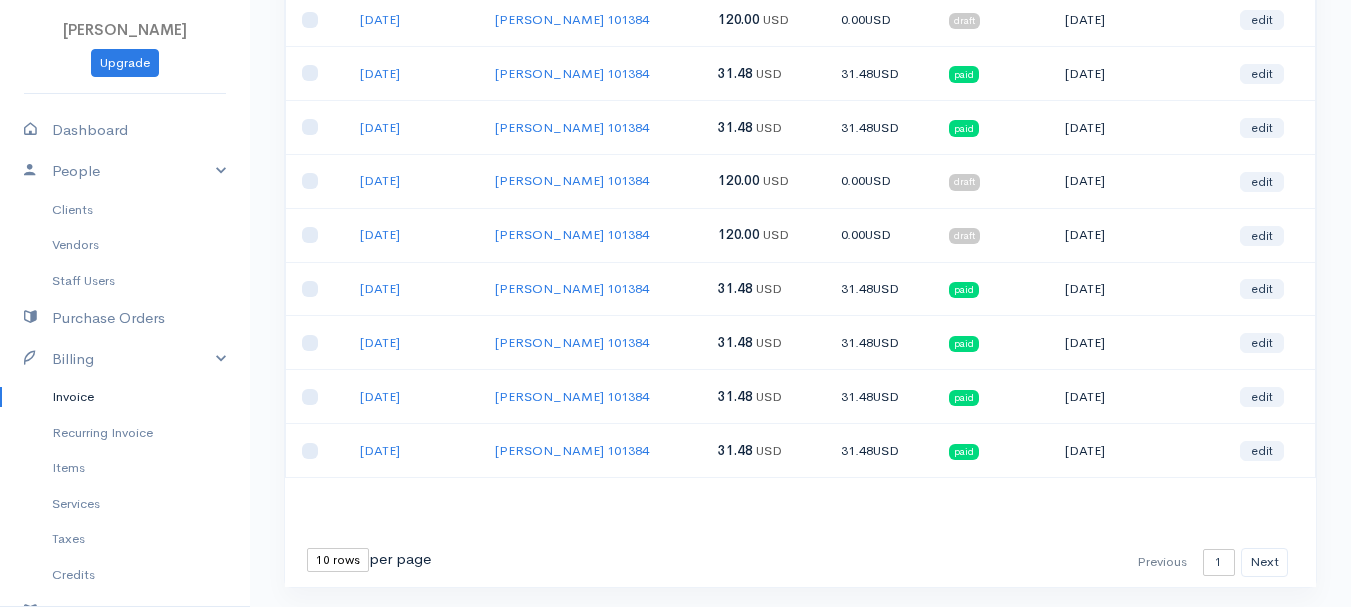 scroll, scrollTop: 355, scrollLeft: 0, axis: vertical 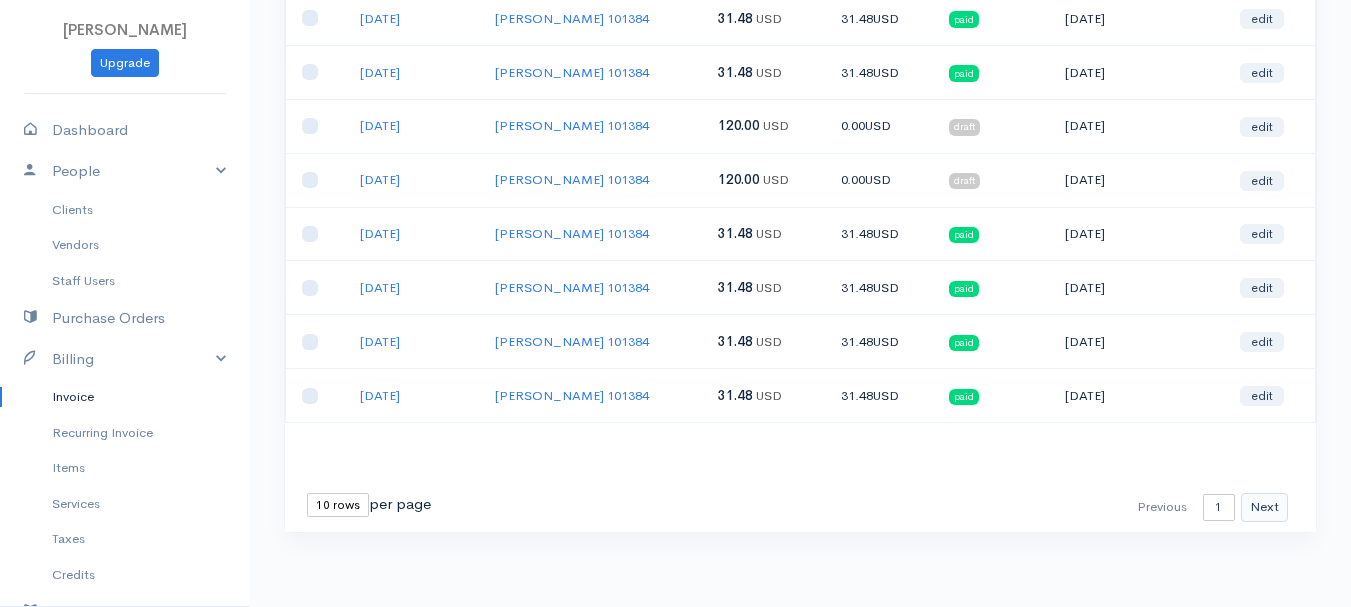 type on "[PERSON_NAME]" 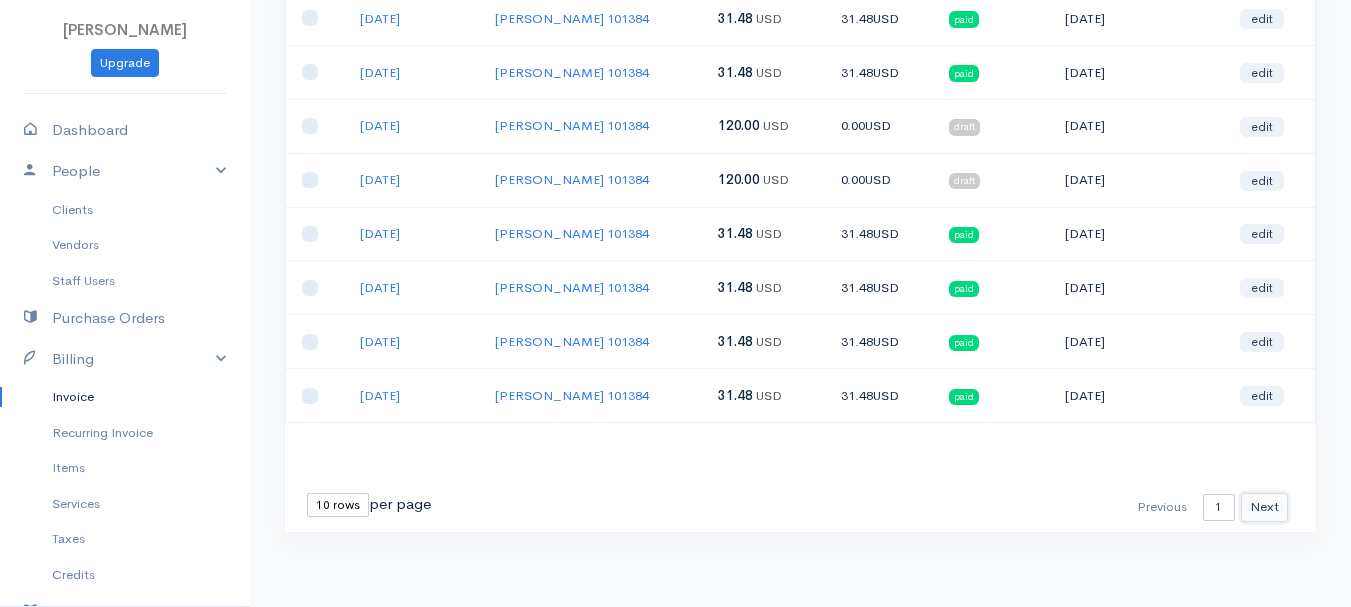 click on "Next" at bounding box center [1264, 507] 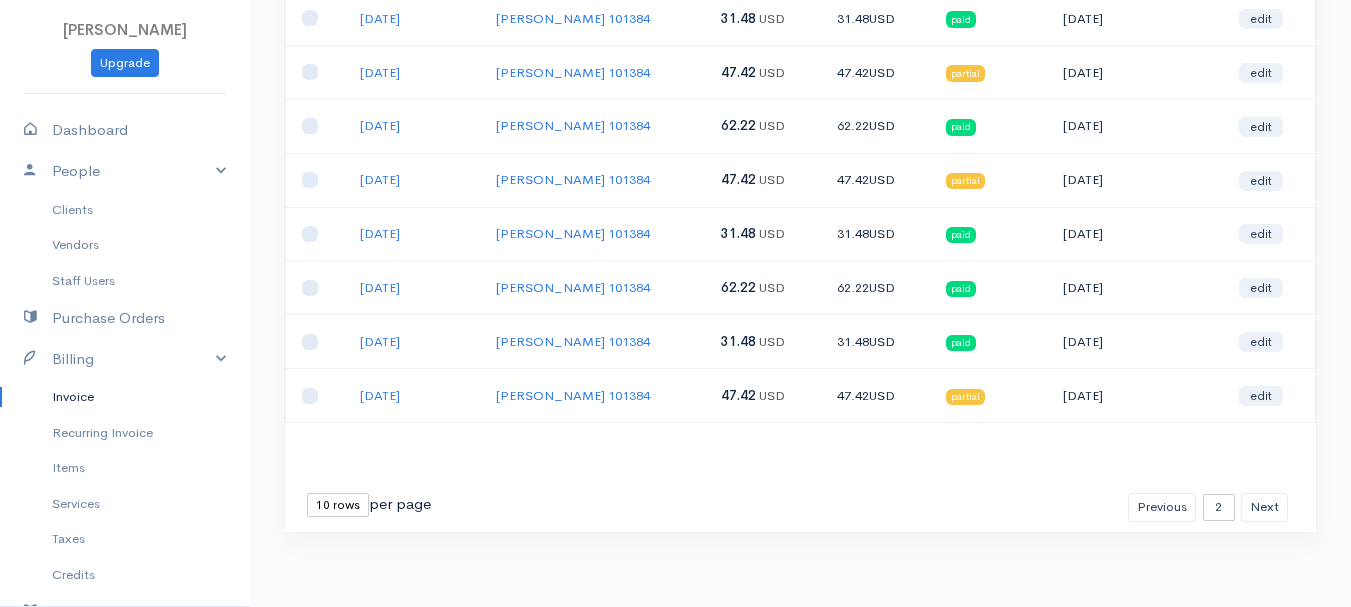 scroll, scrollTop: 55, scrollLeft: 0, axis: vertical 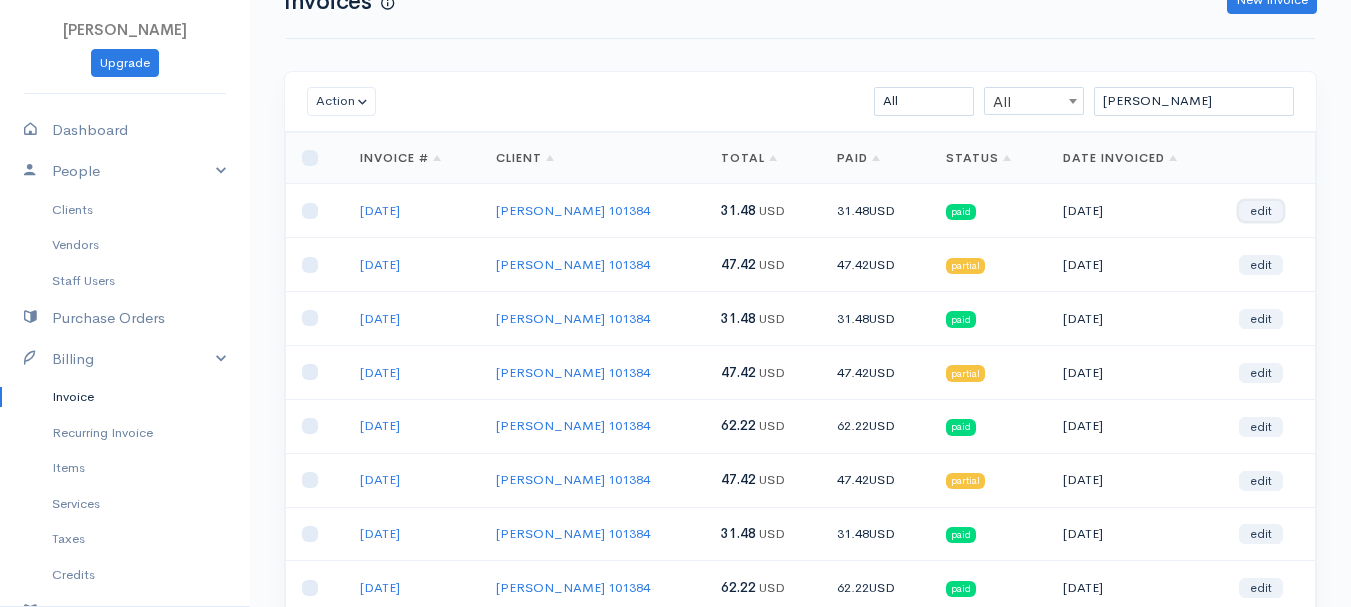 click on "edit" at bounding box center (1261, 211) 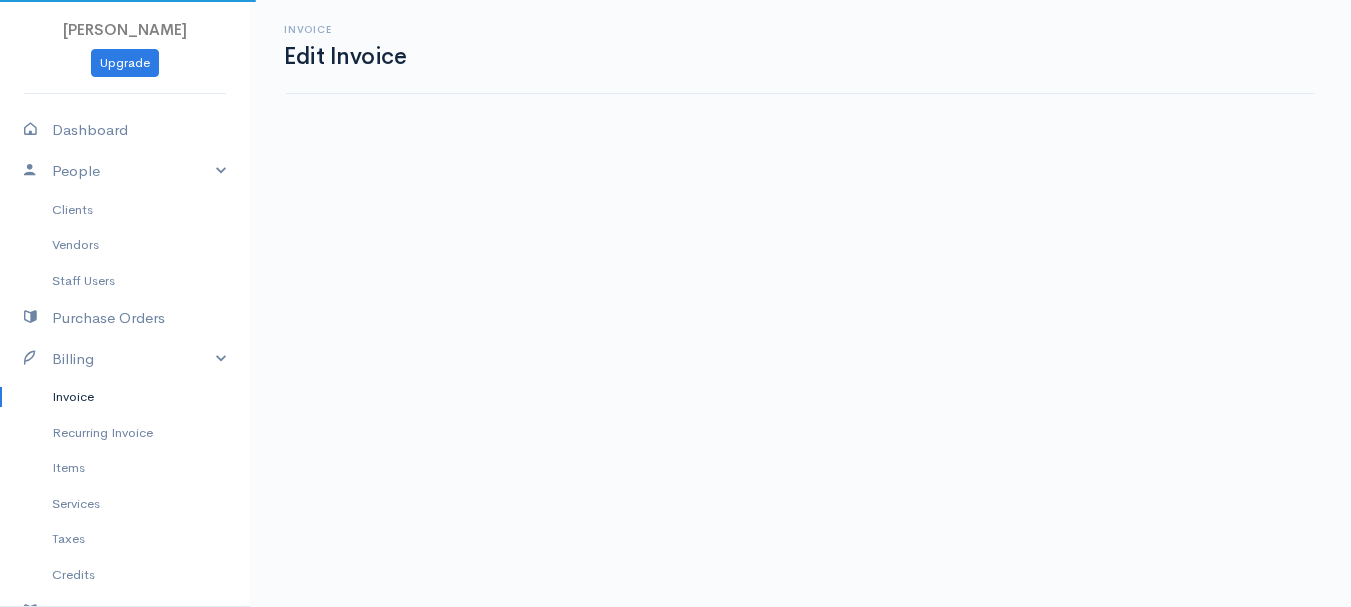 scroll, scrollTop: 0, scrollLeft: 0, axis: both 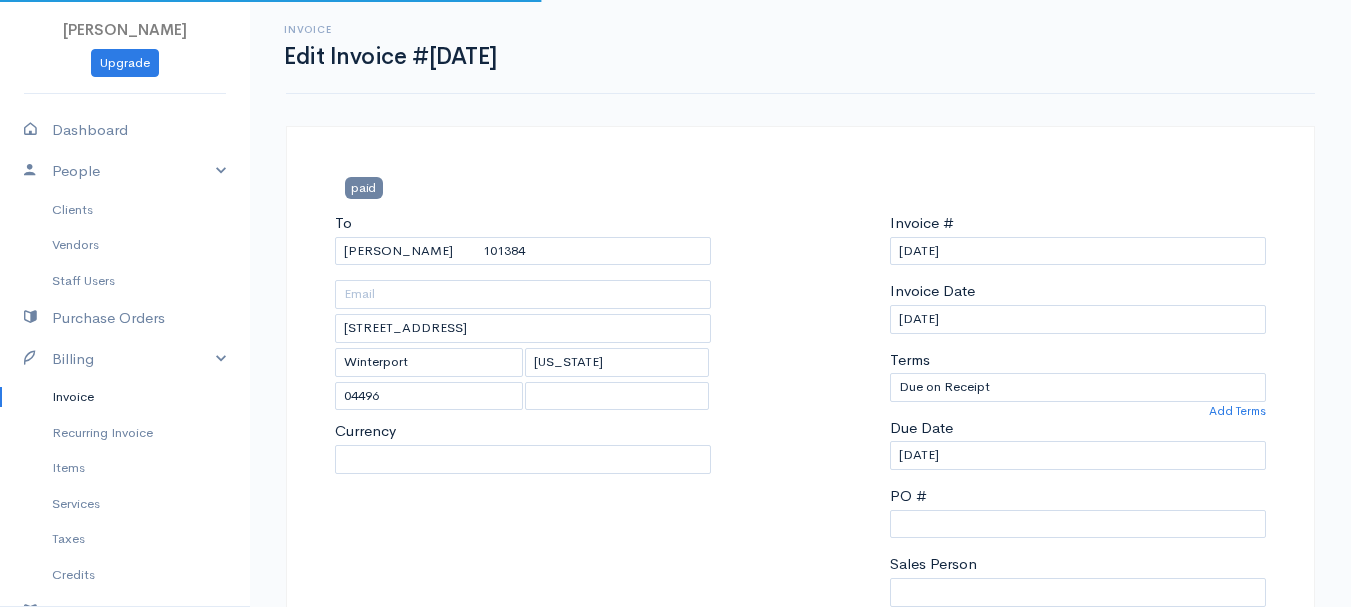 type 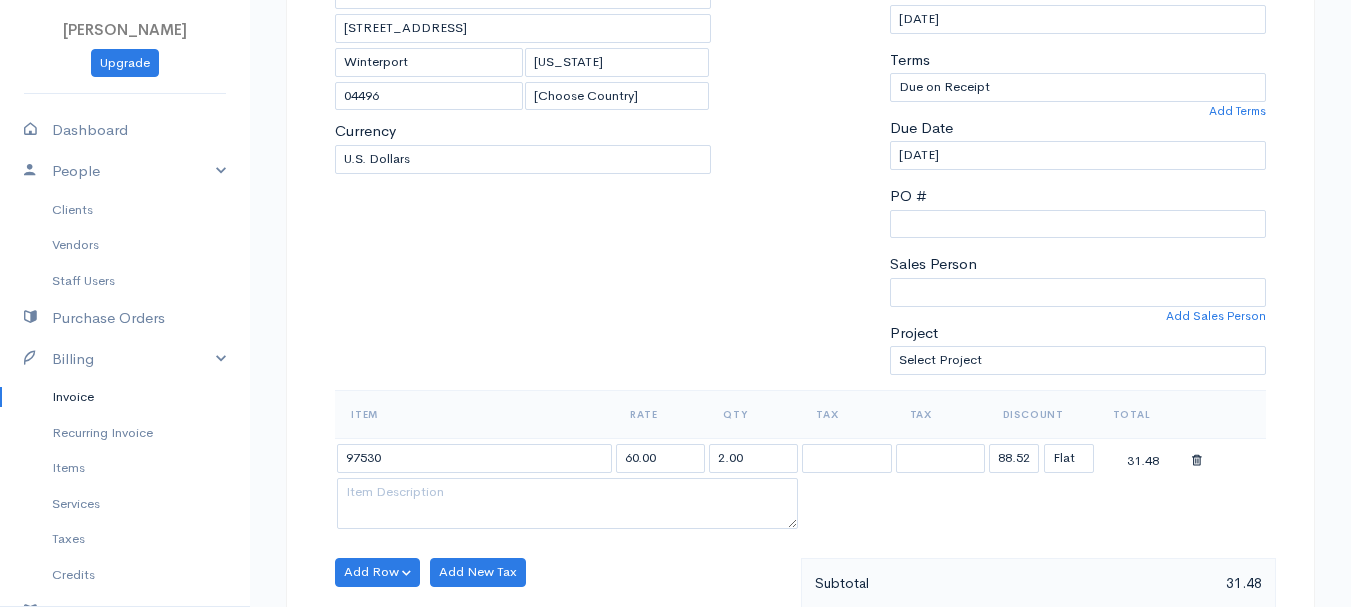 scroll, scrollTop: 400, scrollLeft: 0, axis: vertical 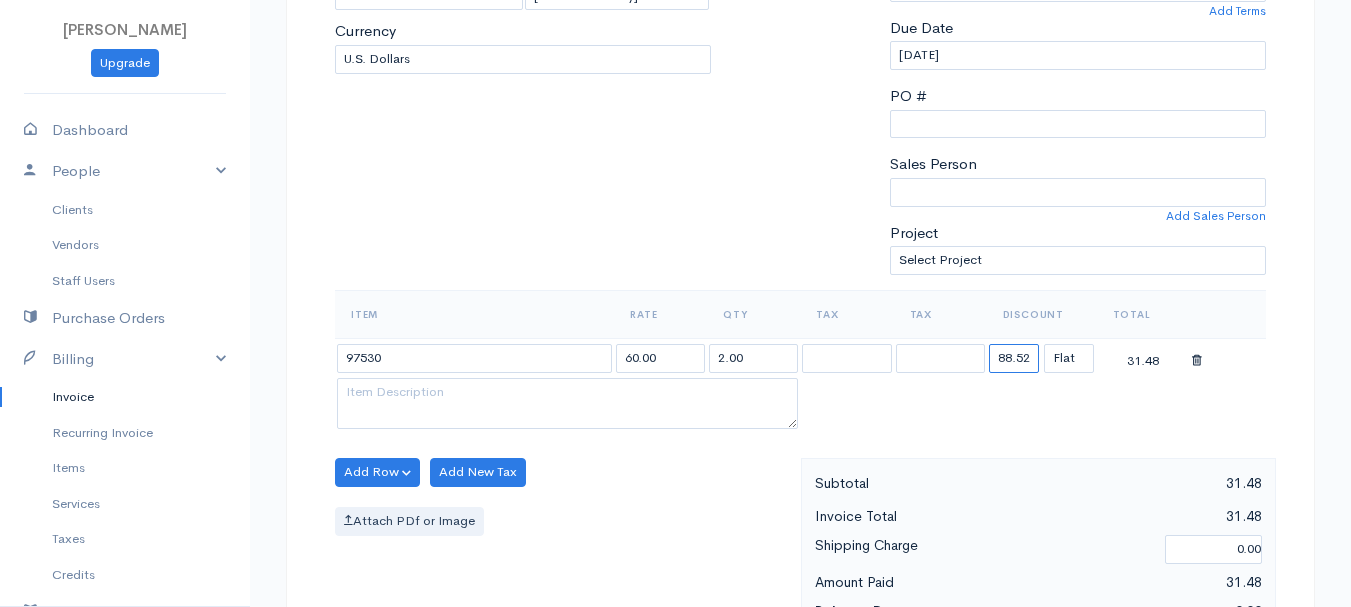 click on "88.52" at bounding box center [1014, 358] 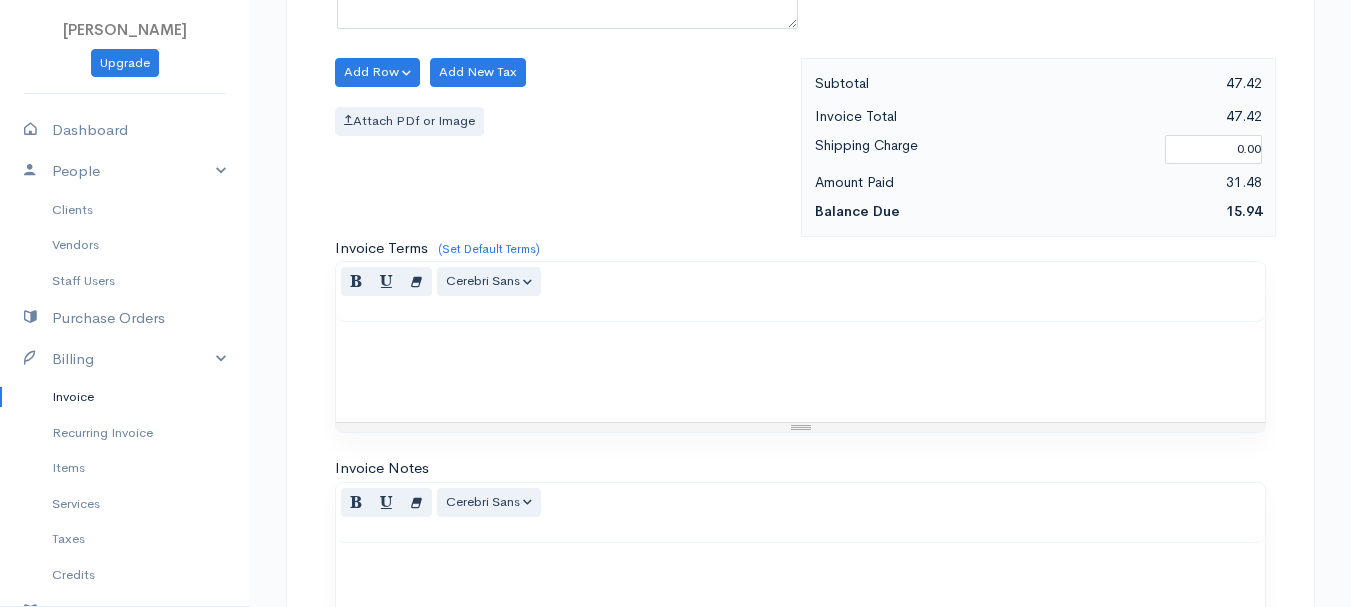 scroll, scrollTop: 1122, scrollLeft: 0, axis: vertical 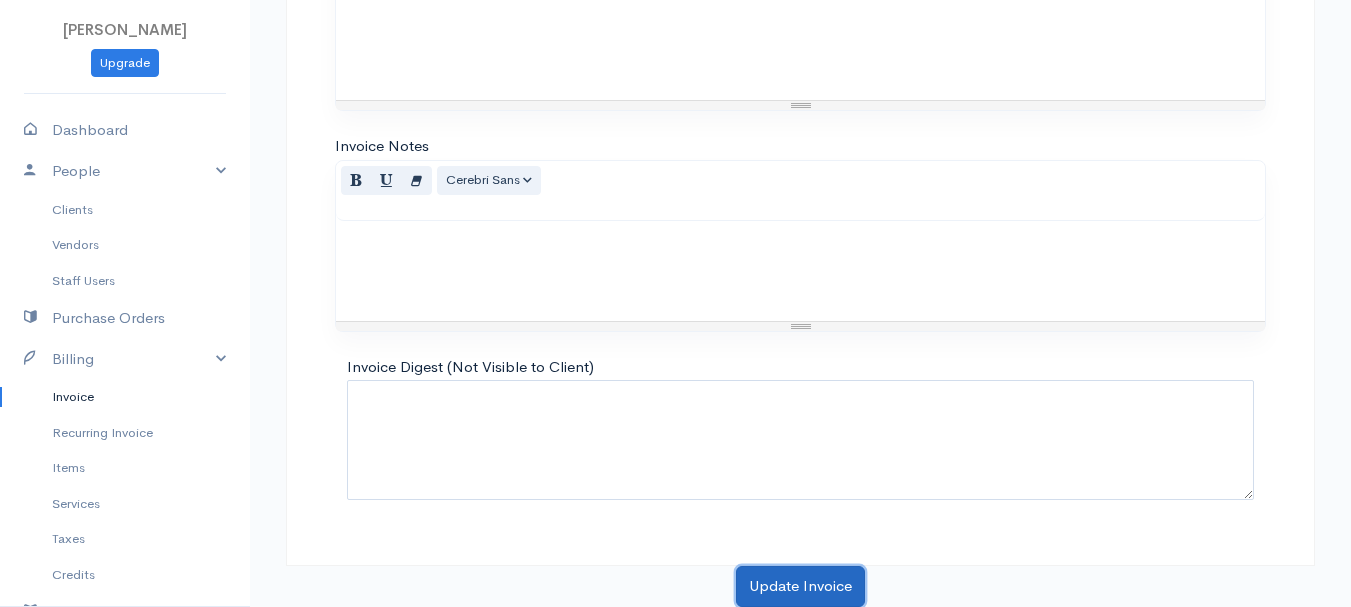 click on "Update Invoice" at bounding box center (800, 586) 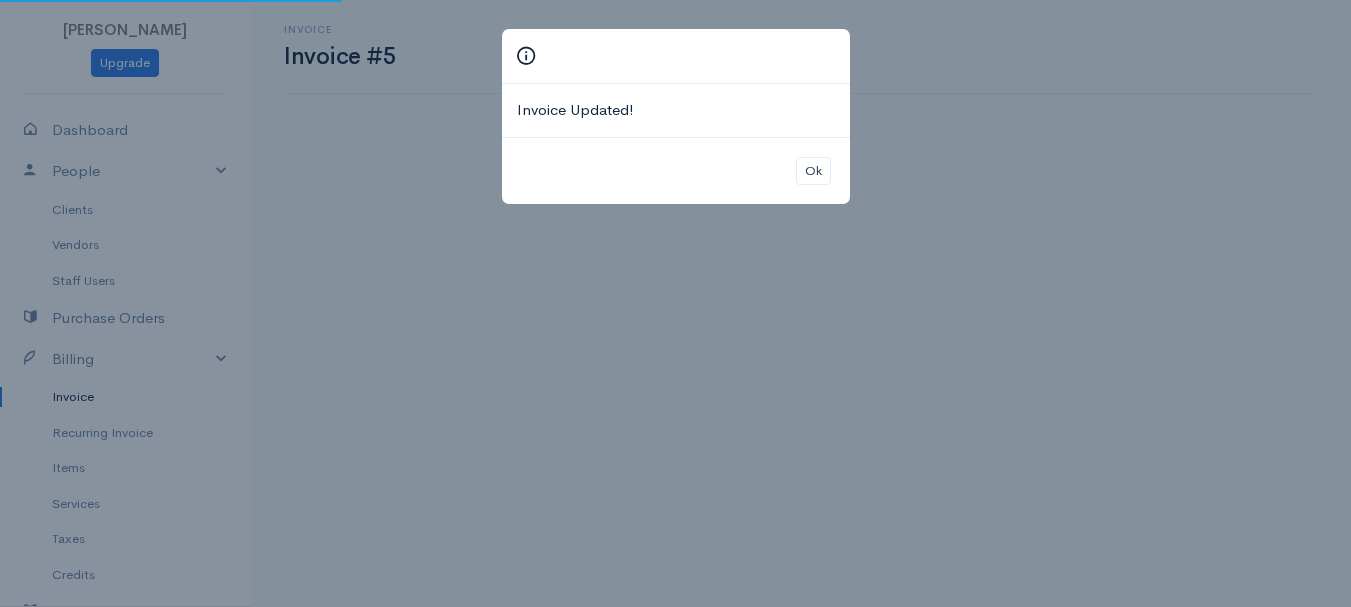 scroll, scrollTop: 0, scrollLeft: 0, axis: both 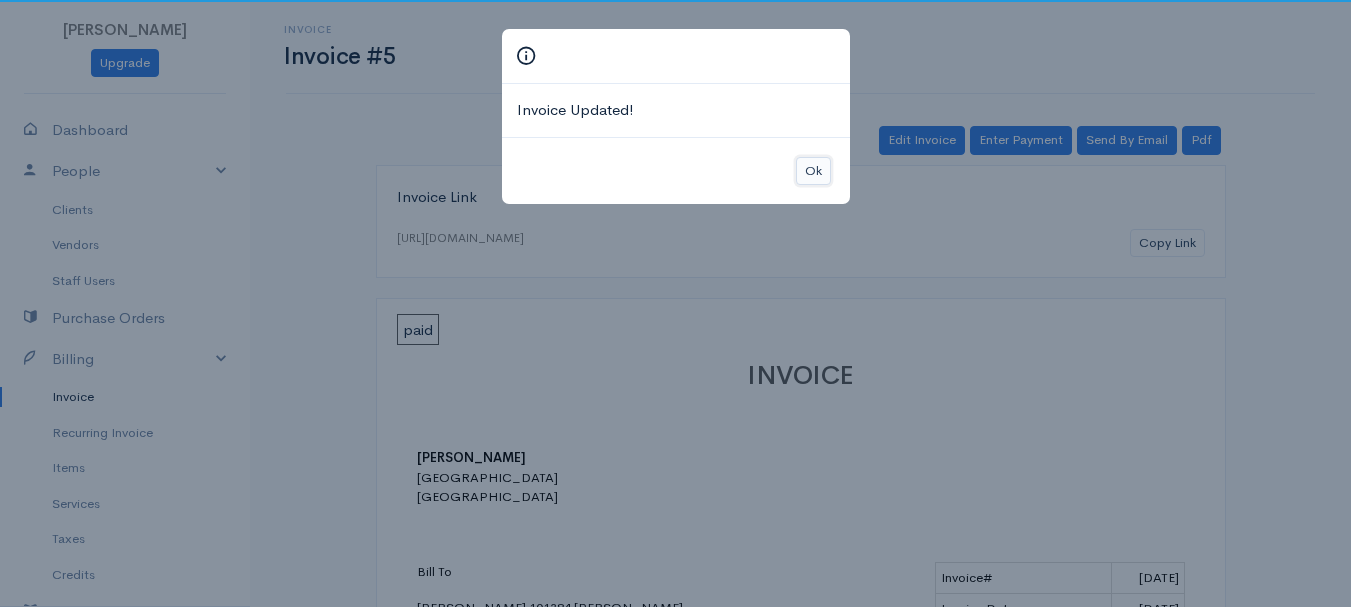 click on "Ok" at bounding box center [813, 171] 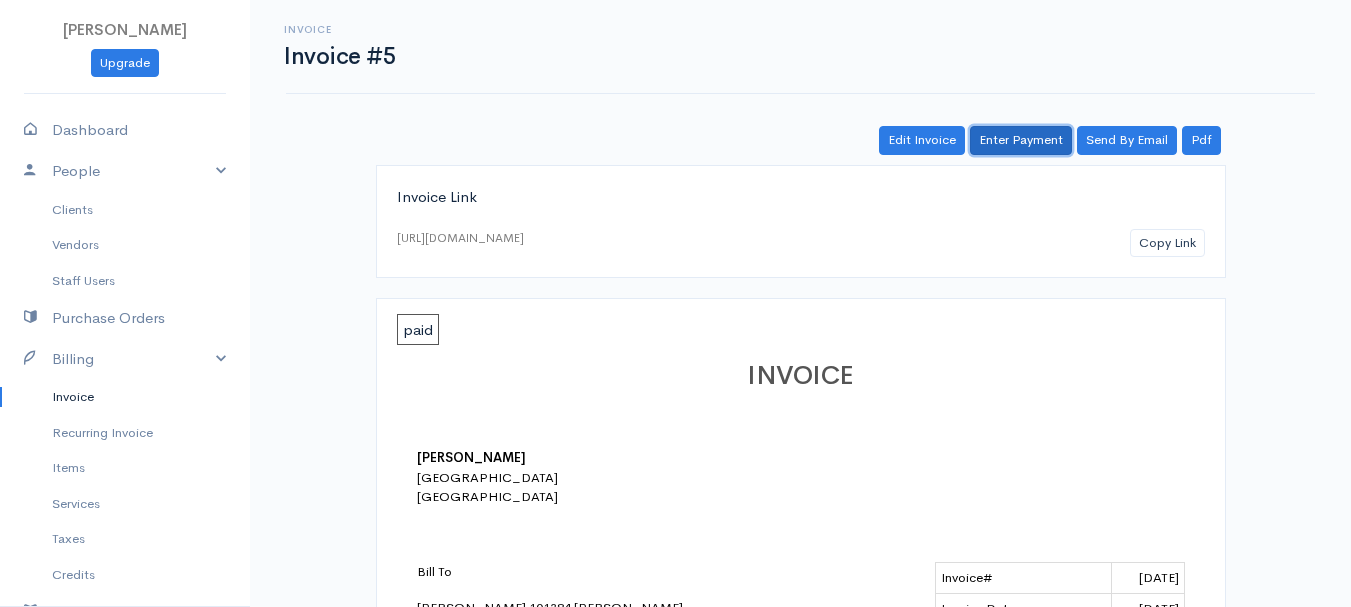 click on "Enter Payment" at bounding box center (1021, 140) 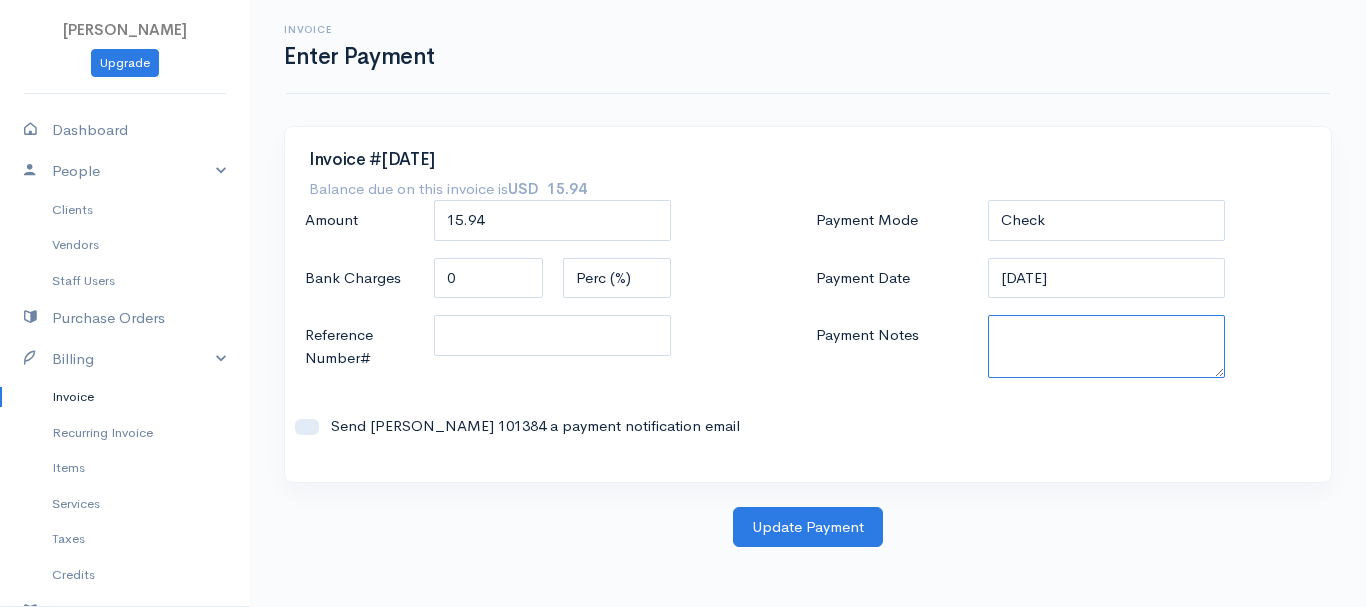 paste on "7020003572" 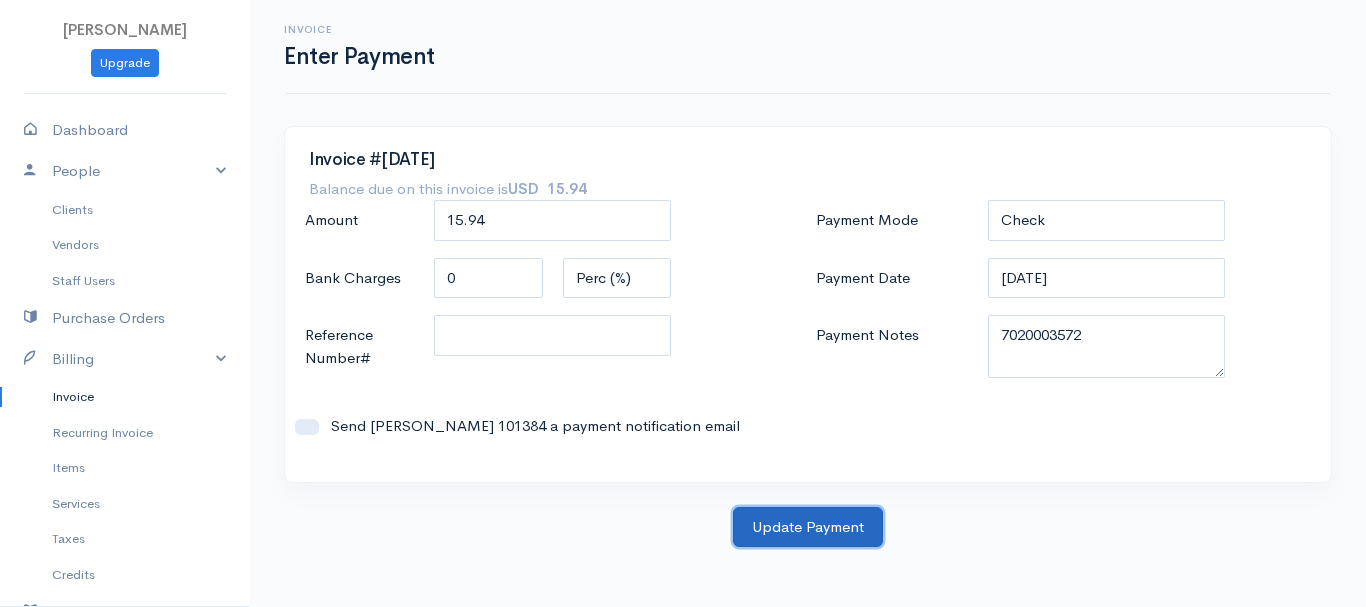 click on "Update Payment" at bounding box center (808, 527) 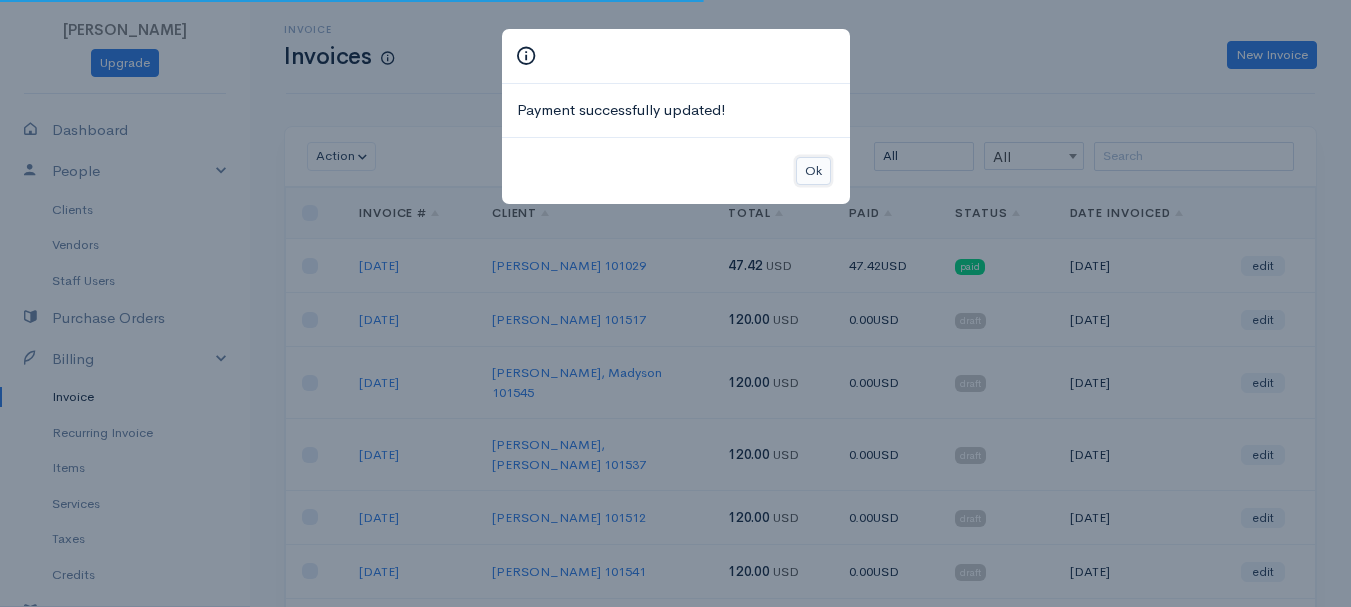 click on "Ok" at bounding box center (813, 171) 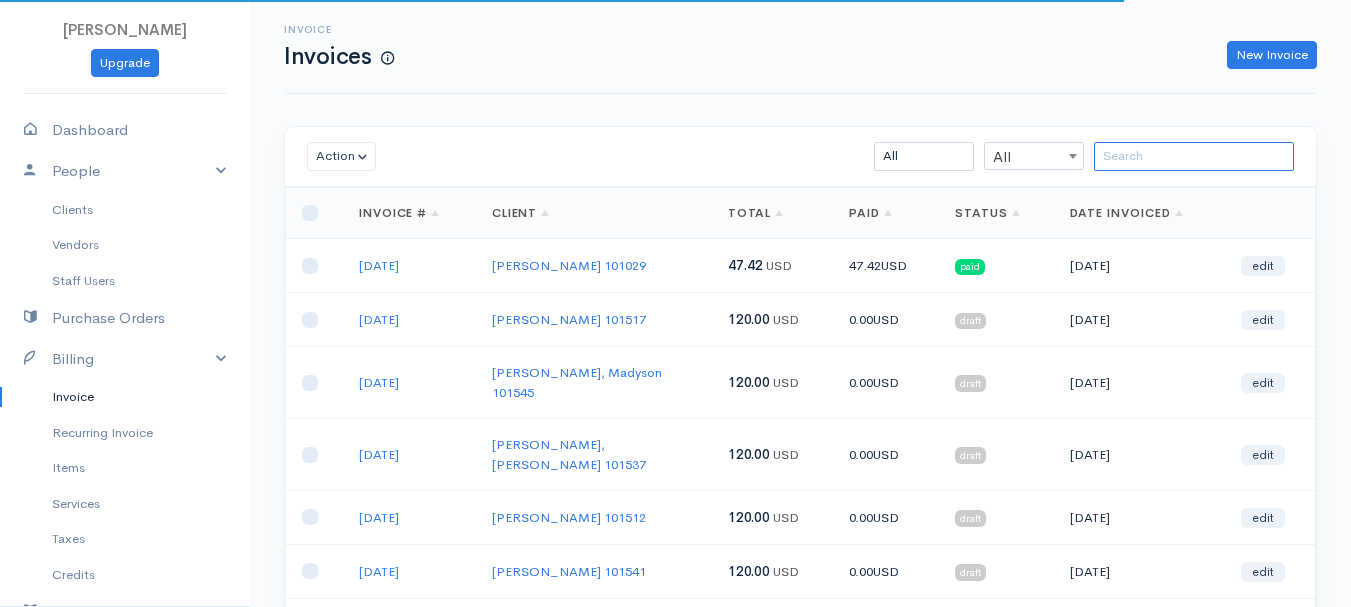 click at bounding box center (1194, 156) 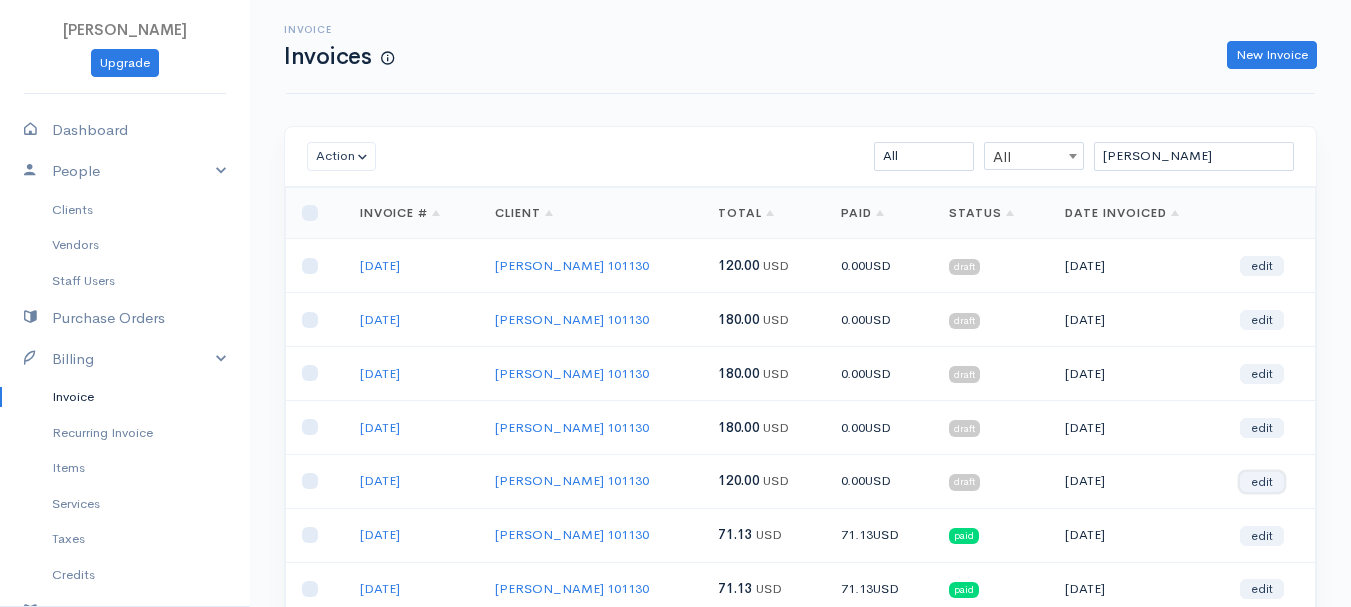 click on "edit" at bounding box center [1262, 482] 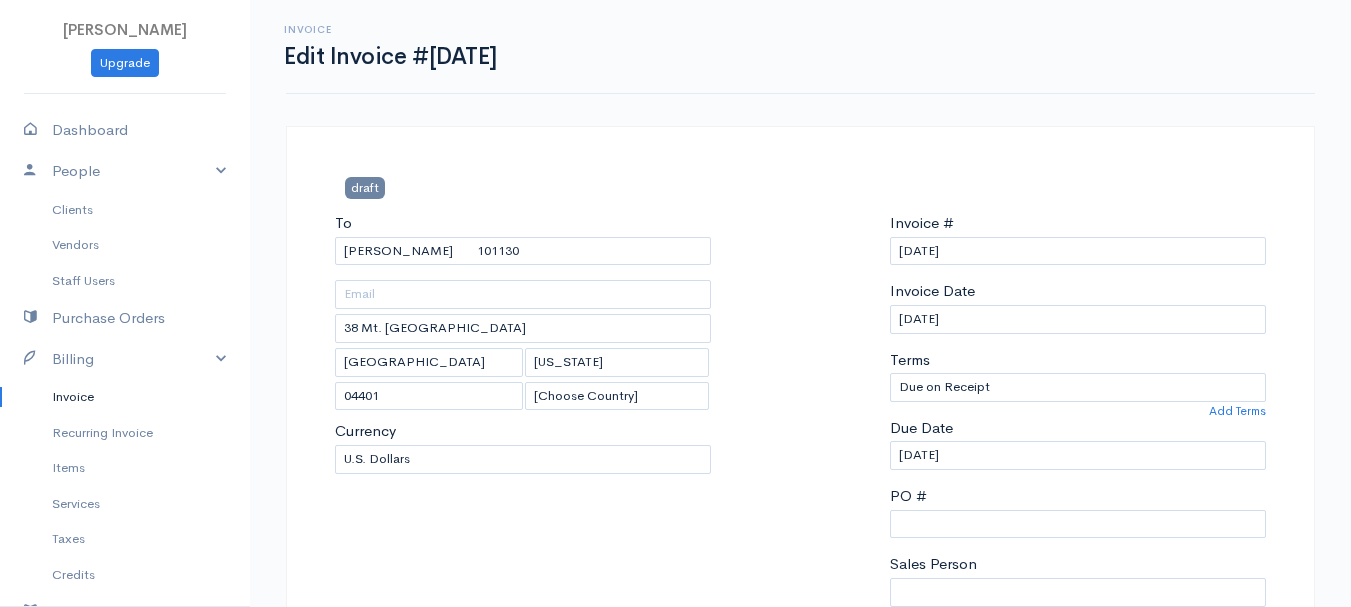 scroll, scrollTop: 400, scrollLeft: 0, axis: vertical 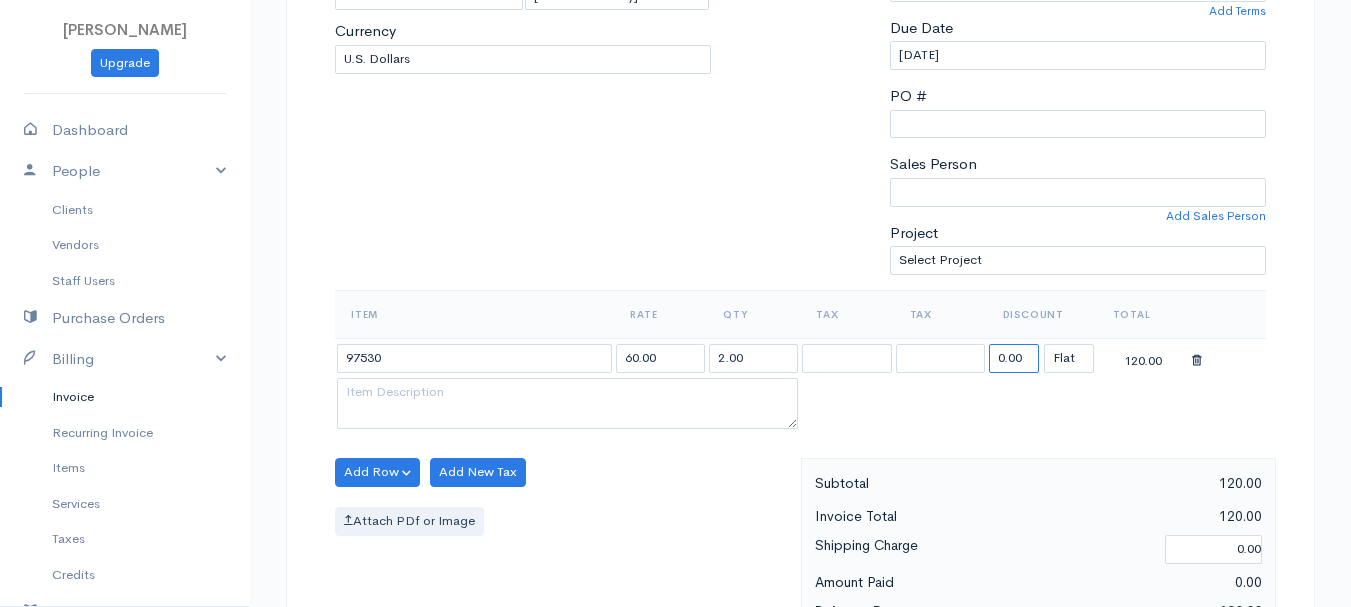 click on "0.00" at bounding box center [1014, 358] 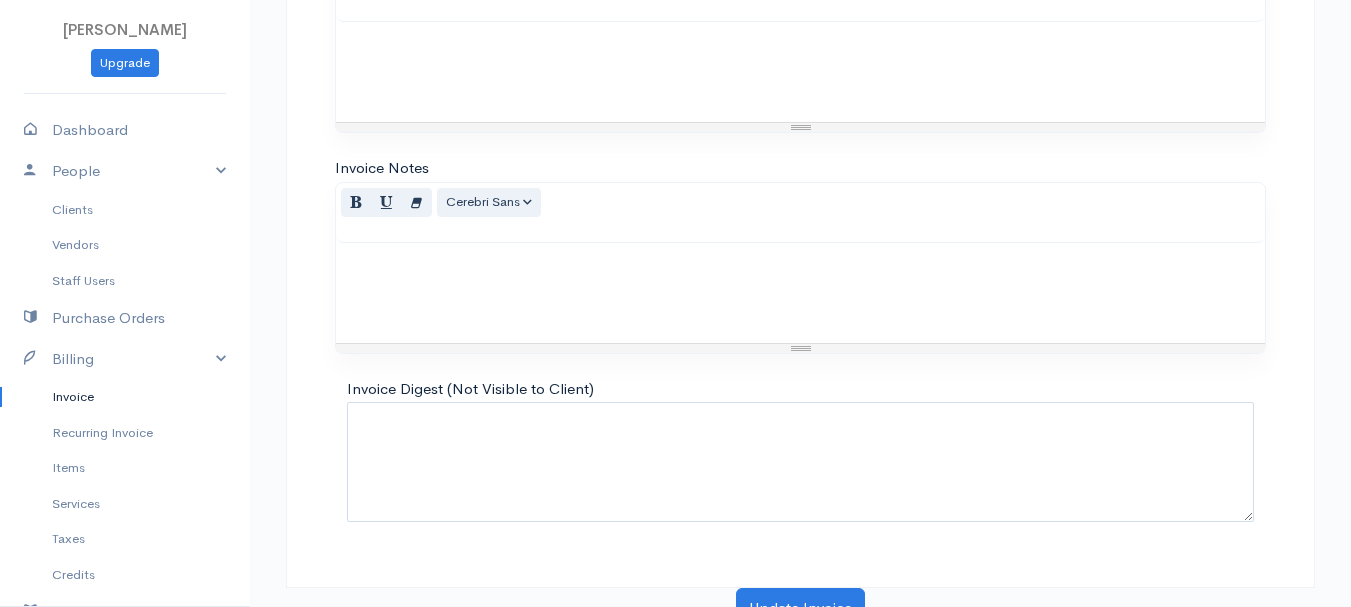 scroll, scrollTop: 1122, scrollLeft: 0, axis: vertical 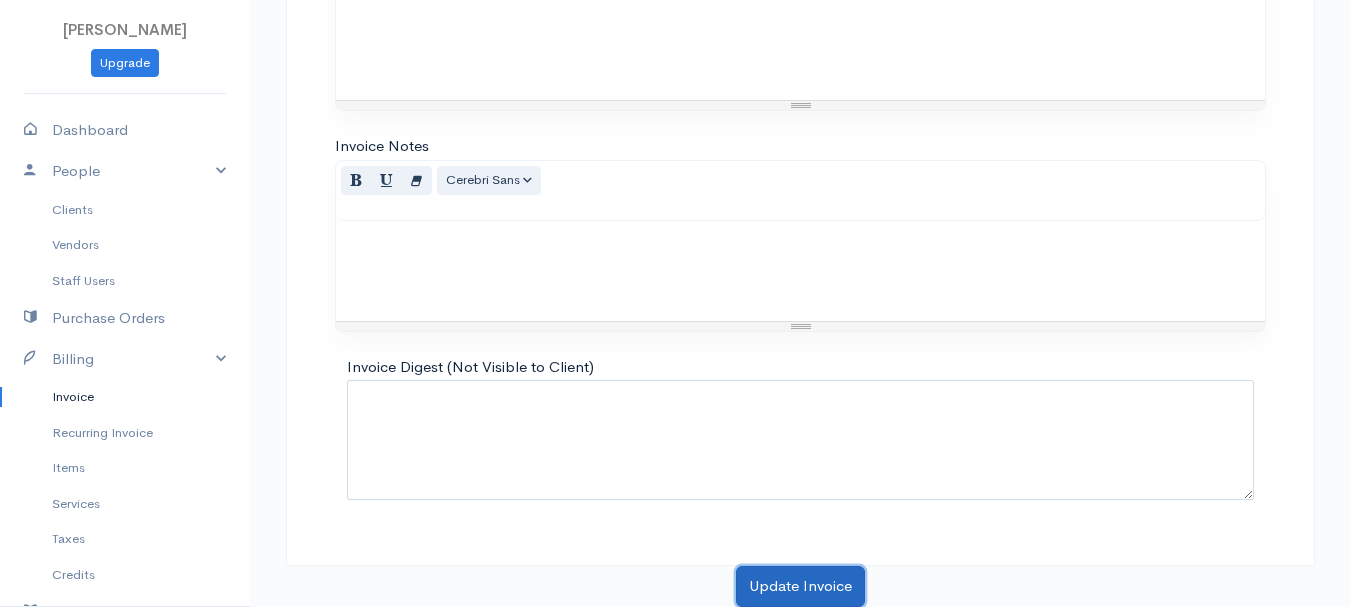 click on "Update Invoice" at bounding box center (800, 586) 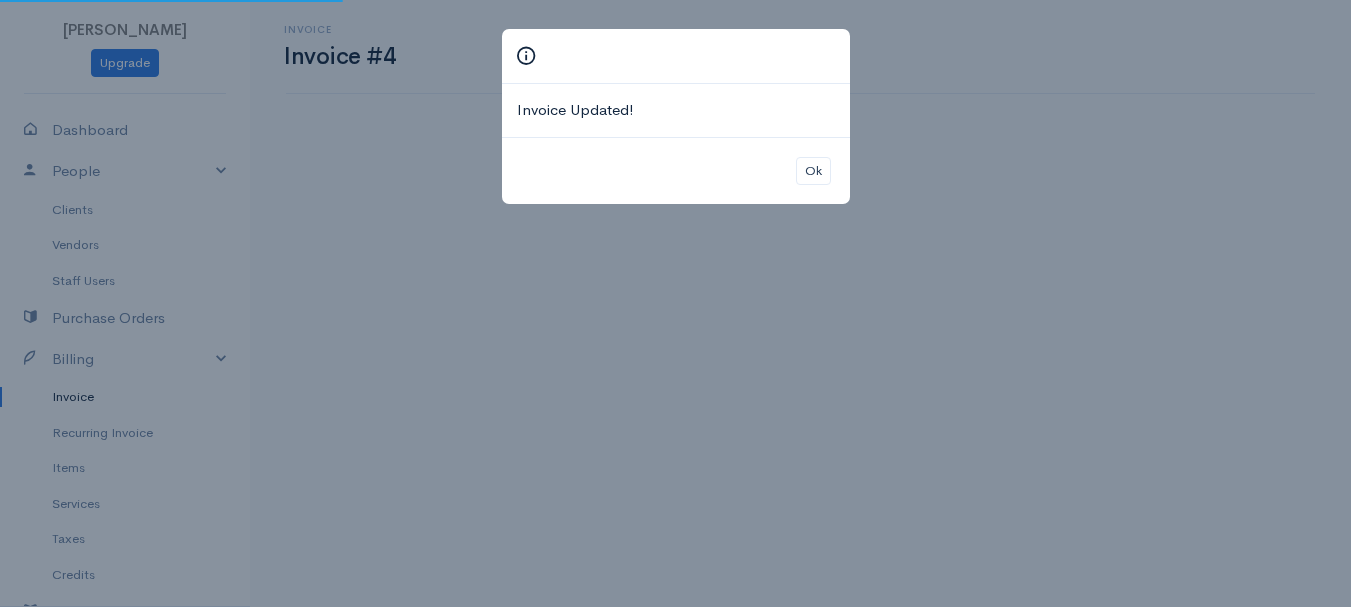 scroll, scrollTop: 0, scrollLeft: 0, axis: both 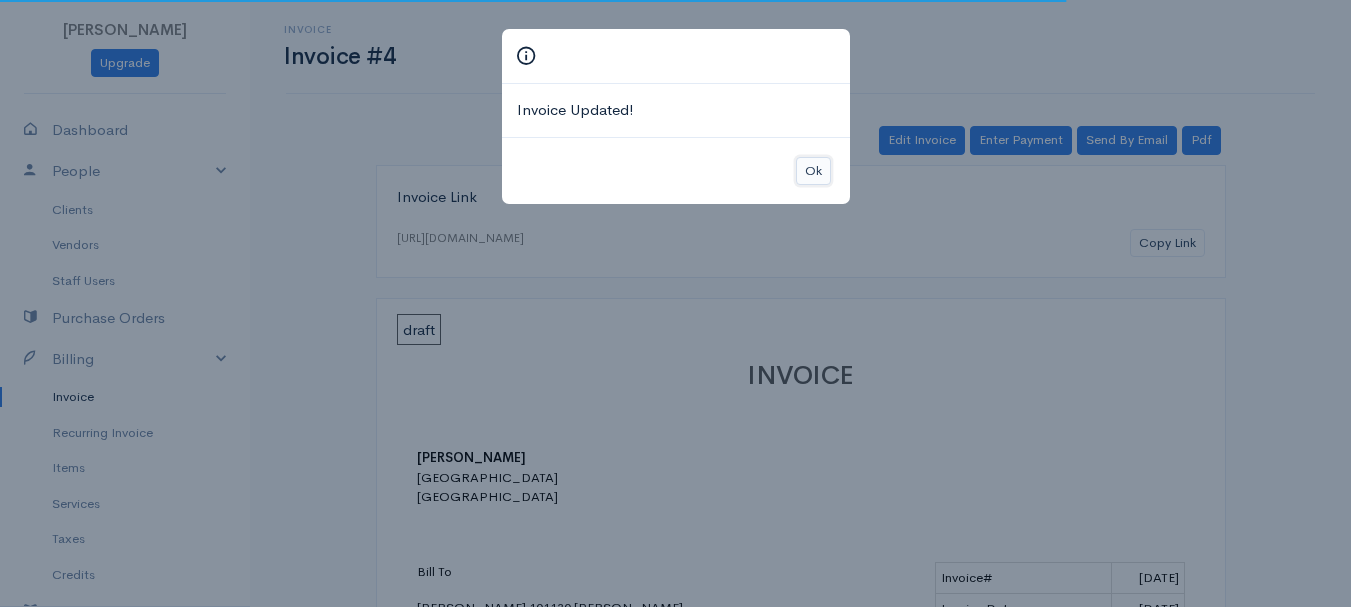 click on "Ok" at bounding box center (813, 171) 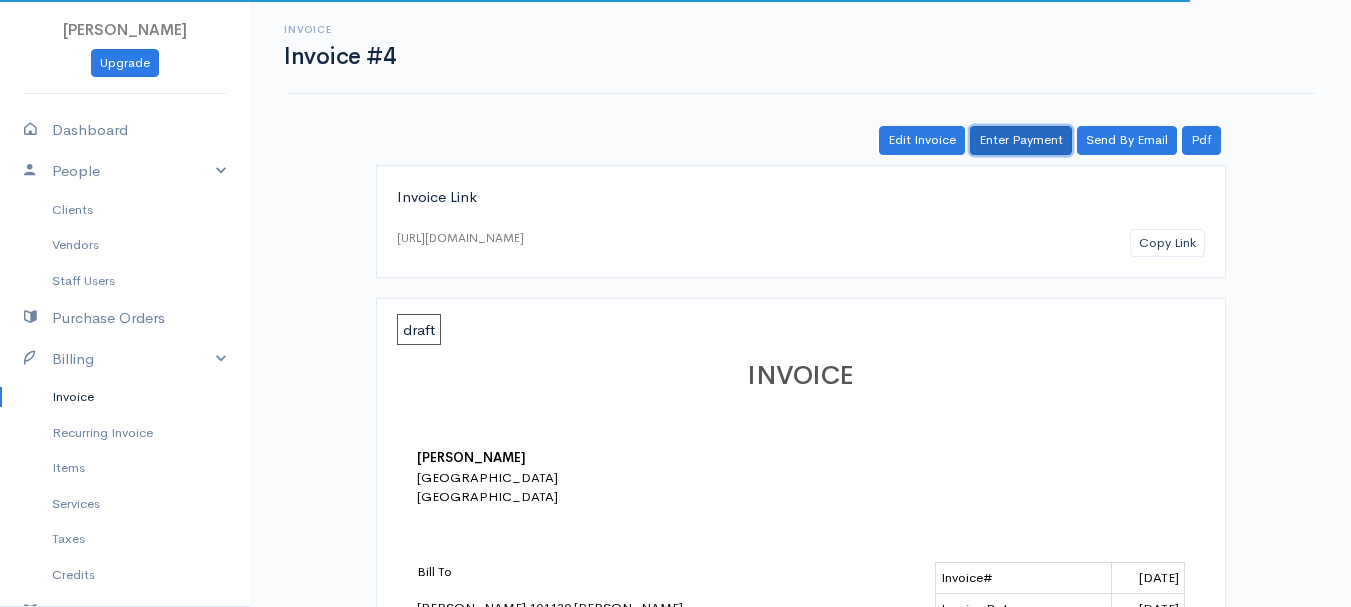 click on "Enter Payment" at bounding box center (1021, 140) 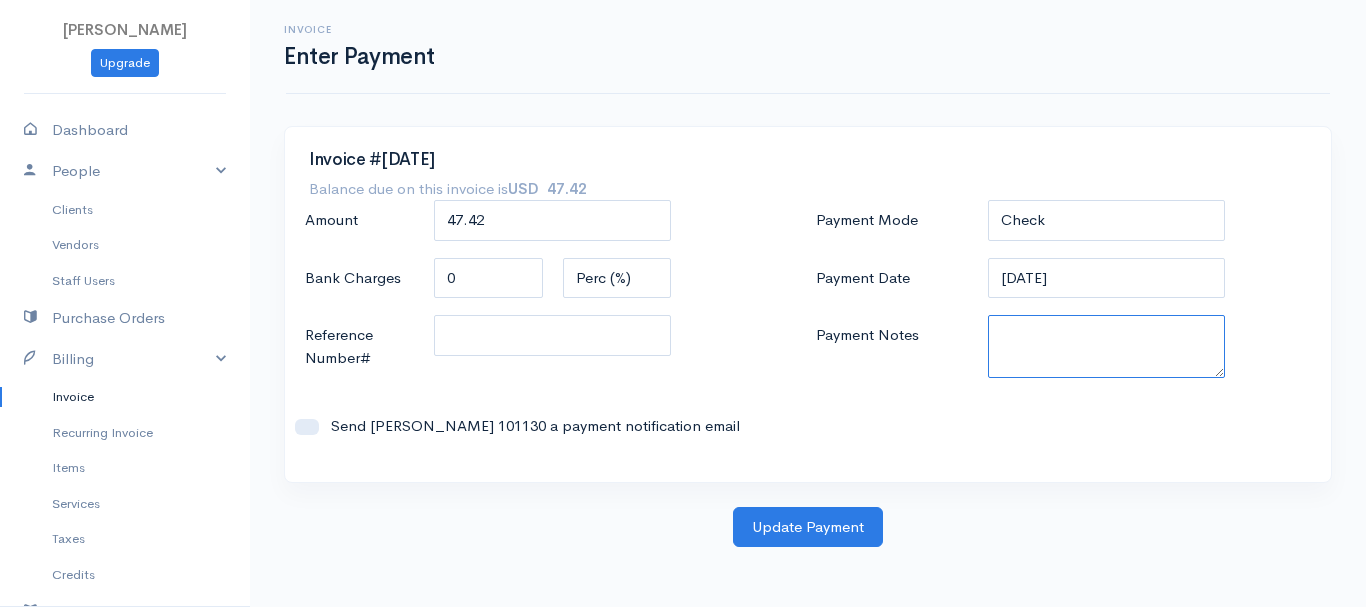 paste on "7020003572" 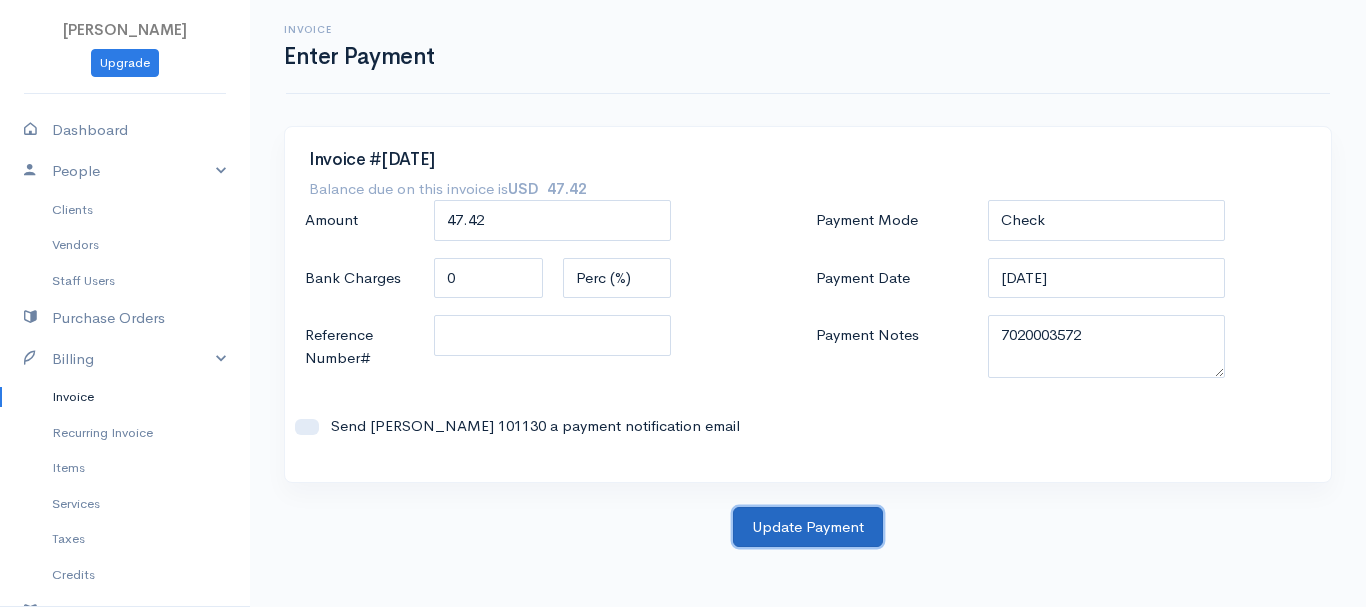 click on "Update Payment" at bounding box center [808, 527] 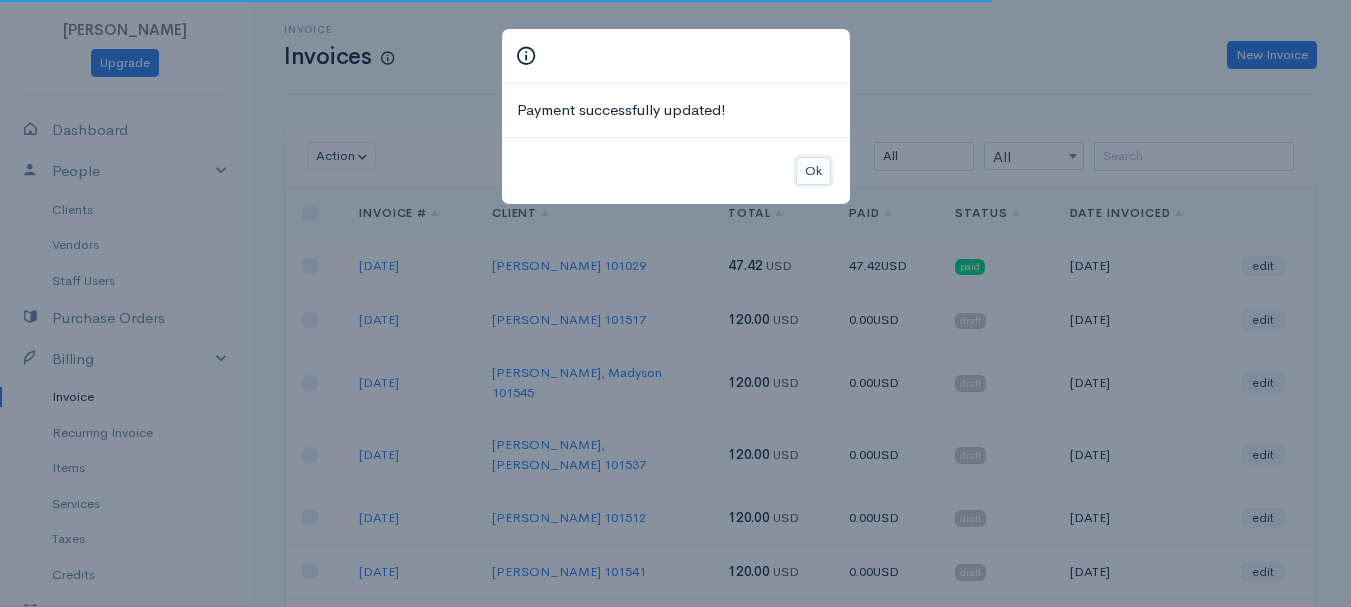 click on "Ok" at bounding box center [813, 171] 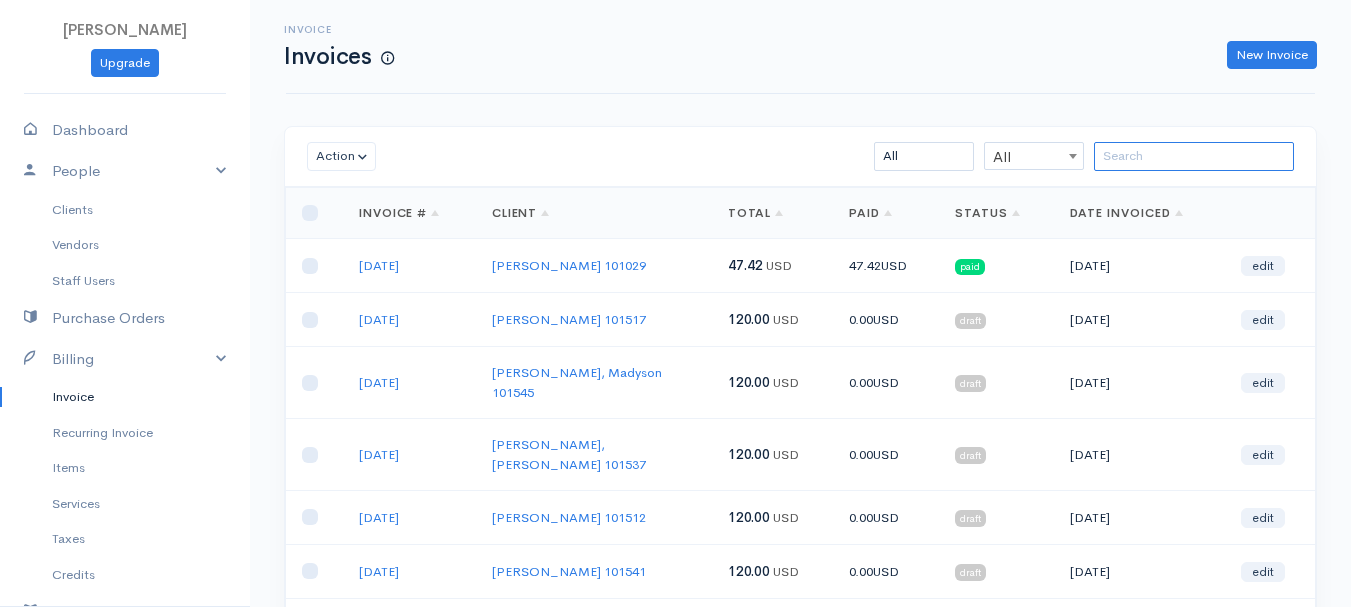 click at bounding box center [1194, 156] 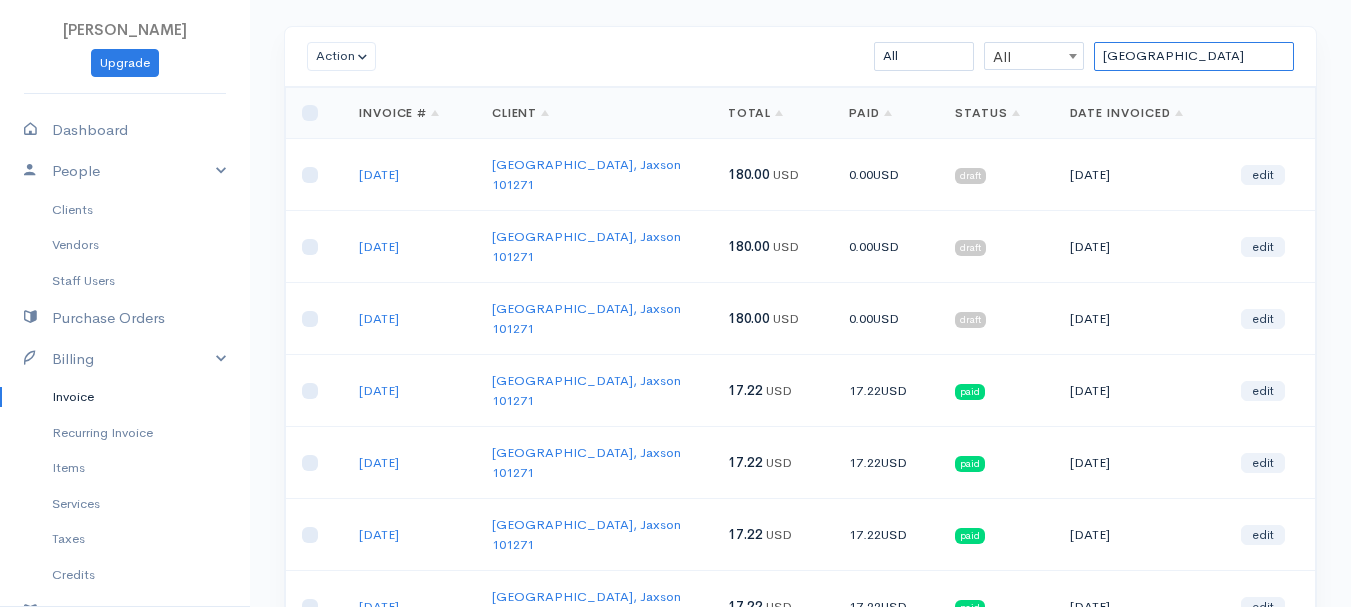 scroll, scrollTop: 200, scrollLeft: 0, axis: vertical 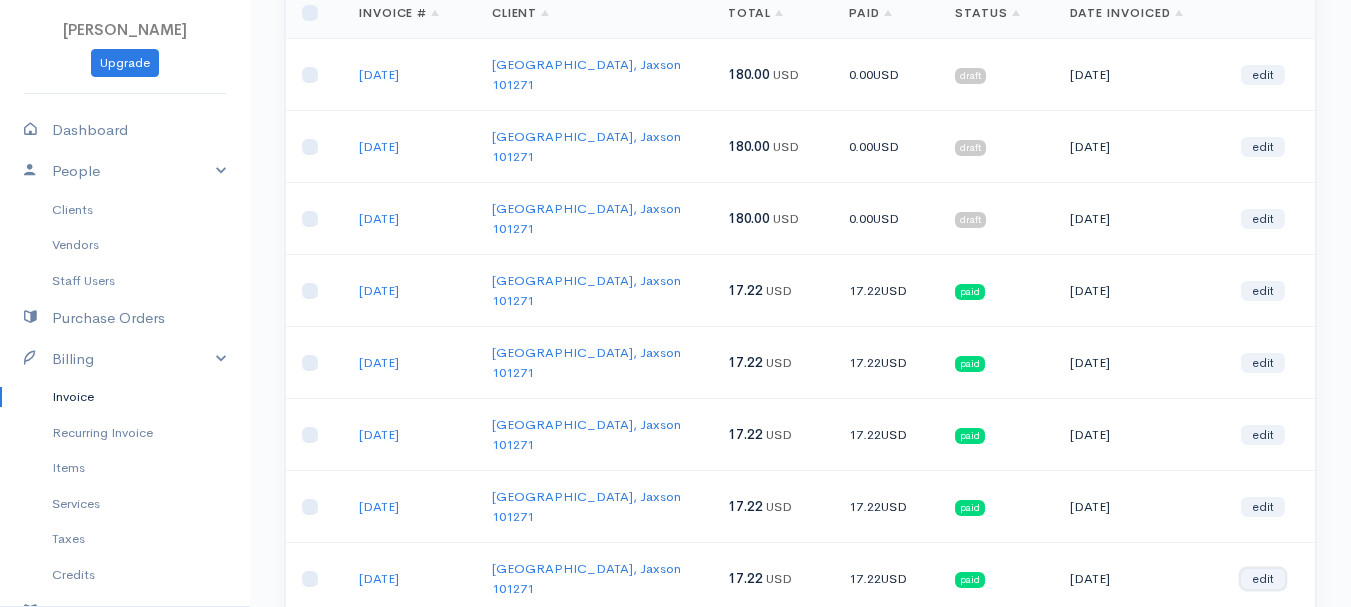 click on "edit" at bounding box center [1263, 579] 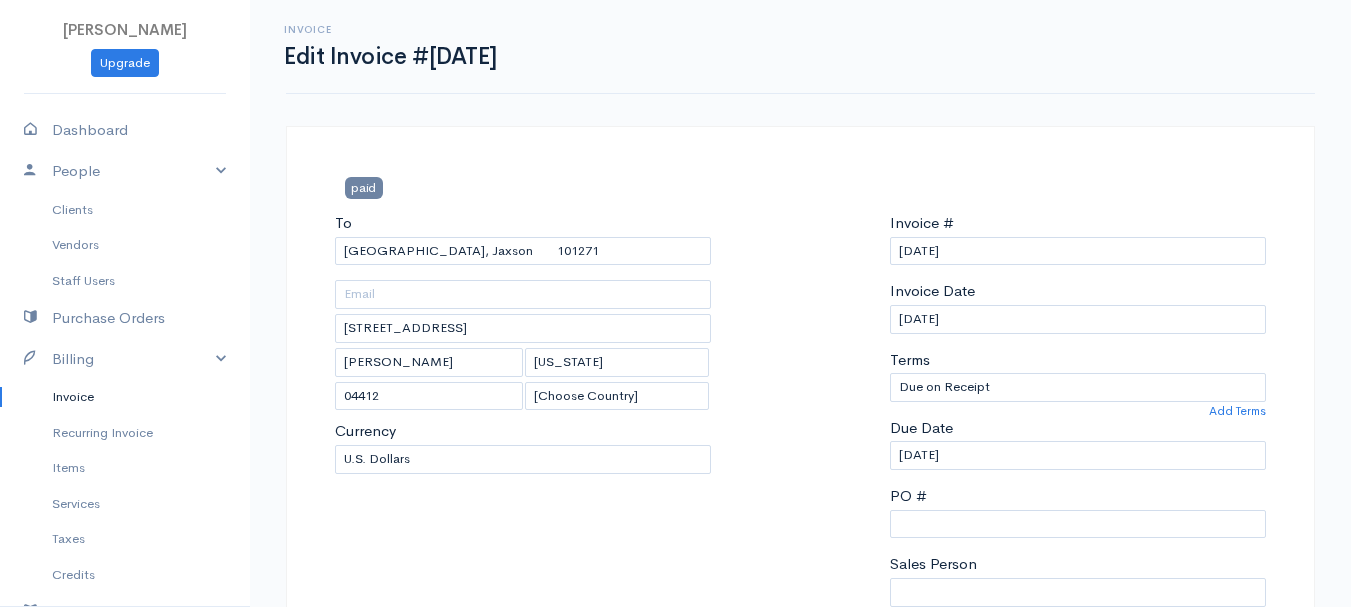 scroll, scrollTop: 400, scrollLeft: 0, axis: vertical 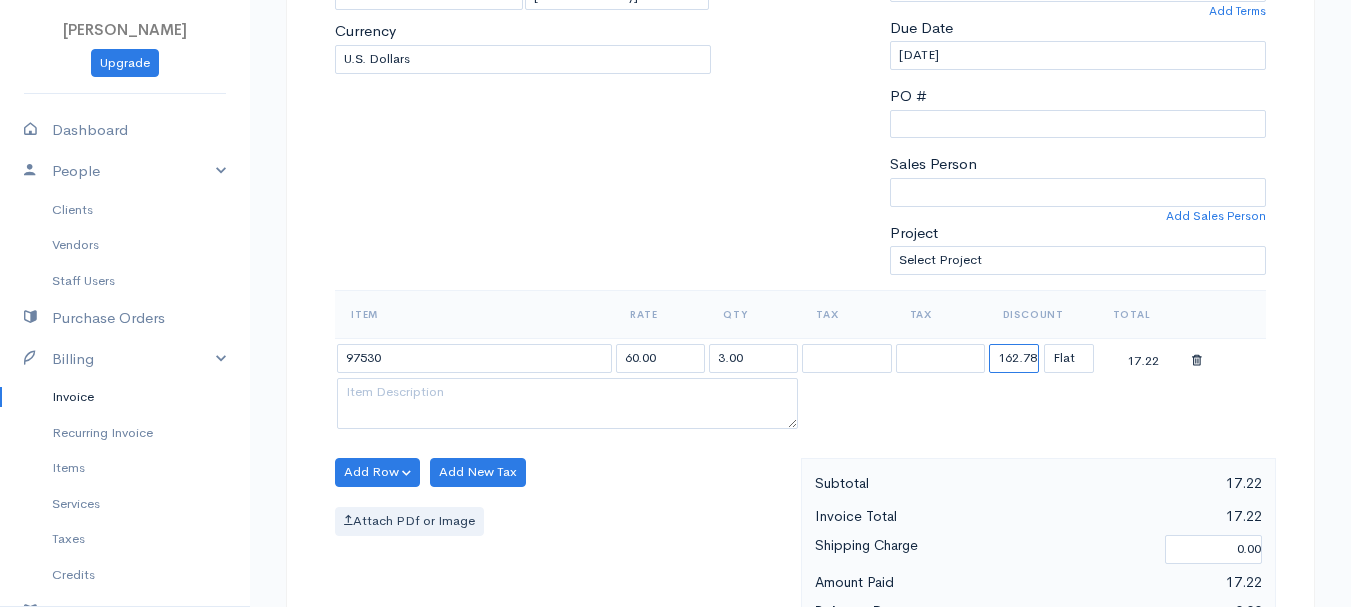 click on "162.78" at bounding box center [1014, 358] 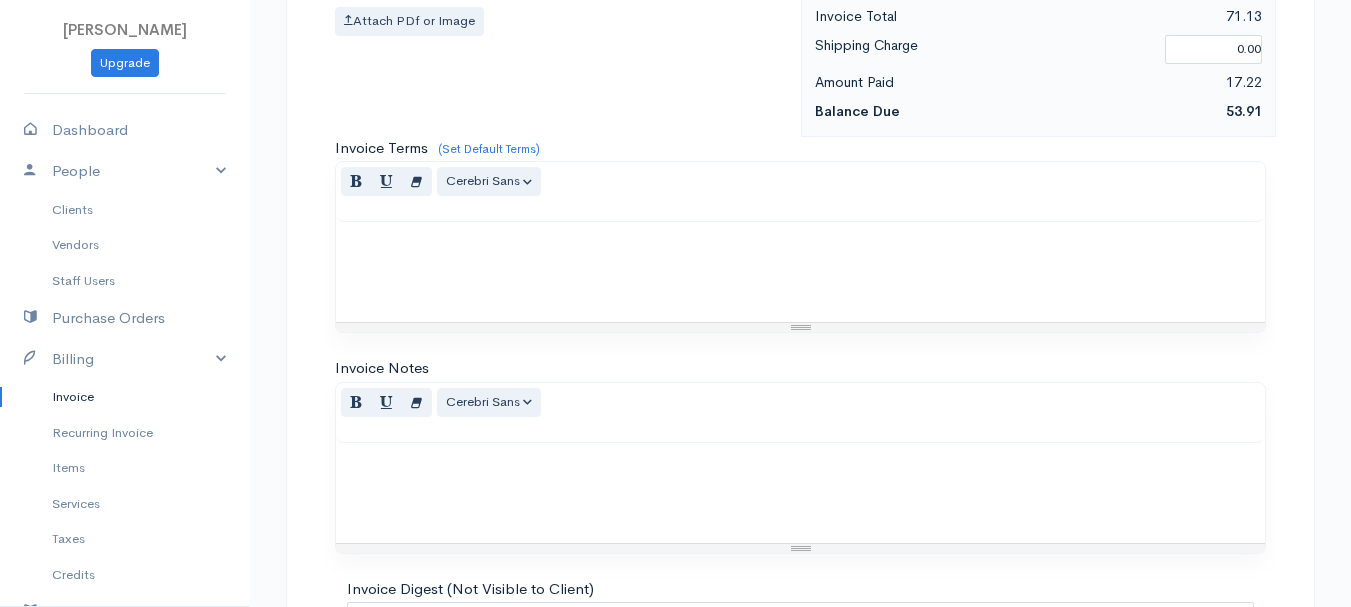 scroll, scrollTop: 1122, scrollLeft: 0, axis: vertical 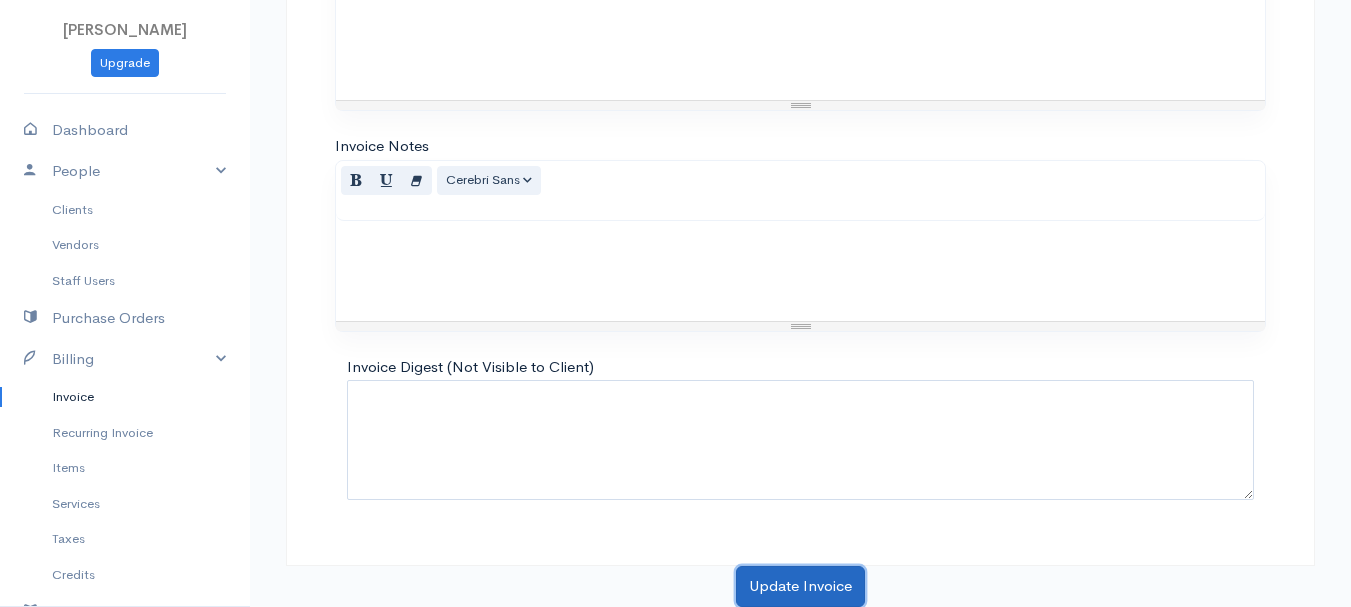 click on "Update Invoice" at bounding box center (800, 586) 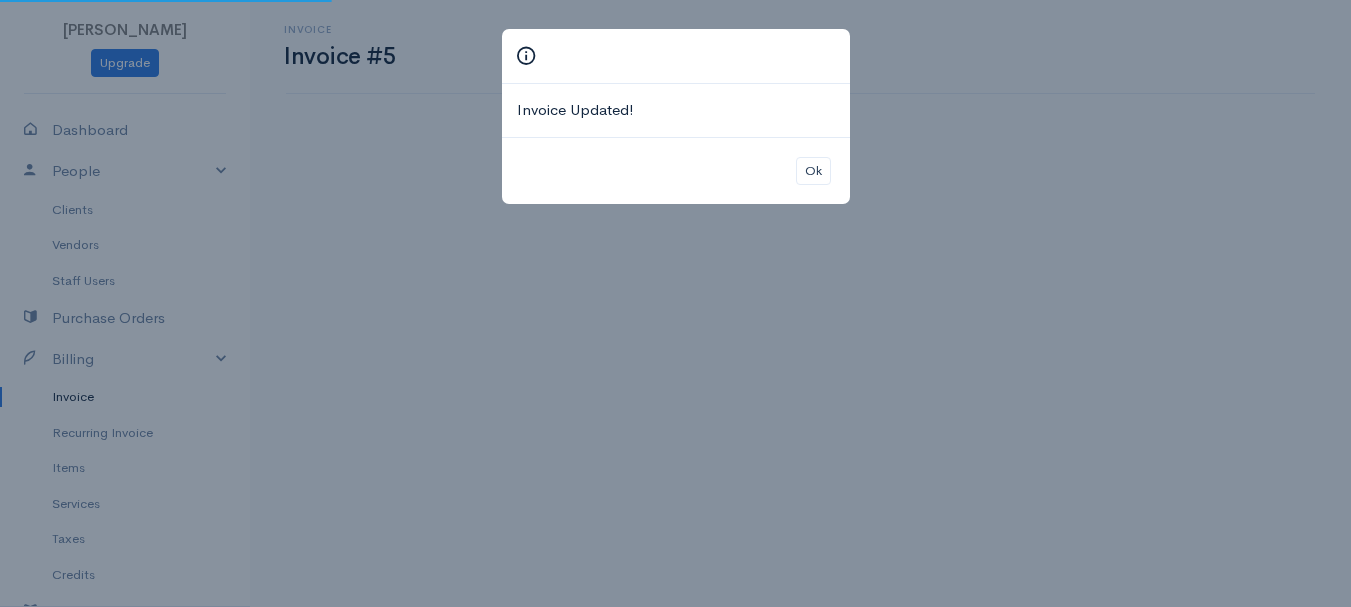 scroll, scrollTop: 0, scrollLeft: 0, axis: both 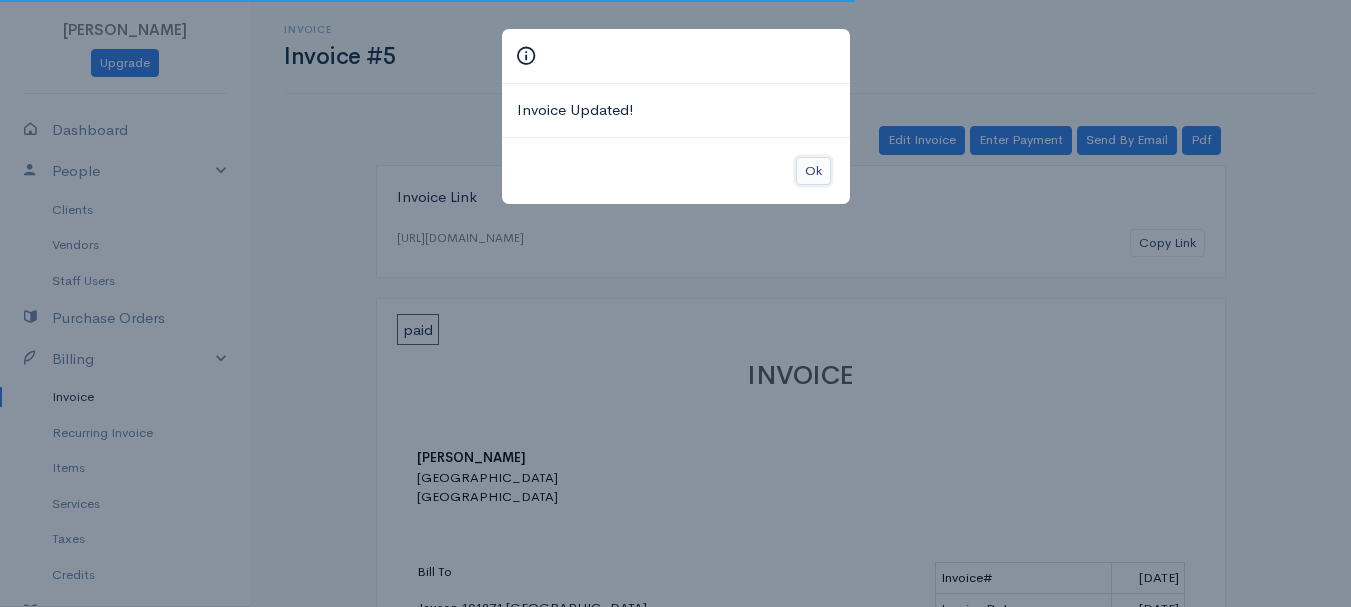 click on "Ok" at bounding box center [813, 171] 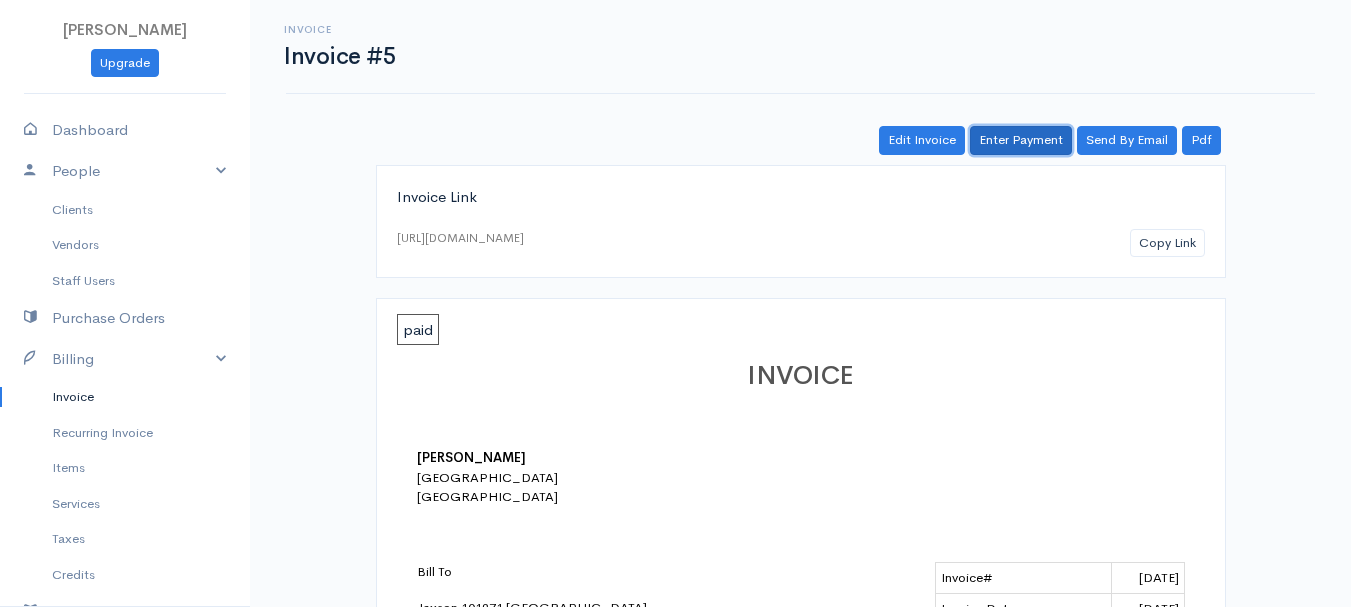 click on "Enter Payment" at bounding box center [1021, 140] 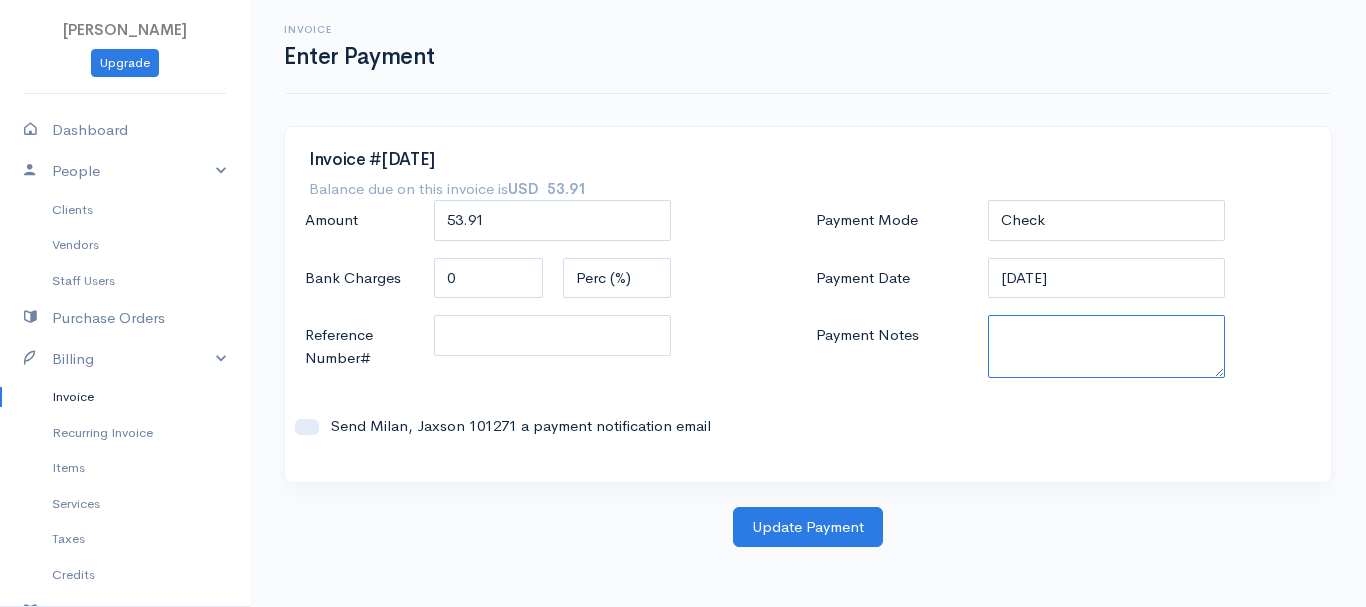 paste on "7020003572" 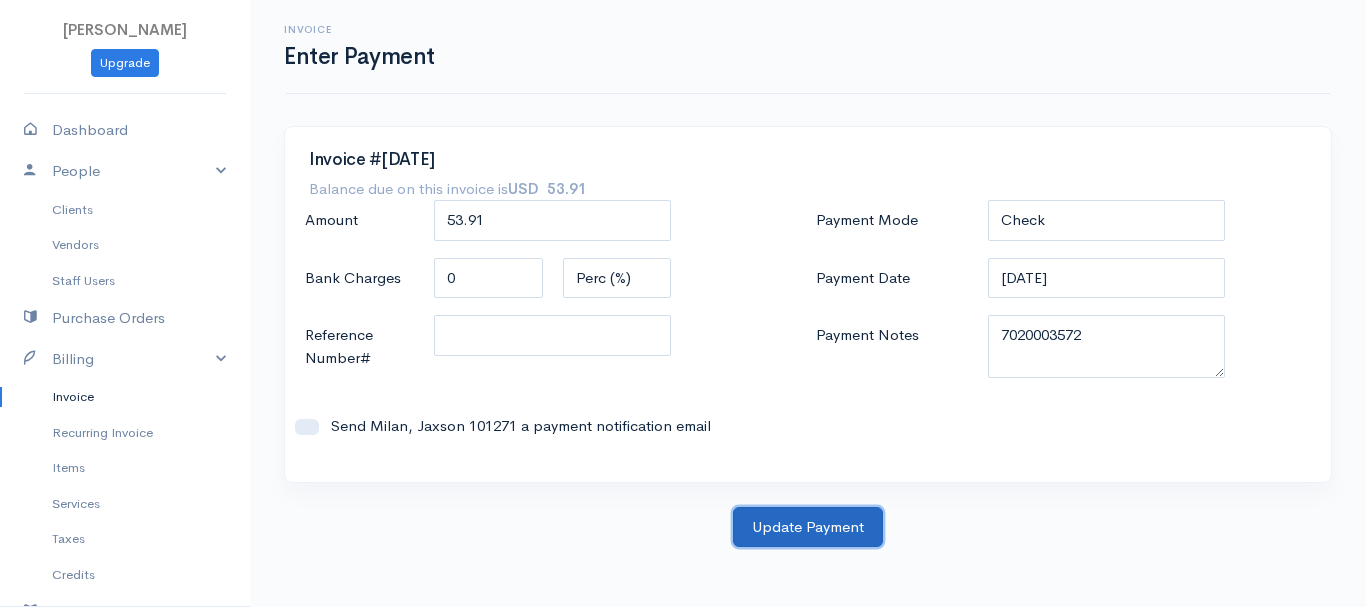 click on "Update Payment" at bounding box center (808, 527) 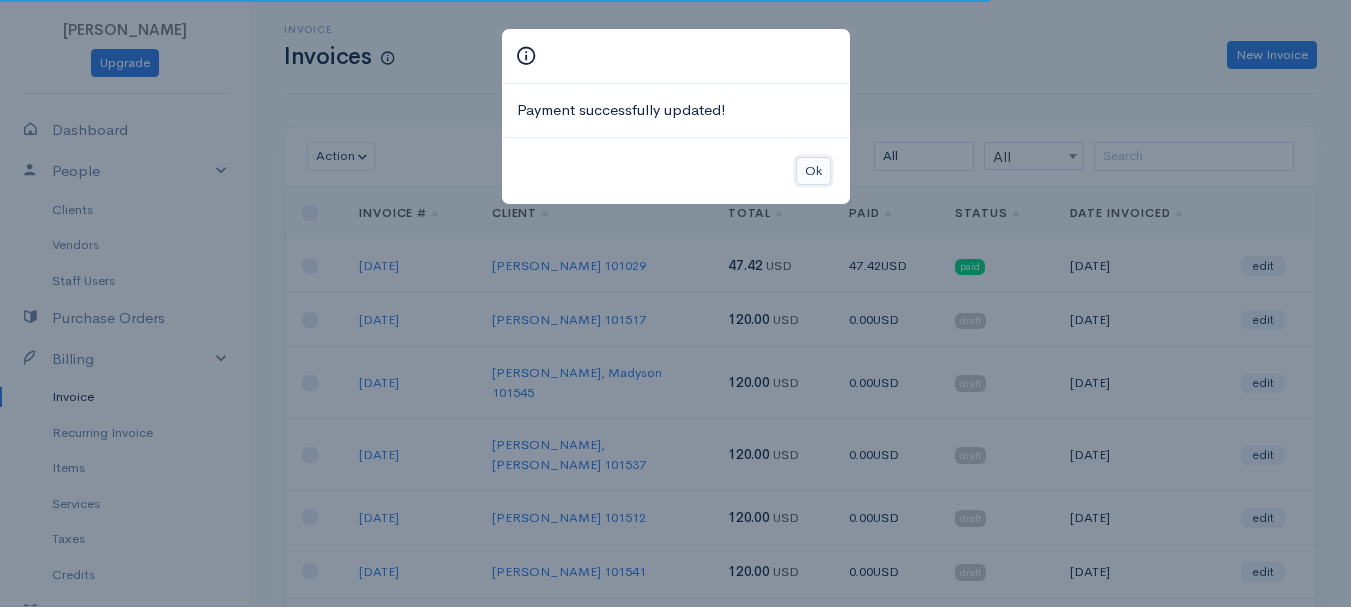 click on "Ok" at bounding box center [813, 171] 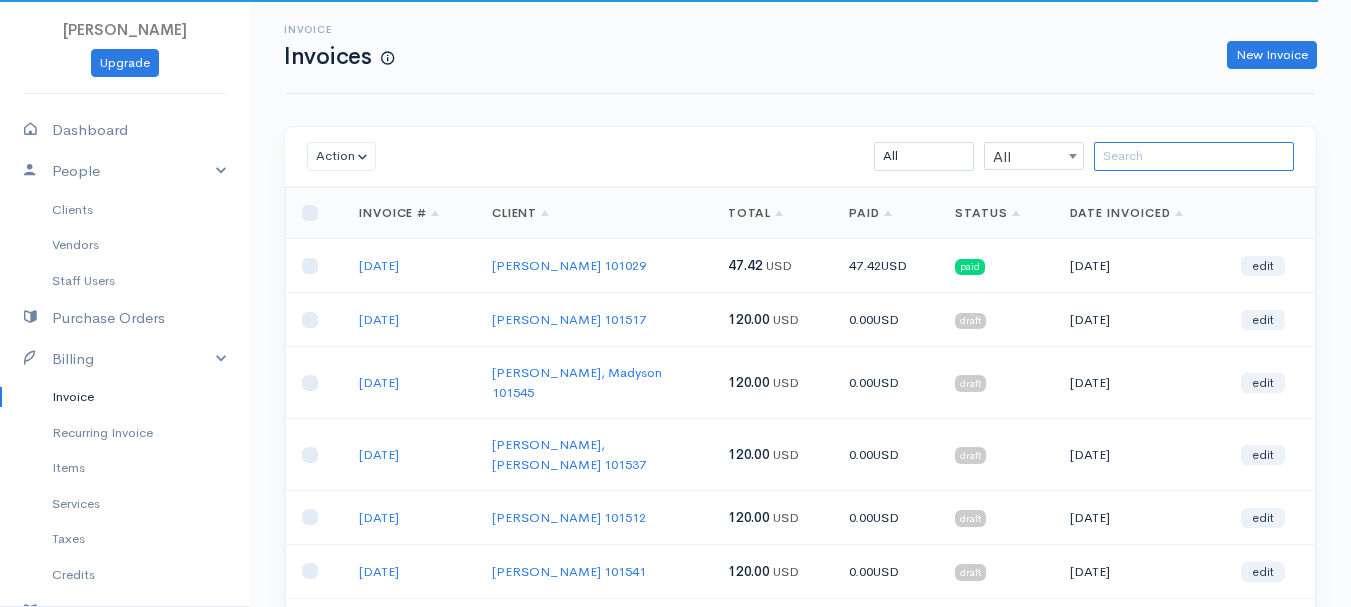 click at bounding box center [1194, 156] 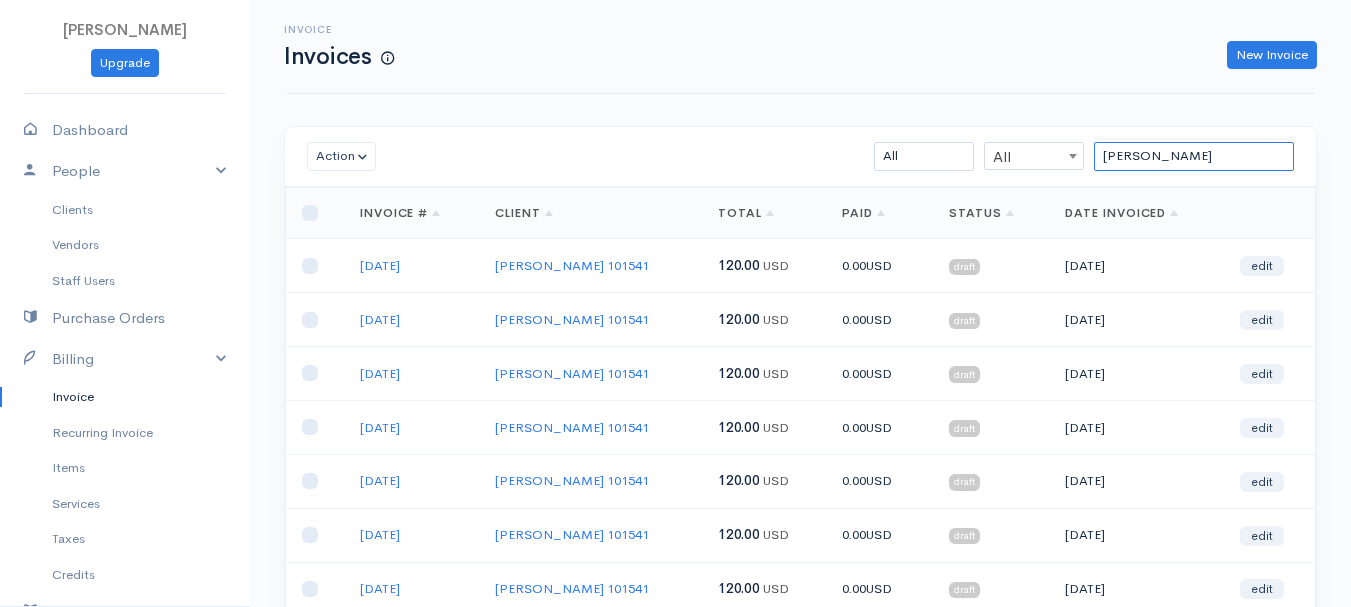 scroll, scrollTop: 300, scrollLeft: 0, axis: vertical 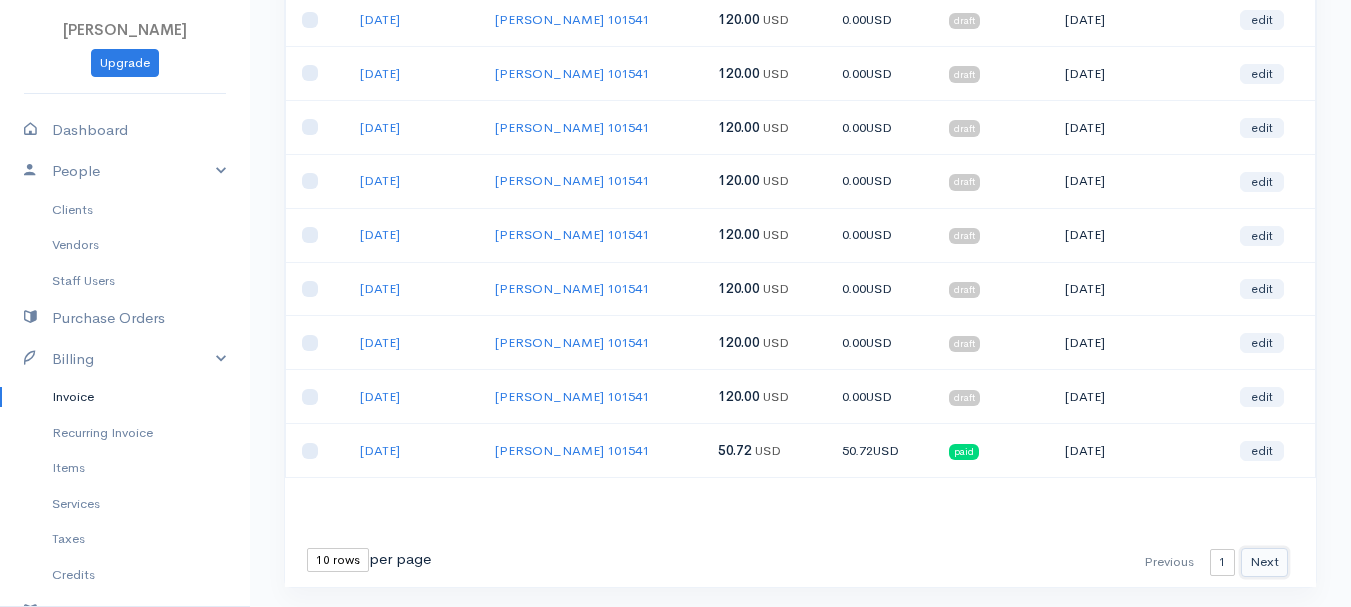 click on "Next" at bounding box center [1264, 562] 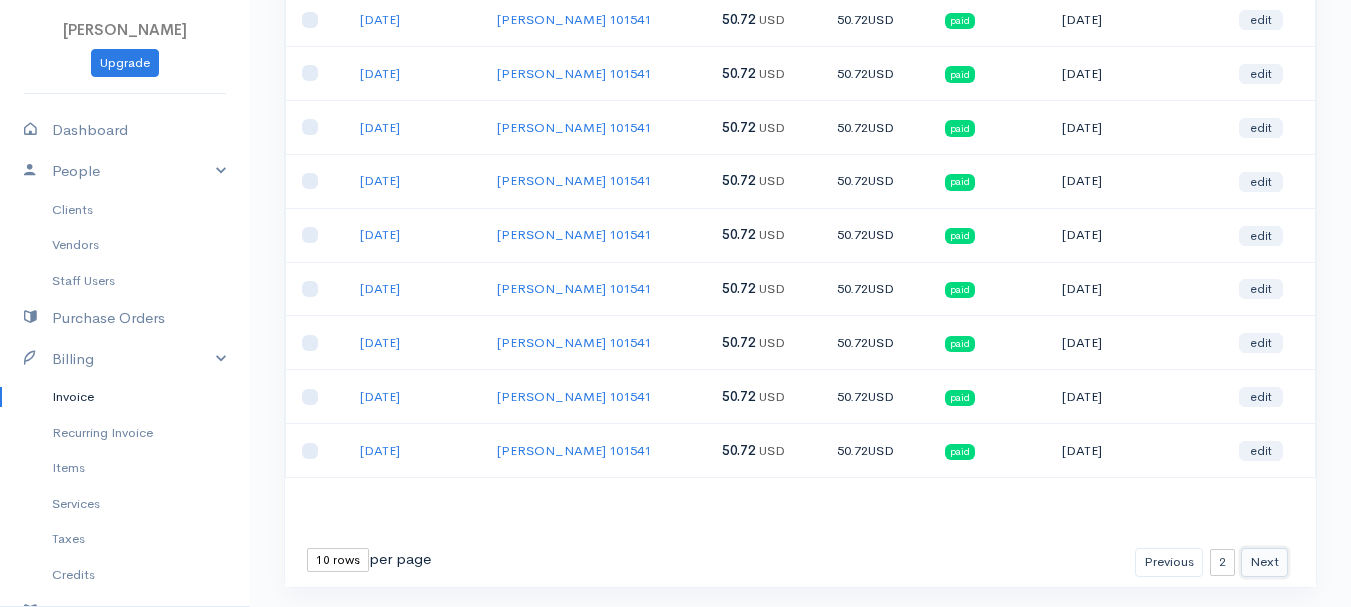 click on "Next" at bounding box center (1264, 562) 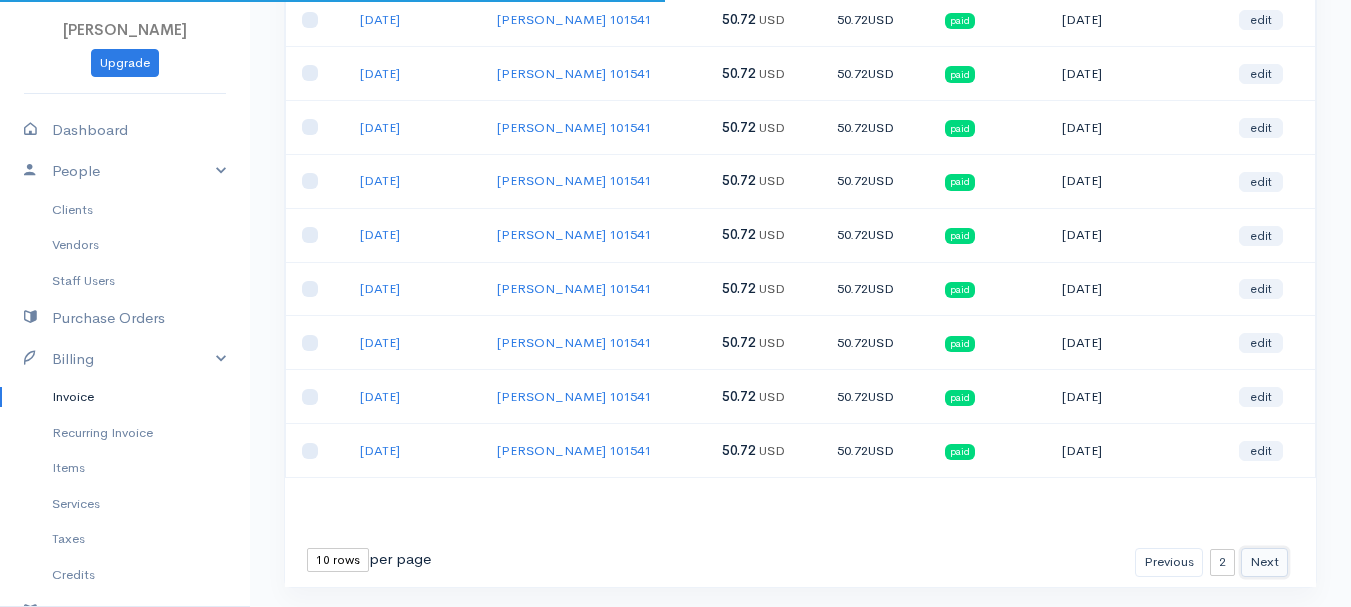 scroll, scrollTop: 0, scrollLeft: 0, axis: both 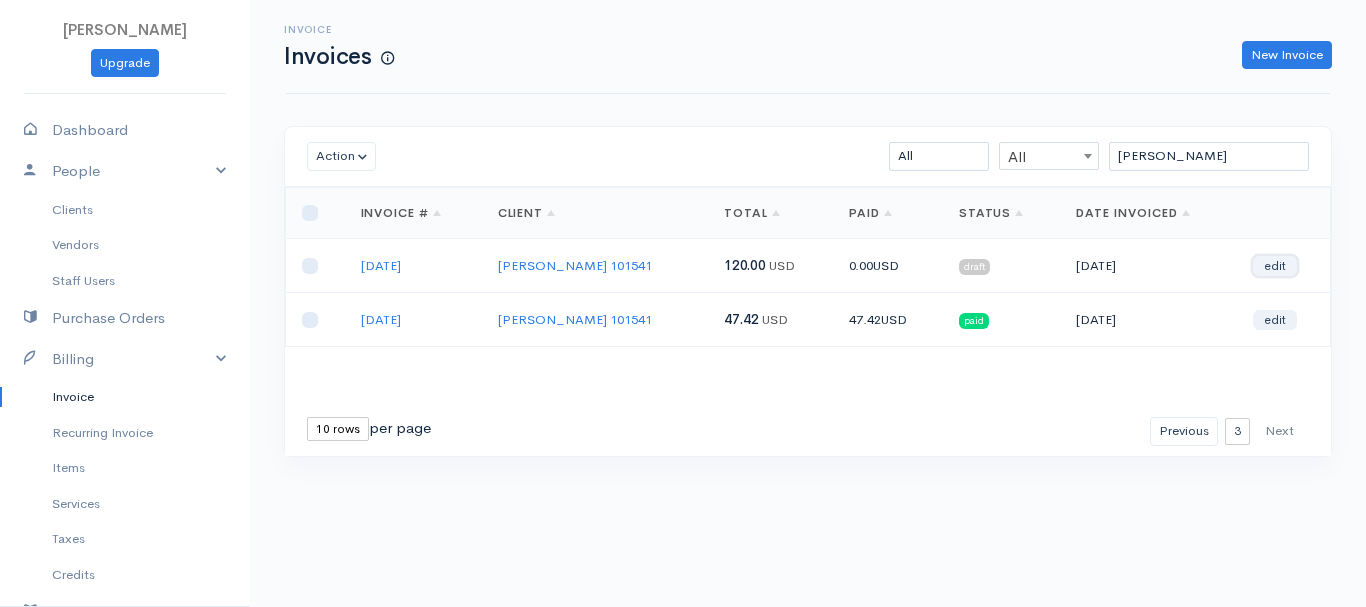 click on "edit" at bounding box center [1275, 266] 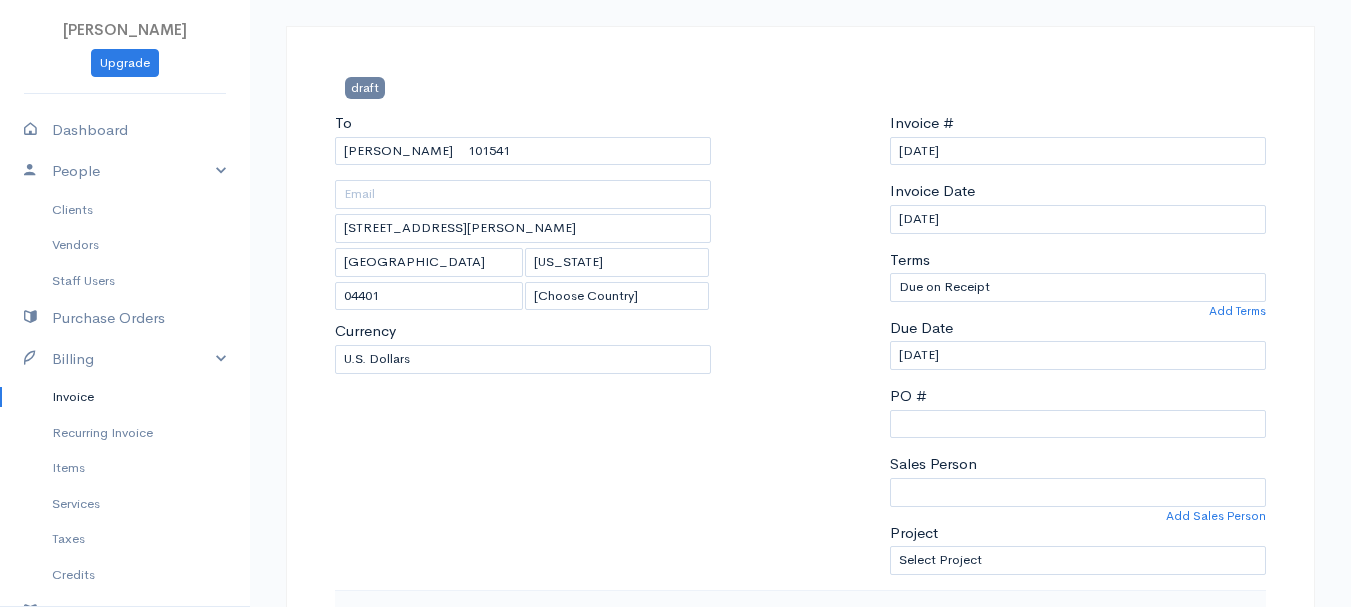 scroll, scrollTop: 300, scrollLeft: 0, axis: vertical 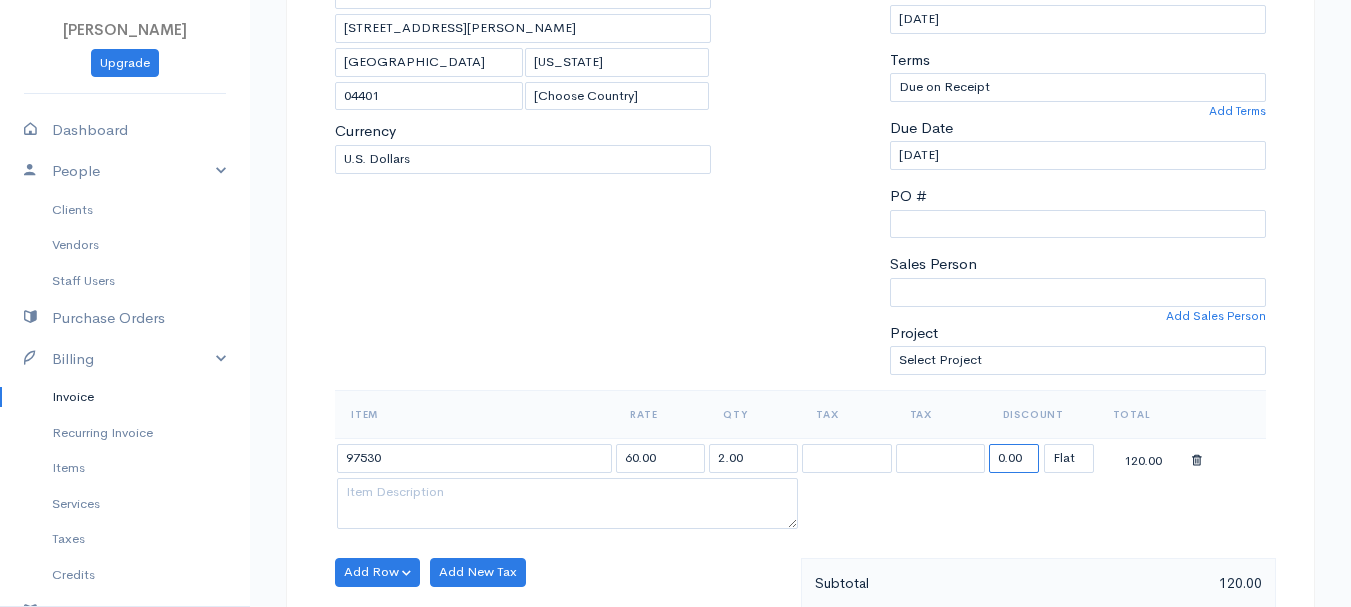 click on "0.00" at bounding box center [1014, 458] 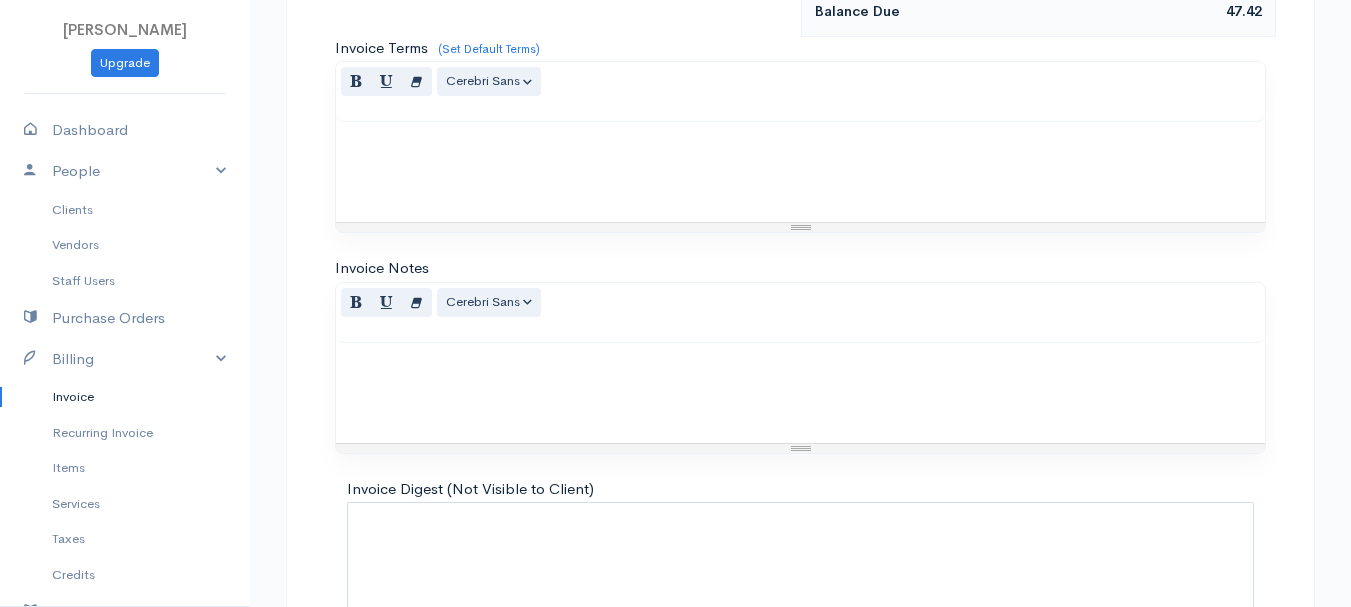 scroll, scrollTop: 1122, scrollLeft: 0, axis: vertical 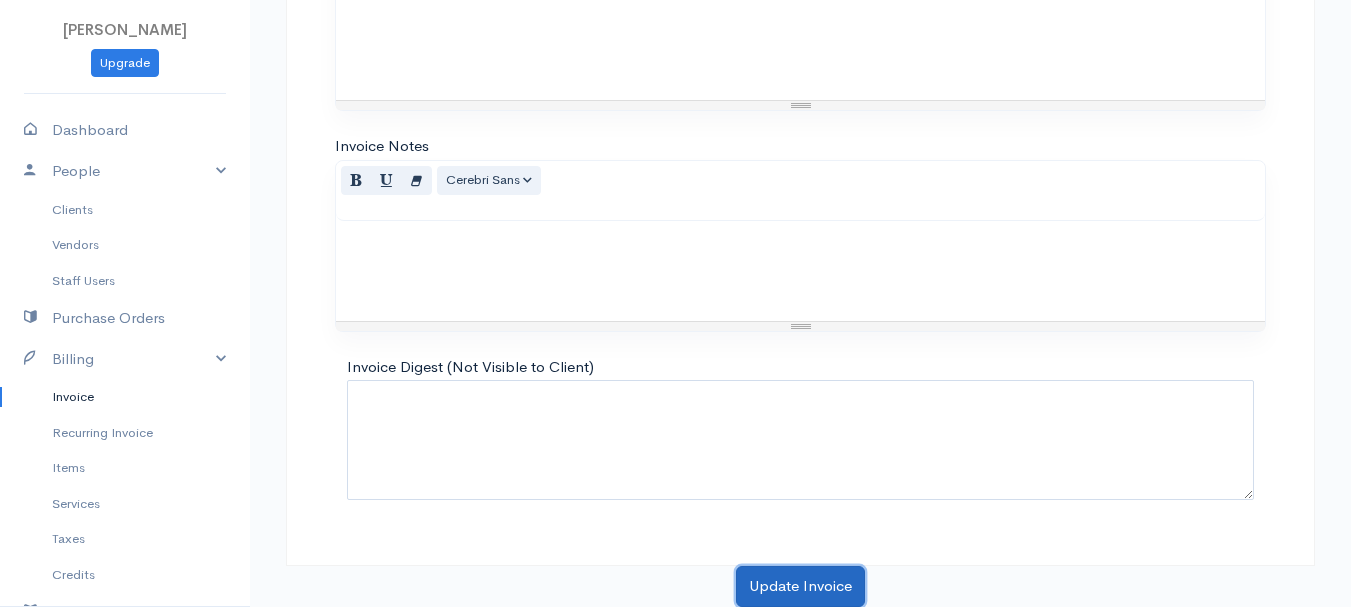 click on "Update Invoice" at bounding box center [800, 586] 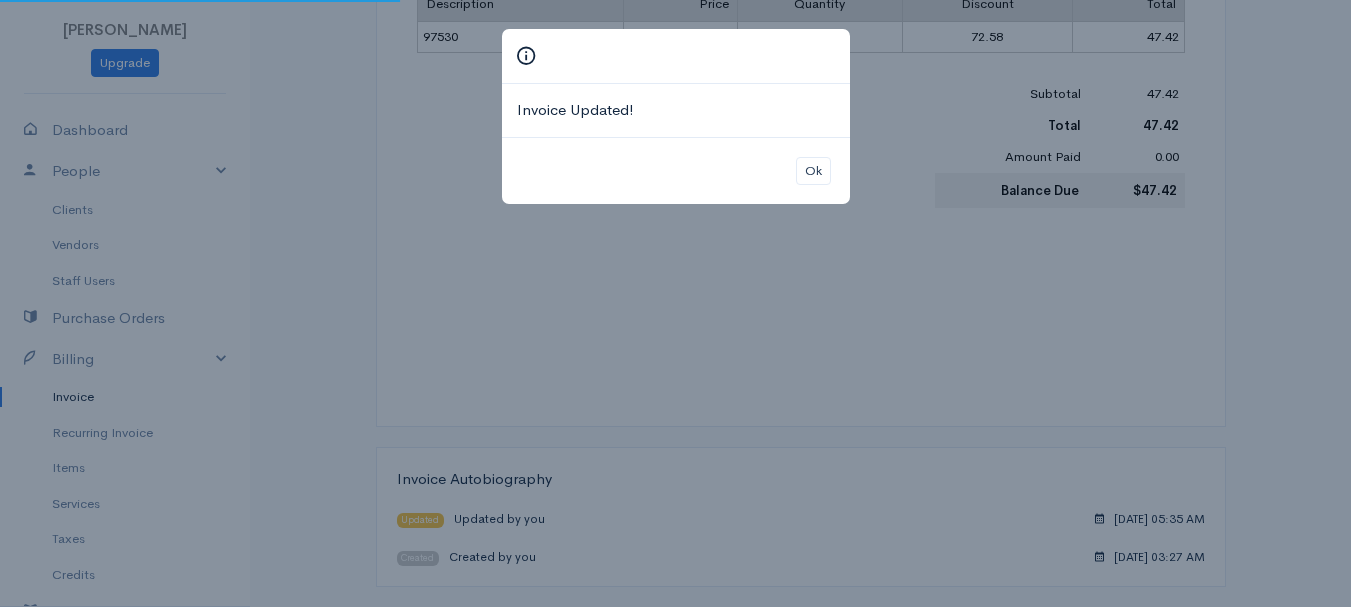 scroll, scrollTop: 0, scrollLeft: 0, axis: both 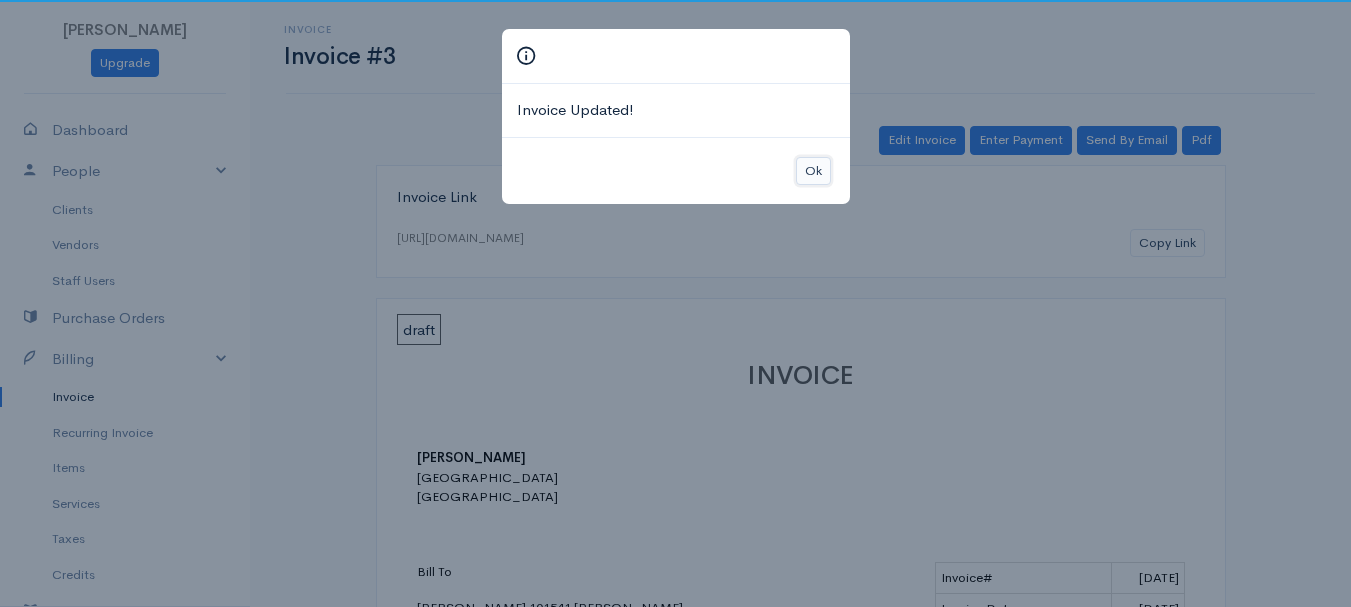 click on "Ok" at bounding box center (813, 171) 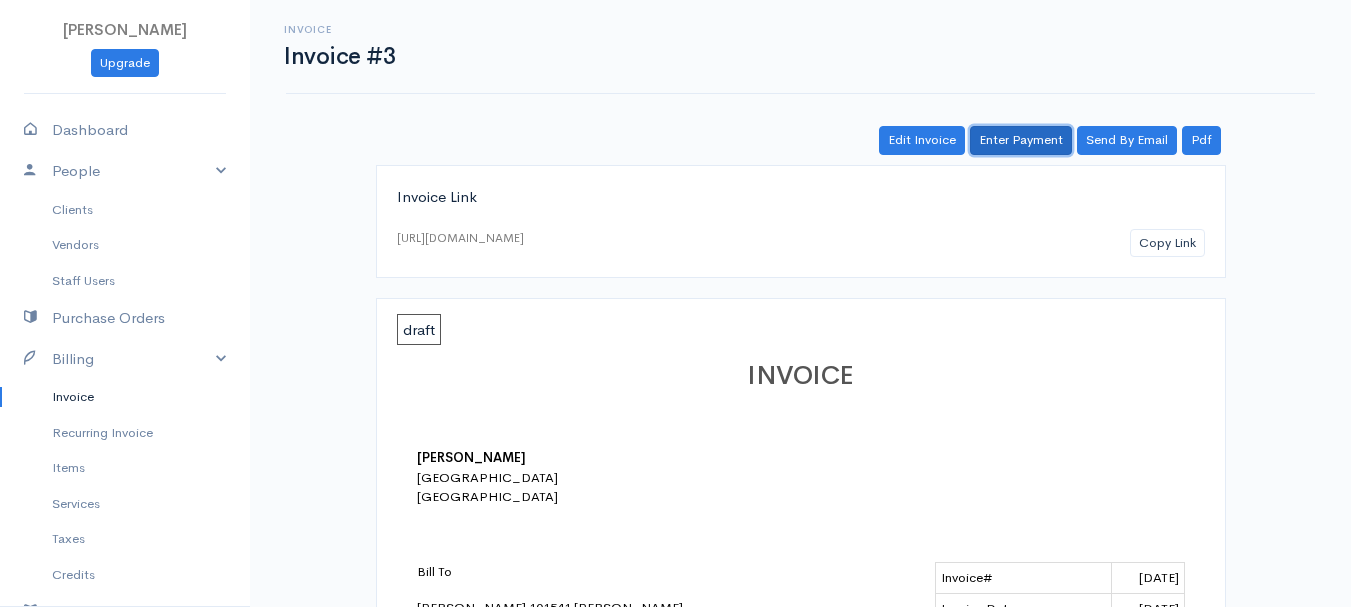 click on "Enter Payment" at bounding box center [1021, 140] 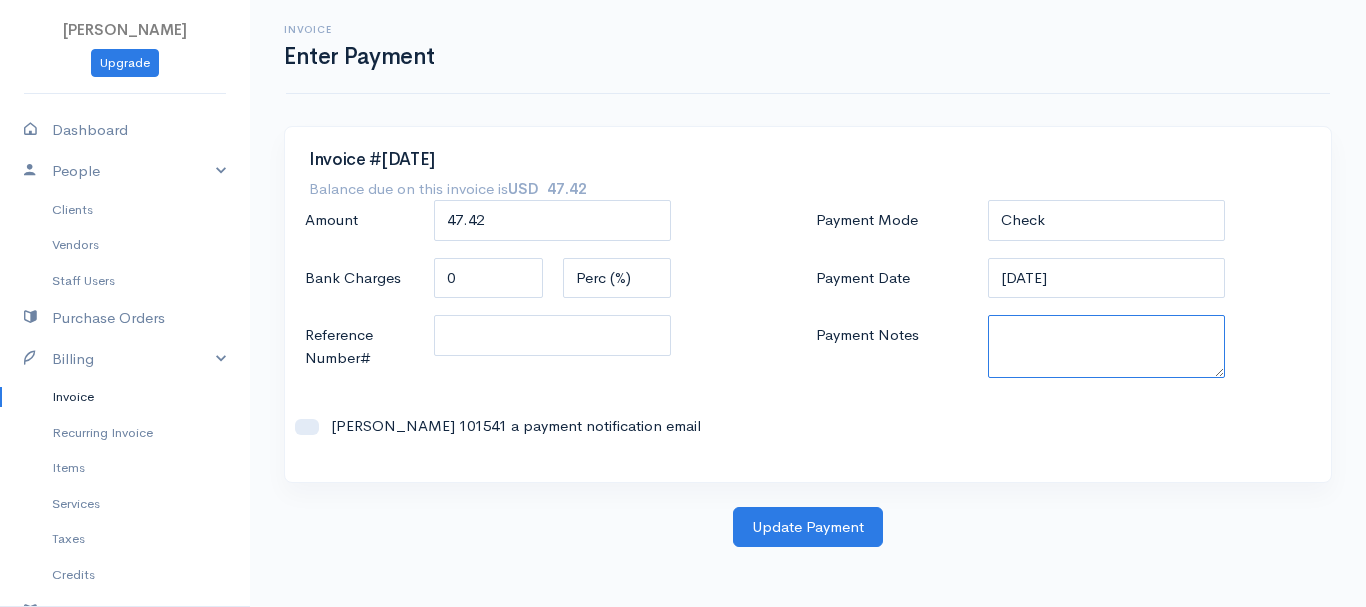 paste on "7020003572" 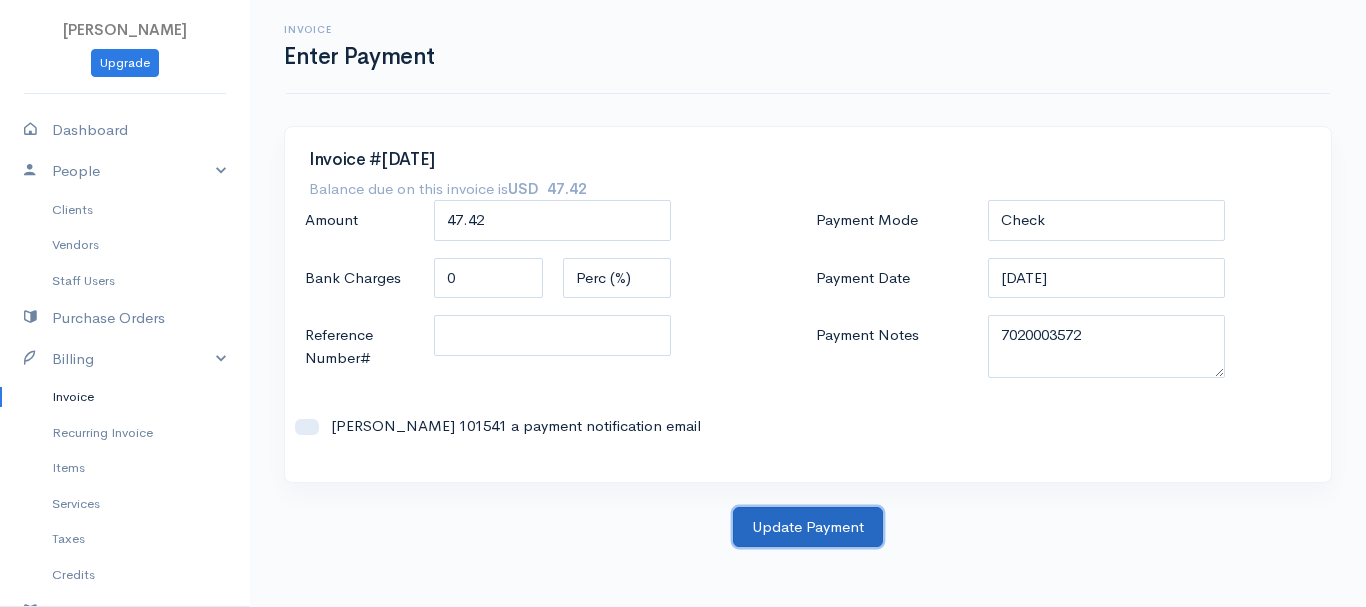 click on "Update Payment" at bounding box center [808, 527] 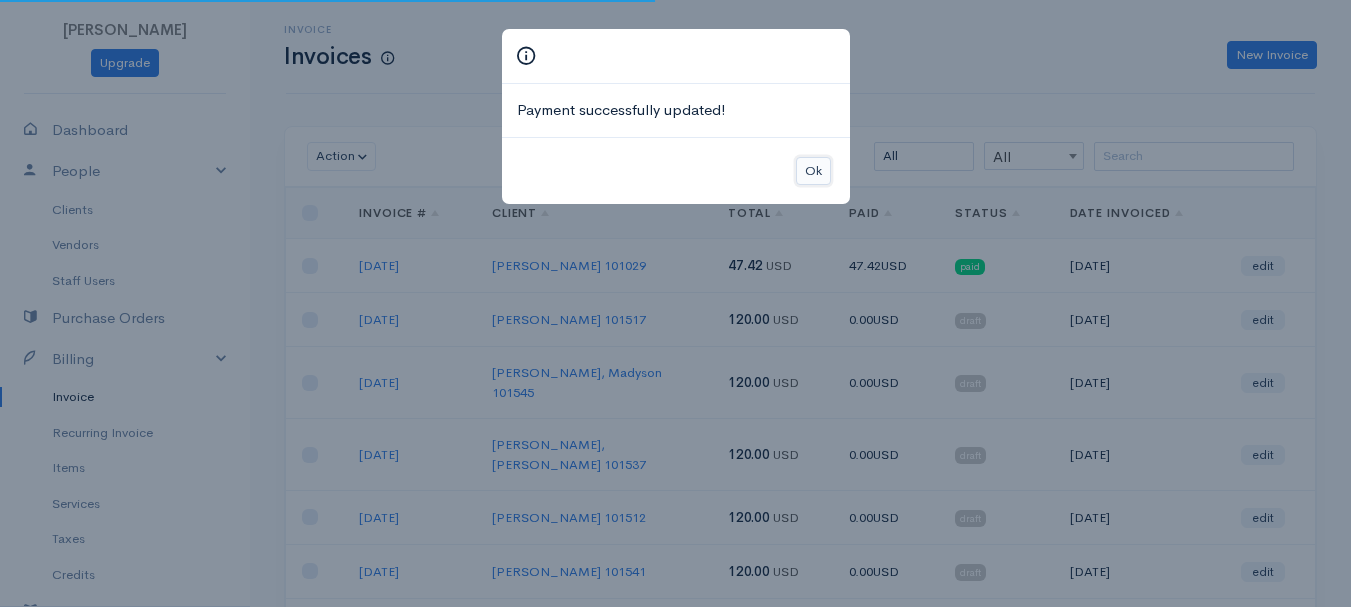 click on "Ok" at bounding box center [813, 171] 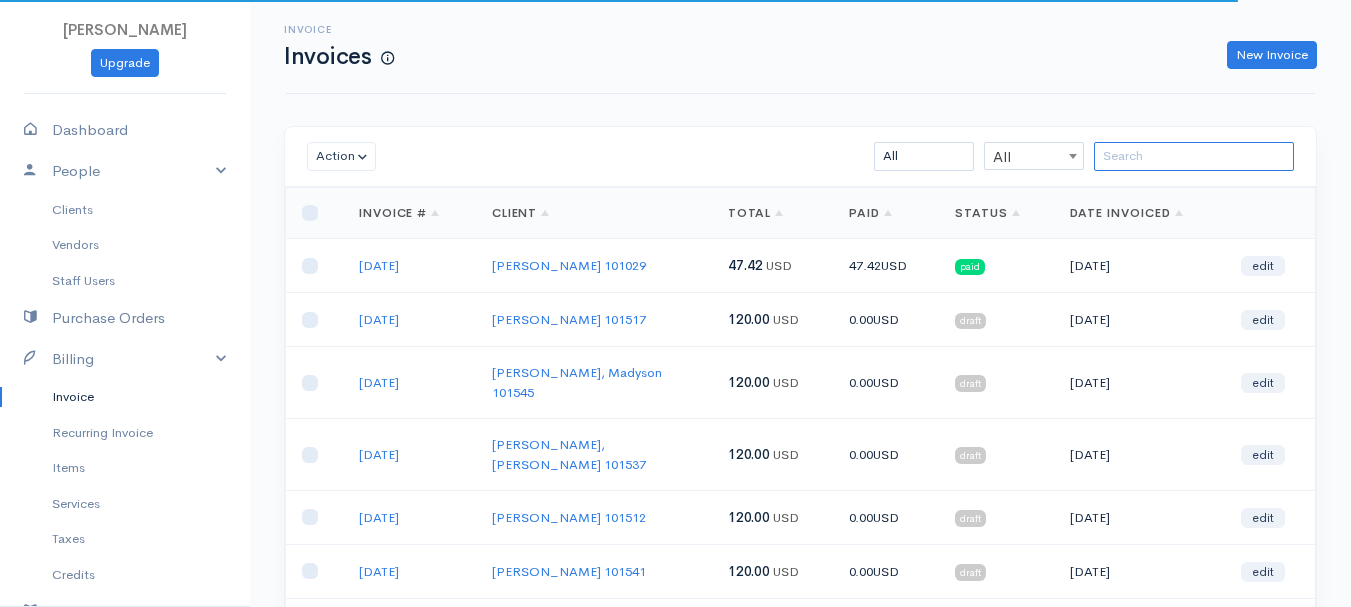 click at bounding box center (1194, 156) 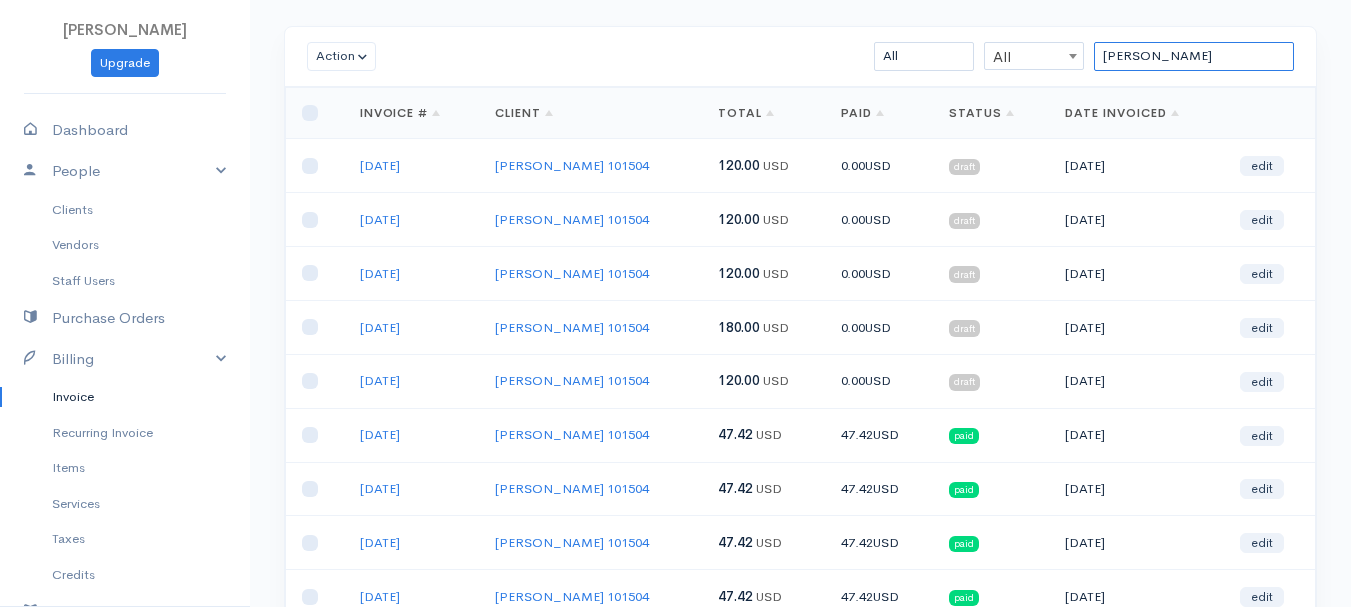 scroll, scrollTop: 200, scrollLeft: 0, axis: vertical 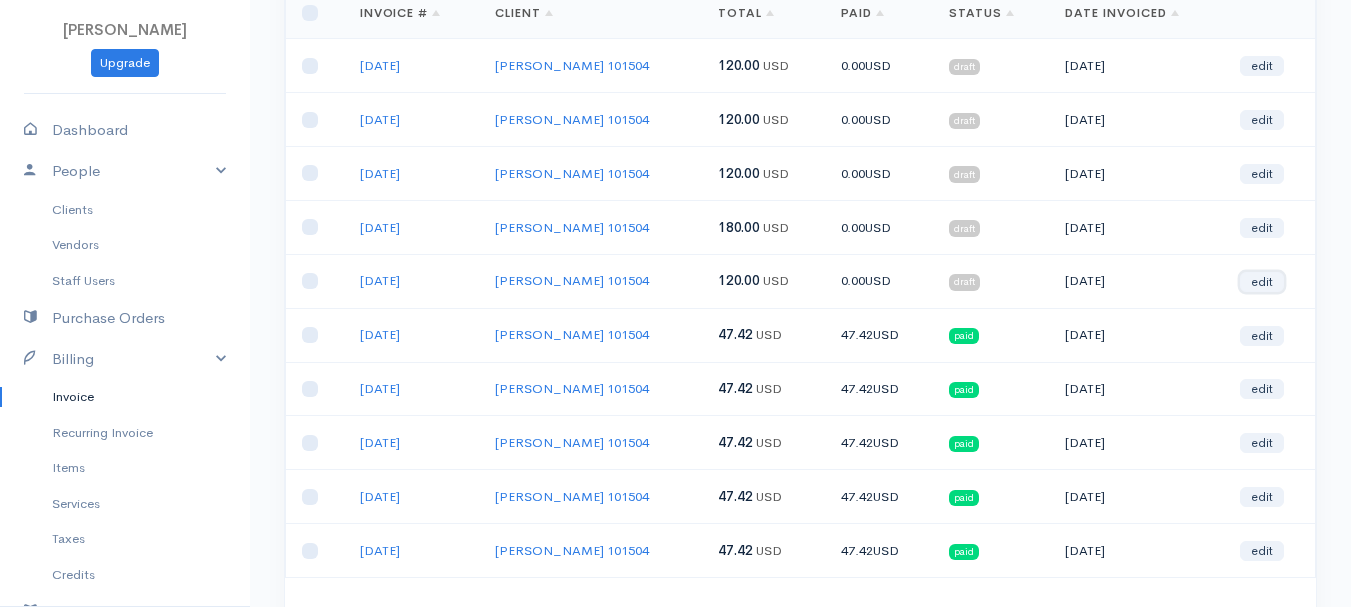 click on "edit" at bounding box center [1262, 282] 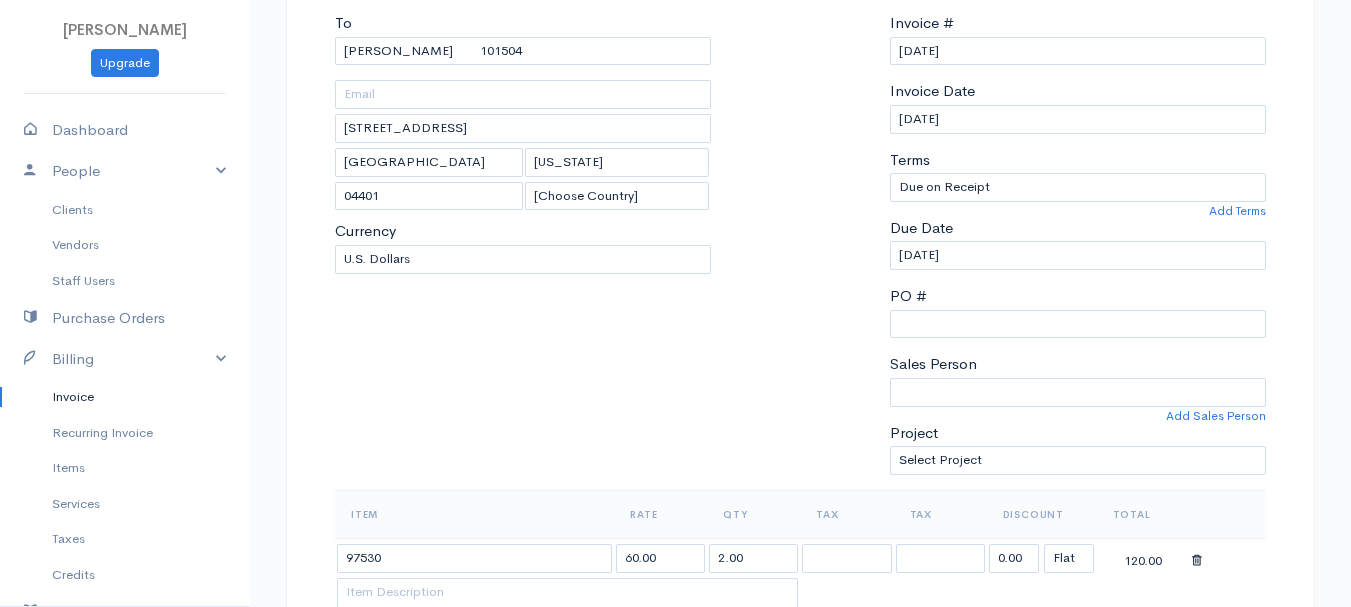 scroll, scrollTop: 300, scrollLeft: 0, axis: vertical 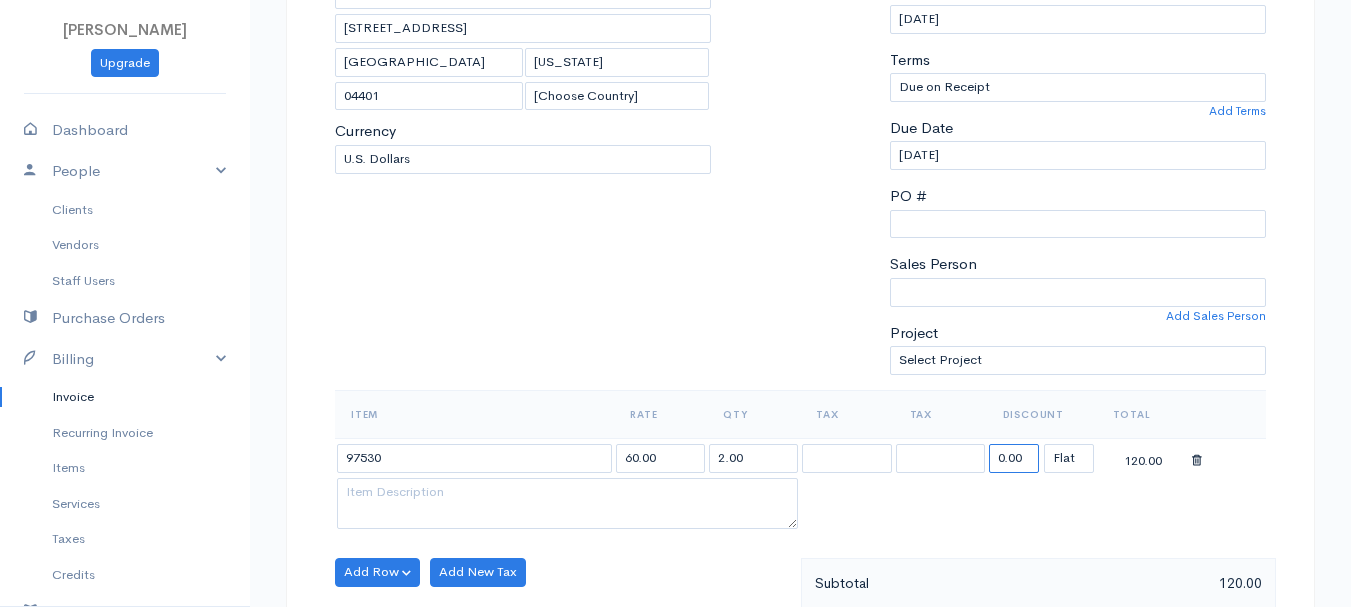 click on "0.00" at bounding box center [1014, 458] 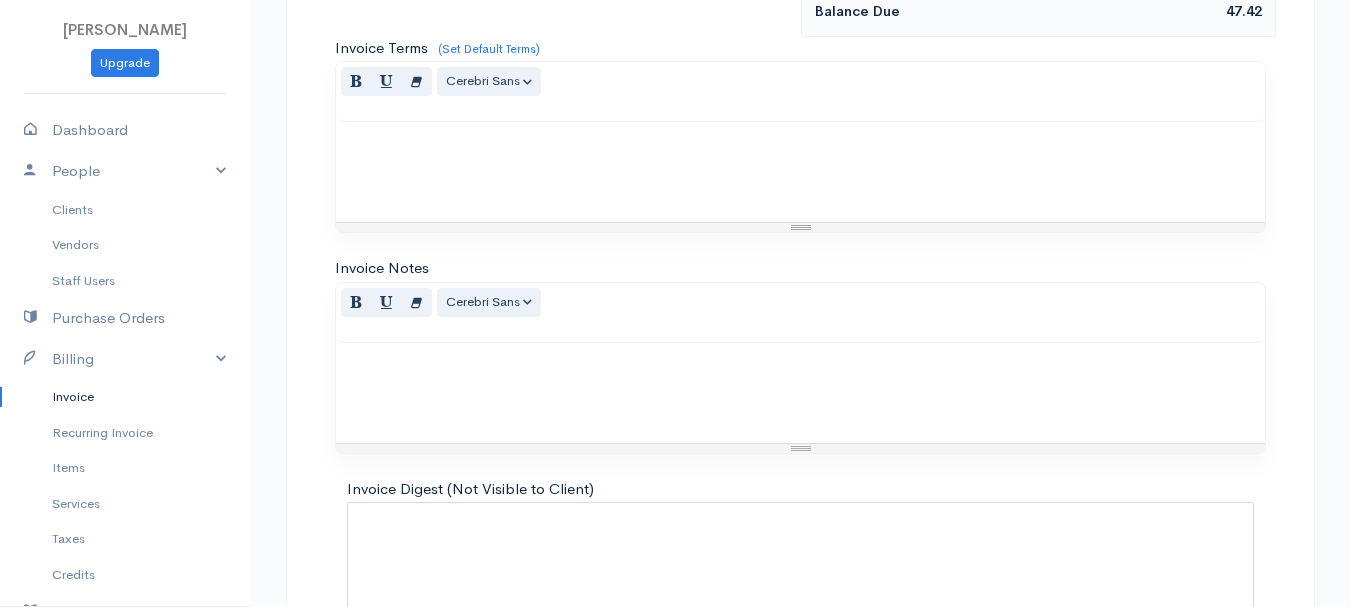 scroll, scrollTop: 1122, scrollLeft: 0, axis: vertical 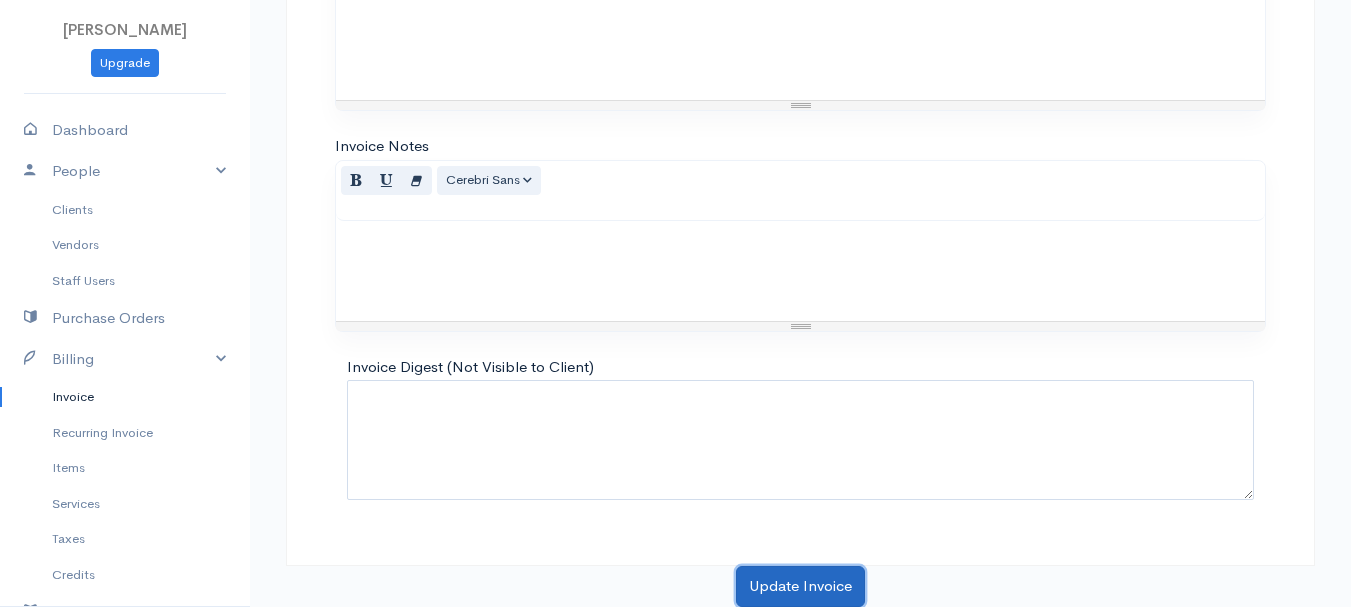 click on "Update Invoice" at bounding box center (800, 586) 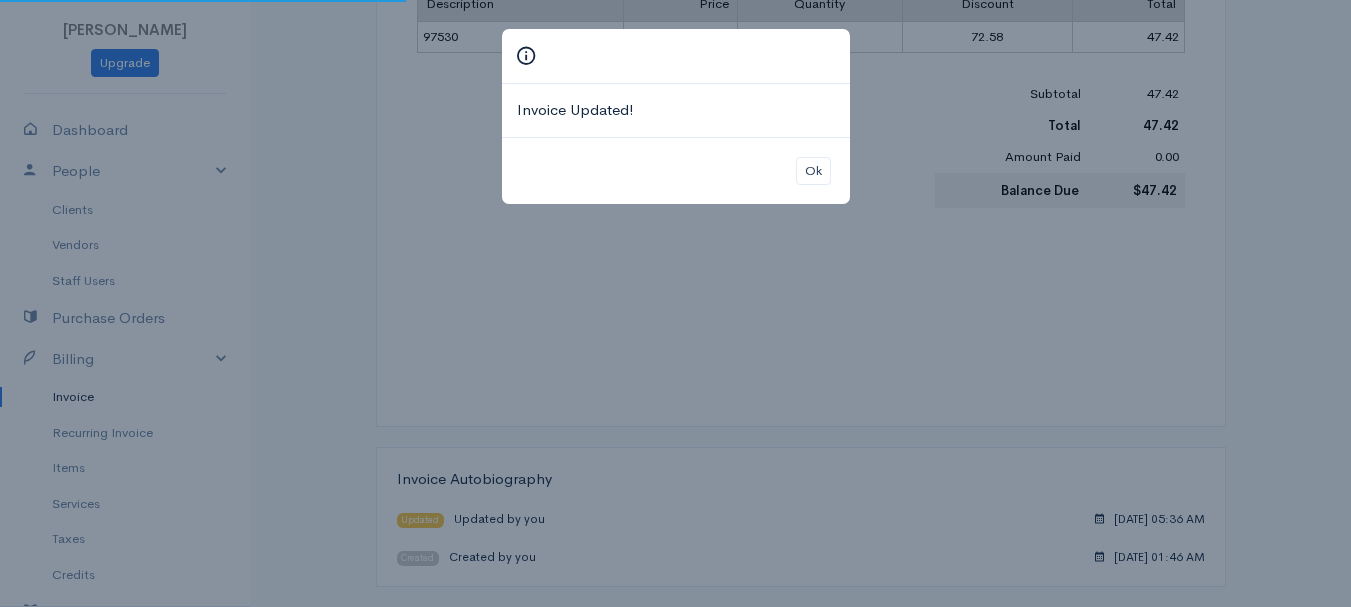scroll, scrollTop: 0, scrollLeft: 0, axis: both 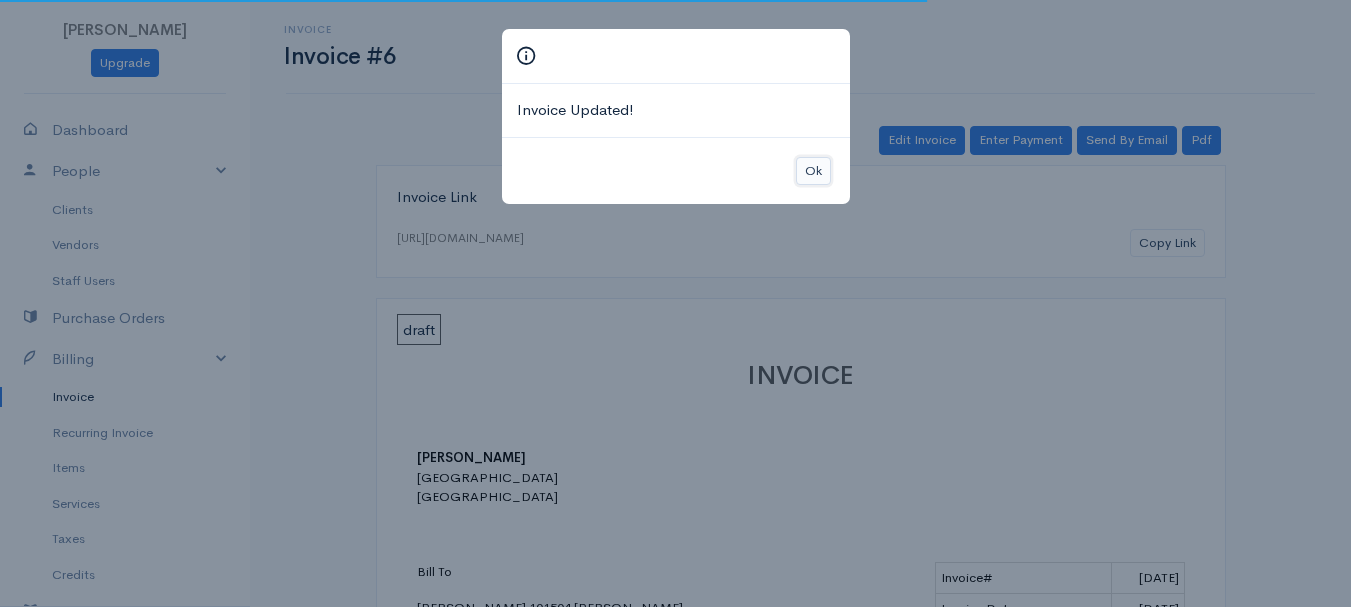 click on "Ok" at bounding box center [813, 171] 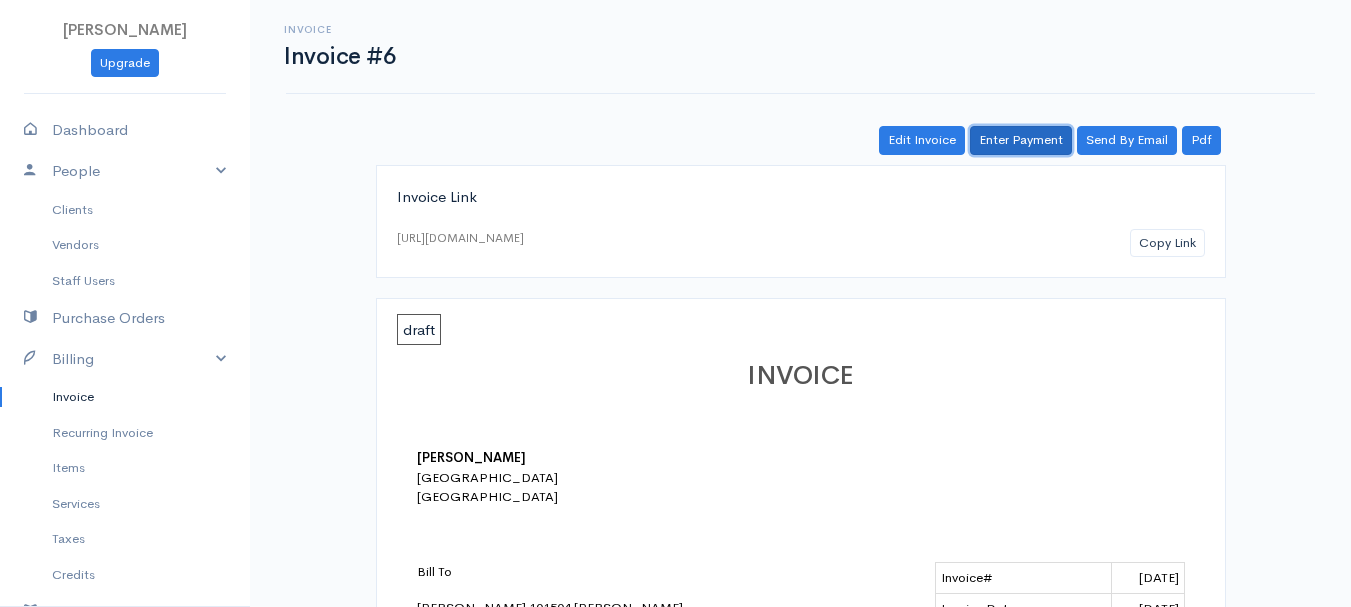 click on "Enter Payment" at bounding box center (1021, 140) 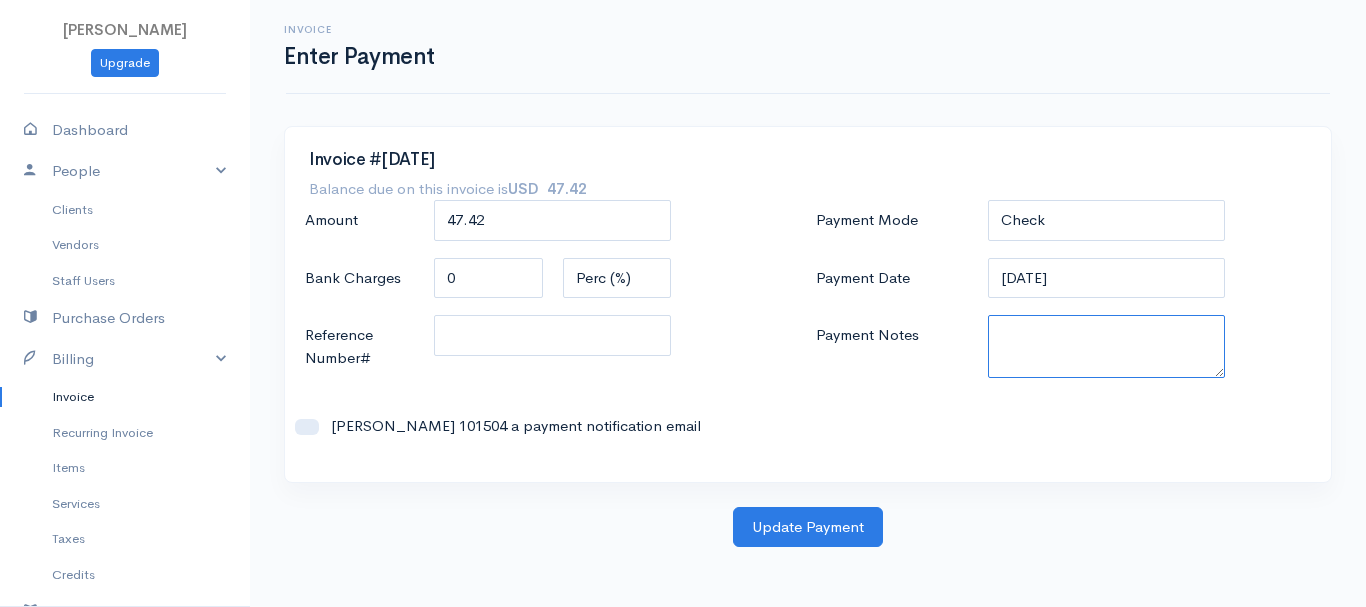 paste on "7020003572" 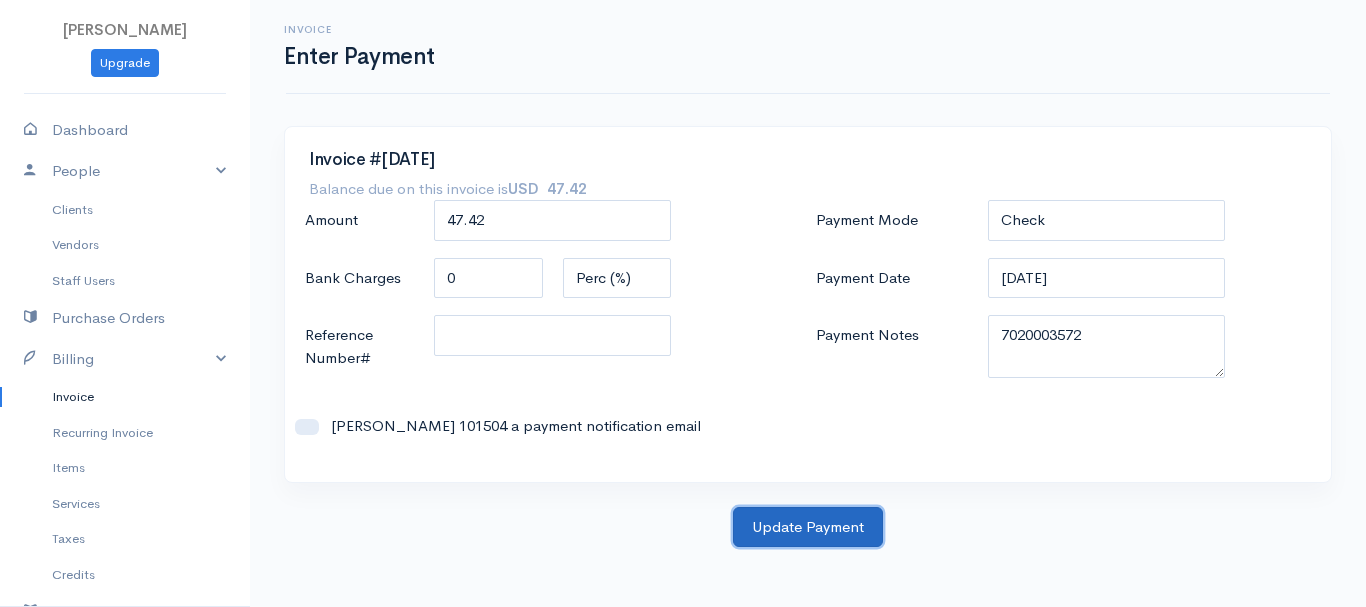 click on "Update Payment" at bounding box center (808, 527) 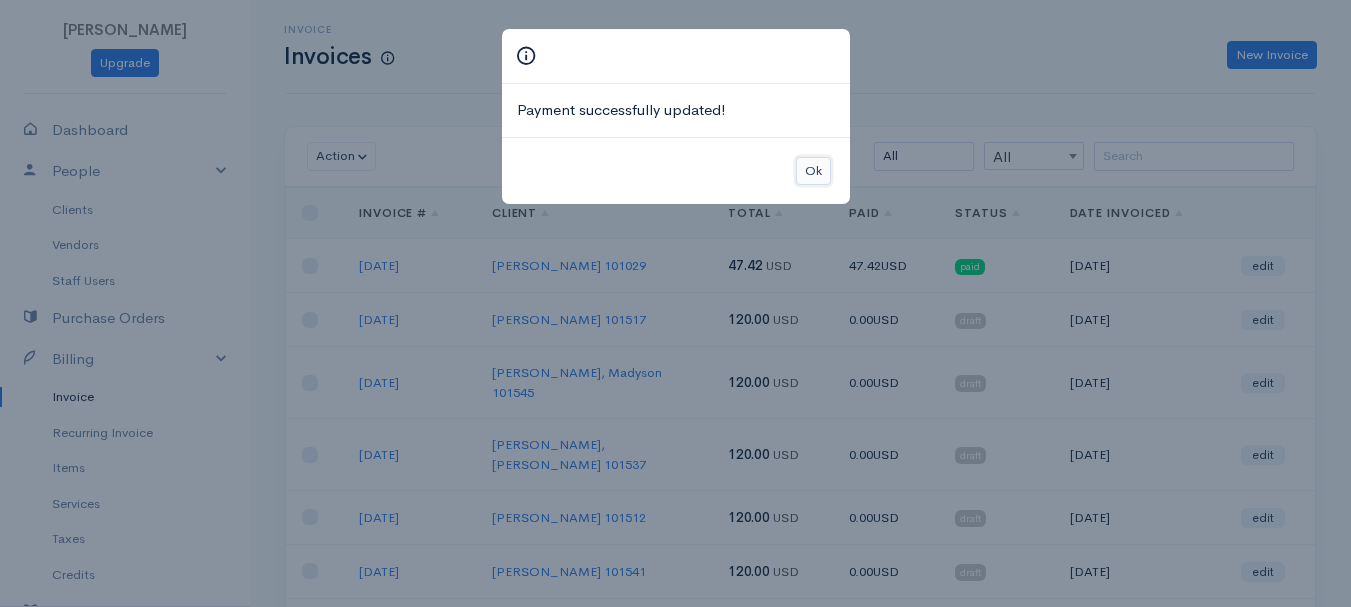 click on "Ok" at bounding box center [813, 171] 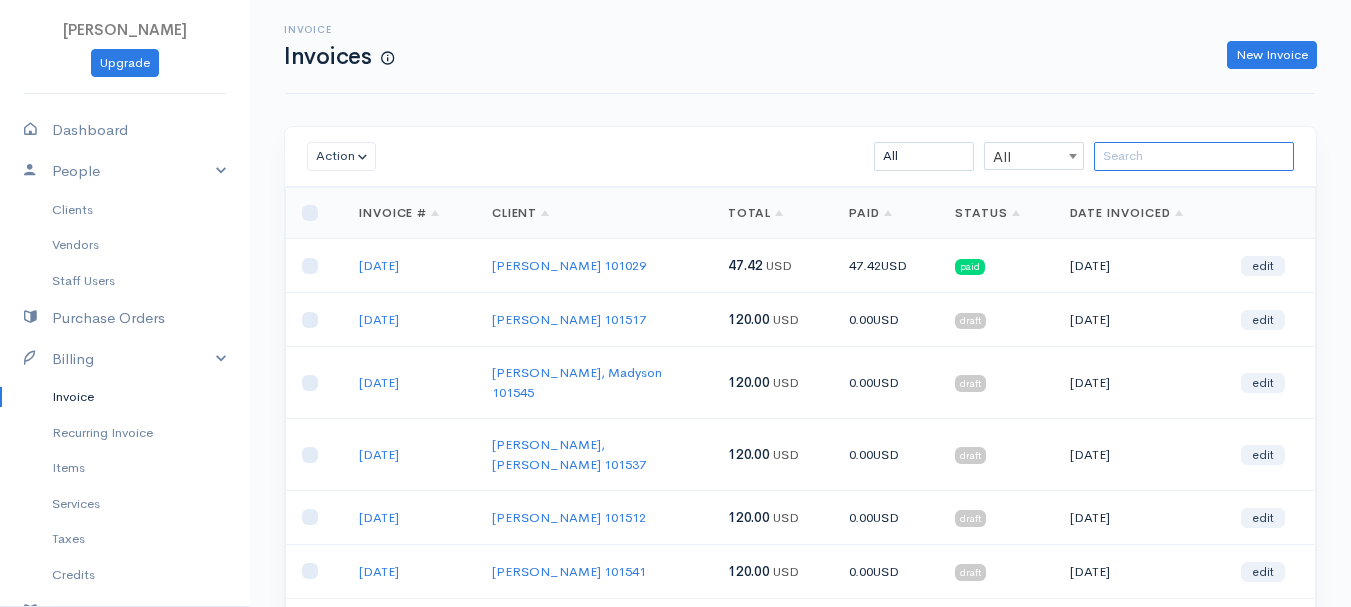 click at bounding box center (1194, 156) 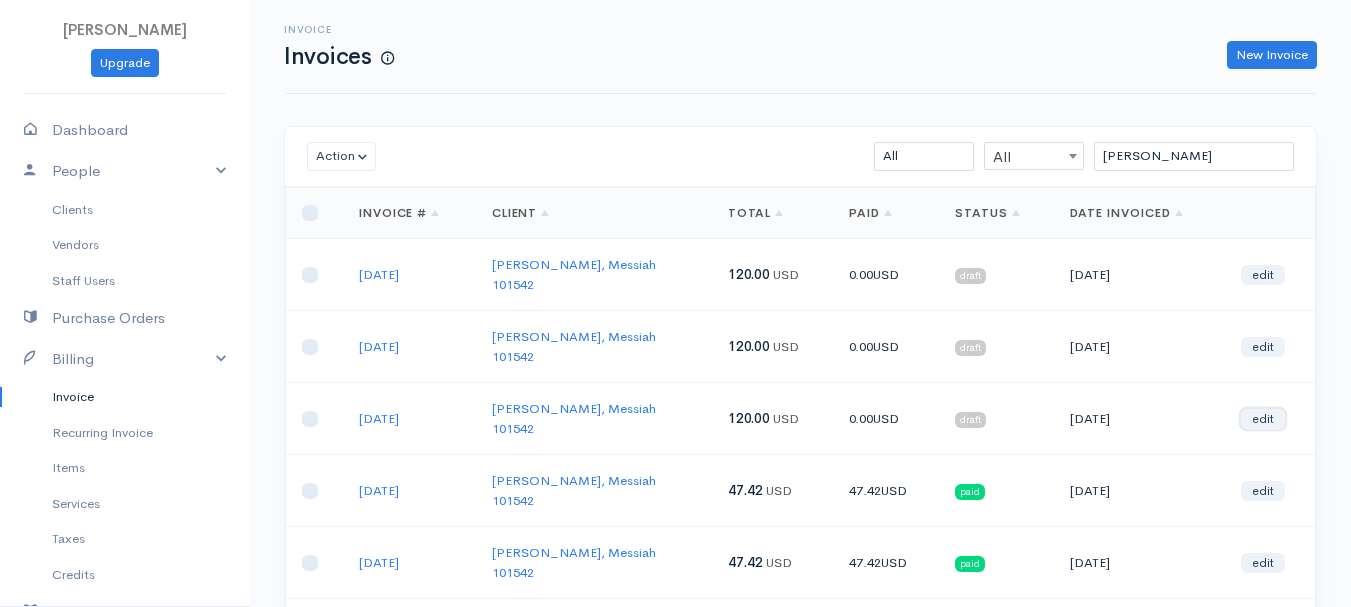 click on "edit" at bounding box center (1263, 419) 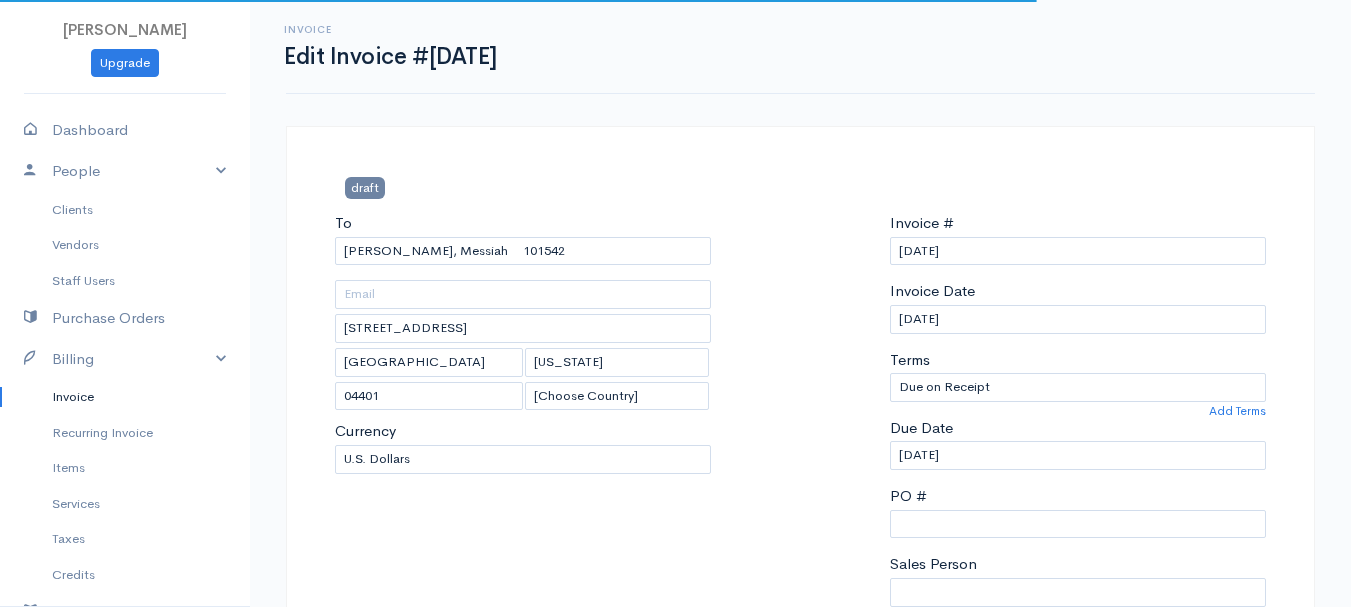 scroll, scrollTop: 400, scrollLeft: 0, axis: vertical 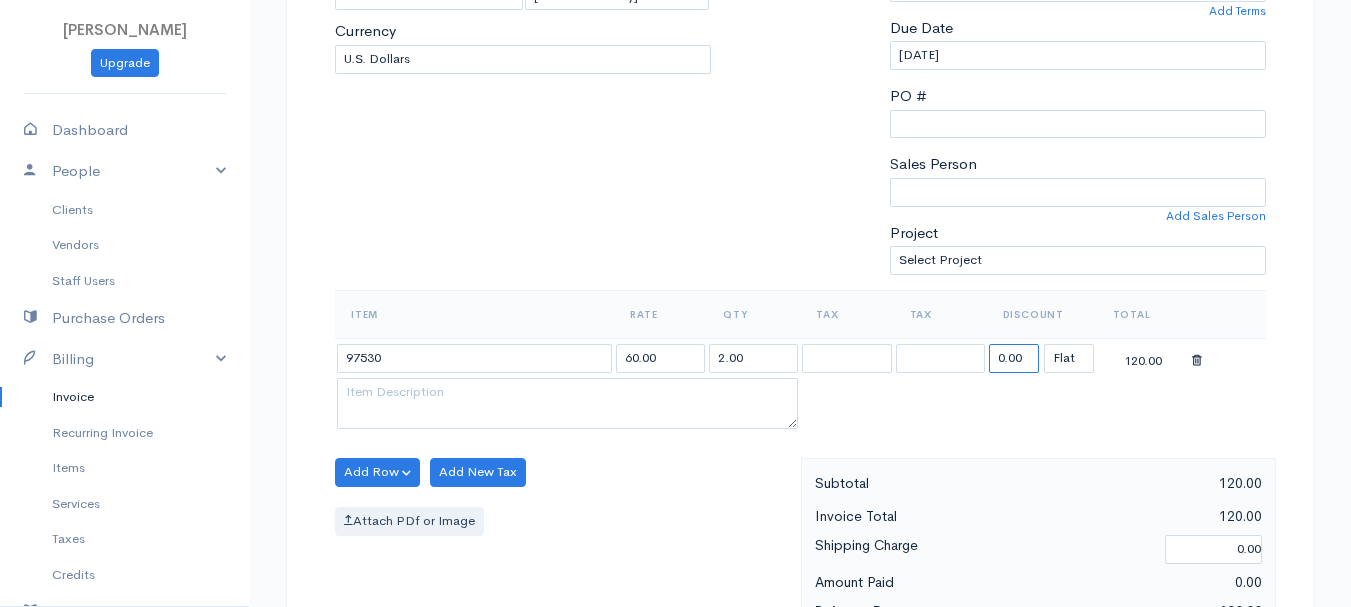click on "0.00" at bounding box center (1014, 358) 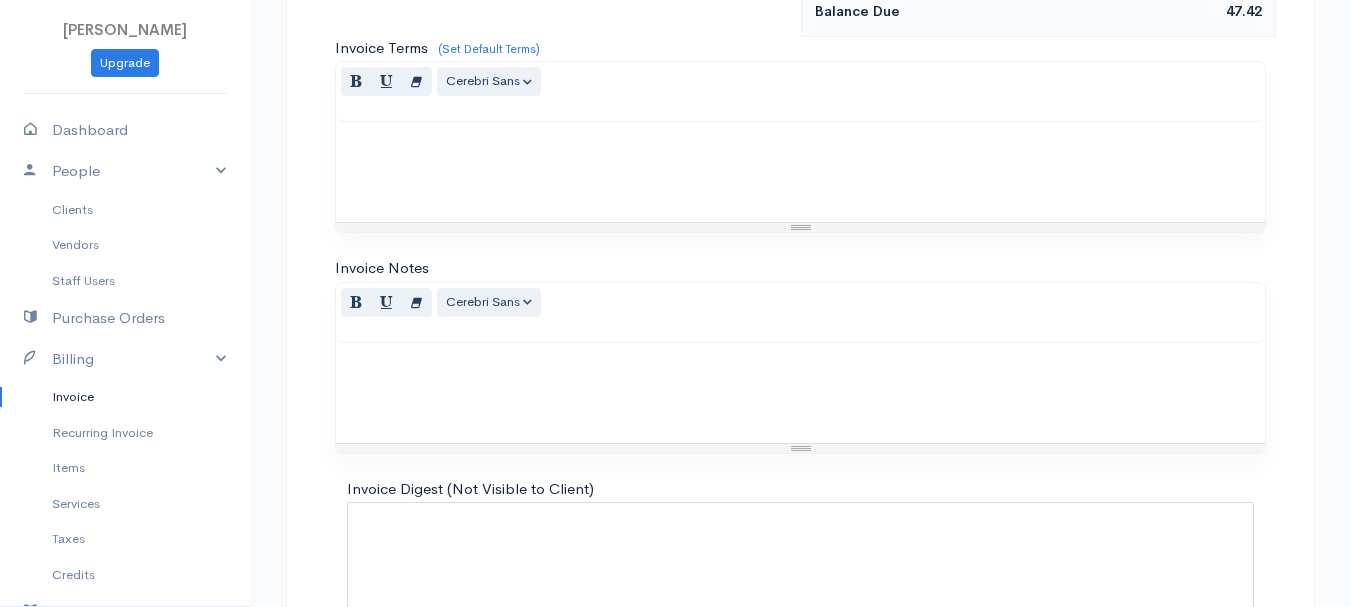 scroll, scrollTop: 1122, scrollLeft: 0, axis: vertical 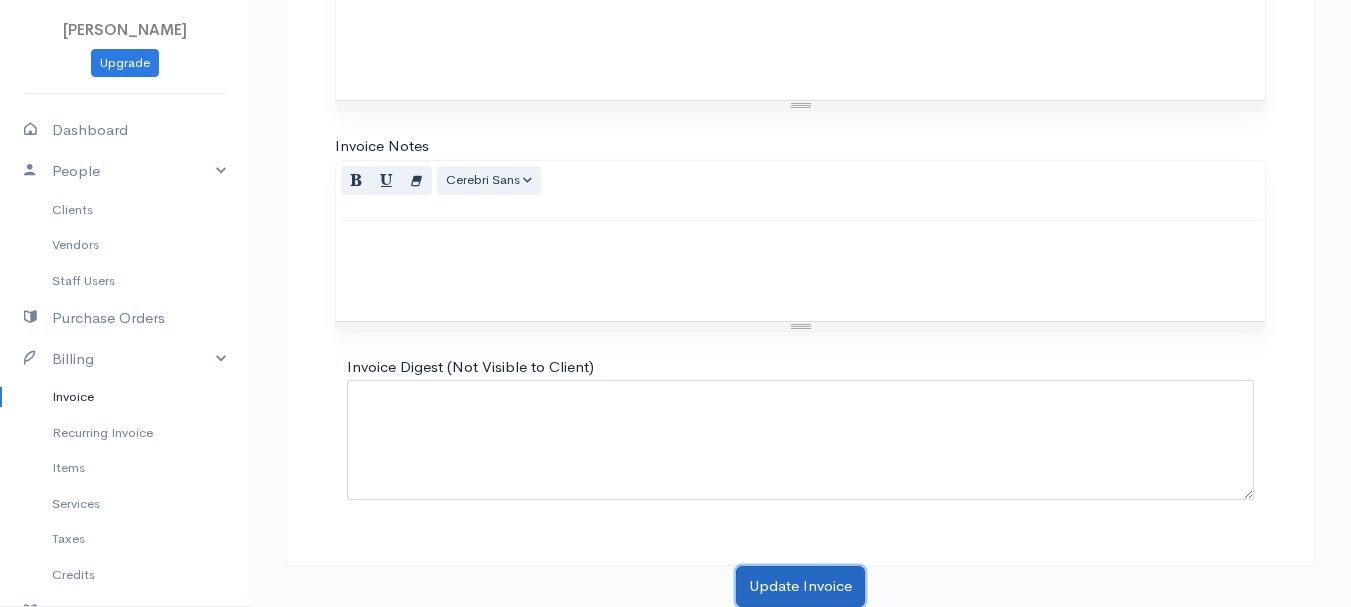 click on "Update Invoice" at bounding box center [800, 586] 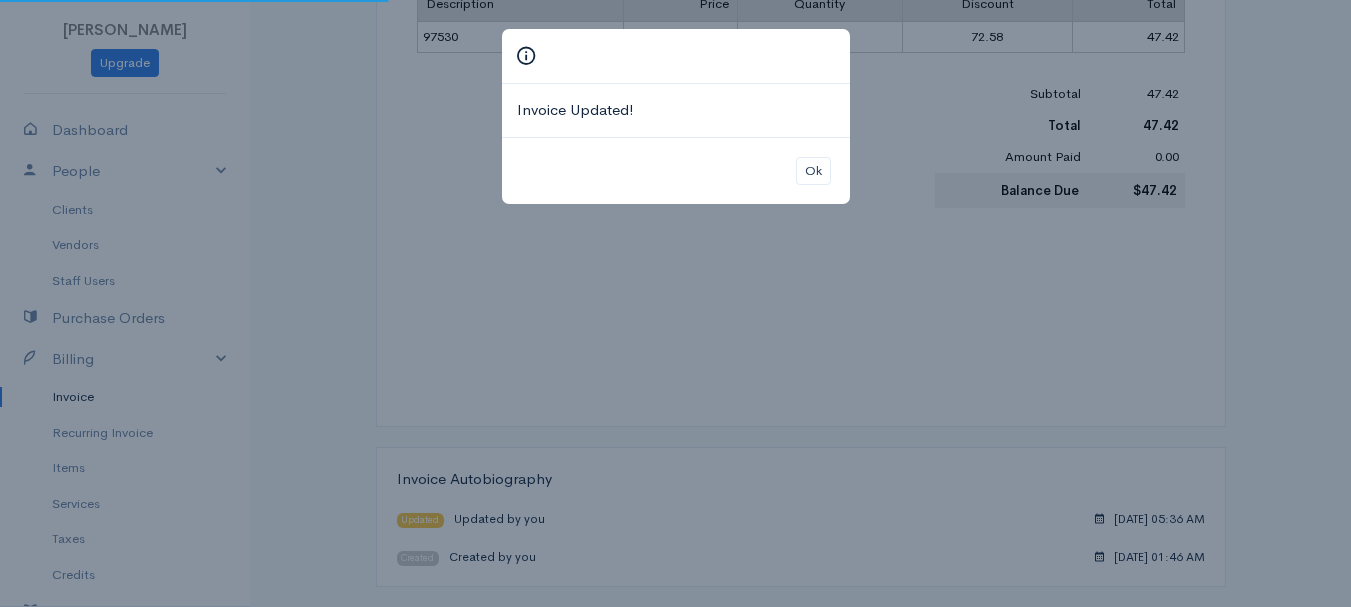 scroll, scrollTop: 0, scrollLeft: 0, axis: both 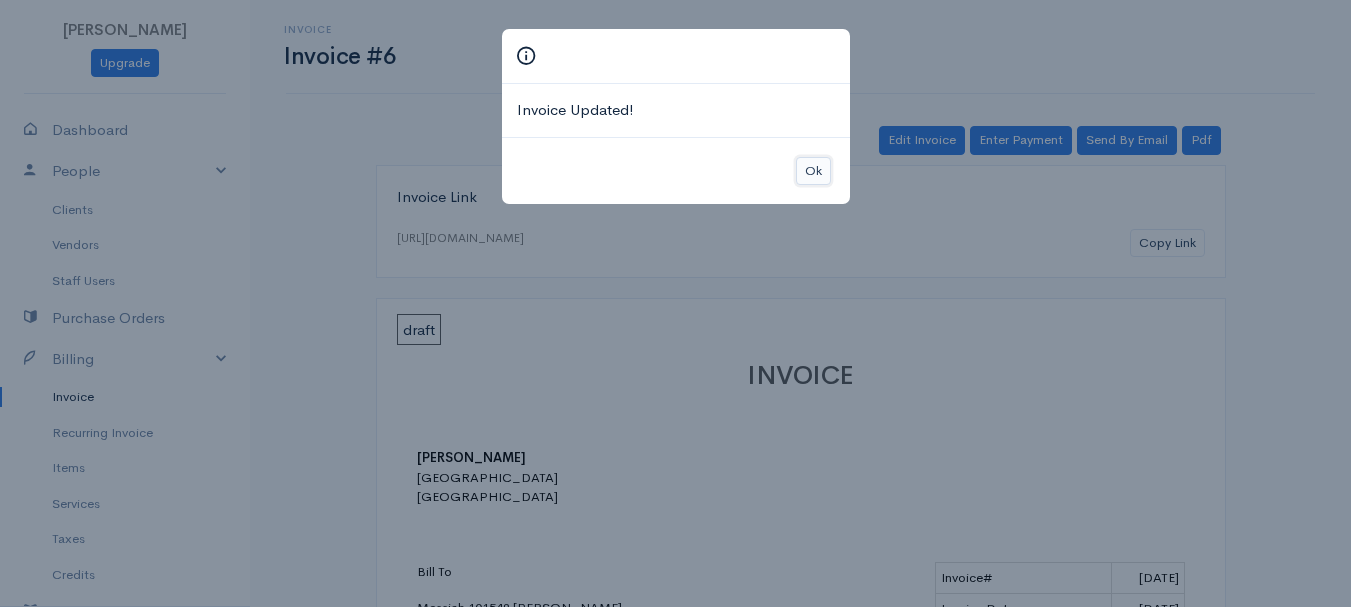 click on "Ok" at bounding box center (813, 171) 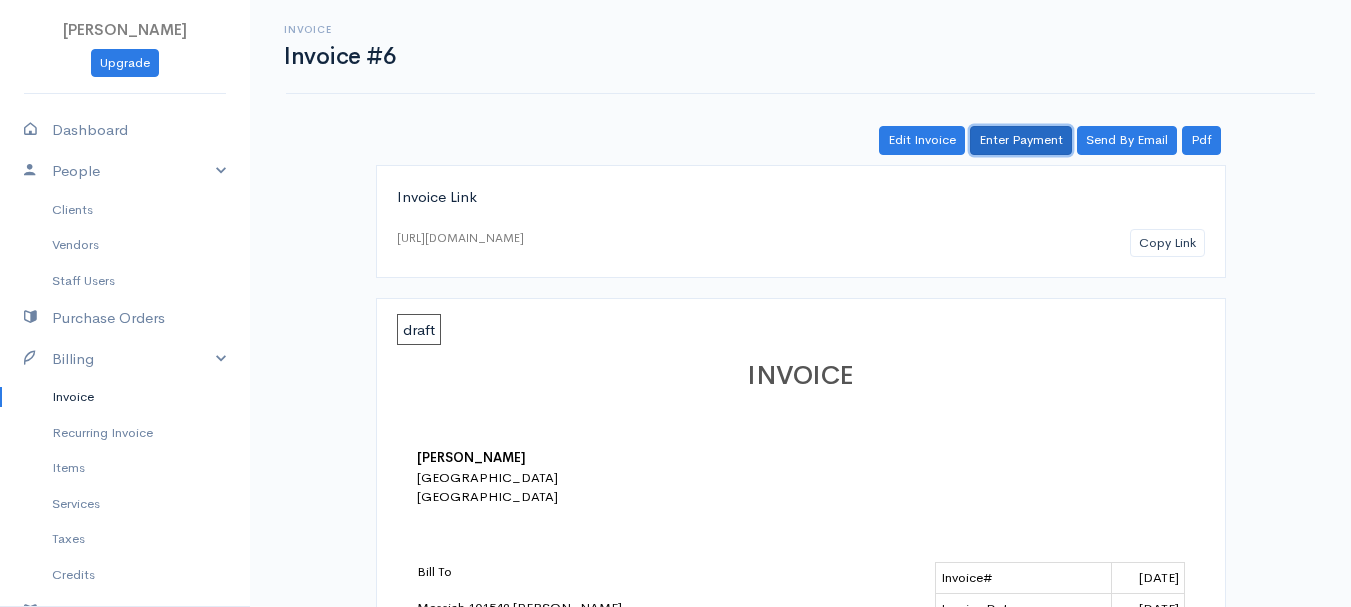 click on "Enter Payment" at bounding box center [1021, 140] 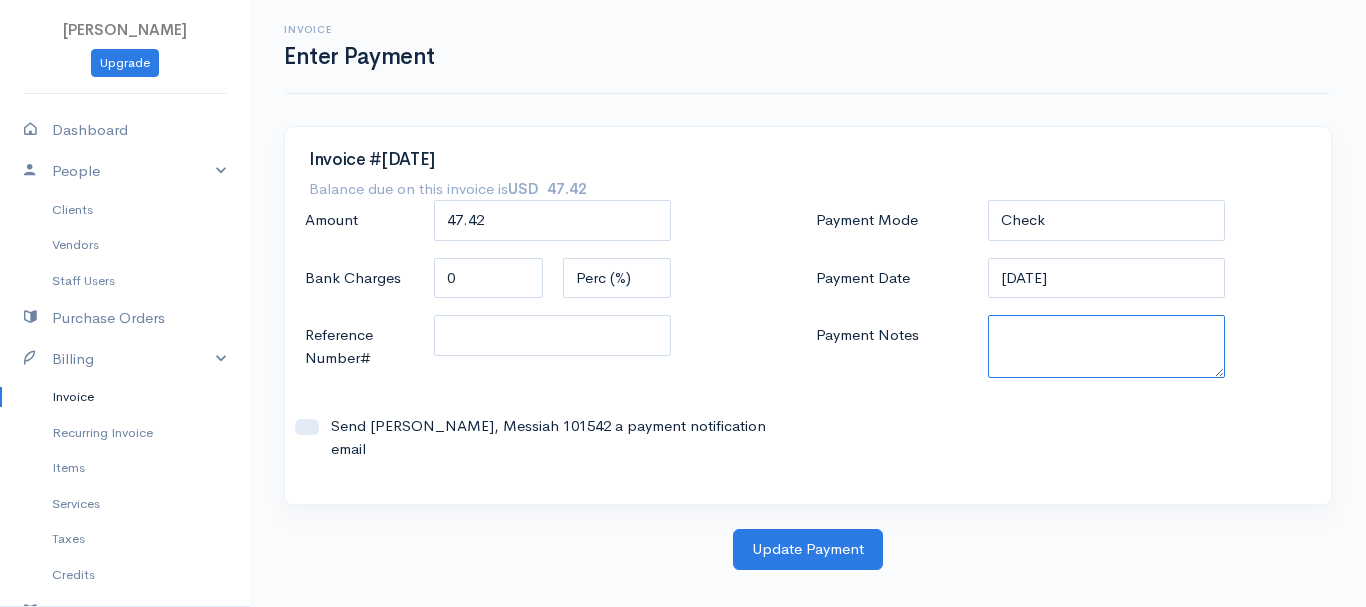 paste on "7020003572" 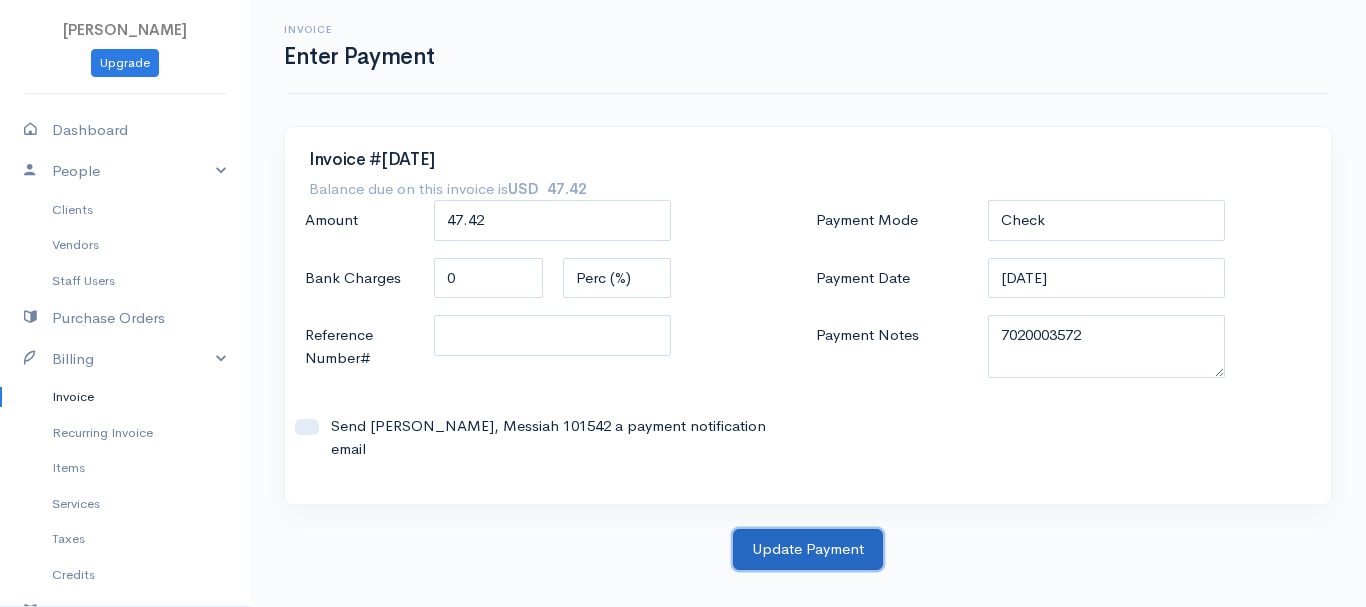 click on "Update Payment" at bounding box center (808, 549) 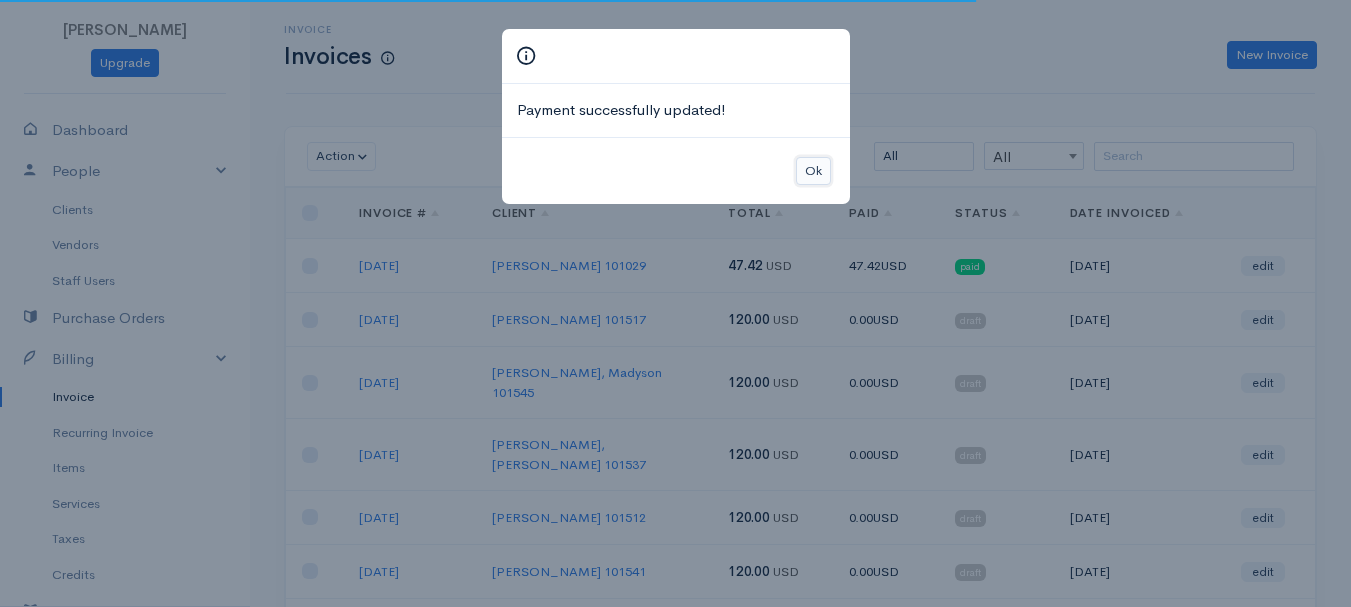 click on "Ok" at bounding box center [813, 171] 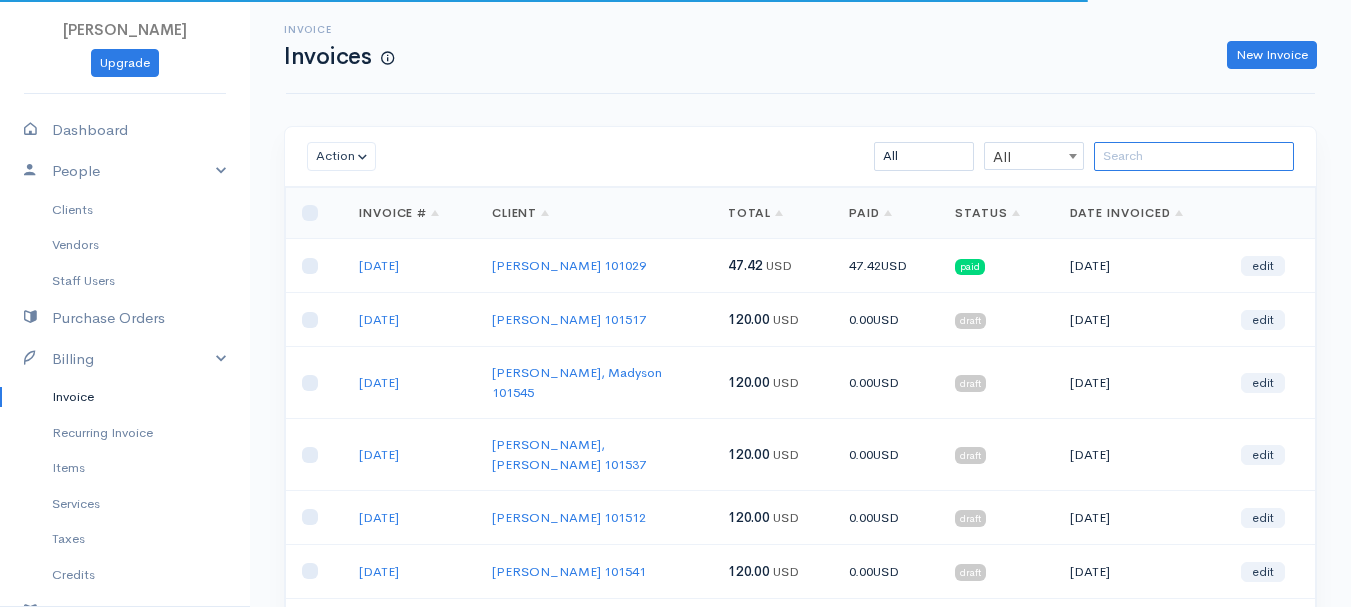 click at bounding box center (1194, 156) 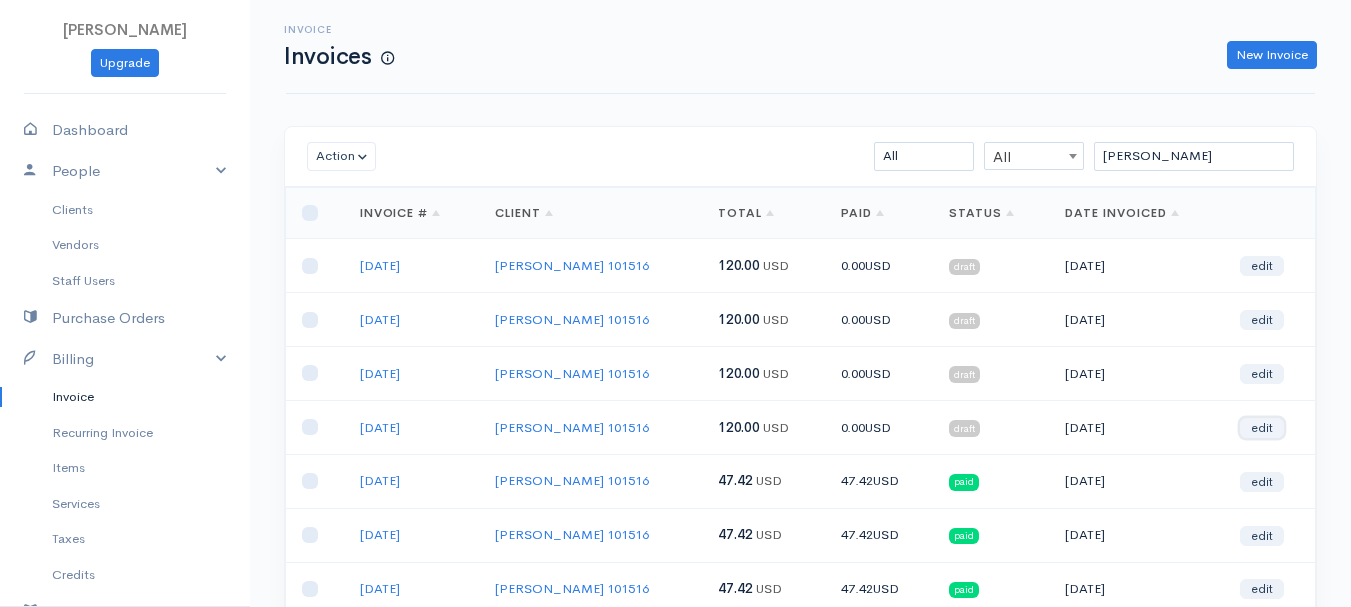 click on "edit" at bounding box center [1262, 428] 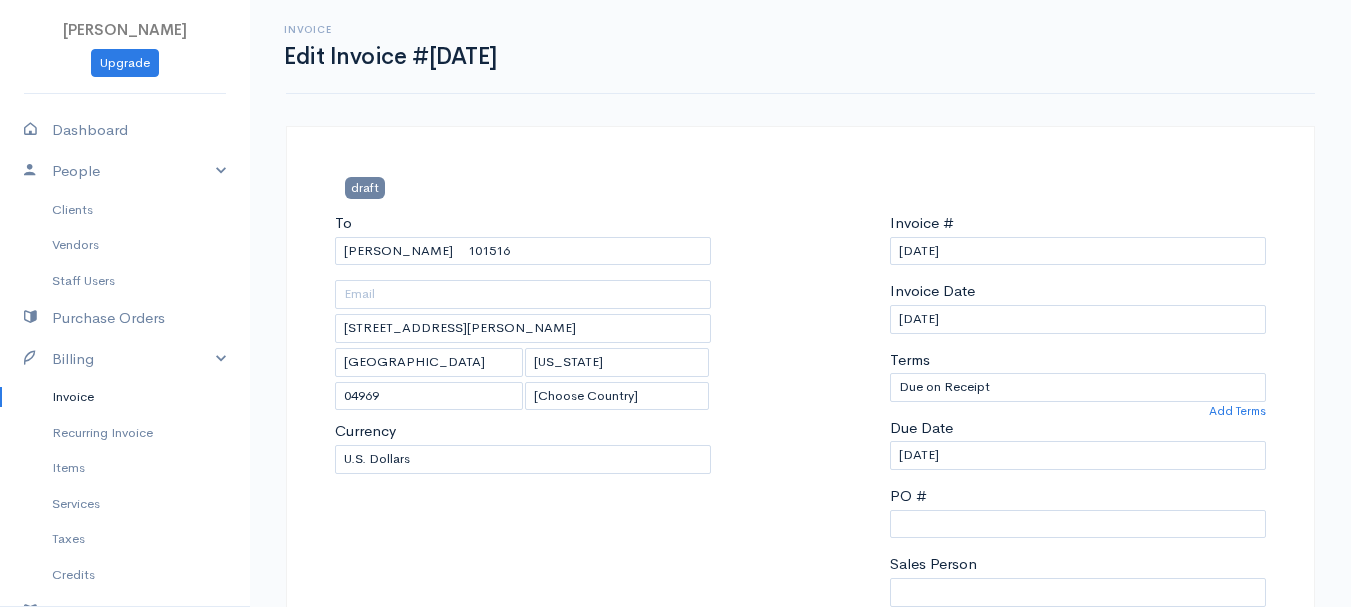 scroll, scrollTop: 400, scrollLeft: 0, axis: vertical 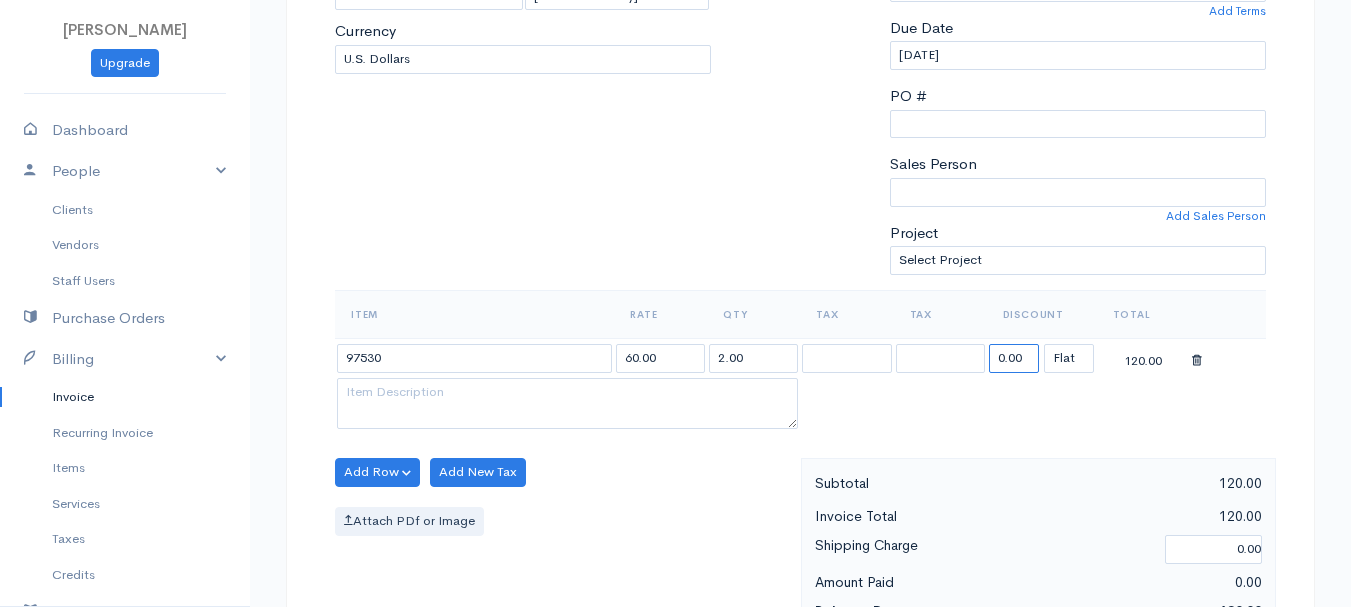 click on "0.00" at bounding box center [1014, 358] 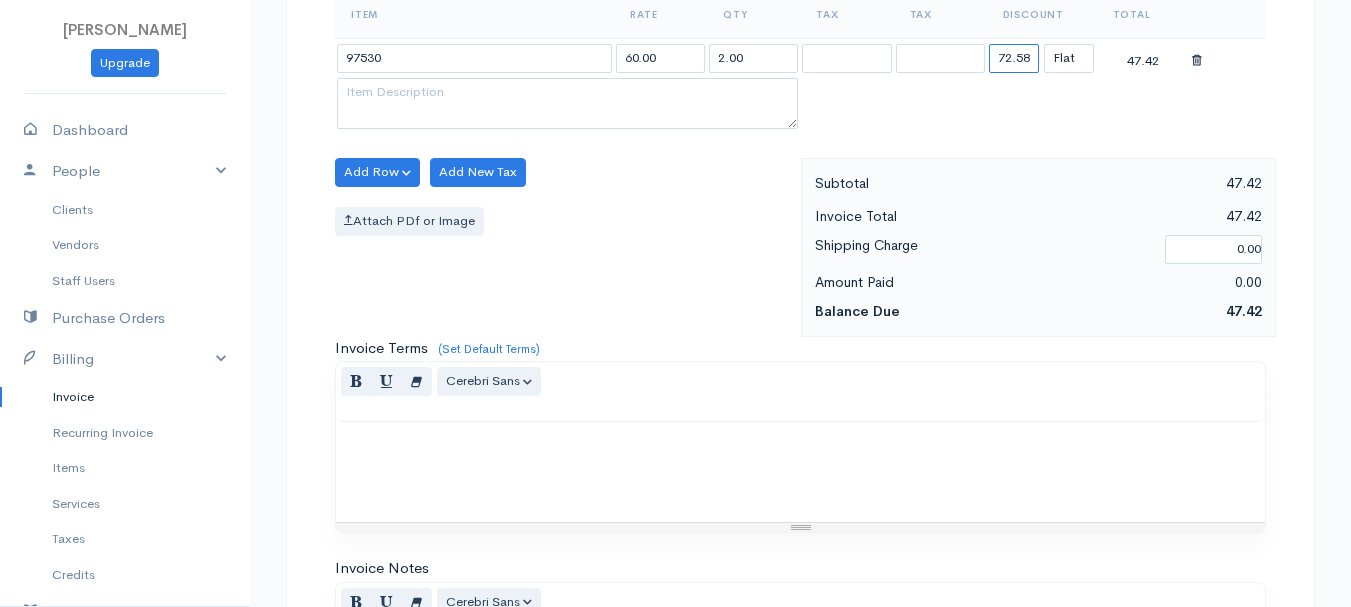 scroll, scrollTop: 1122, scrollLeft: 0, axis: vertical 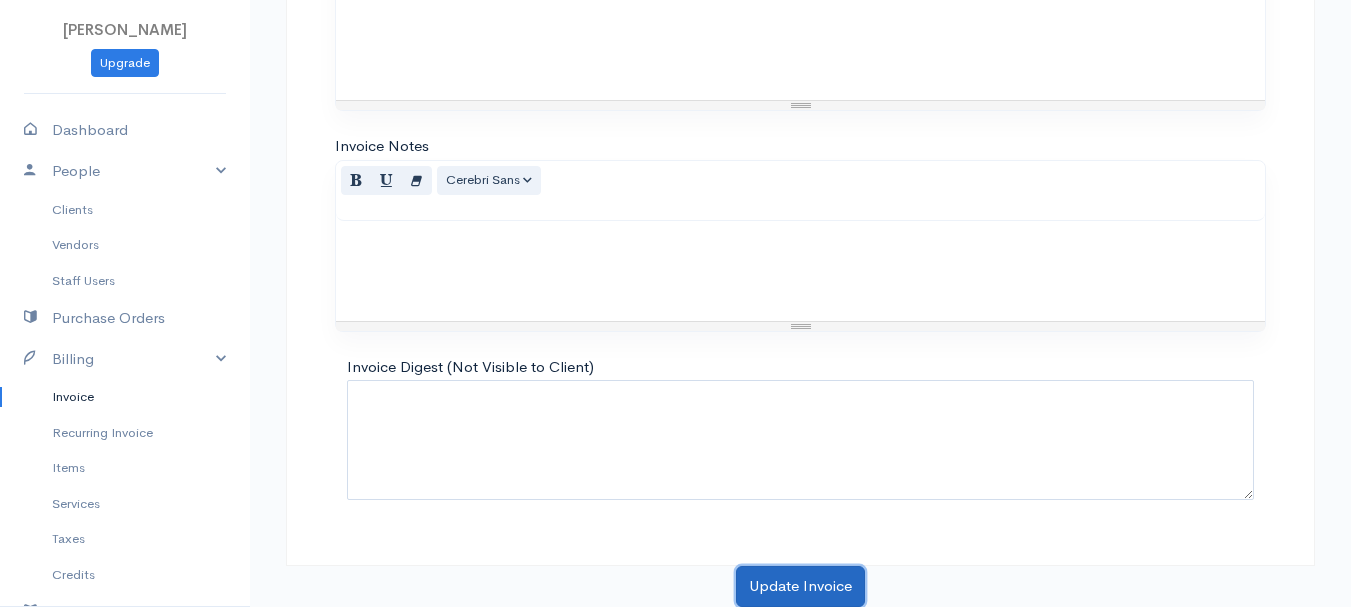 click on "Update Invoice" at bounding box center [800, 586] 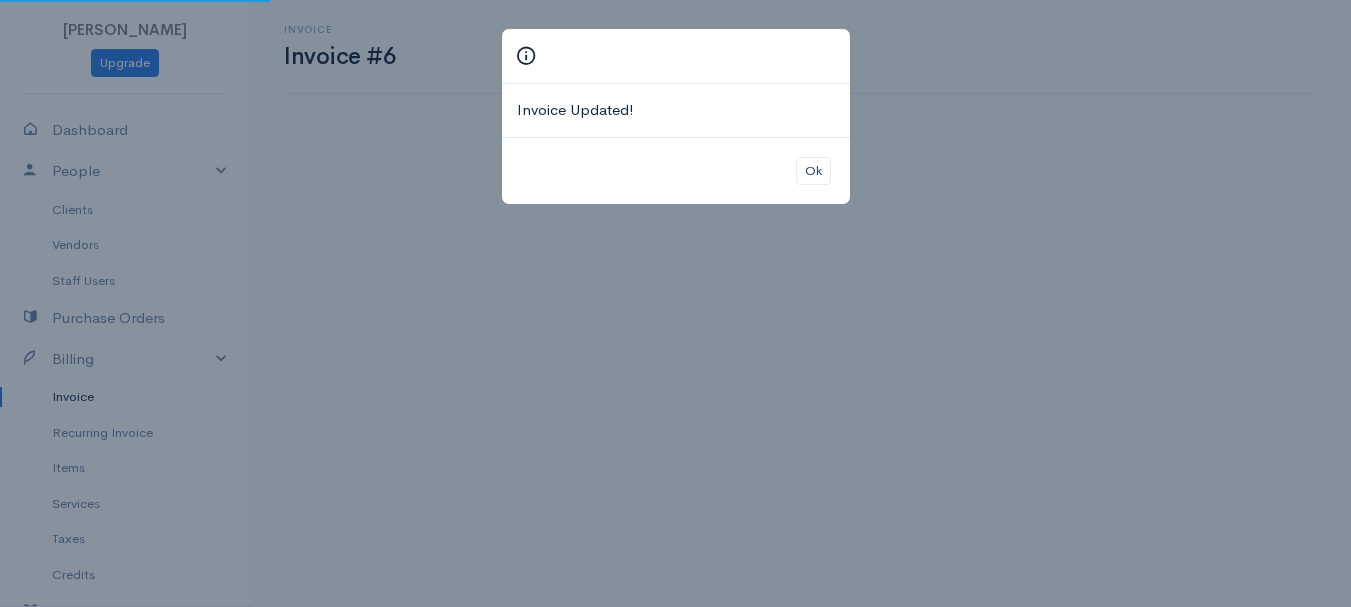 scroll, scrollTop: 0, scrollLeft: 0, axis: both 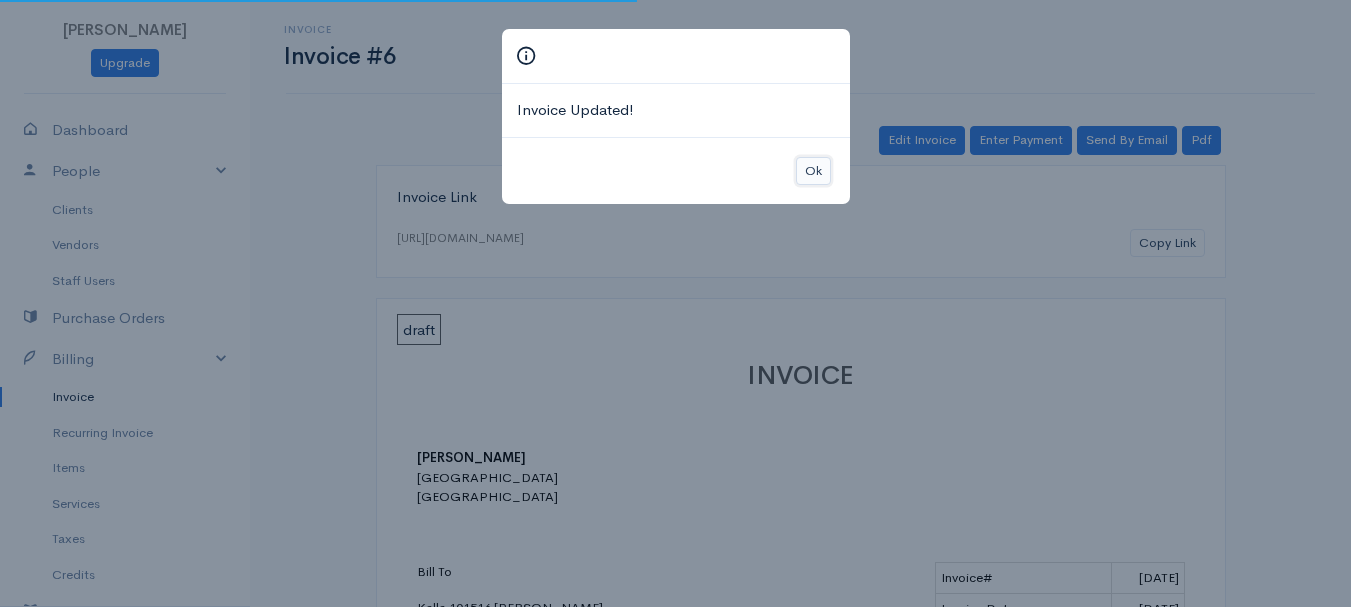 click on "Ok" at bounding box center (813, 171) 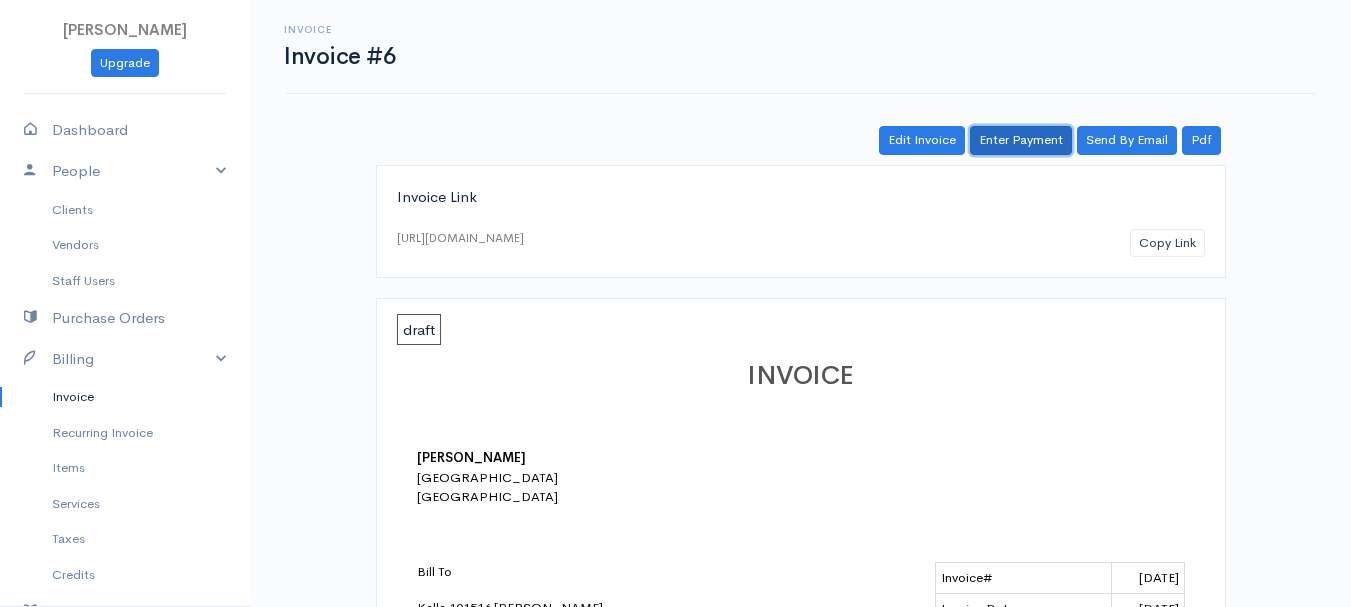 click on "Enter Payment" at bounding box center [1021, 140] 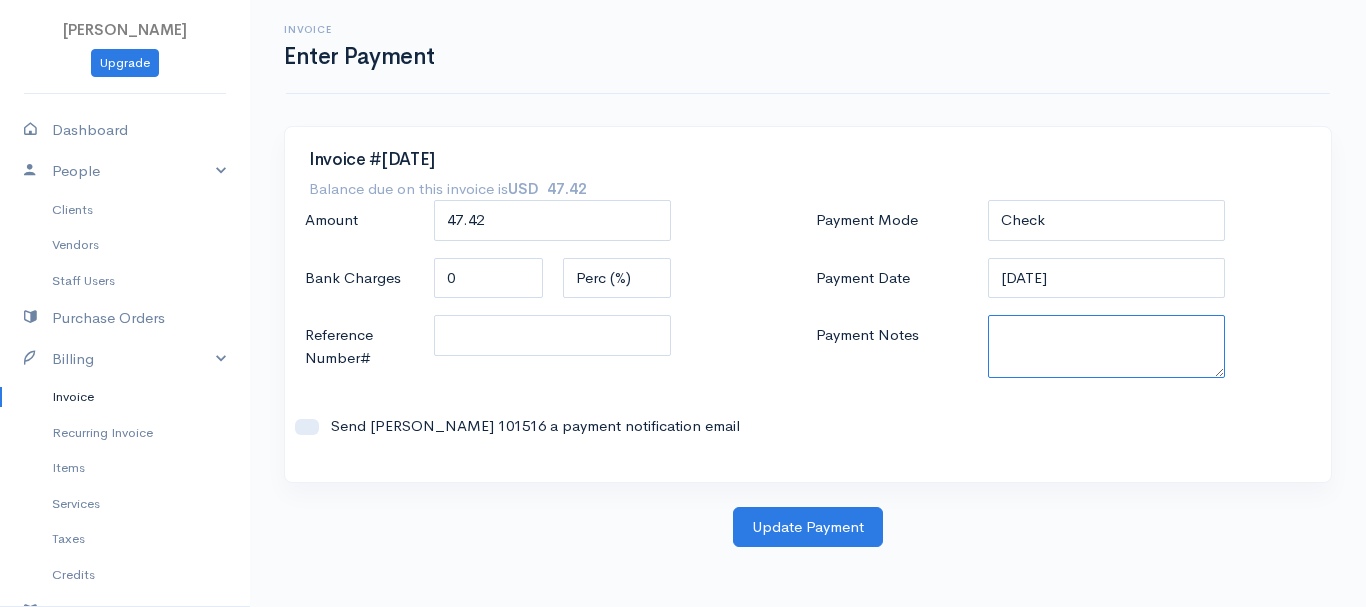 paste on "7020003572" 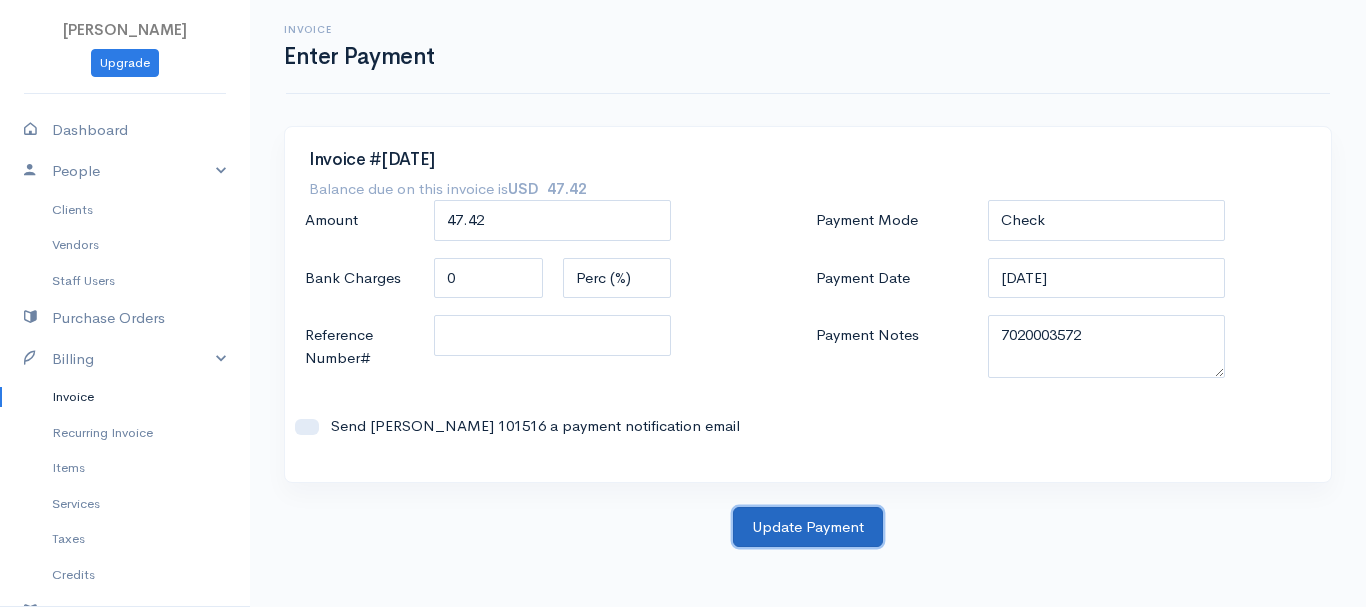 click on "Update Payment" at bounding box center (808, 527) 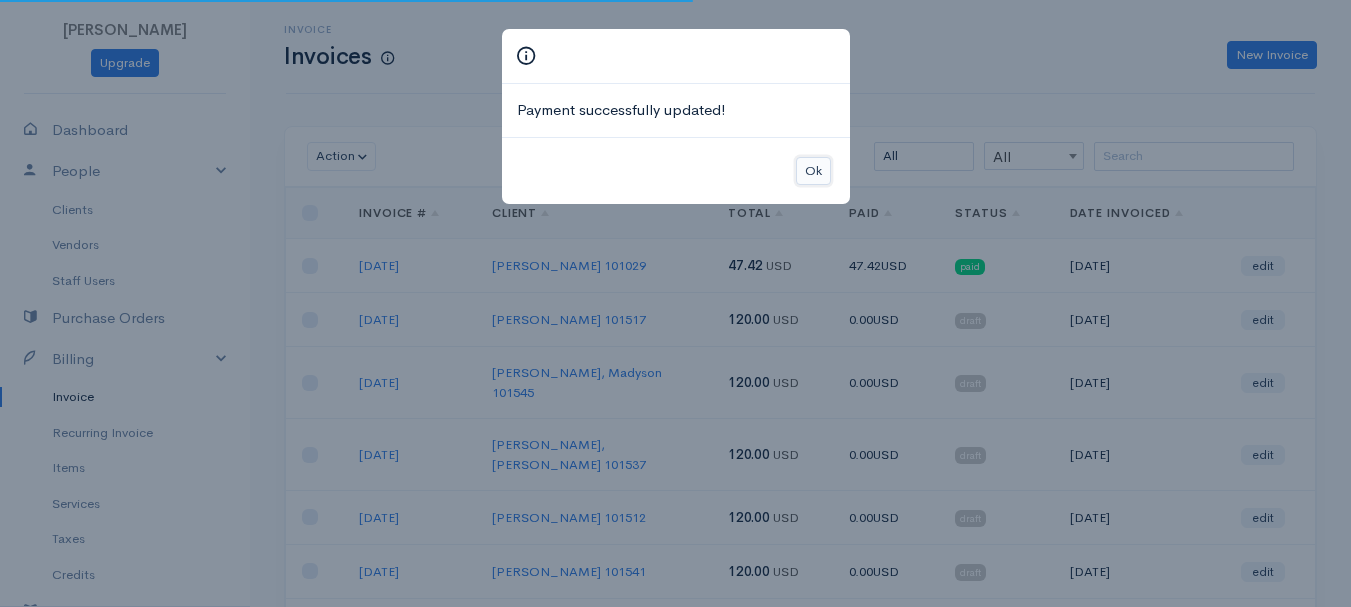 click on "Ok" at bounding box center (813, 171) 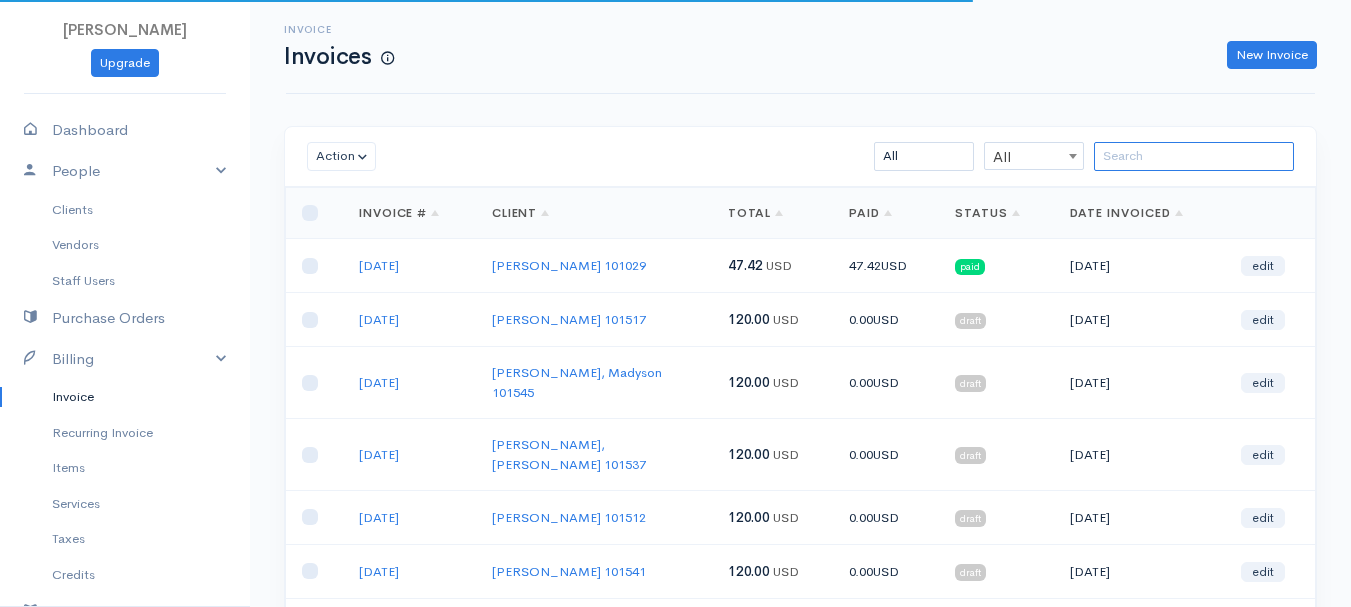 click at bounding box center [1194, 156] 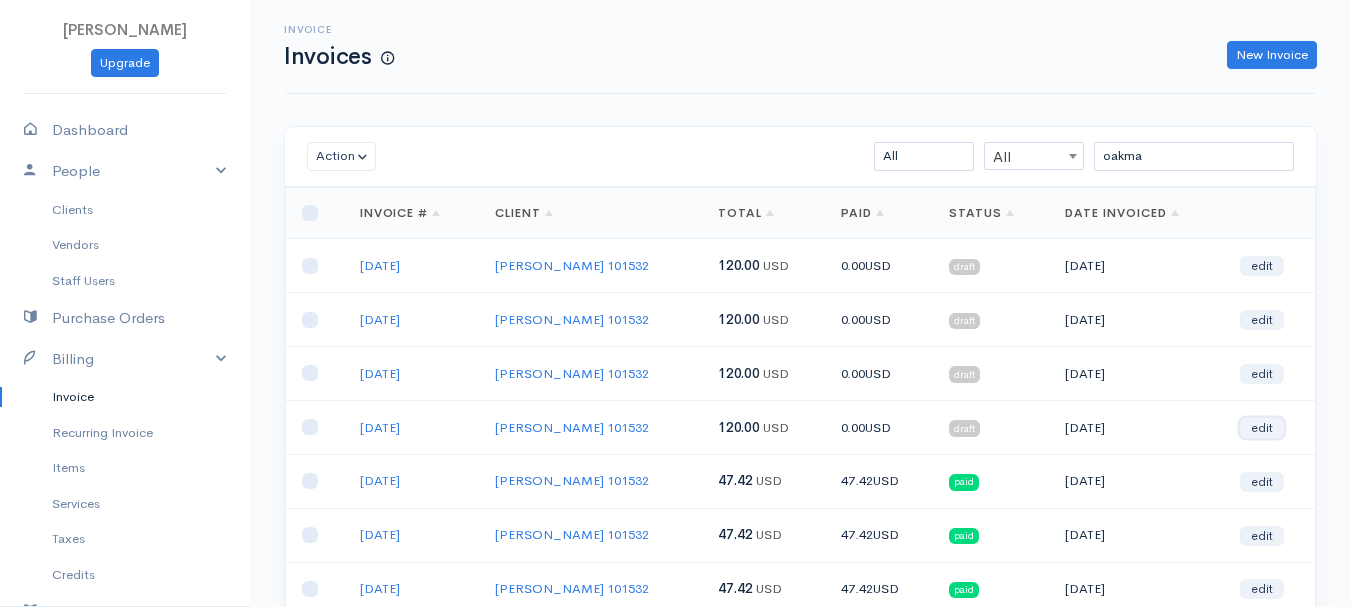 click on "edit" at bounding box center (1262, 428) 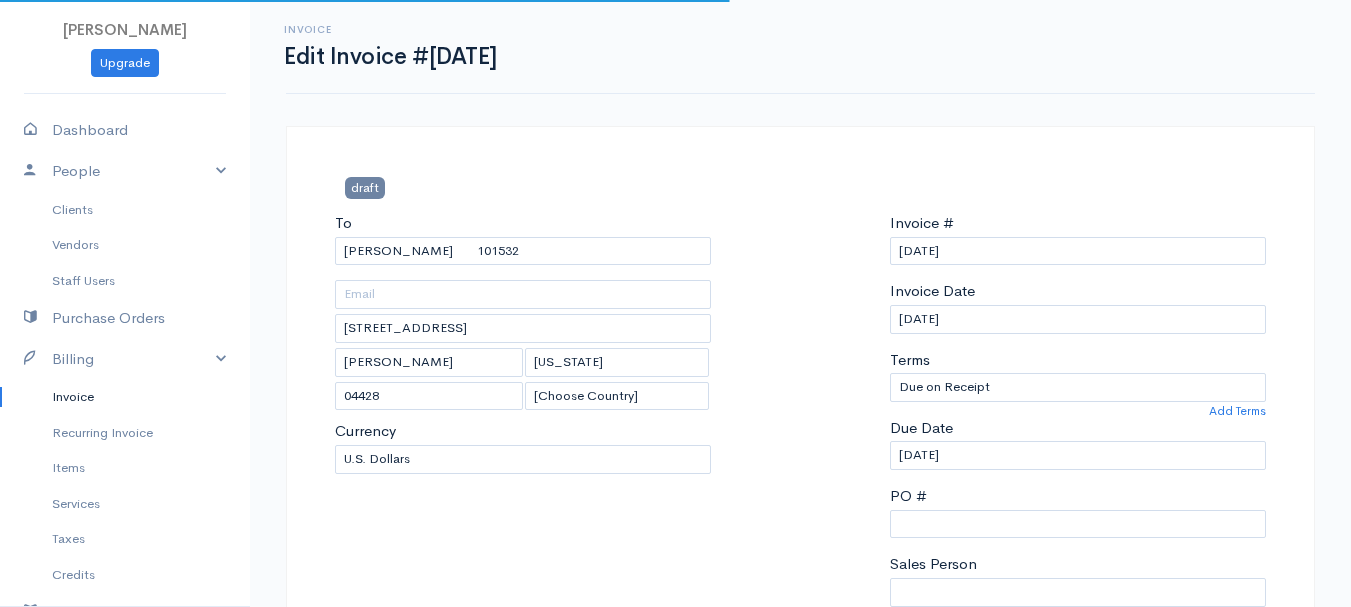 scroll, scrollTop: 400, scrollLeft: 0, axis: vertical 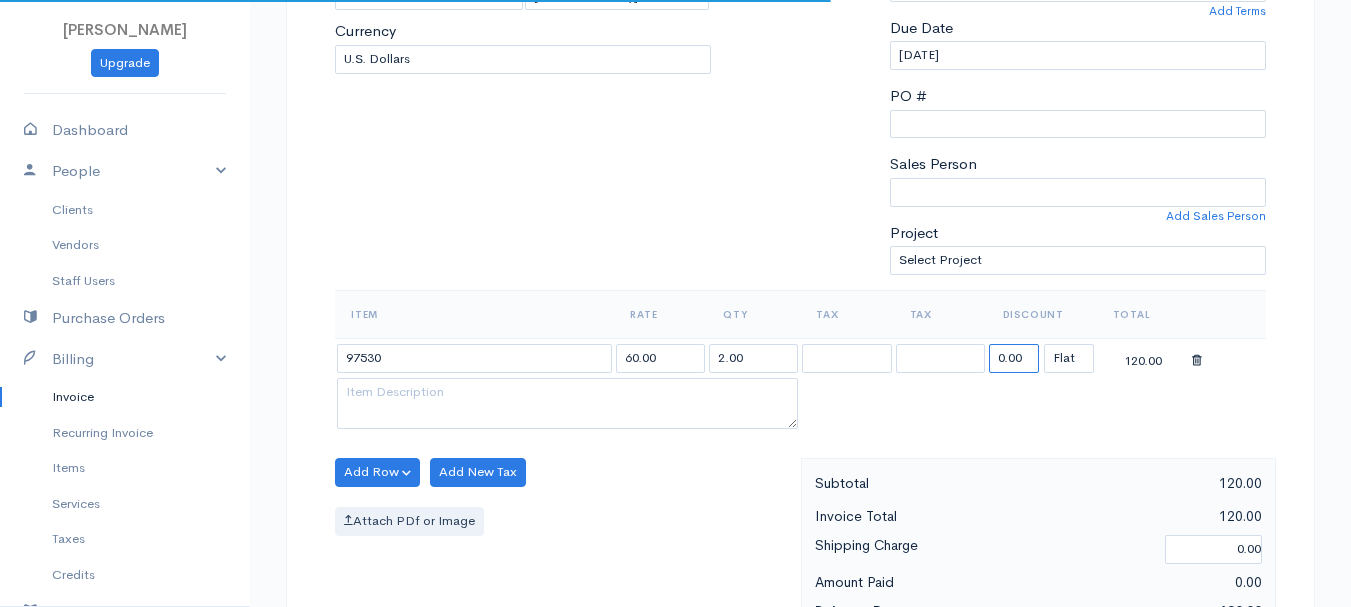 click on "0.00" at bounding box center [1014, 358] 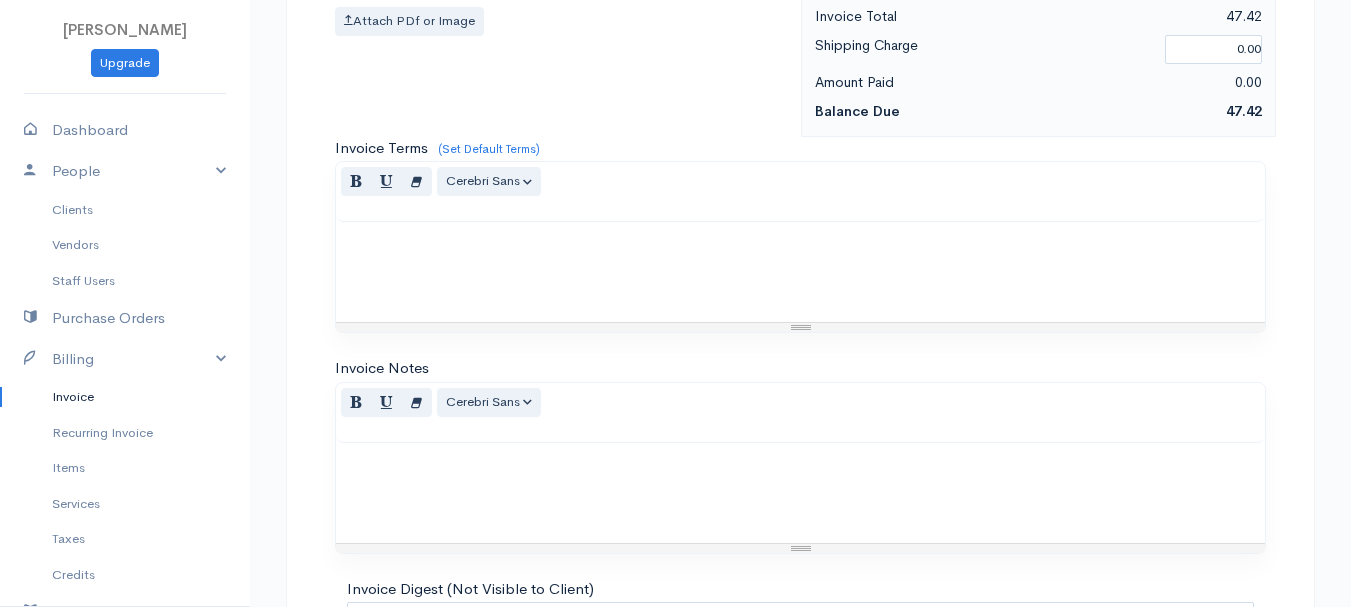 scroll, scrollTop: 1122, scrollLeft: 0, axis: vertical 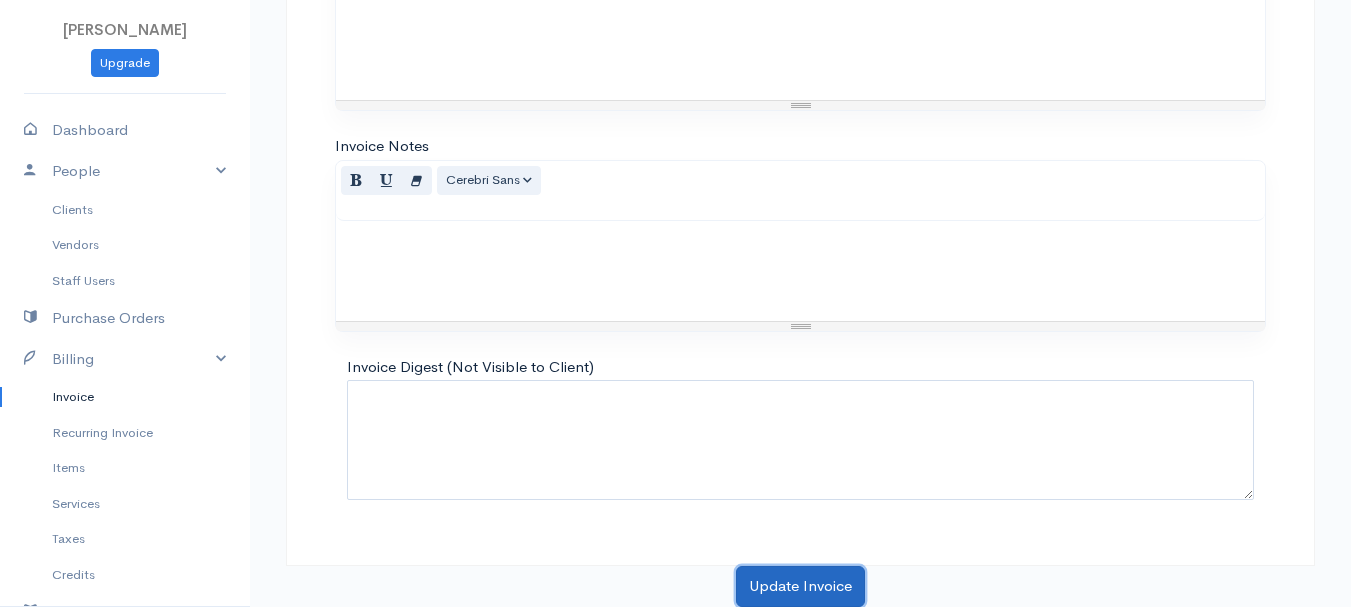 click on "Update Invoice" at bounding box center [800, 586] 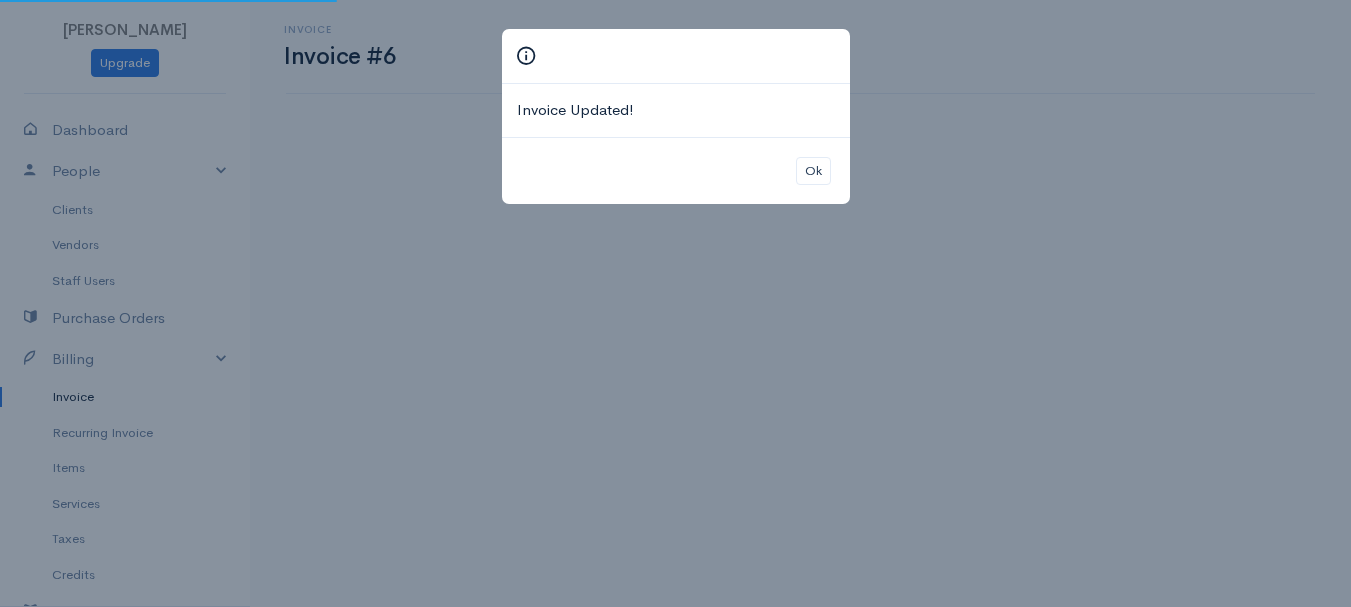 scroll, scrollTop: 0, scrollLeft: 0, axis: both 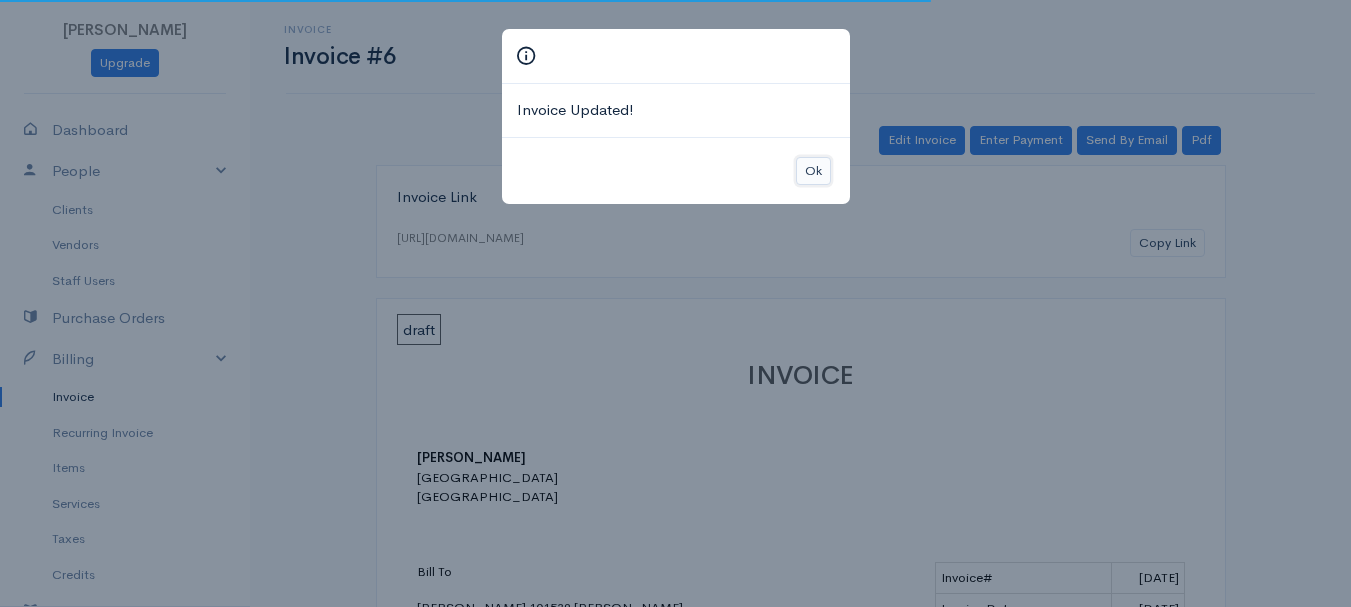 click on "Ok" at bounding box center [813, 171] 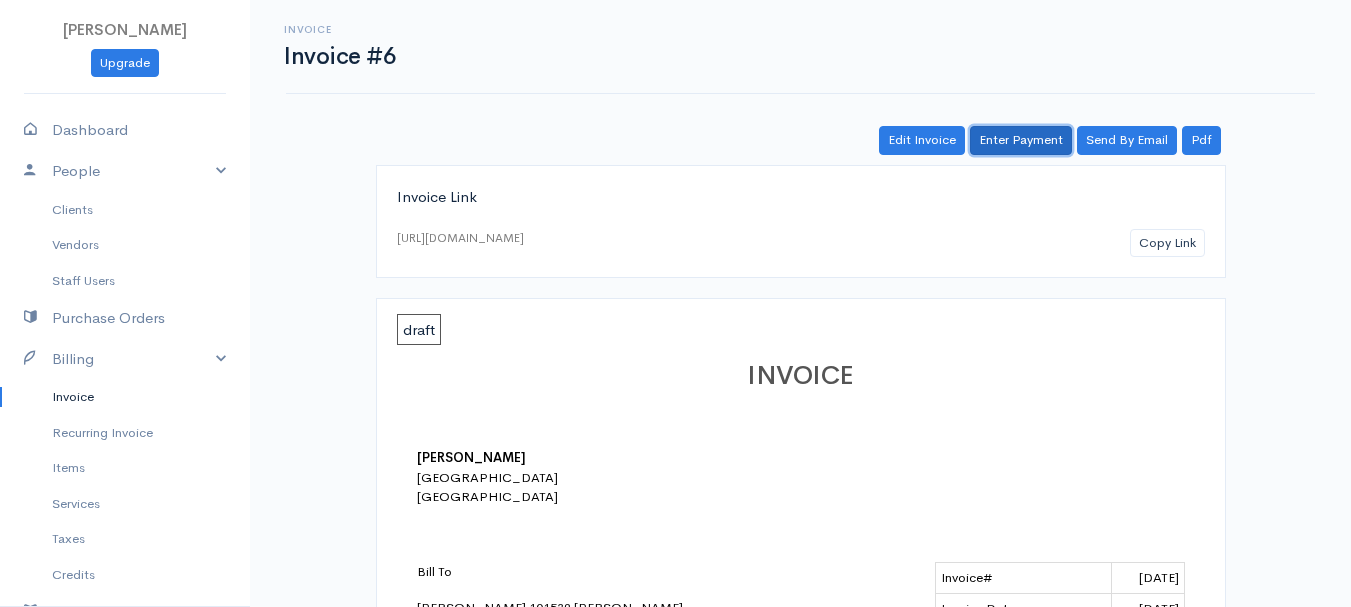 click on "Enter Payment" at bounding box center [1021, 140] 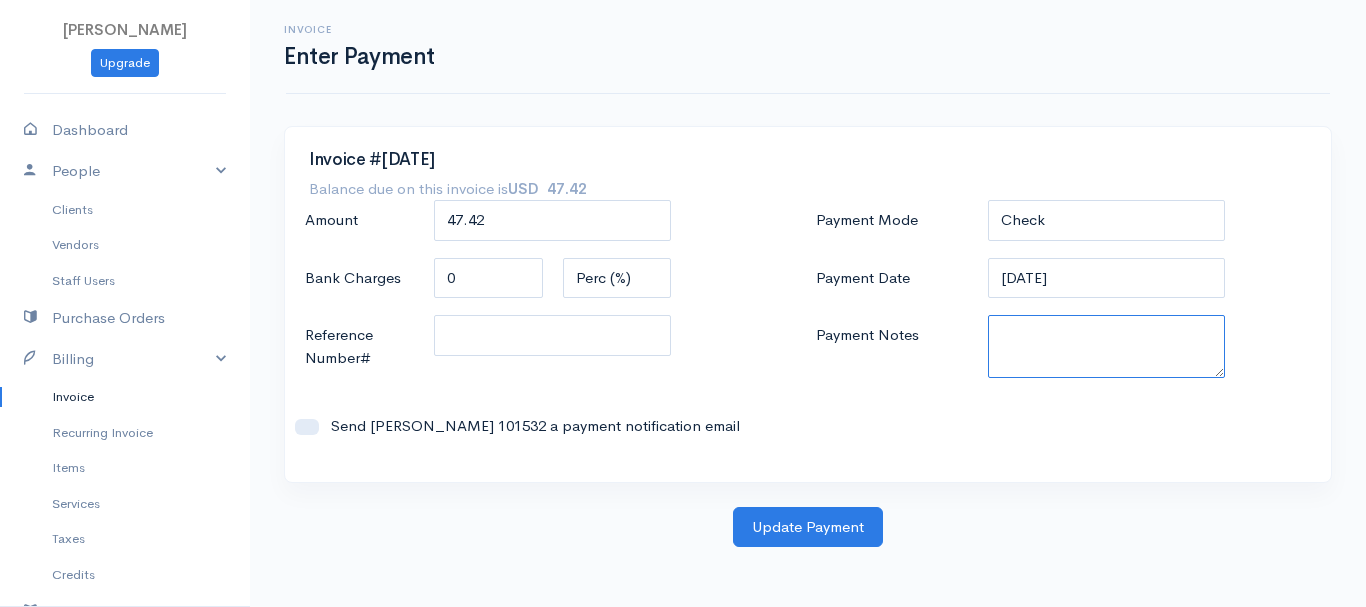 paste on "7020003572" 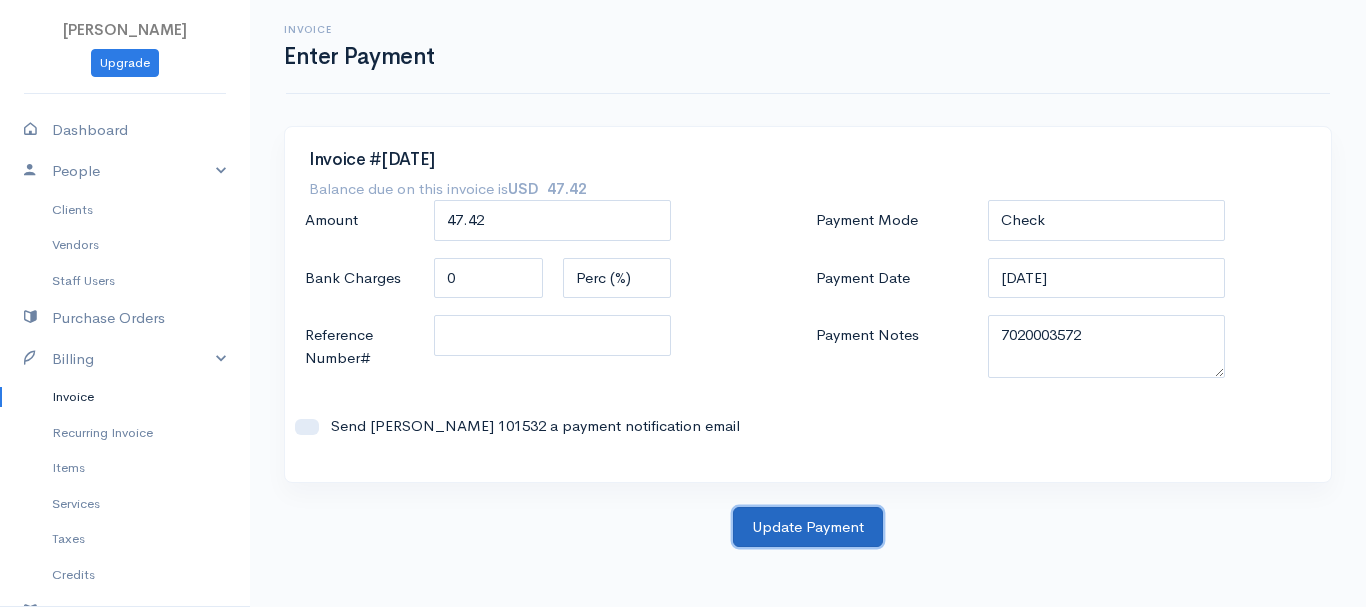 click on "Update Payment" at bounding box center (808, 527) 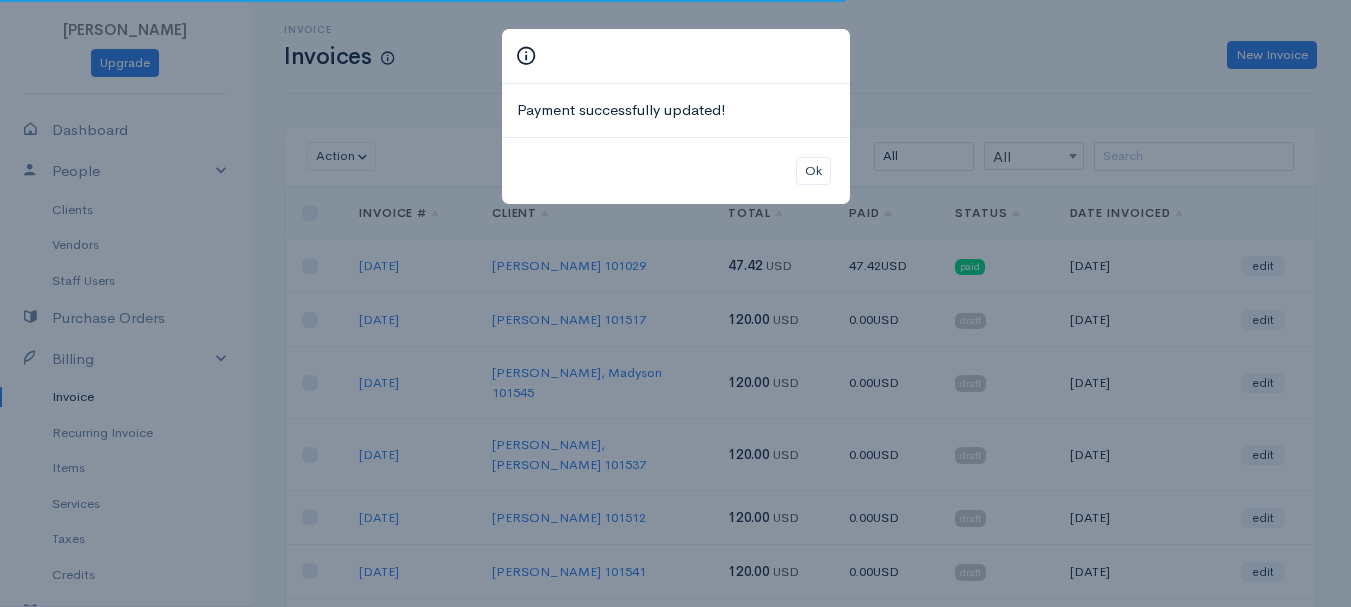click on "Ok" at bounding box center (676, 171) 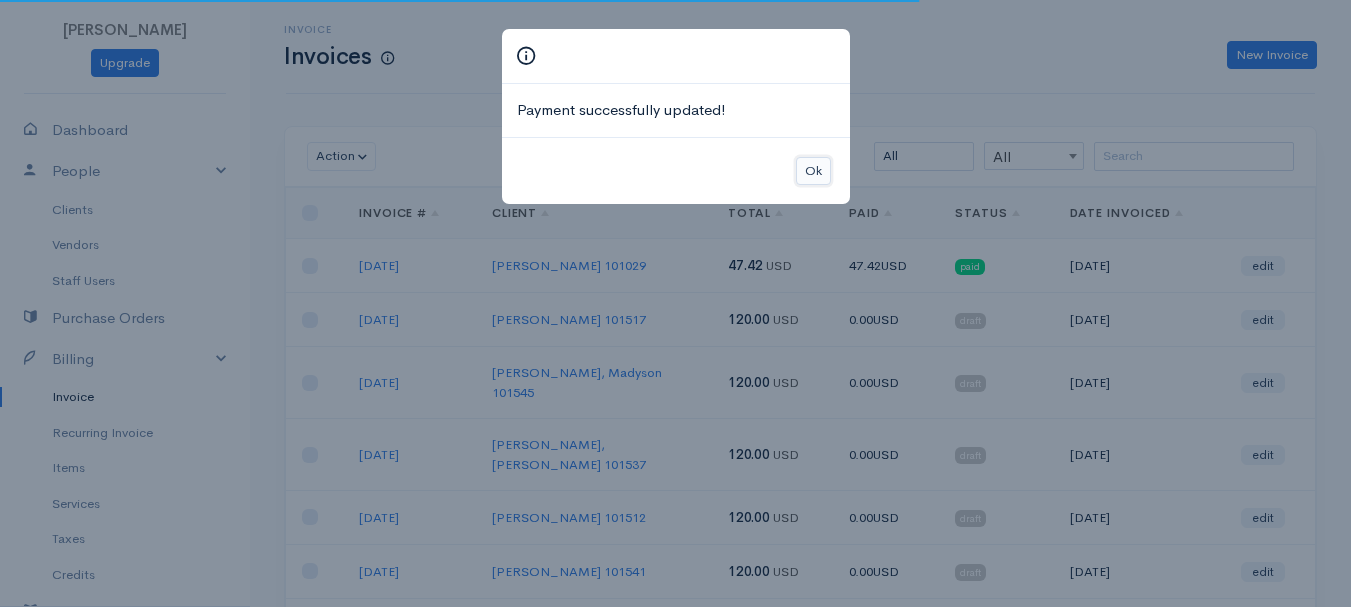 click on "Ok" at bounding box center [813, 171] 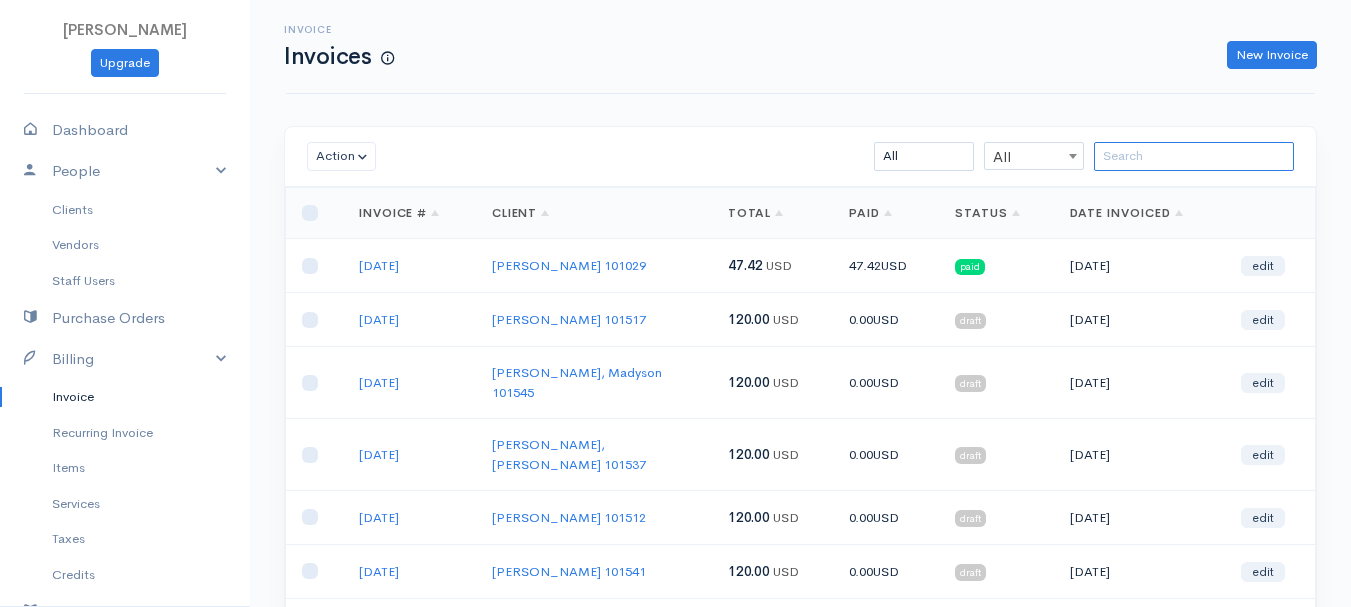 click at bounding box center (1194, 156) 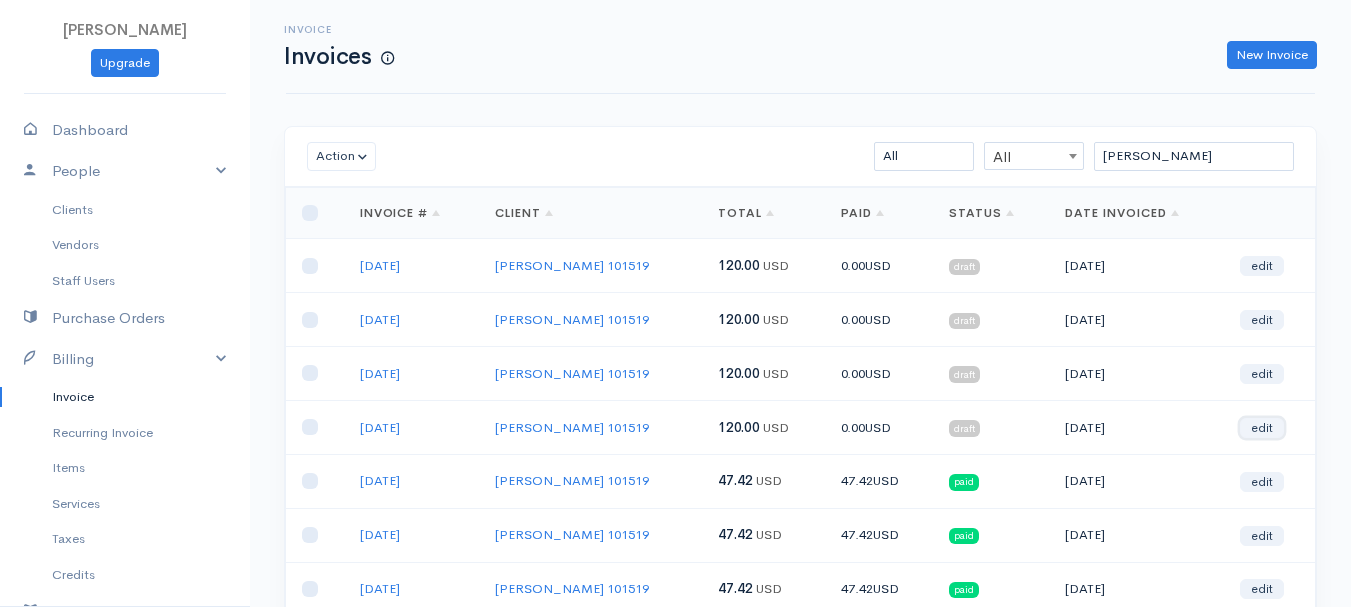 click on "edit" at bounding box center (1262, 428) 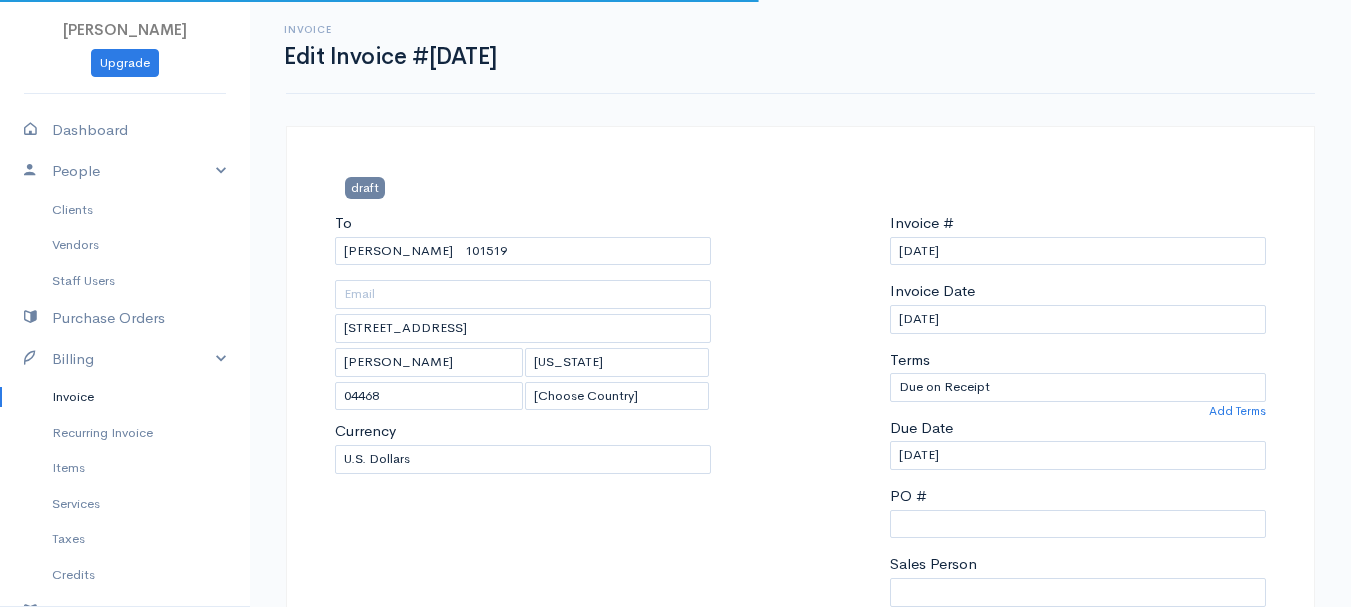 scroll, scrollTop: 400, scrollLeft: 0, axis: vertical 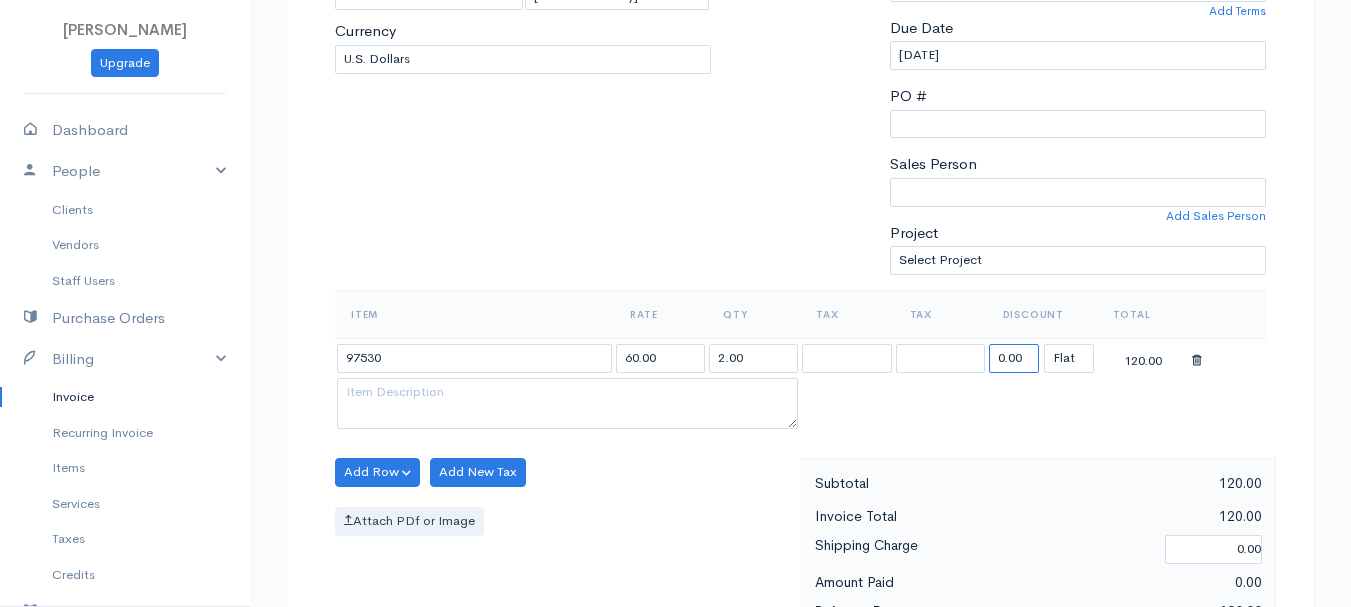 click on "0.00" at bounding box center [1014, 358] 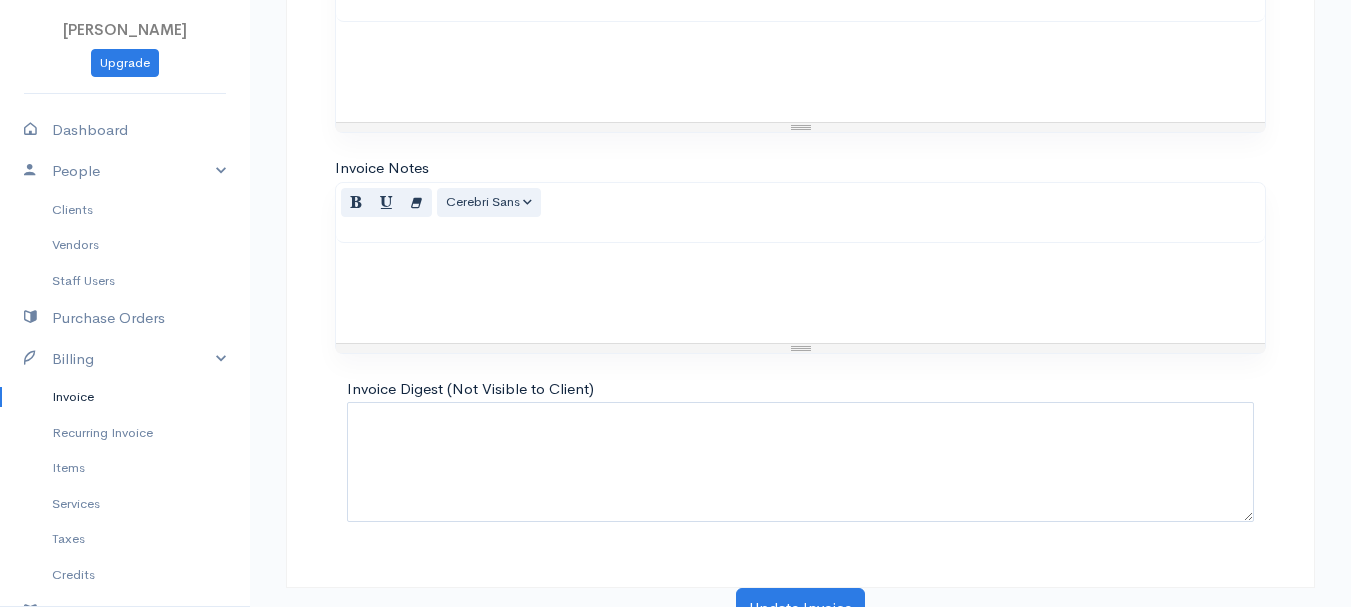 scroll, scrollTop: 1122, scrollLeft: 0, axis: vertical 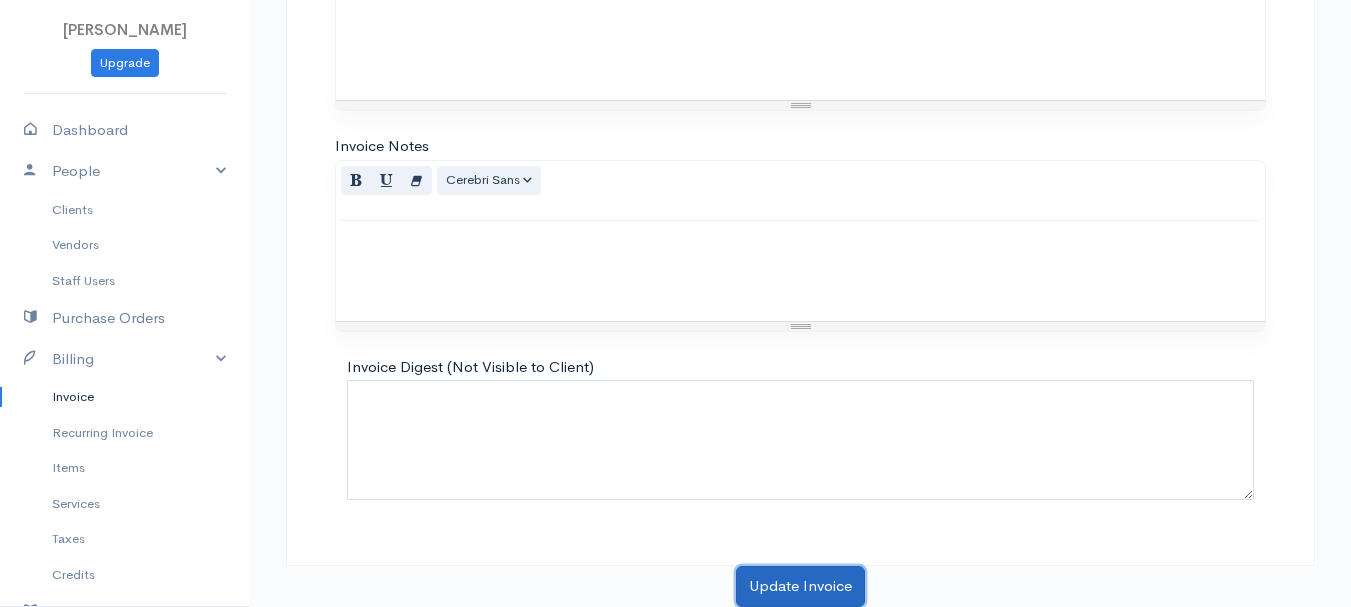 click on "Update Invoice" at bounding box center [800, 586] 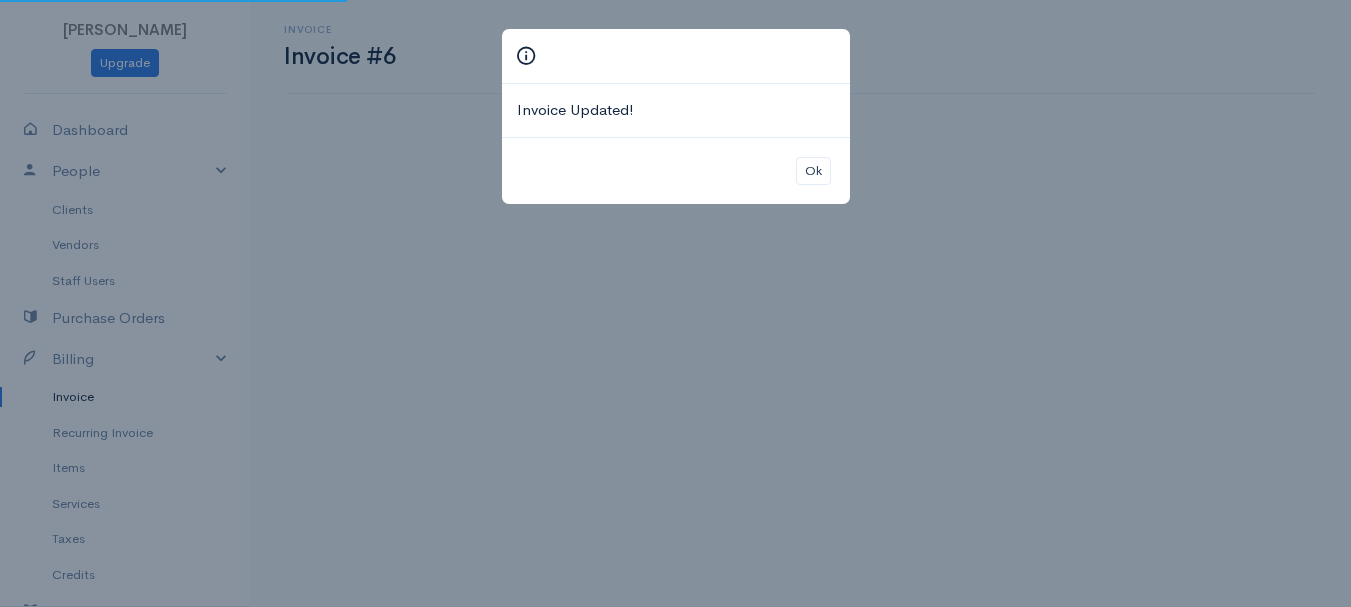 scroll, scrollTop: 0, scrollLeft: 0, axis: both 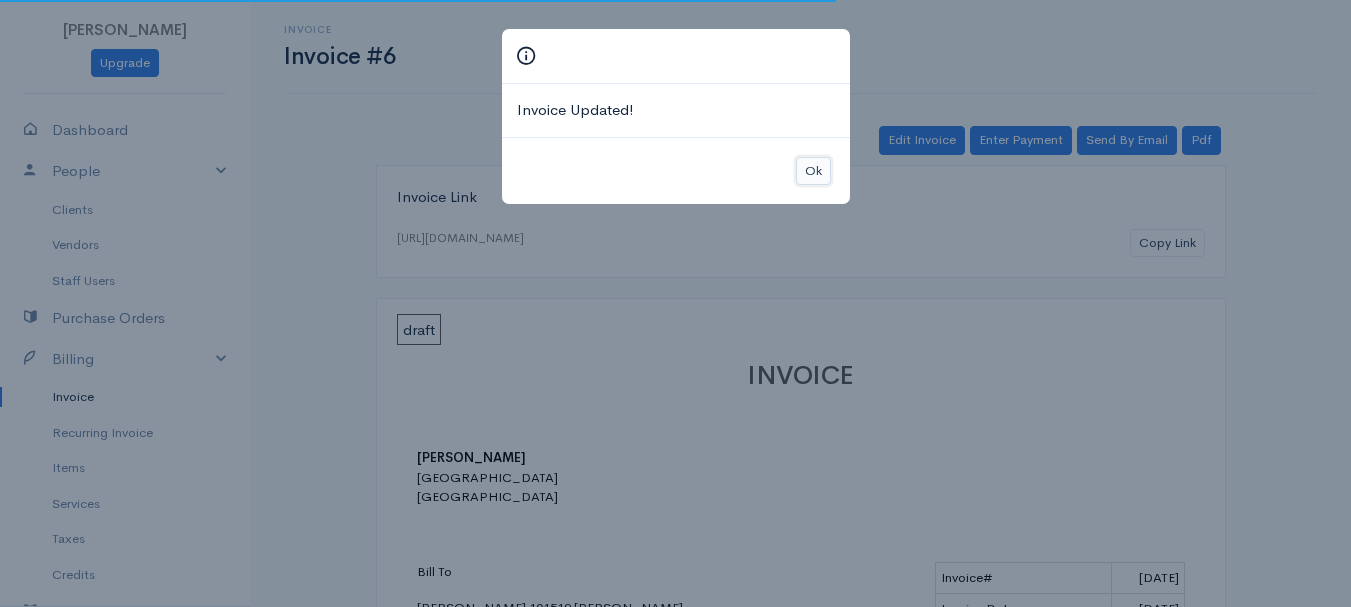 click on "Ok" at bounding box center [813, 171] 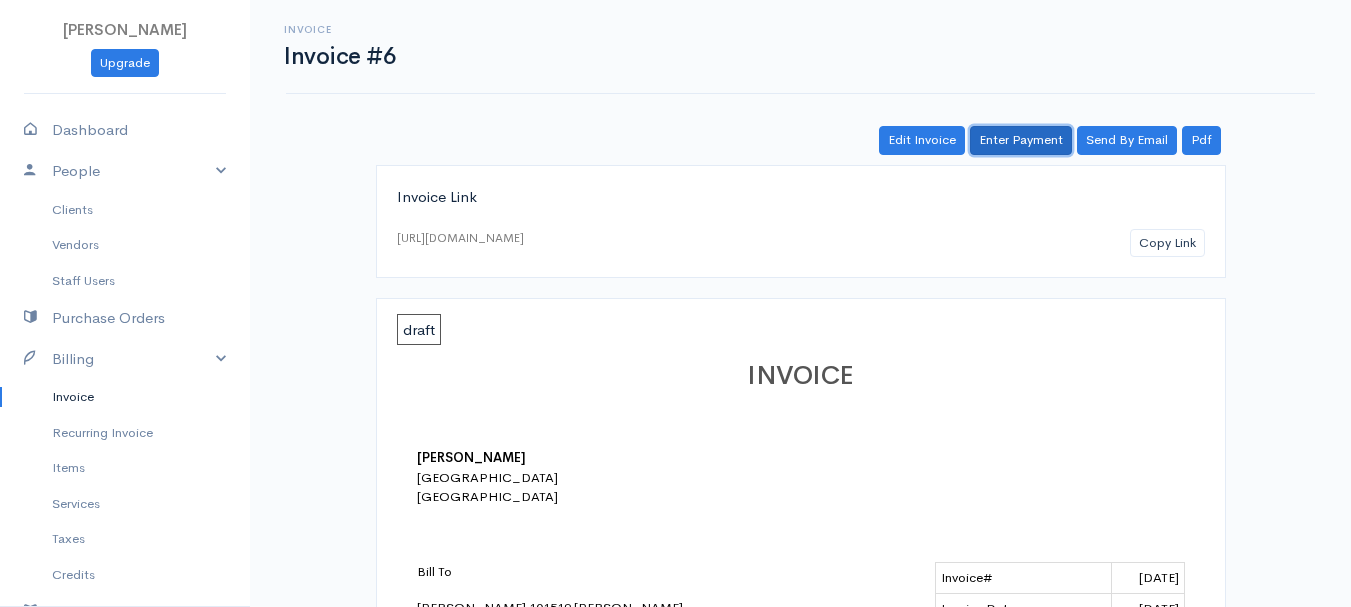 click on "Enter Payment" at bounding box center [1021, 140] 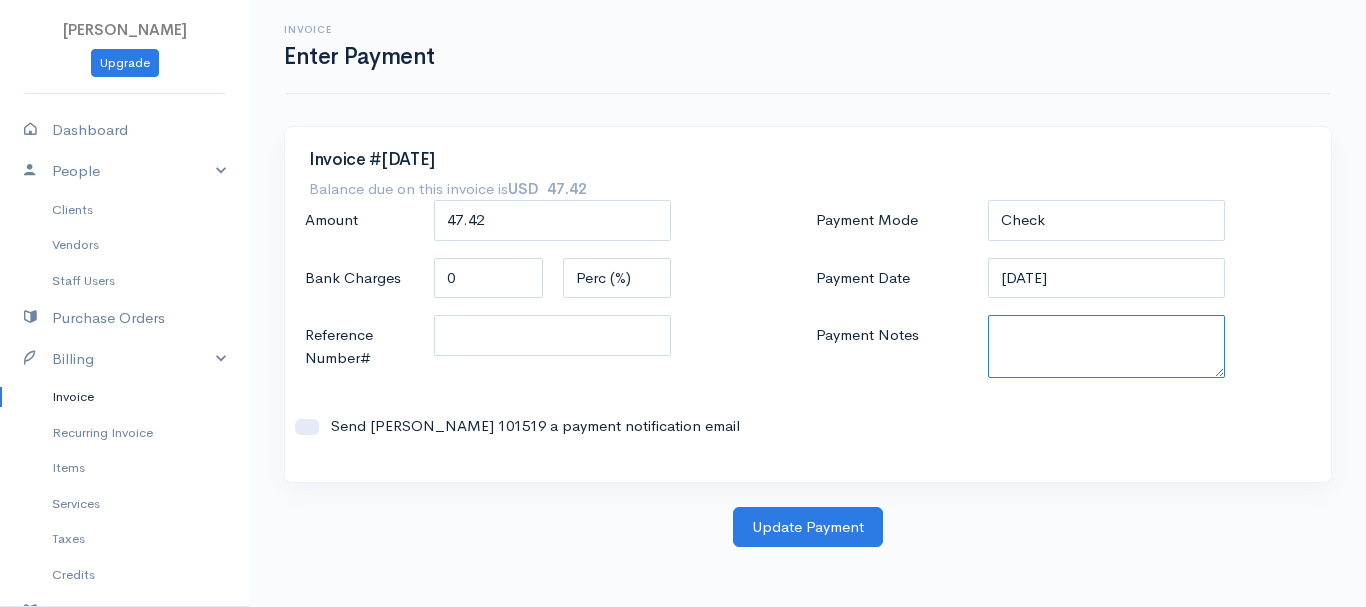 paste on "7020003572" 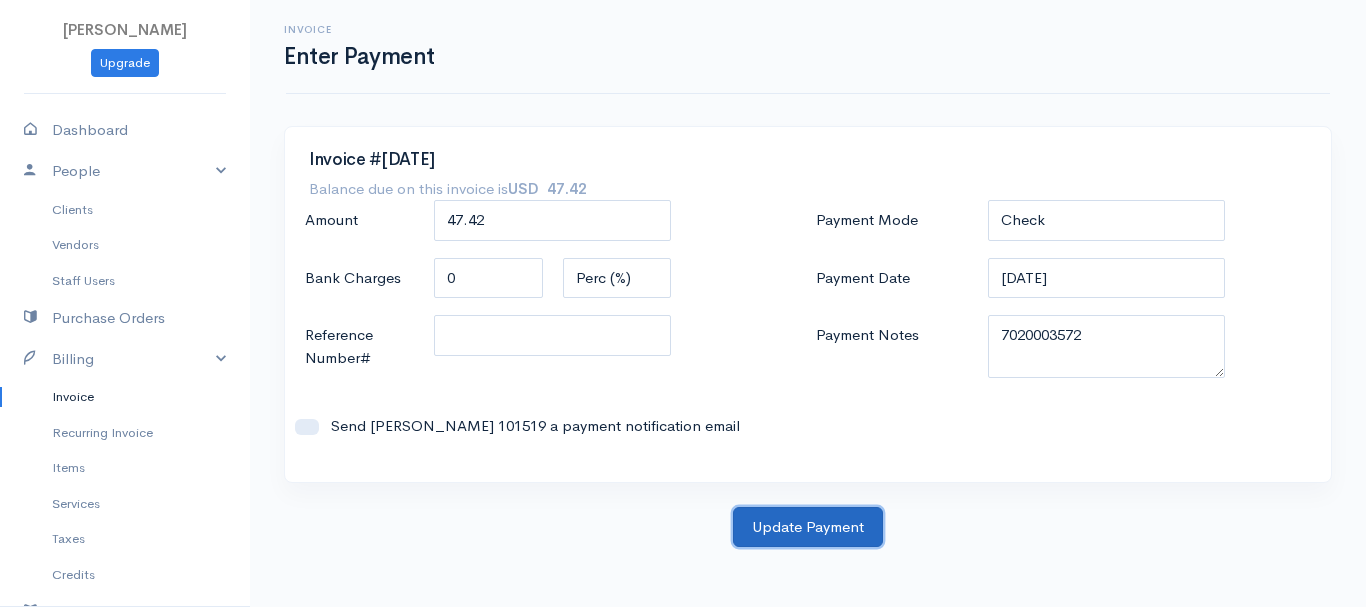 click on "Update Payment" at bounding box center [808, 527] 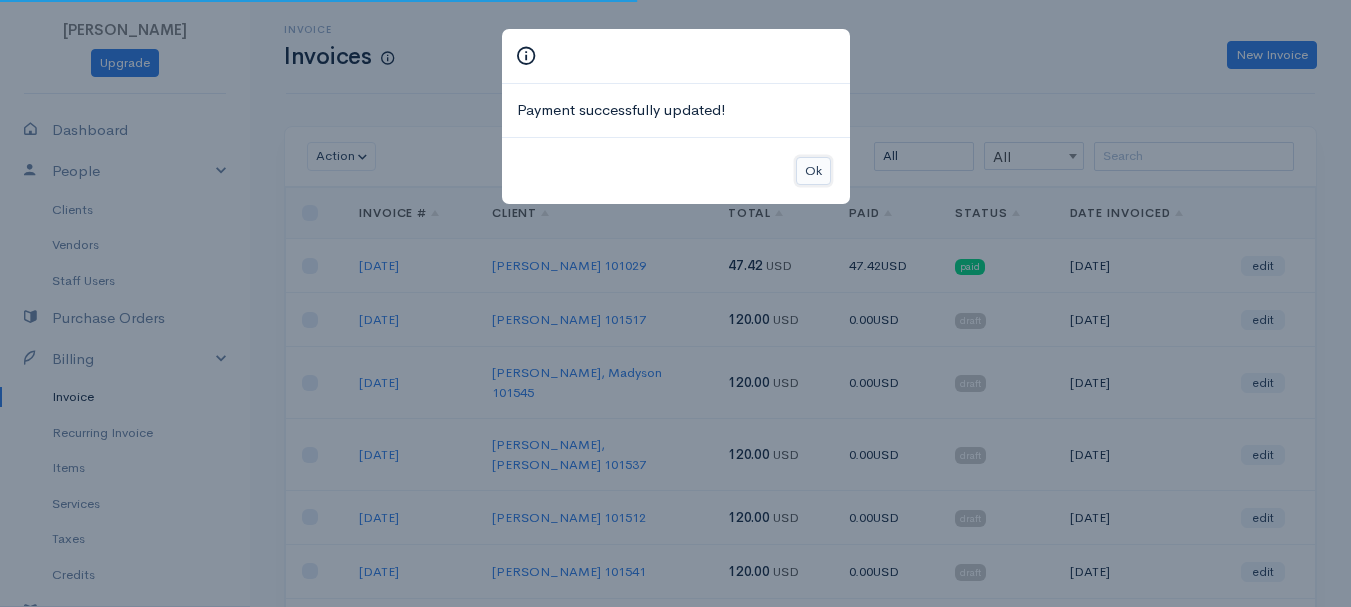click on "Ok" at bounding box center (813, 171) 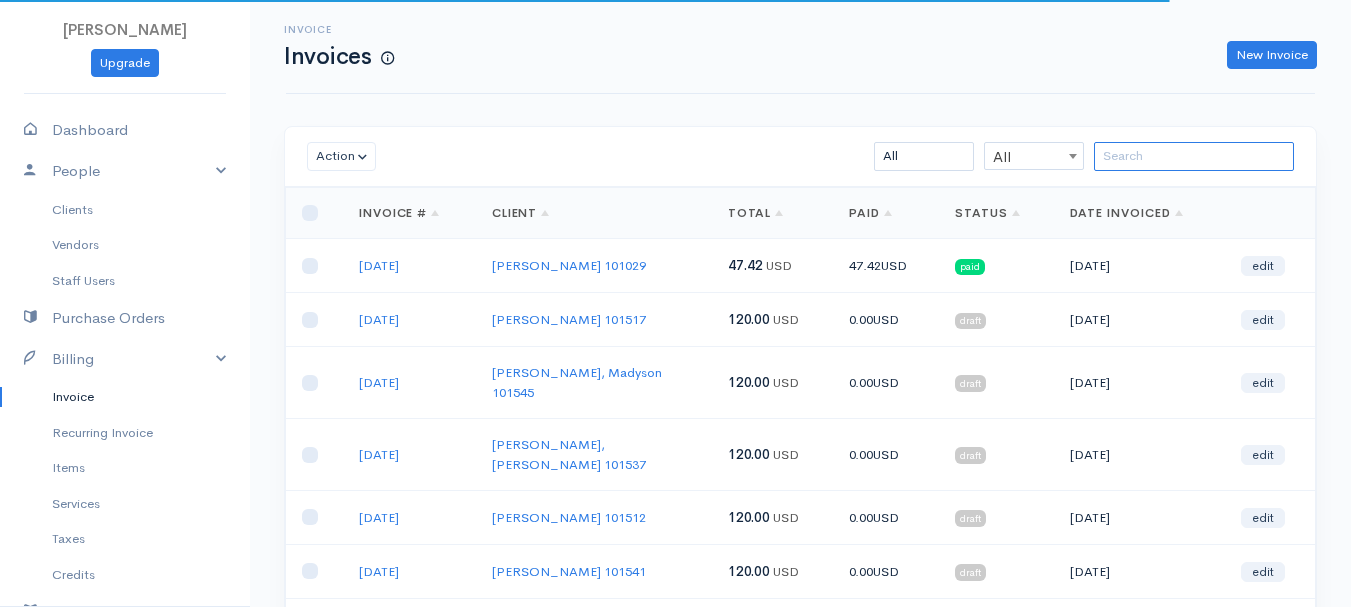 click at bounding box center (1194, 156) 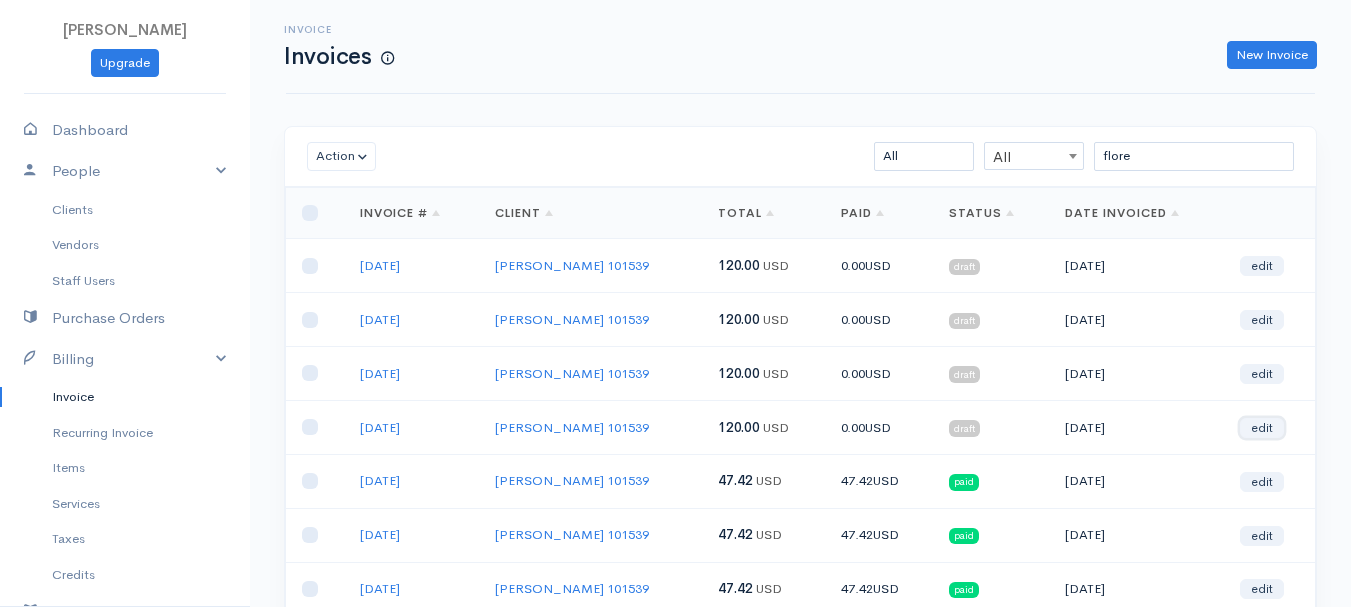 click on "edit" at bounding box center (1262, 428) 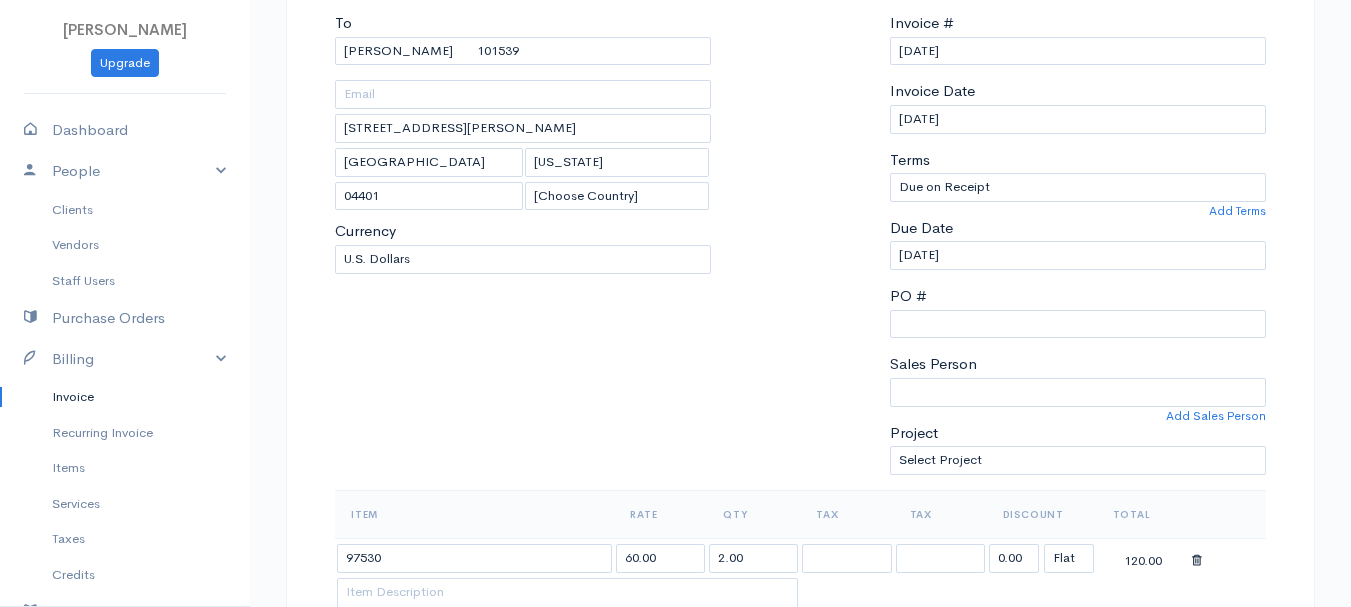 scroll, scrollTop: 300, scrollLeft: 0, axis: vertical 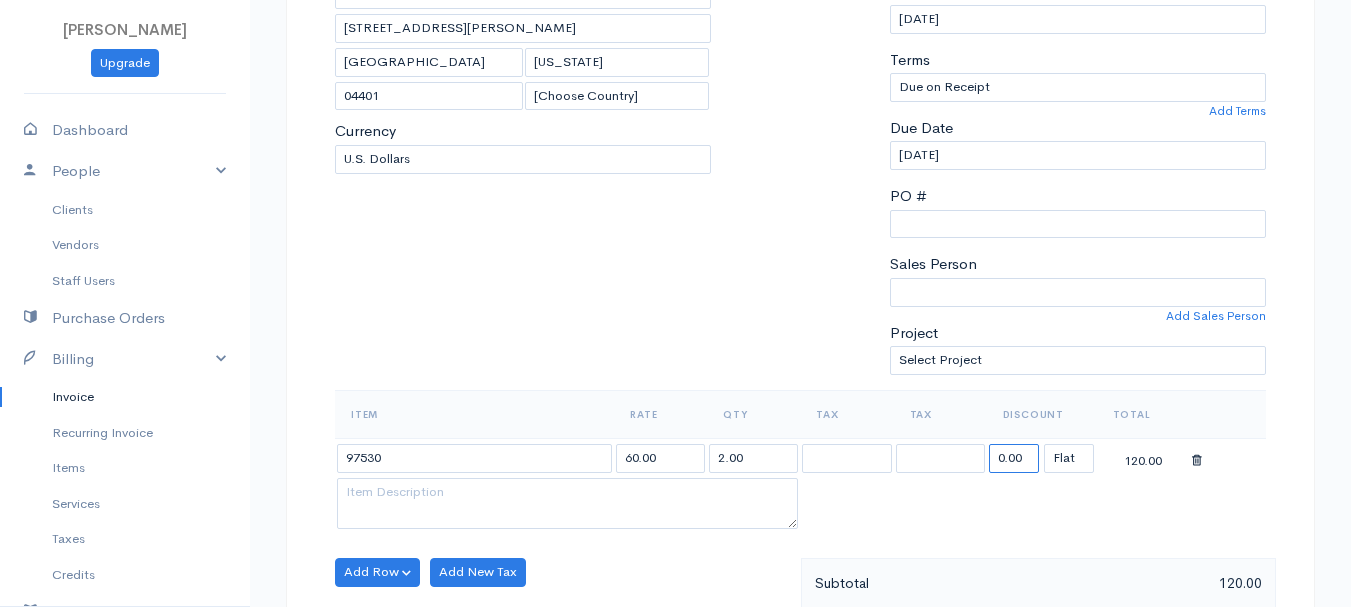 click on "0.00" at bounding box center (1014, 458) 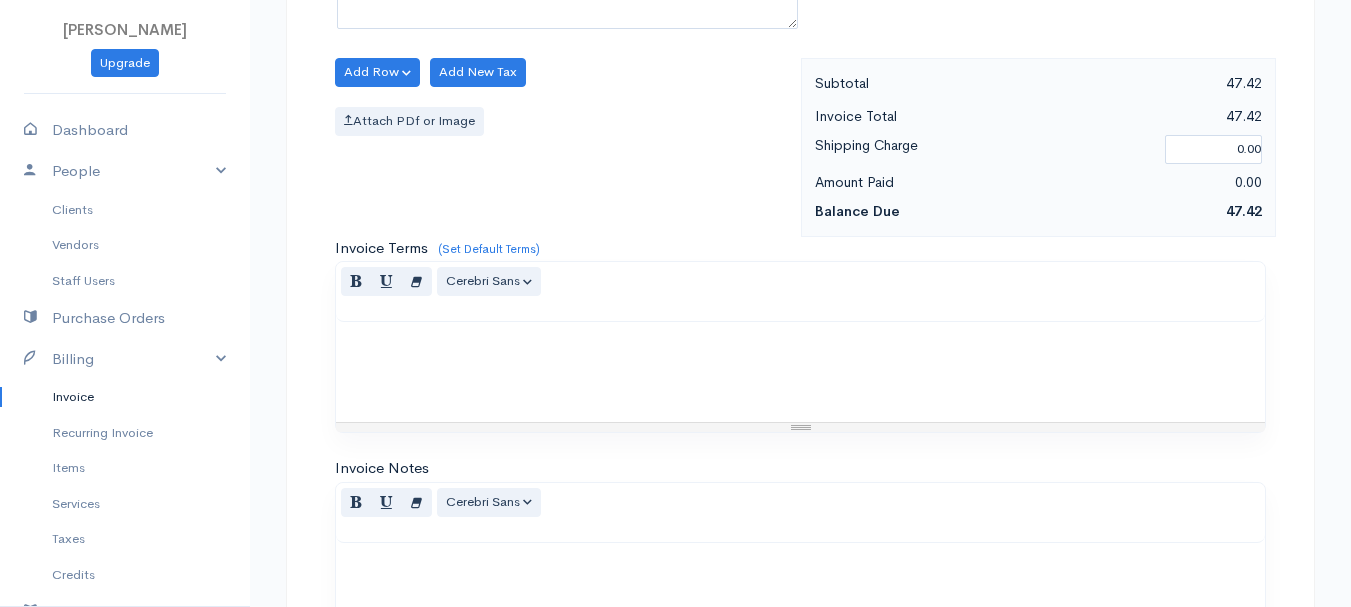 scroll, scrollTop: 1100, scrollLeft: 0, axis: vertical 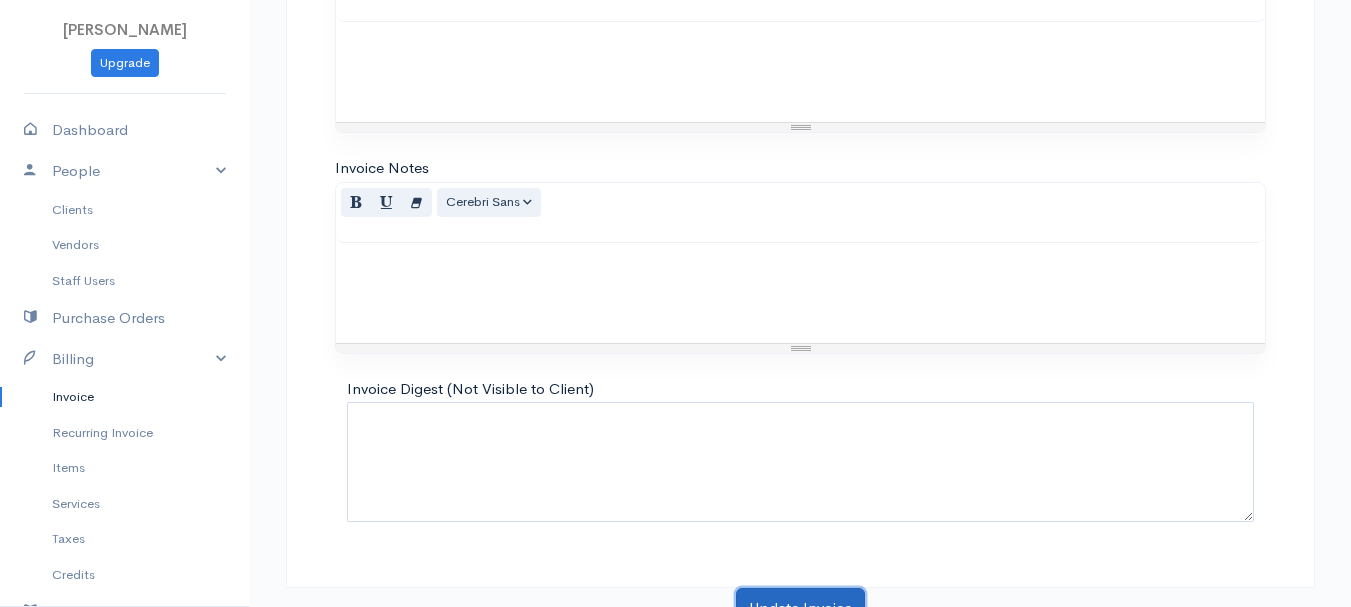 click on "Update Invoice" at bounding box center (800, 608) 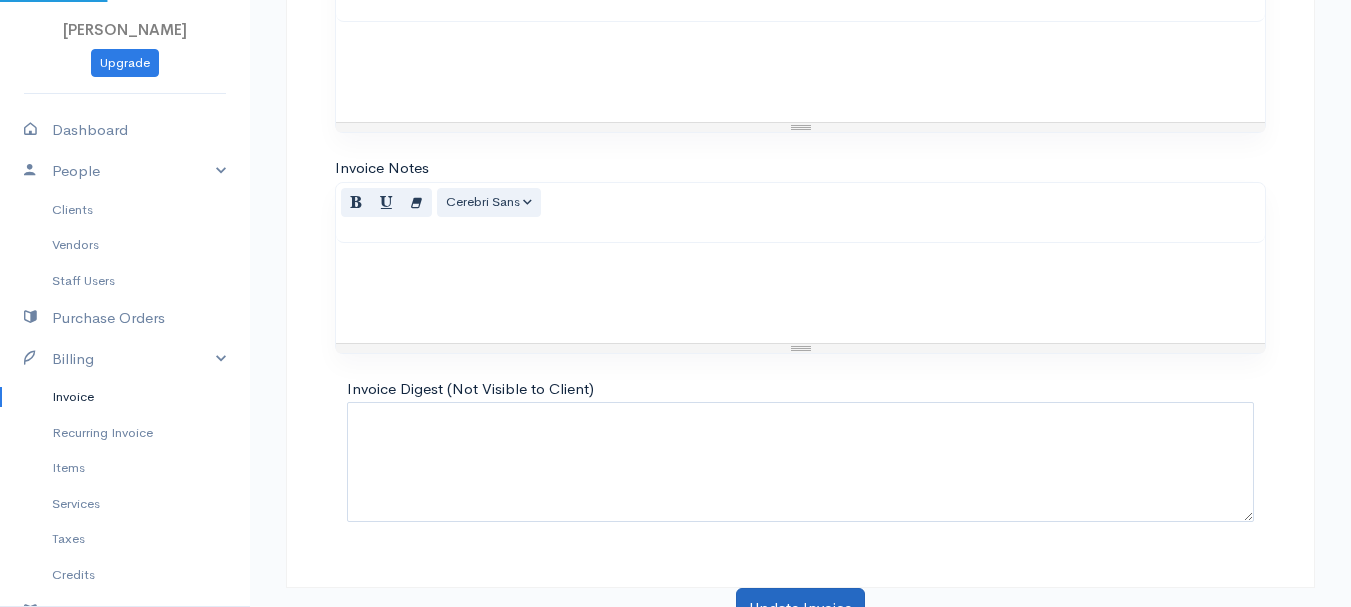scroll, scrollTop: 0, scrollLeft: 0, axis: both 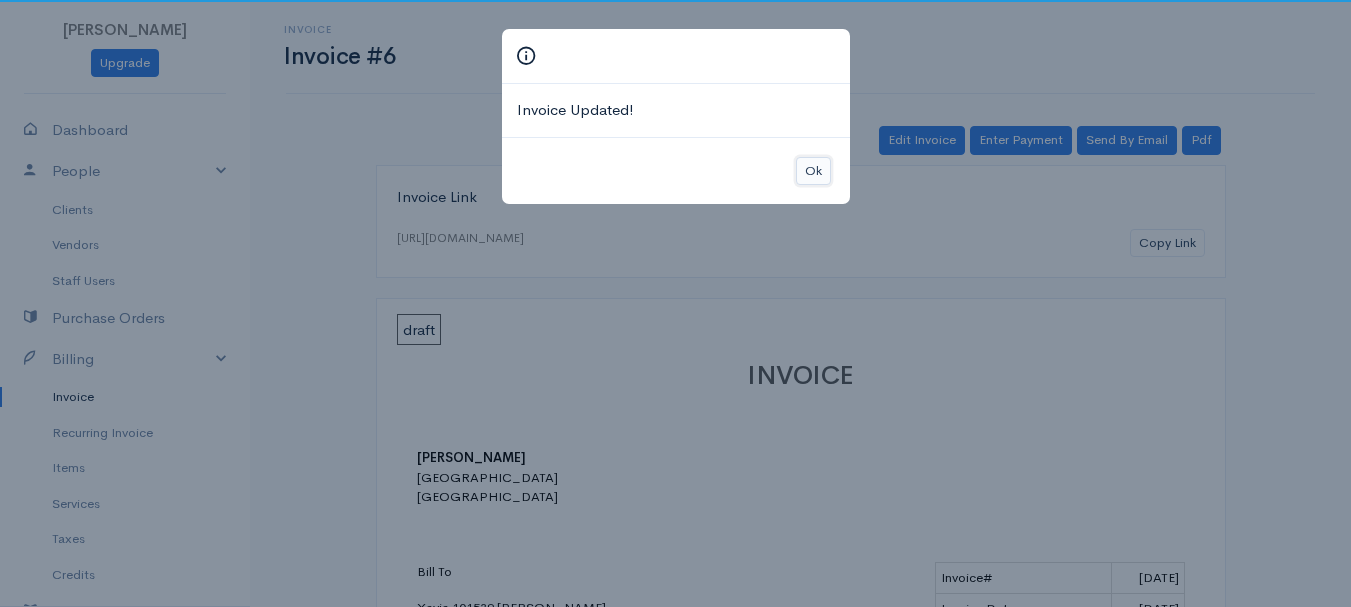 click on "Ok" at bounding box center (813, 171) 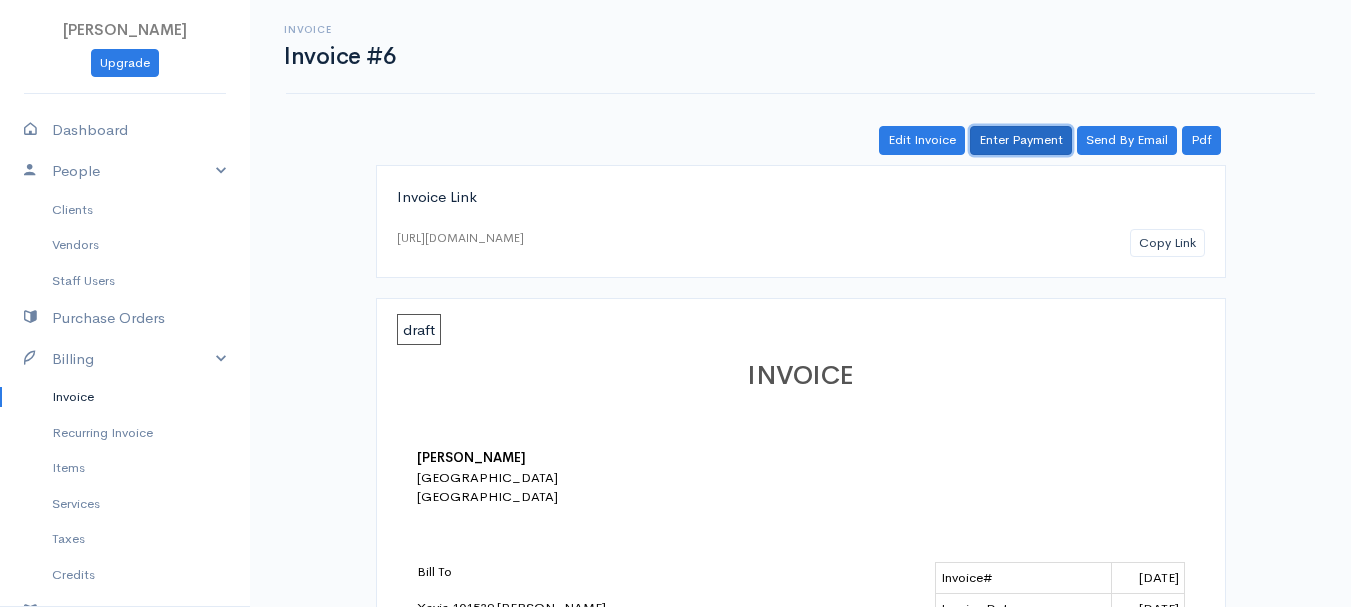 click on "Enter Payment" at bounding box center [1021, 140] 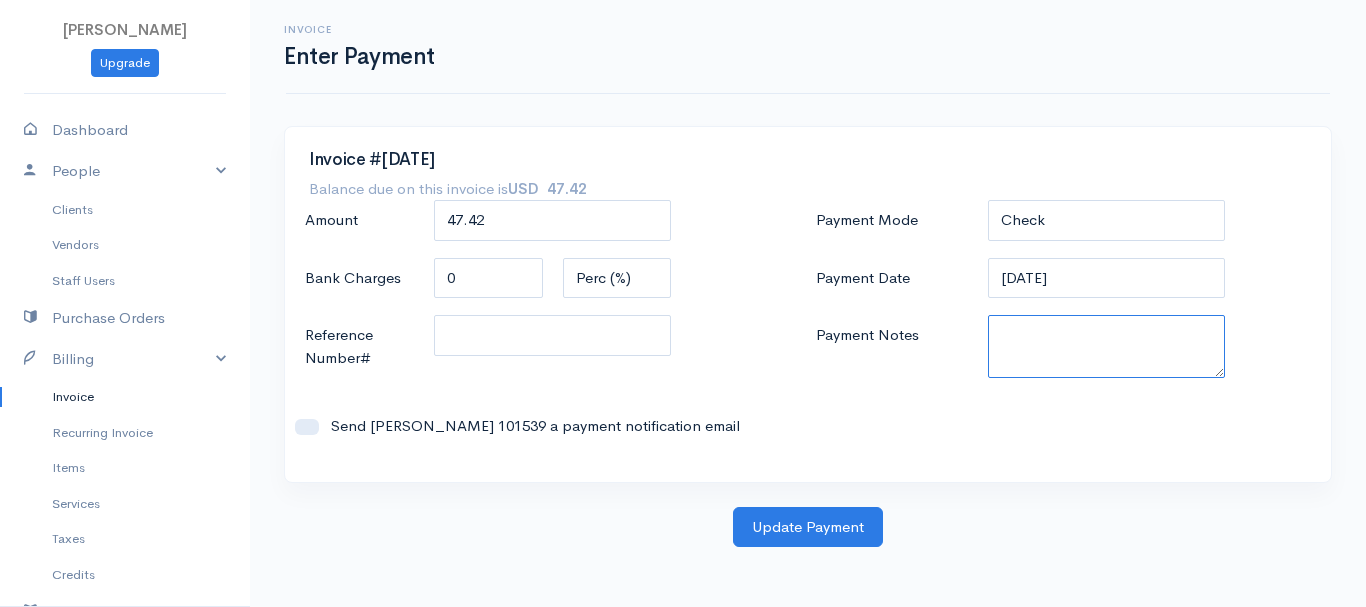 paste on "7020003572" 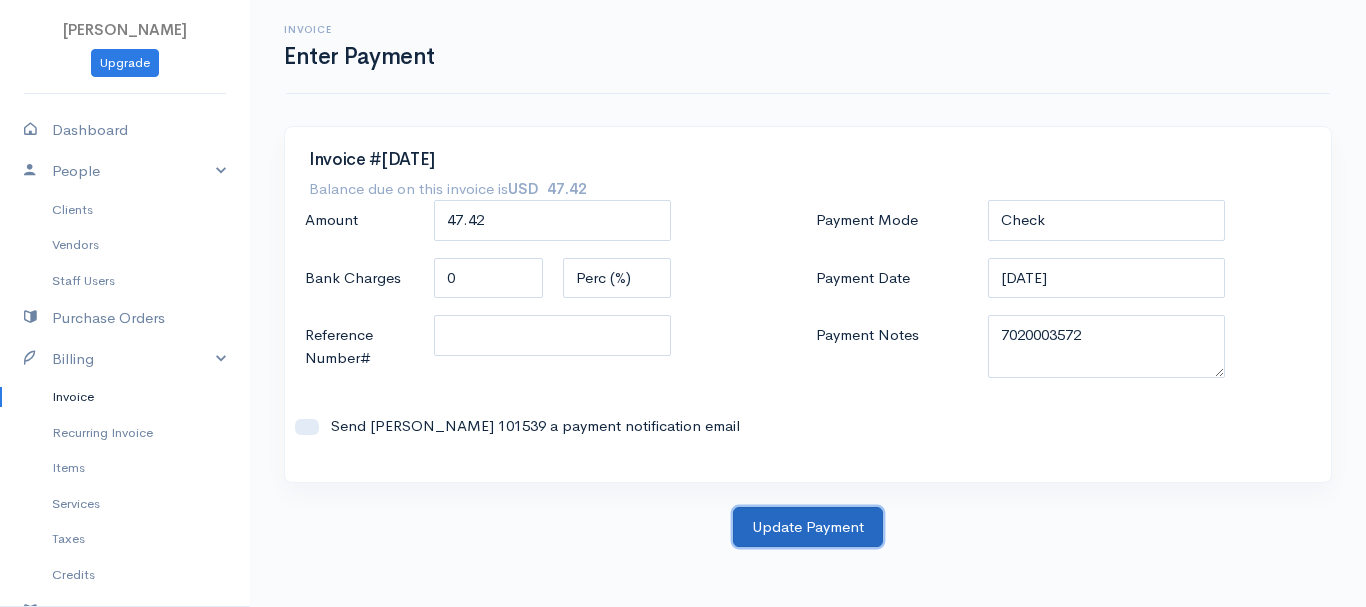 click on "Update Payment" at bounding box center [808, 527] 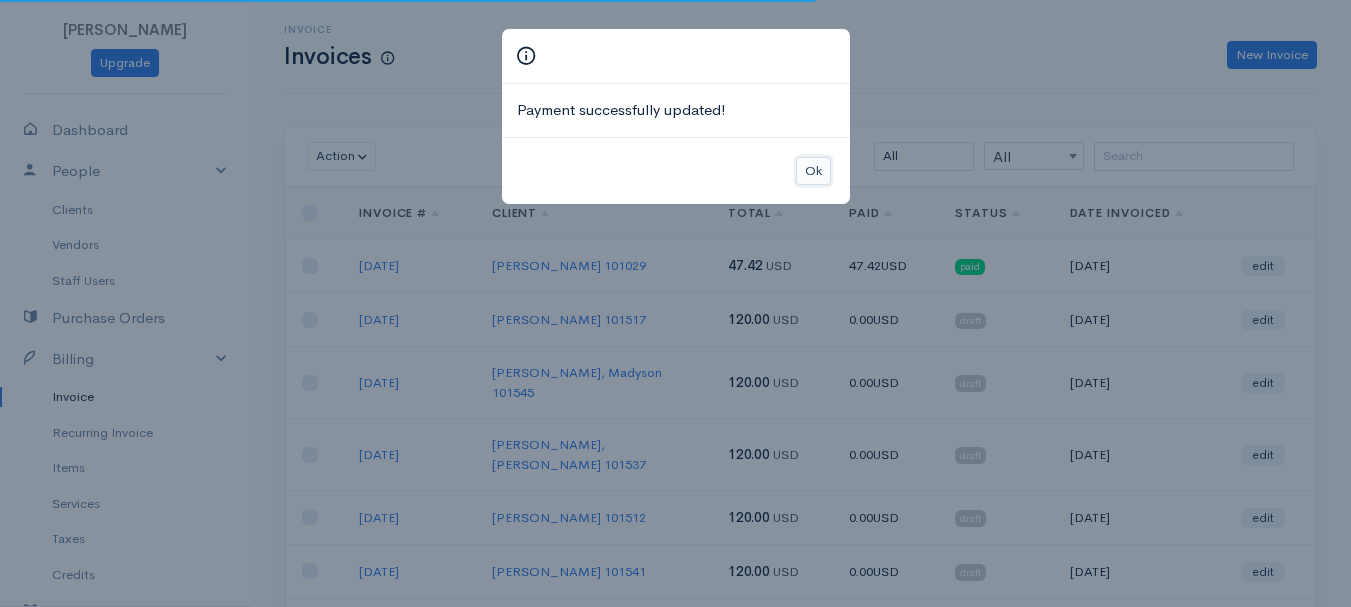 click on "Ok" at bounding box center [813, 171] 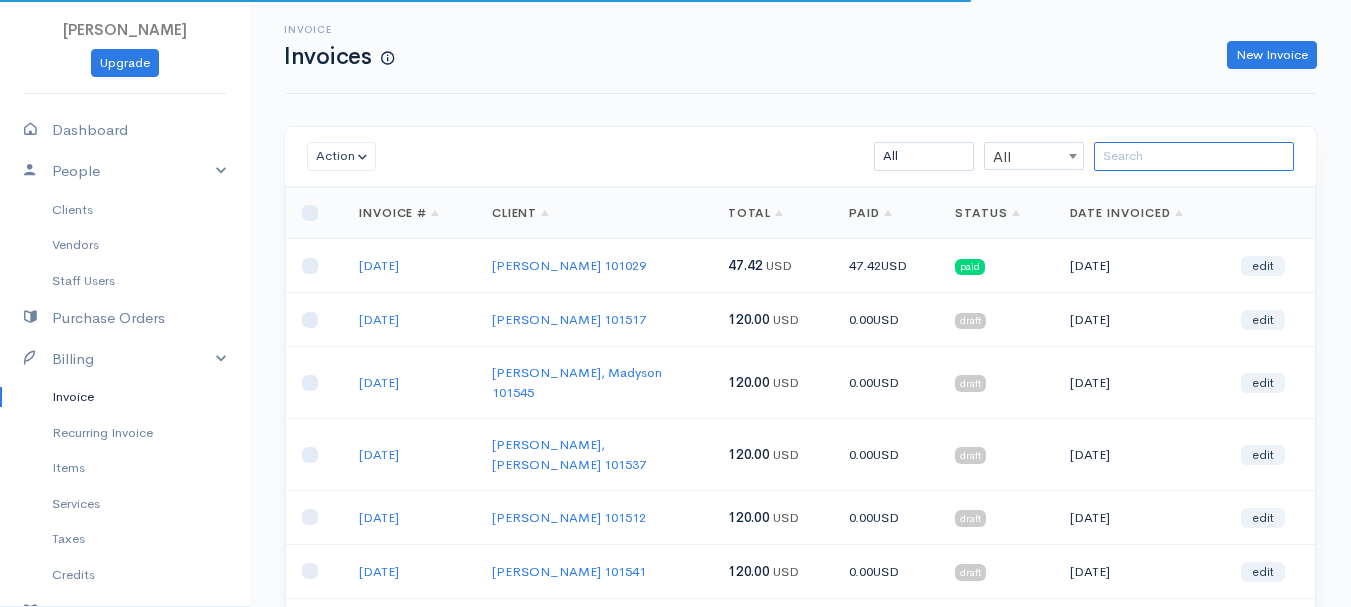 click at bounding box center (1194, 156) 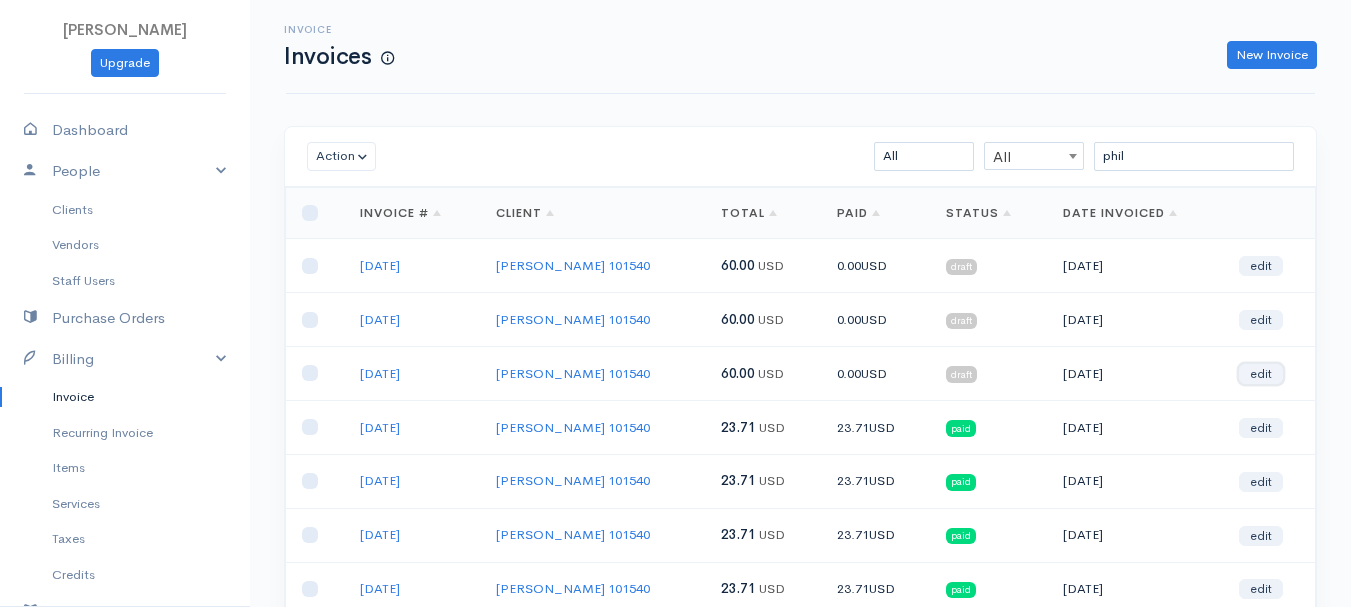 click on "edit" at bounding box center [1261, 374] 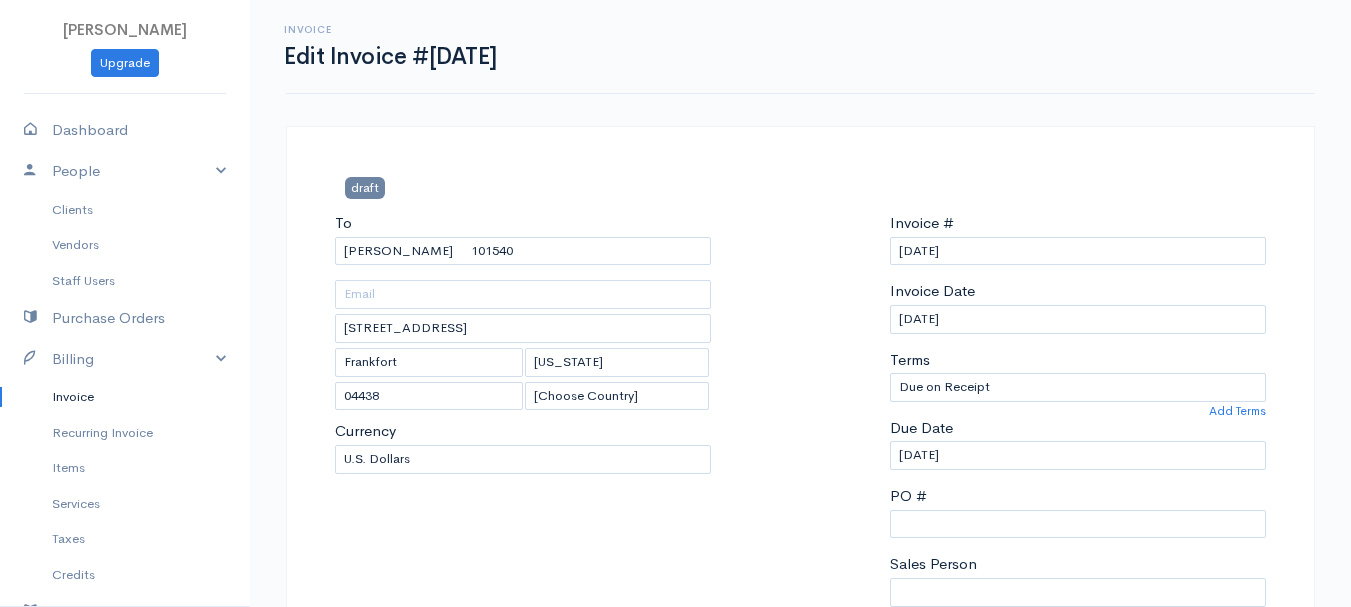 scroll, scrollTop: 300, scrollLeft: 0, axis: vertical 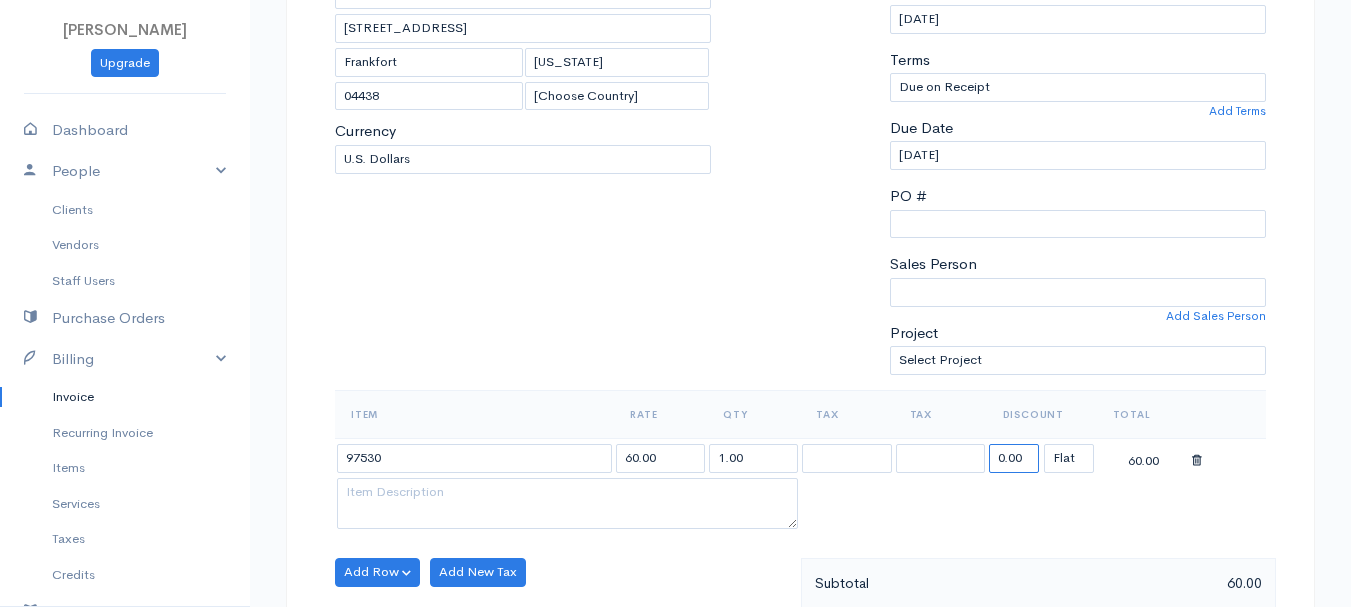 click on "0.00" at bounding box center (1014, 458) 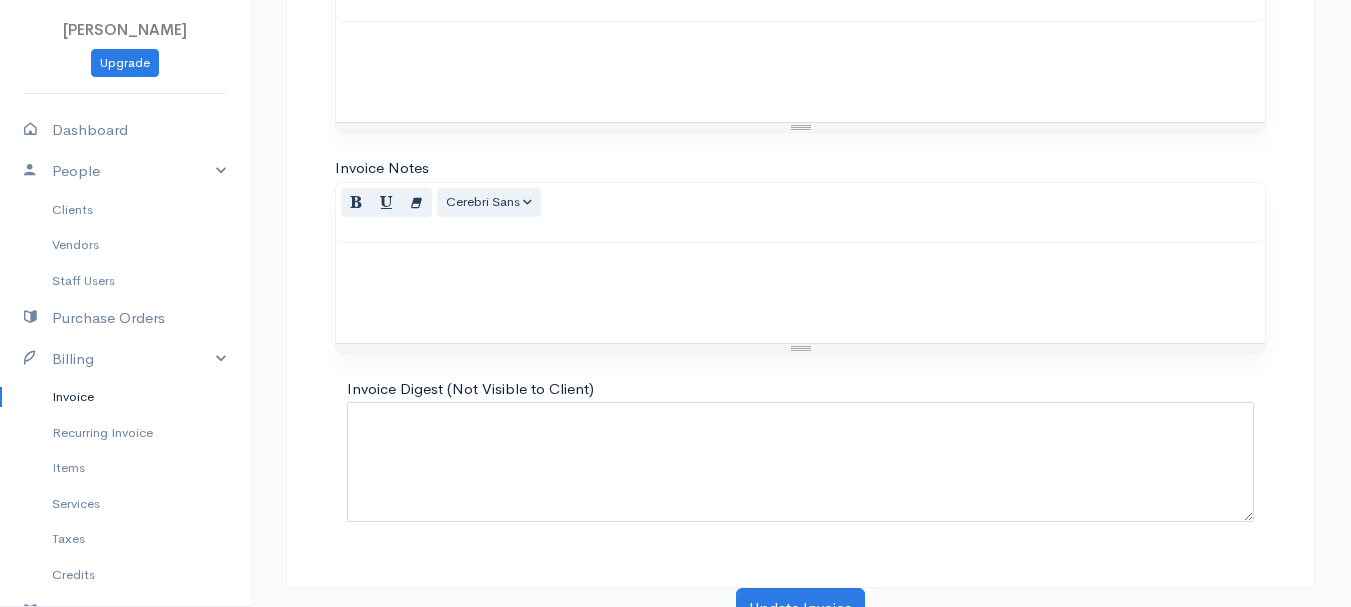 scroll, scrollTop: 1122, scrollLeft: 0, axis: vertical 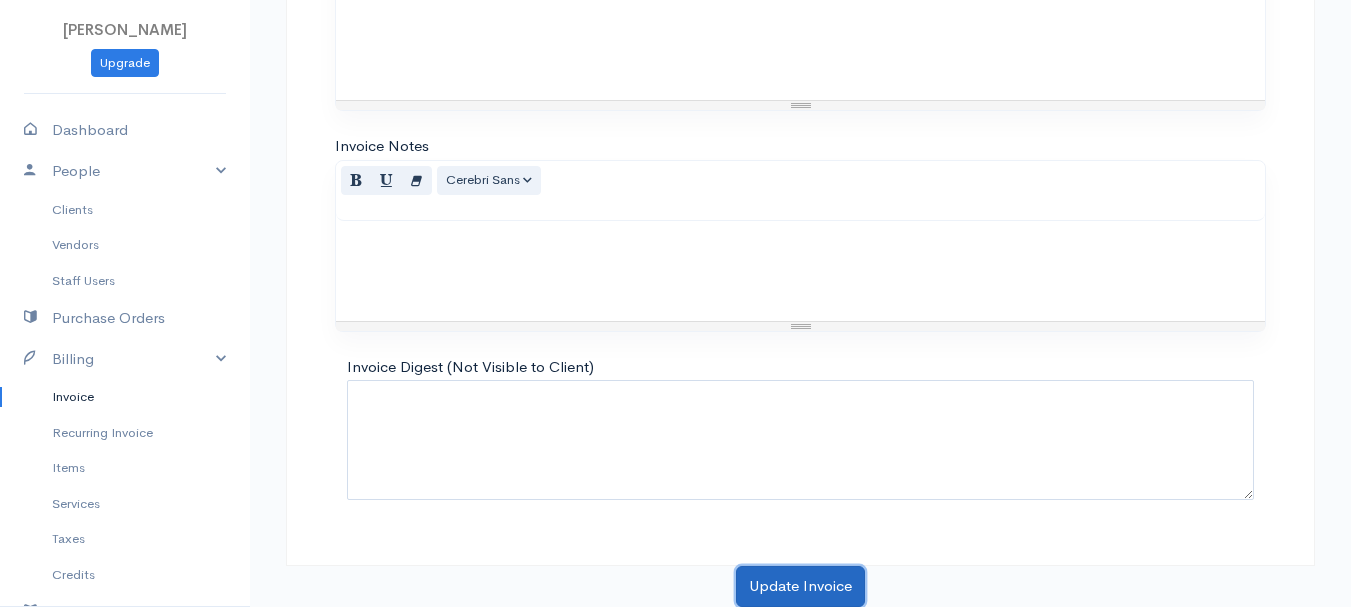 click on "Update Invoice" at bounding box center [800, 586] 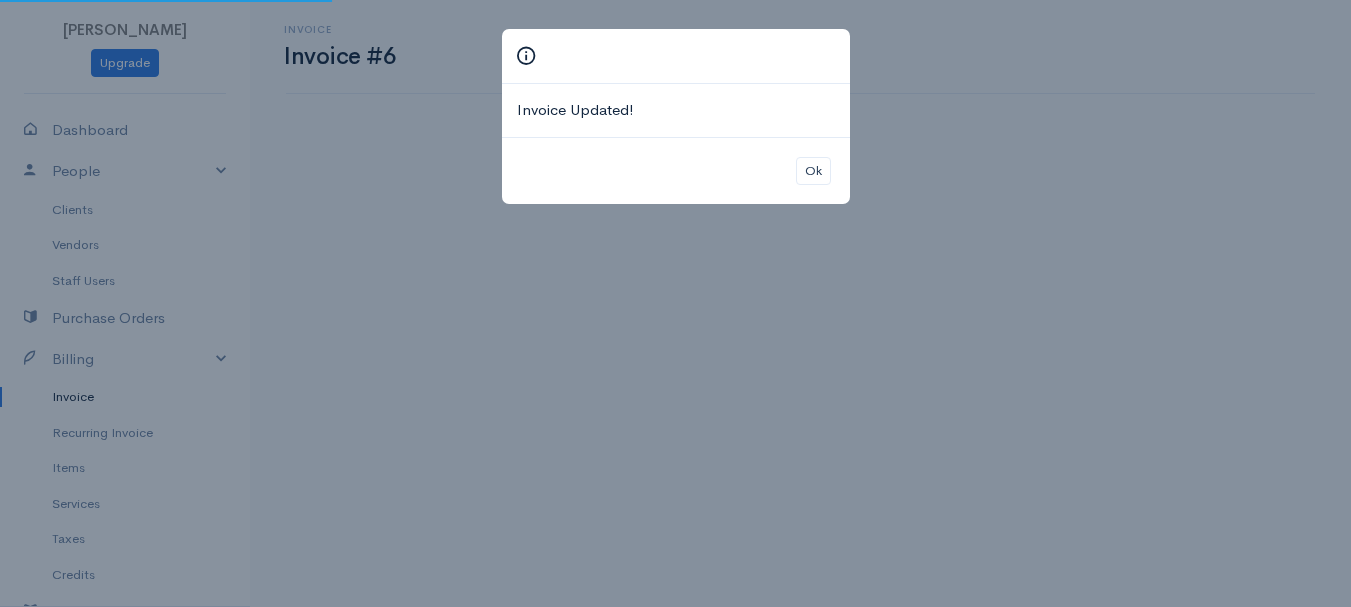 scroll, scrollTop: 0, scrollLeft: 0, axis: both 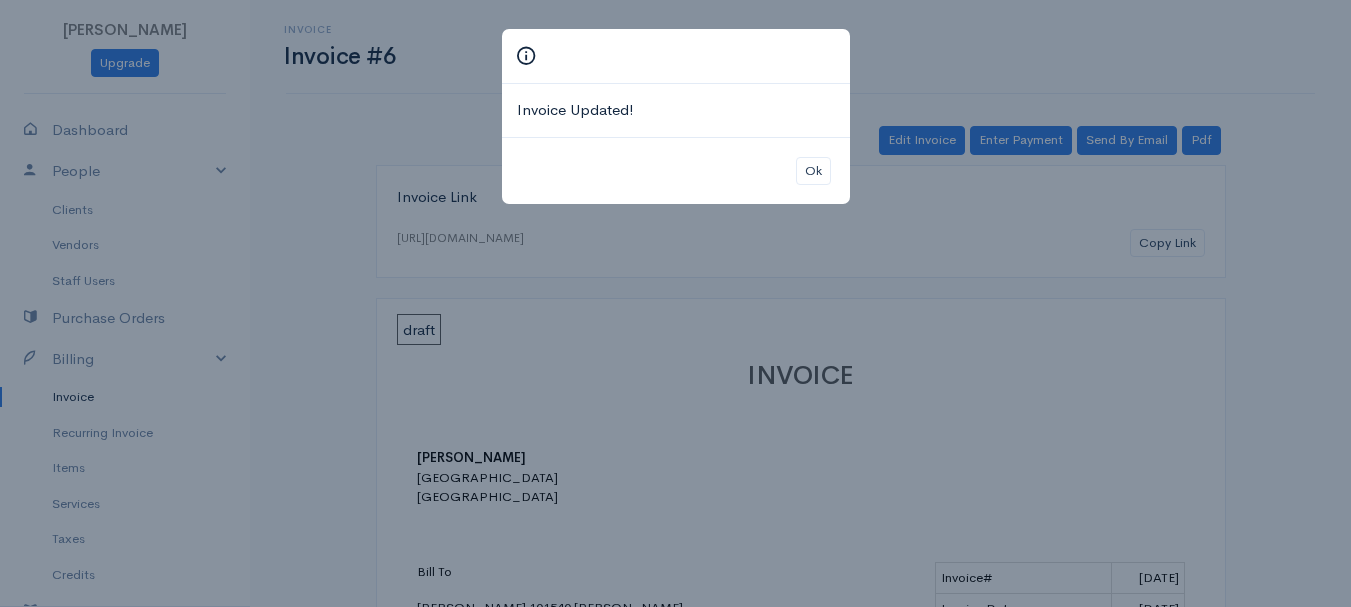 click on "Ok" at bounding box center (676, 171) 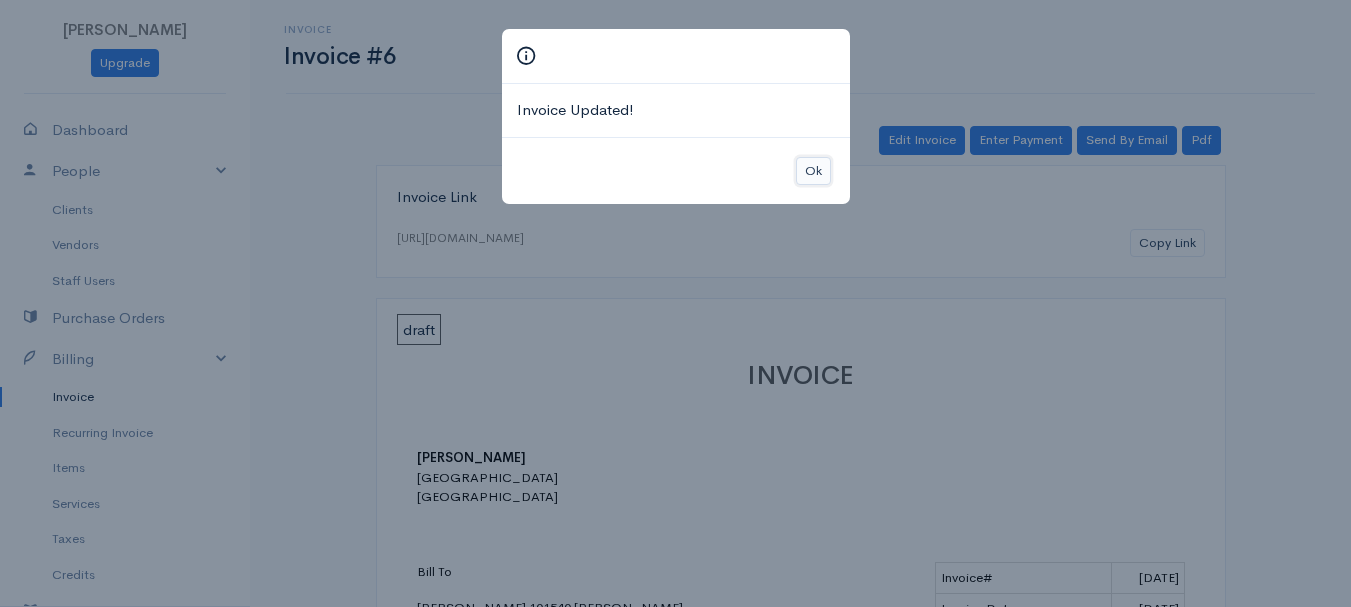 click on "Ok" at bounding box center [813, 171] 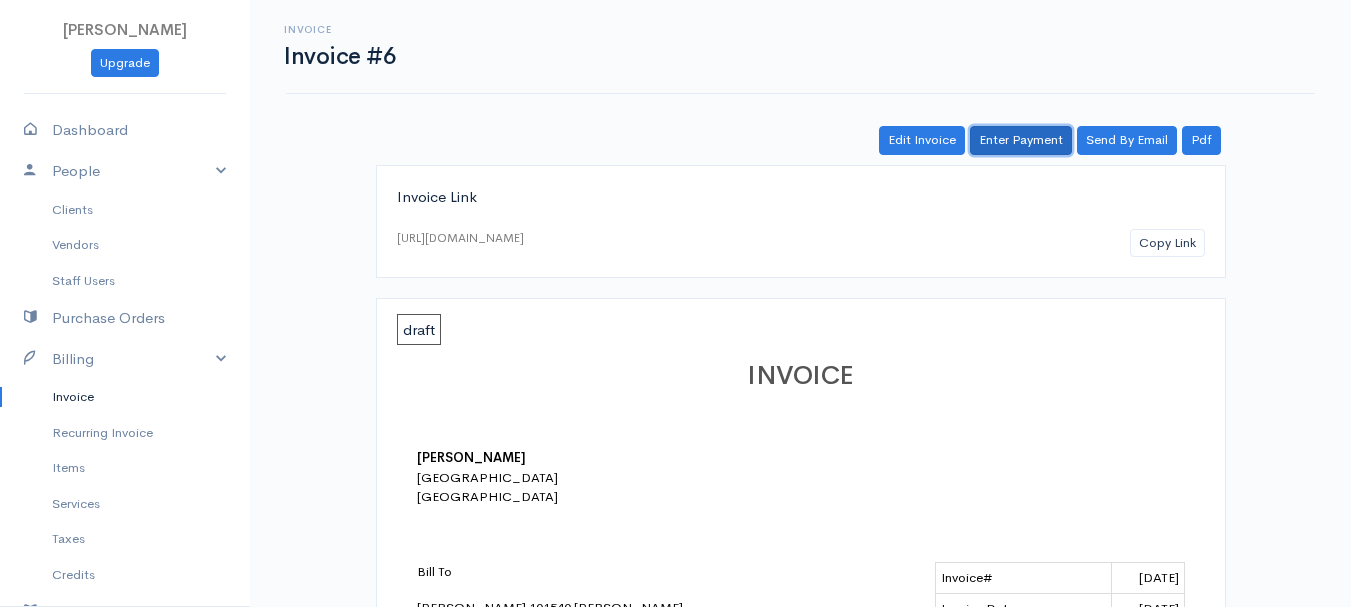 click on "Enter Payment" at bounding box center (1021, 140) 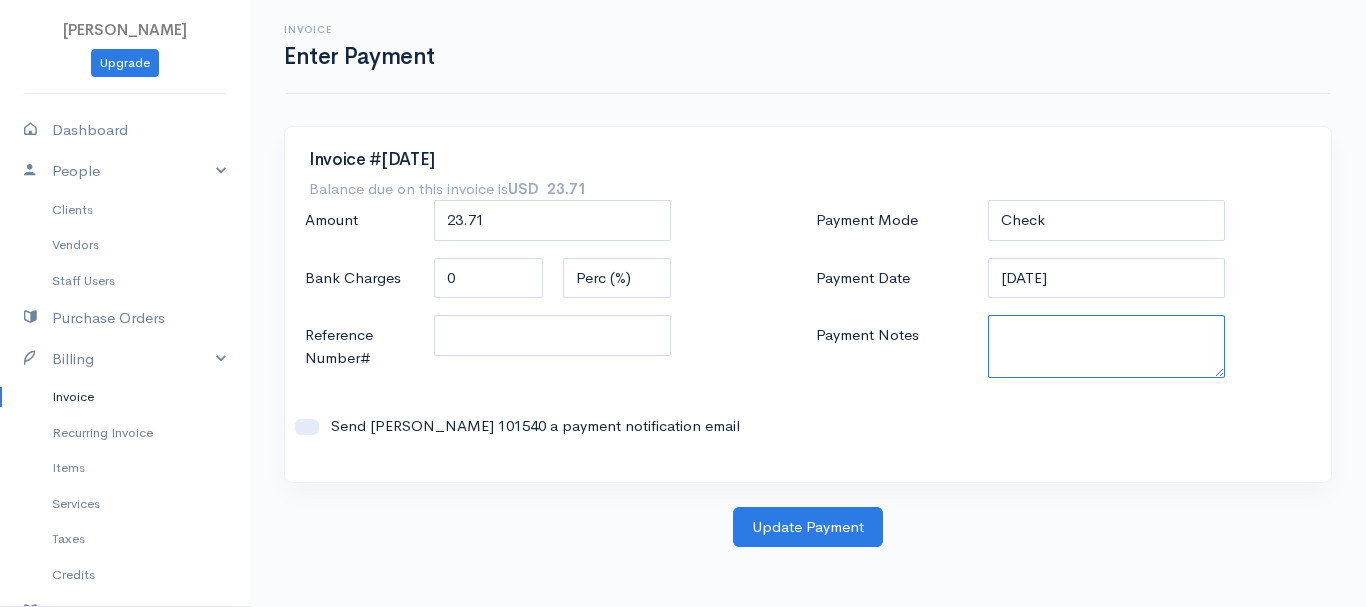 paste on "7020003572" 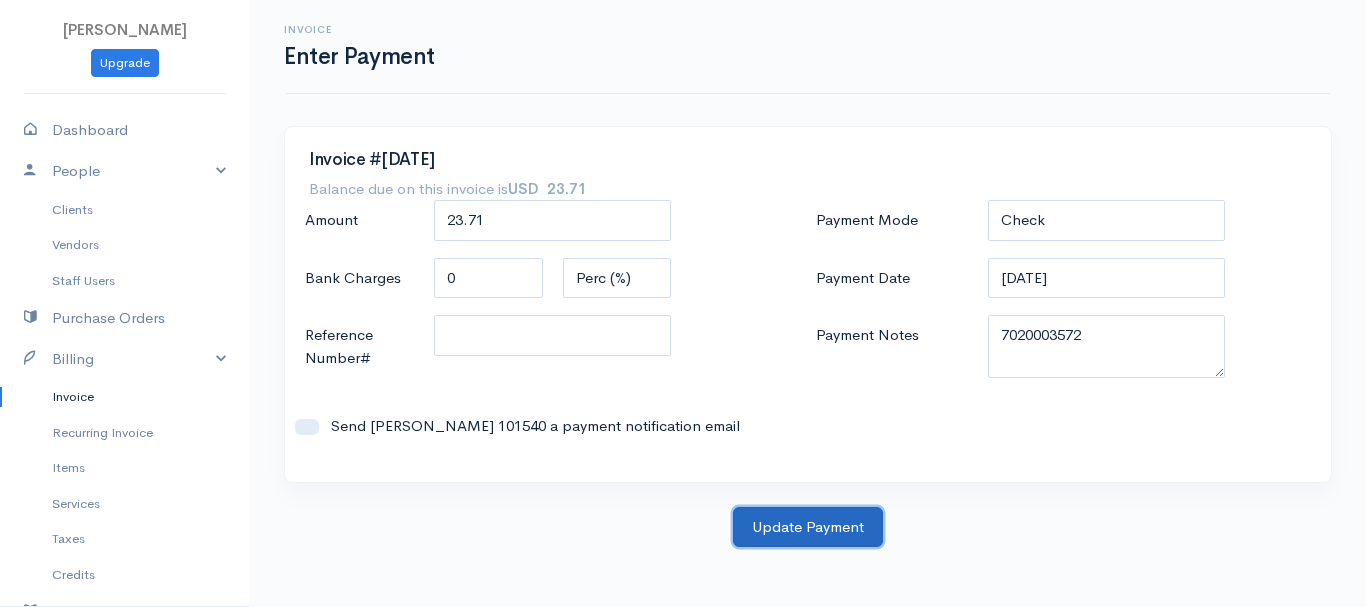 click on "Update Payment" at bounding box center (808, 527) 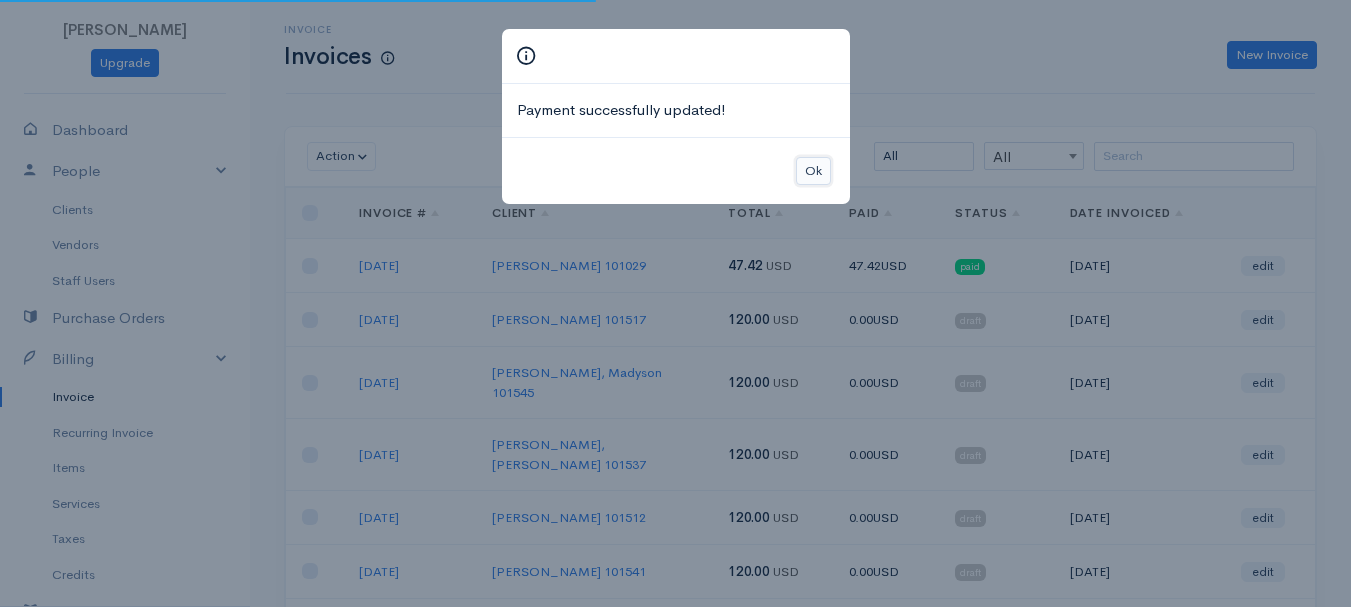 click on "Ok" at bounding box center (813, 171) 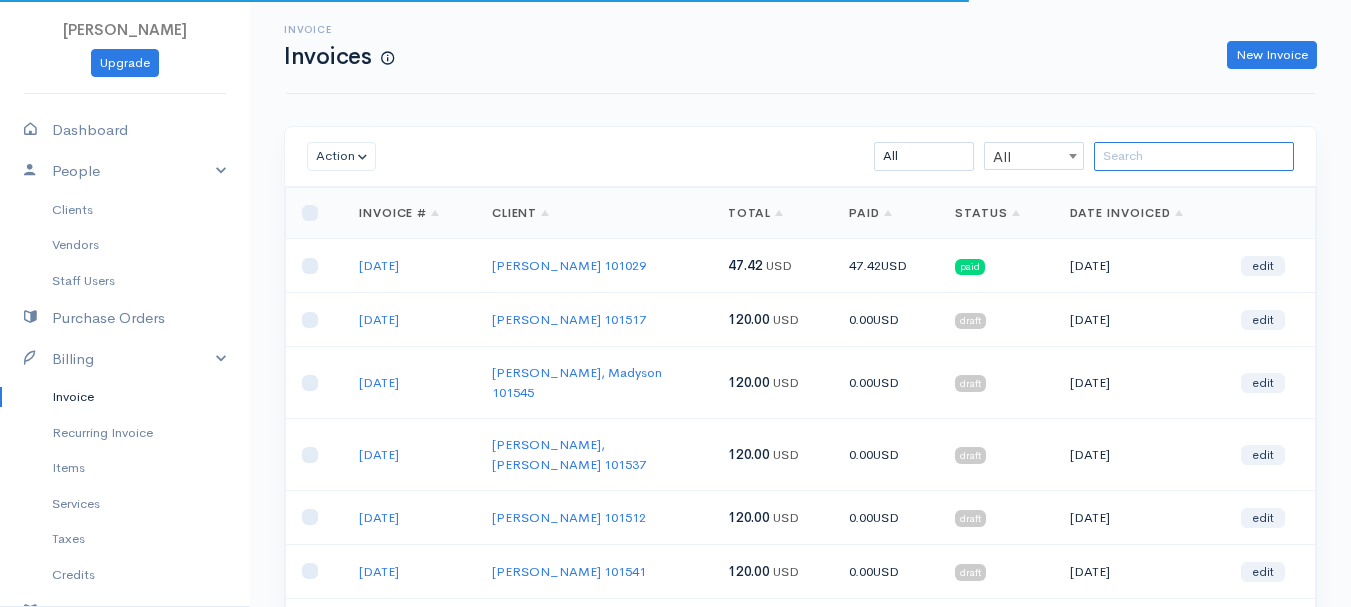 click at bounding box center (1194, 156) 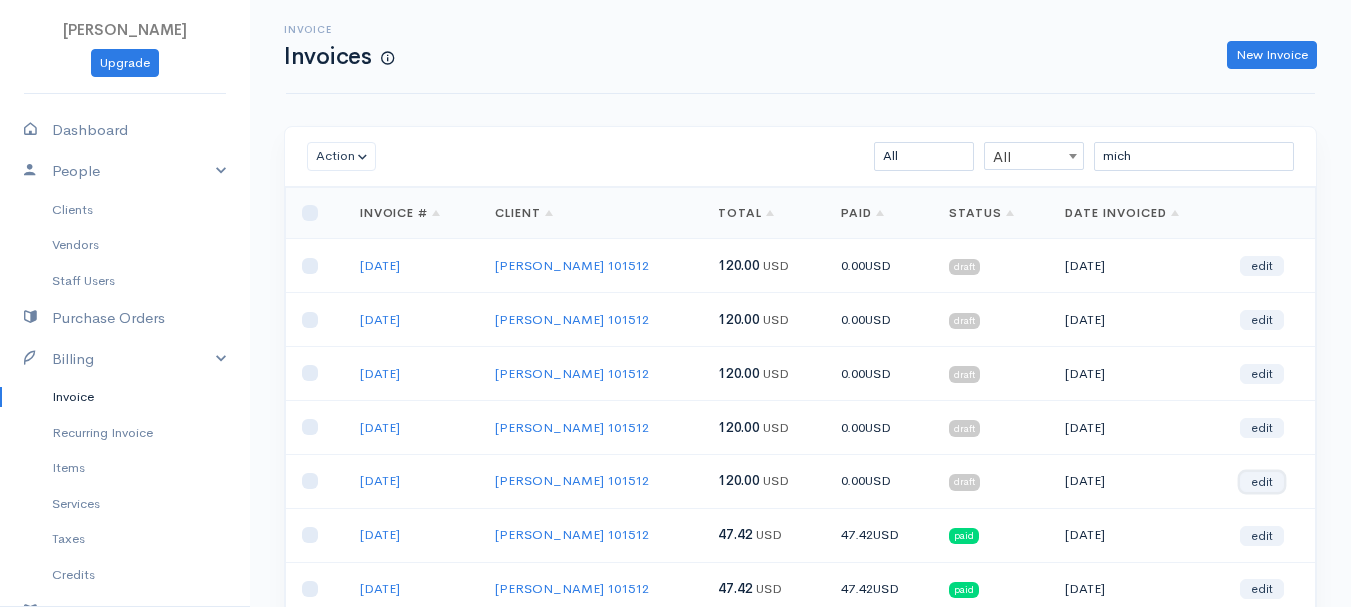 click on "edit" at bounding box center [1262, 482] 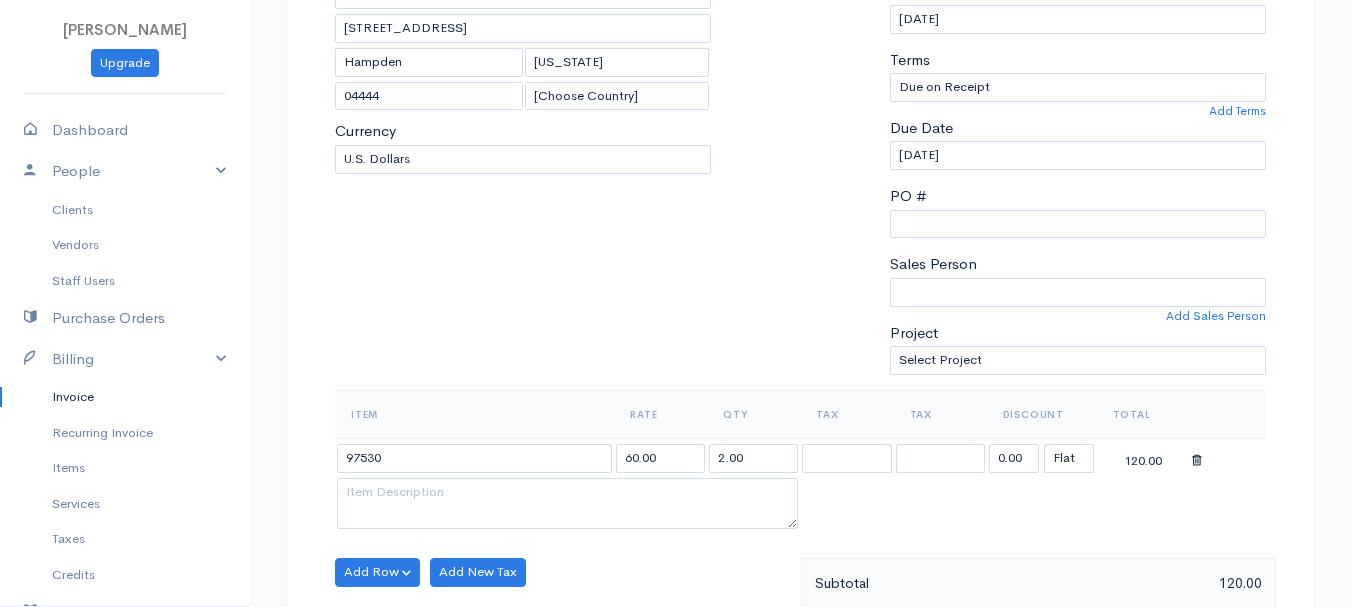 scroll, scrollTop: 400, scrollLeft: 0, axis: vertical 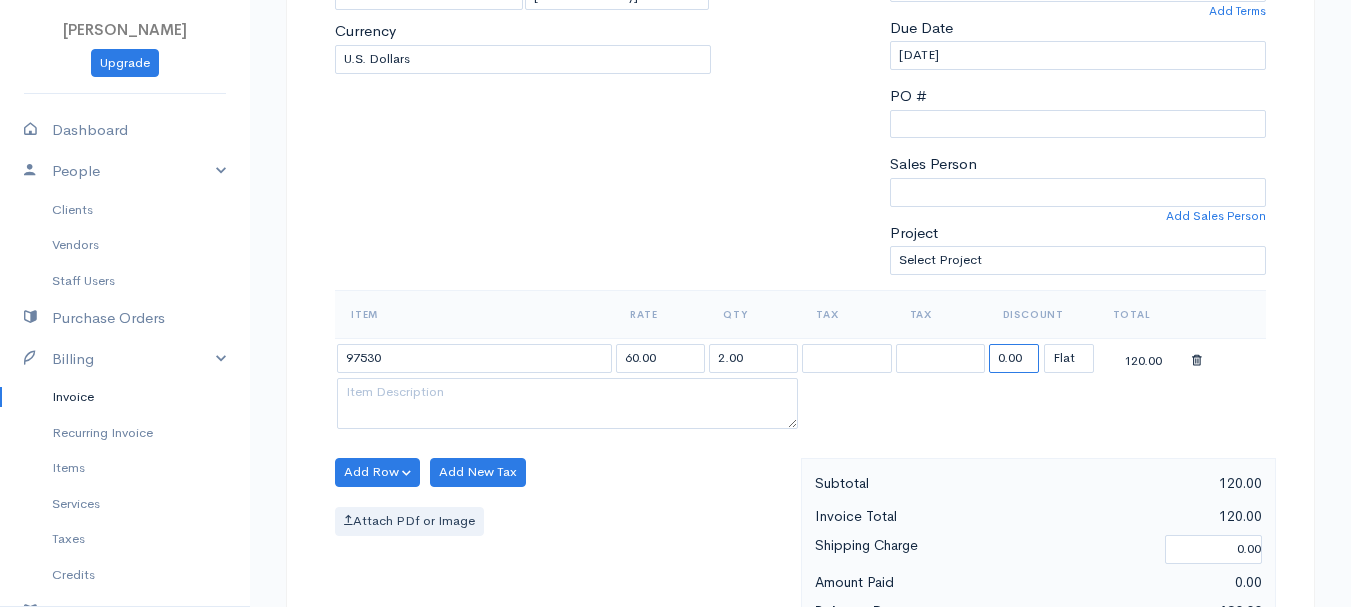 click on "0.00" at bounding box center [1014, 358] 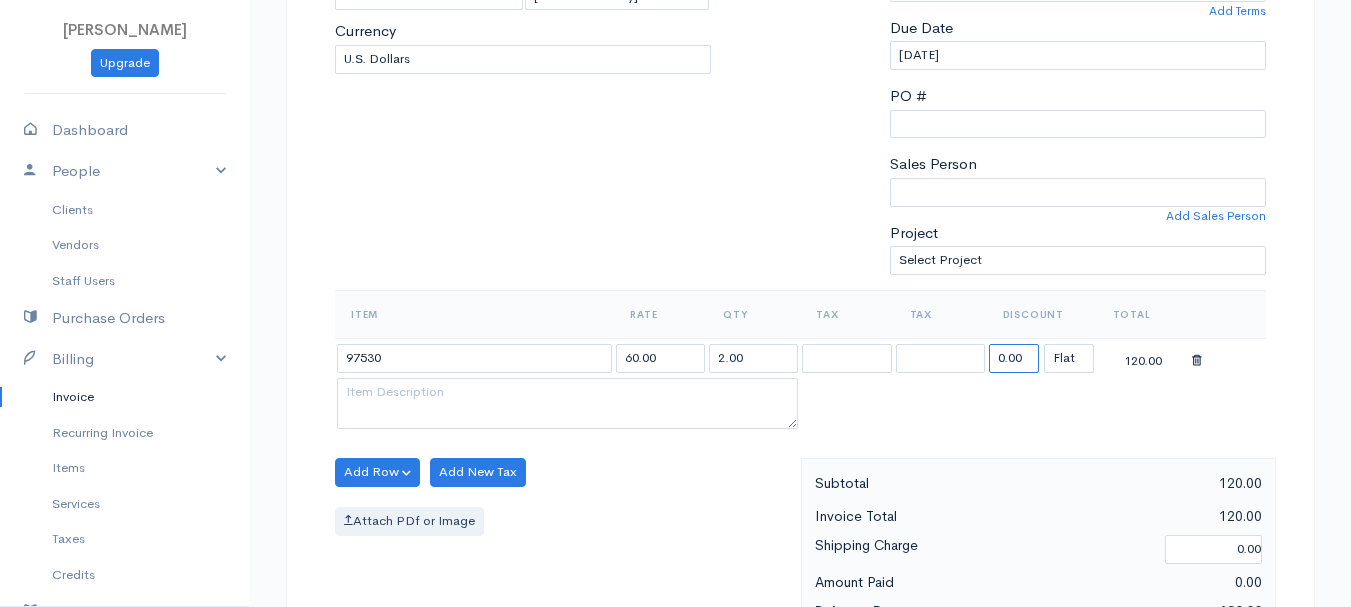 click on "0.00" at bounding box center (1014, 358) 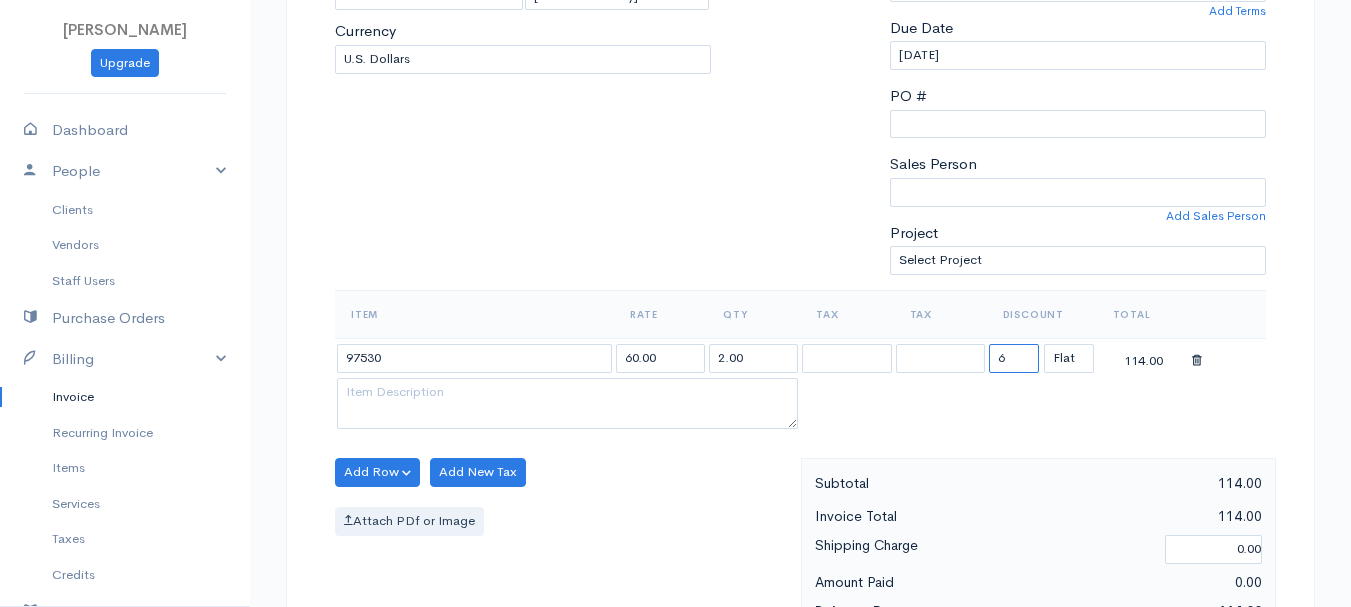 click on "6" at bounding box center (1014, 358) 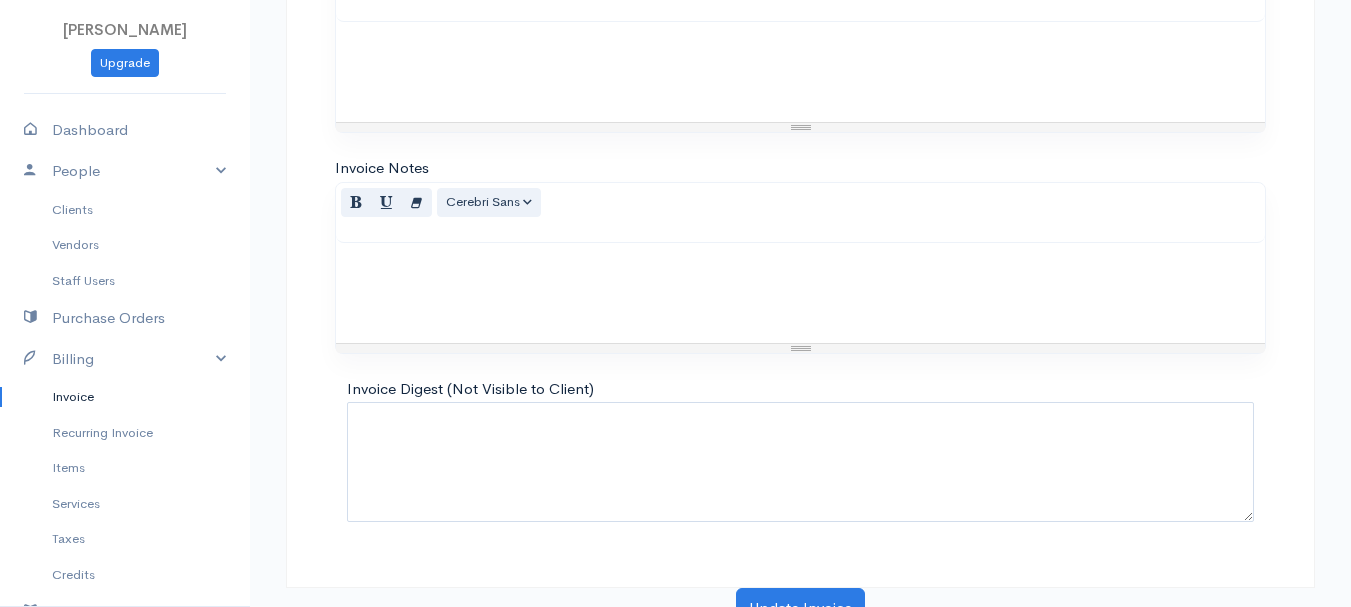 scroll, scrollTop: 1122, scrollLeft: 0, axis: vertical 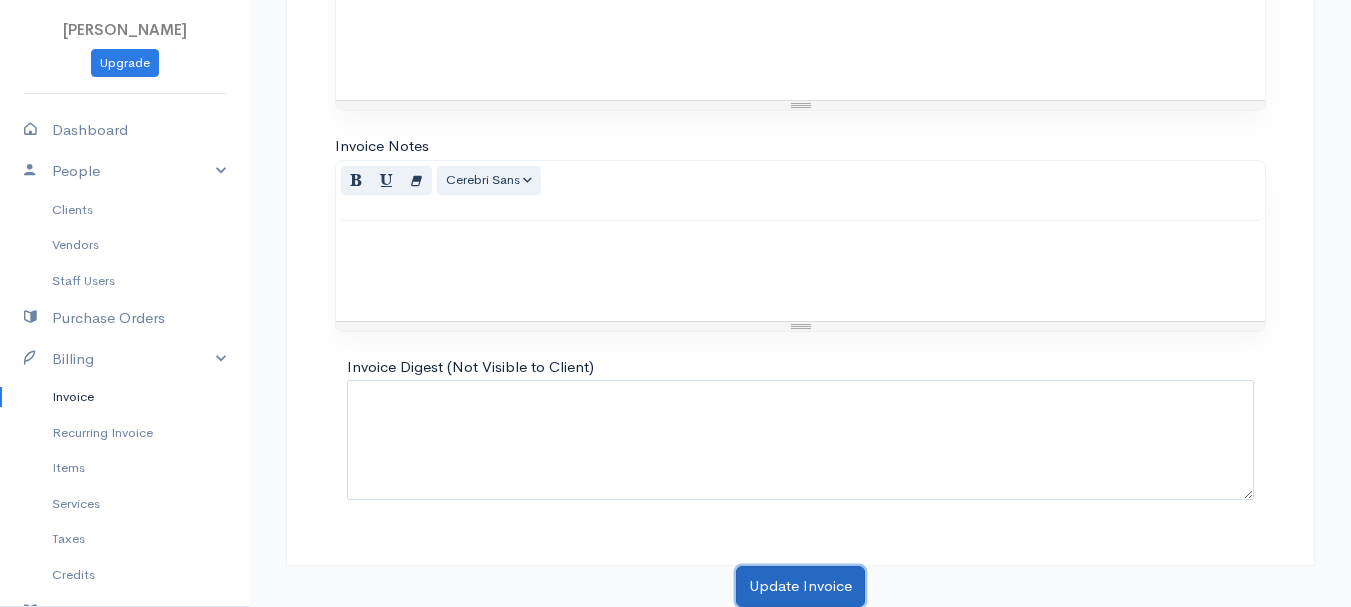 click on "Update Invoice" at bounding box center (800, 586) 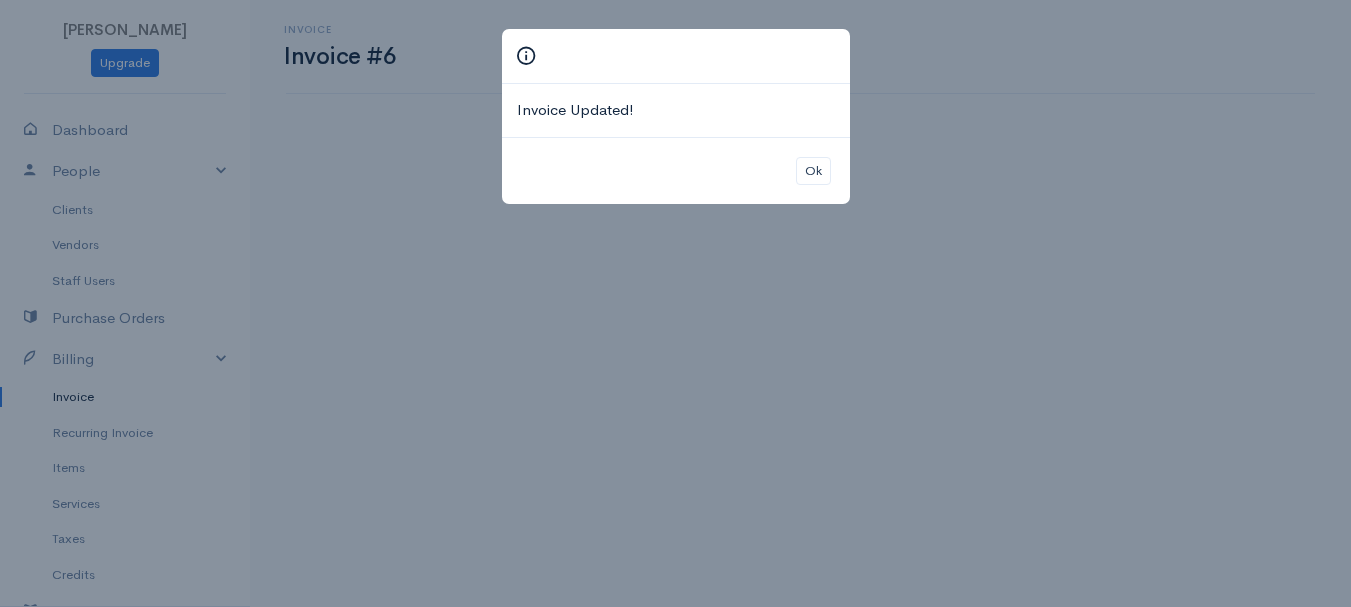 scroll, scrollTop: 0, scrollLeft: 0, axis: both 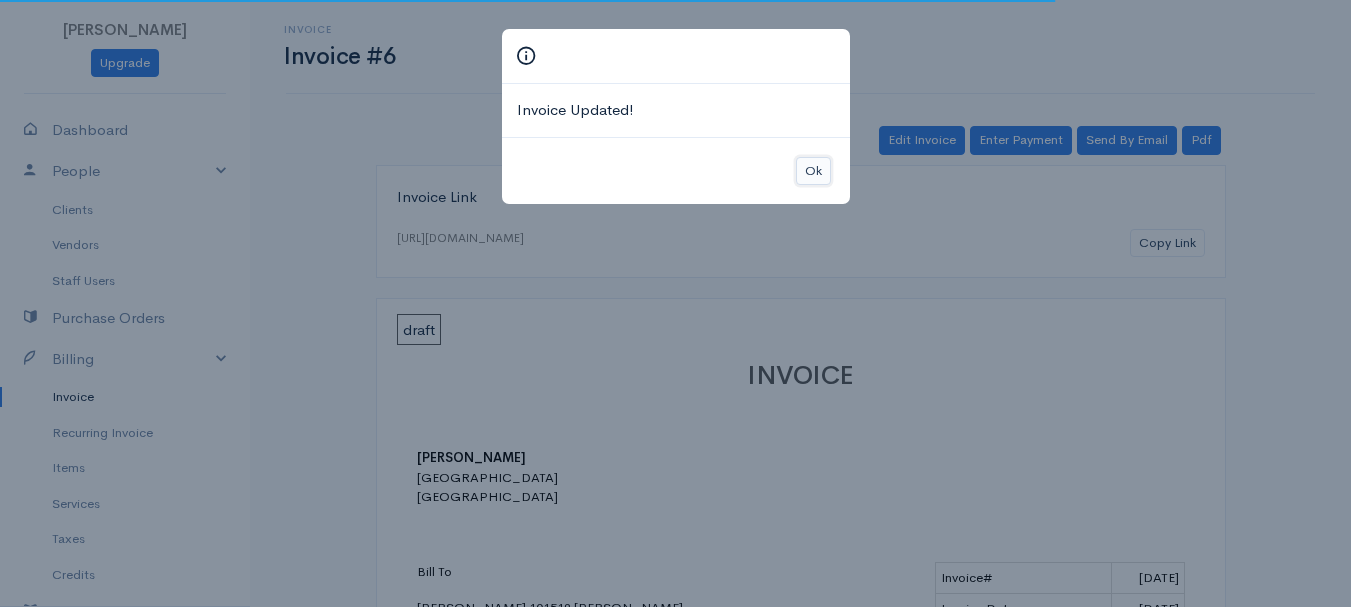 click on "Ok" at bounding box center [813, 171] 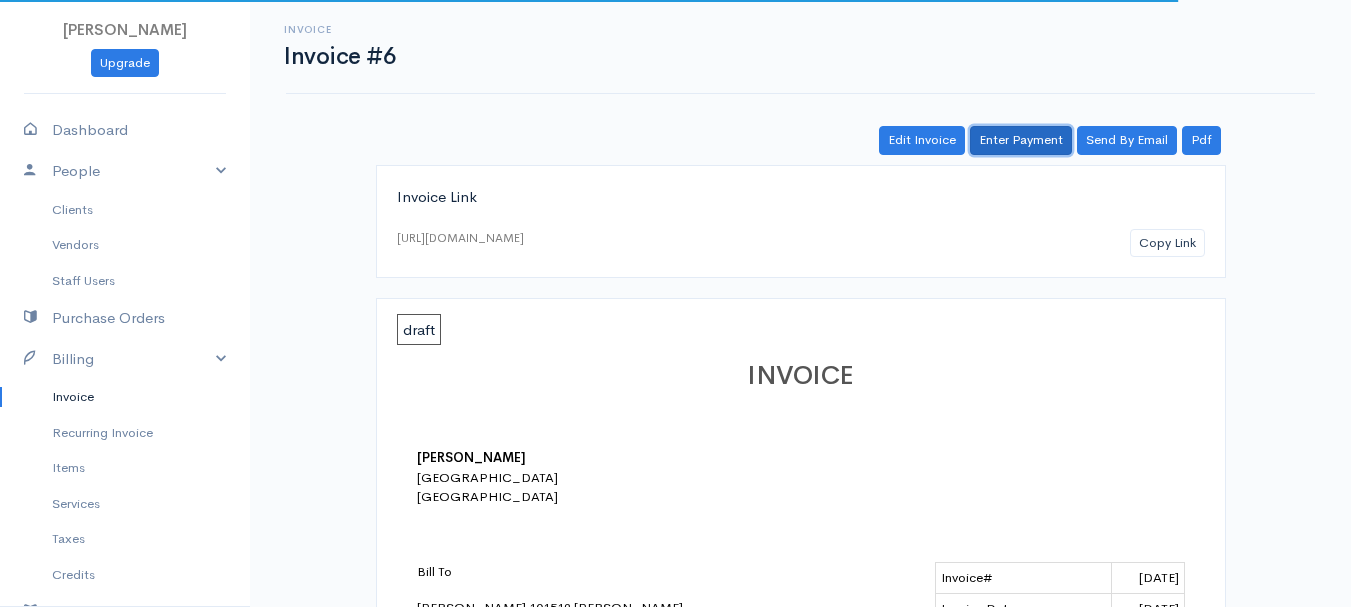 click on "Enter Payment" at bounding box center (1021, 140) 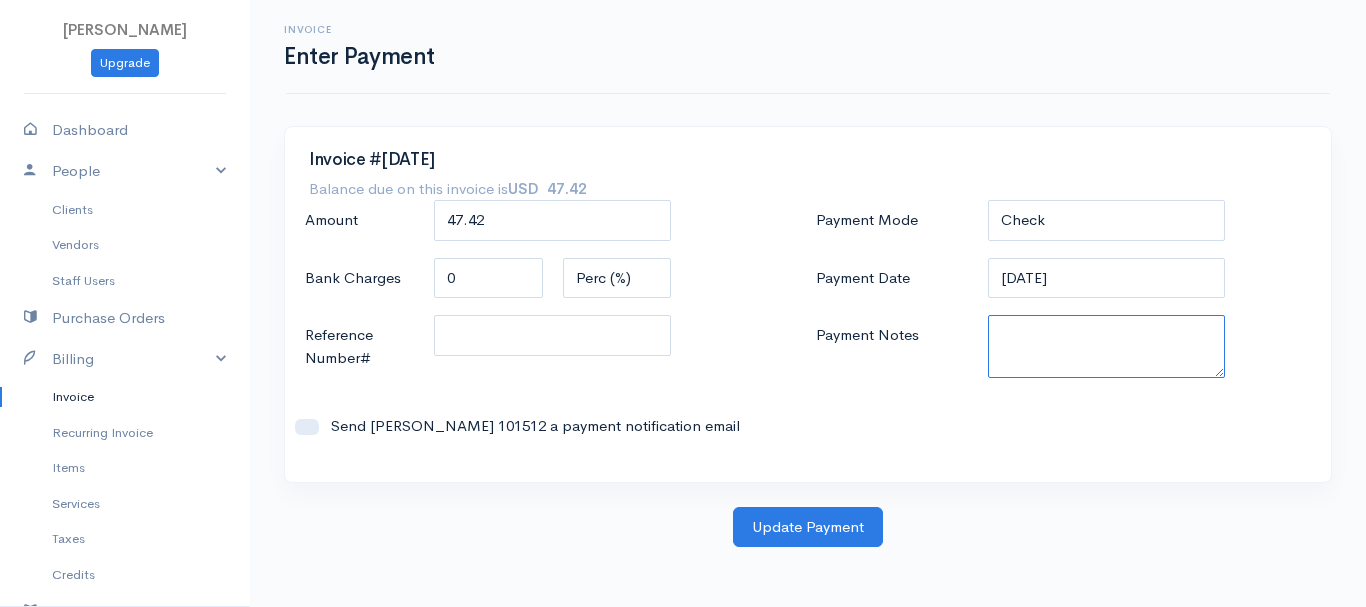 paste on "7020003572" 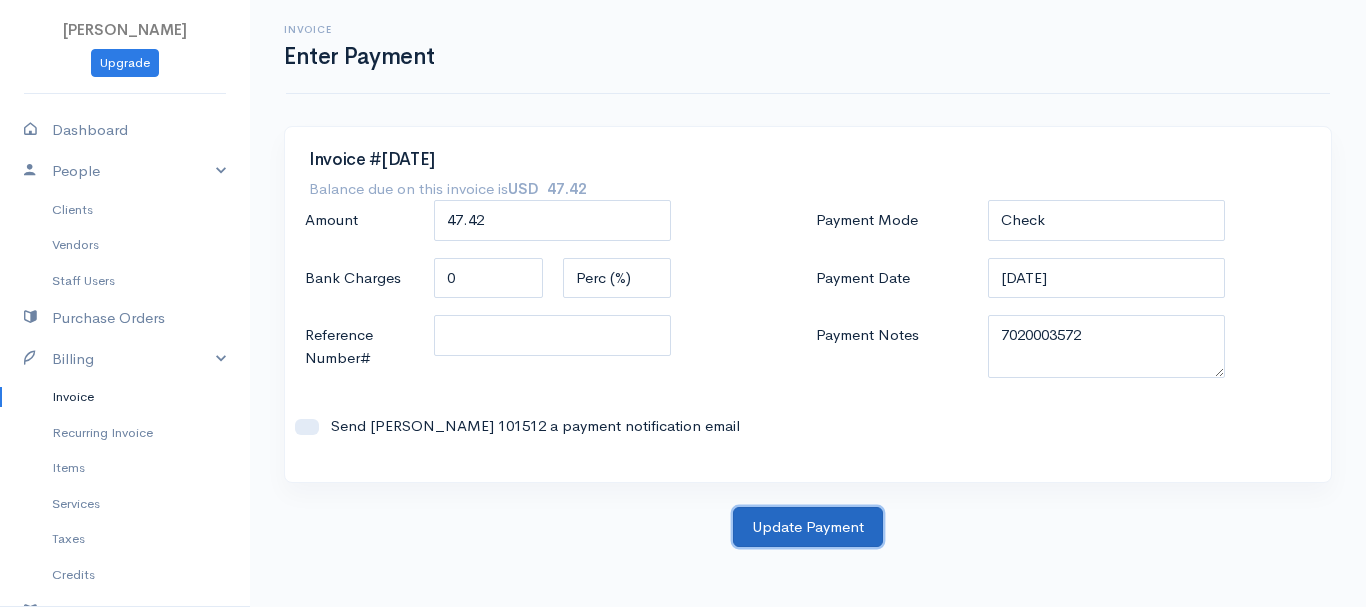click on "Update Payment" at bounding box center (808, 527) 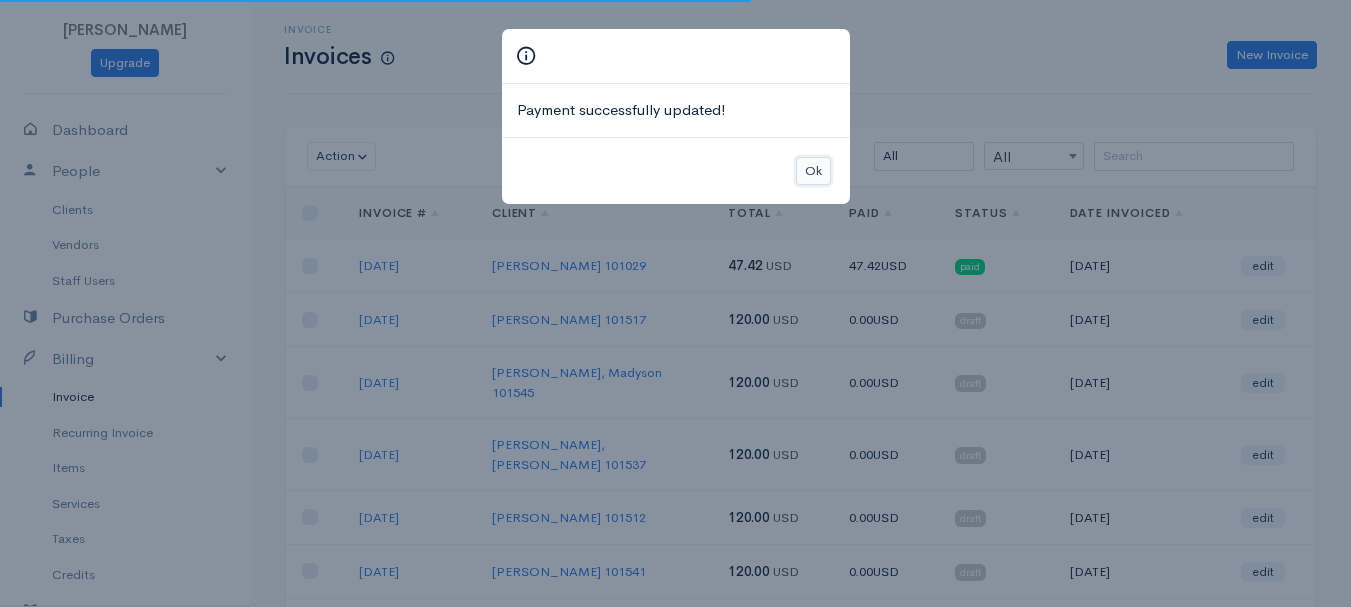 click on "Ok" at bounding box center [813, 171] 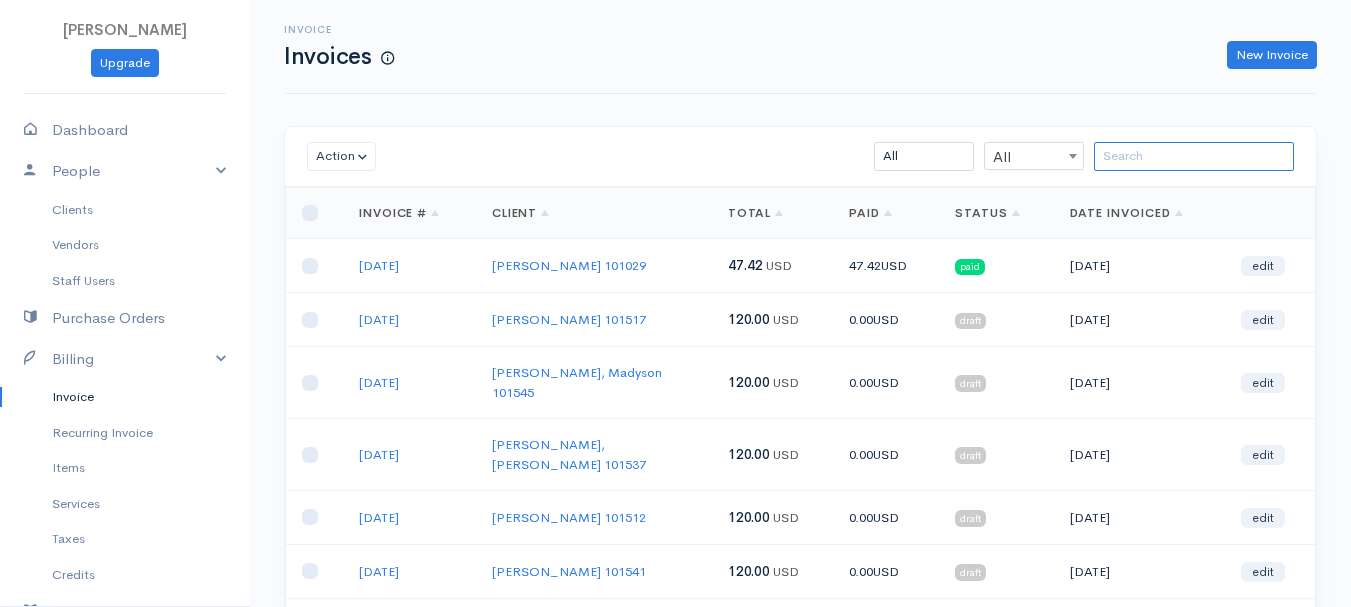 click at bounding box center (1194, 156) 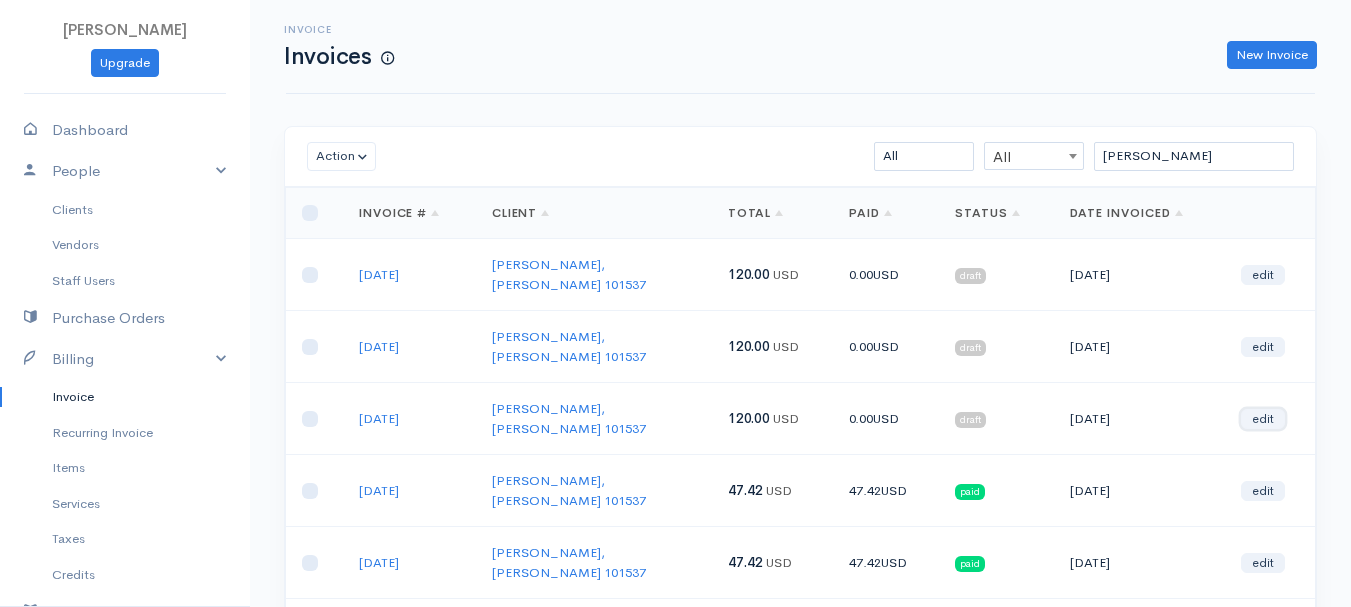 click on "edit" at bounding box center (1263, 419) 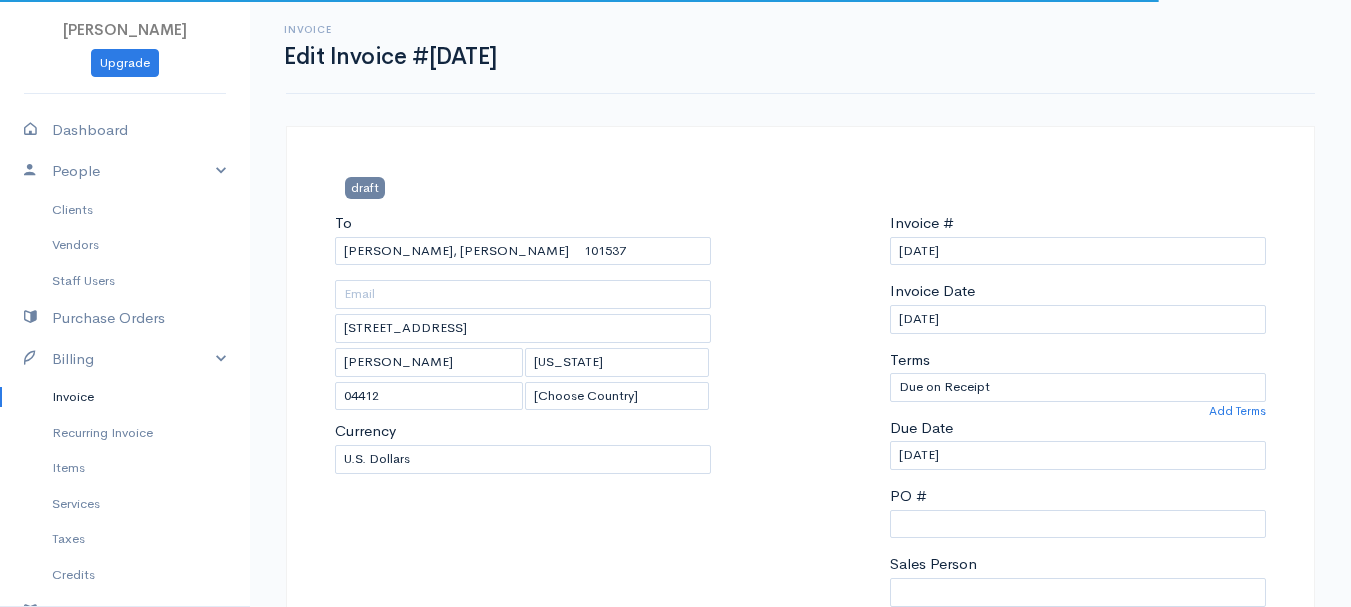 scroll, scrollTop: 400, scrollLeft: 0, axis: vertical 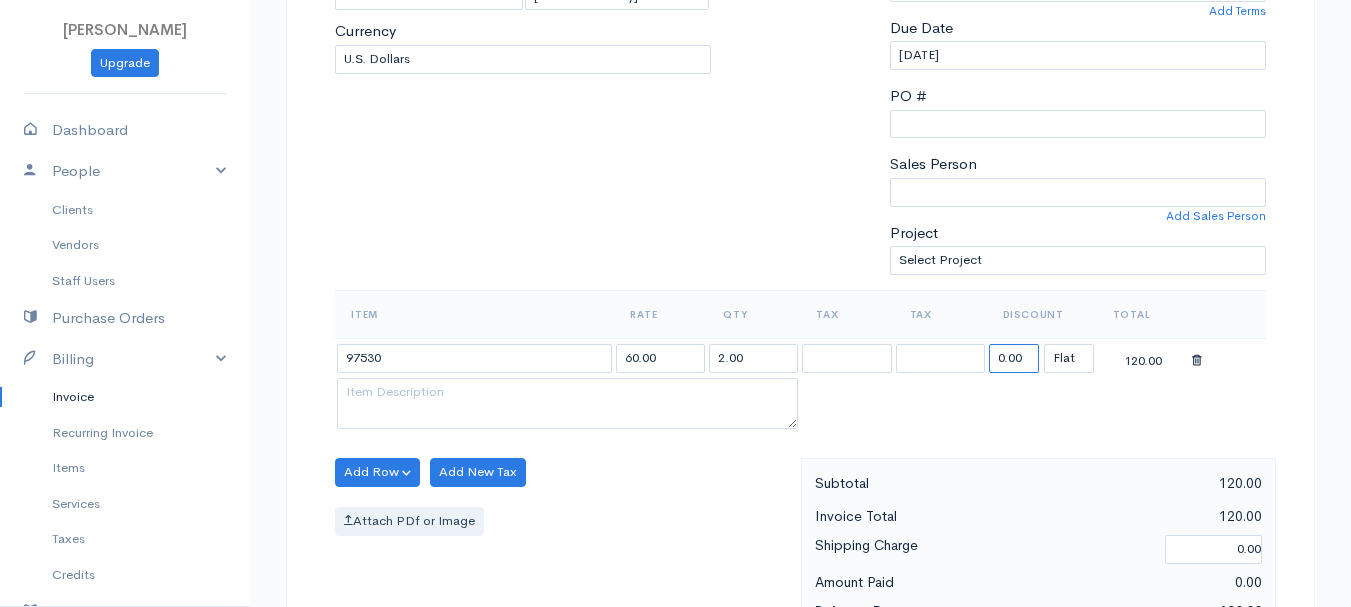 click on "0.00" at bounding box center (1014, 358) 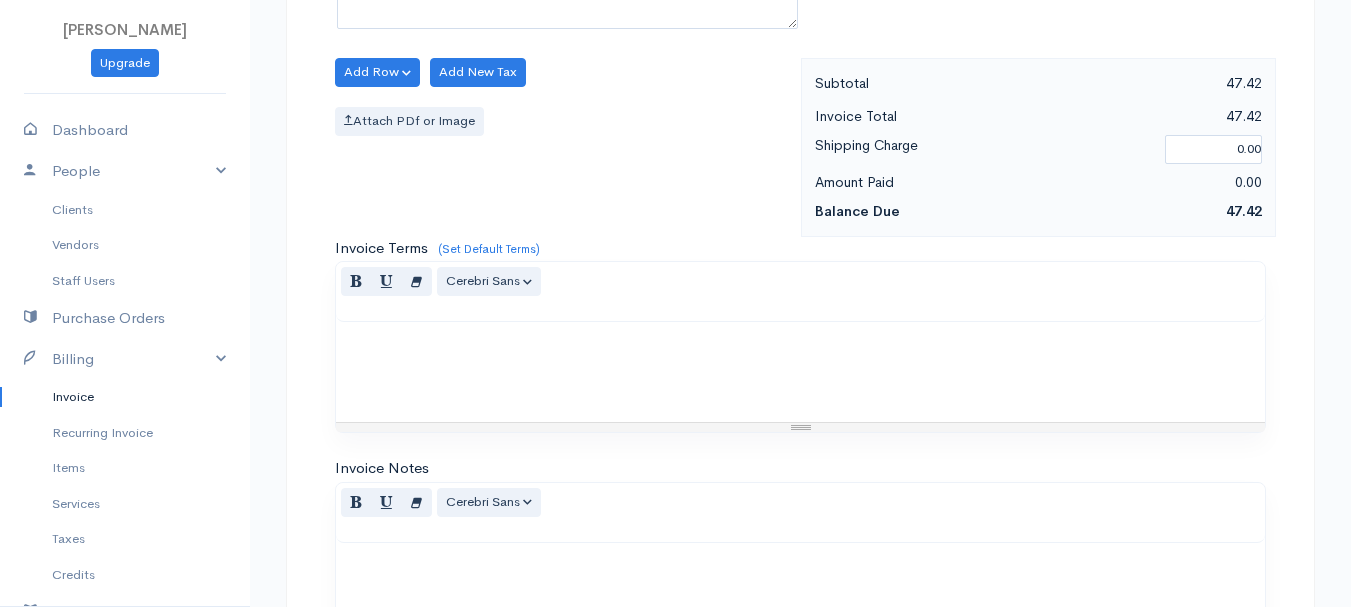 scroll, scrollTop: 1122, scrollLeft: 0, axis: vertical 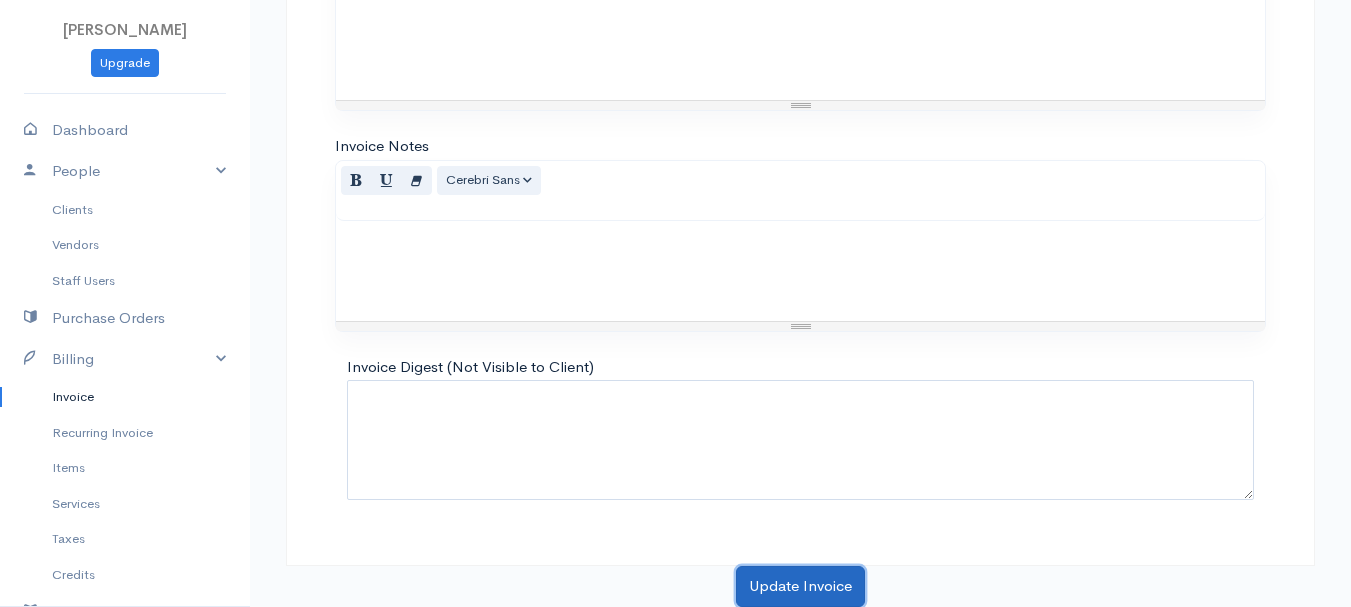 click on "Update Invoice" at bounding box center [800, 586] 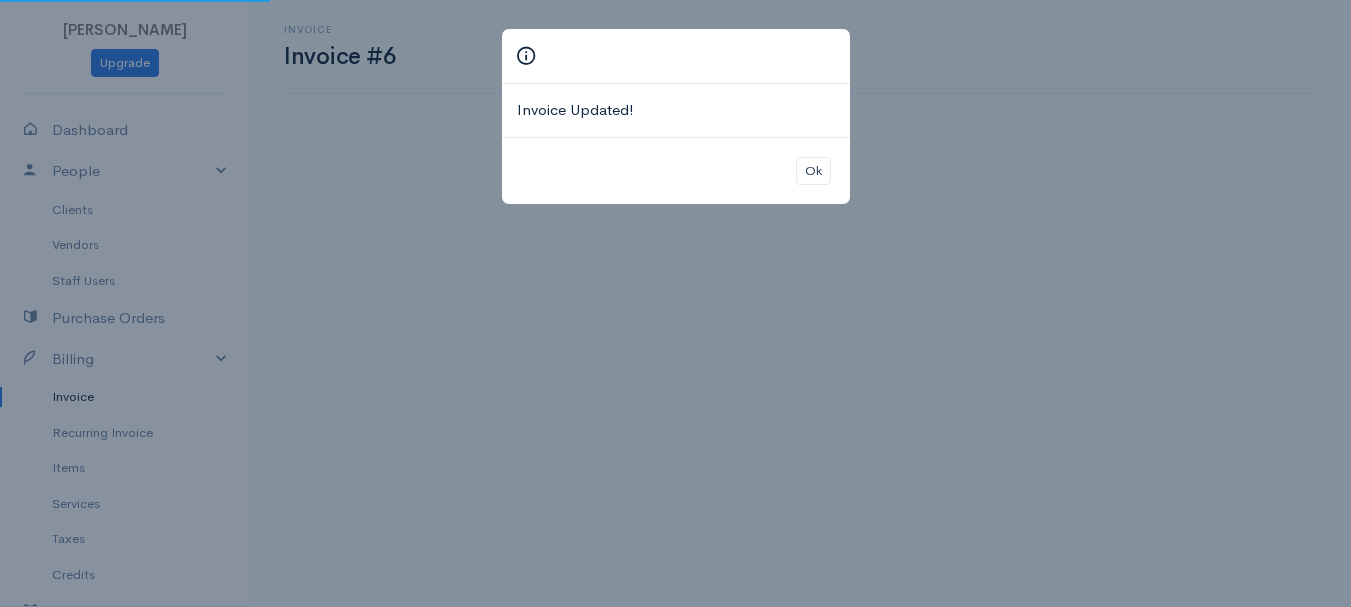 scroll, scrollTop: 0, scrollLeft: 0, axis: both 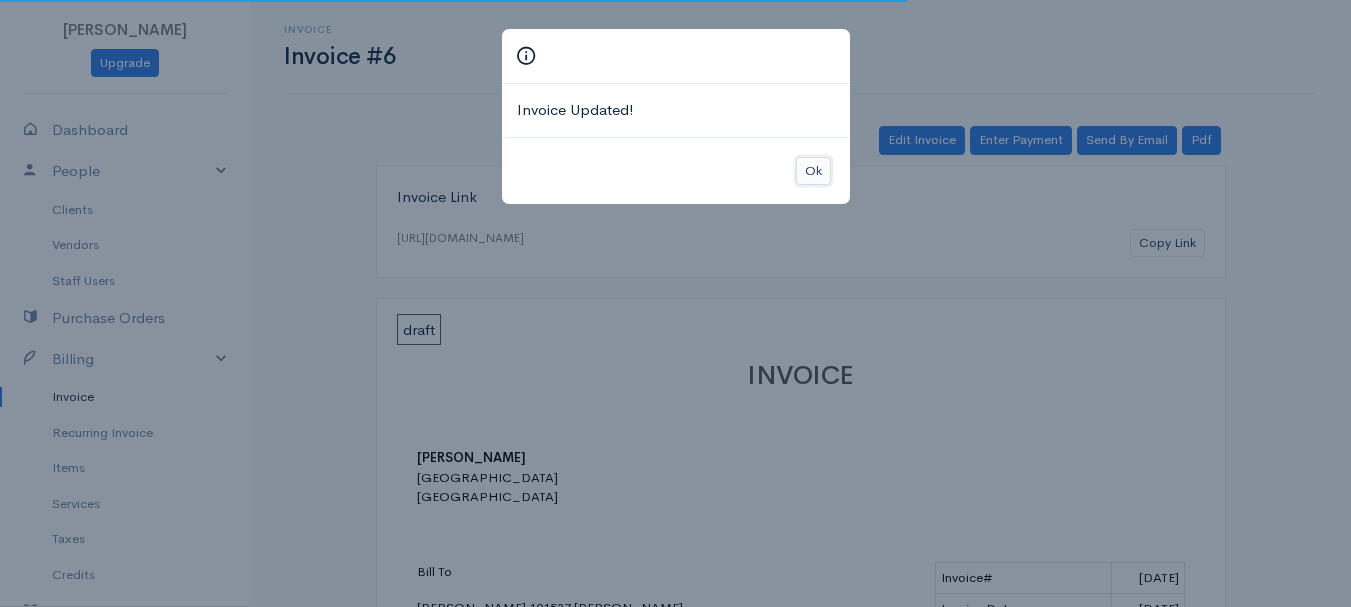click on "Ok" at bounding box center (813, 171) 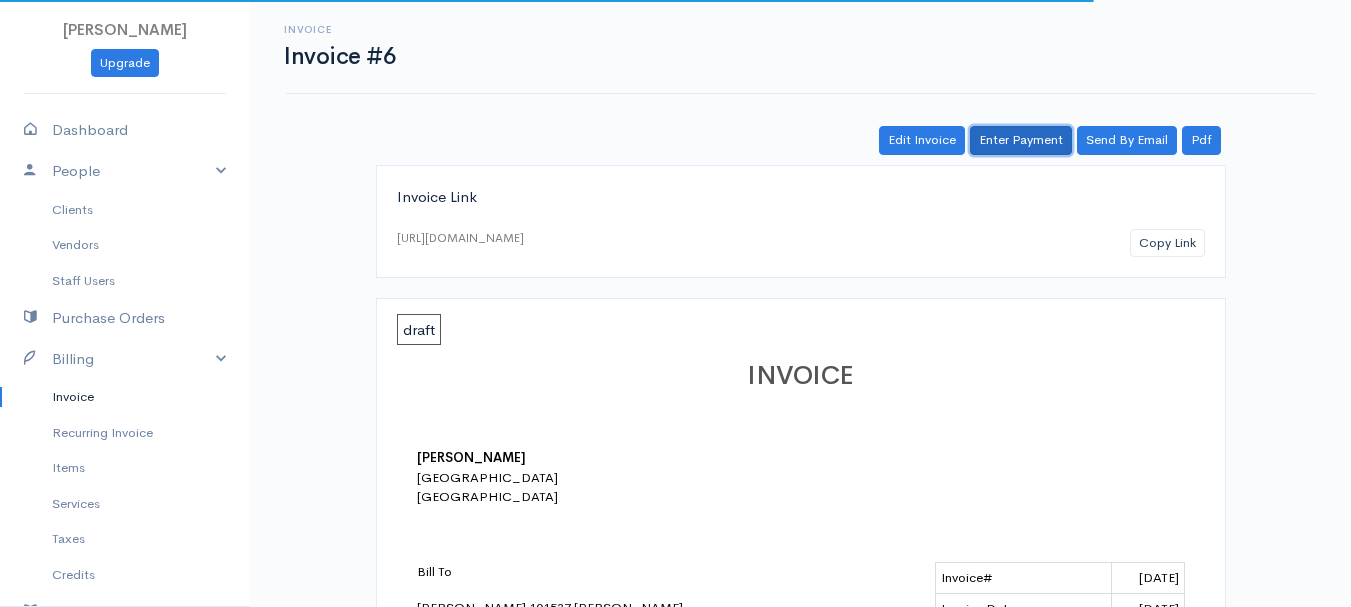 click on "Enter Payment" at bounding box center [1021, 140] 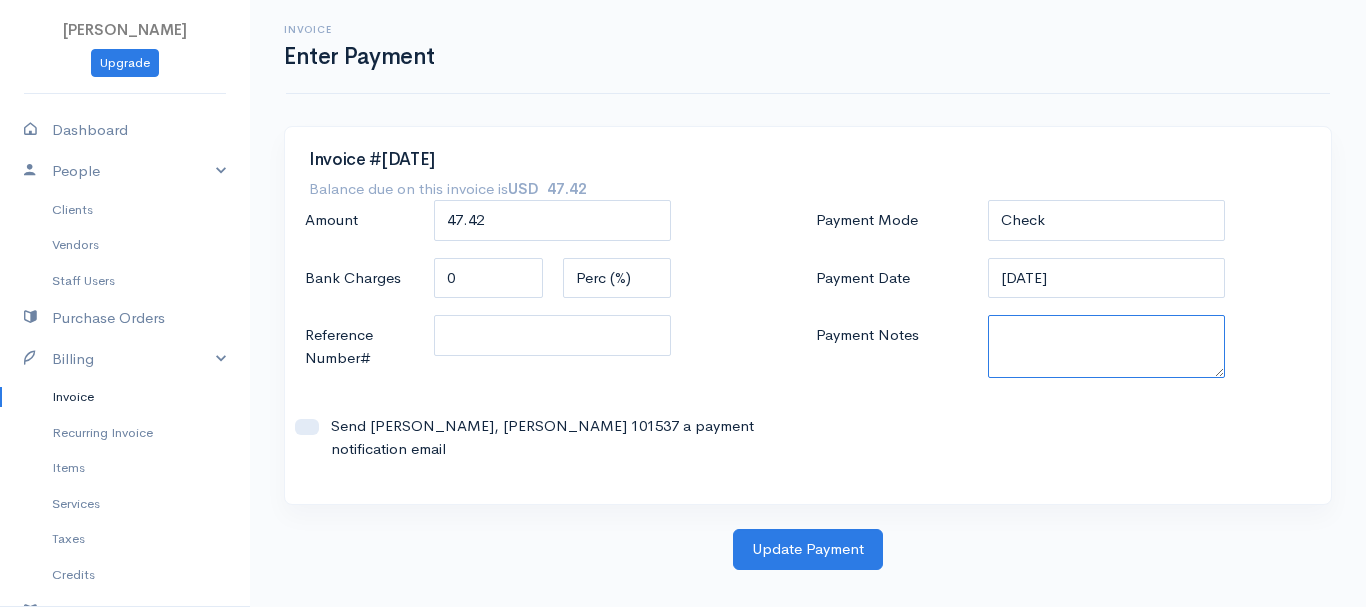 paste on "7020003572" 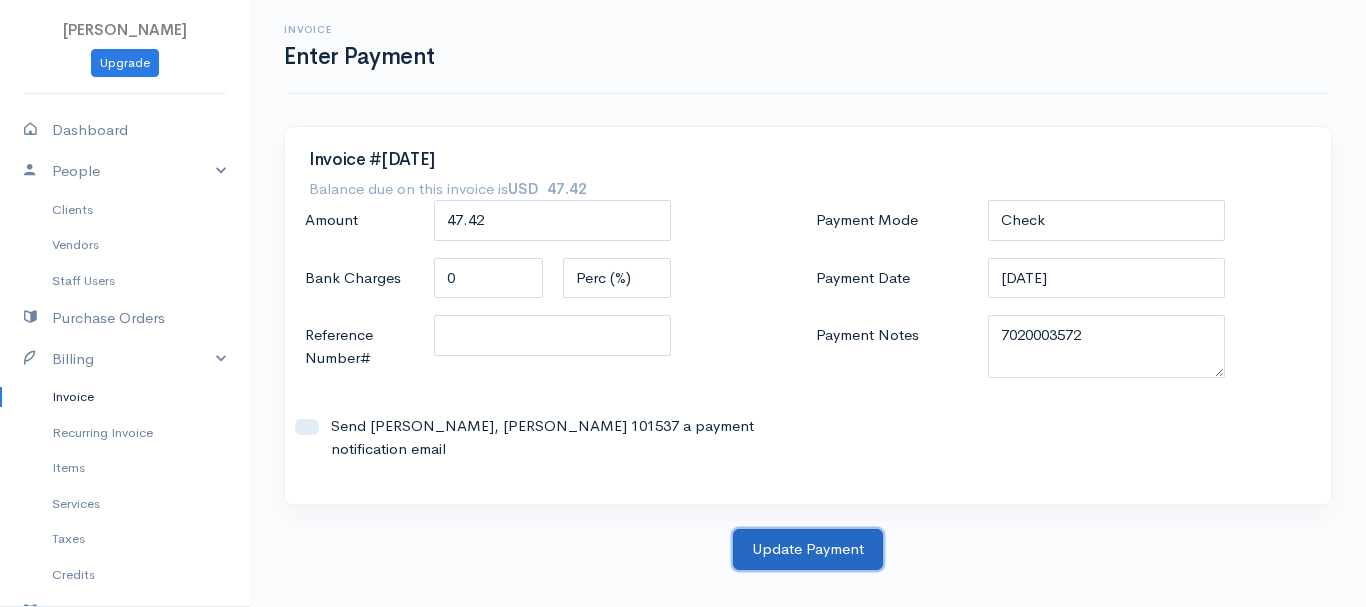 click on "Update Payment" at bounding box center [808, 549] 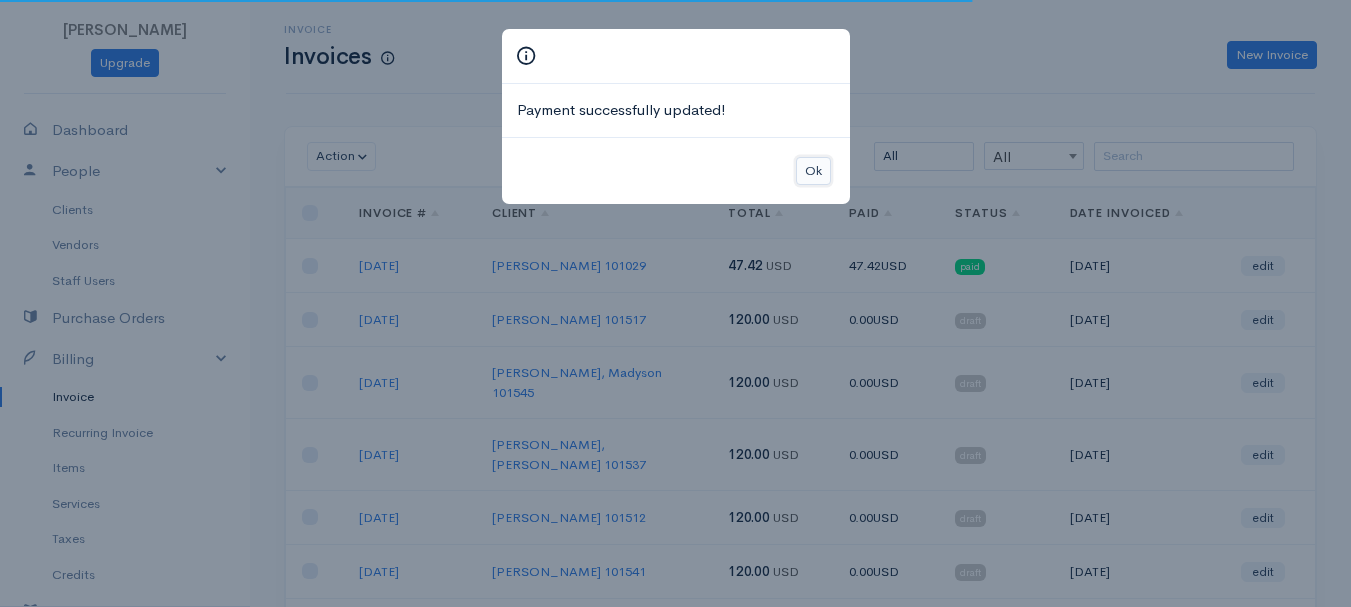 click on "Ok" at bounding box center [813, 171] 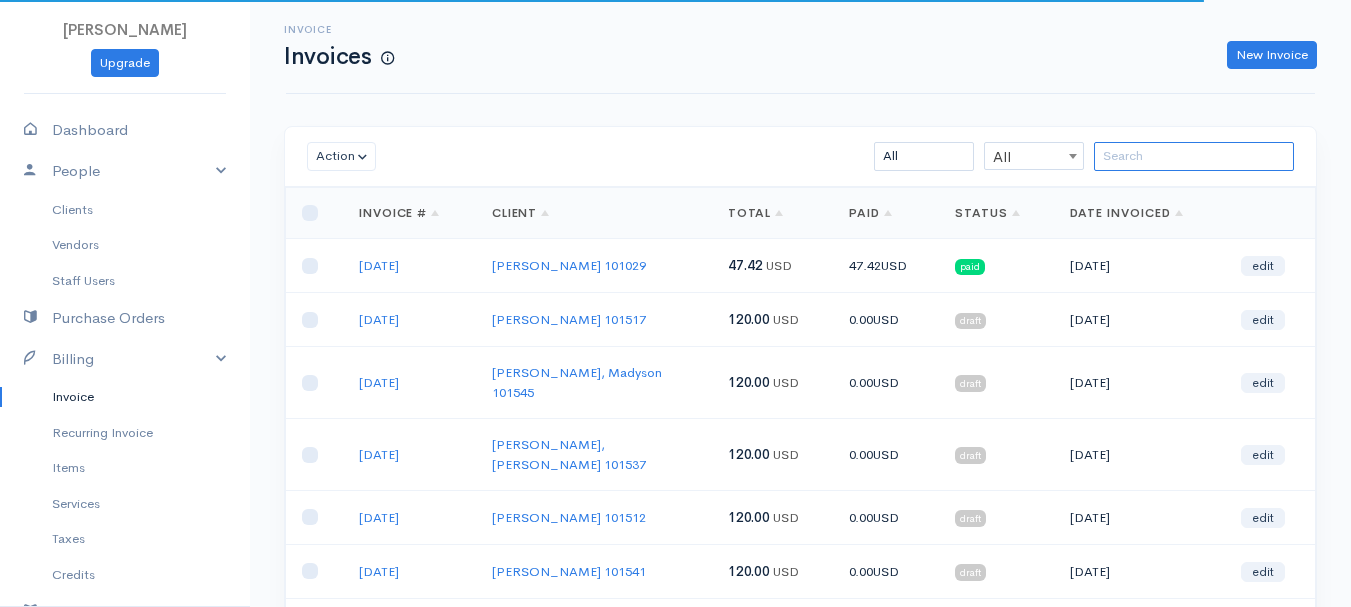 click at bounding box center [1194, 156] 